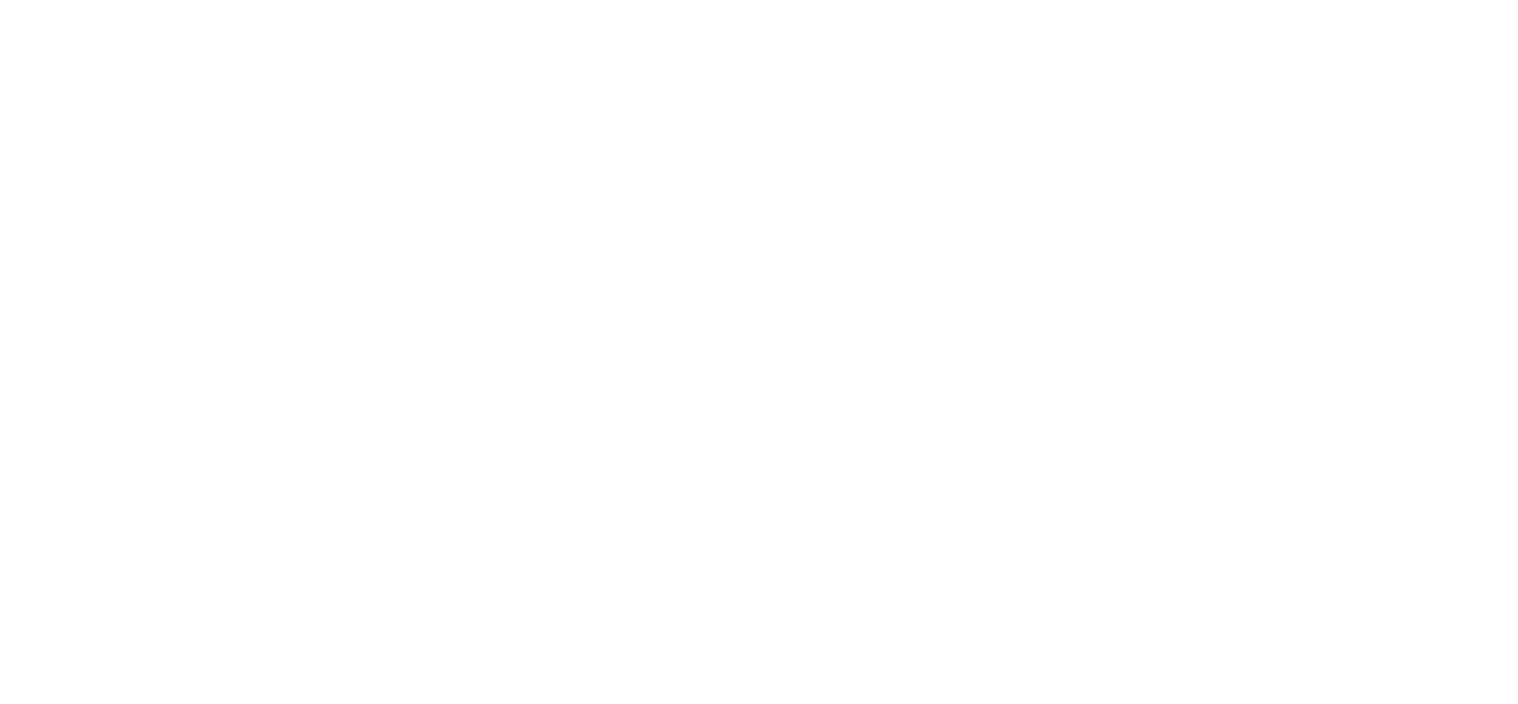 scroll, scrollTop: 0, scrollLeft: 0, axis: both 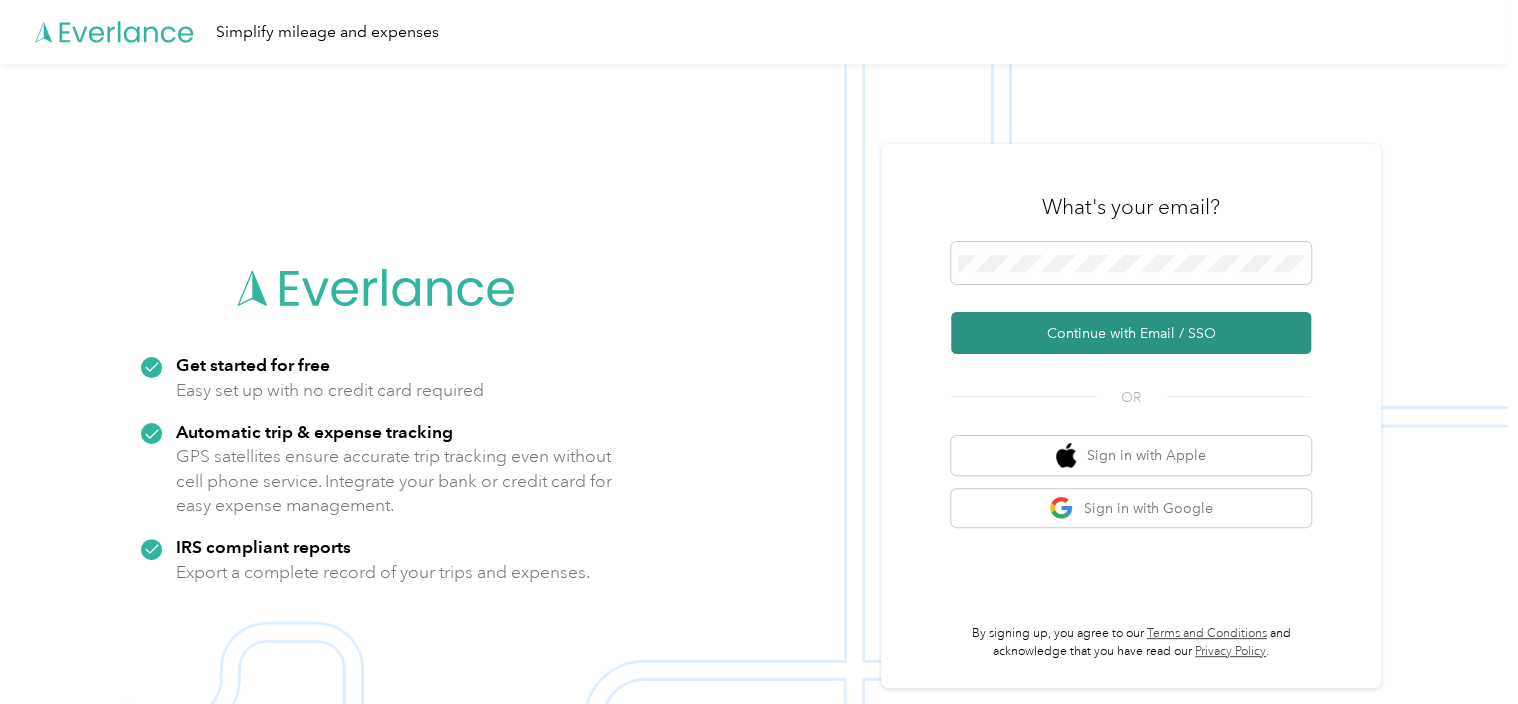 click on "Continue with Email / SSO" at bounding box center (1131, 333) 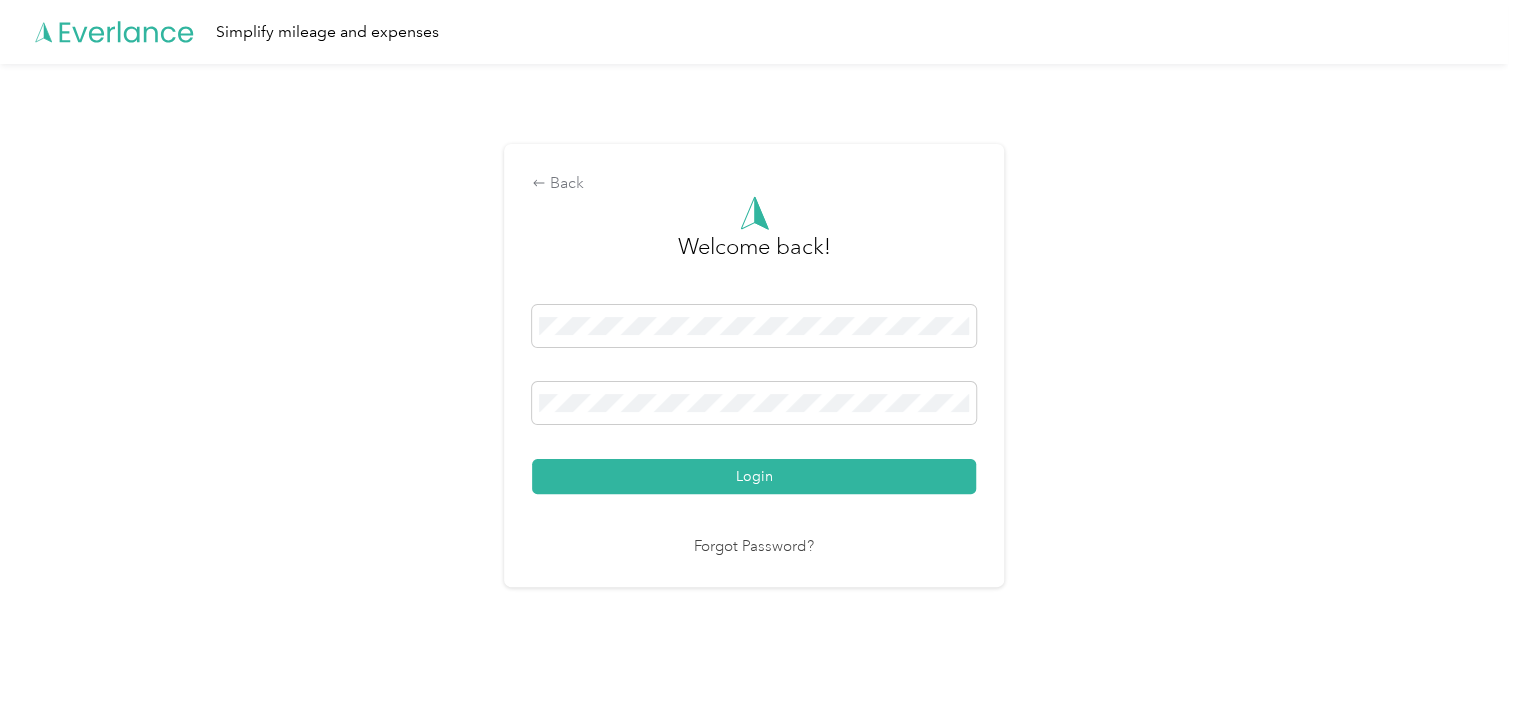 click on "Login" at bounding box center (754, 399) 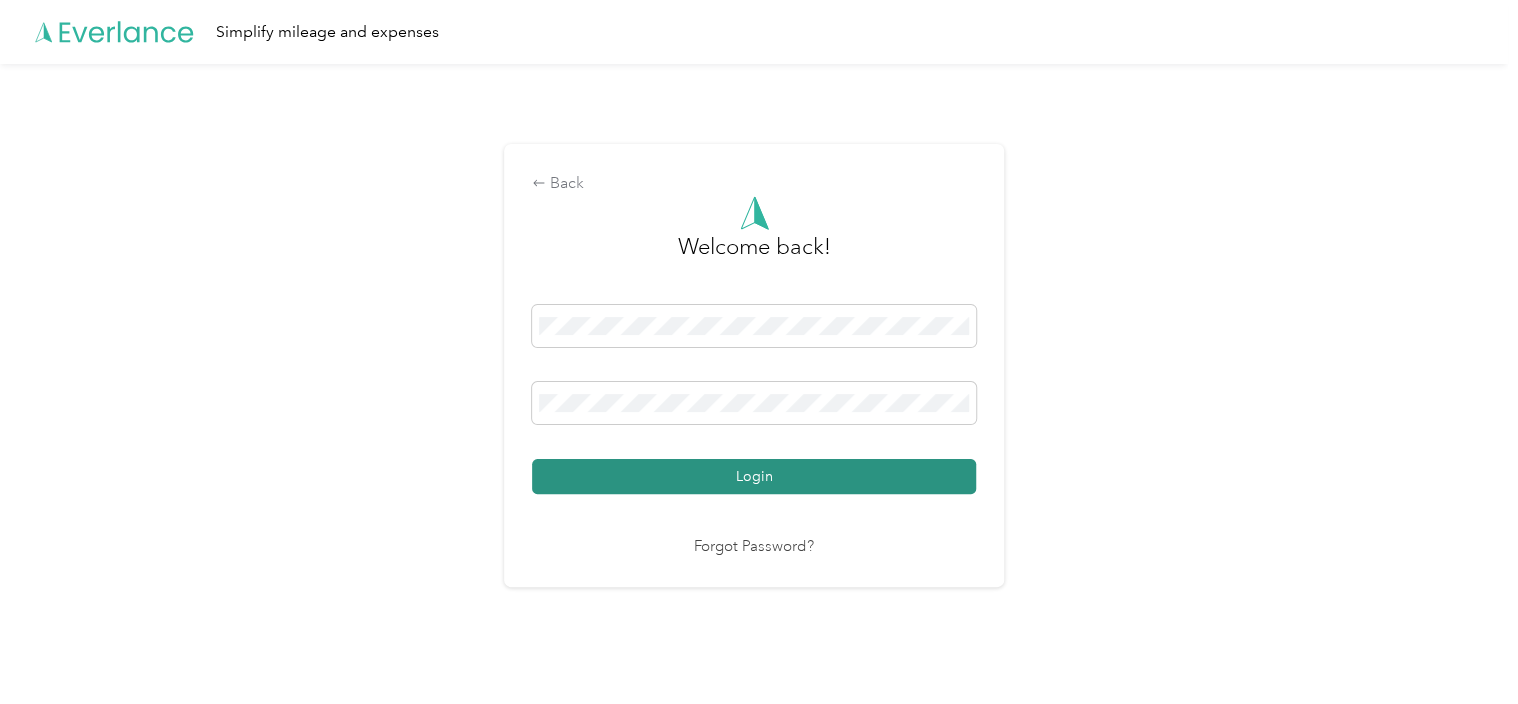 click on "Login" at bounding box center [754, 476] 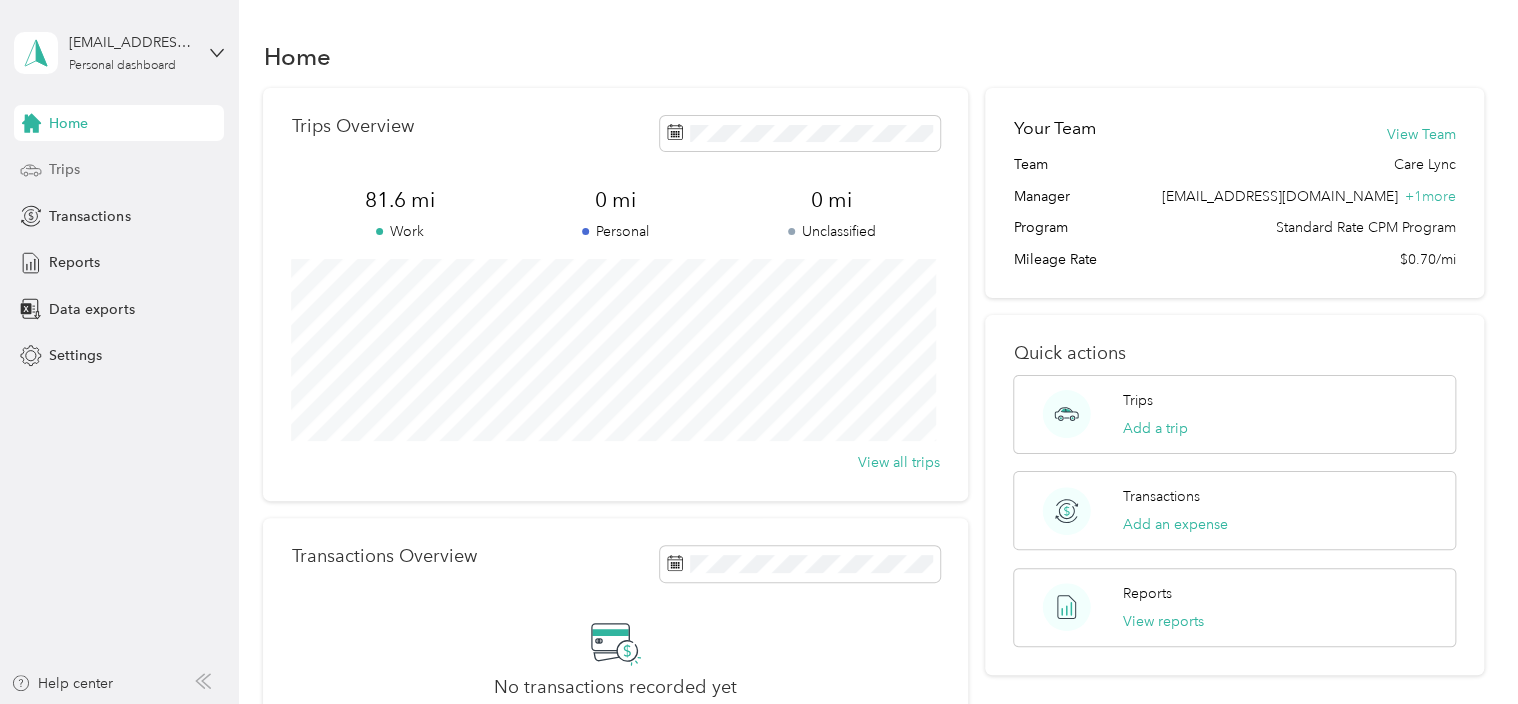click on "Trips" at bounding box center (64, 169) 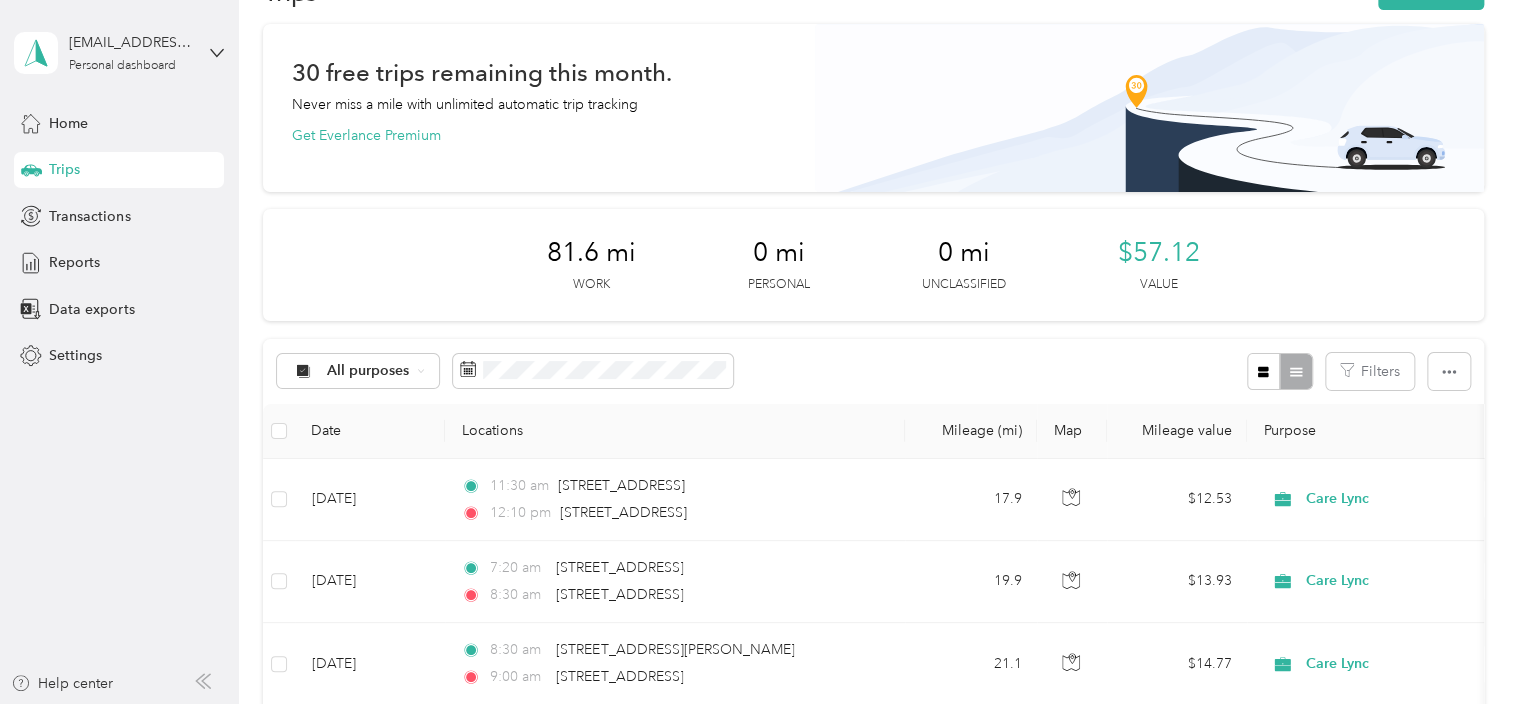 scroll, scrollTop: 100, scrollLeft: 0, axis: vertical 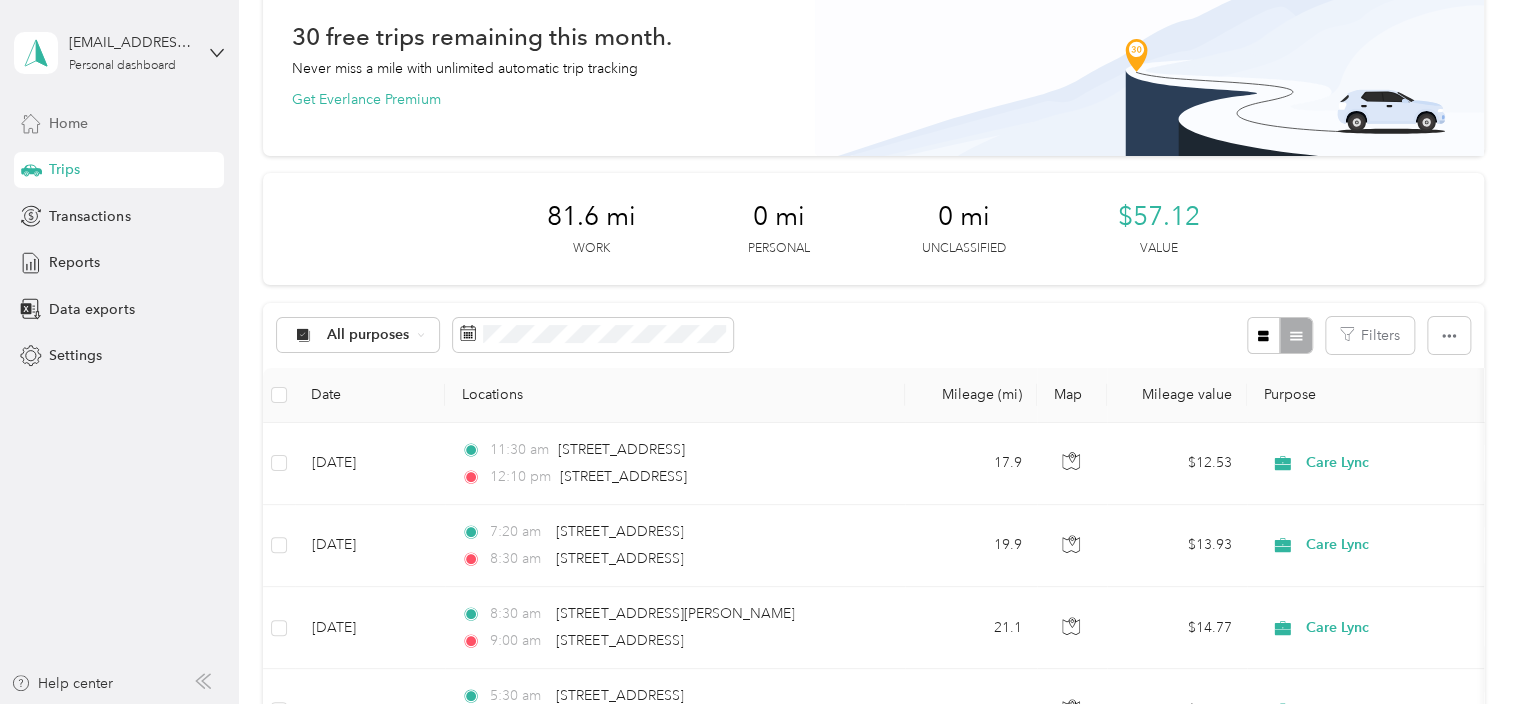 click on "Home" at bounding box center (119, 123) 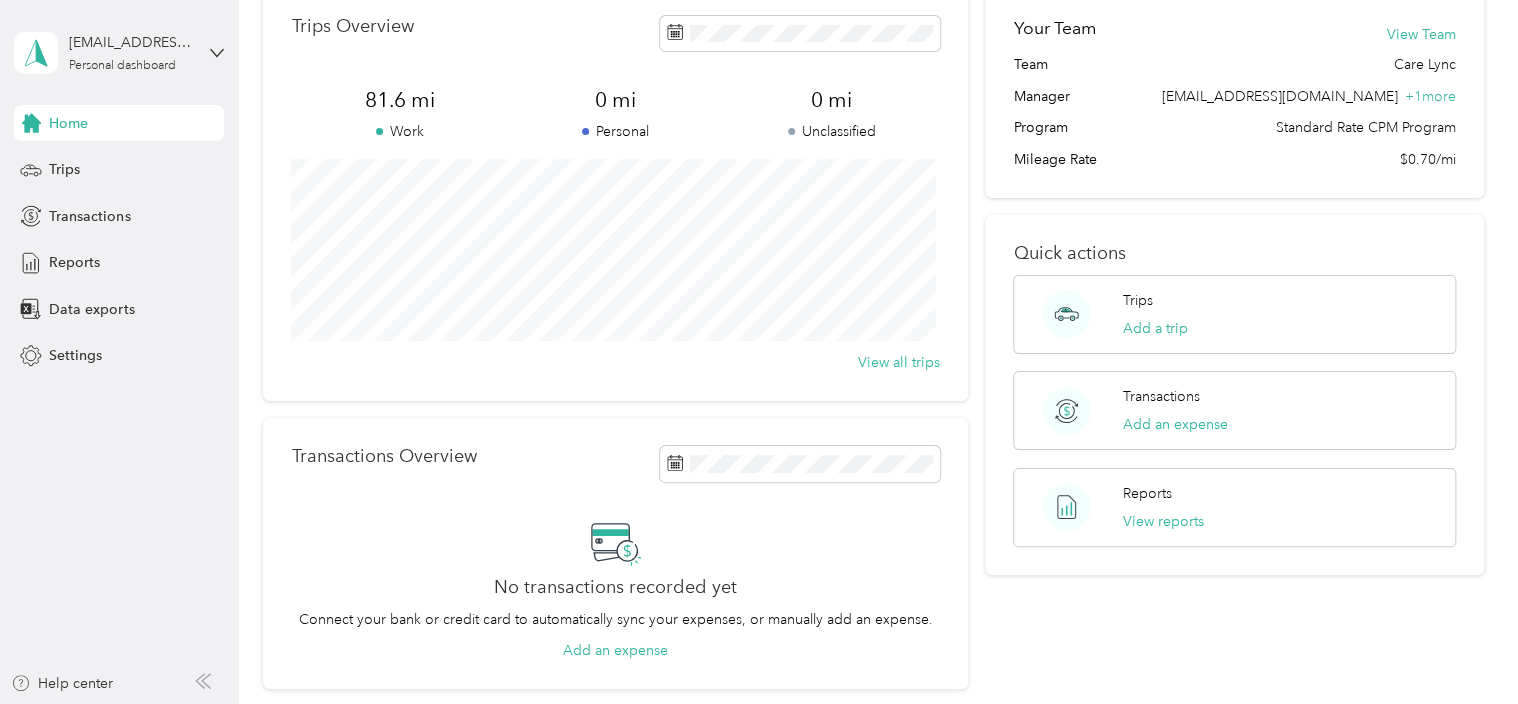 scroll, scrollTop: 0, scrollLeft: 0, axis: both 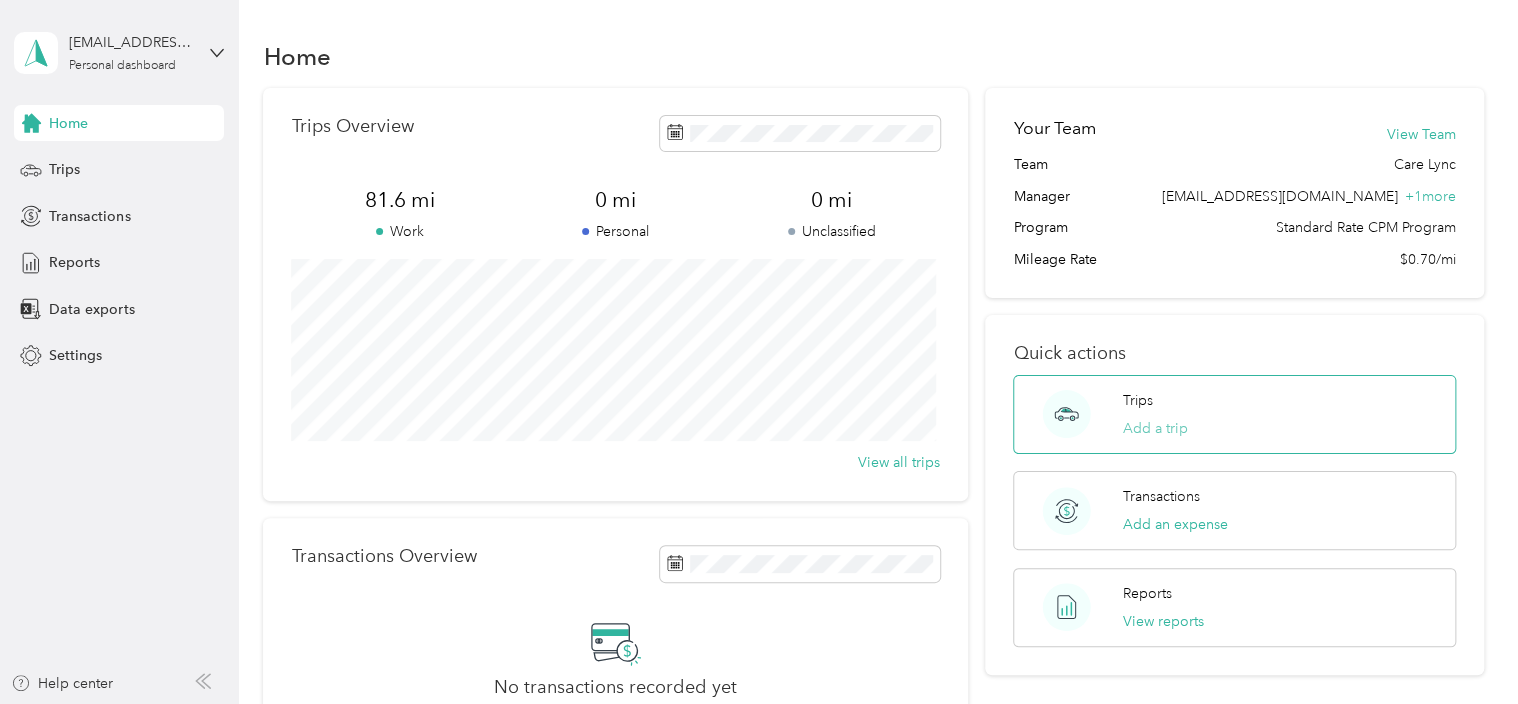 click on "Add a trip" at bounding box center [1155, 428] 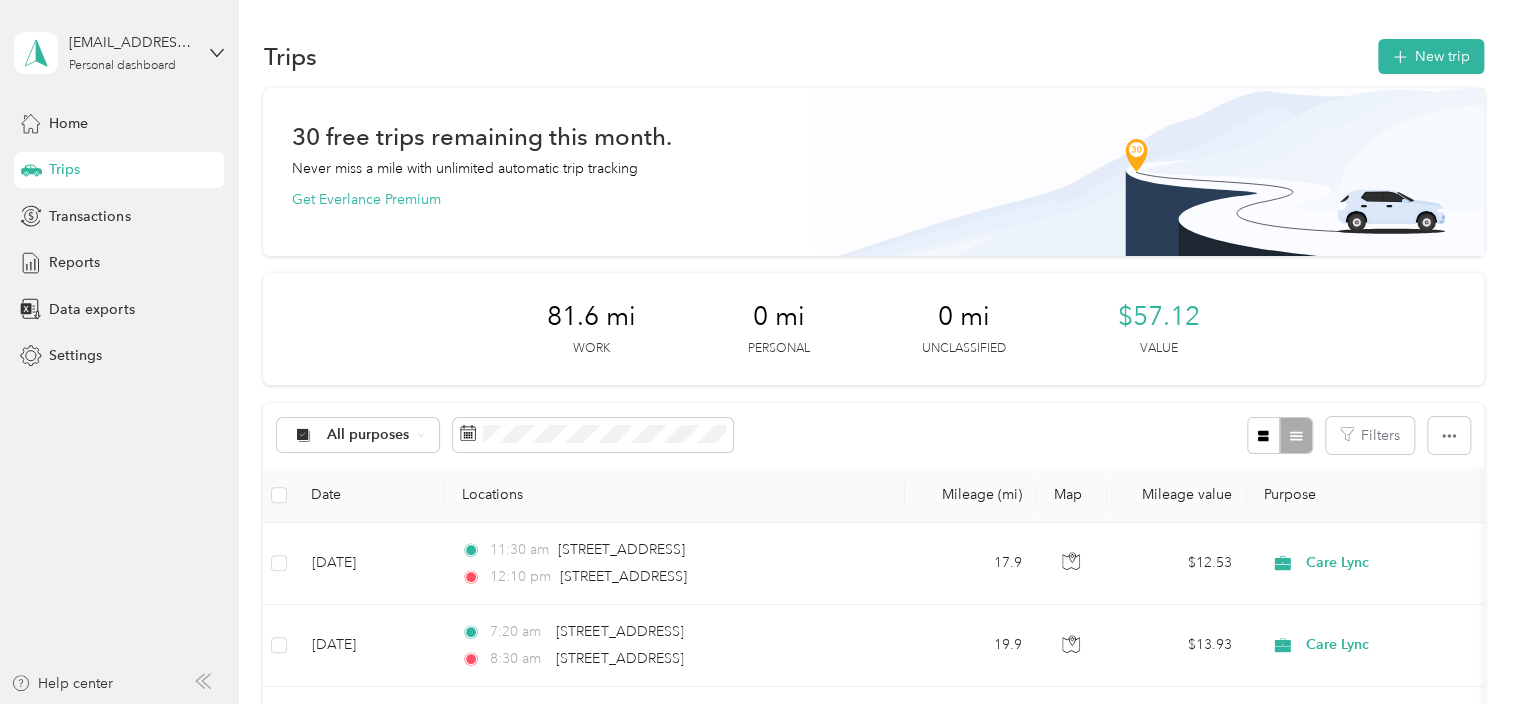 click on "Trips New trip 30 free trips remaining this month. Never miss a mile with unlimited automatic trip tracking Get Everlance Premium 81.6   mi Work 0   mi Personal 0   mi Unclassified $57.12 Value All purposes Filters Date Locations Mileage (mi) Map Mileage value Purpose Track Method Report                     [DATE] 11:30 am [STREET_ADDRESS] 12:10 pm [STREET_ADDRESS] 17.9 $12.53 Care Lync Manual [DATE] [DATE] 7:20 am [STREET_ADDRESS] 8:30 am [STREET_ADDRESS] 19.9 $13.93 Care Lync Manual [DATE] [DATE] 8:30 am [STREET_ADDRESS][PERSON_NAME] 9:00 am [STREET_ADDRESS][GEOGRAPHIC_DATA] $14.77 Care Lync Manual [DATE] [DATE] 5:30 am [STREET_ADDRESS] 6:00 am [STREET_ADDRESS][PERSON_NAME] 22.7 $15.89 Care Lync Manual [DATE] Showing  4  out of   4  trips" at bounding box center [873, 513] 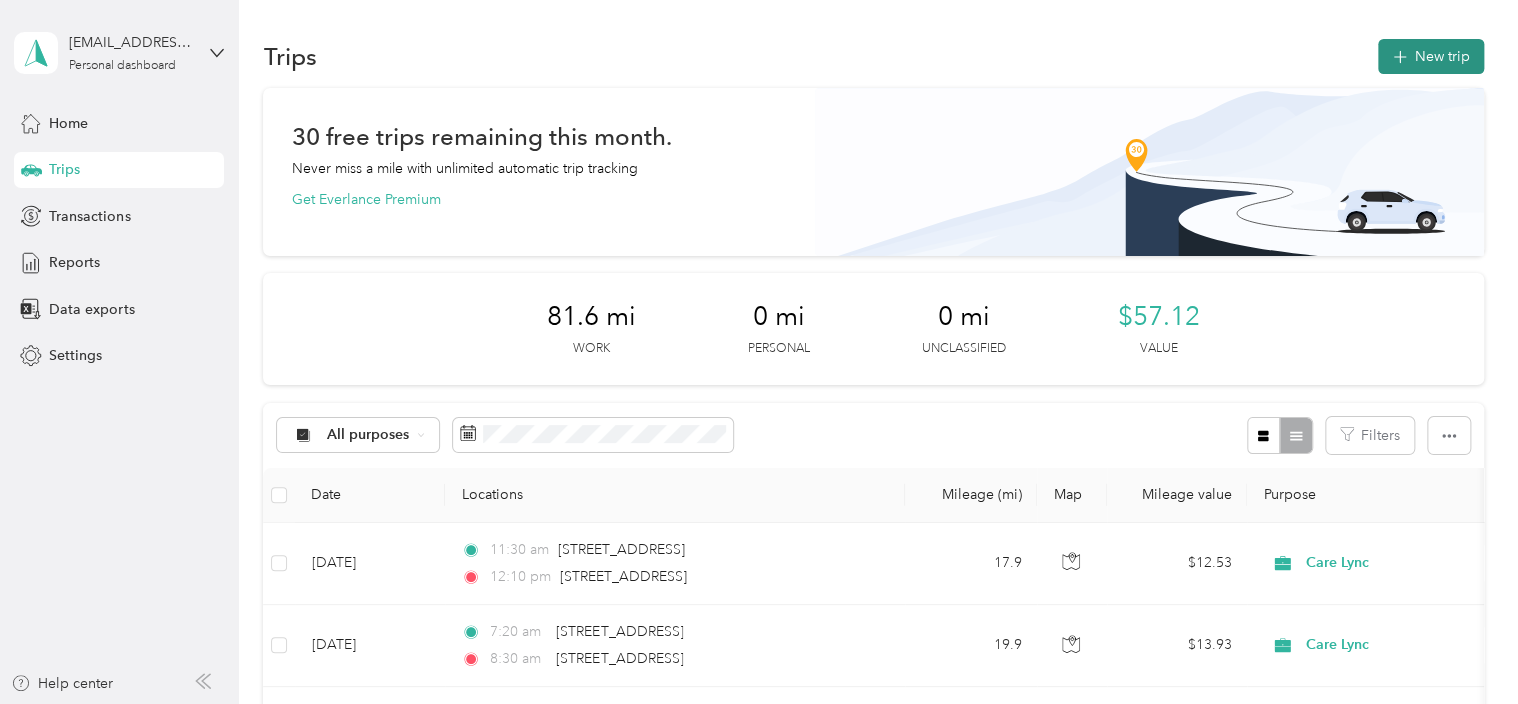 click on "New trip" at bounding box center (1431, 56) 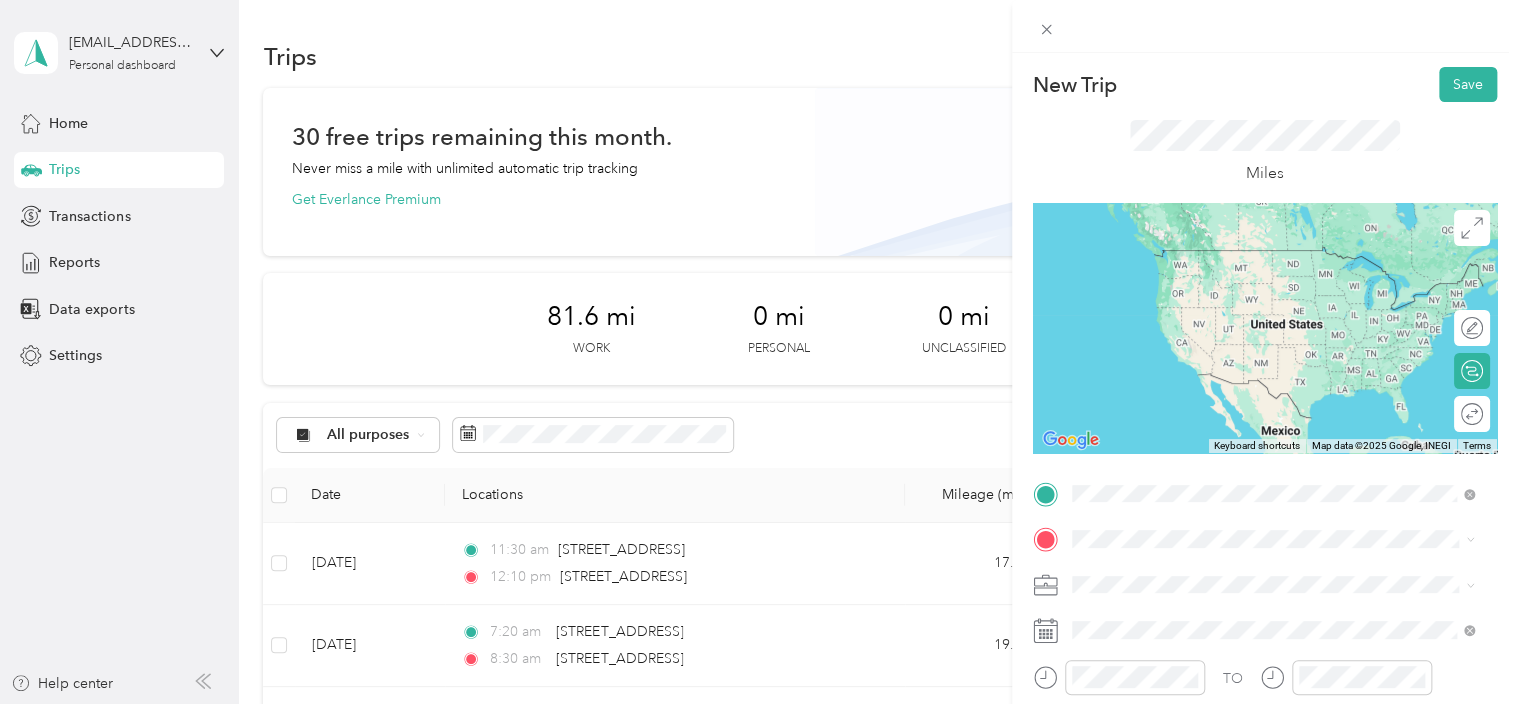 click on "[STREET_ADDRESS][US_STATE]" at bounding box center (1209, 250) 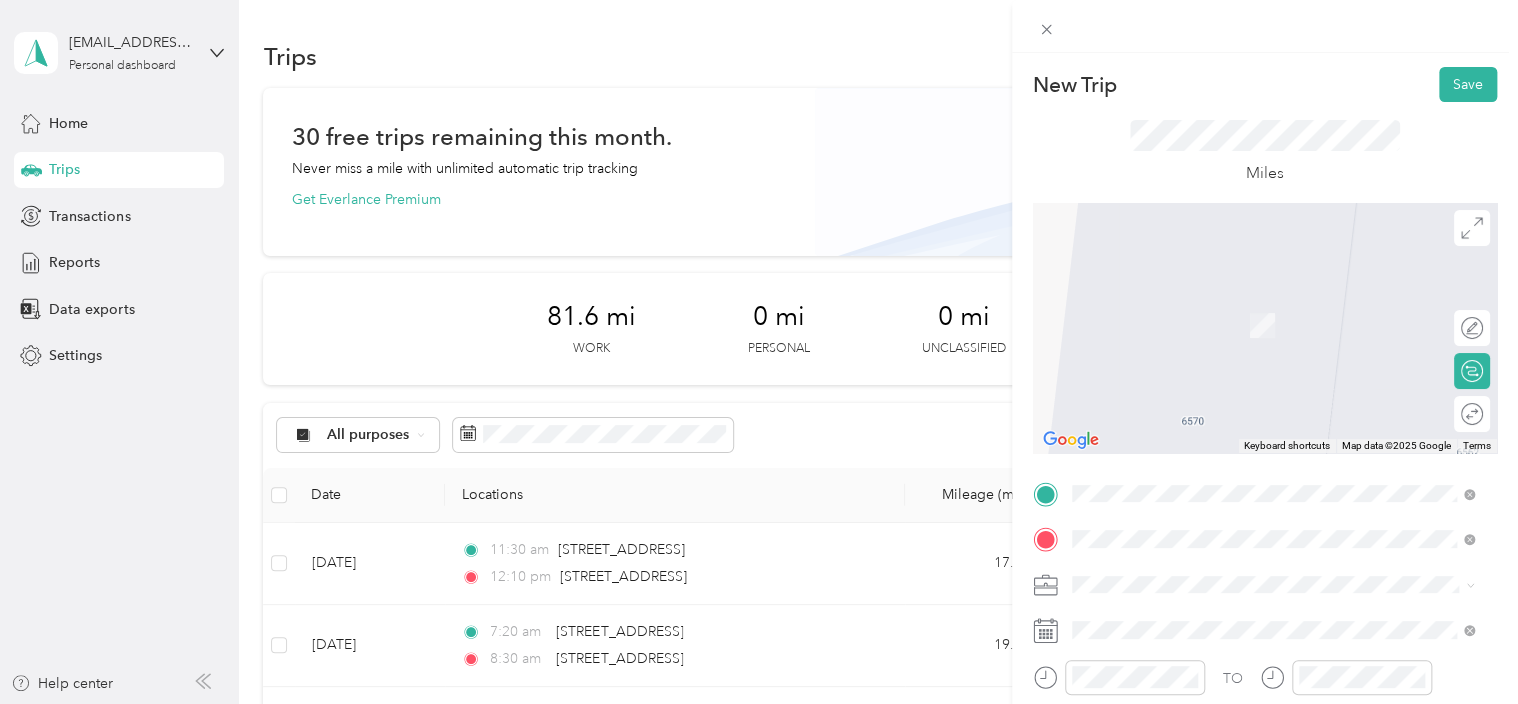 click on "[STREET_ADDRESS][US_STATE]" at bounding box center [1209, 296] 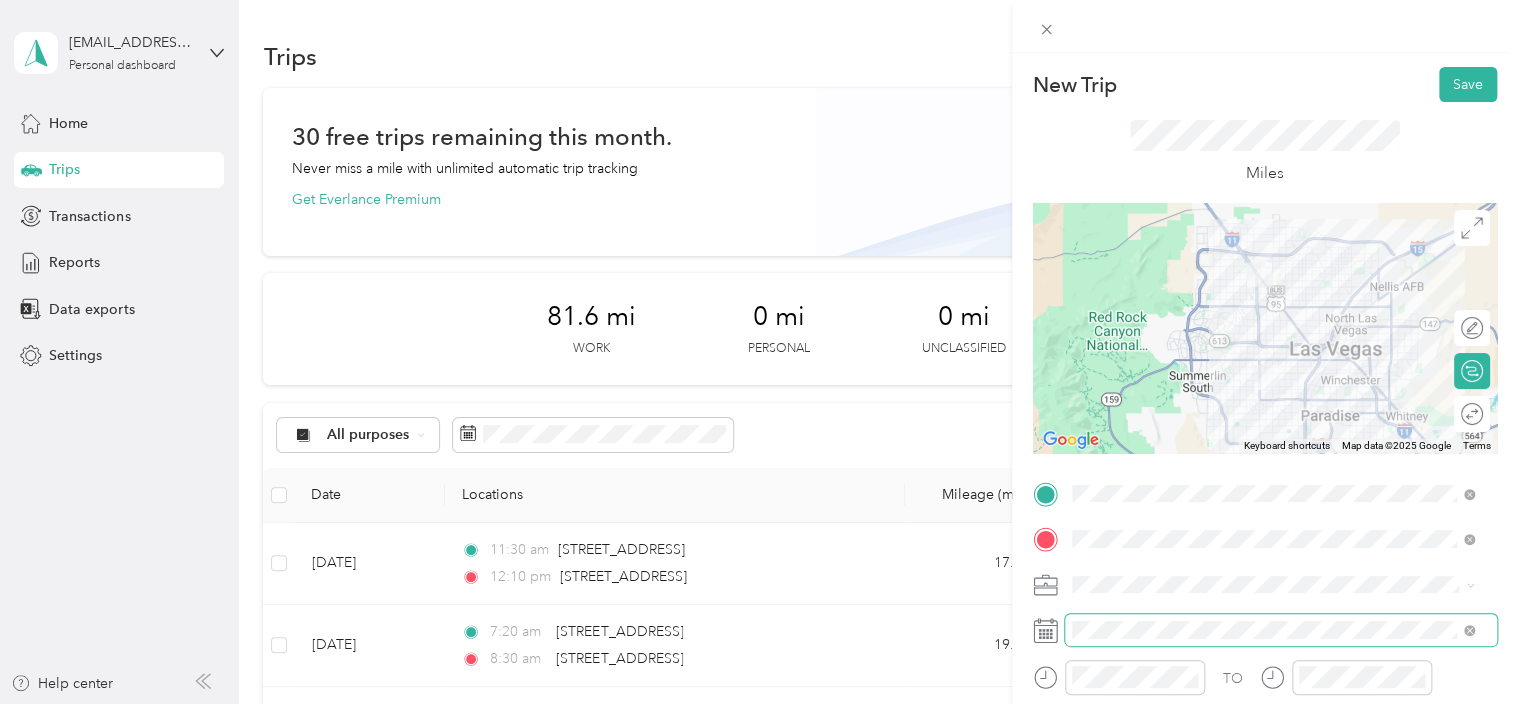 click on "New Trip Save This trip cannot be edited because it is either under review, approved, or paid. Contact your Team Manager to edit it. Miles To navigate the map with touch gestures double-tap and hold your finger on the map, then drag the map. ← Move left → Move right ↑ Move up ↓ Move down + Zoom in - Zoom out Home Jump left by 75% End Jump right by 75% Page Up Jump up by 75% Page Down Jump down by 75% To navigate, press the arrow keys. Keyboard shortcuts Map Data Map data ©2025 Google Map data ©2025 Google 5 km  Click to toggle between metric and imperial units Terms Report a map error Edit route Calculate route Round trip TO Add photo" at bounding box center (759, 352) 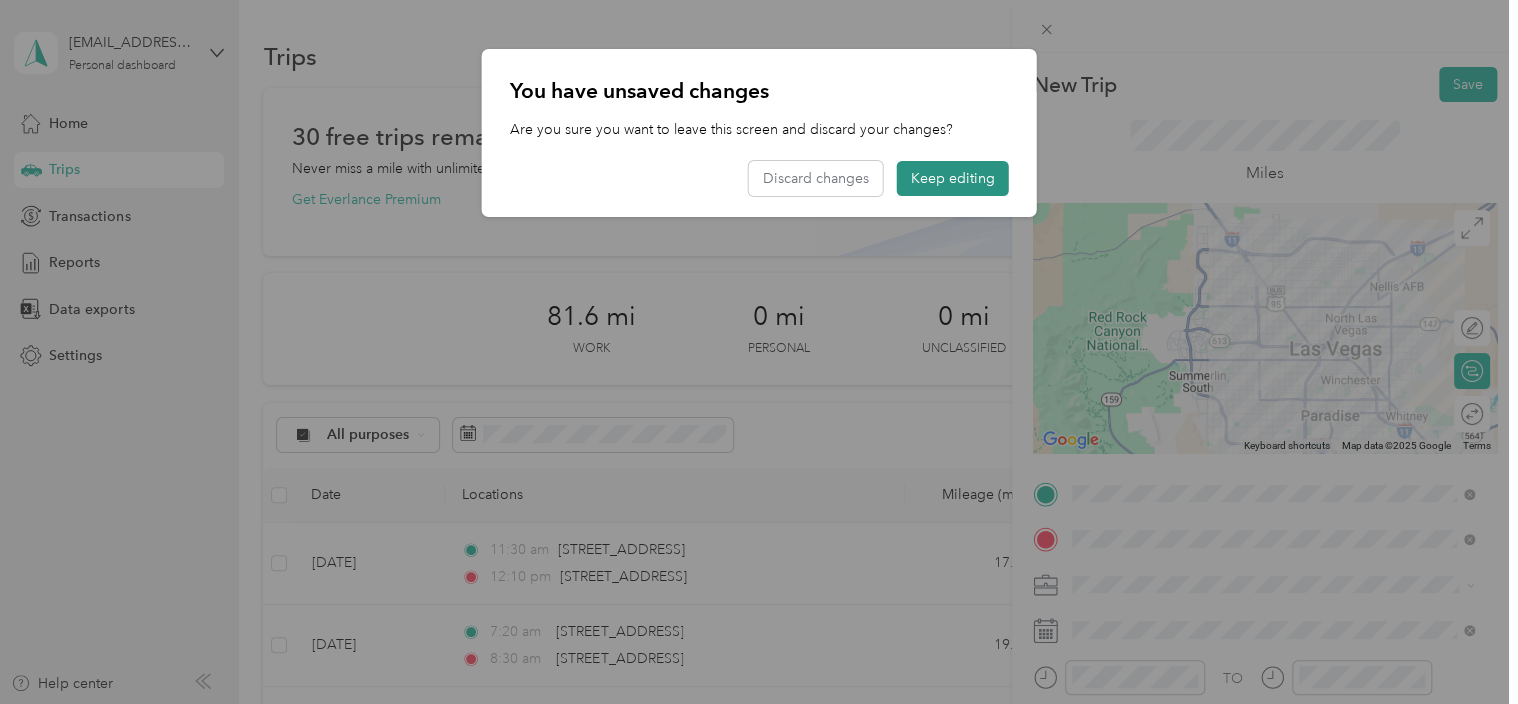 click on "Keep editing" at bounding box center [953, 178] 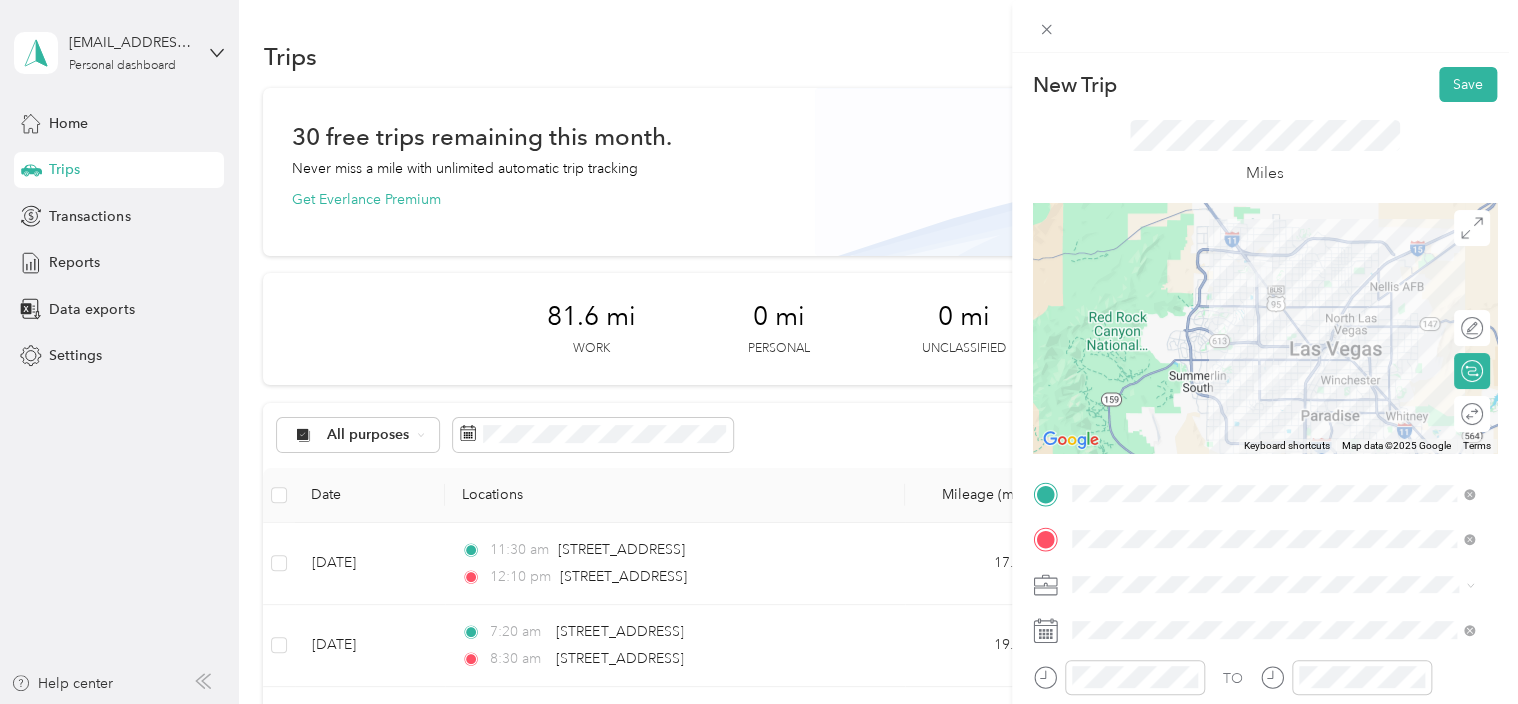 click on "Miles" at bounding box center (1265, 153) 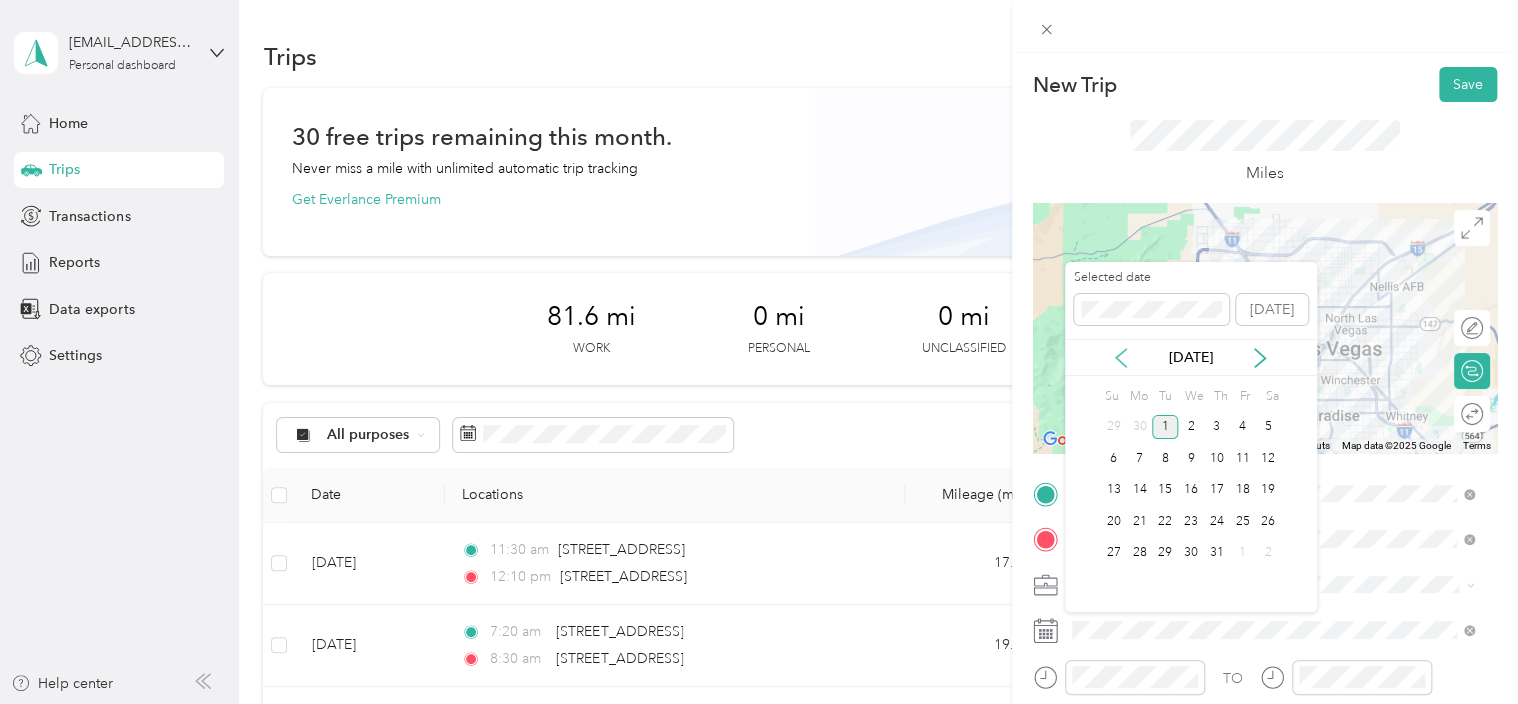 click 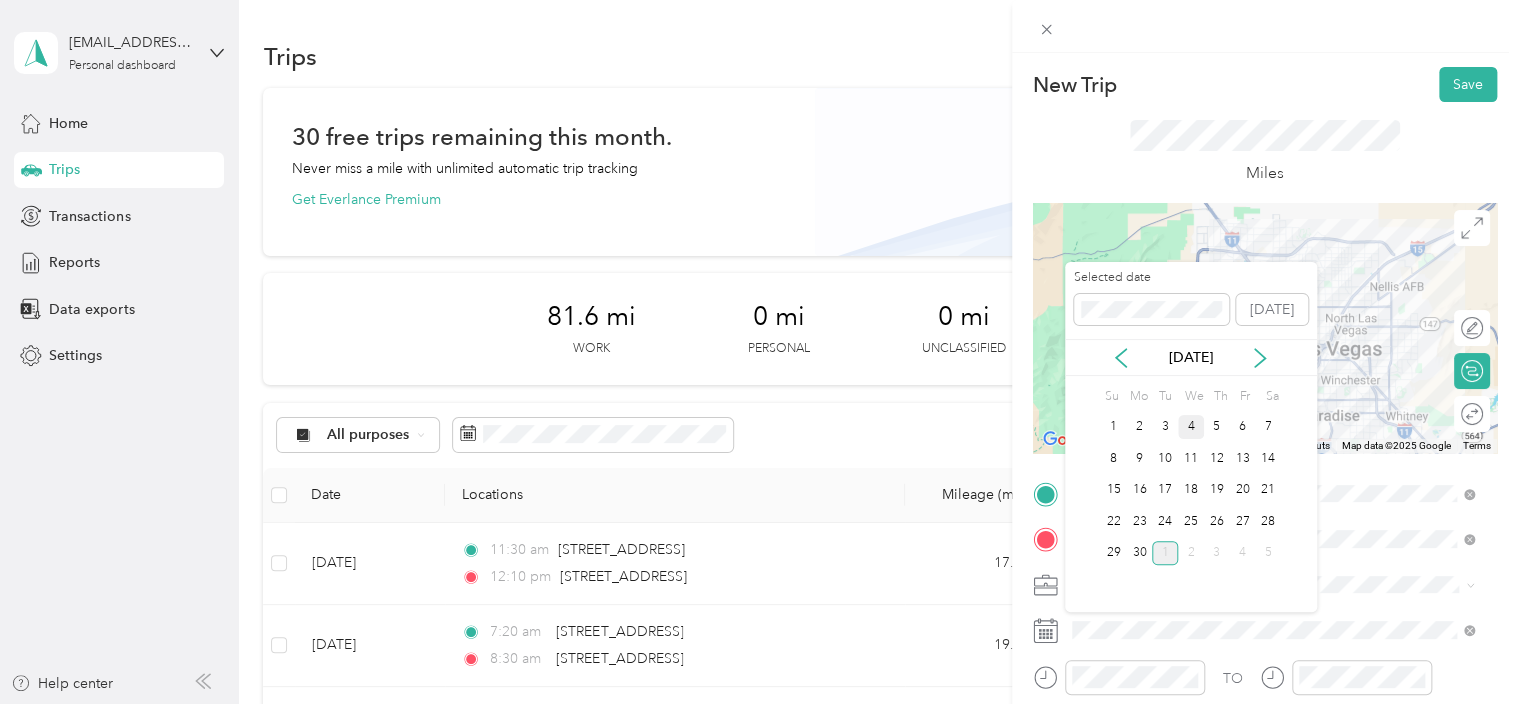 click on "4" at bounding box center (1191, 427) 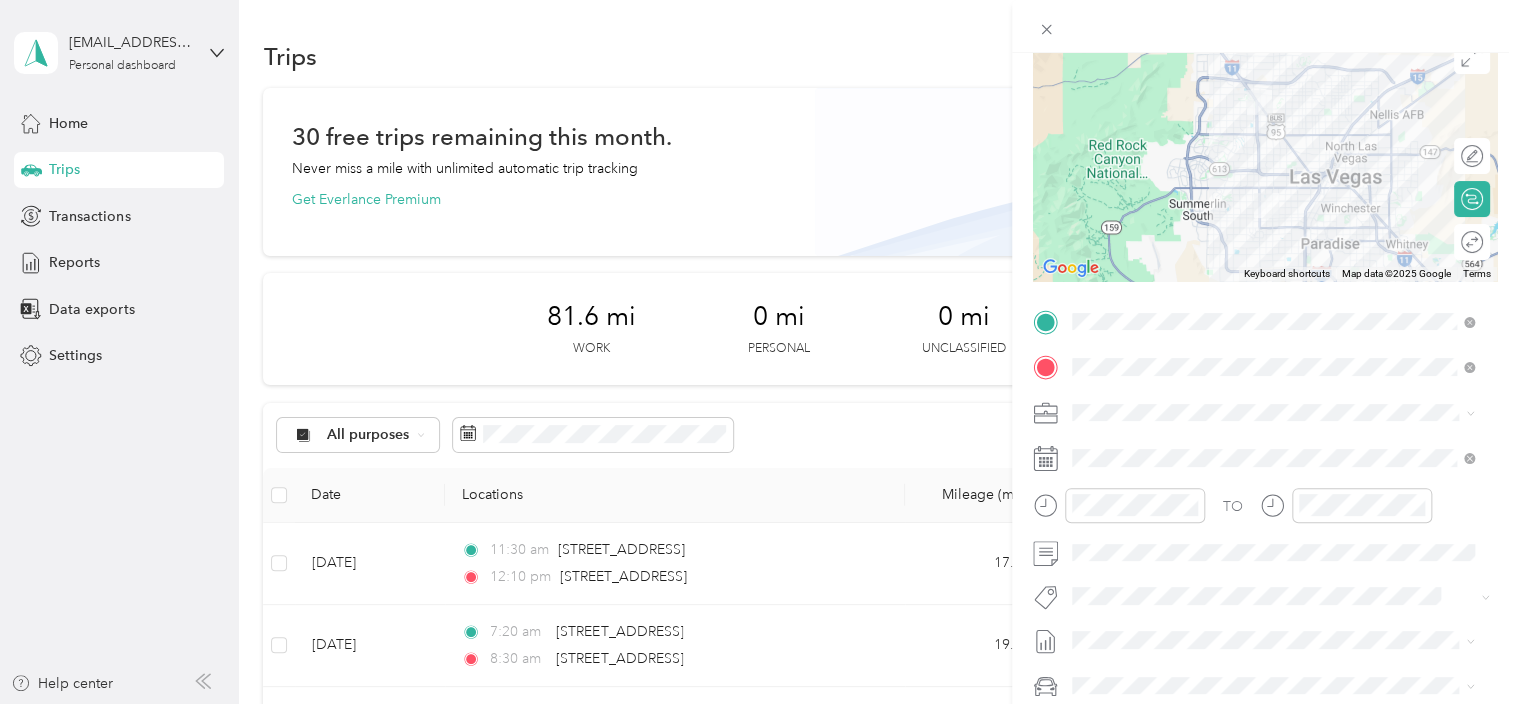 scroll, scrollTop: 344, scrollLeft: 0, axis: vertical 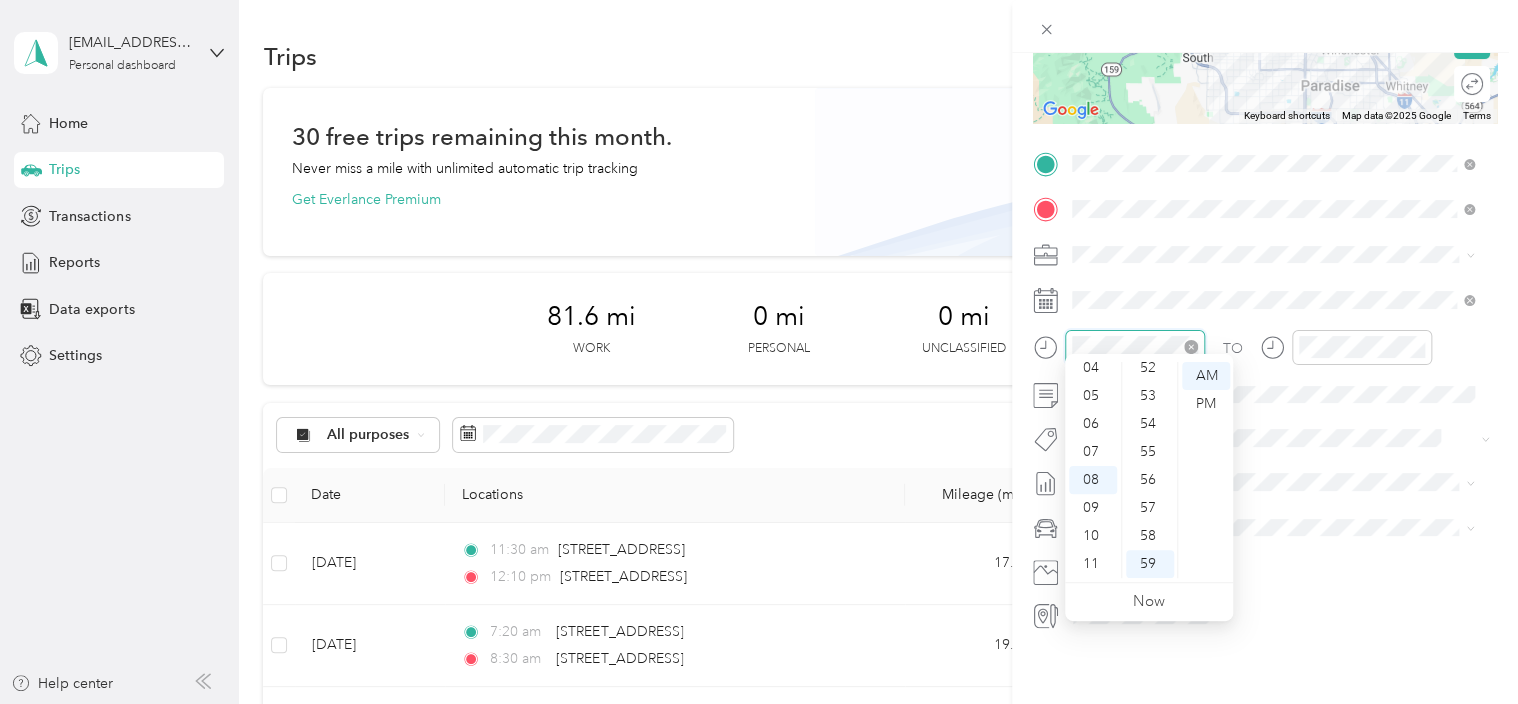 click 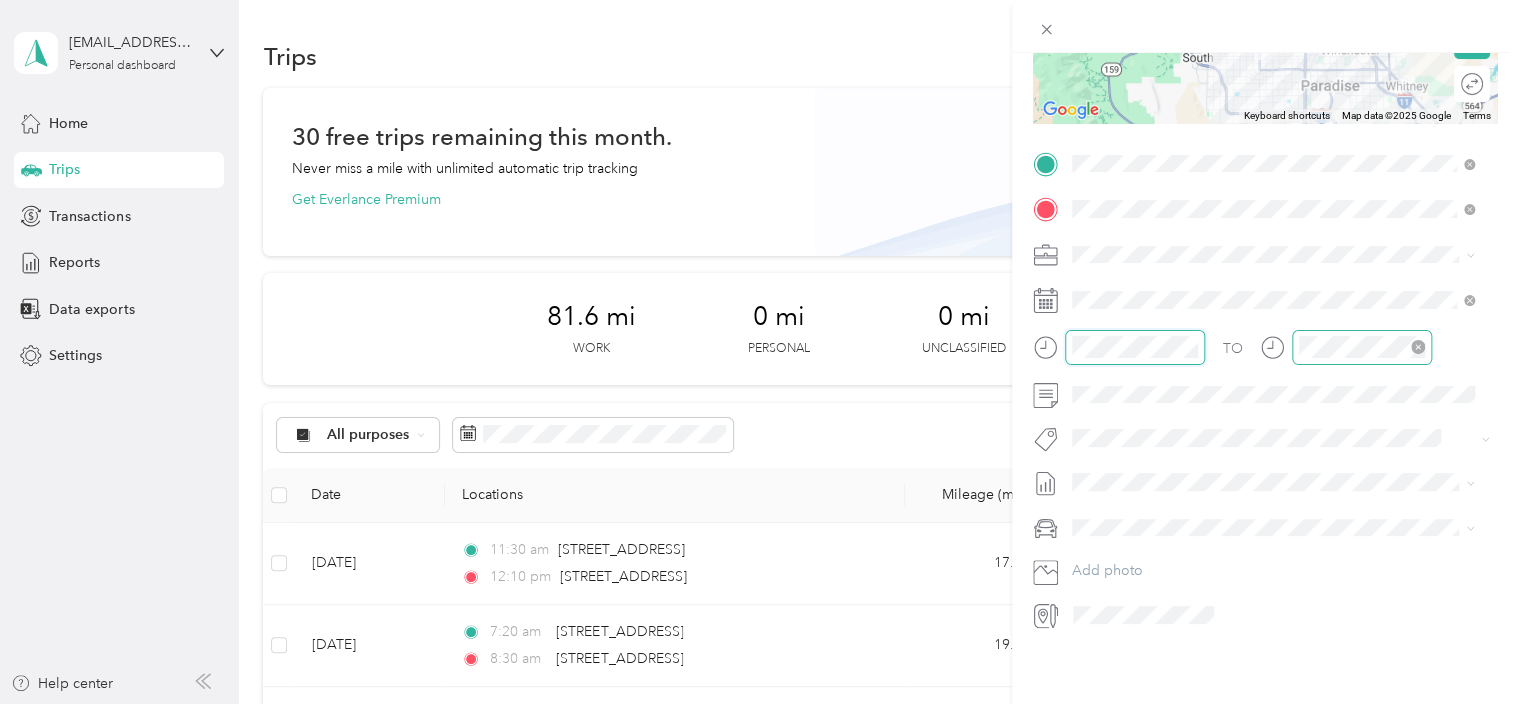 click 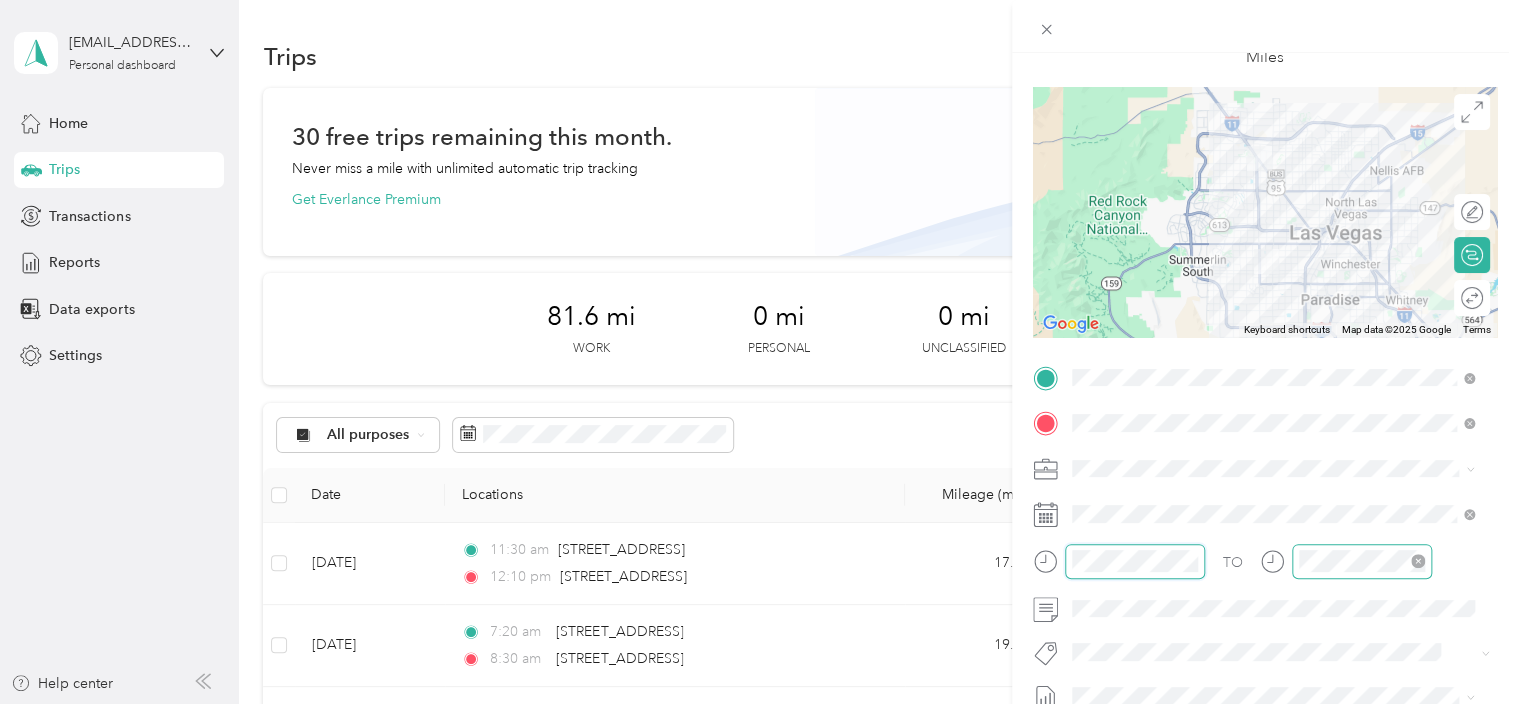scroll, scrollTop: 45, scrollLeft: 0, axis: vertical 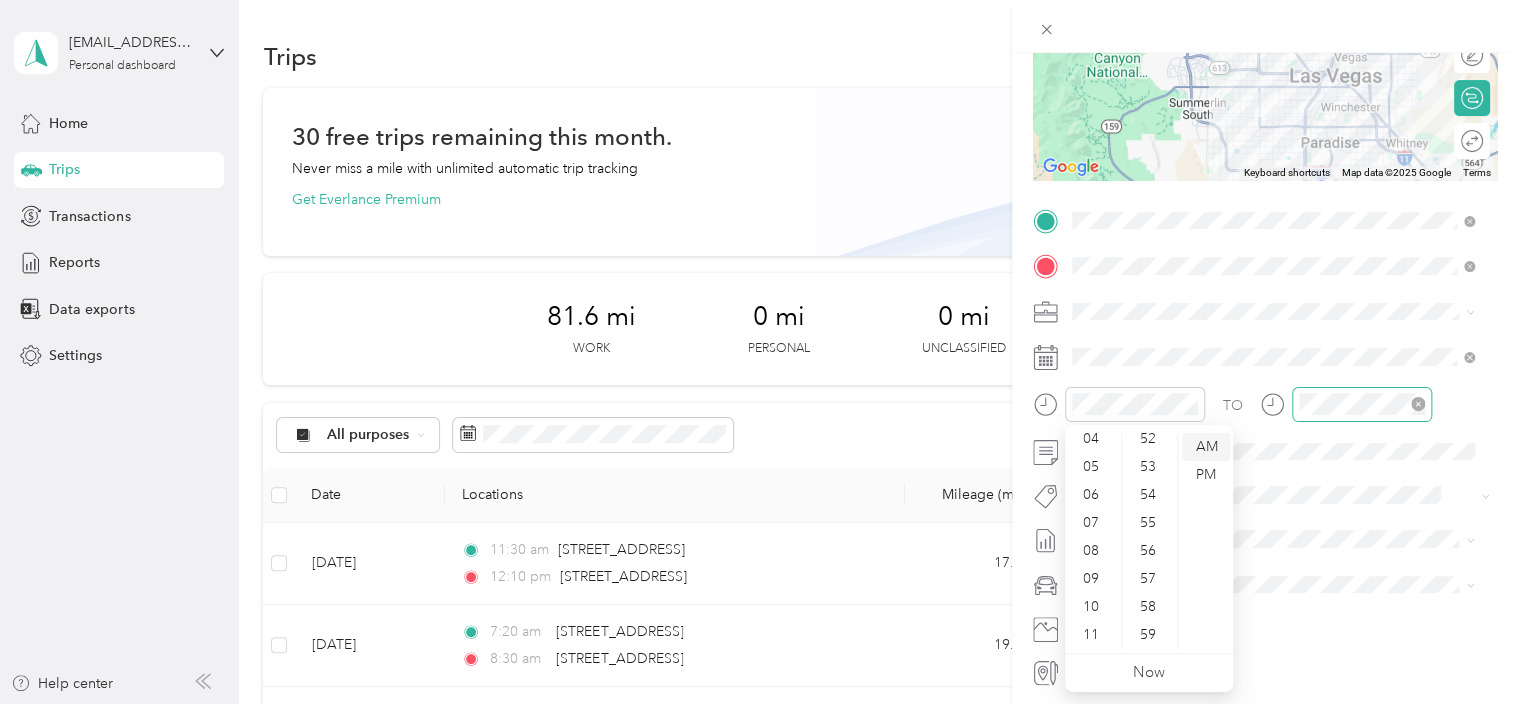 click on "AM" at bounding box center (1206, 447) 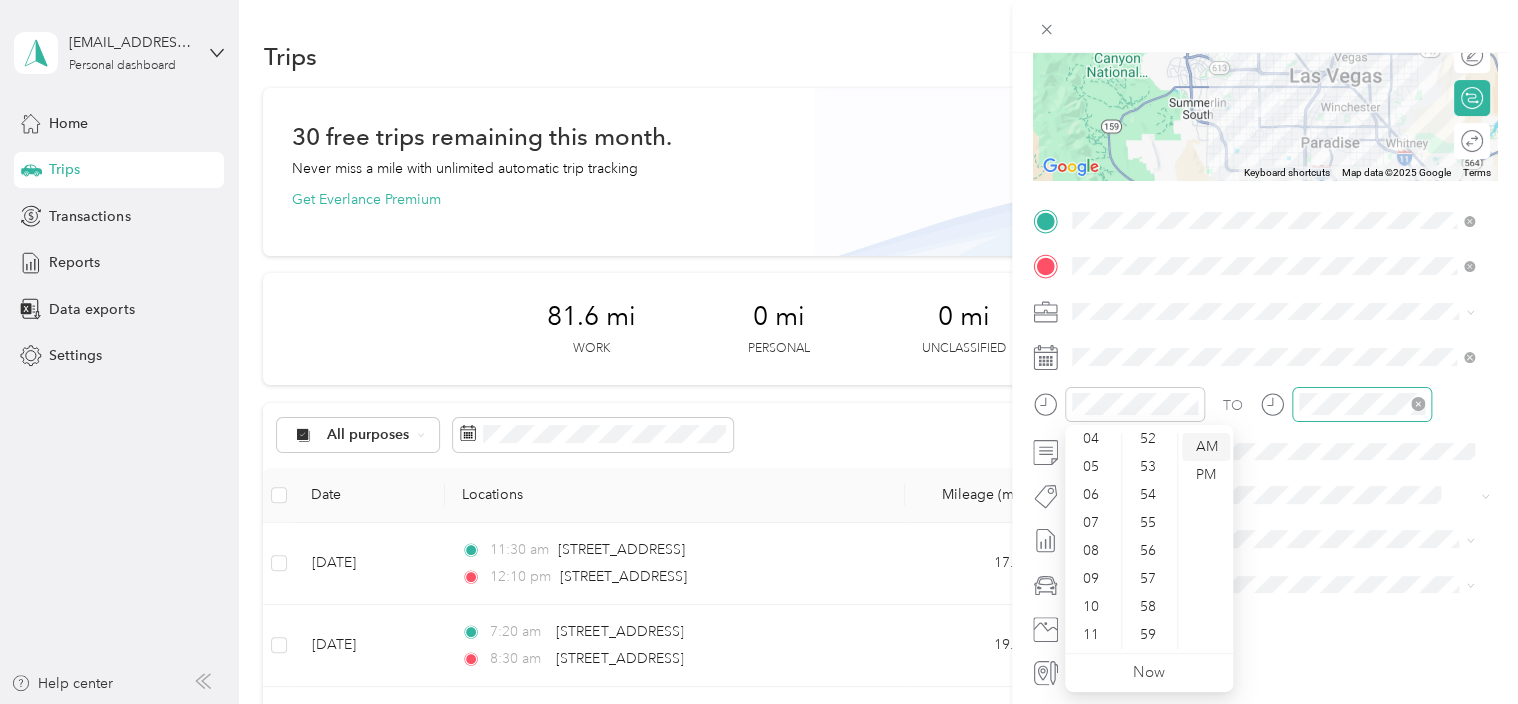 click on "AM" at bounding box center (1206, 447) 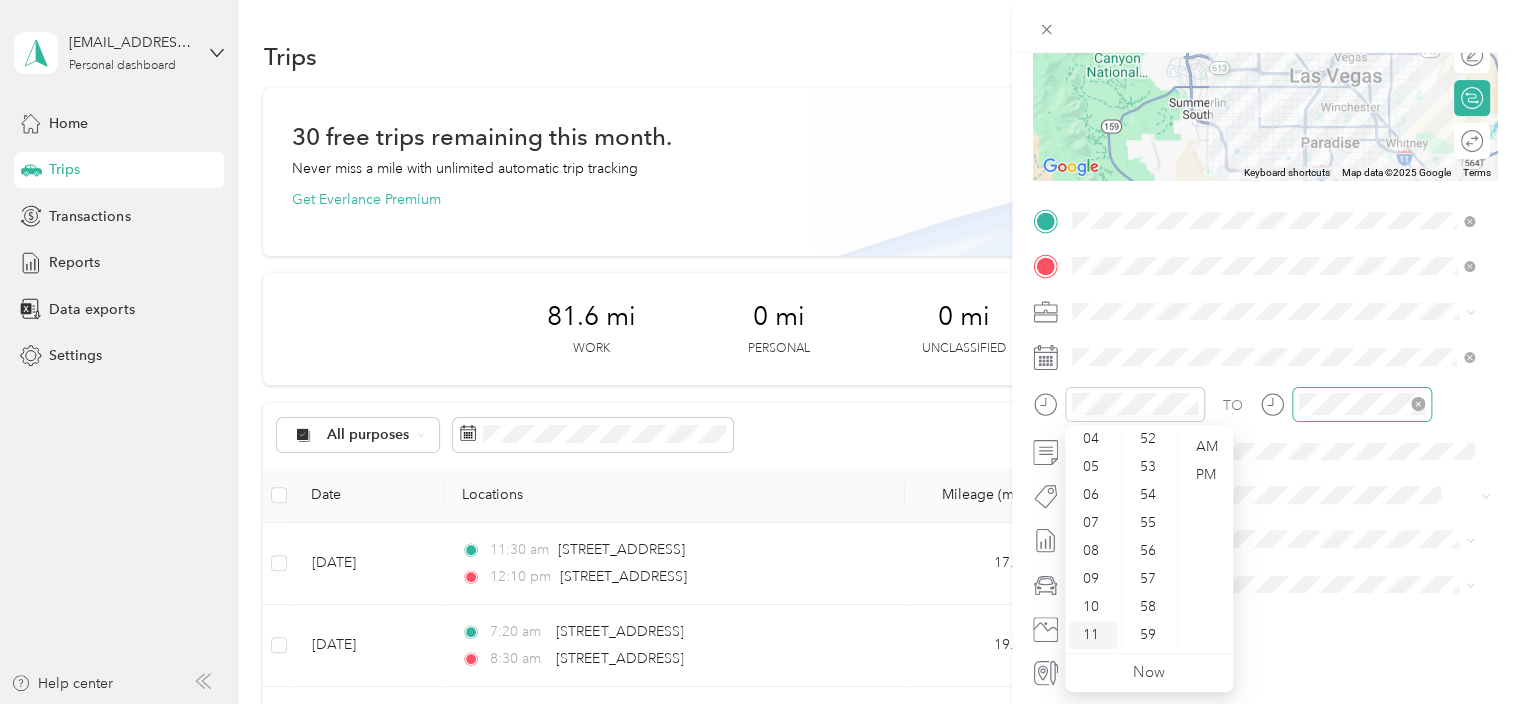 click on "11" at bounding box center (1093, 635) 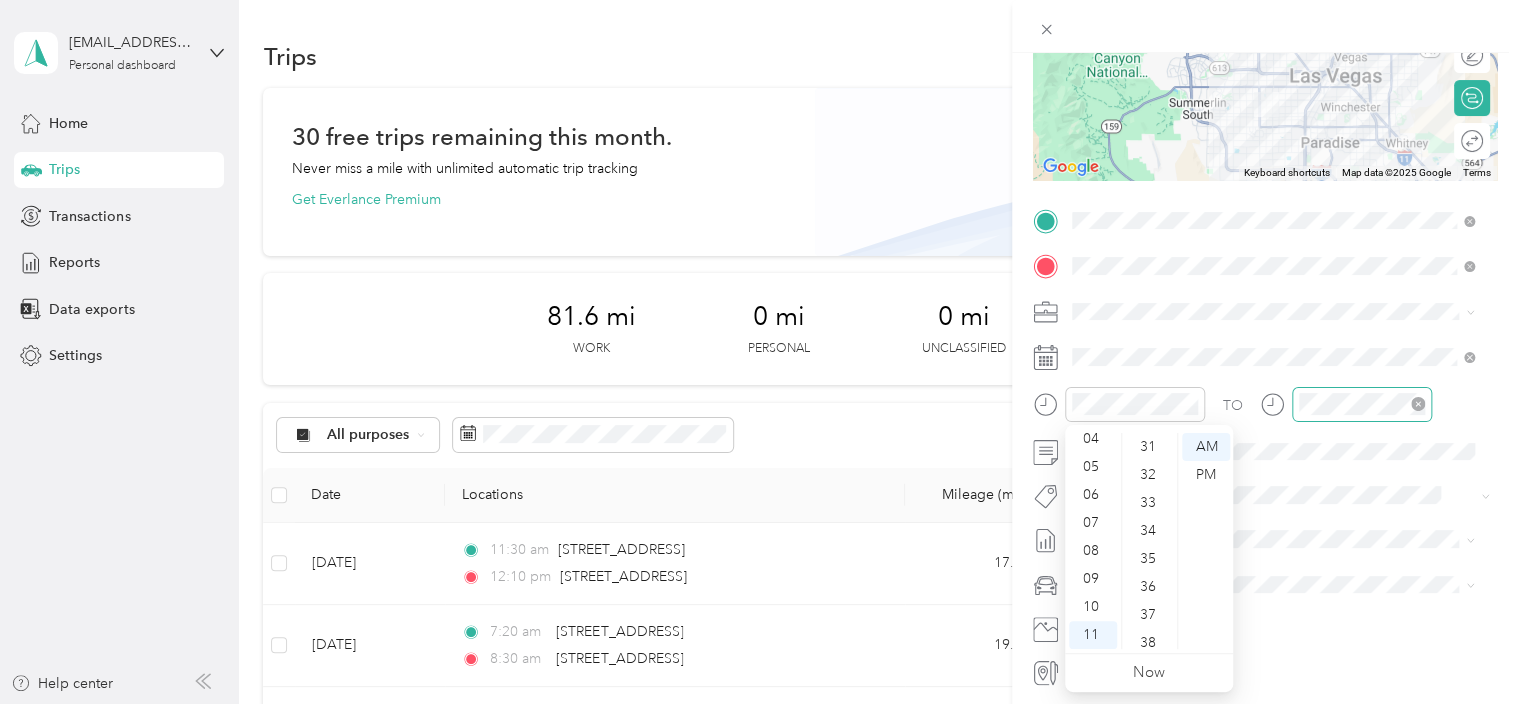 scroll, scrollTop: 864, scrollLeft: 0, axis: vertical 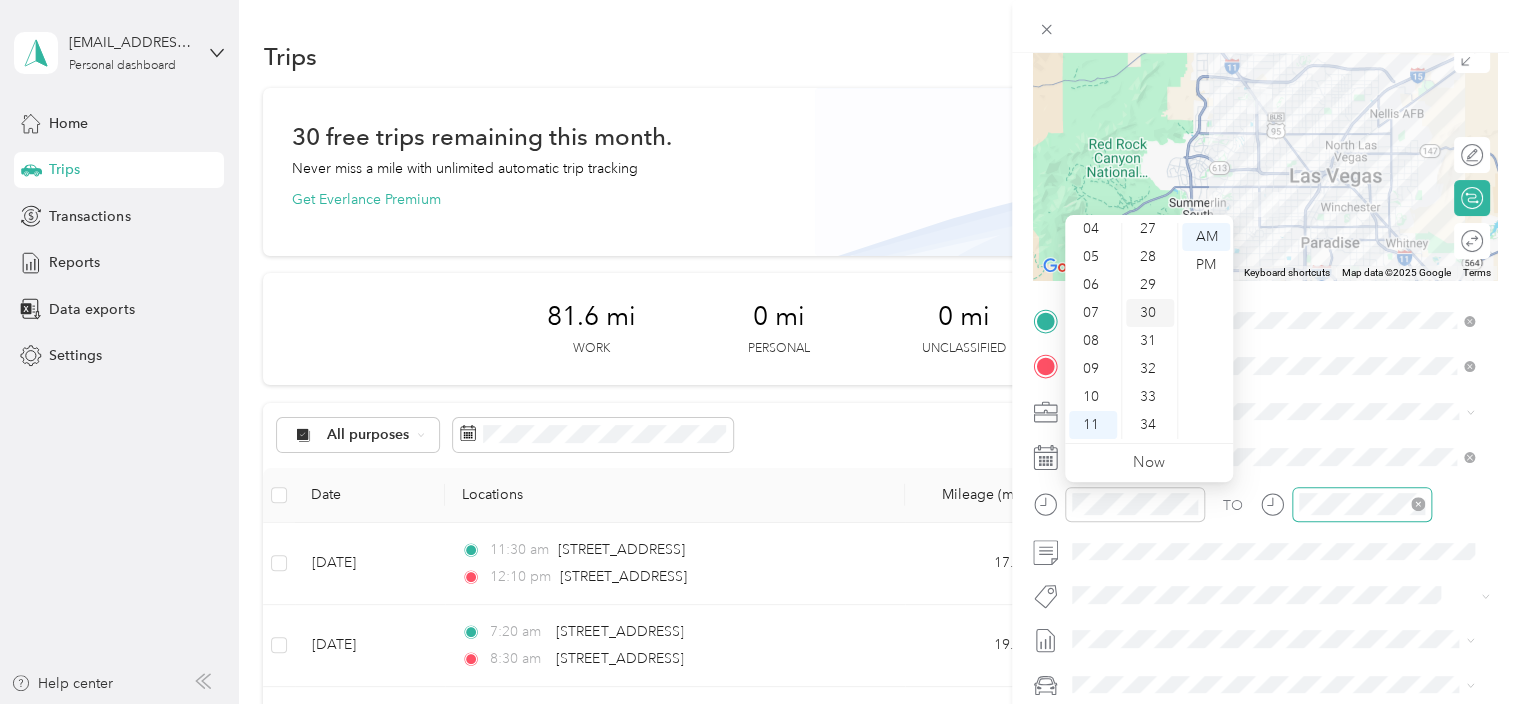 click on "30" at bounding box center [1150, 313] 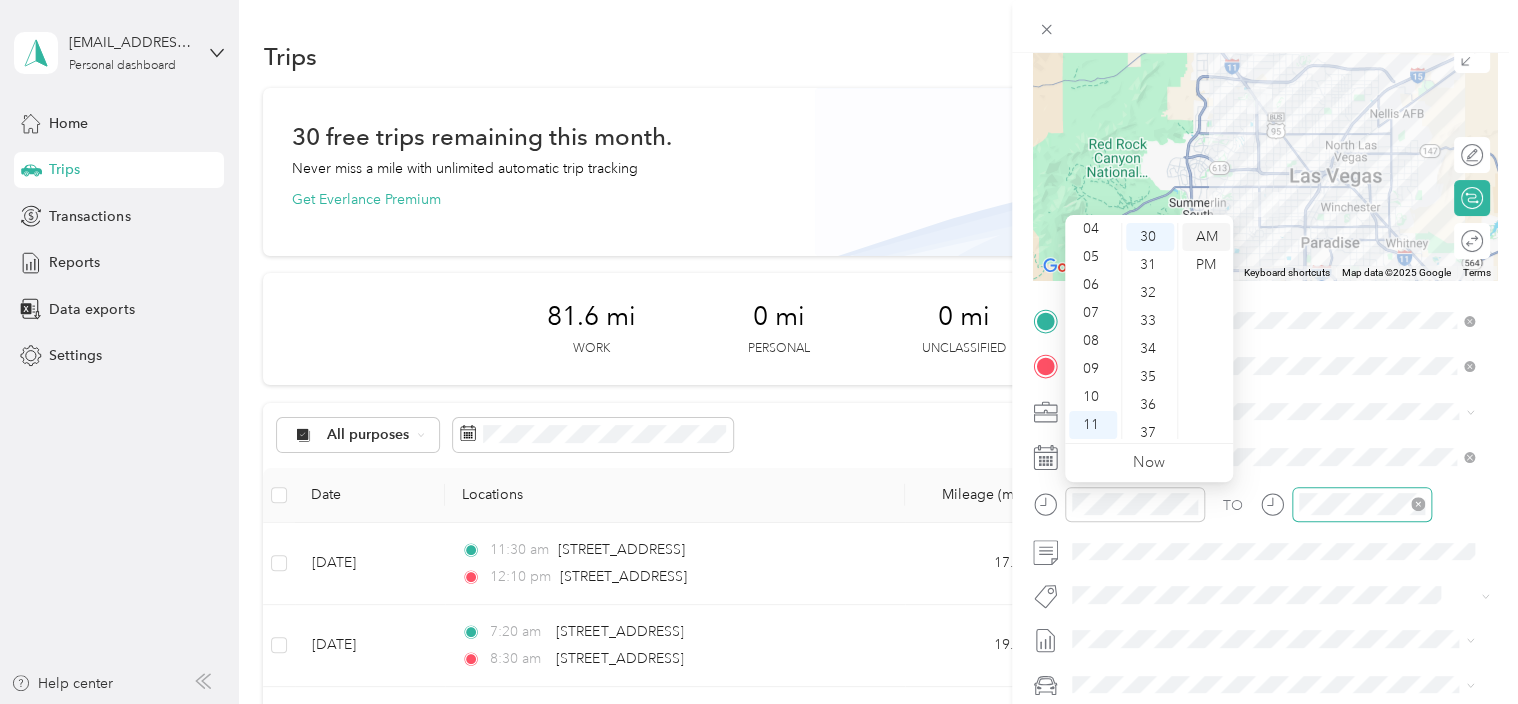 click on "AM" at bounding box center [1206, 237] 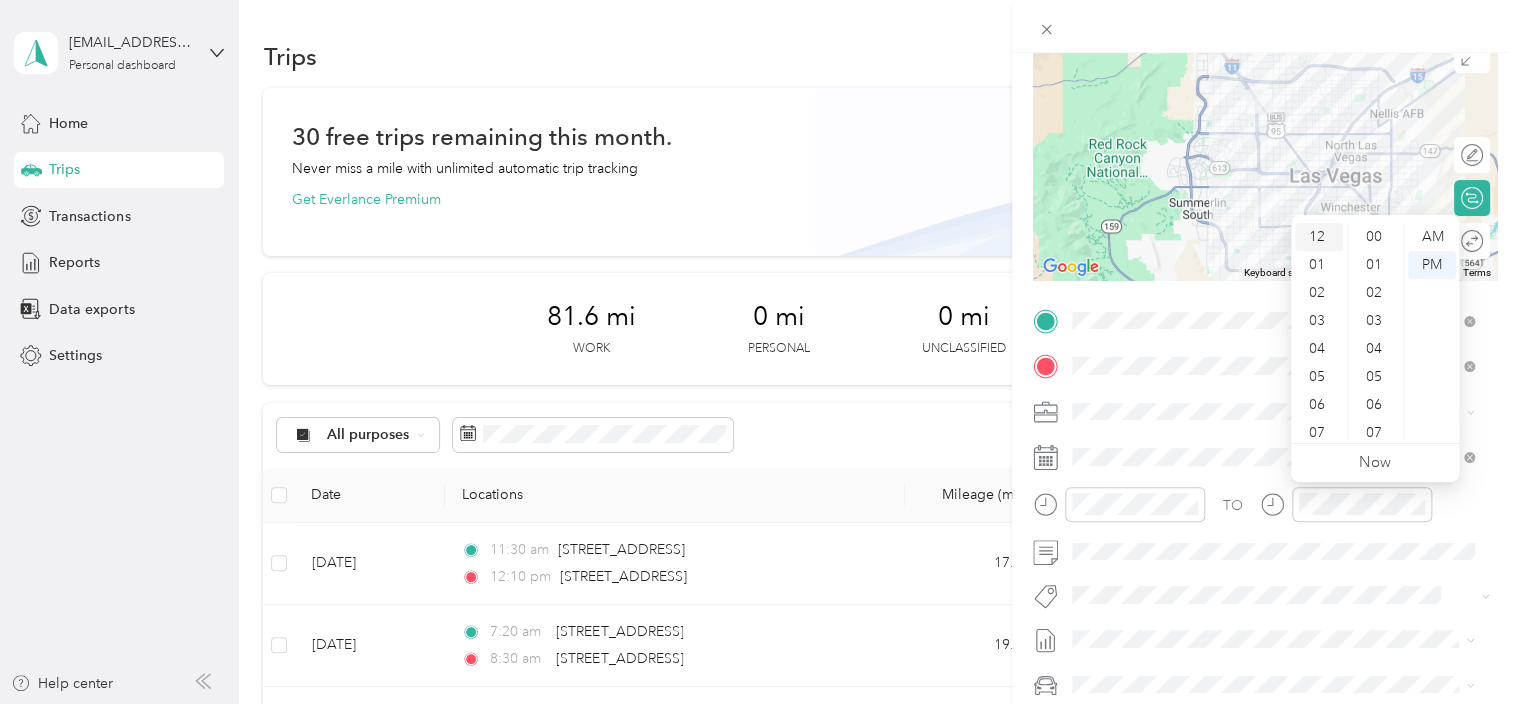 click on "12" at bounding box center [1319, 237] 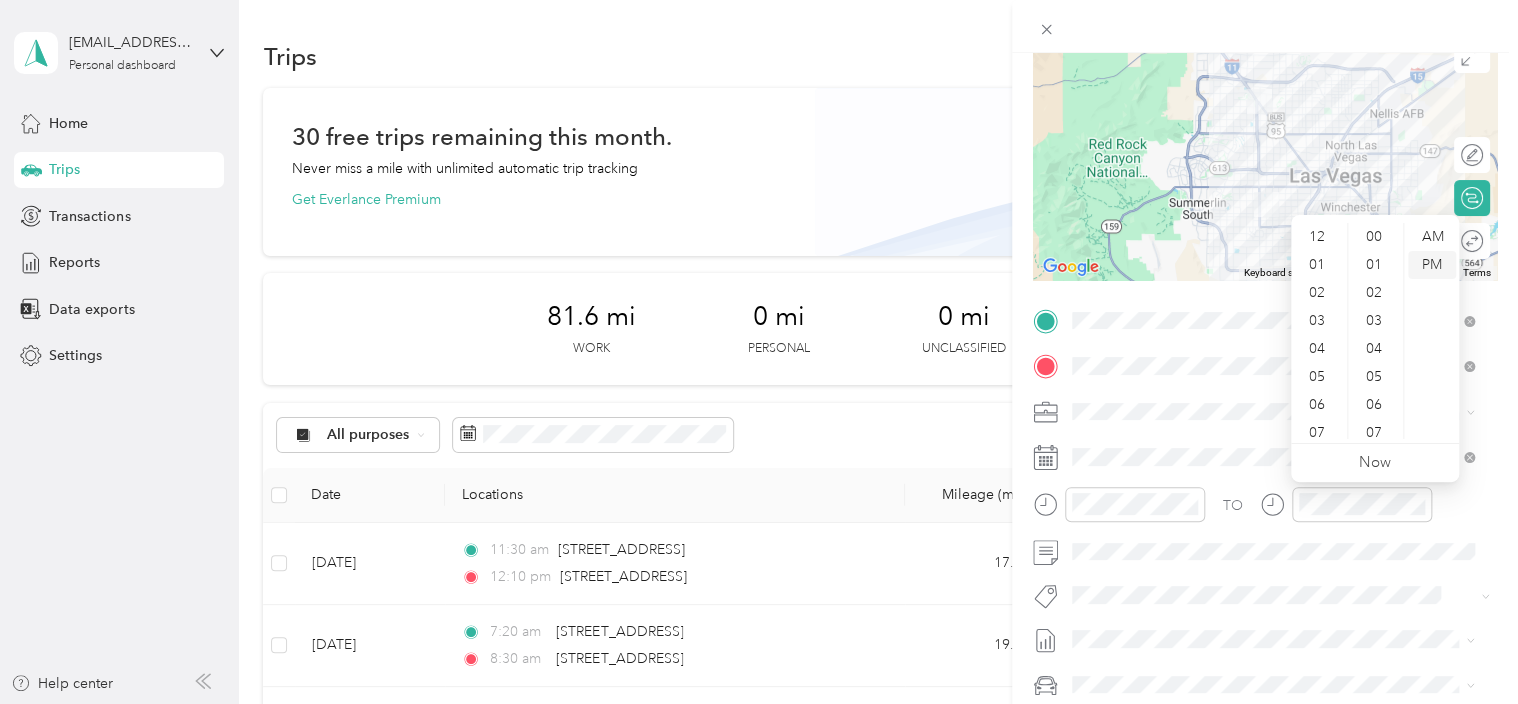 click on "PM" at bounding box center (1432, 265) 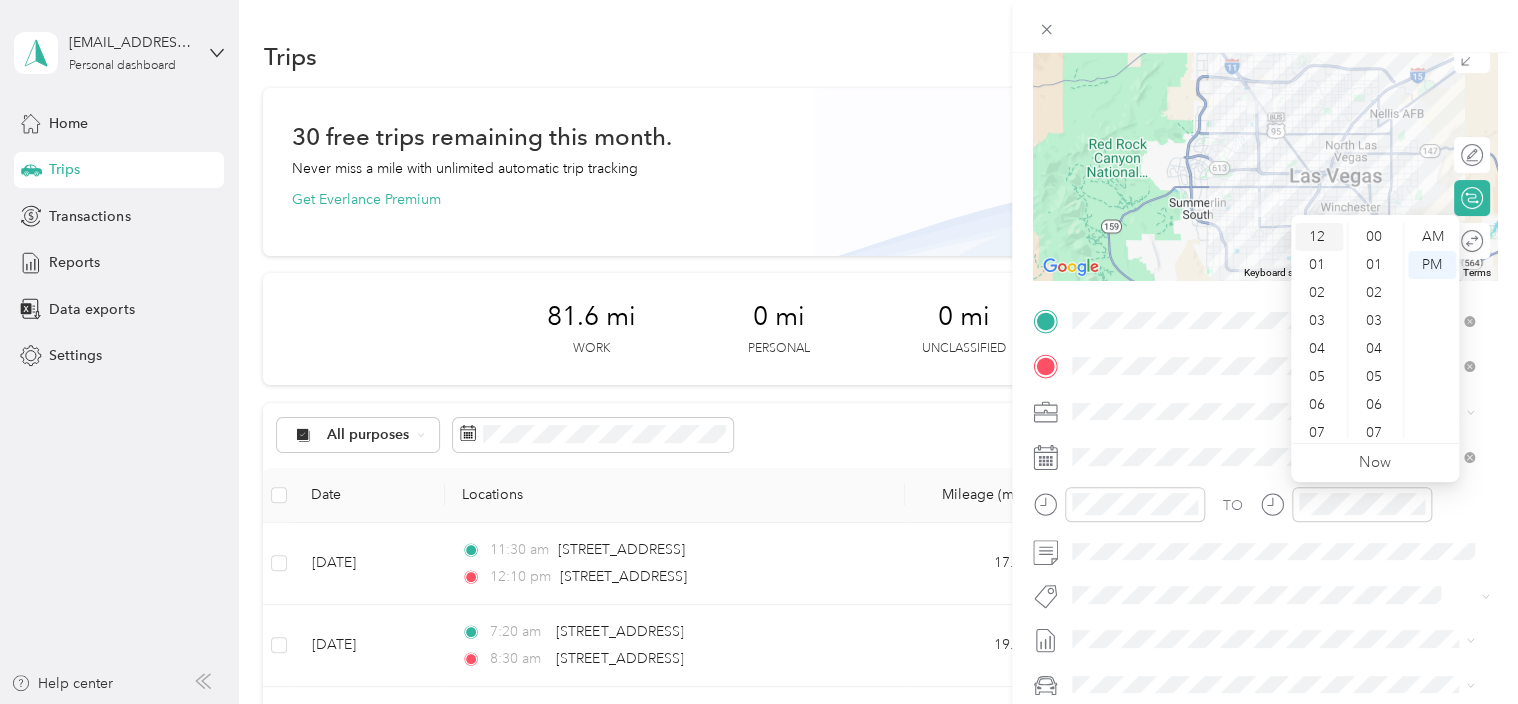 click on "12" at bounding box center (1319, 237) 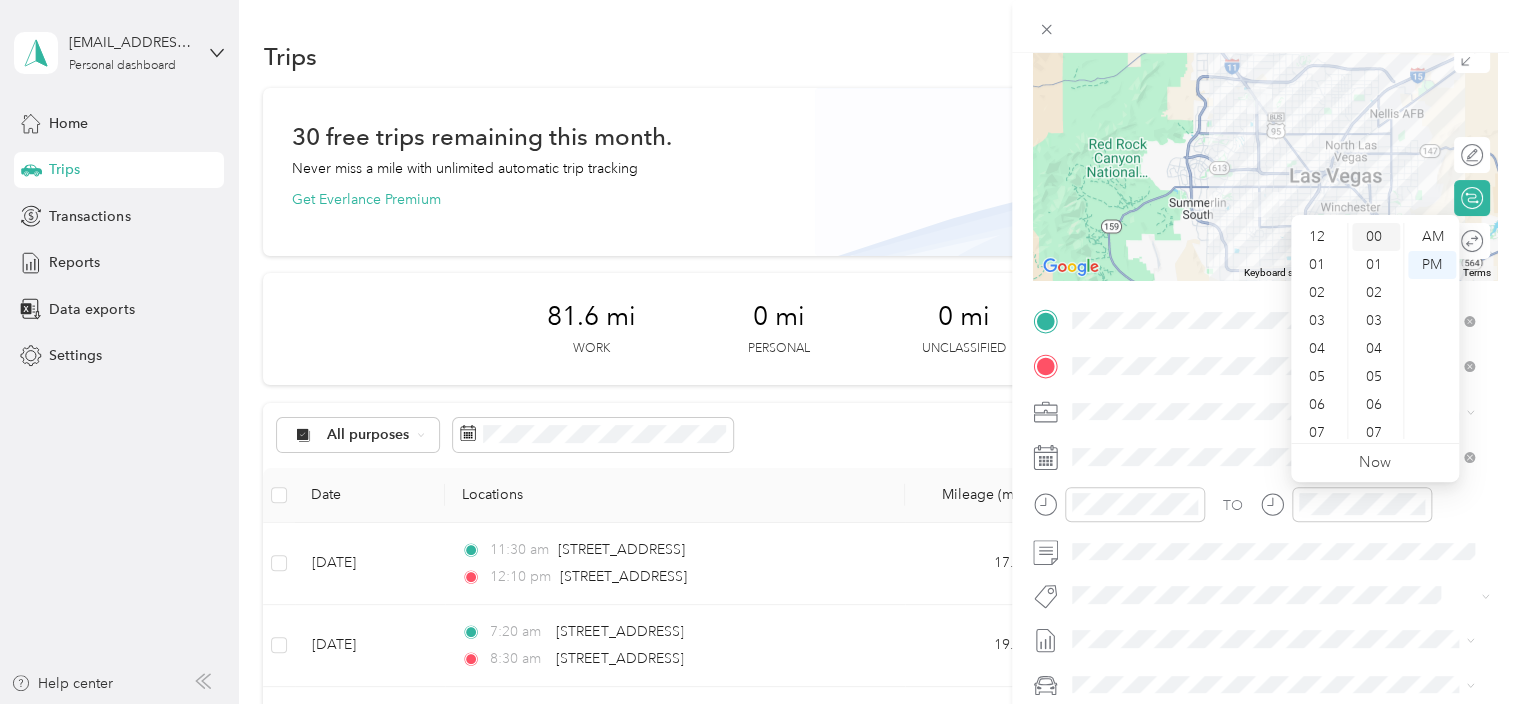 click on "00" at bounding box center [1376, 237] 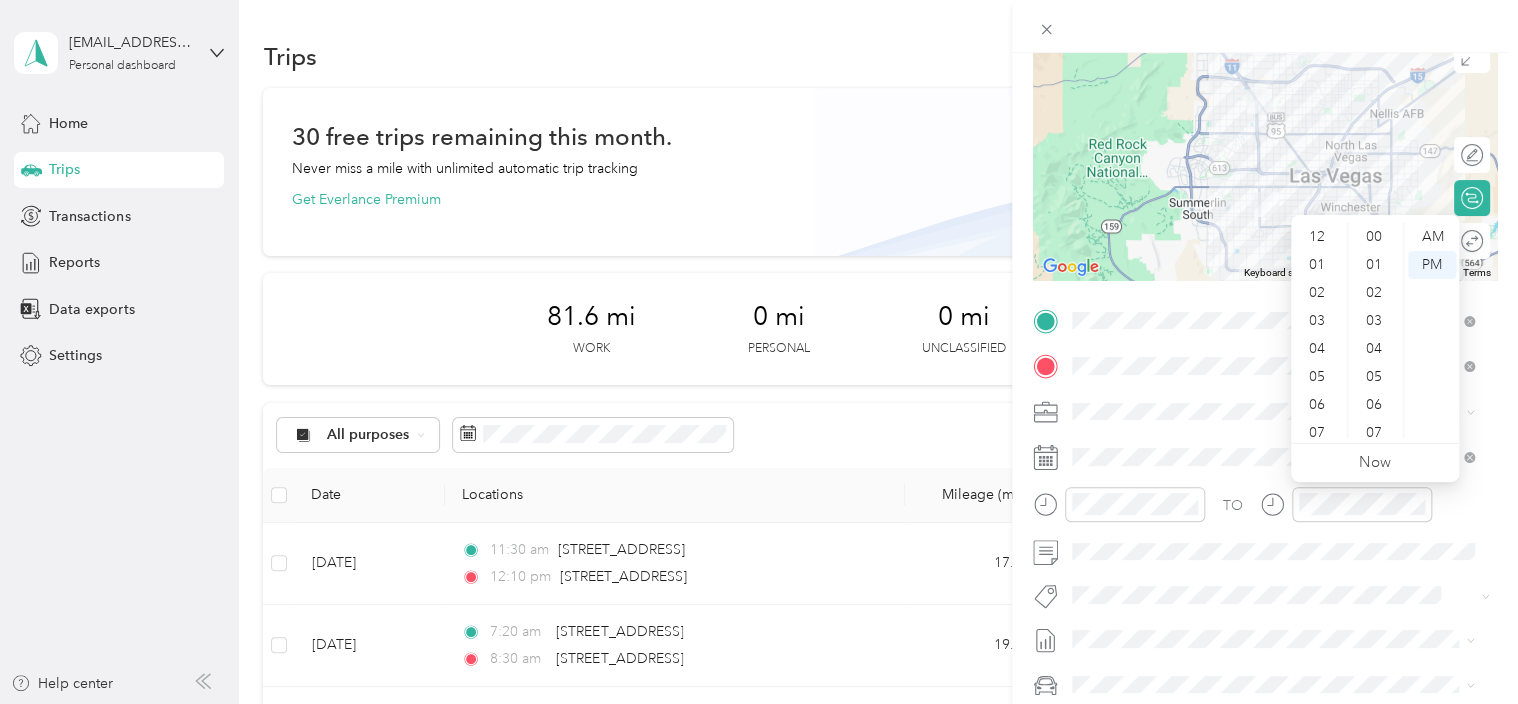 click 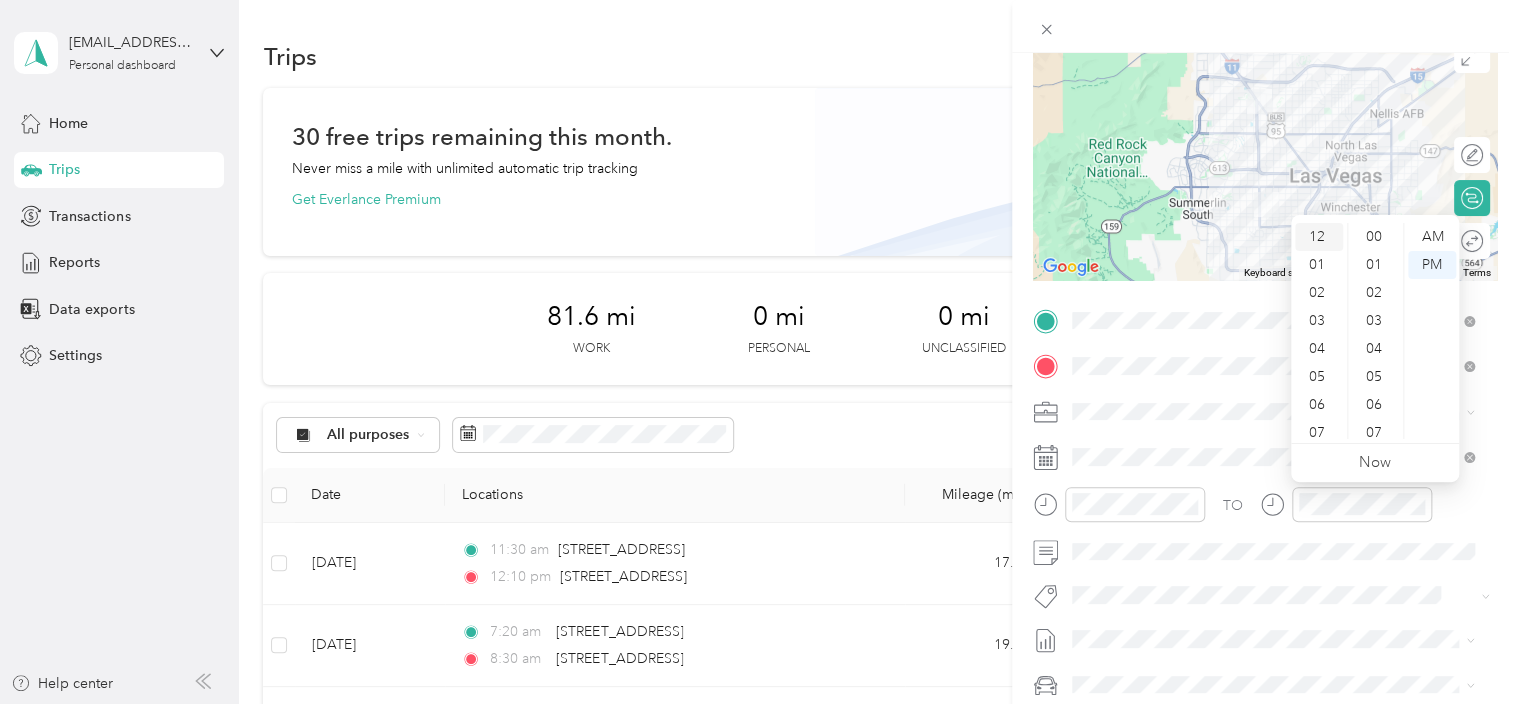 click on "12" at bounding box center [1319, 237] 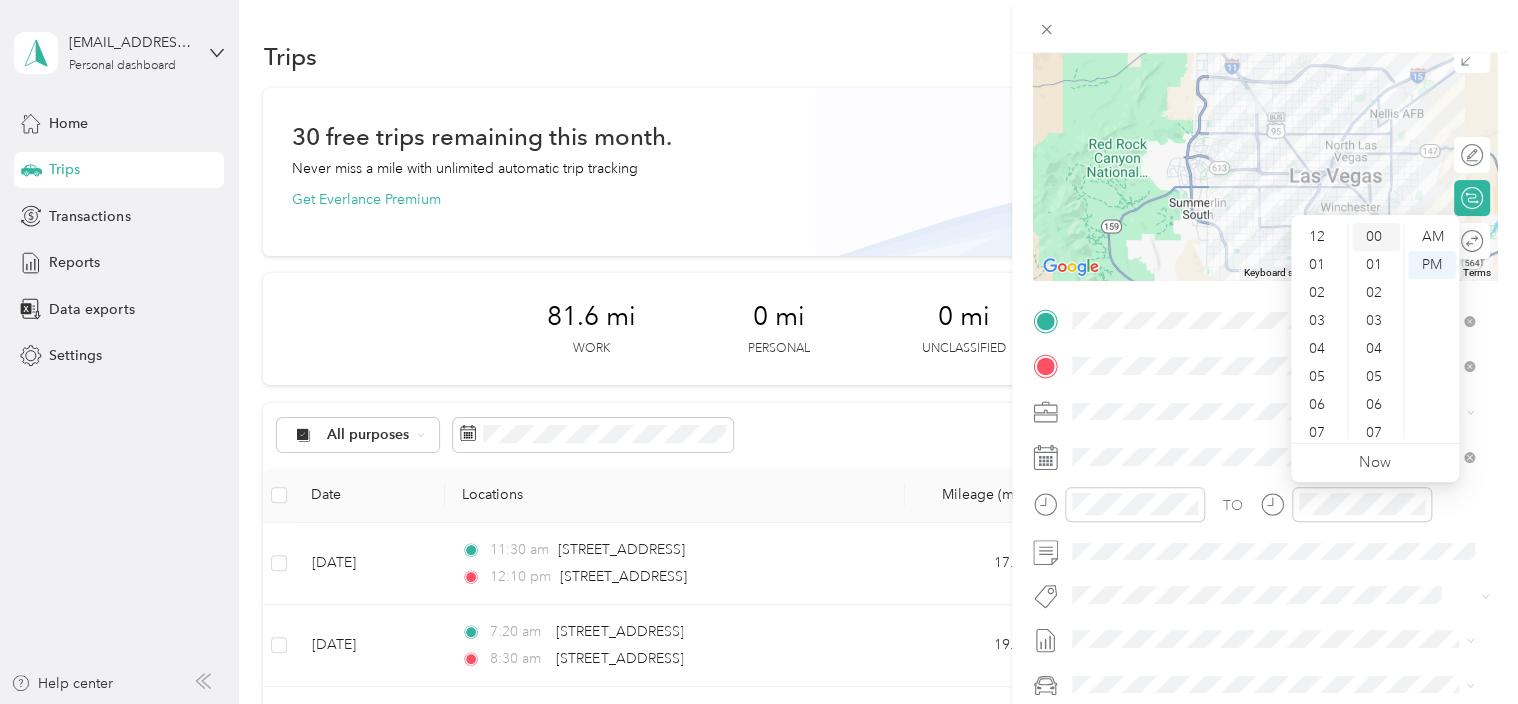click on "00" at bounding box center (1376, 237) 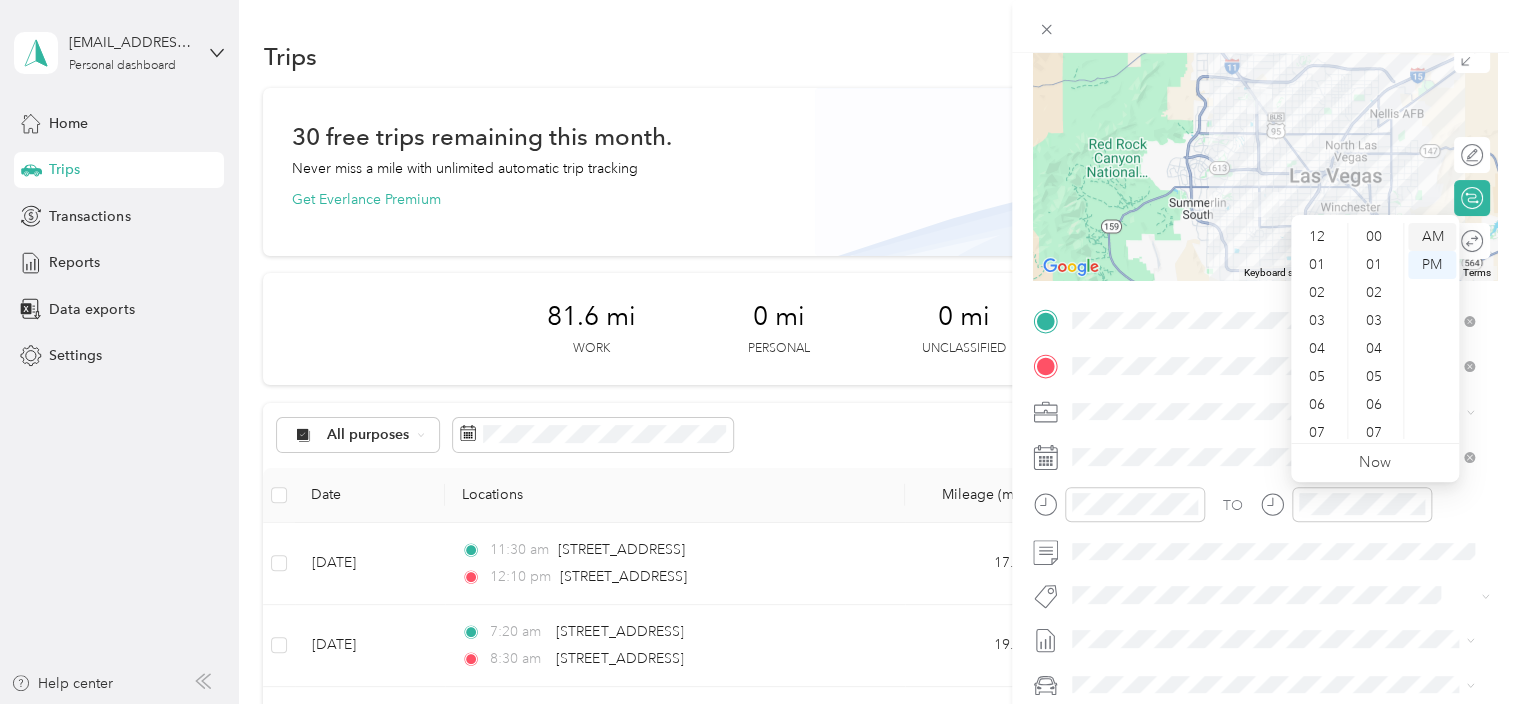 click on "AM" at bounding box center [1432, 237] 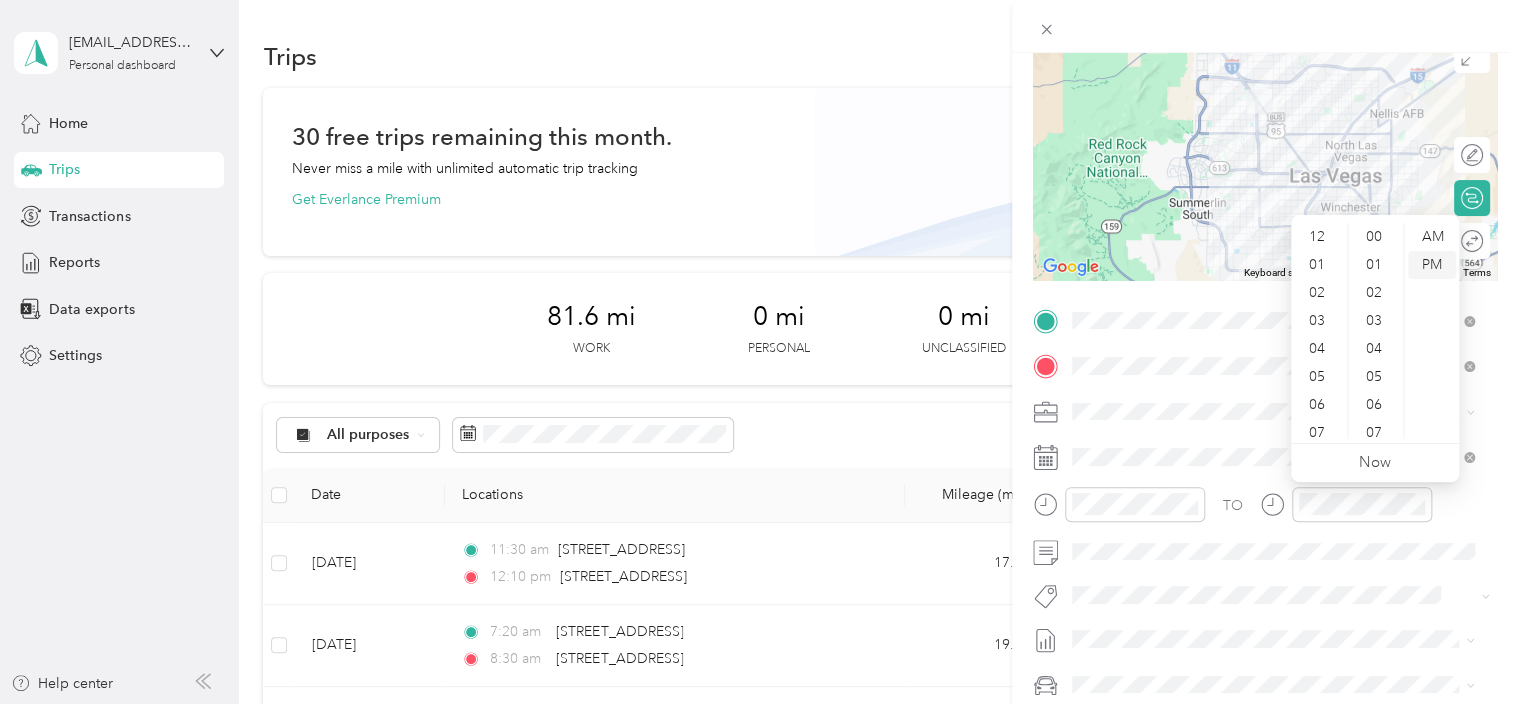 click on "PM" at bounding box center (1432, 265) 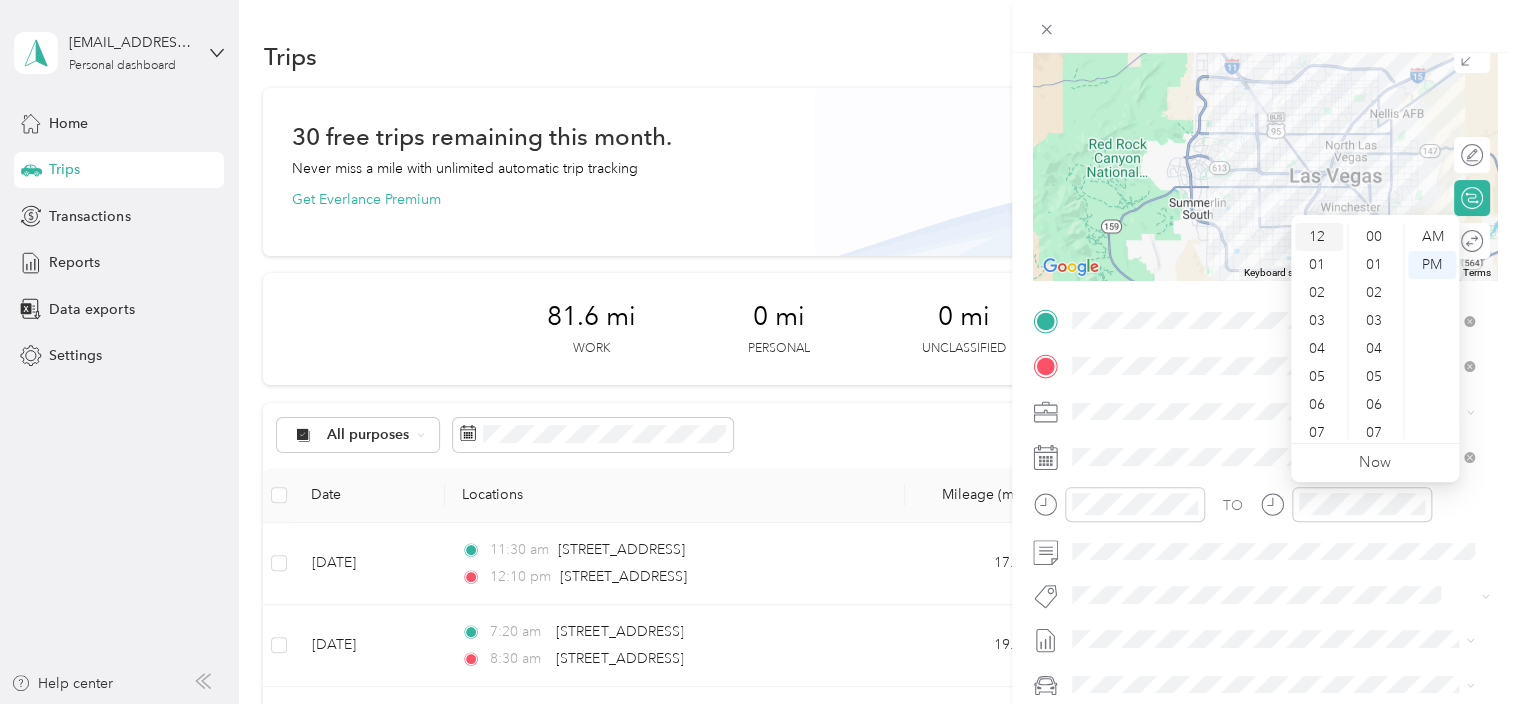 click on "12" at bounding box center [1319, 237] 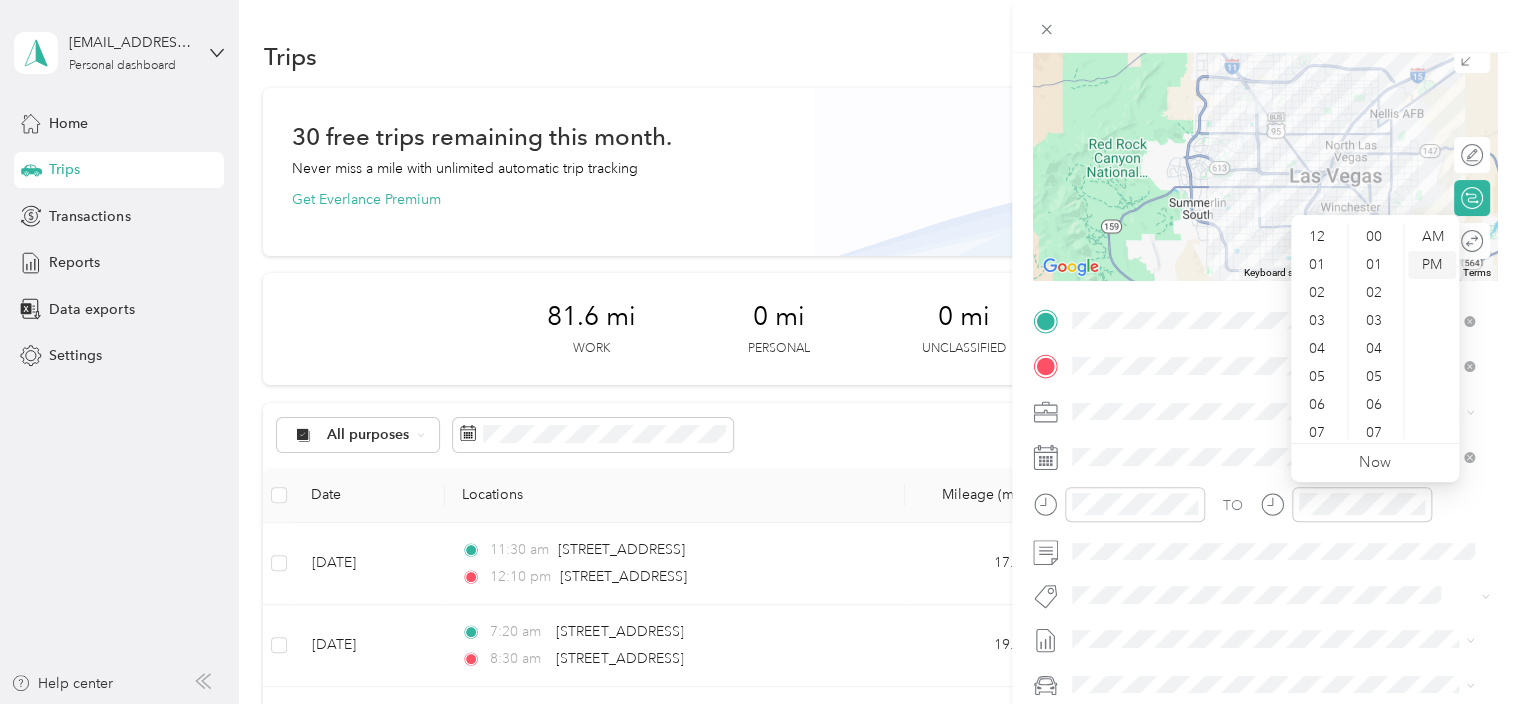 click on "PM" at bounding box center (1432, 265) 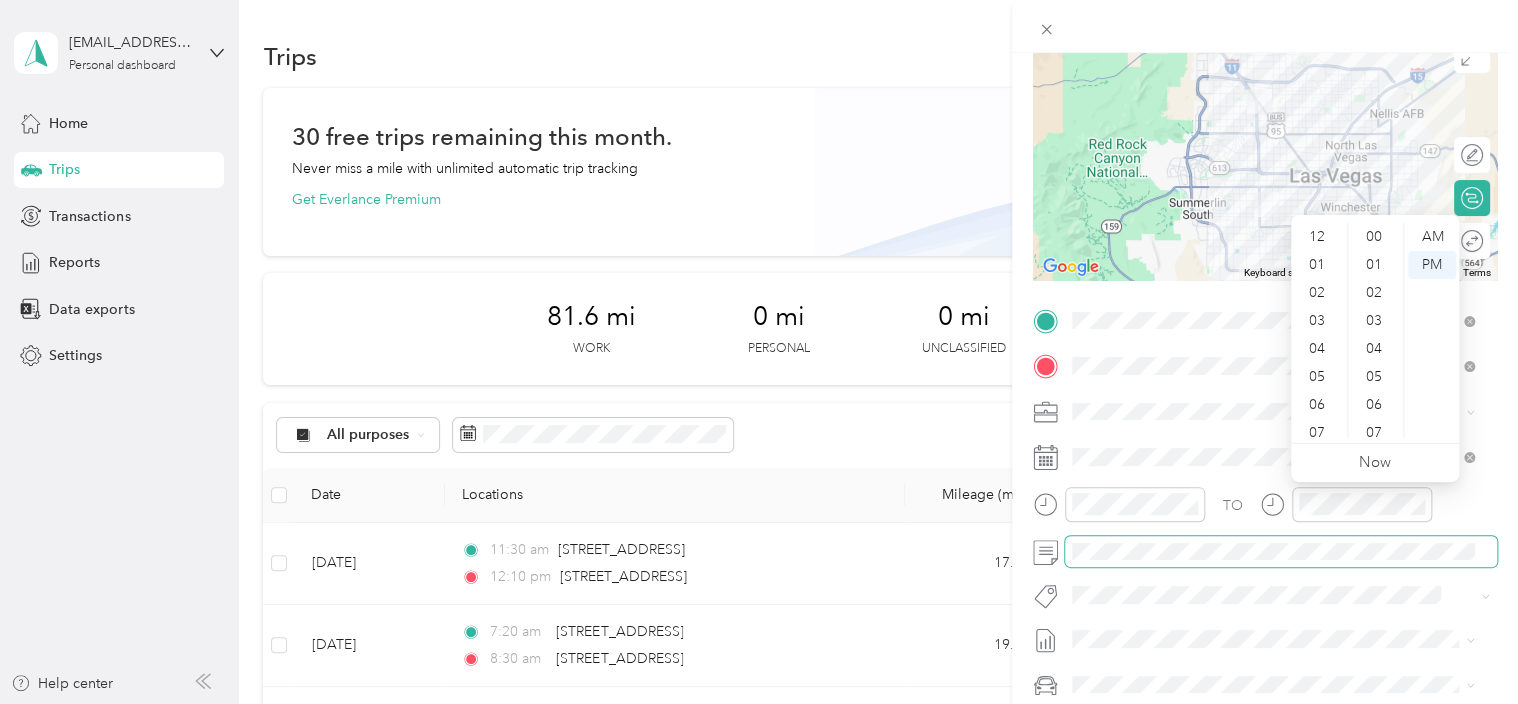click at bounding box center [1281, 552] 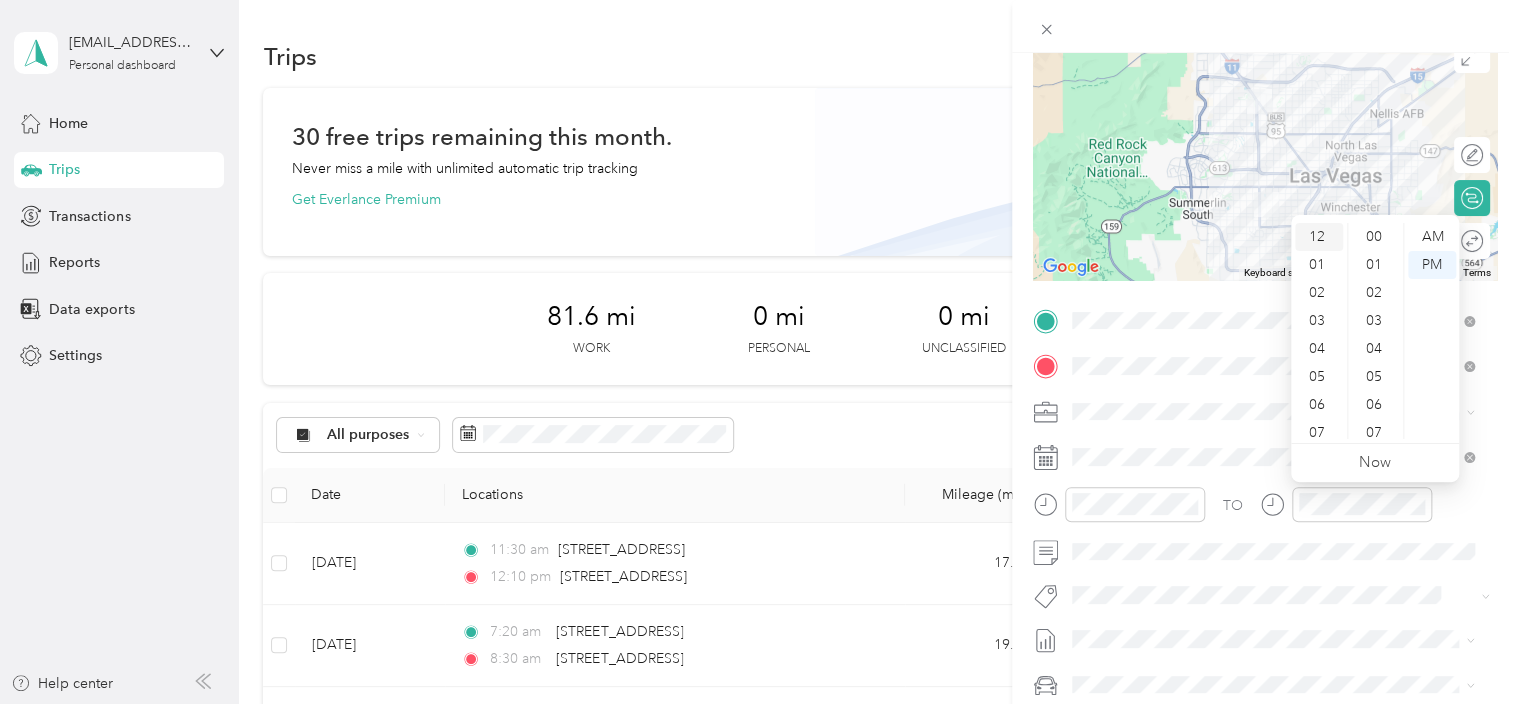 click on "12" at bounding box center [1319, 237] 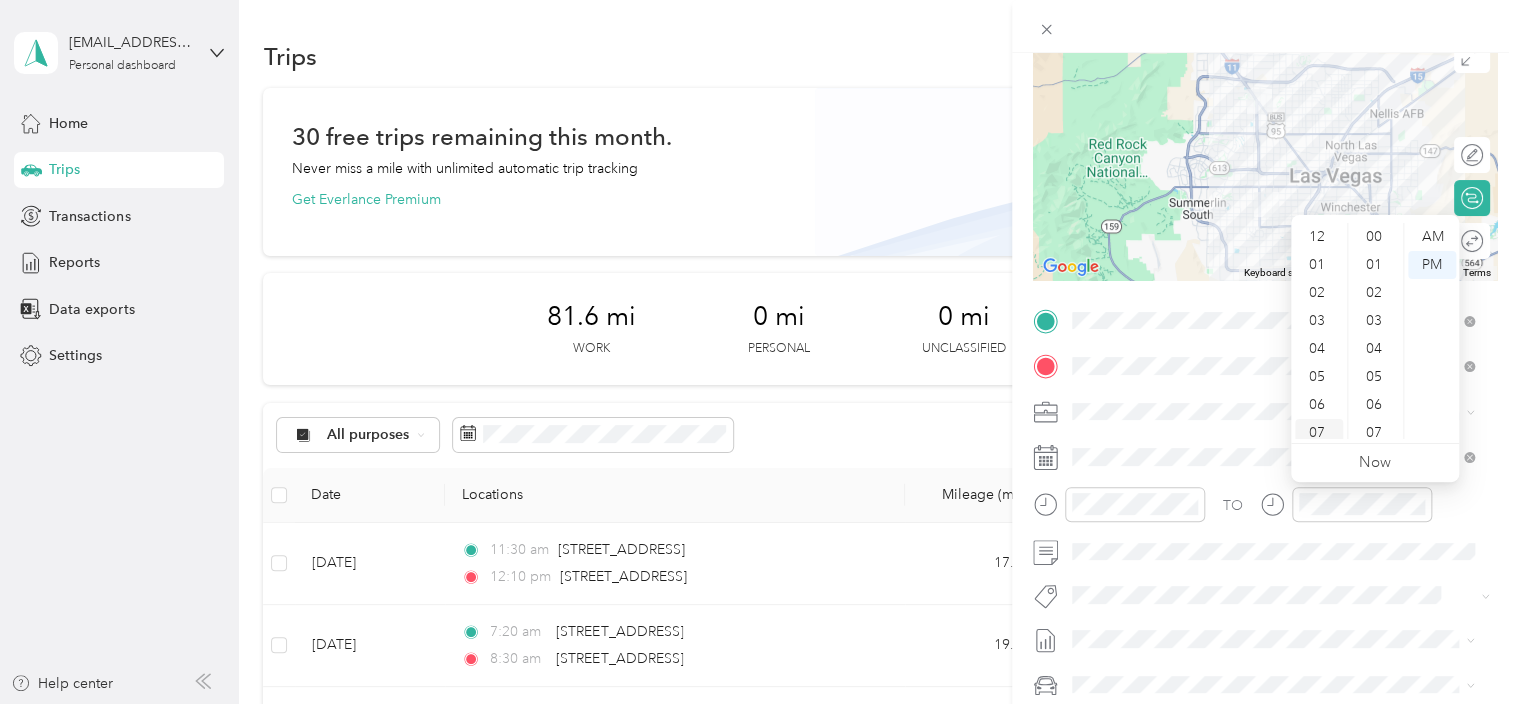 click on "12 01 02 03 04 05 06 07 08 09 10 11 00 01 02 03 04 05 06 07 08 09 10 11 12 13 14 15 16 17 18 19 20 21 22 23 24 25 26 27 28 29 30 31 32 33 34 35 36 37 38 39 40 41 42 43 44 45 46 47 48 49 50 51 52 53 54 55 56 57 58 59 AM PM" at bounding box center (1375, 331) 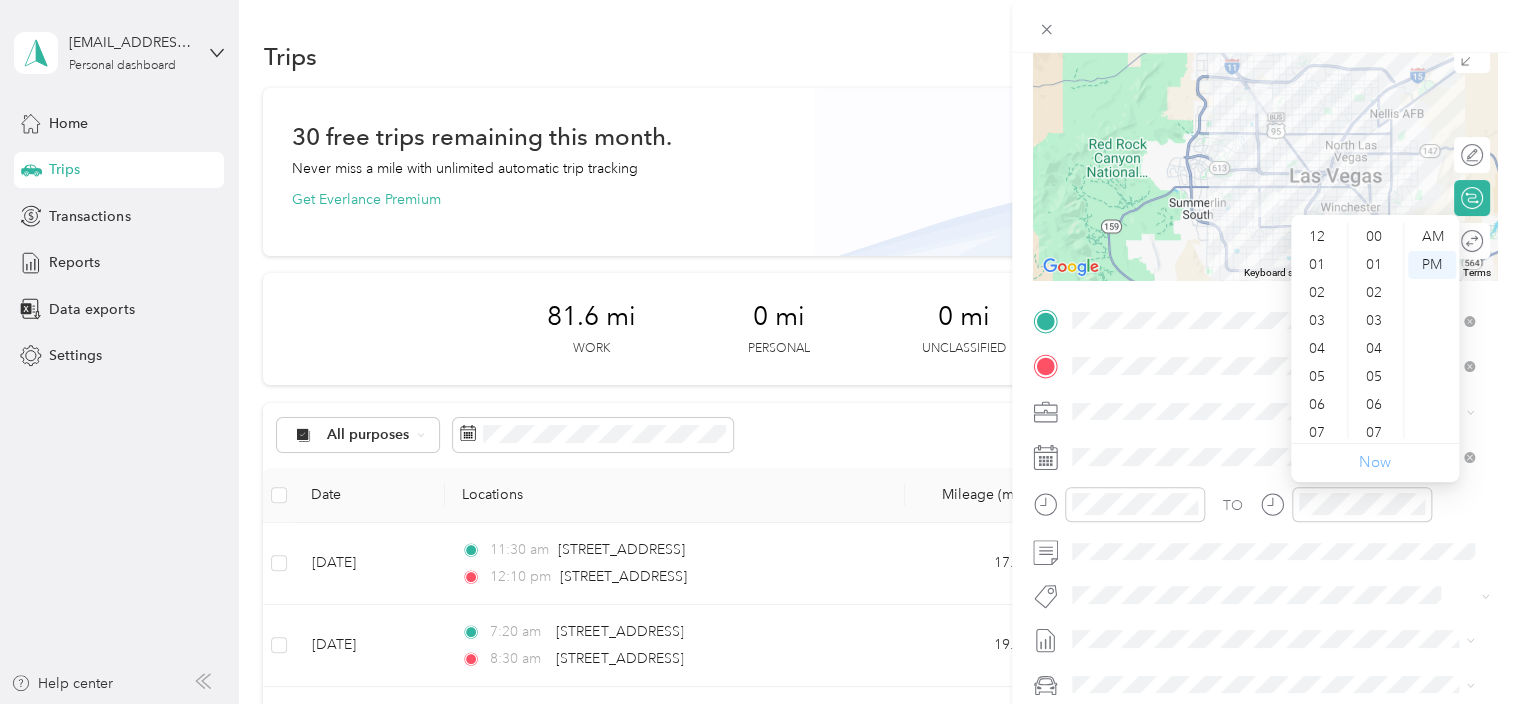 click on "Now" at bounding box center (1375, 462) 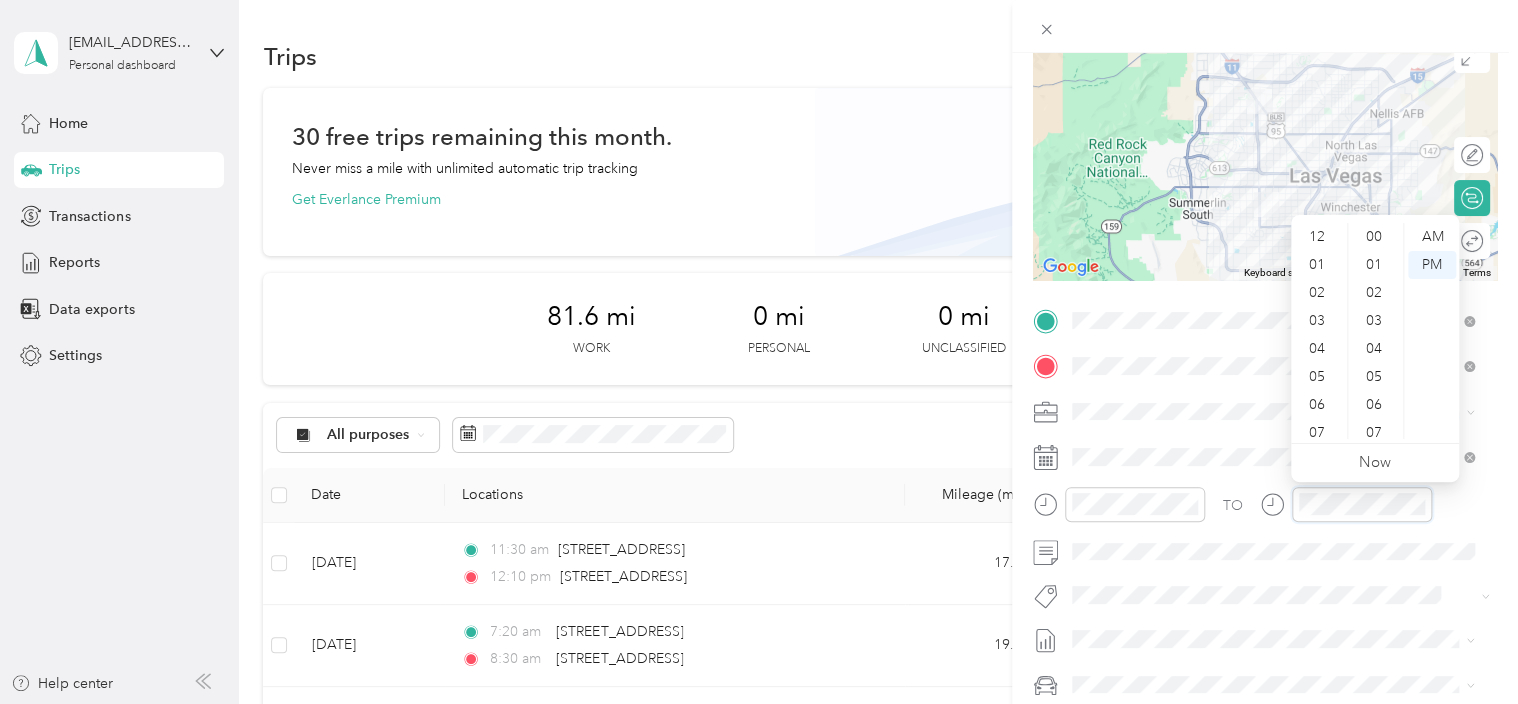 click 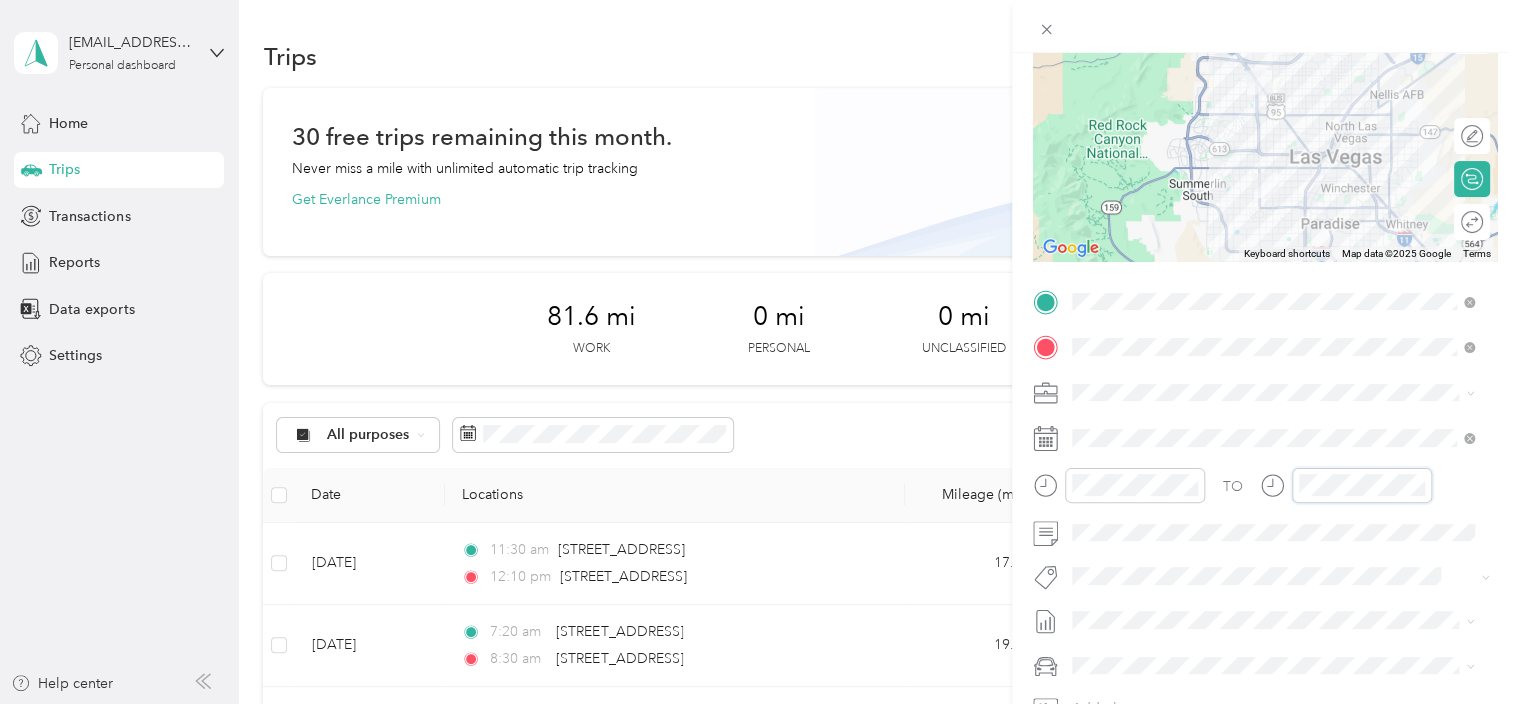 scroll, scrollTop: 144, scrollLeft: 0, axis: vertical 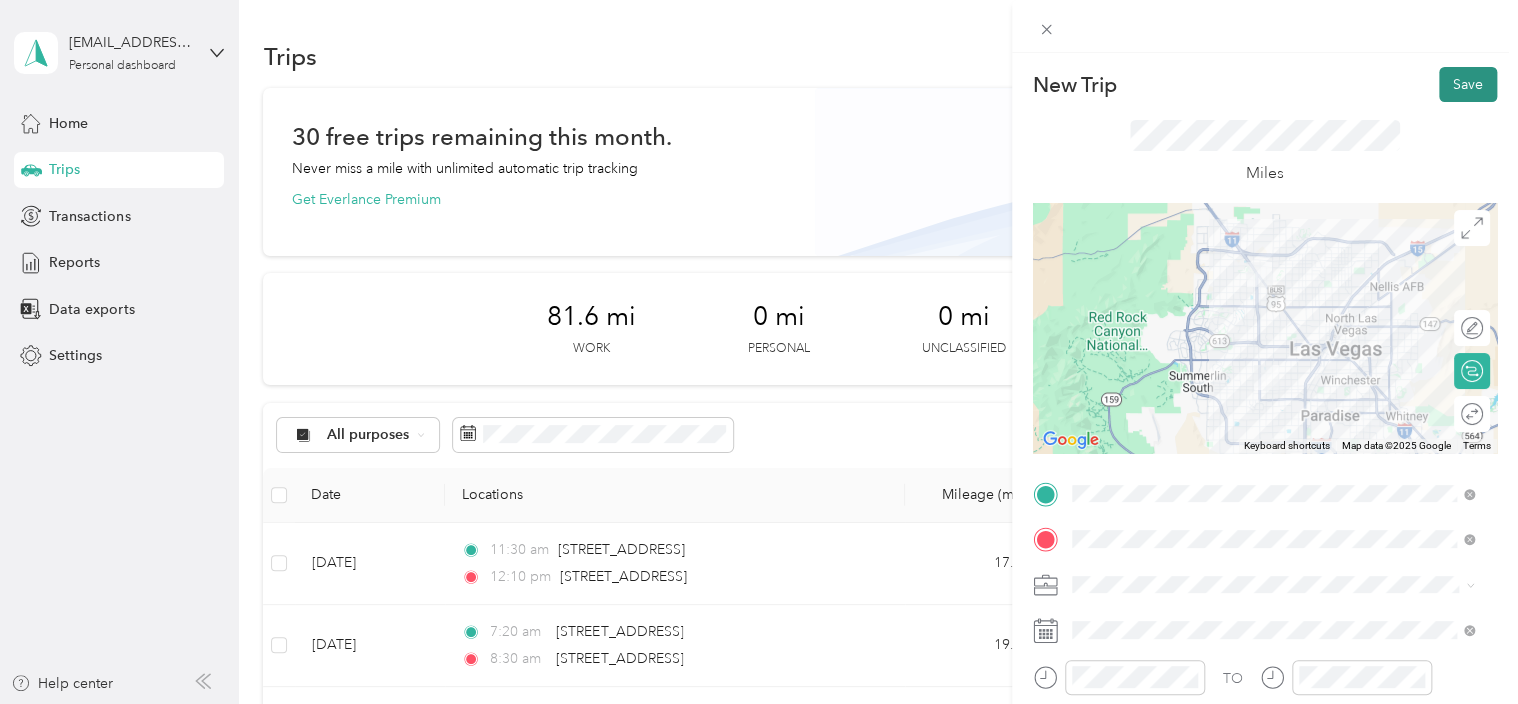 click on "Save" at bounding box center [1468, 84] 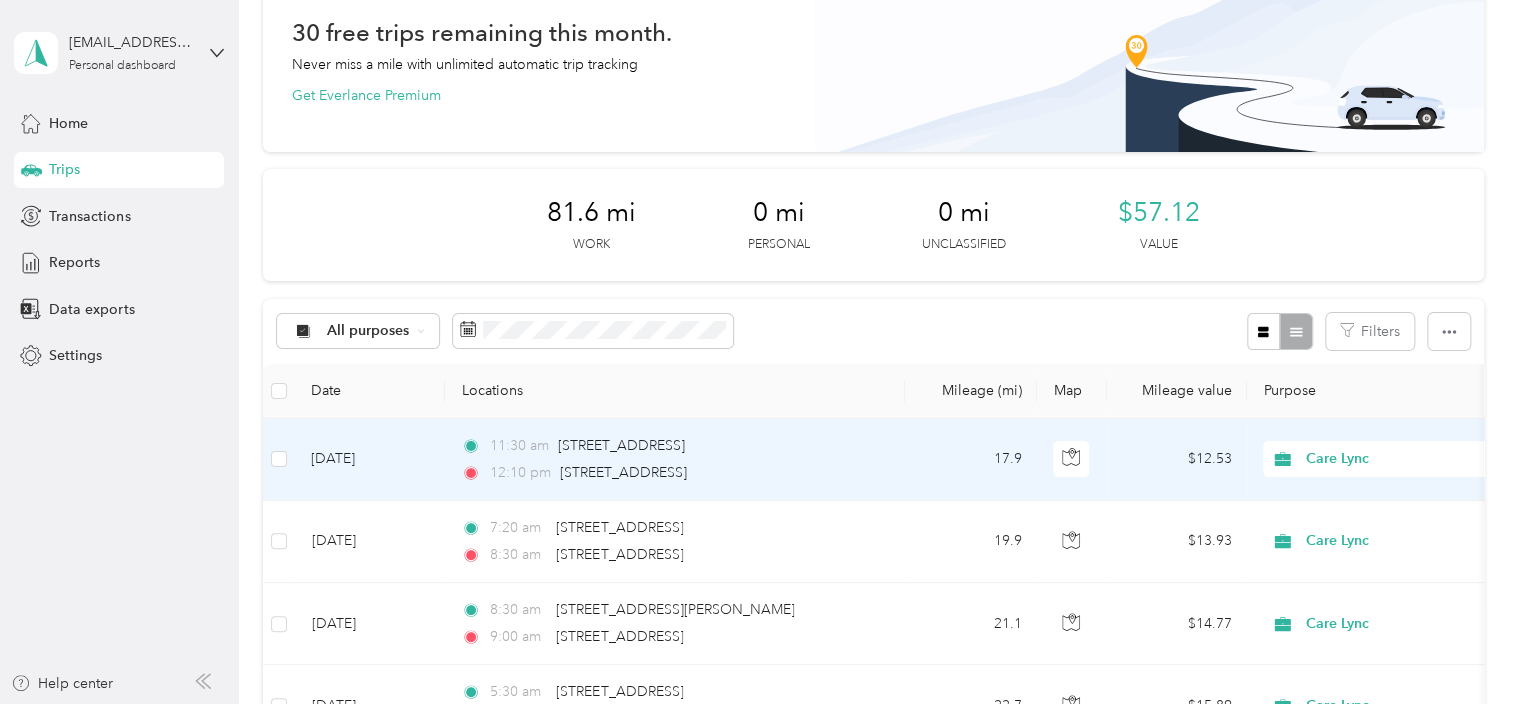 scroll, scrollTop: 100, scrollLeft: 0, axis: vertical 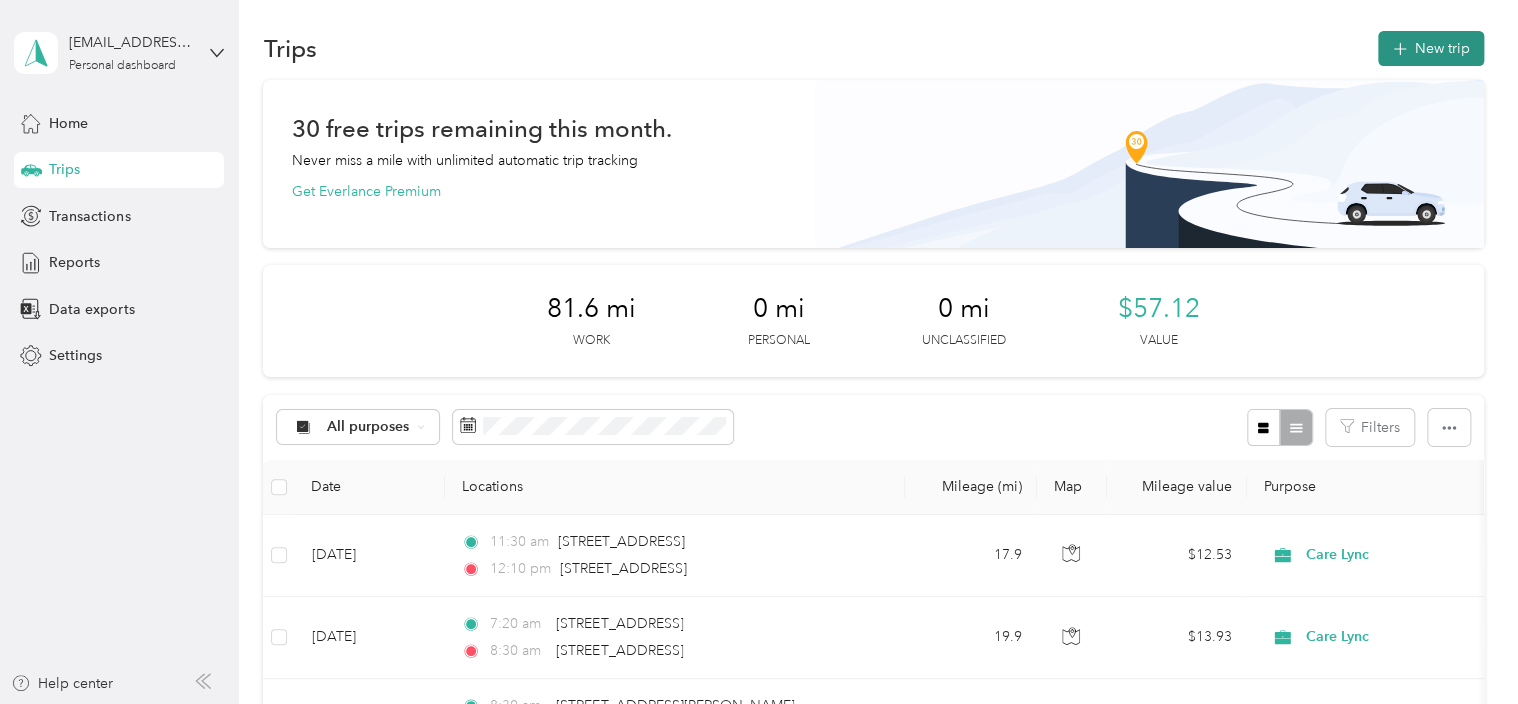 click on "New trip" at bounding box center [1431, 48] 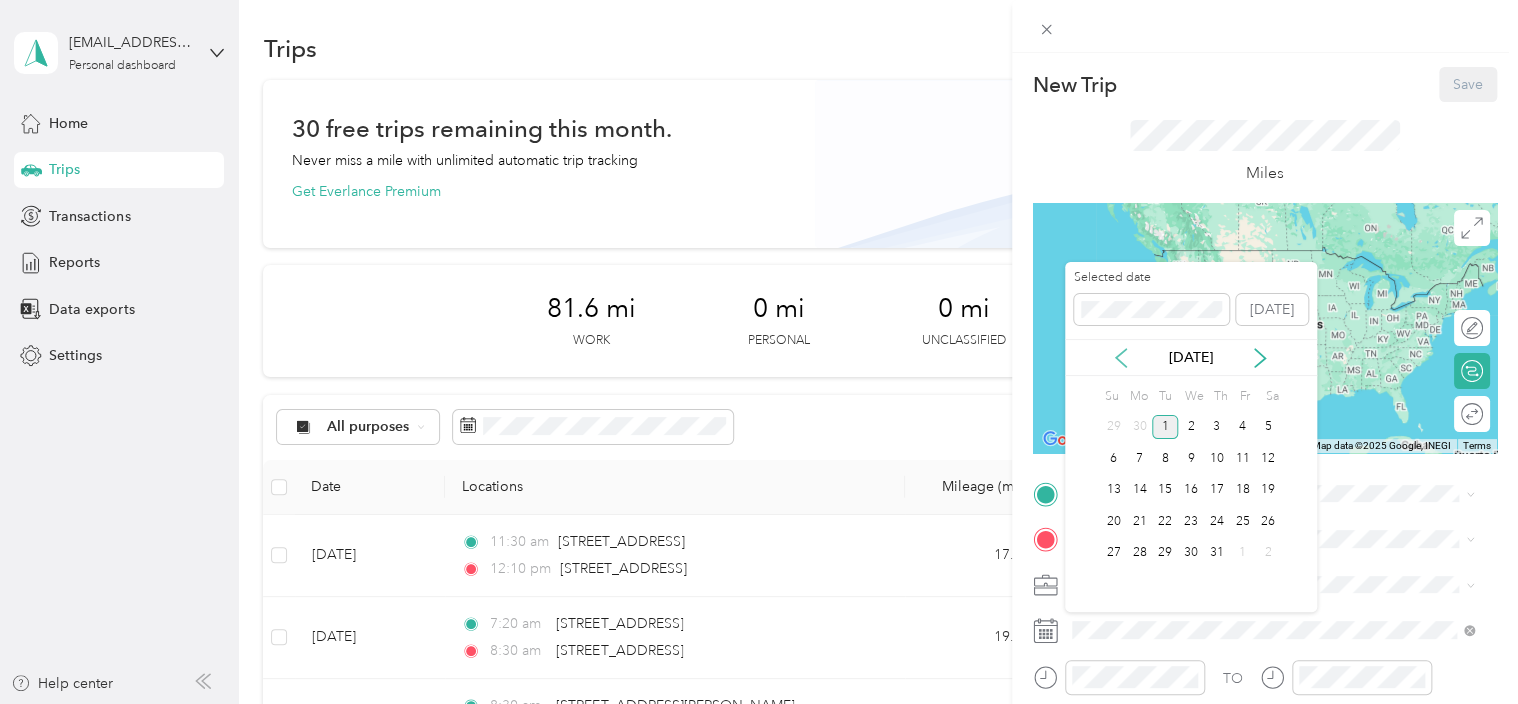 click 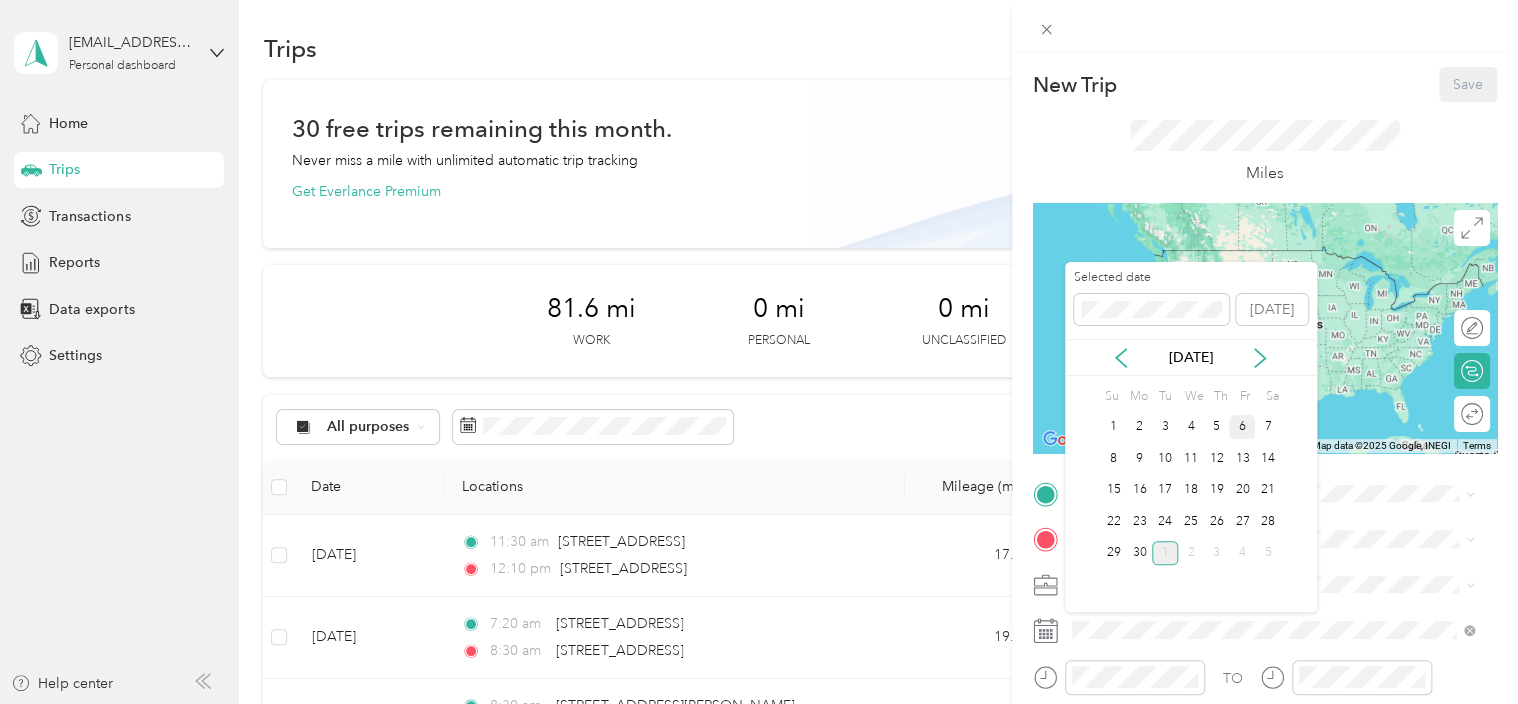 click on "6" at bounding box center [1242, 427] 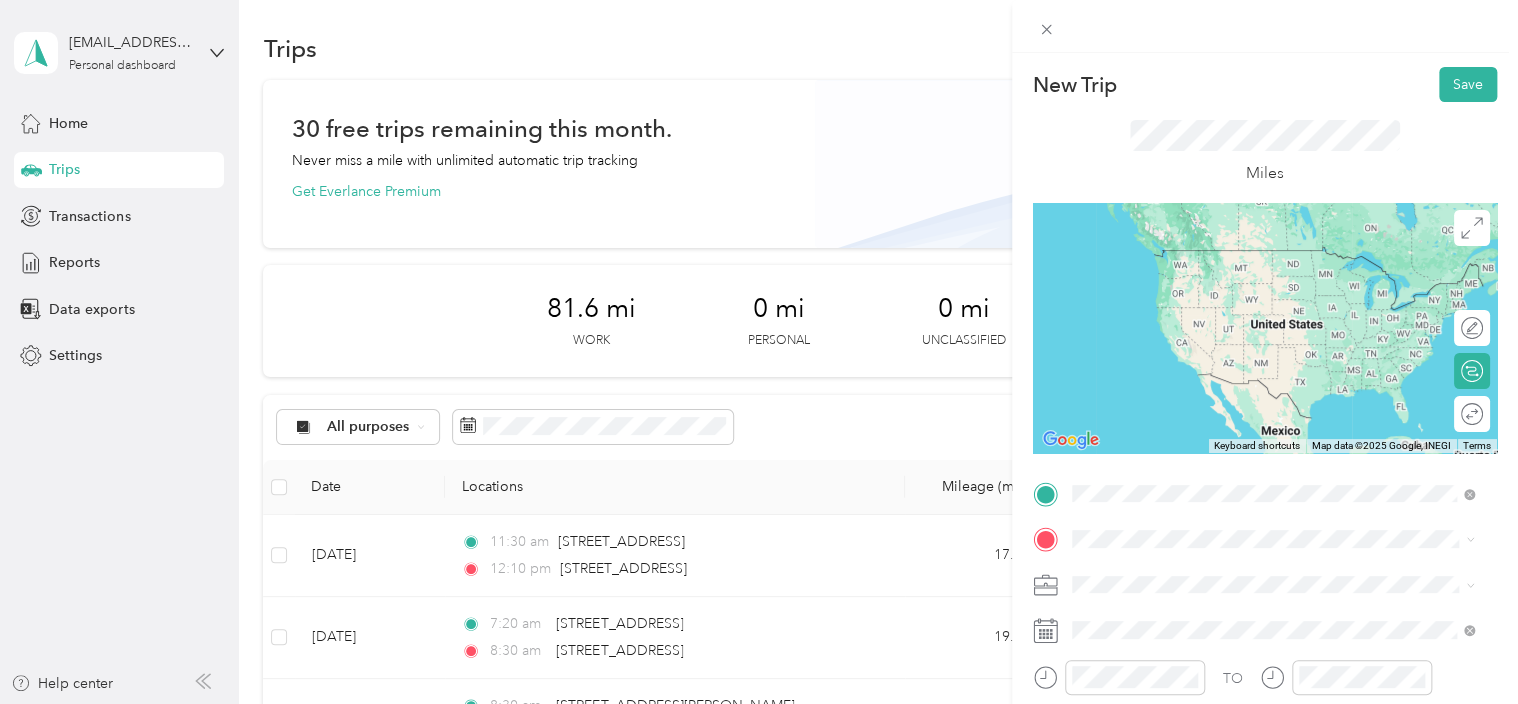 click on "[STREET_ADDRESS][US_STATE]" at bounding box center (1273, 251) 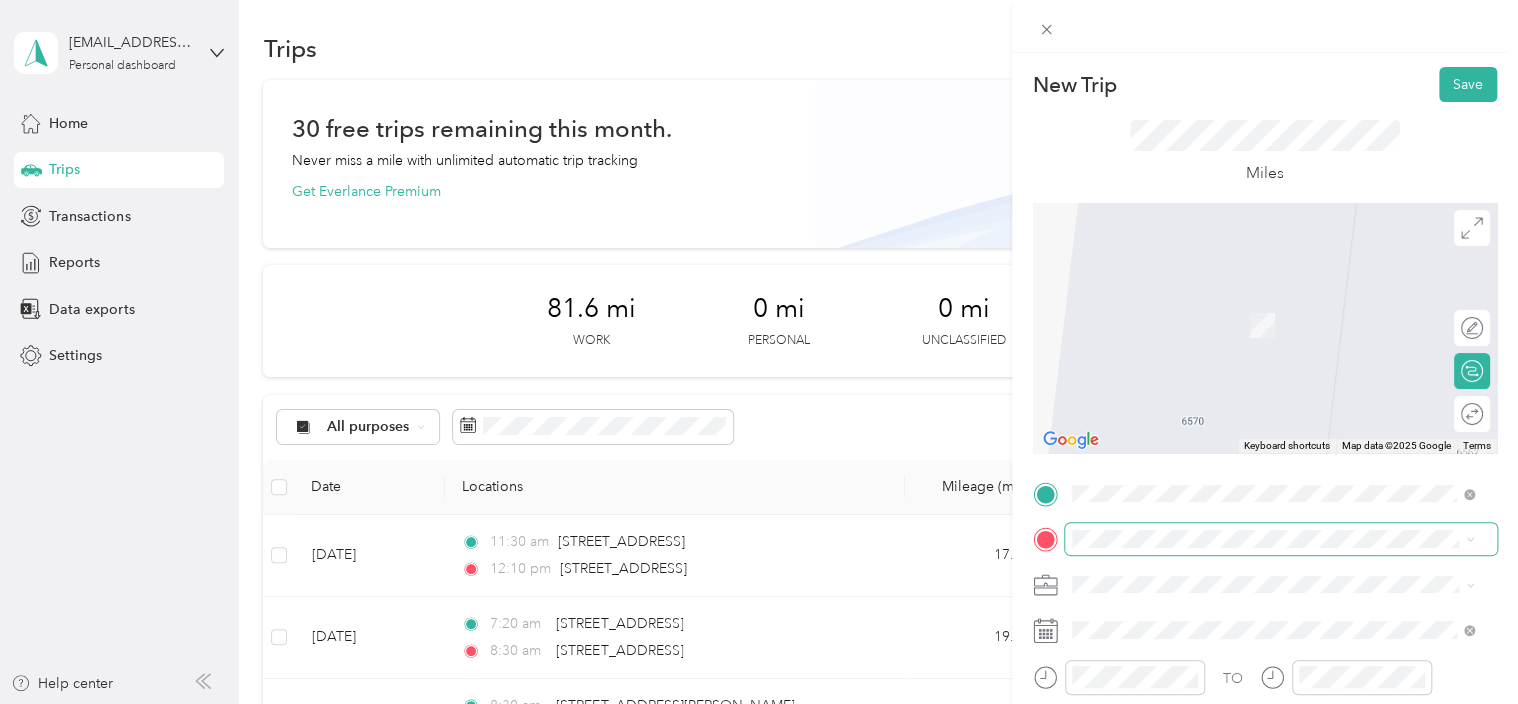 click at bounding box center [1281, 539] 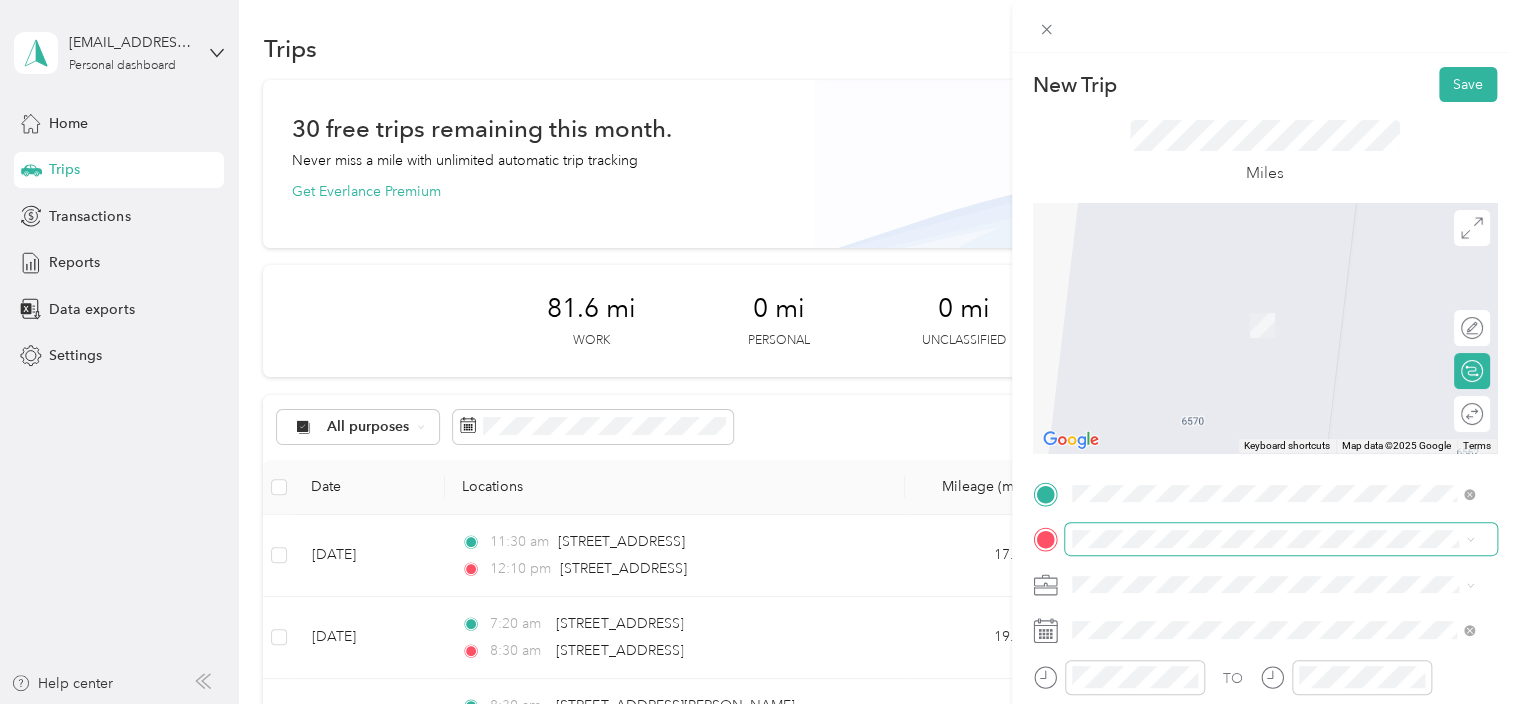 click at bounding box center [1281, 539] 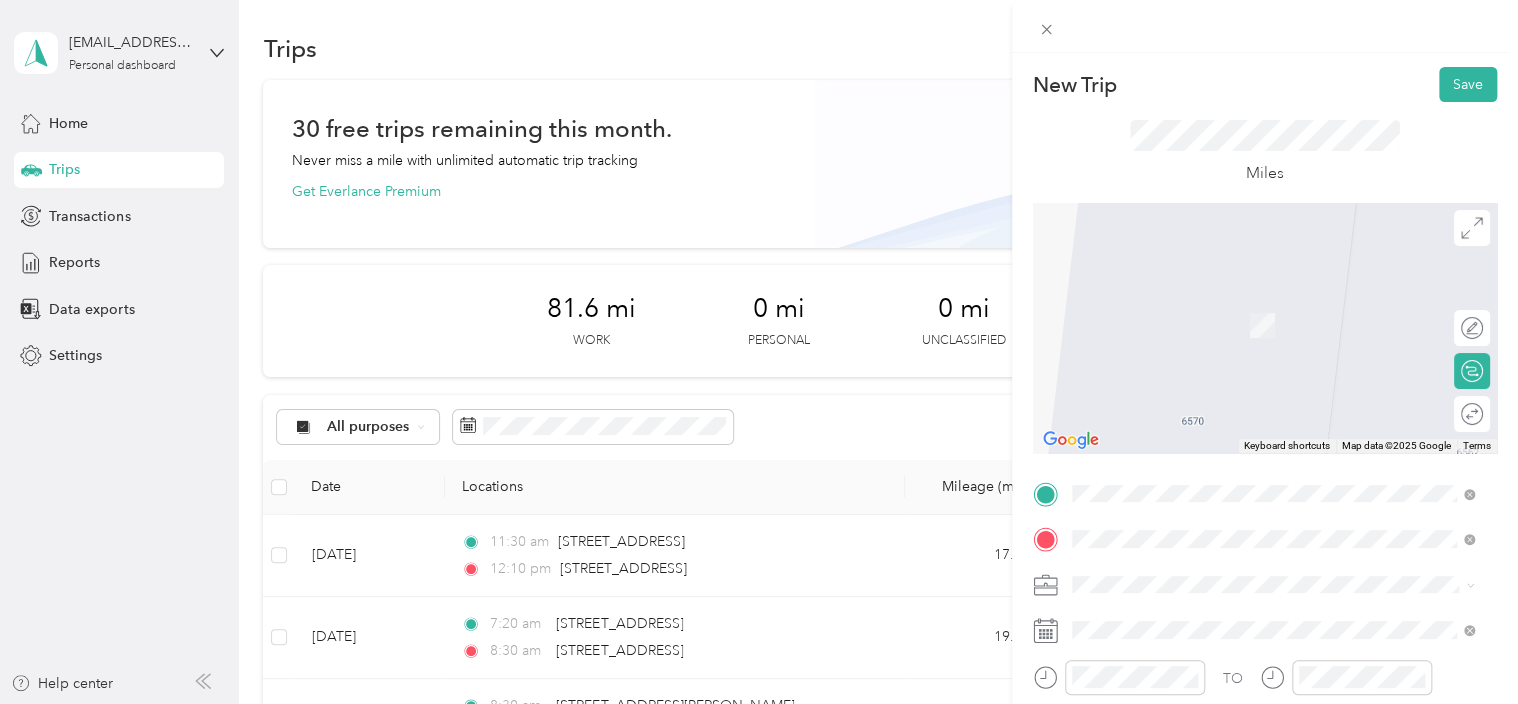 click on "[STREET_ADDRESS][US_STATE]" at bounding box center [1209, 296] 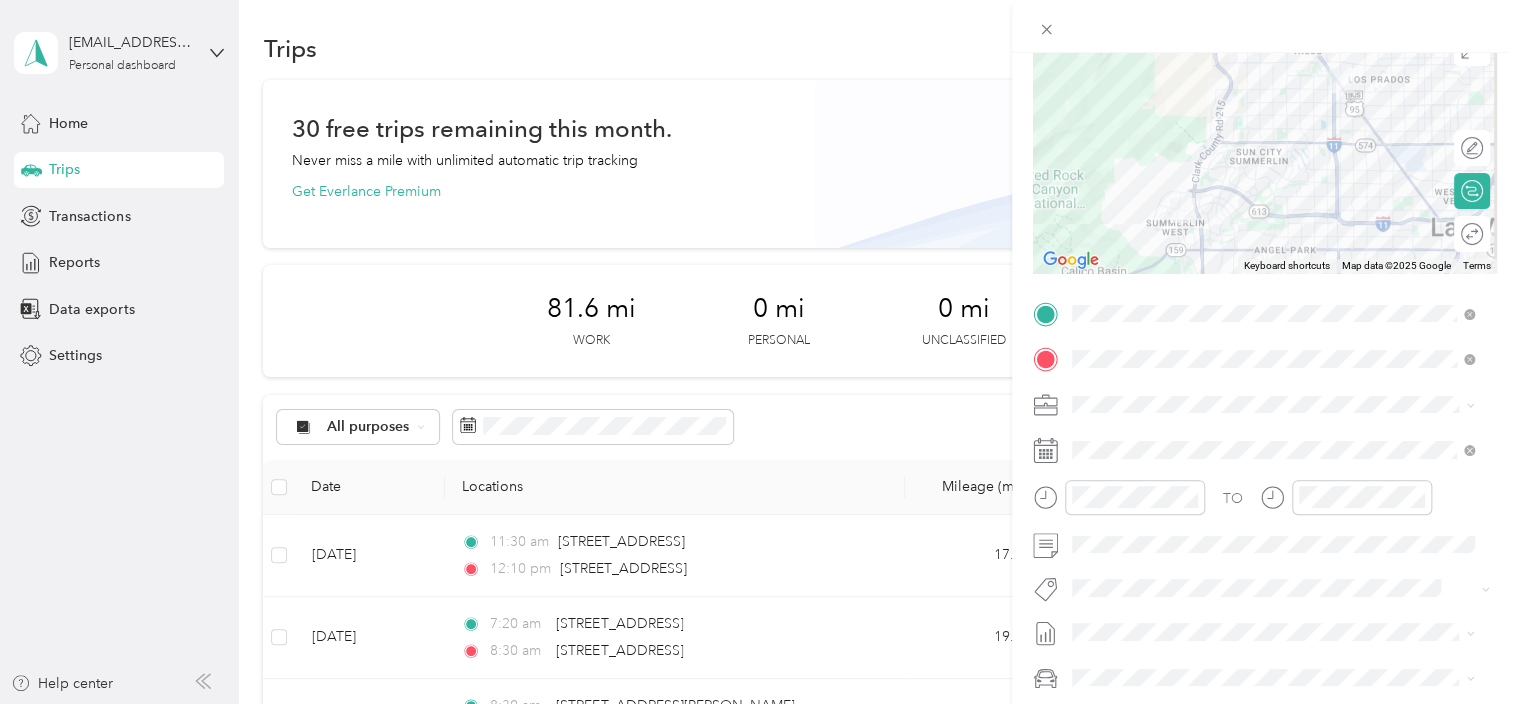 scroll, scrollTop: 200, scrollLeft: 0, axis: vertical 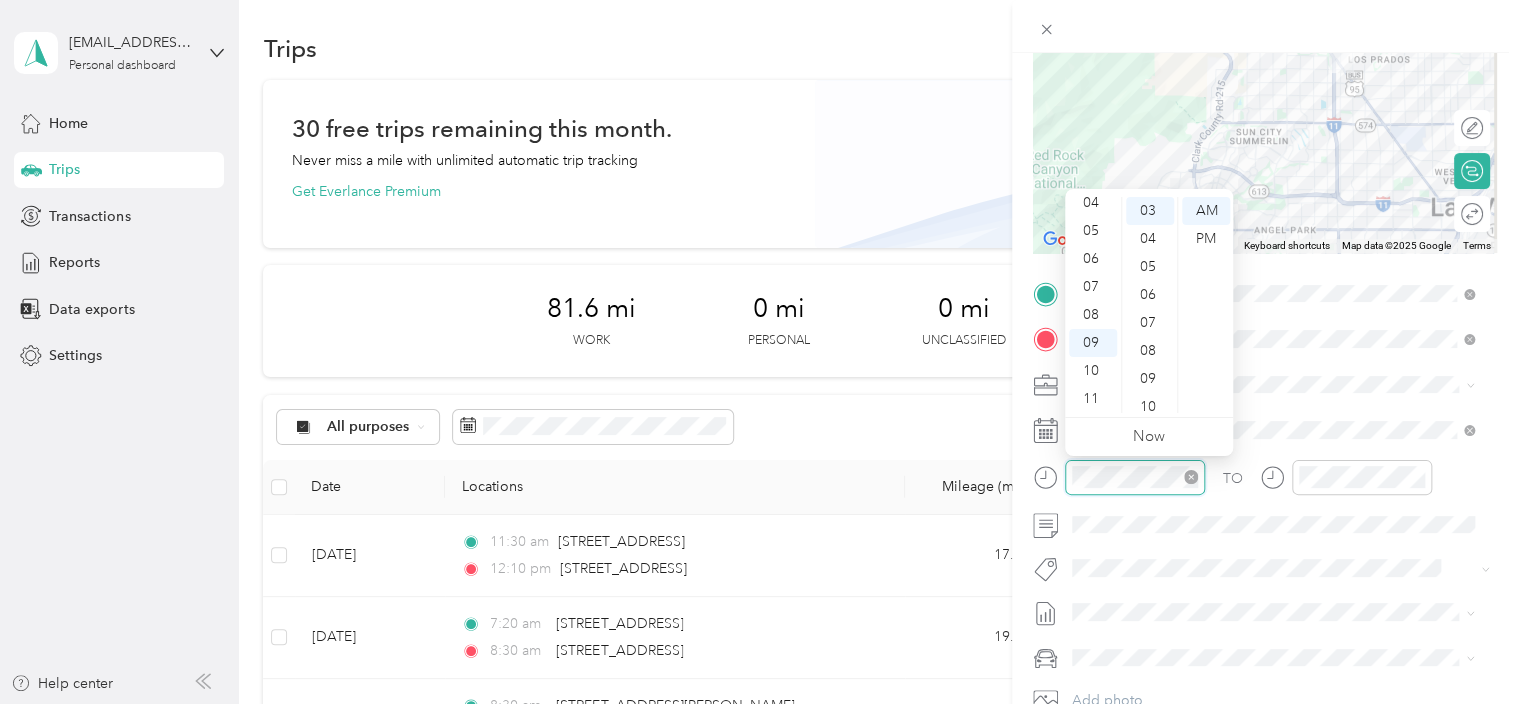 click at bounding box center (1135, 477) 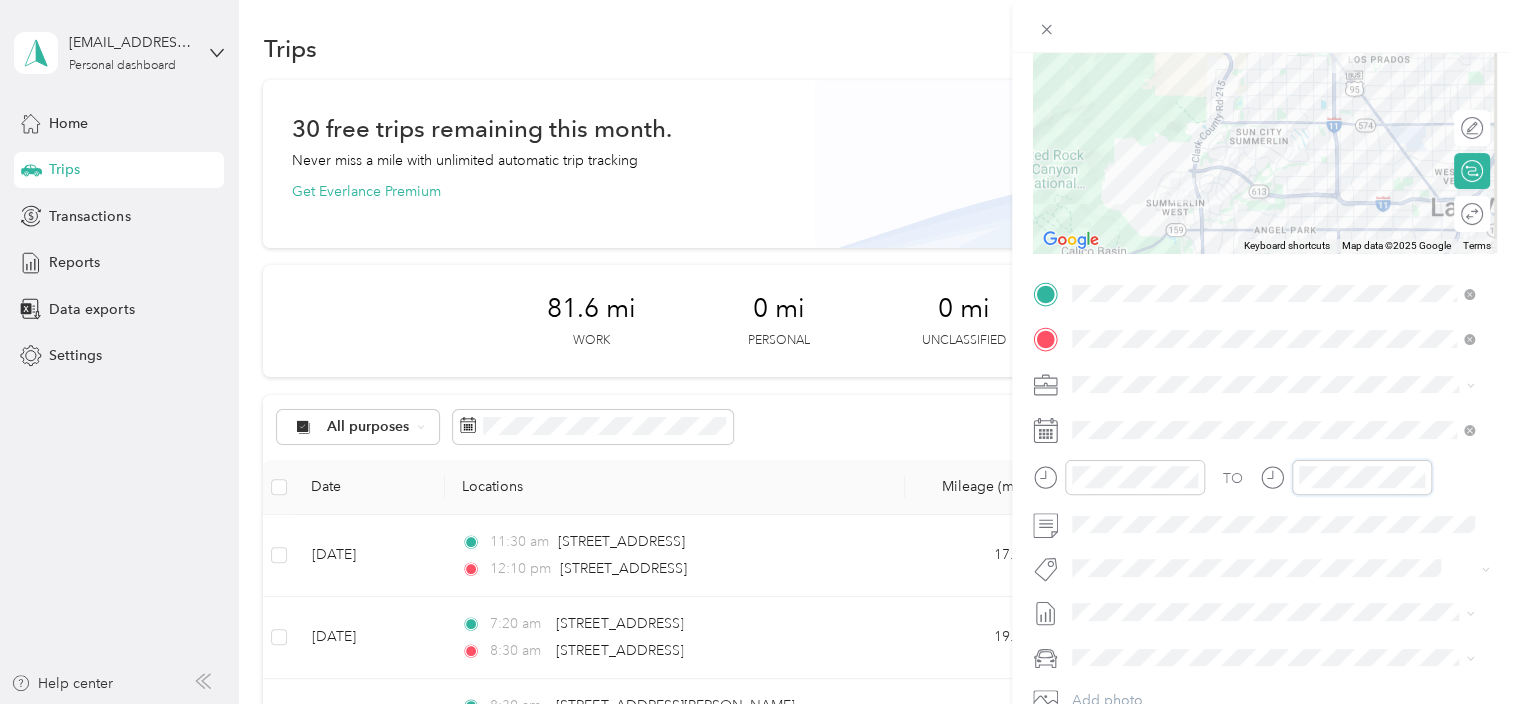 click at bounding box center (1346, 477) 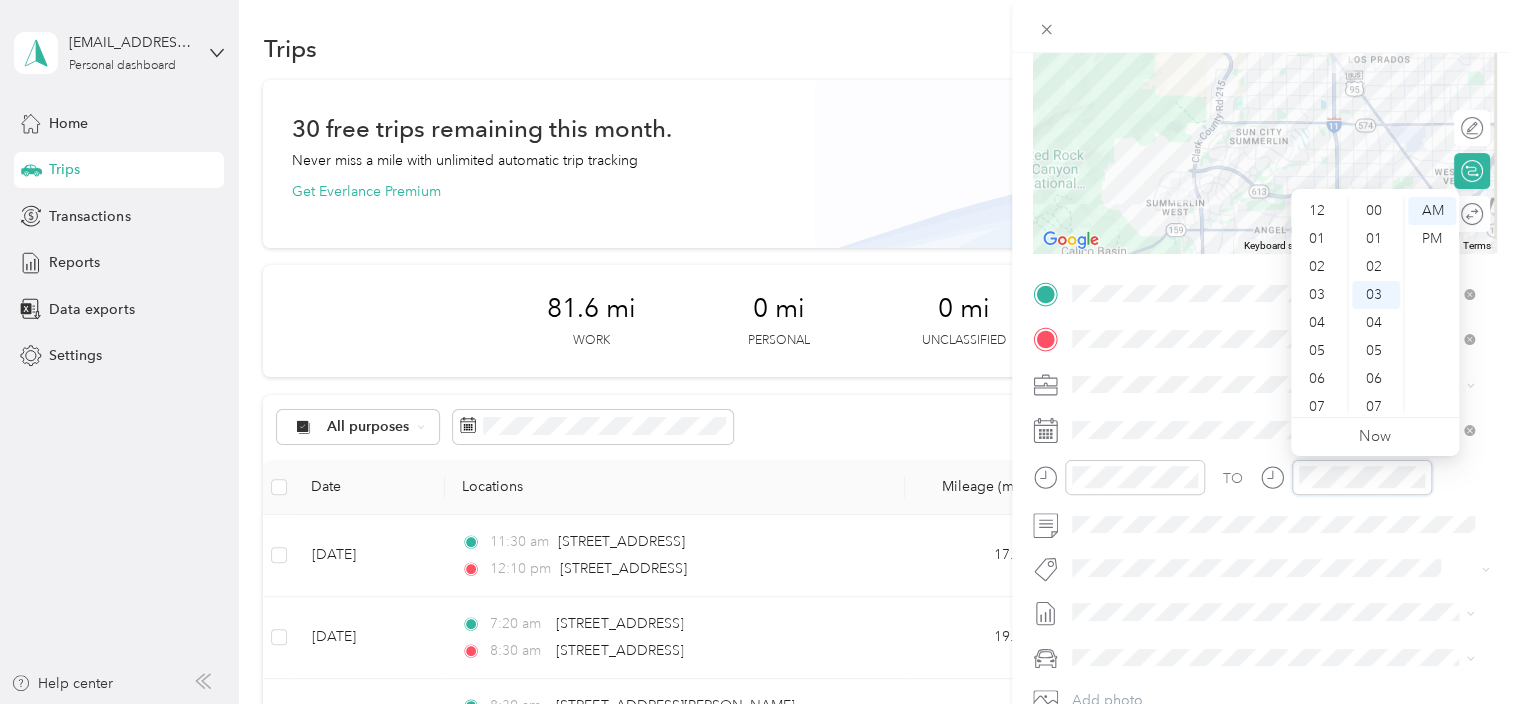 scroll, scrollTop: 84, scrollLeft: 0, axis: vertical 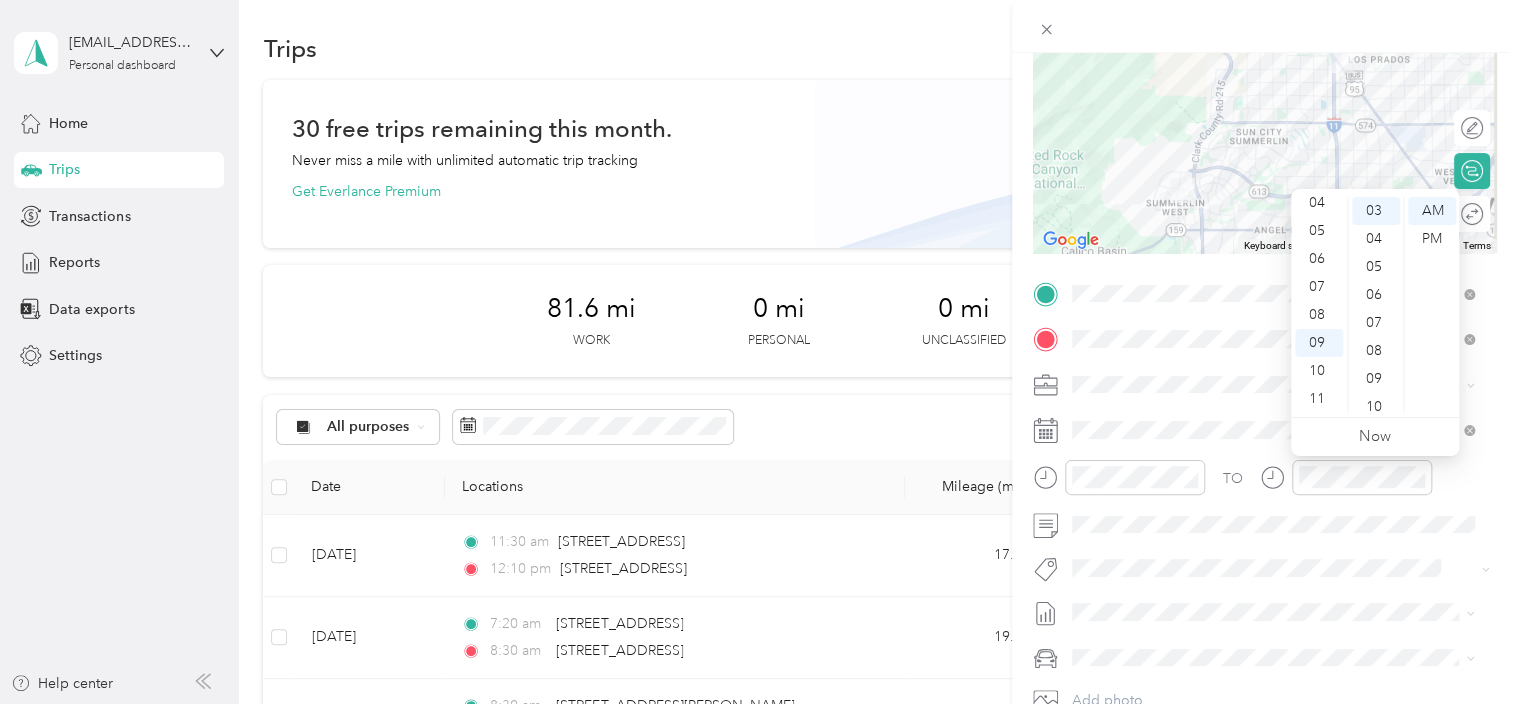 click on "TO Add photo" at bounding box center [1265, 519] 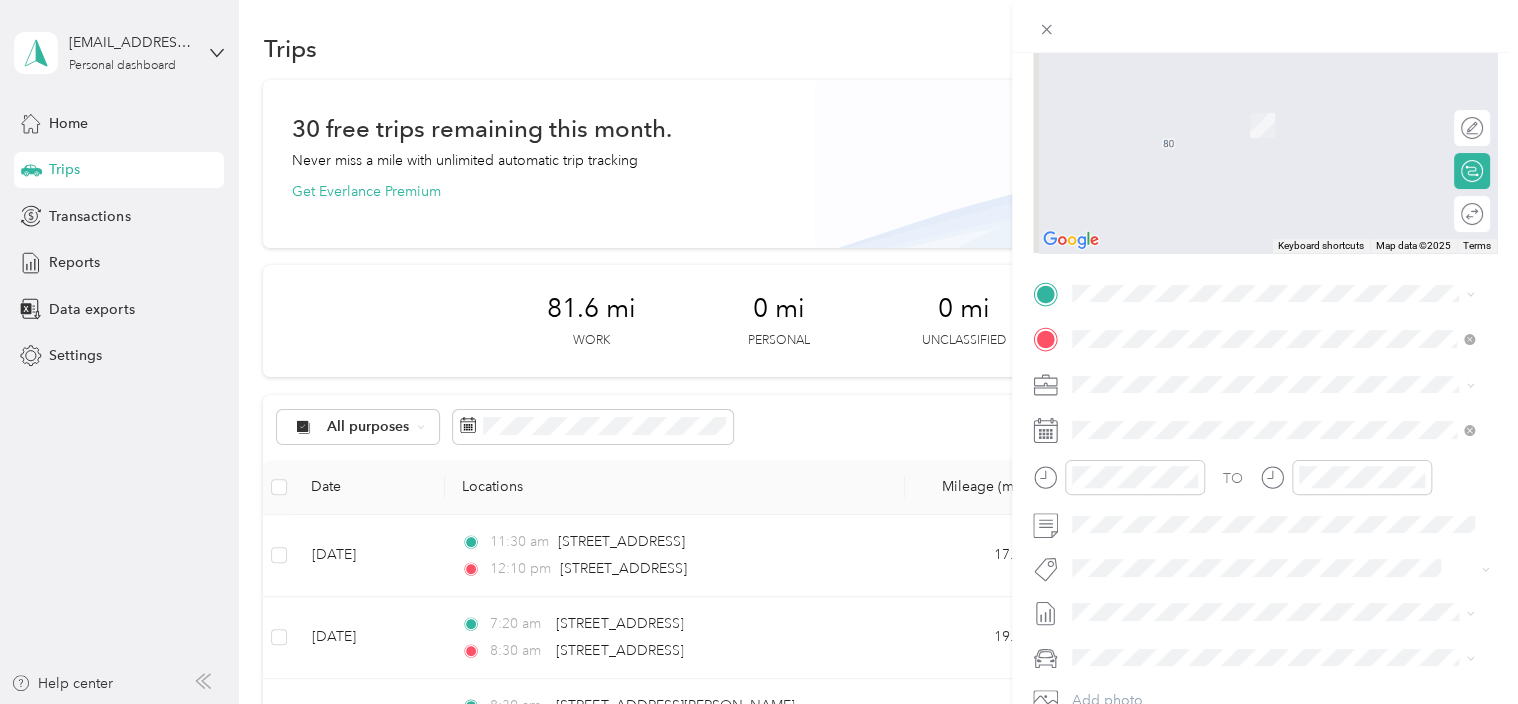 click on "[STREET_ADDRESS][US_STATE]" at bounding box center (1209, 364) 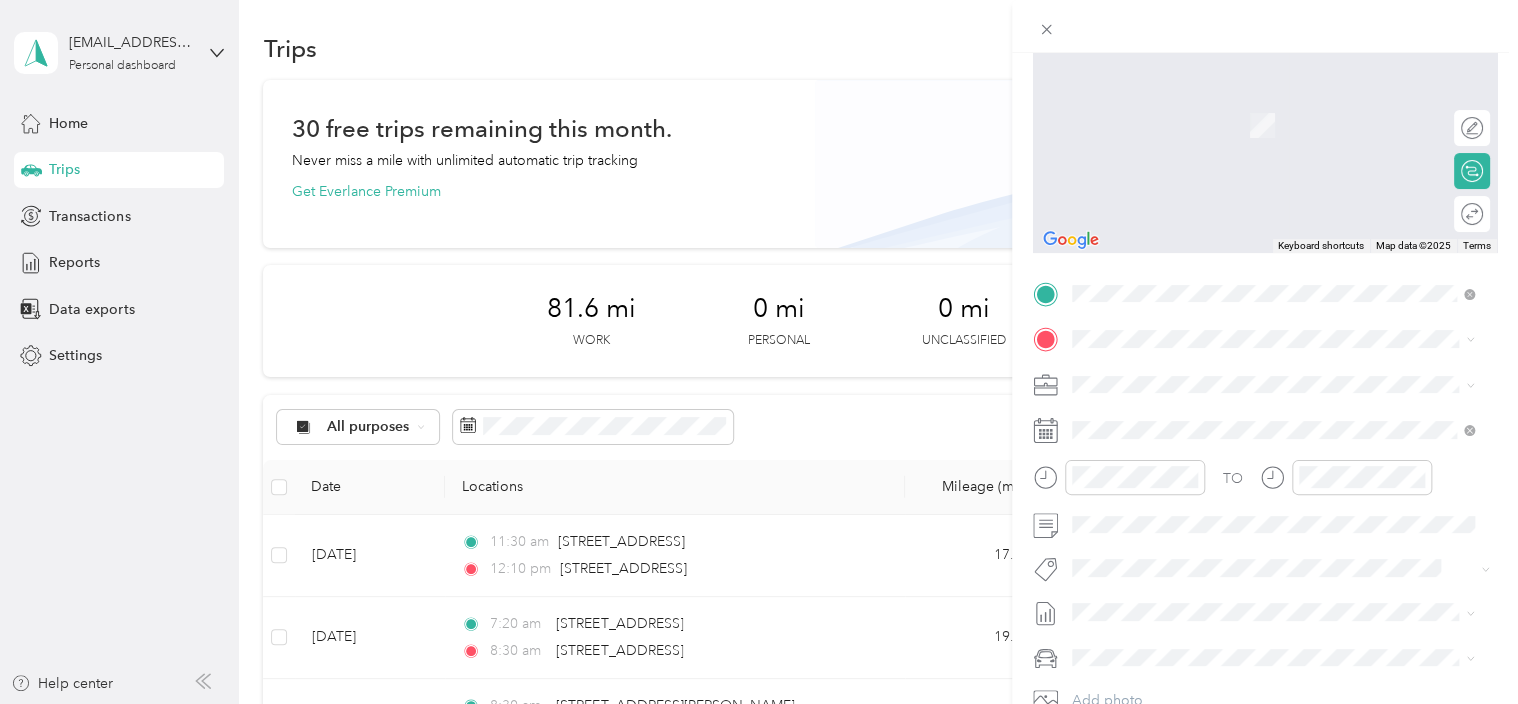 click on "[STREET_ADDRESS][US_STATE]" at bounding box center [1273, 406] 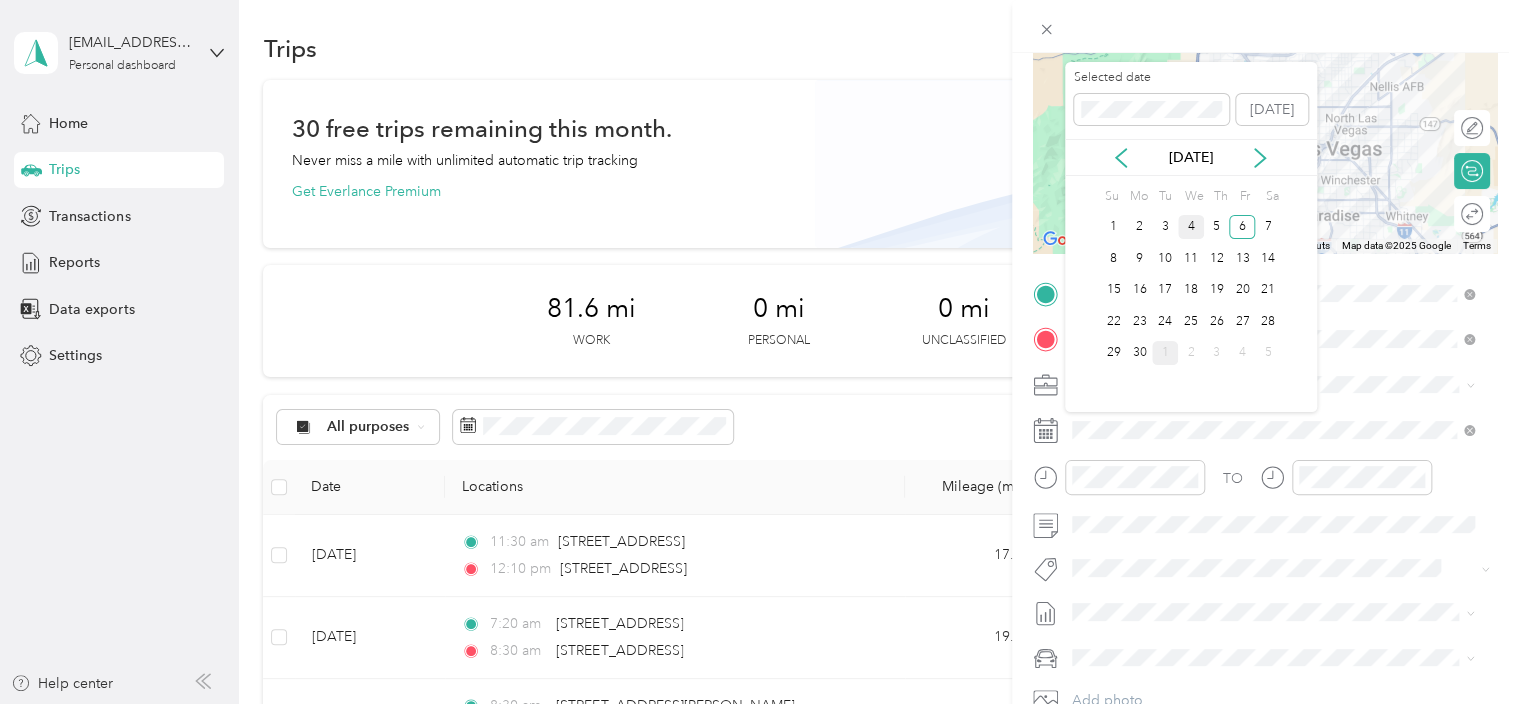 click on "4" at bounding box center (1191, 227) 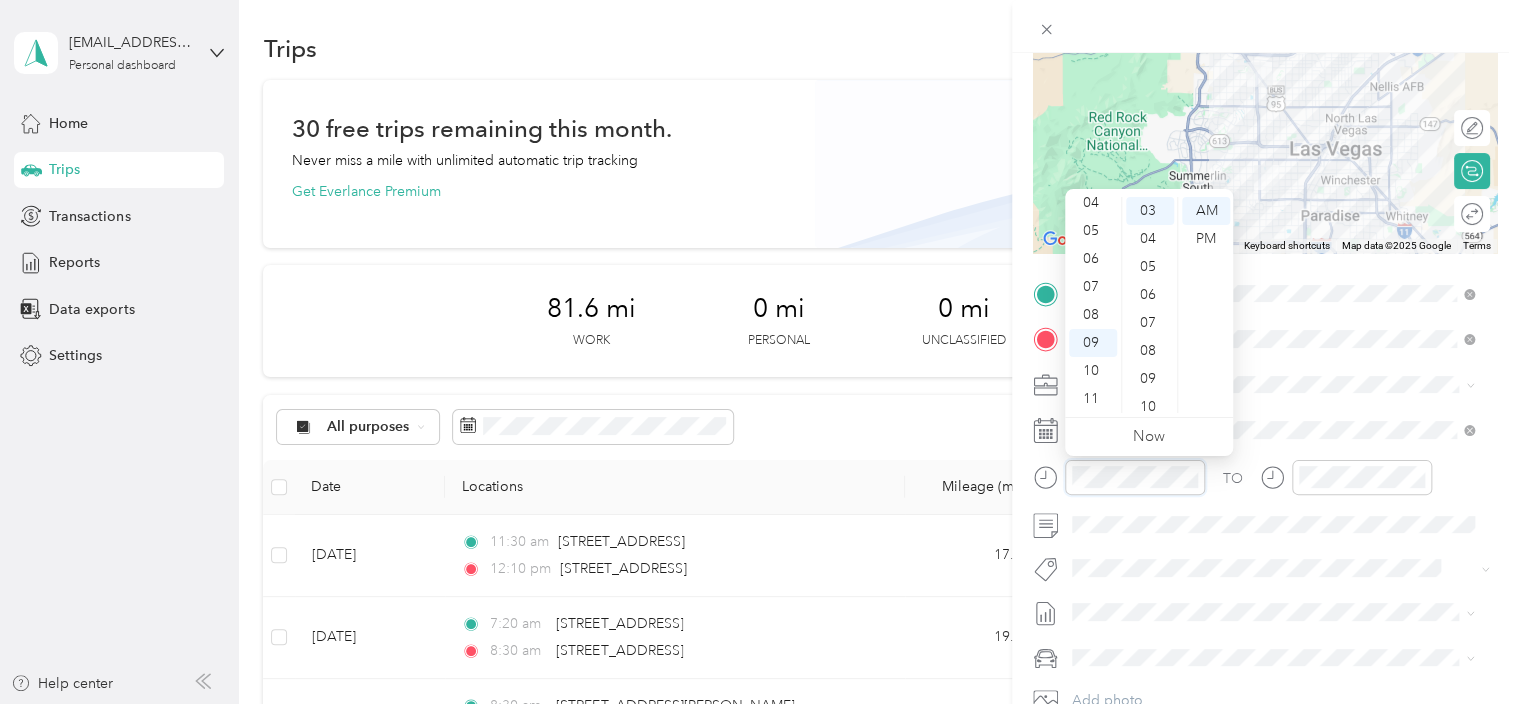 click at bounding box center [1119, 477] 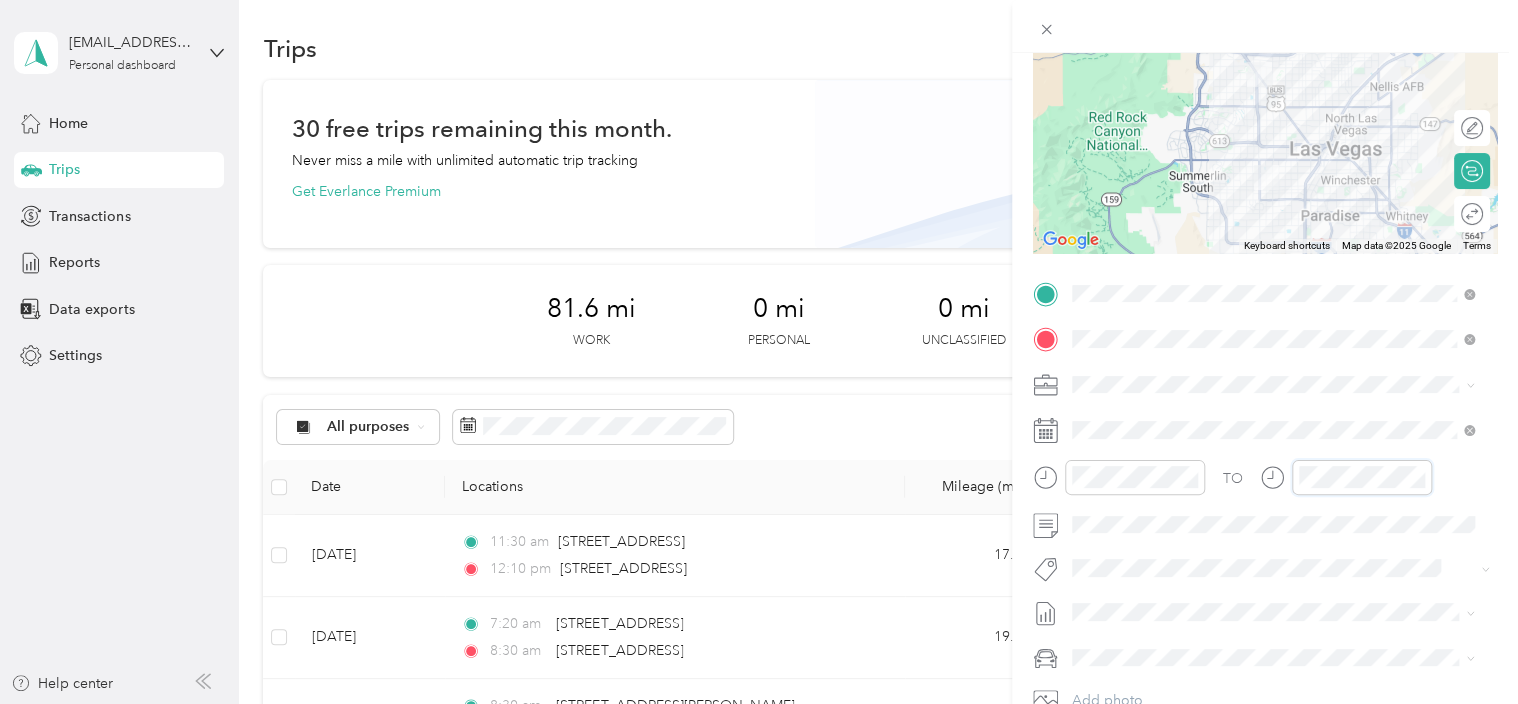 click at bounding box center (1346, 477) 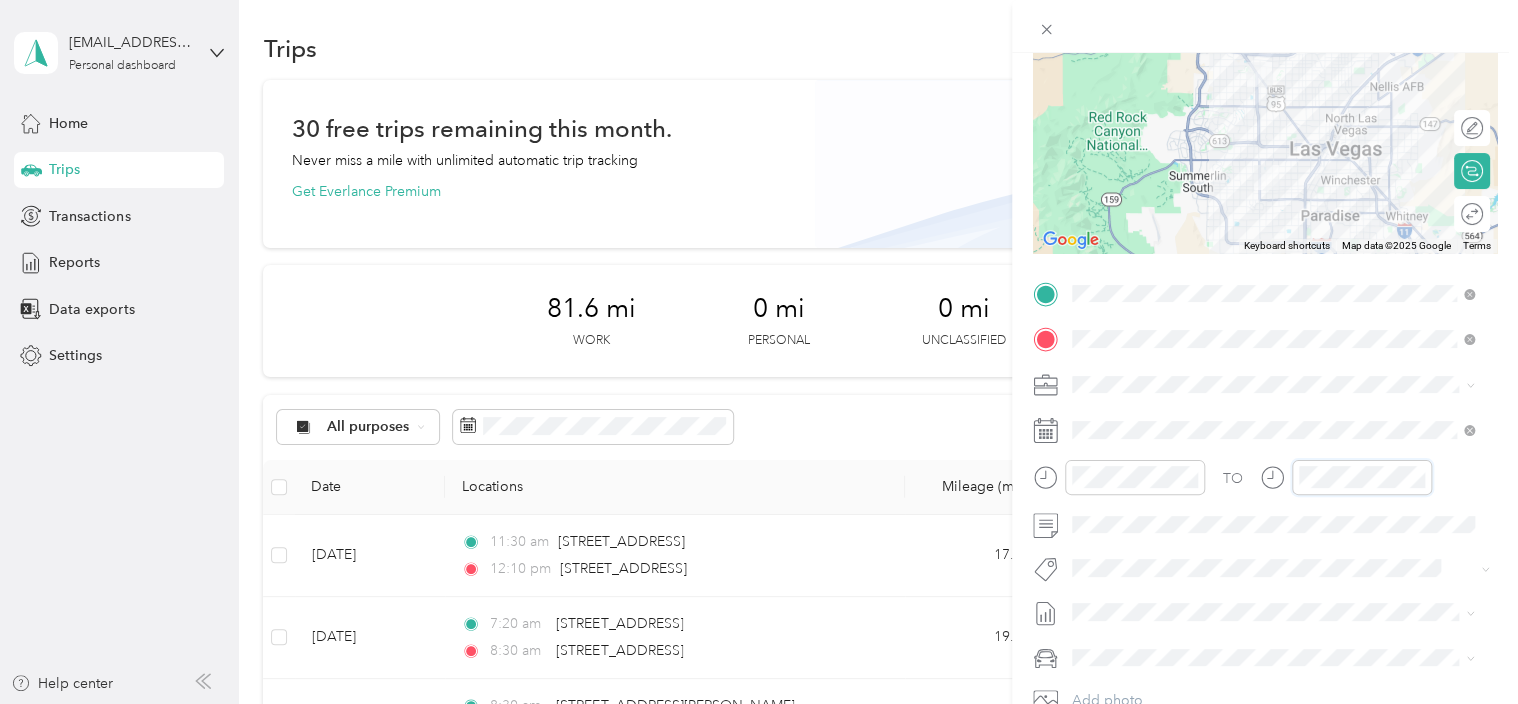 scroll, scrollTop: 0, scrollLeft: 0, axis: both 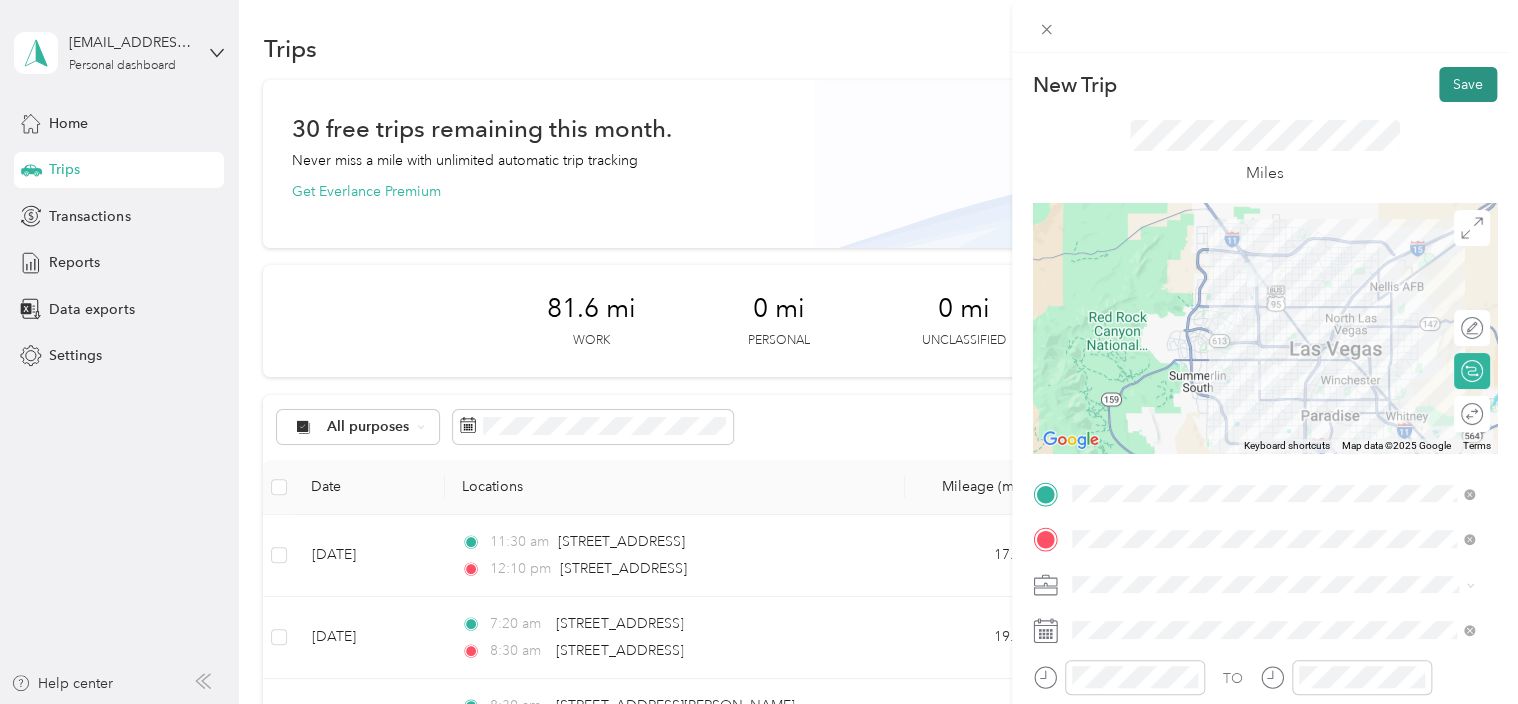 click on "Save" at bounding box center [1468, 84] 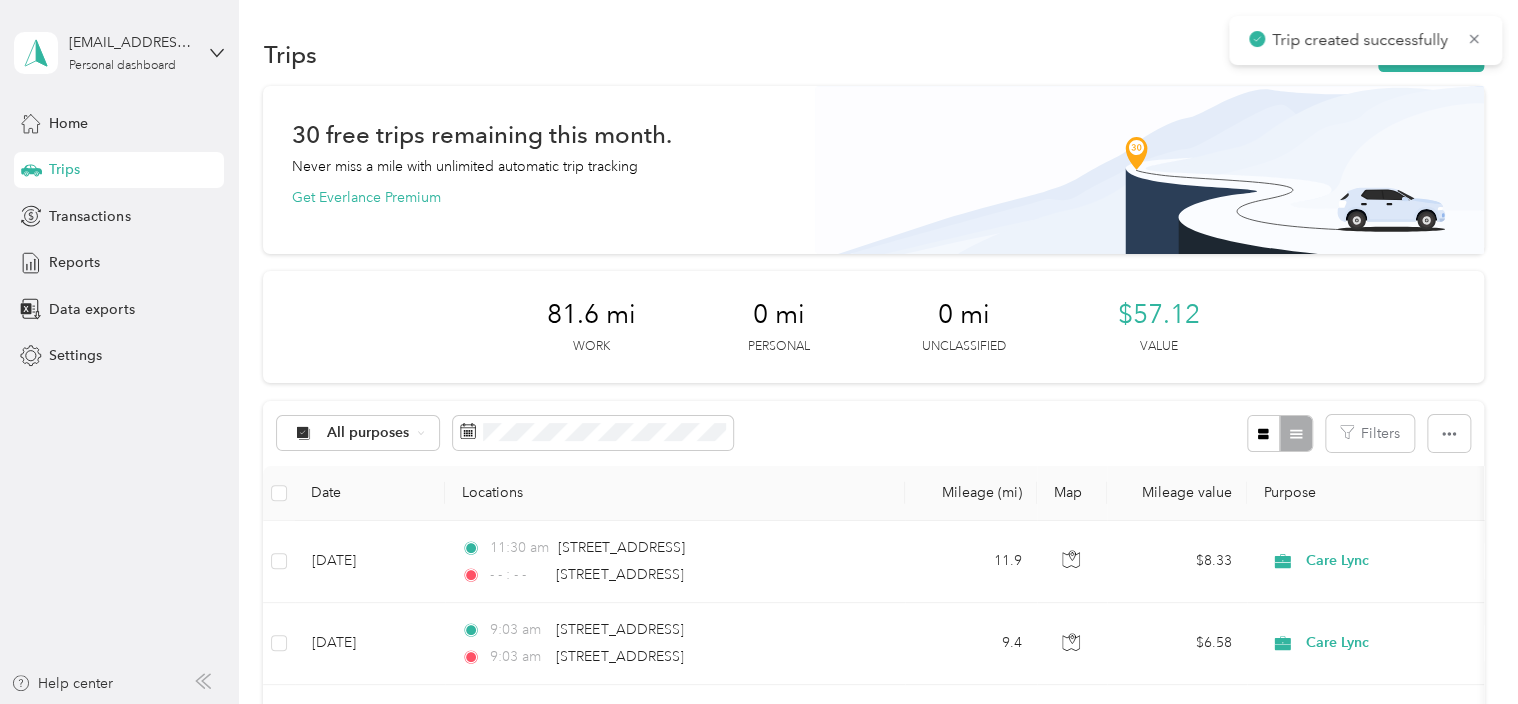 scroll, scrollTop: 0, scrollLeft: 0, axis: both 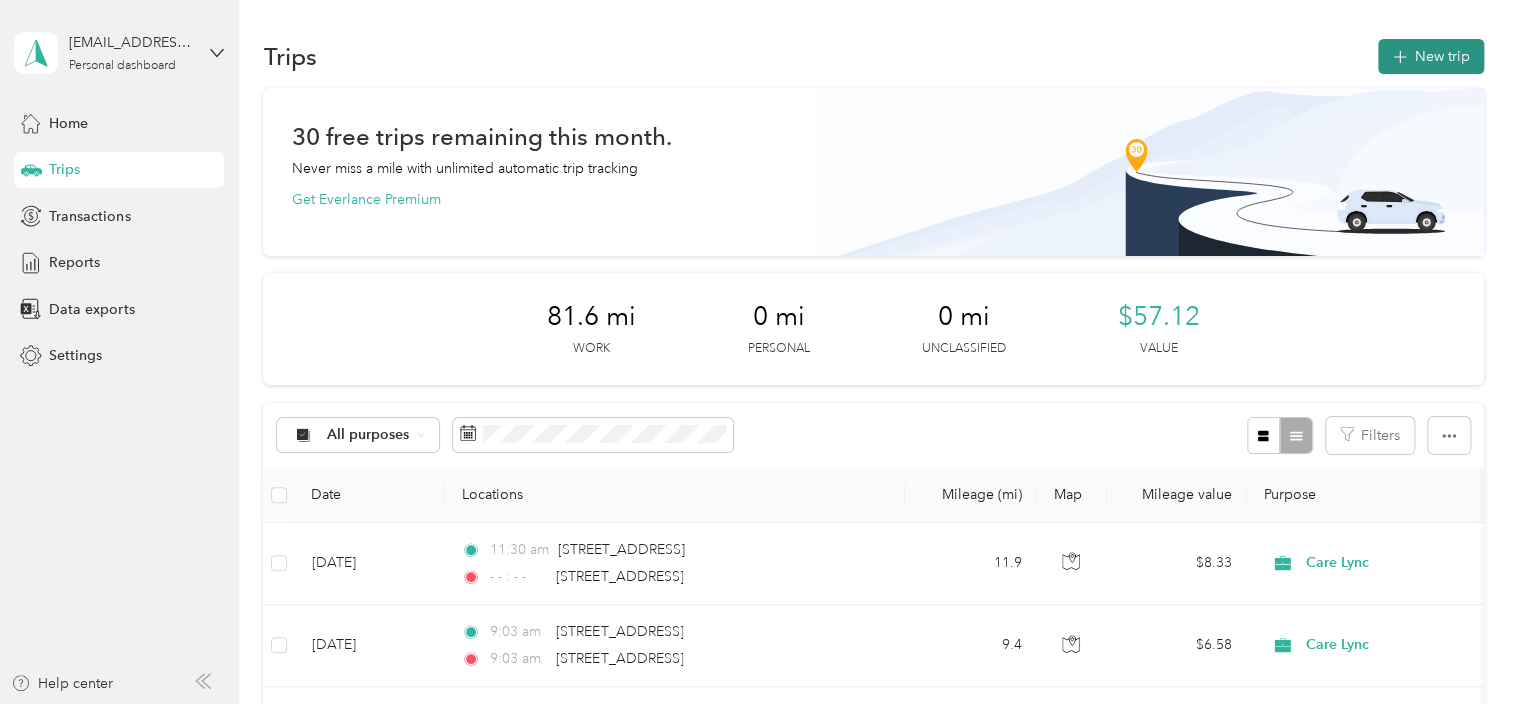 click on "New trip" at bounding box center (1431, 56) 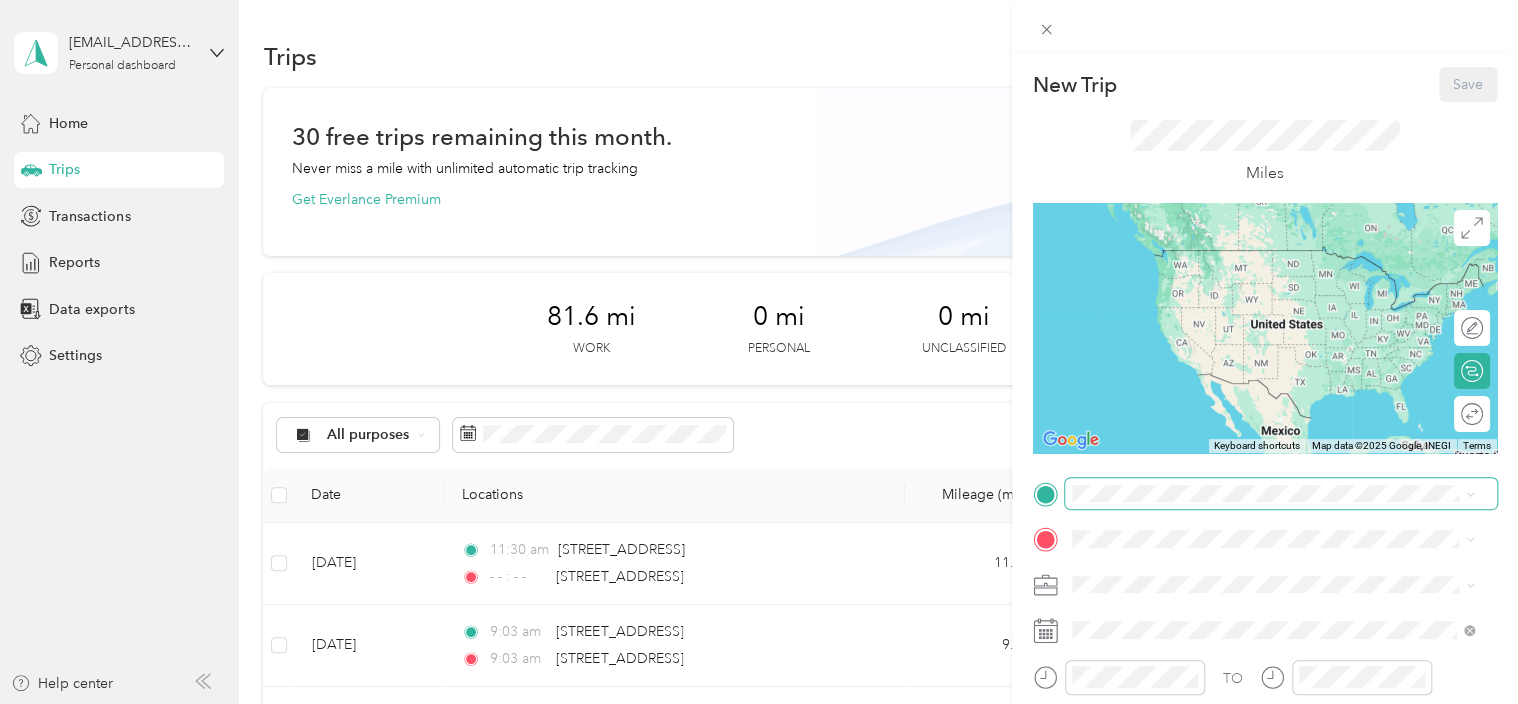 click at bounding box center [1281, 494] 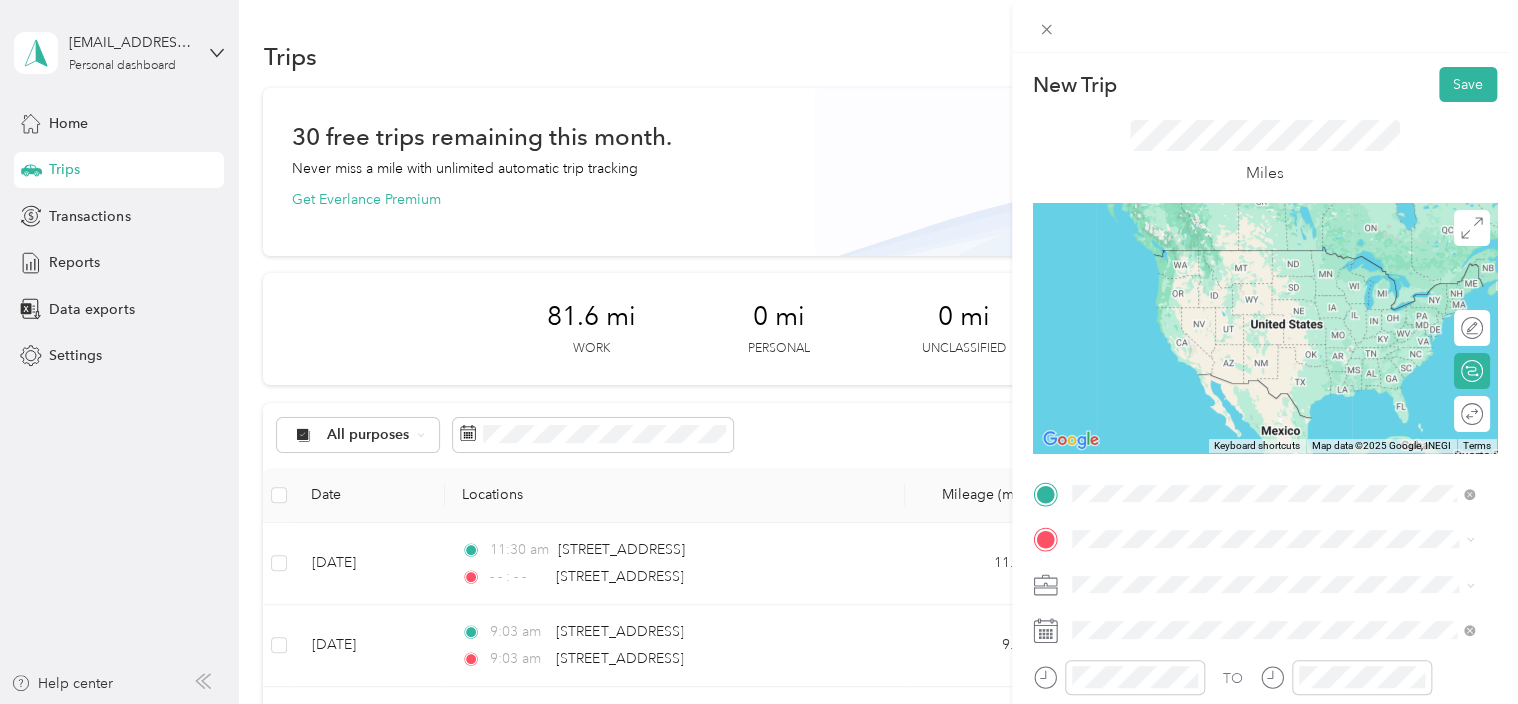 click on "[STREET_ADDRESS][US_STATE]" at bounding box center (1273, 251) 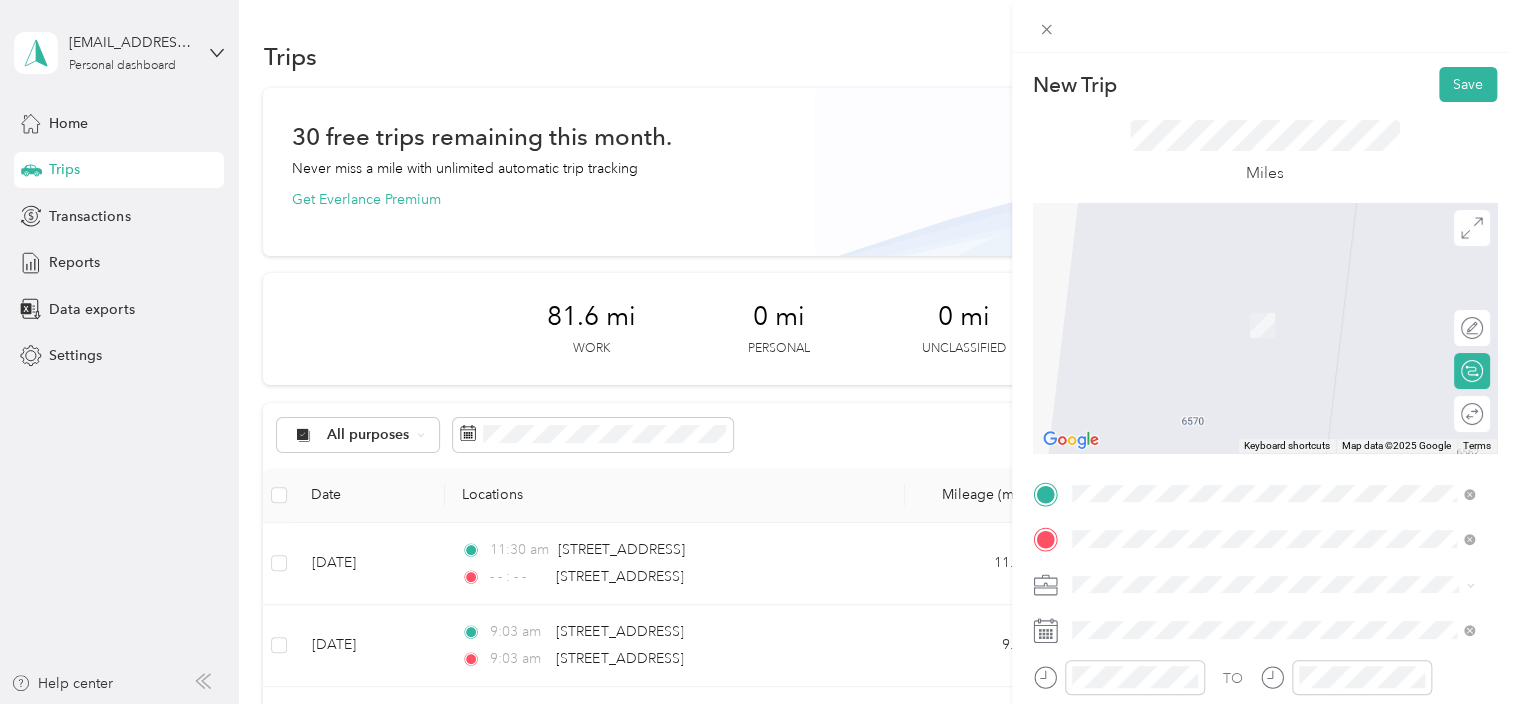 click on "[STREET_ADDRESS][US_STATE]" at bounding box center [1209, 296] 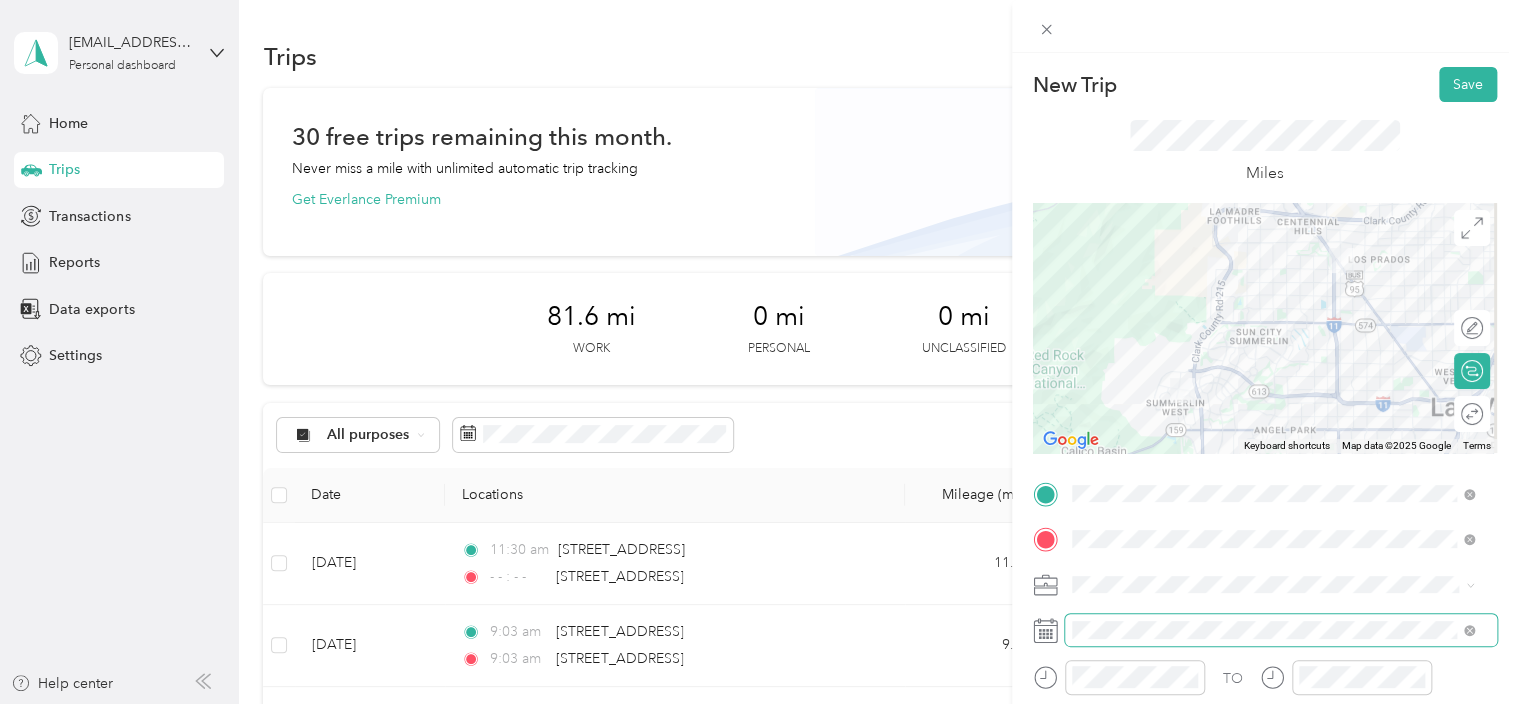 click at bounding box center [1281, 630] 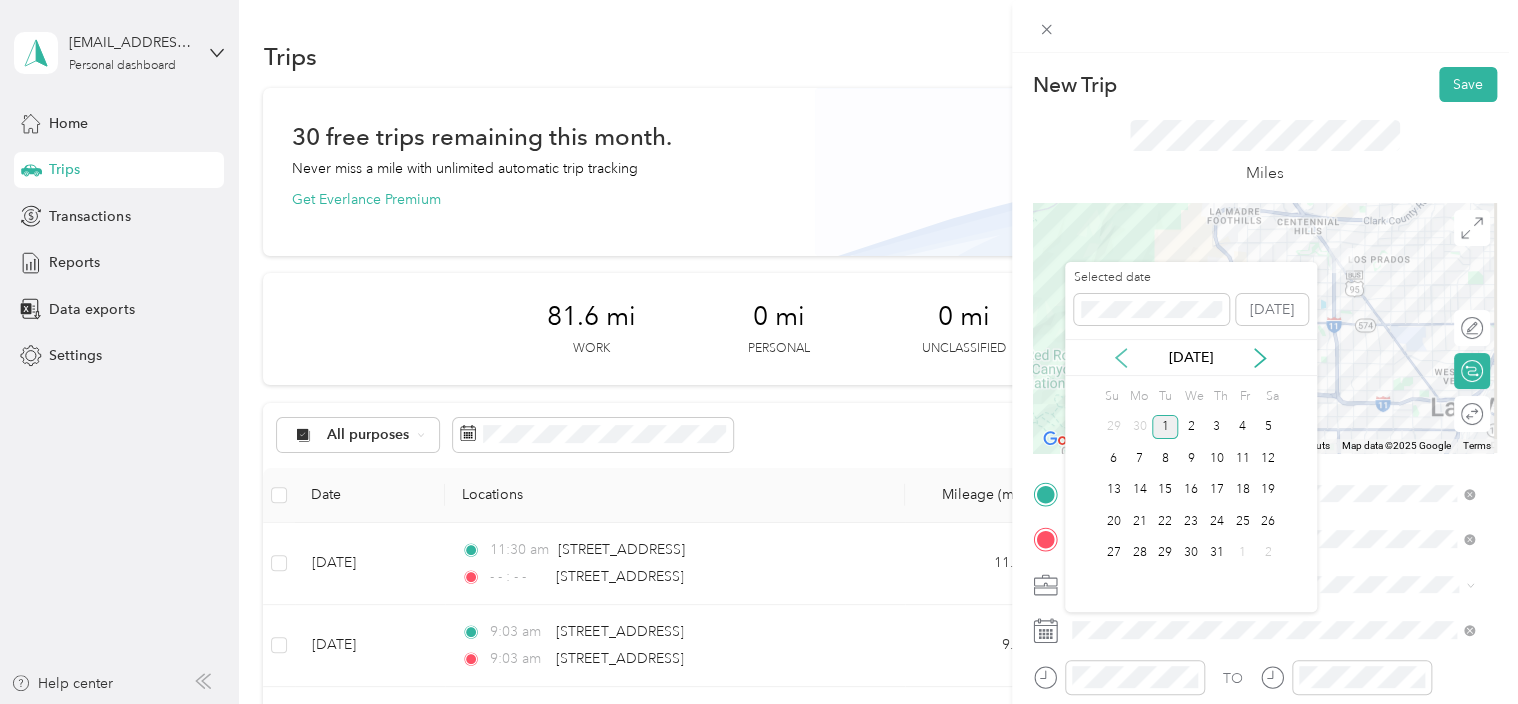 click 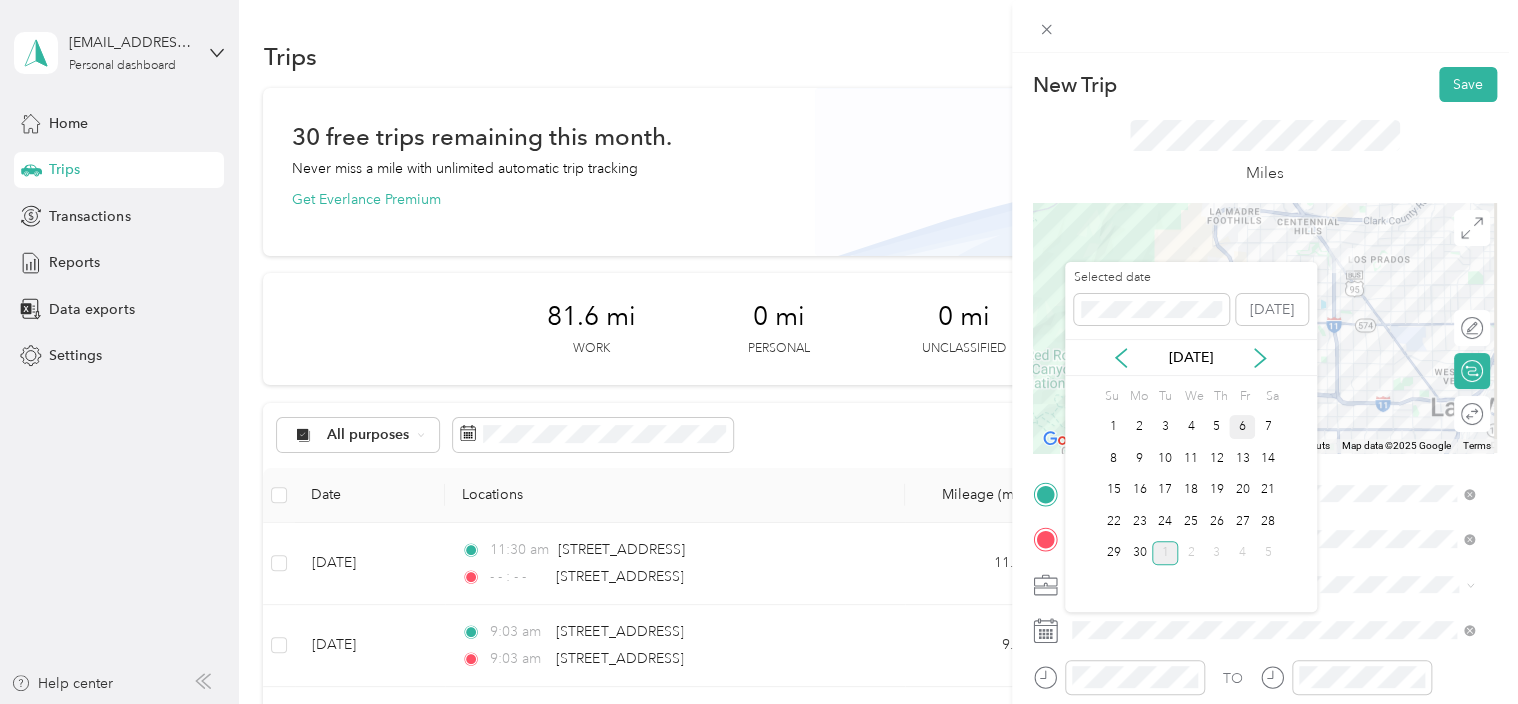 click on "6" at bounding box center (1242, 427) 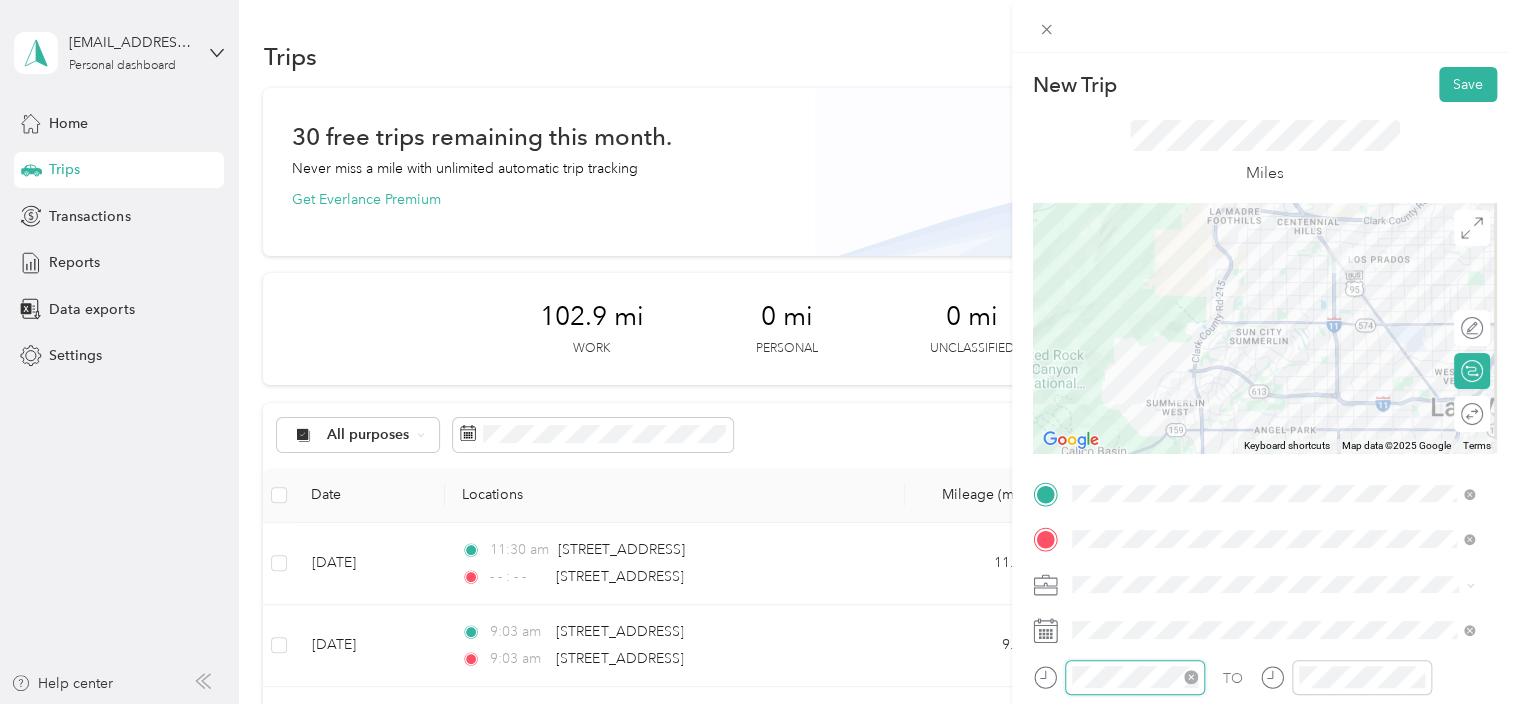 scroll, scrollTop: 168, scrollLeft: 0, axis: vertical 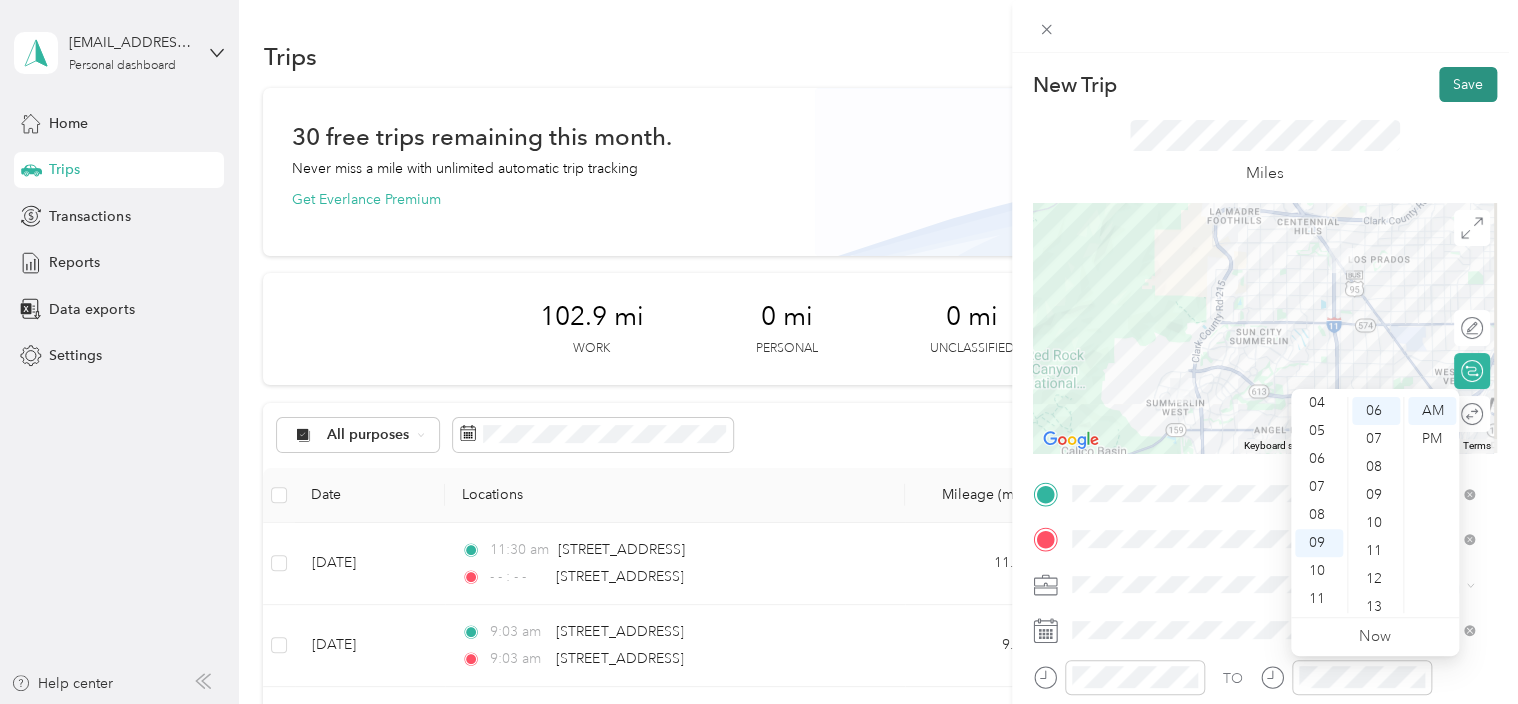 click on "Save" at bounding box center (1468, 84) 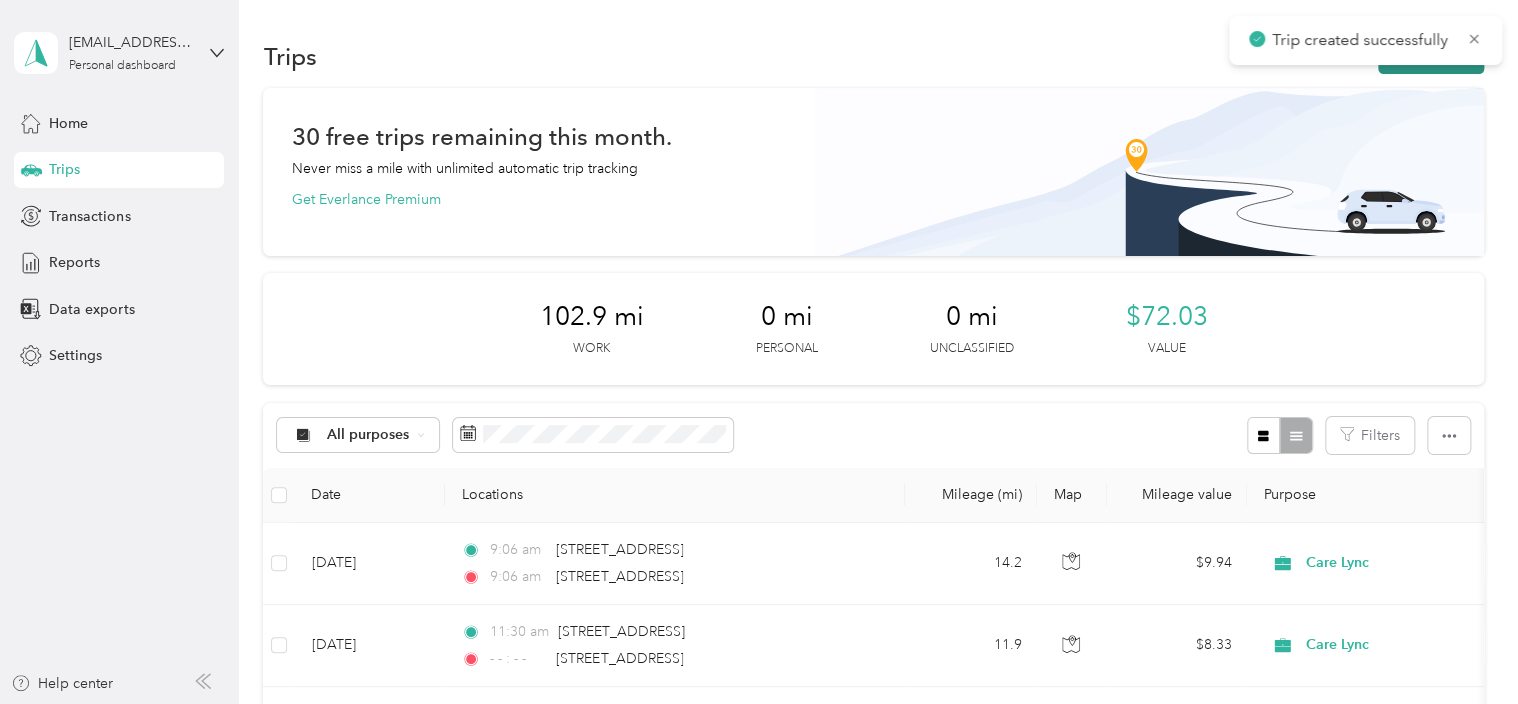 click on "New trip" at bounding box center (1431, 56) 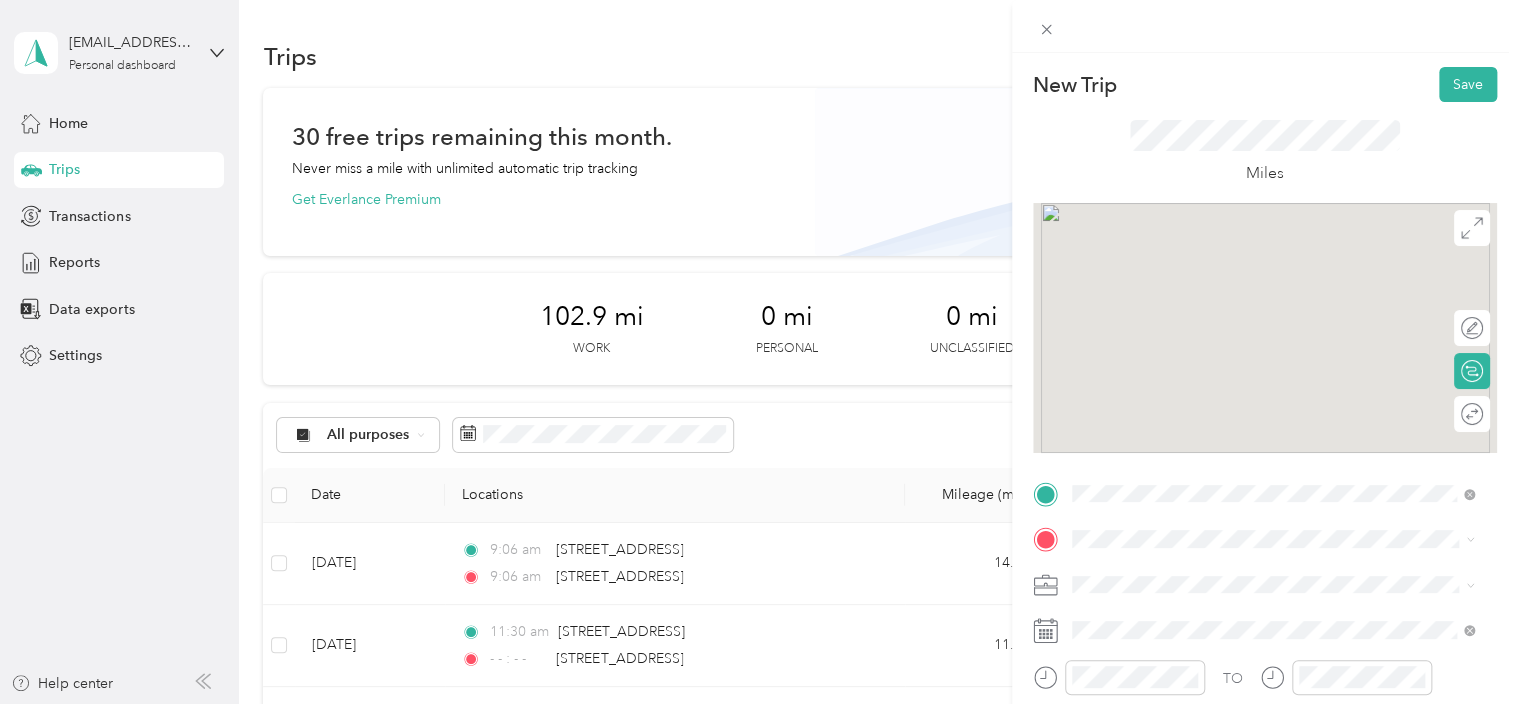 click on "[STREET_ADDRESS][US_STATE]" at bounding box center (1209, 250) 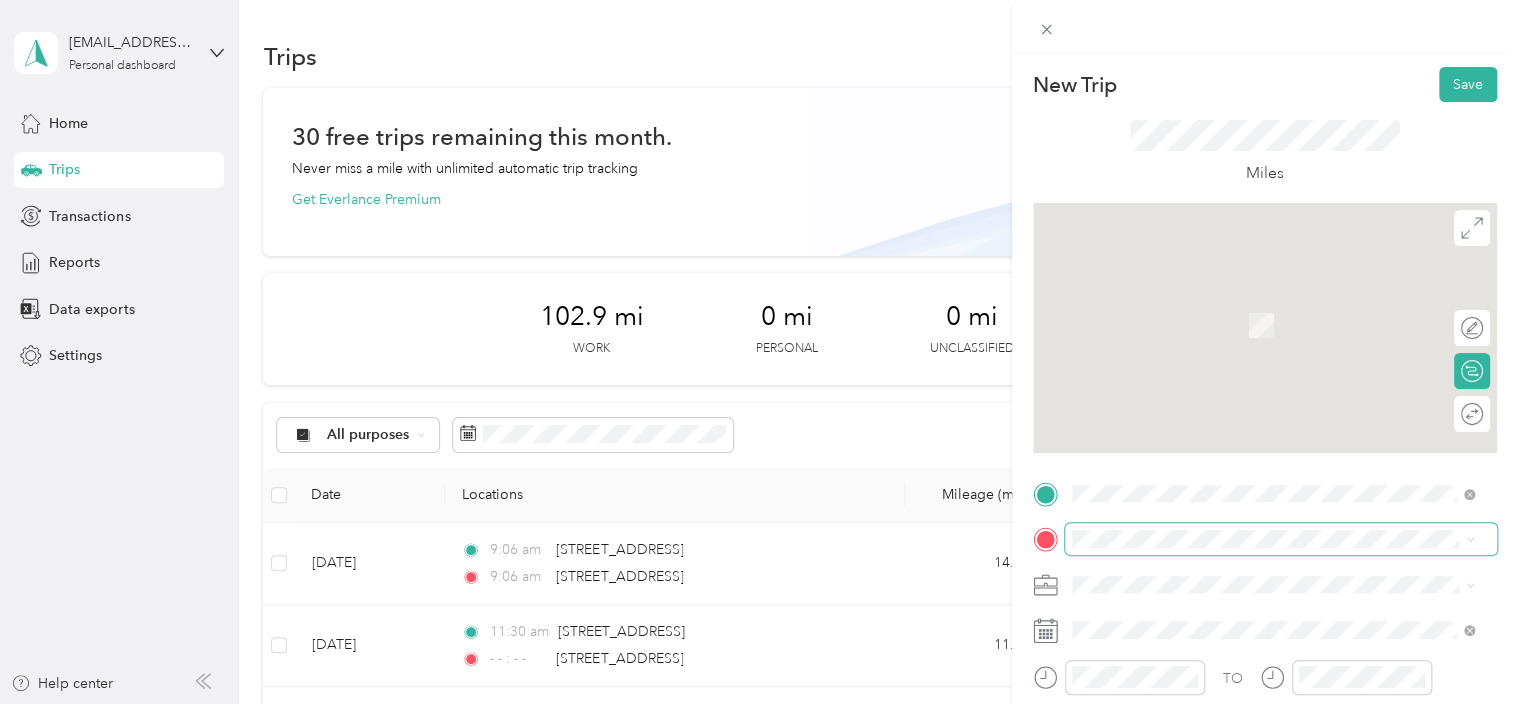 click at bounding box center (1281, 539) 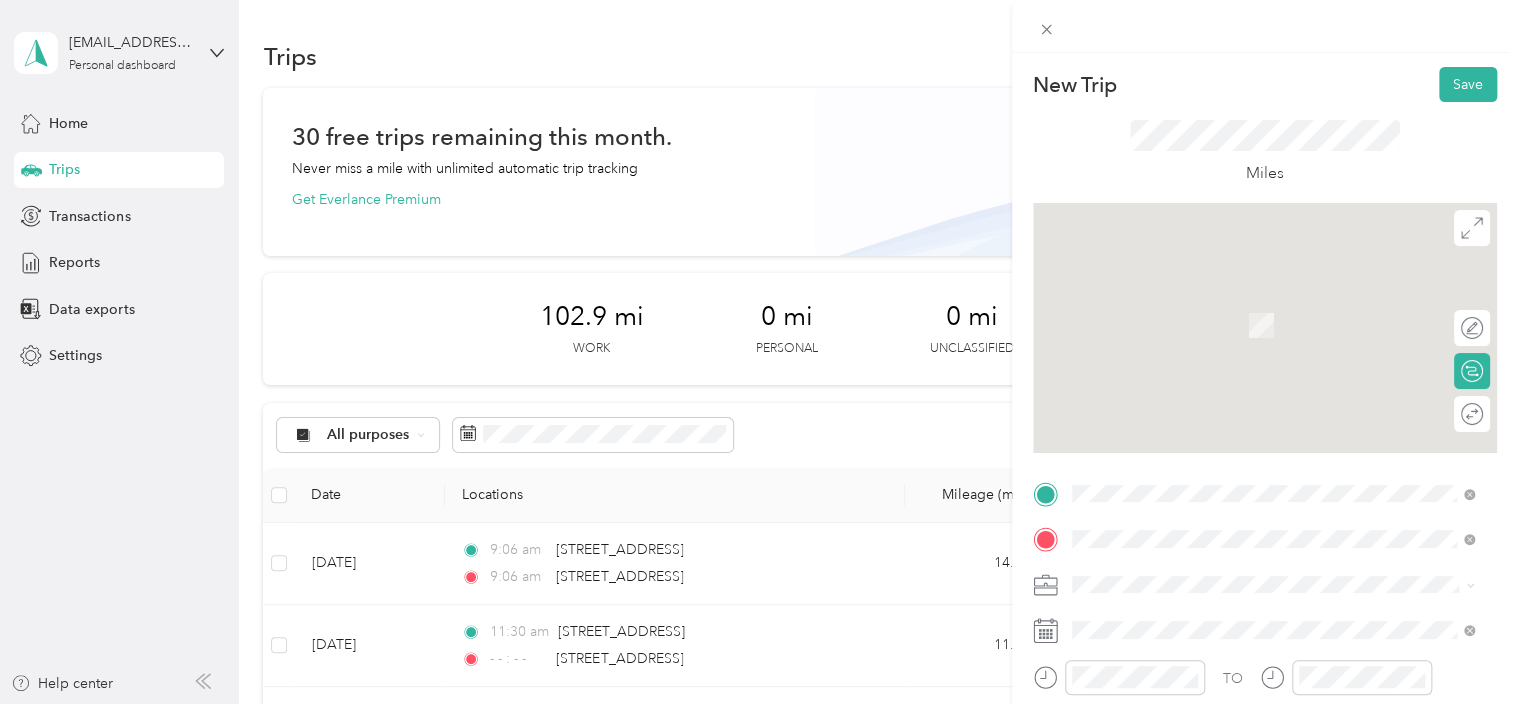 click on "[STREET_ADDRESS][US_STATE]" at bounding box center [1209, 296] 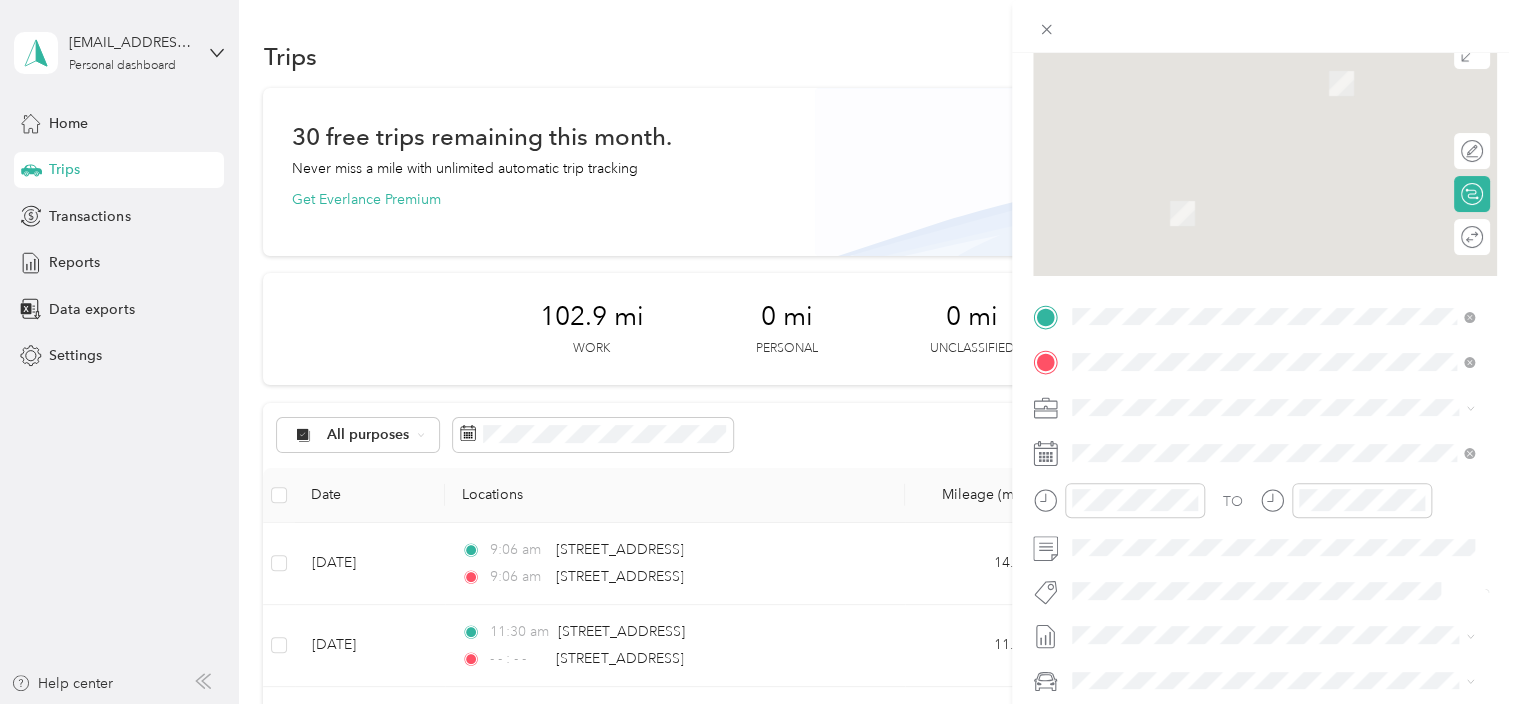 scroll, scrollTop: 200, scrollLeft: 0, axis: vertical 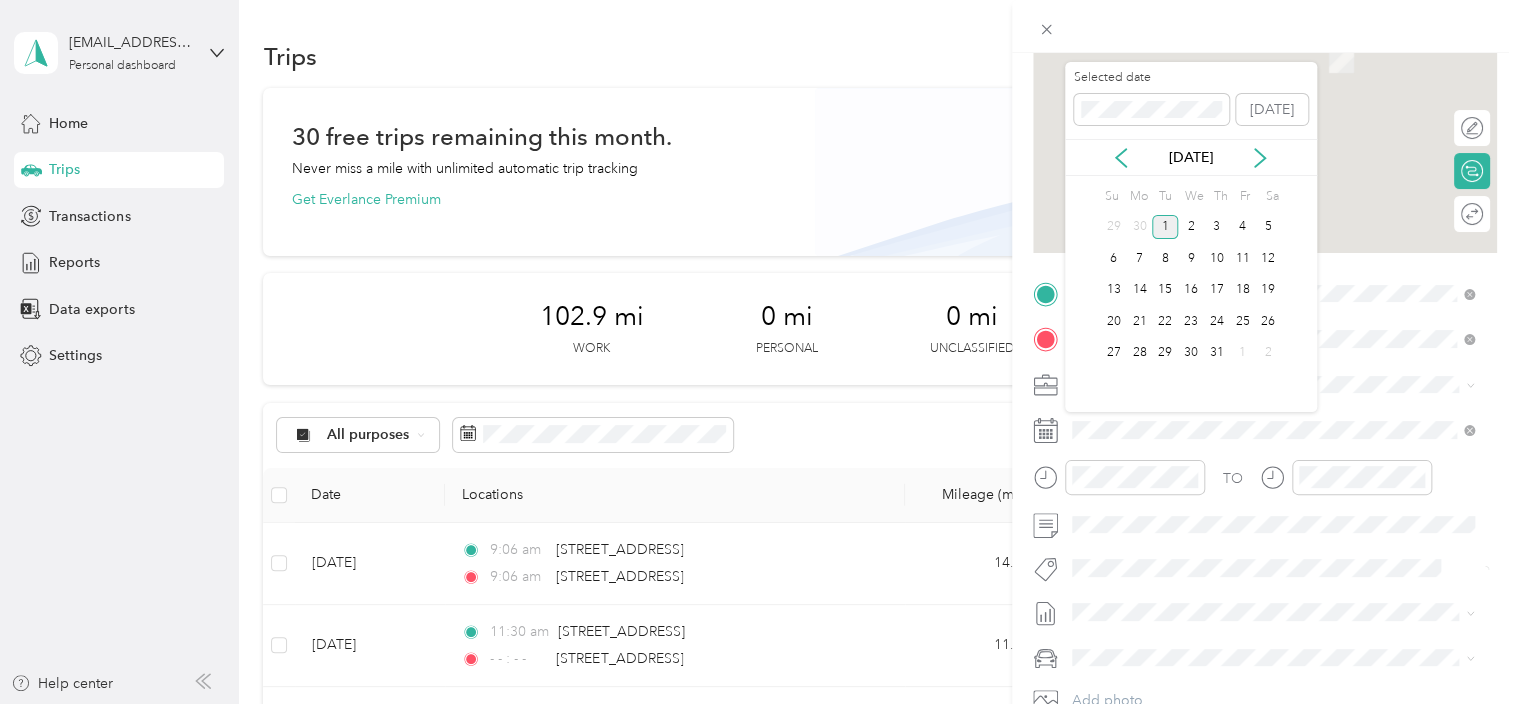 click on "[DATE]" at bounding box center [1191, 157] 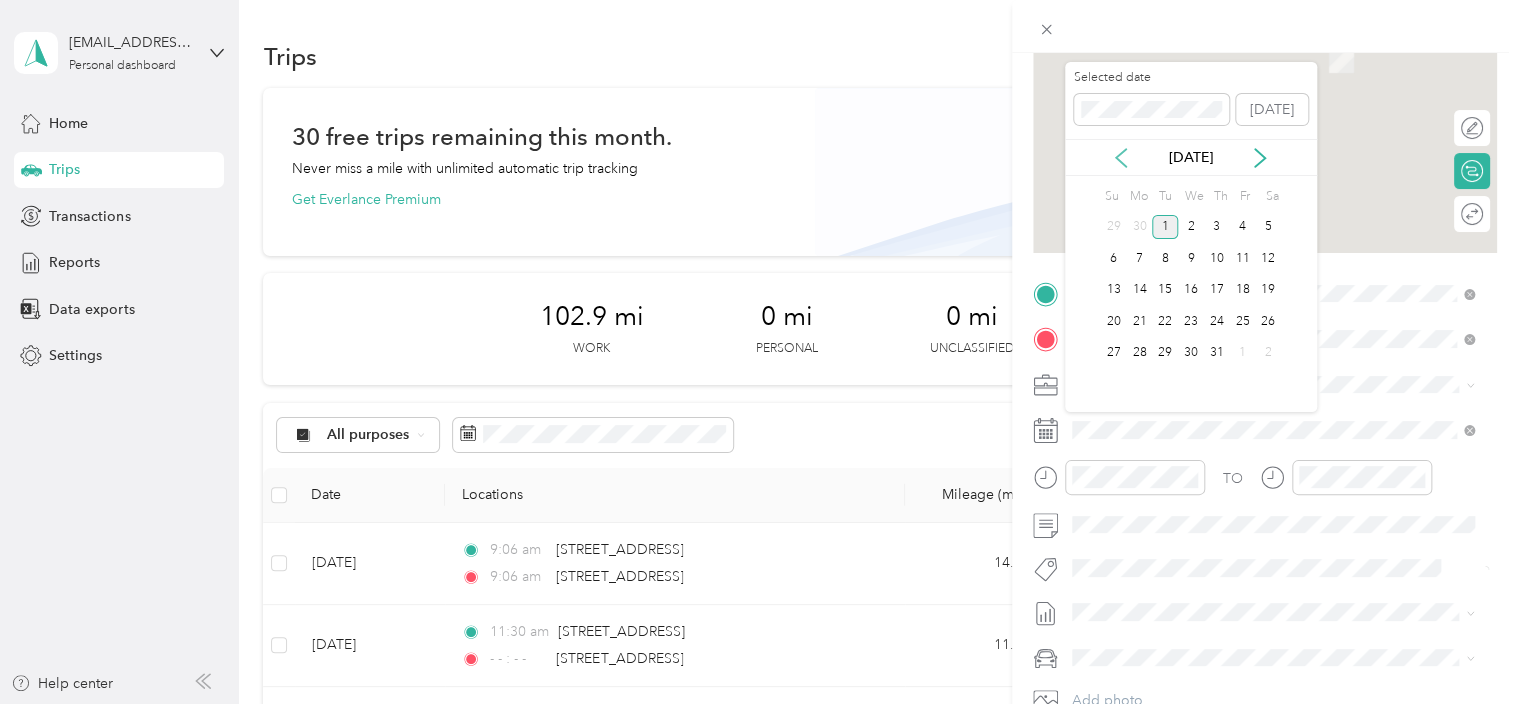 click 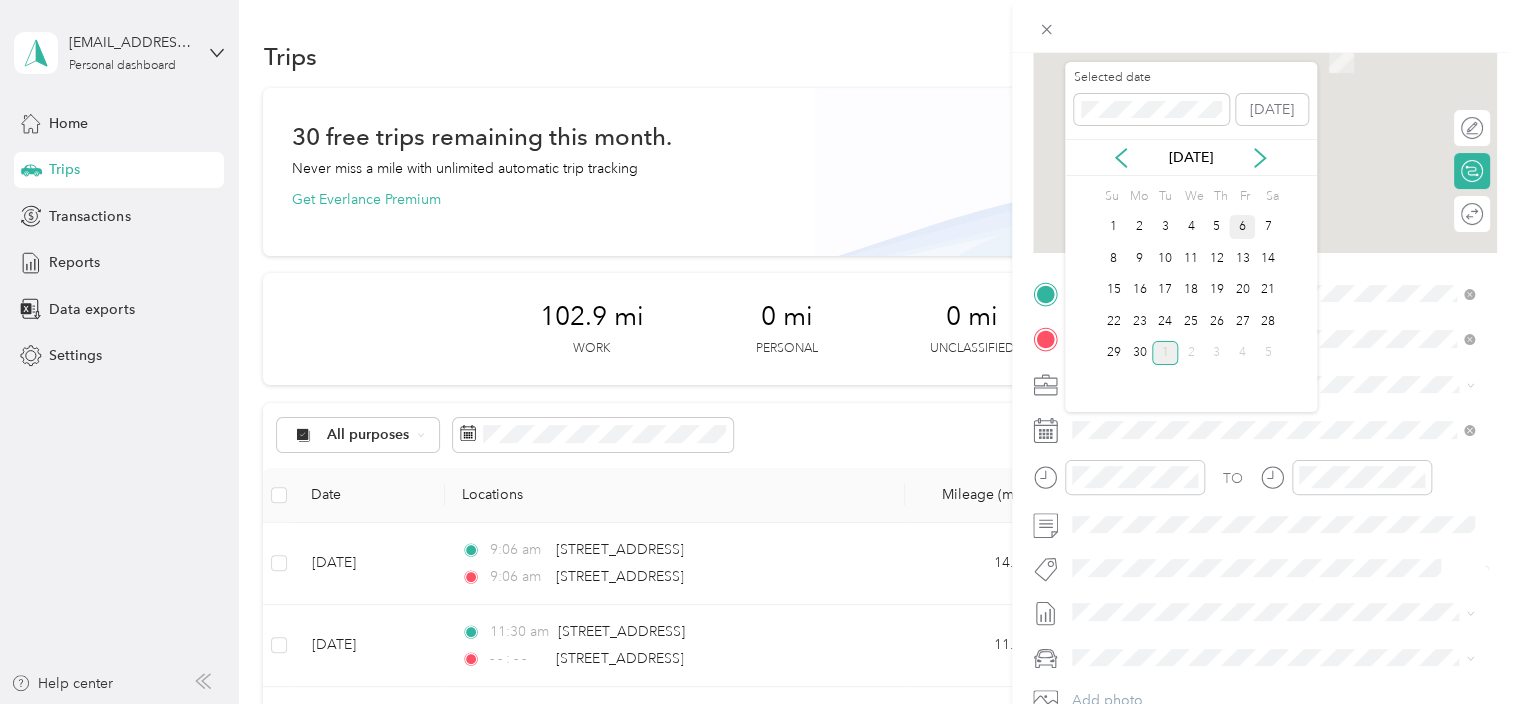 click on "6" at bounding box center (1242, 227) 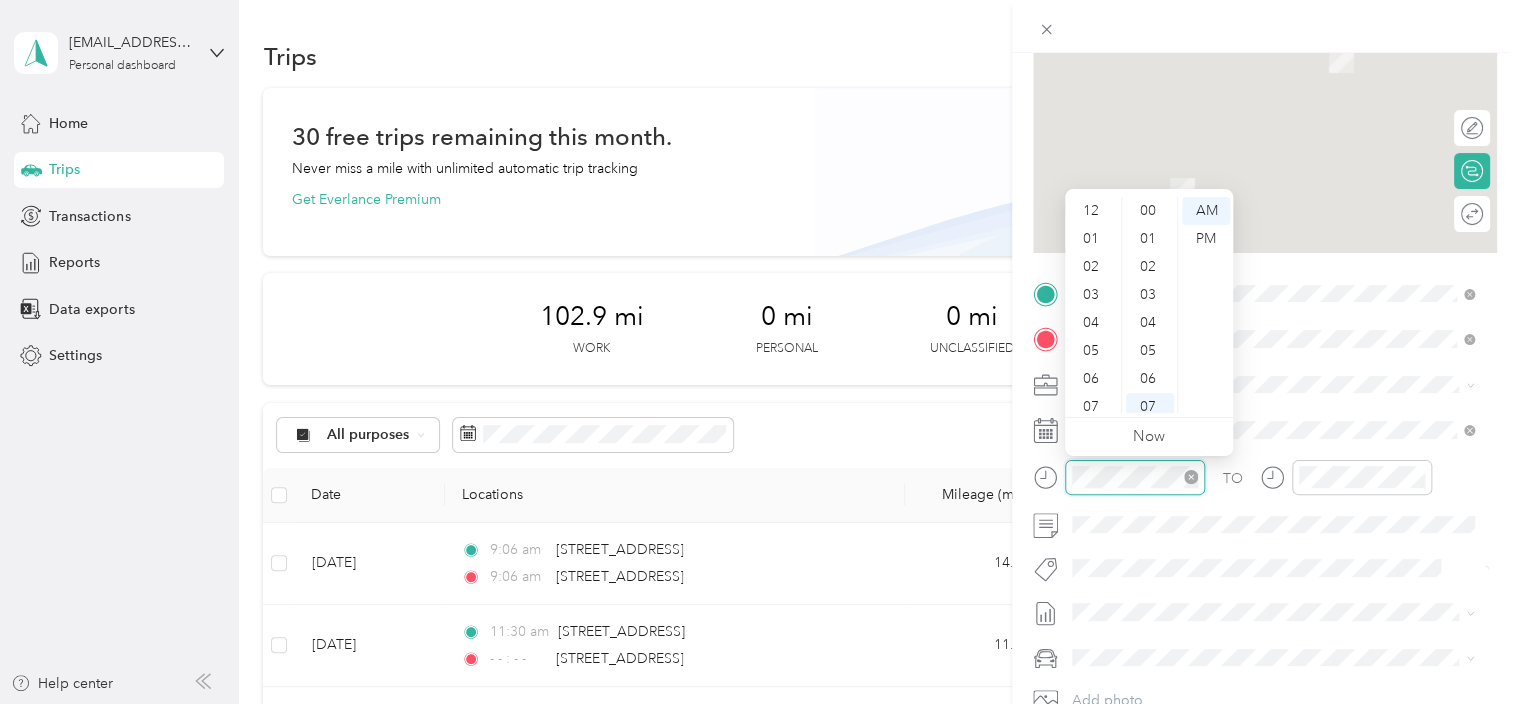 scroll, scrollTop: 196, scrollLeft: 0, axis: vertical 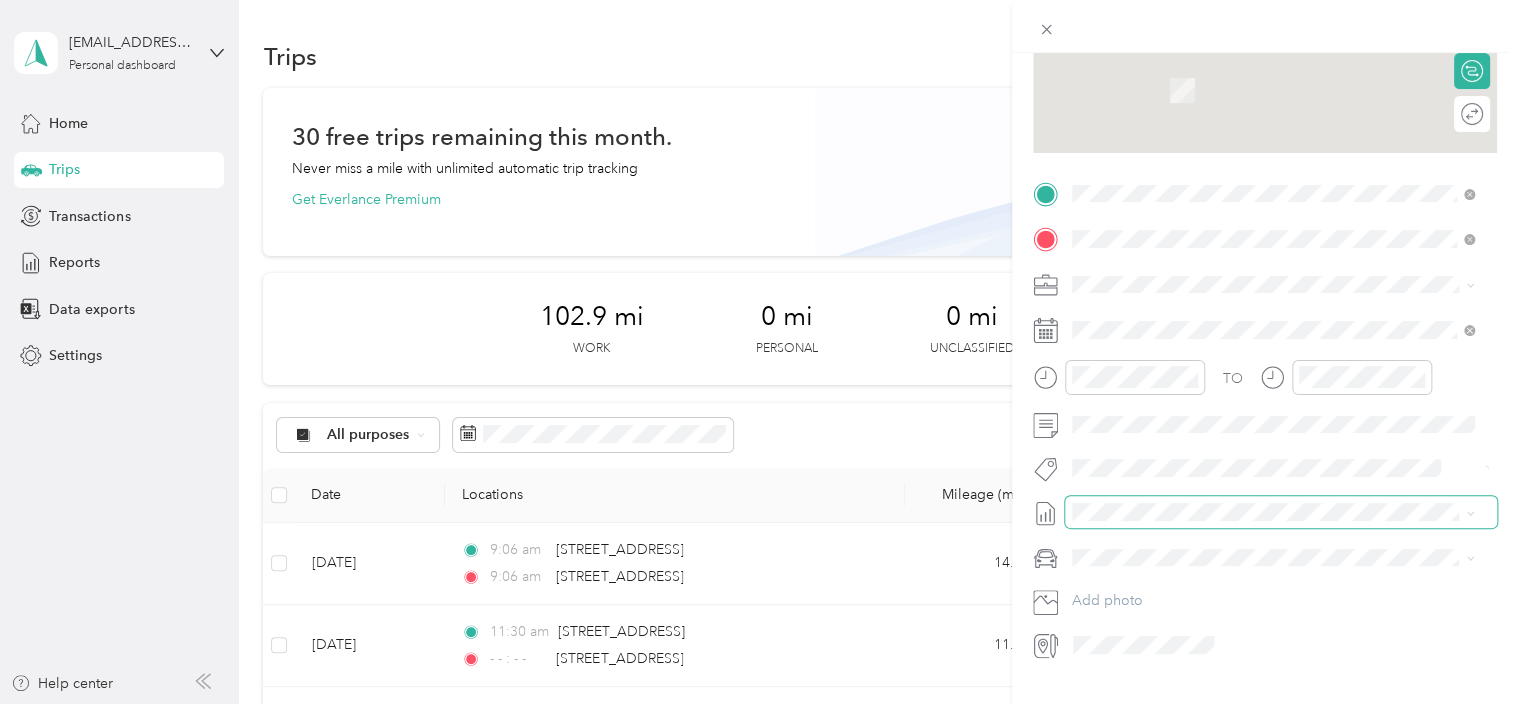 click at bounding box center (1281, 512) 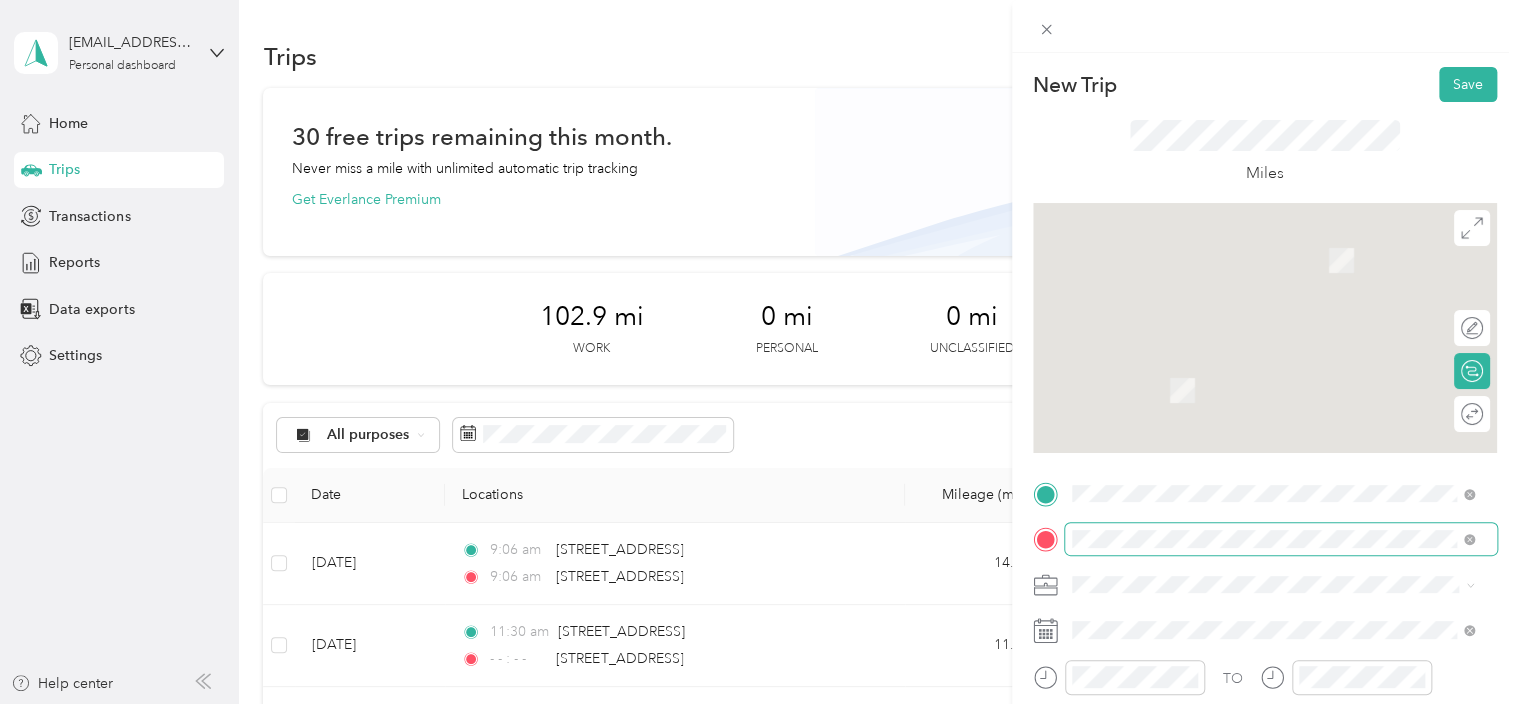 scroll, scrollTop: 100, scrollLeft: 0, axis: vertical 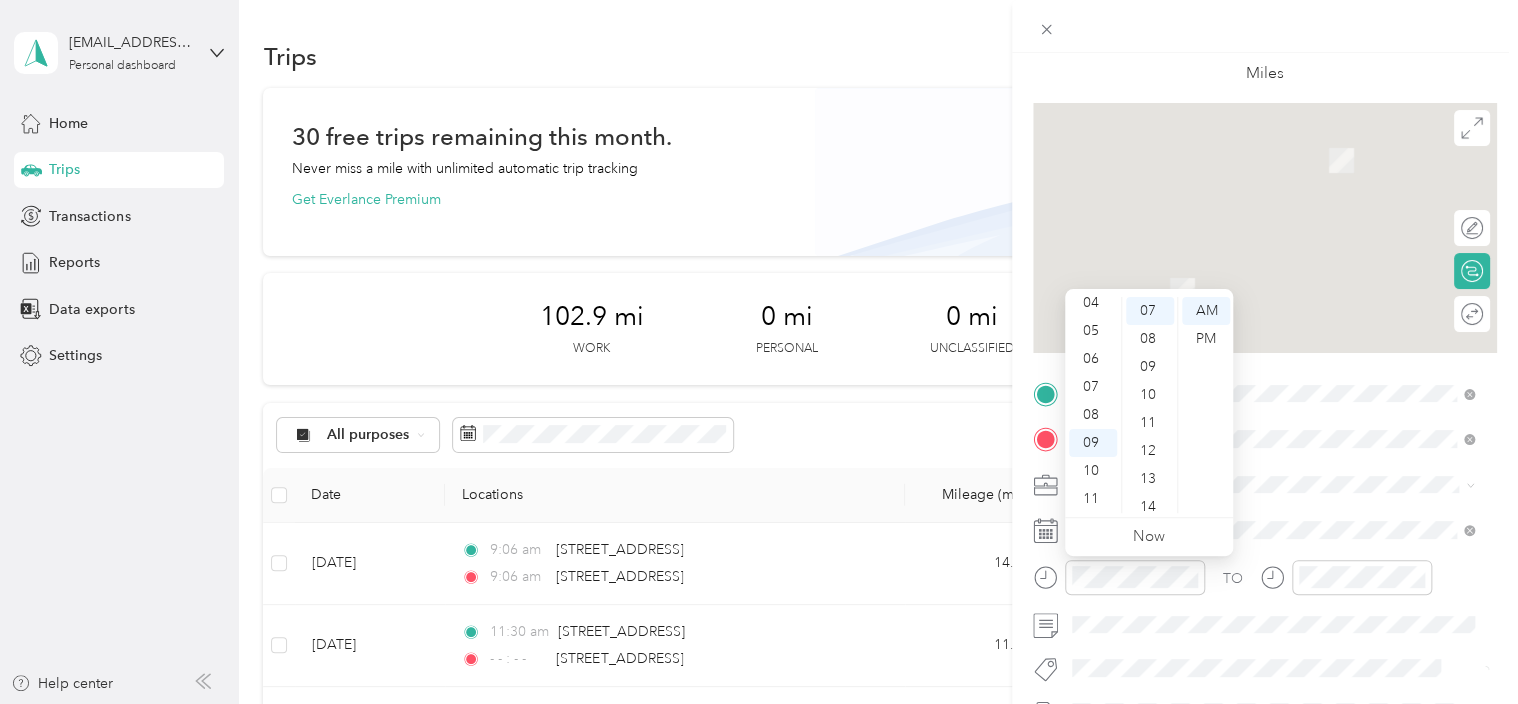 click at bounding box center [1281, 485] 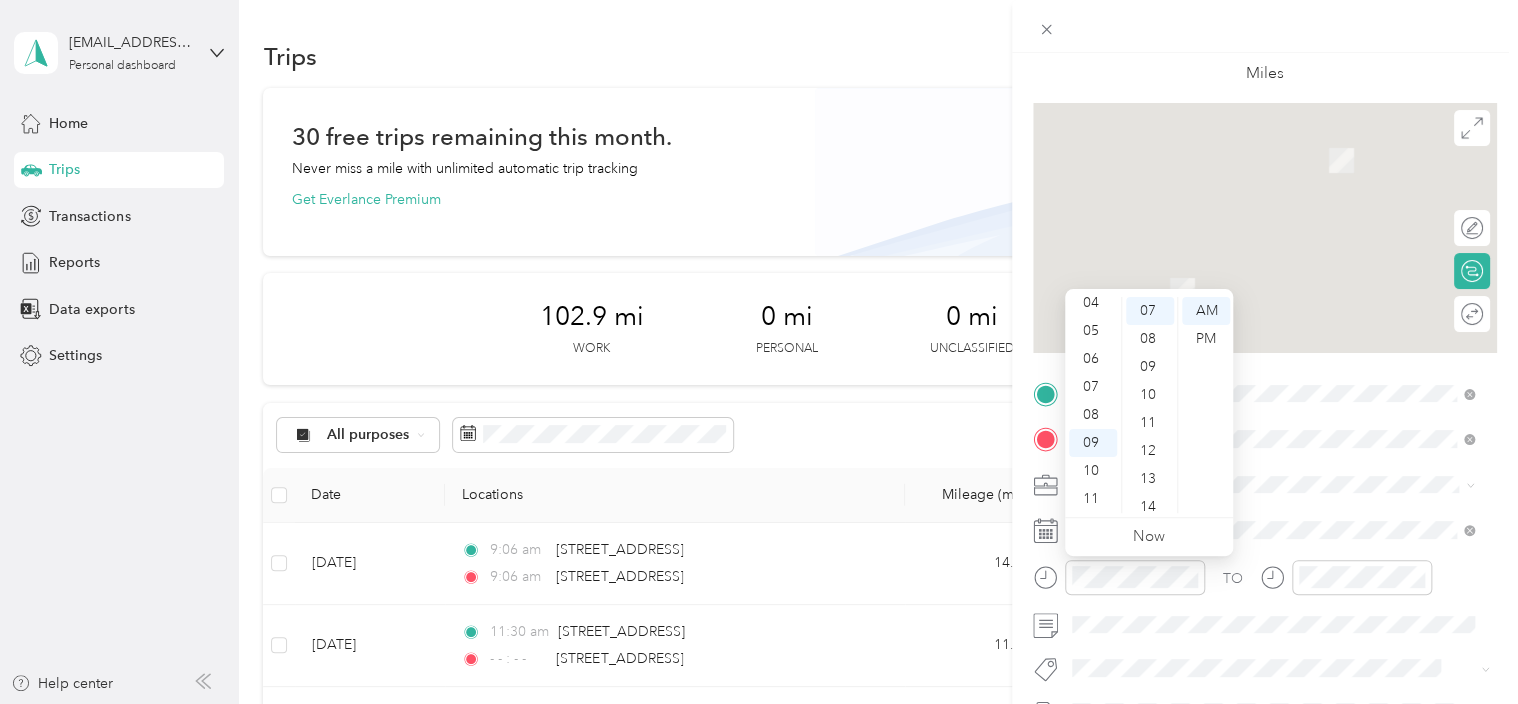 click on "New Trip Save This trip cannot be edited because it is either under review, approved, or paid. Contact your Team Manager to edit it. Miles To navigate the map with touch gestures double-tap and hold your finger on the map, then drag the map. To navigate, press the arrow keys. Edit route Calculate route Round trip TO Add photo" at bounding box center [759, 352] 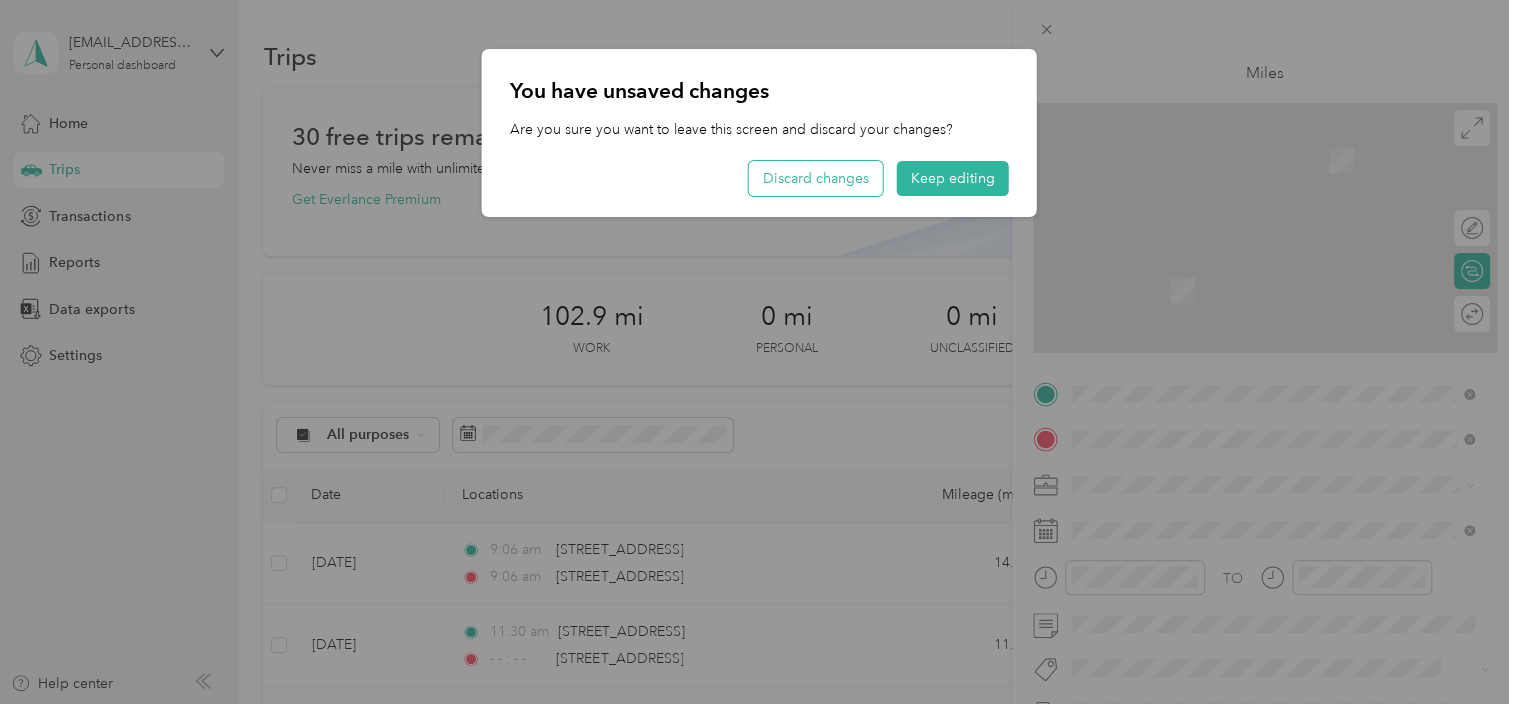 click on "Discard changes" at bounding box center [816, 178] 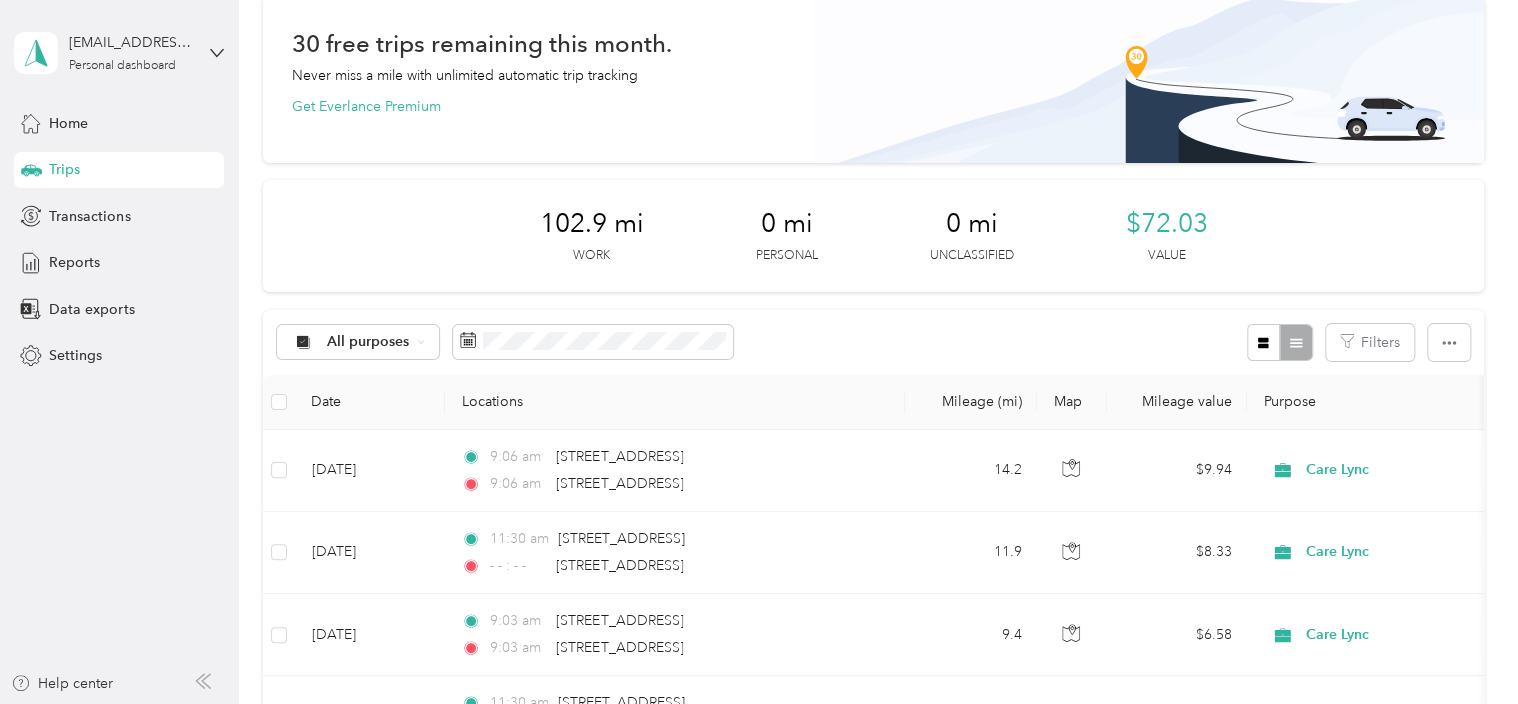 scroll, scrollTop: 200, scrollLeft: 0, axis: vertical 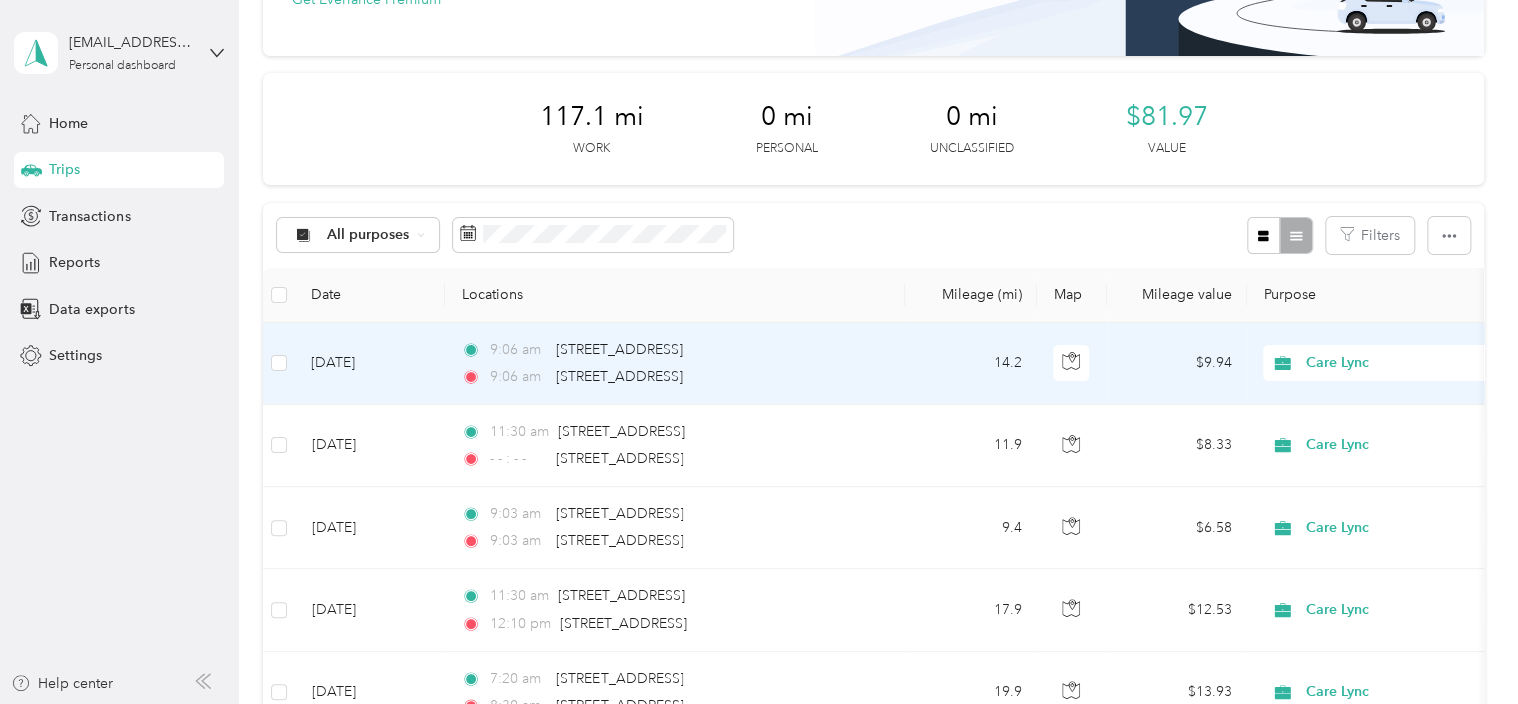 click on "9:06 am [STREET_ADDRESS] 9:06 am [STREET_ADDRESS]" at bounding box center [671, 363] 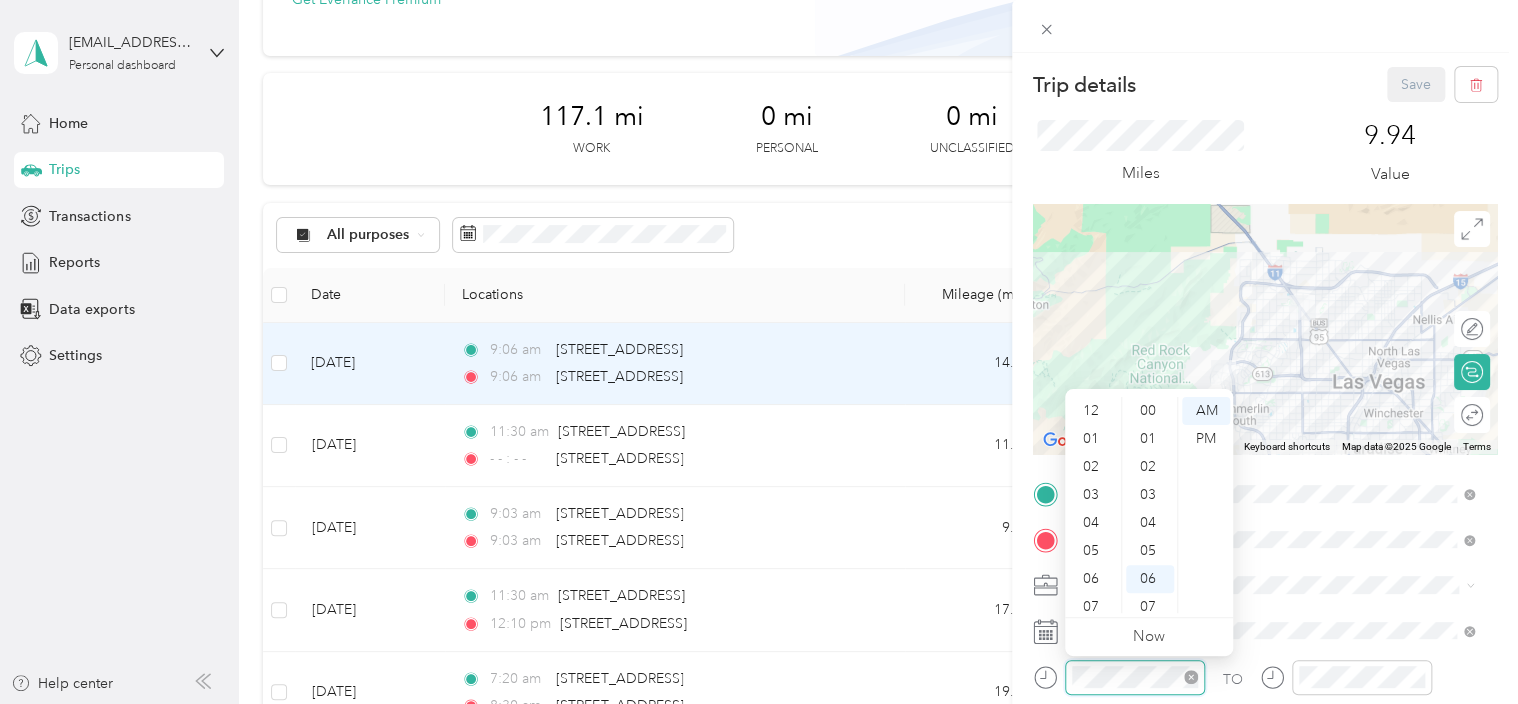 scroll, scrollTop: 168, scrollLeft: 0, axis: vertical 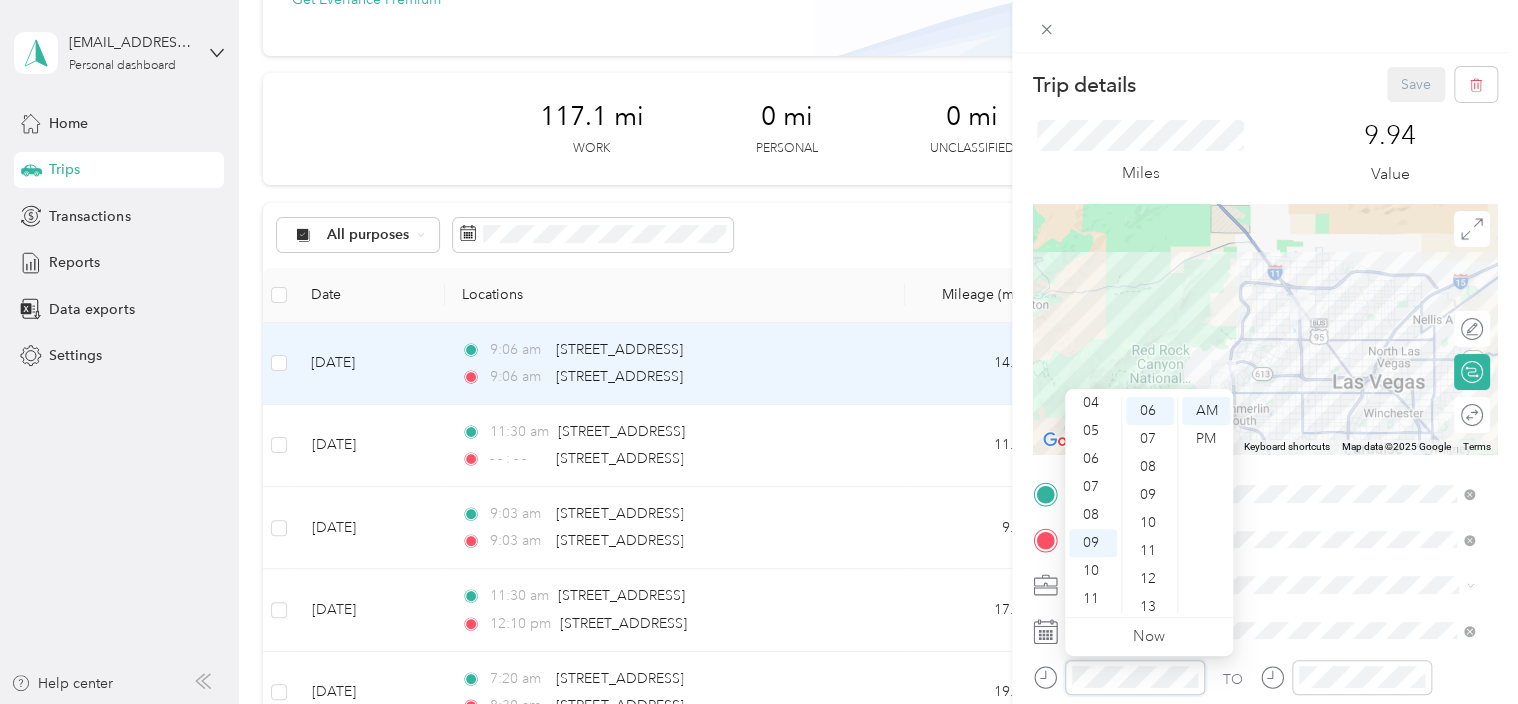 click at bounding box center [1119, 677] 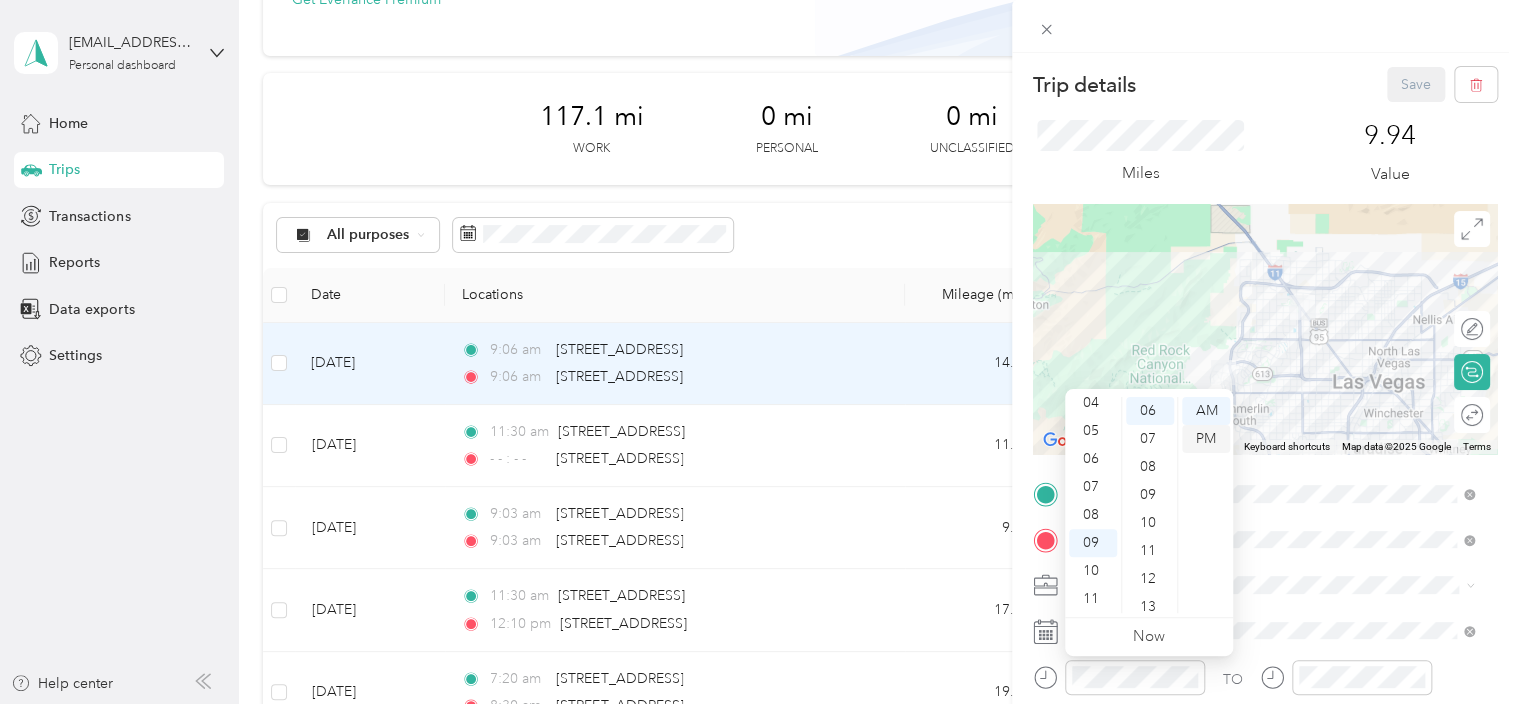 click on "PM" at bounding box center [1206, 439] 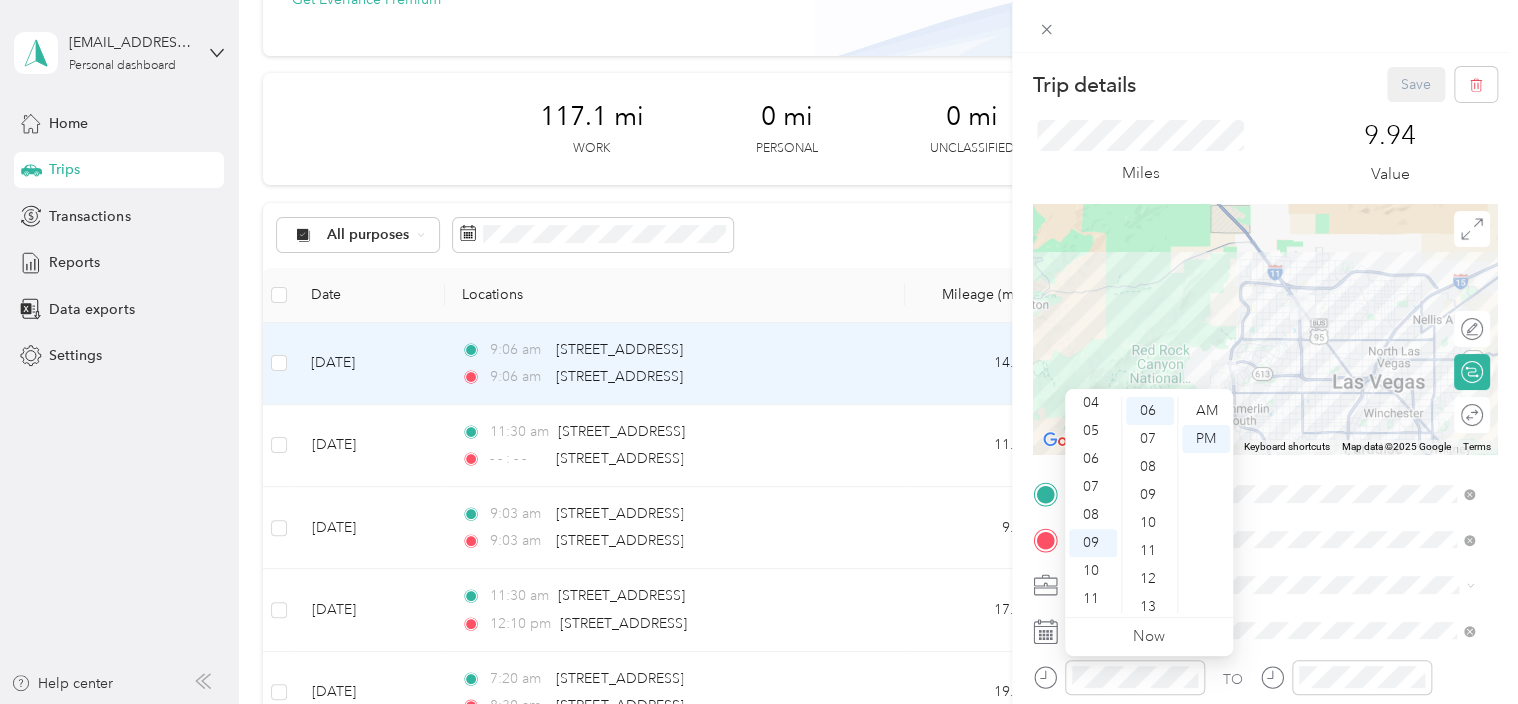 click on "TO Add photo" at bounding box center [1265, 719] 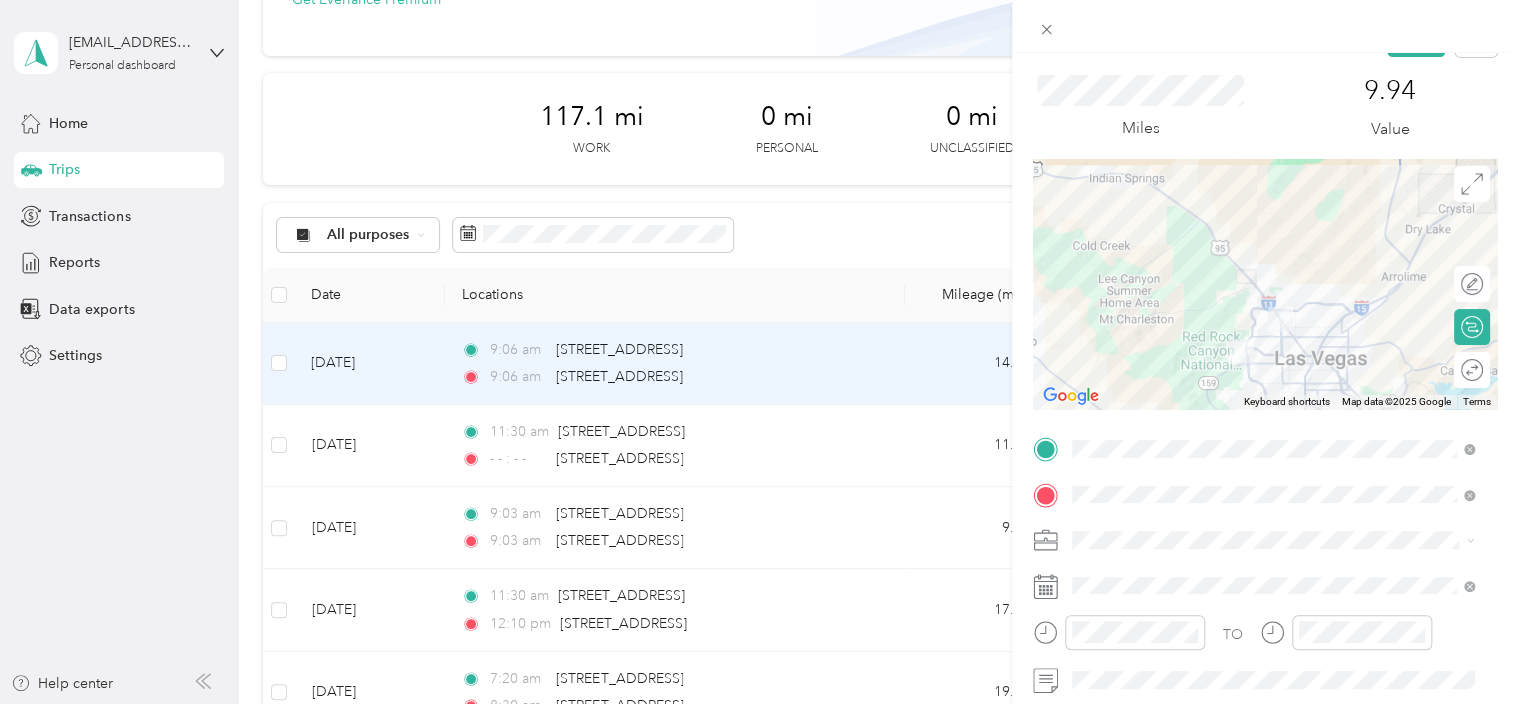 scroll, scrollTop: 0, scrollLeft: 0, axis: both 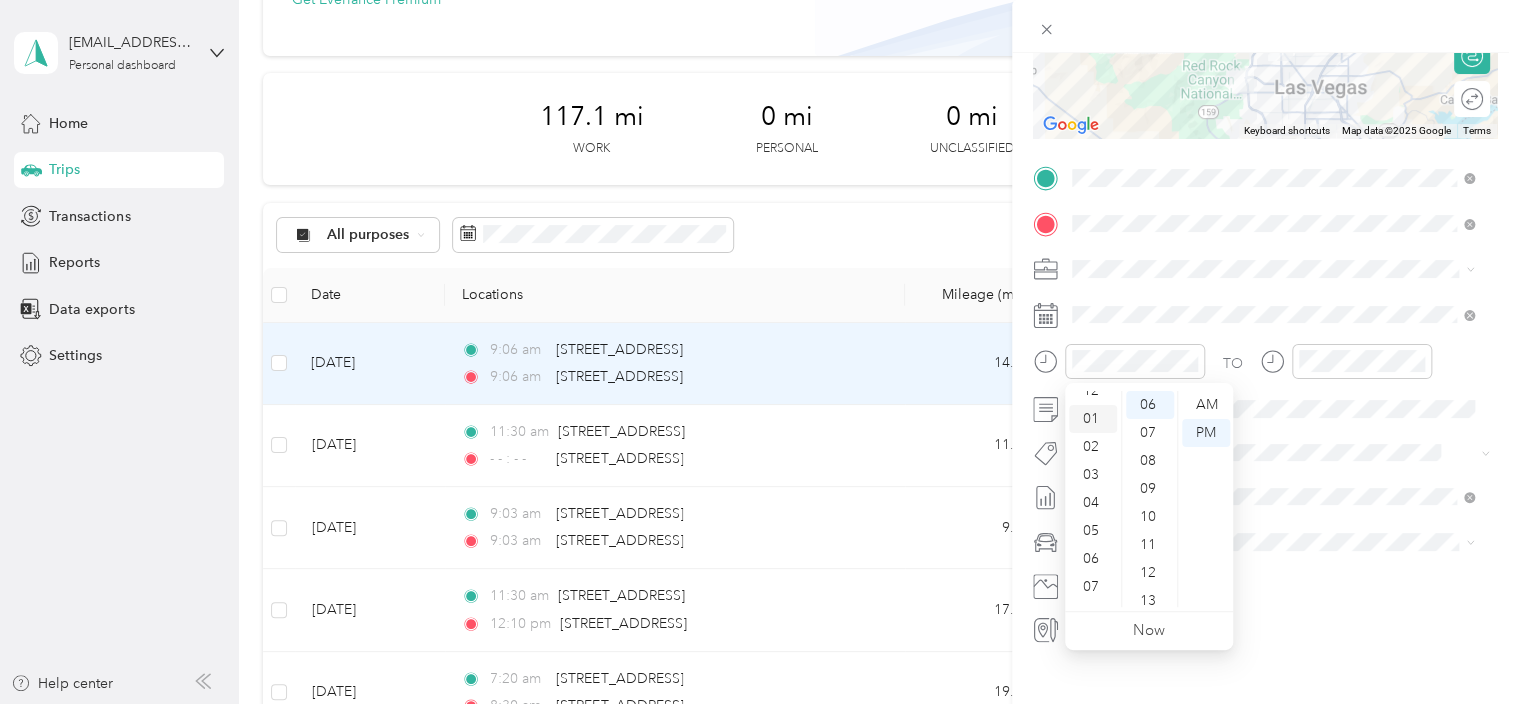 click on "01" at bounding box center (1093, 419) 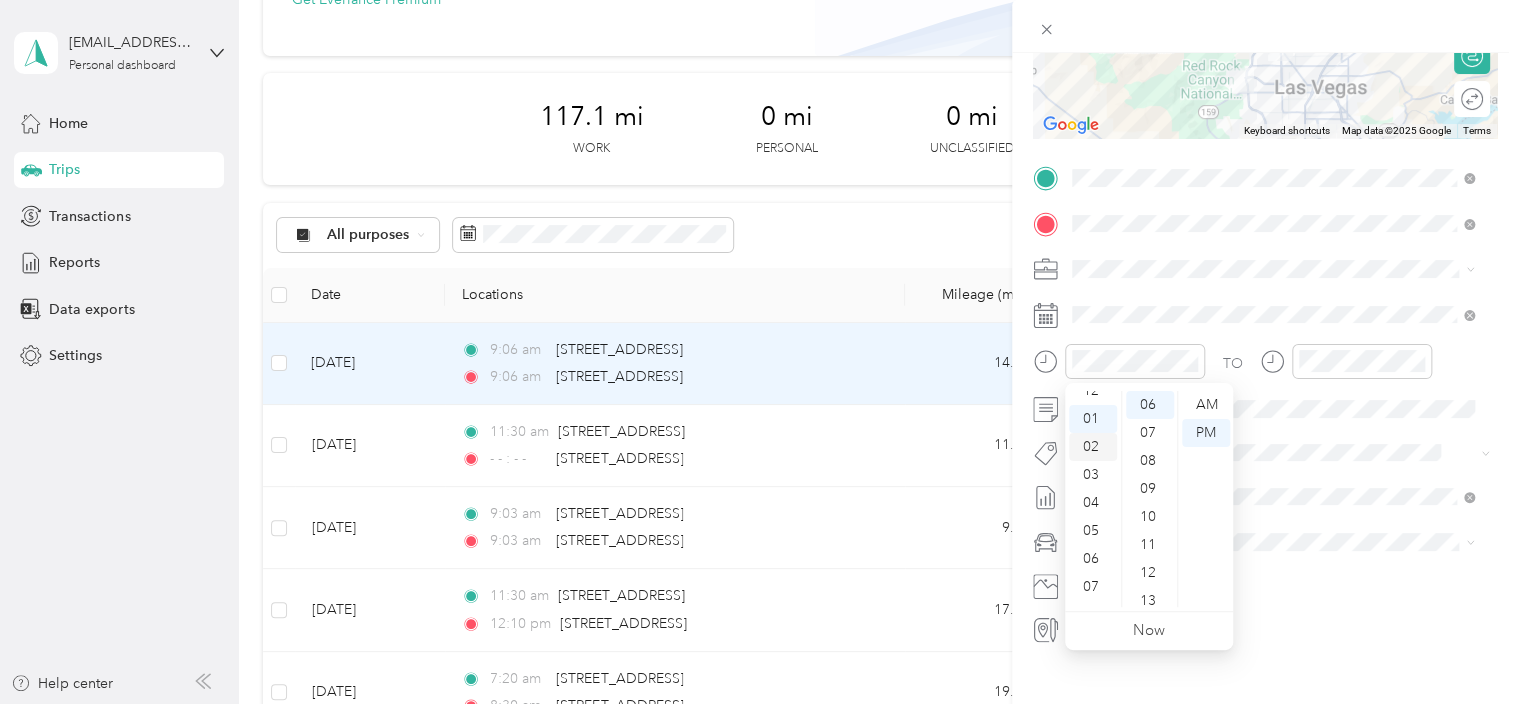 scroll, scrollTop: 28, scrollLeft: 0, axis: vertical 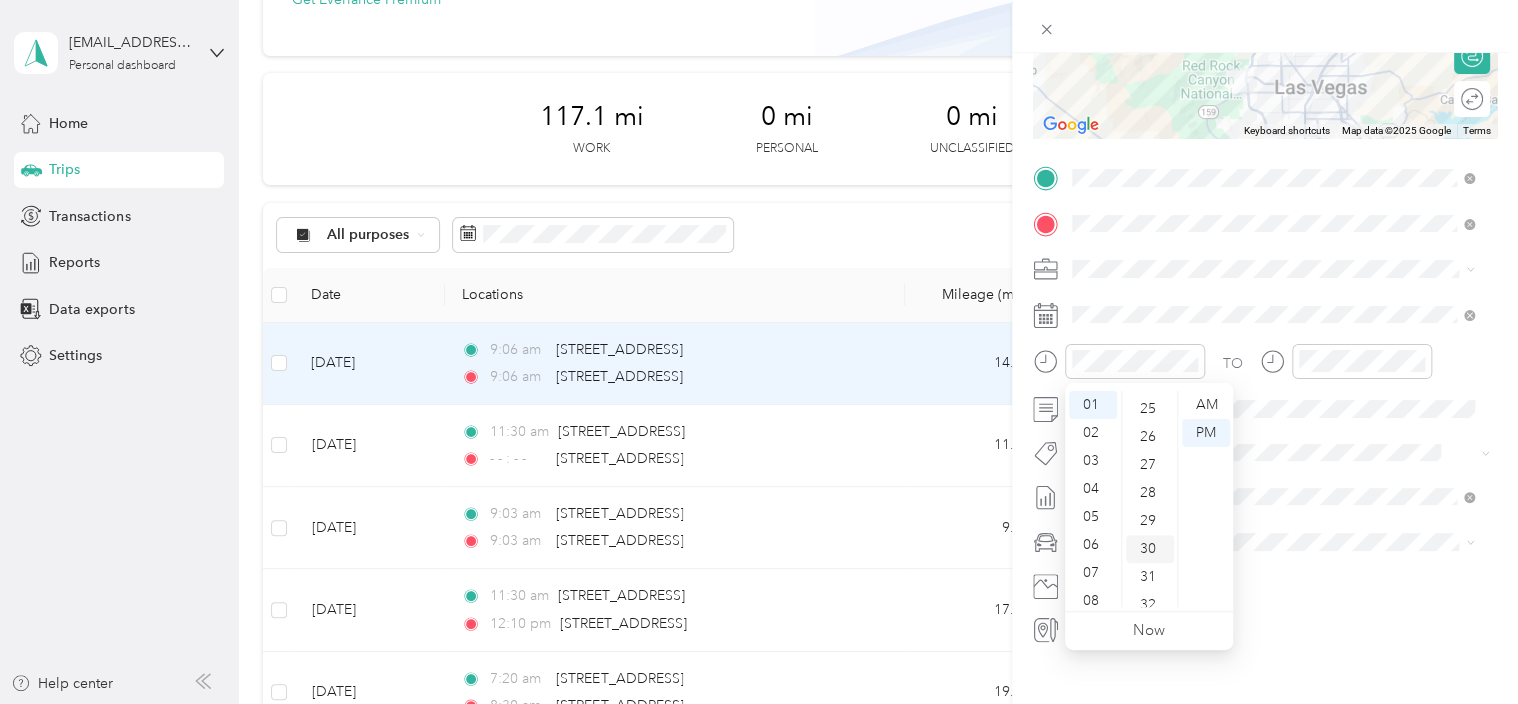 click on "30" at bounding box center [1150, 549] 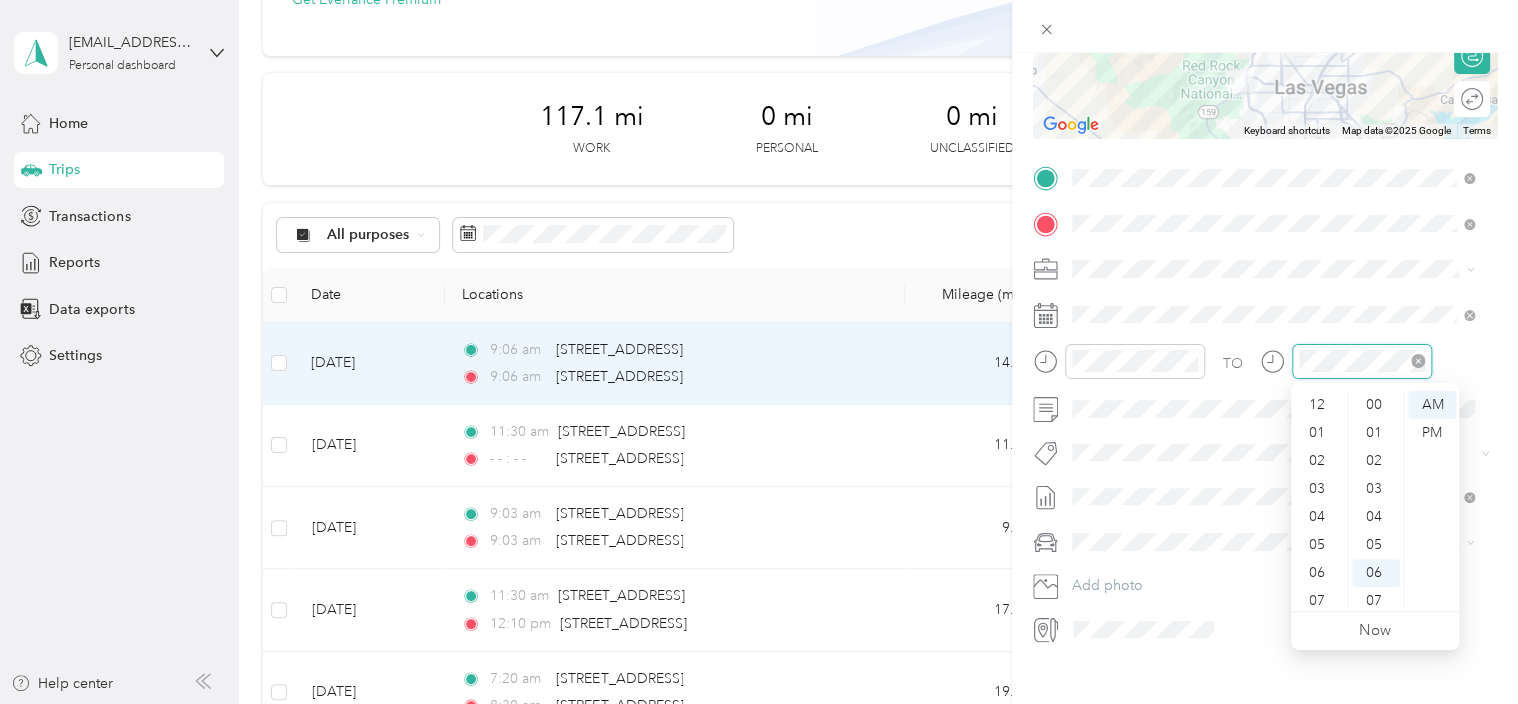 scroll, scrollTop: 168, scrollLeft: 0, axis: vertical 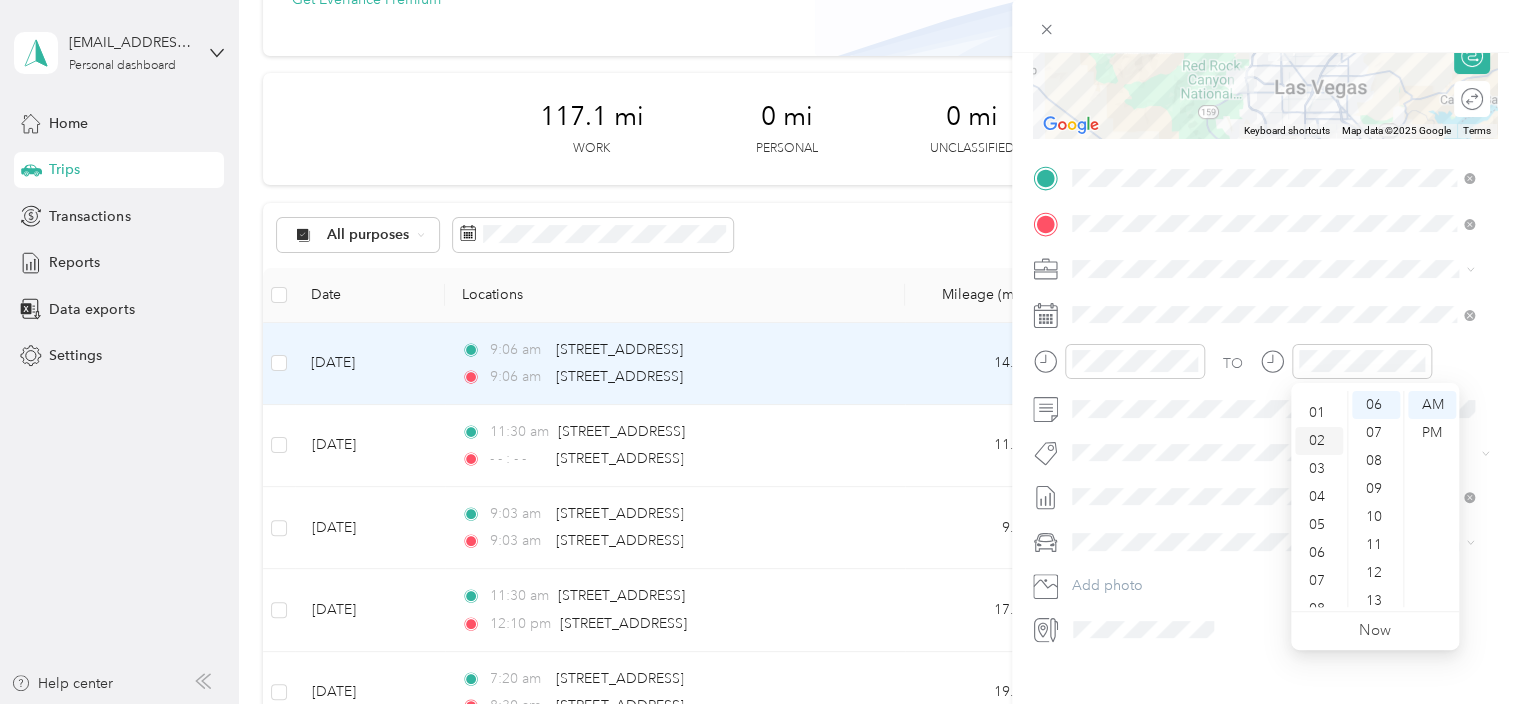 click on "02" at bounding box center (1319, 441) 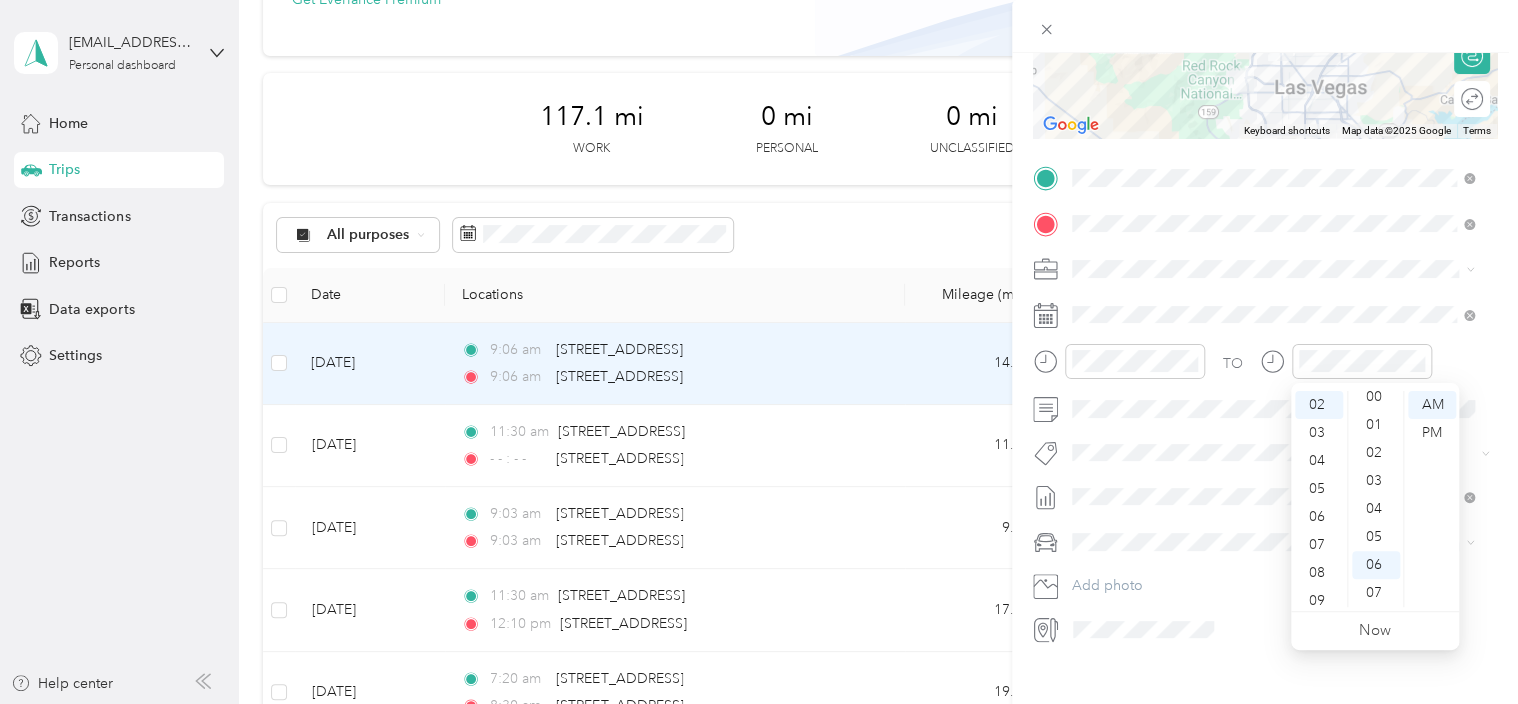 scroll, scrollTop: 0, scrollLeft: 0, axis: both 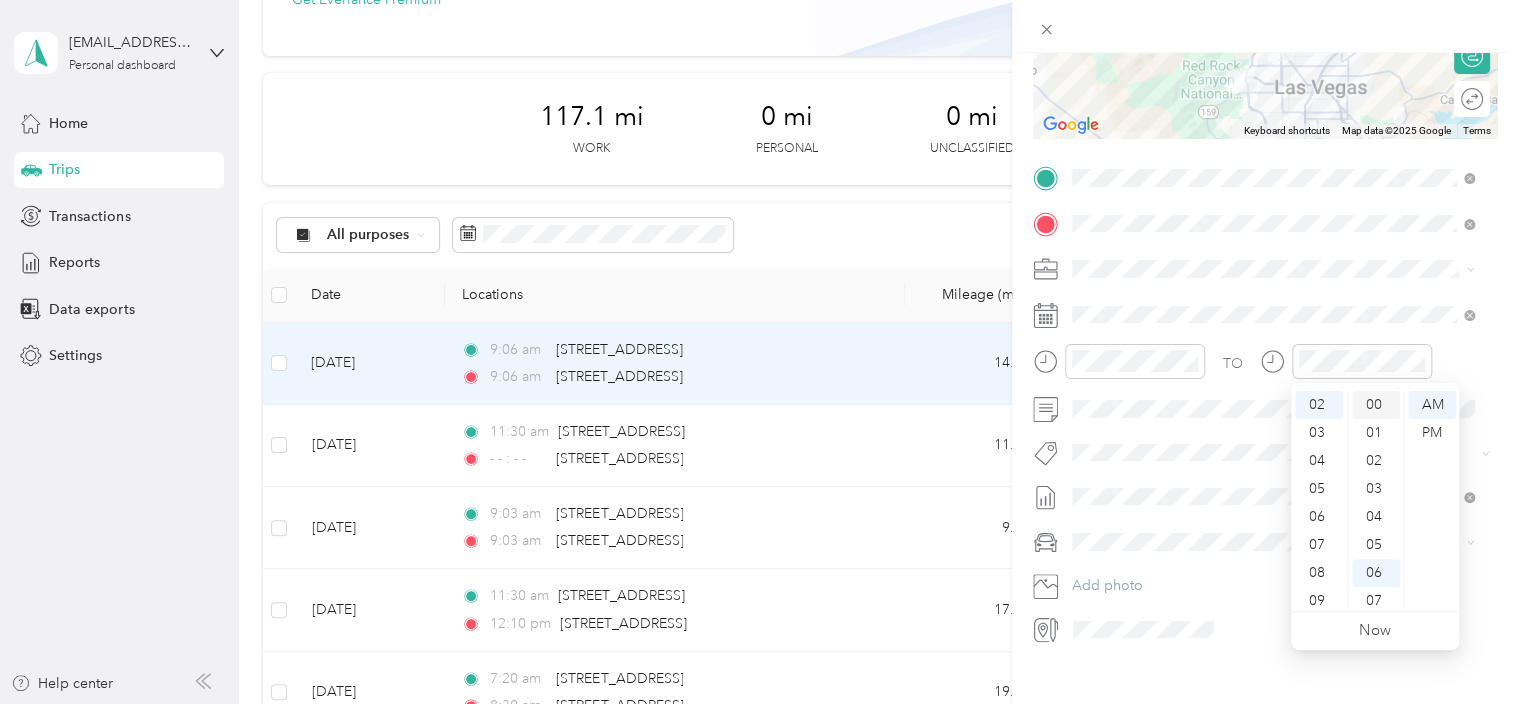click on "00" at bounding box center (1376, 405) 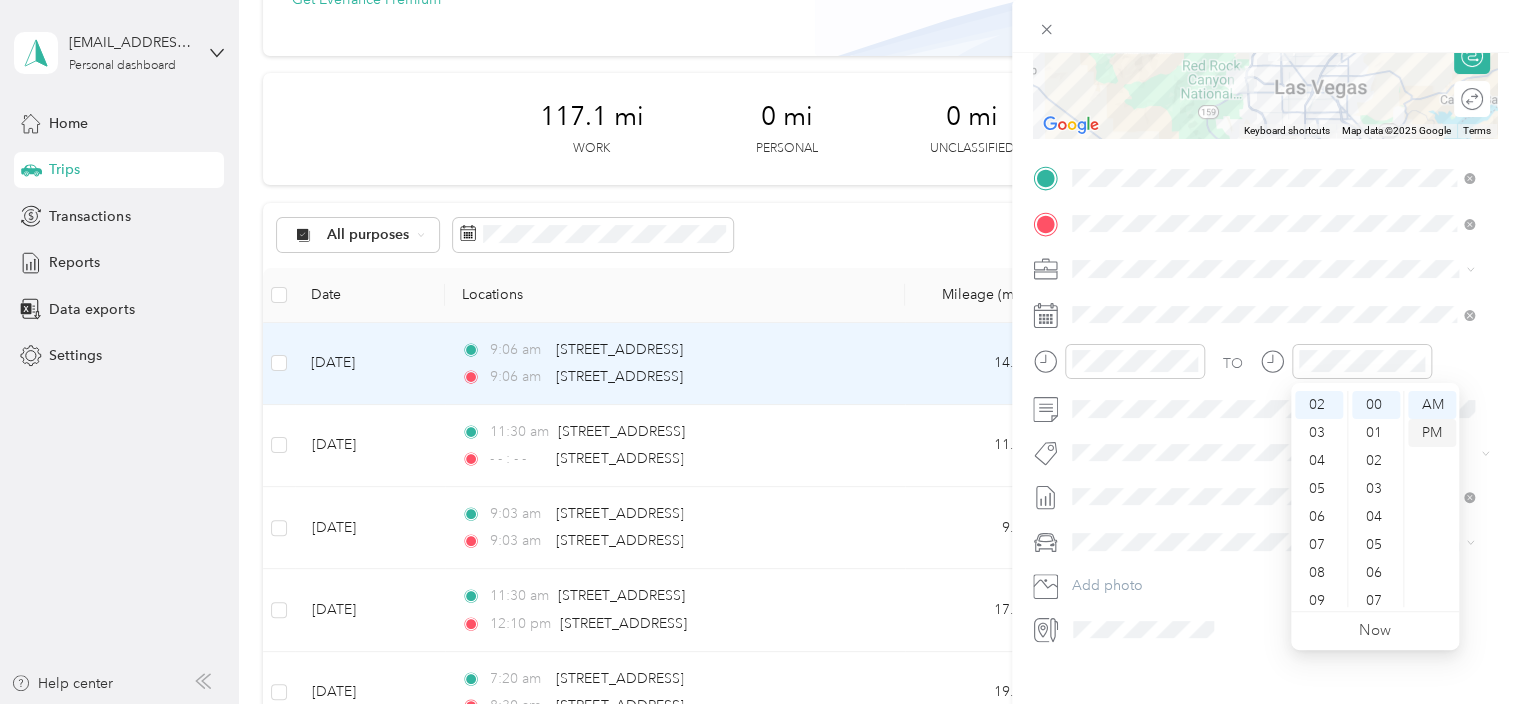click on "PM" at bounding box center [1432, 433] 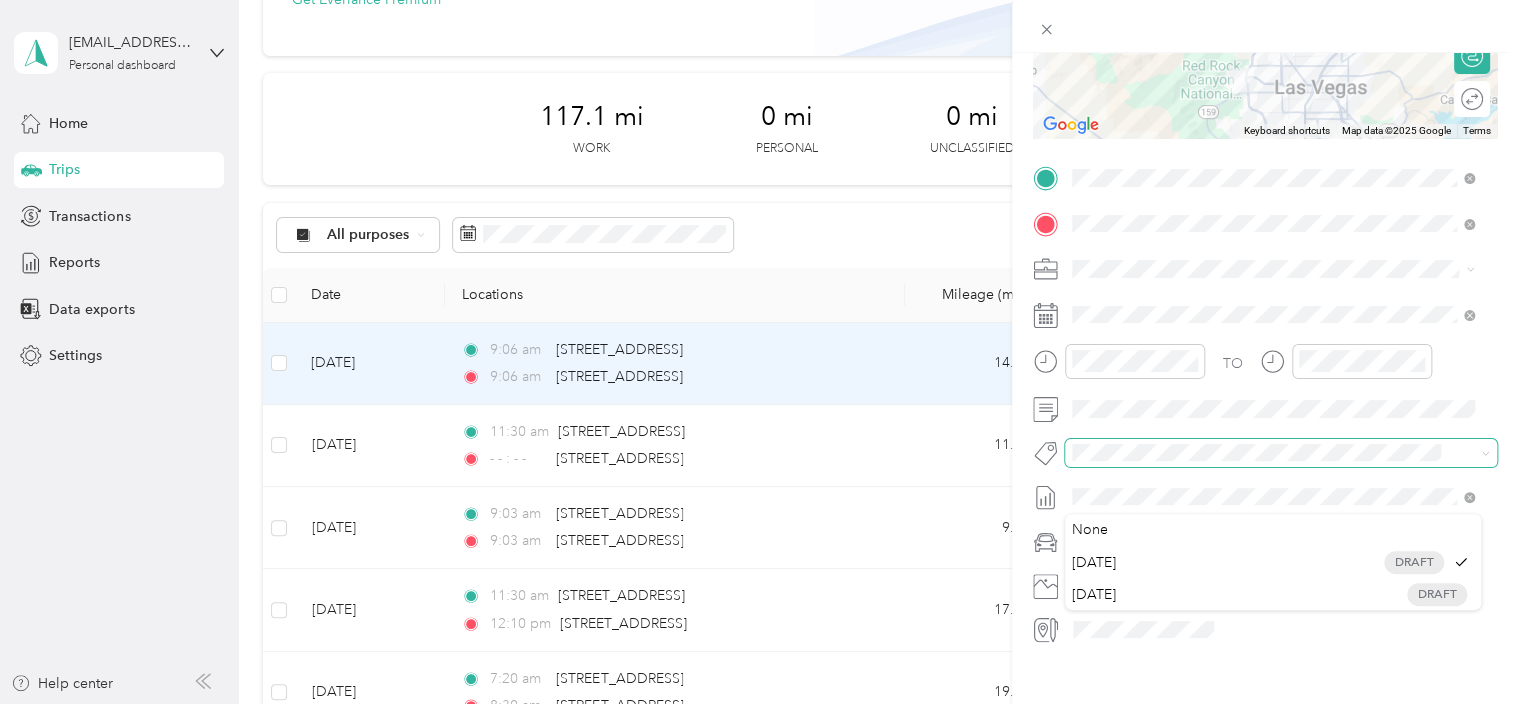 scroll, scrollTop: 16, scrollLeft: 0, axis: vertical 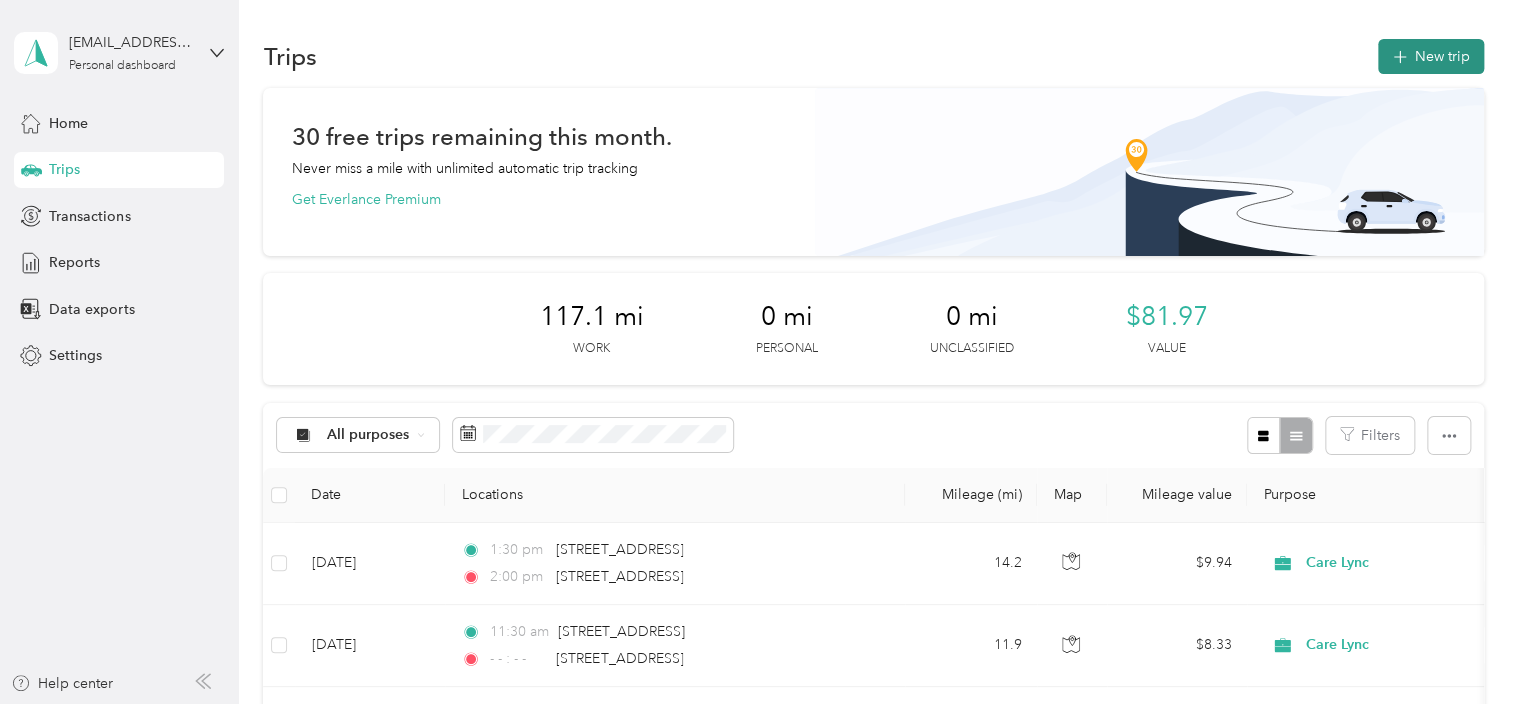 click on "New trip" at bounding box center [1431, 56] 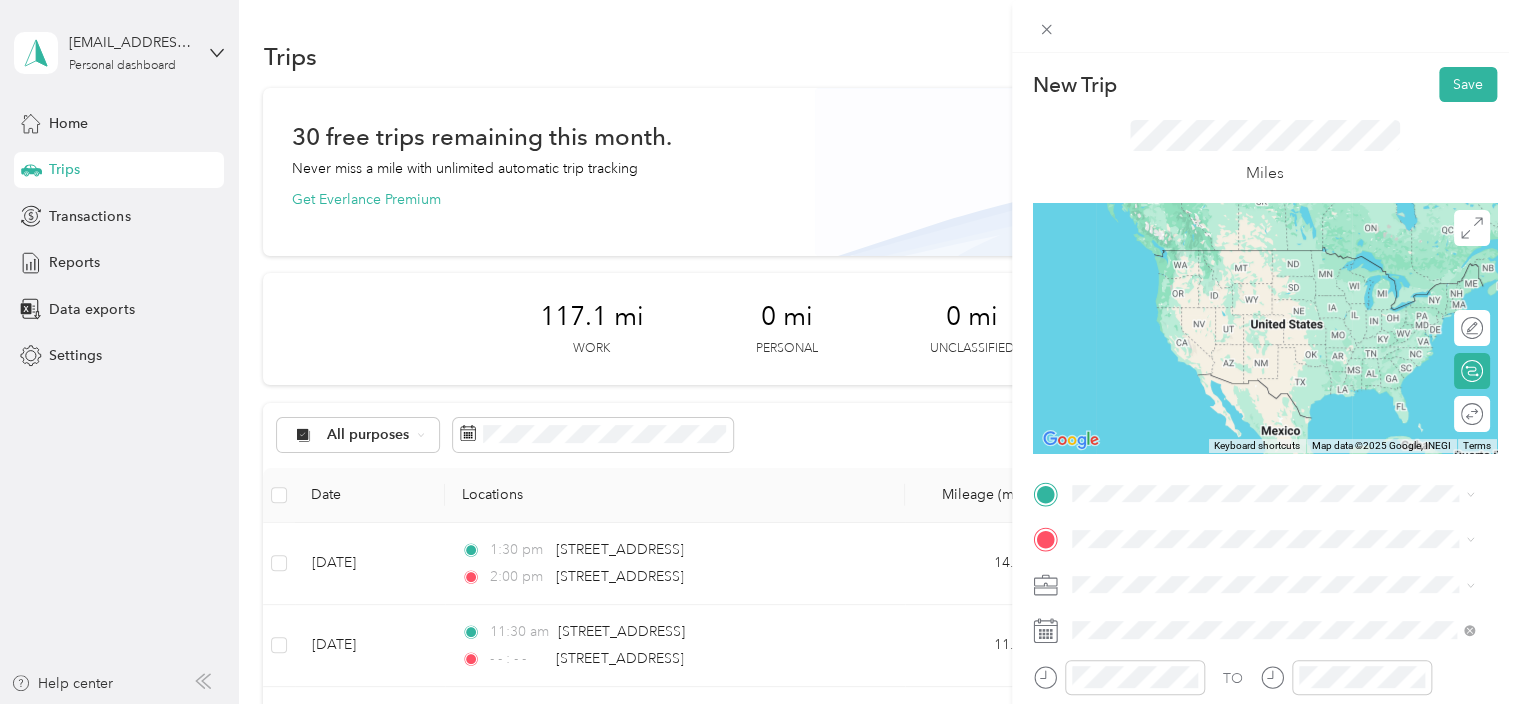 click on "[STREET_ADDRESS][US_STATE]" at bounding box center (1209, 246) 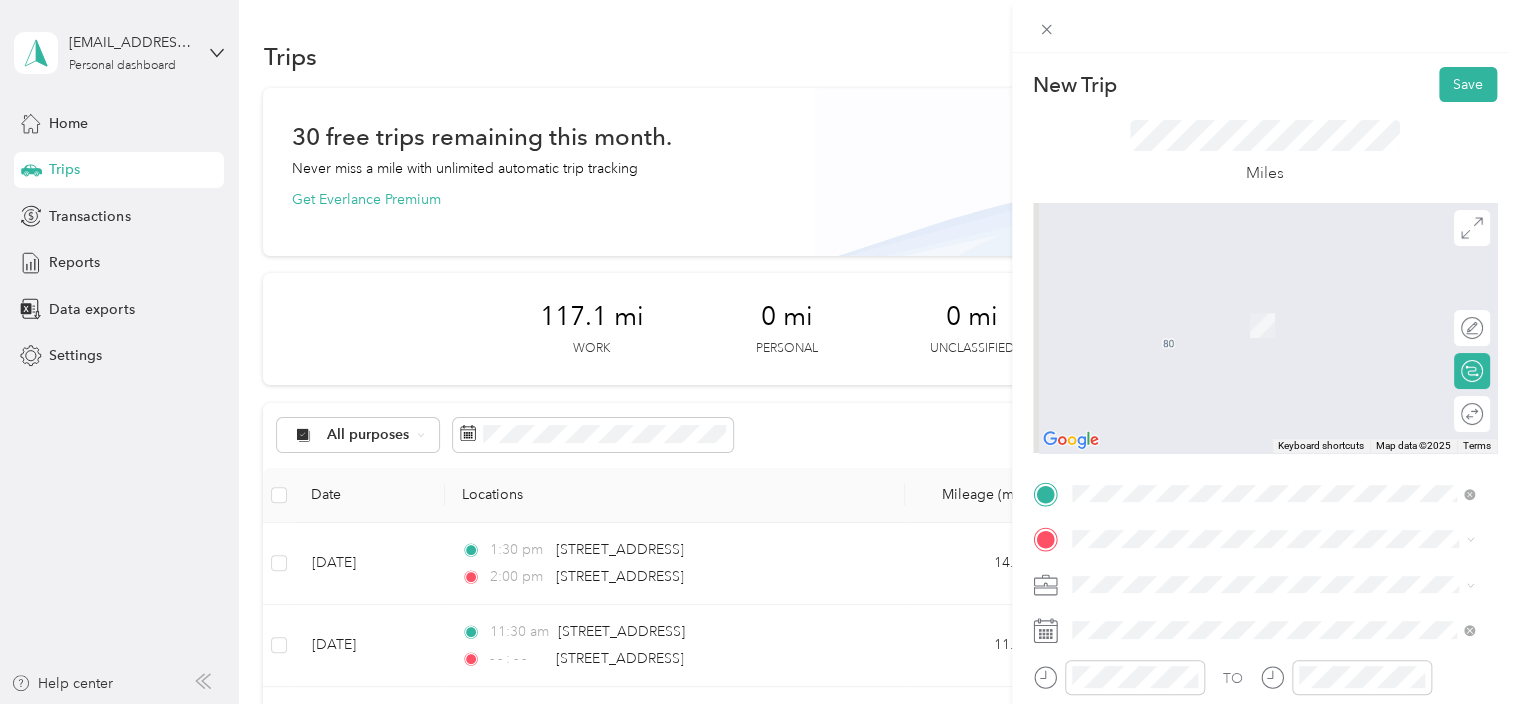 click on "[STREET_ADDRESS][US_STATE]" at bounding box center [1209, 290] 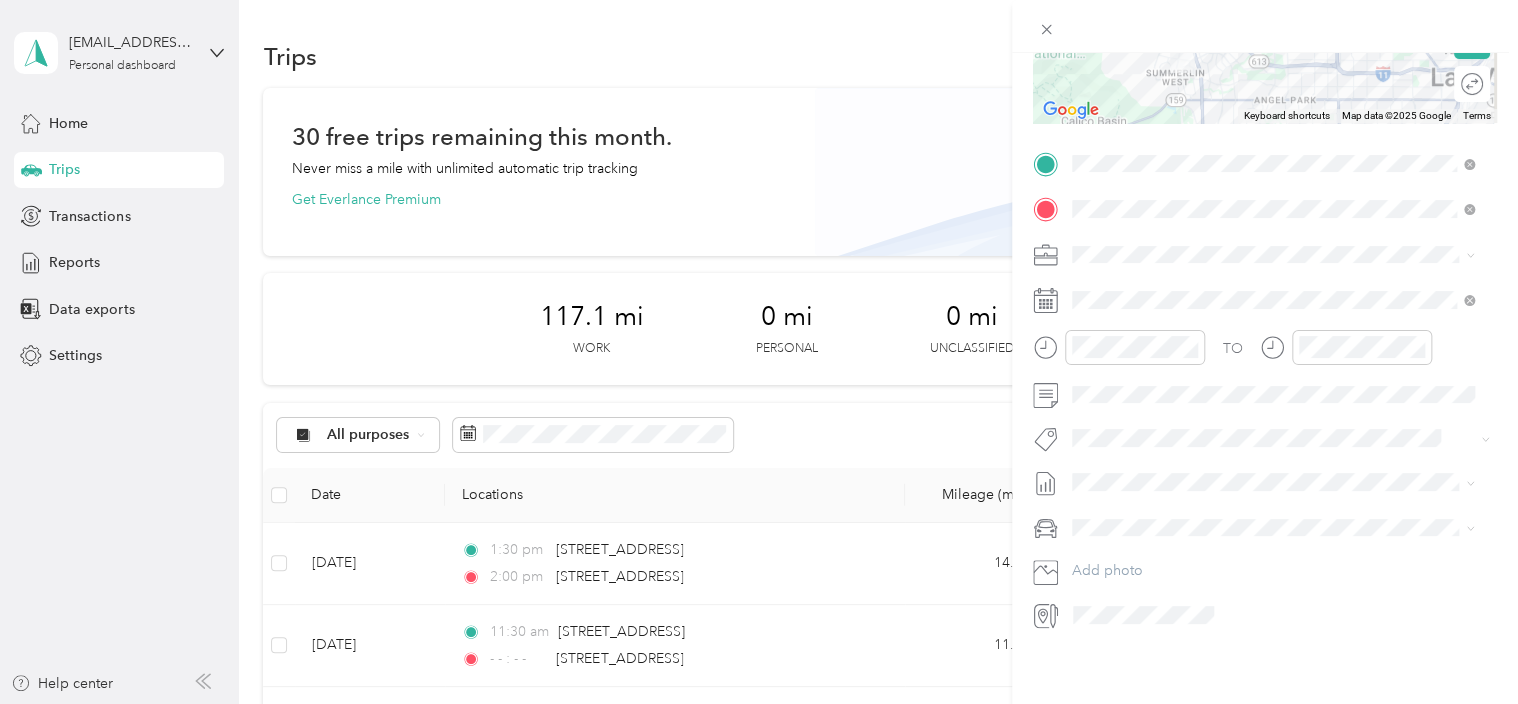 scroll, scrollTop: 344, scrollLeft: 0, axis: vertical 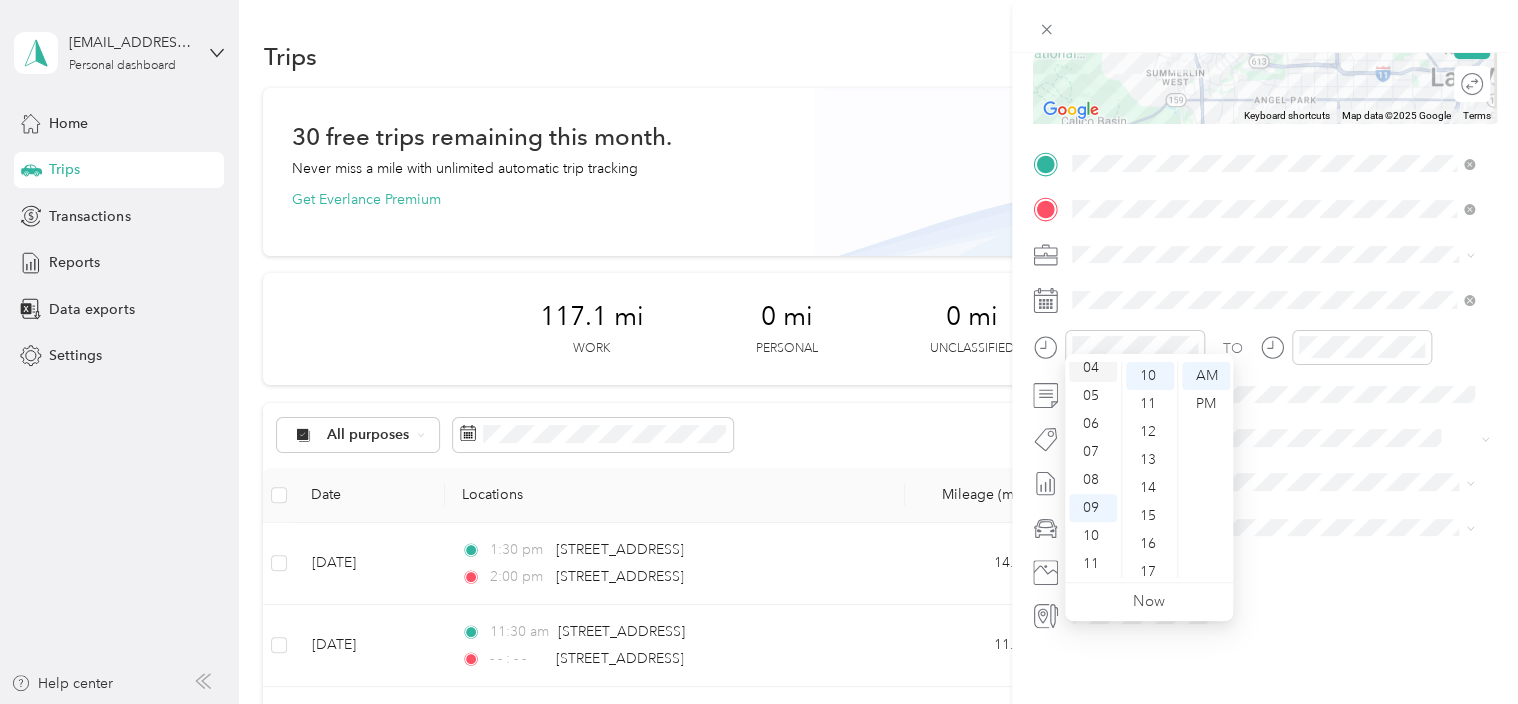 click on "04" at bounding box center [1093, 368] 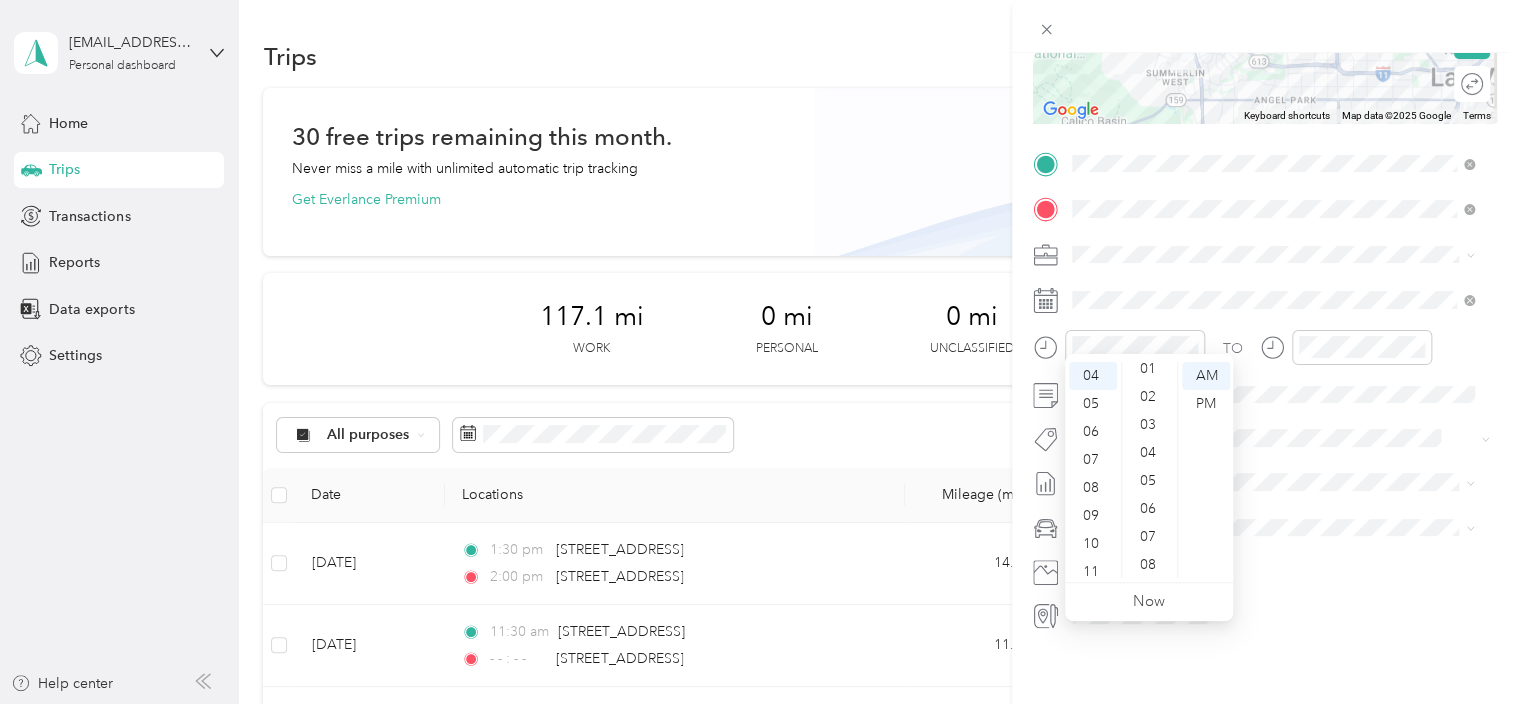 scroll, scrollTop: 0, scrollLeft: 0, axis: both 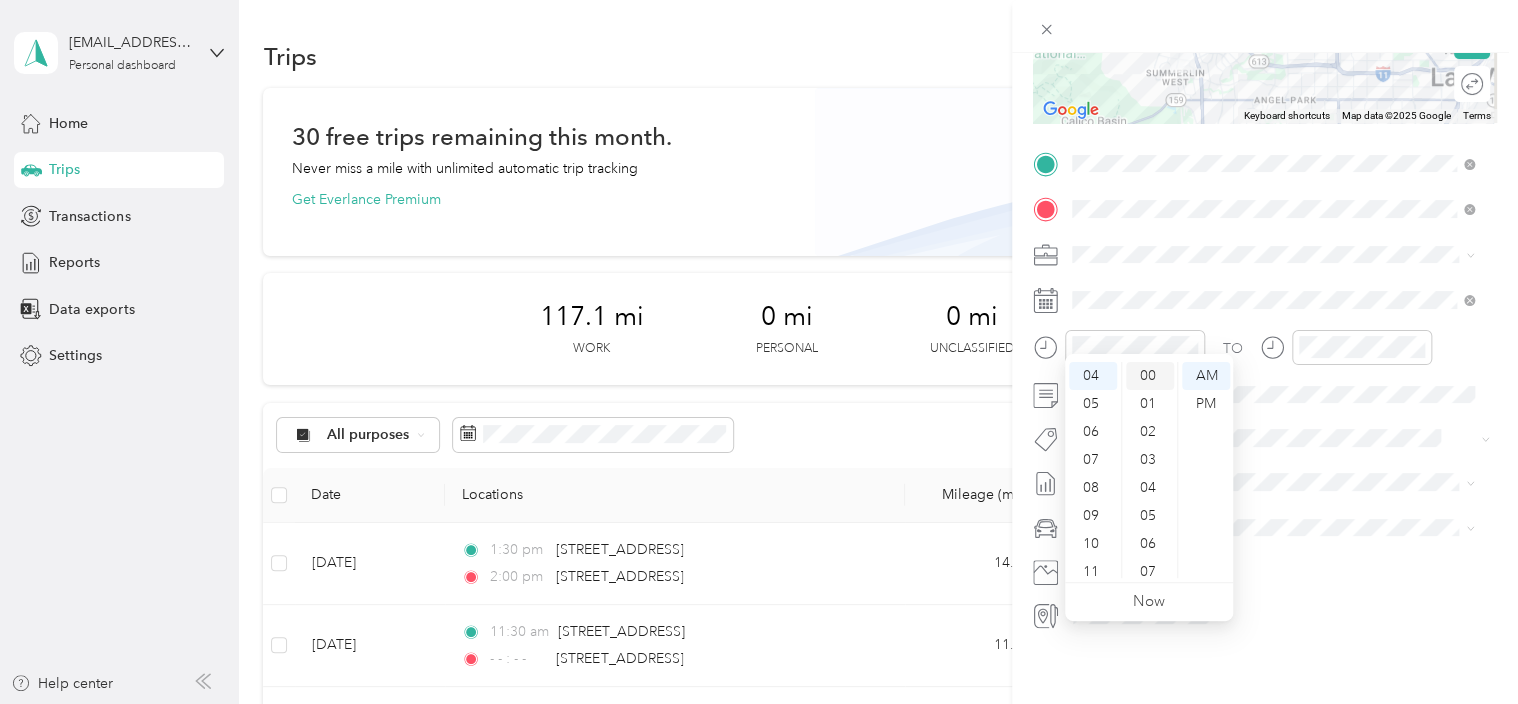click on "00" at bounding box center [1150, 376] 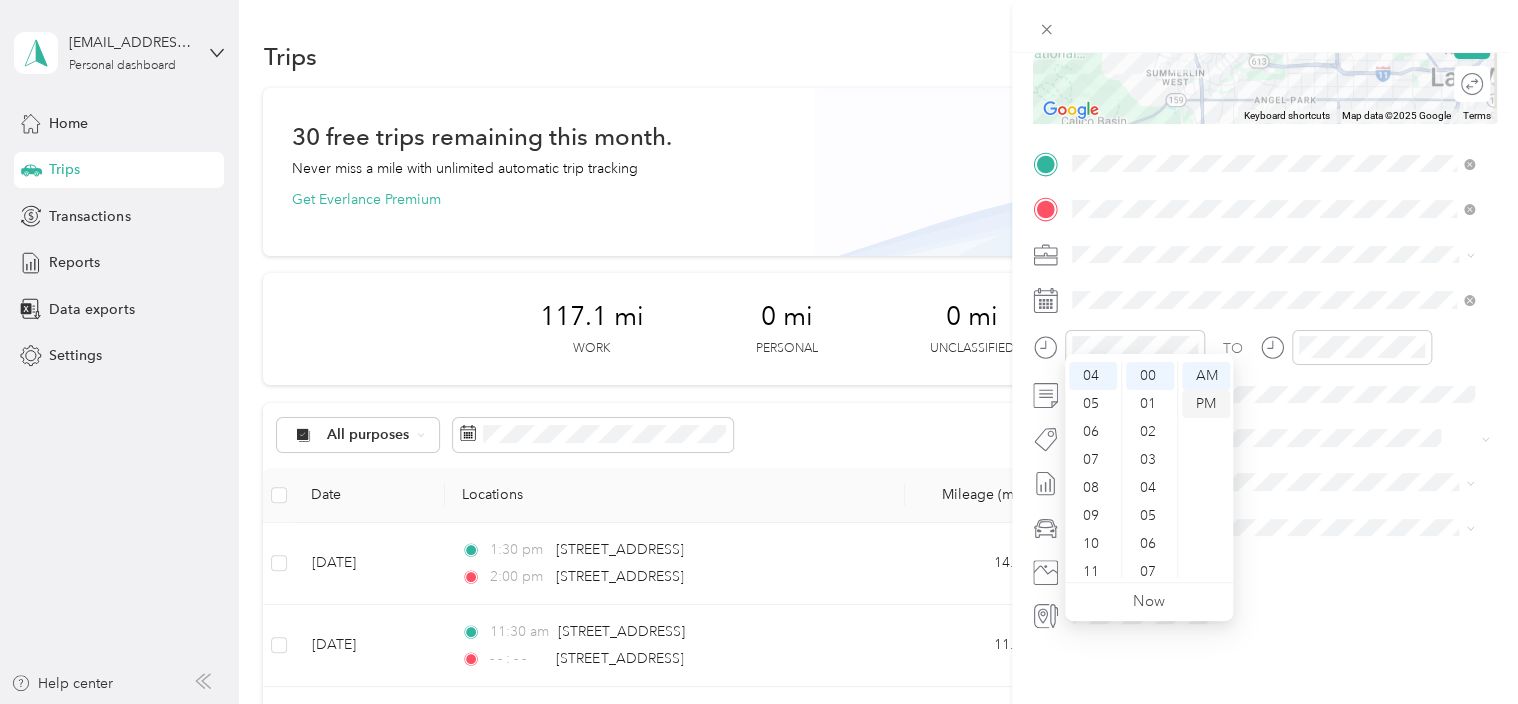 click on "PM" at bounding box center [1206, 404] 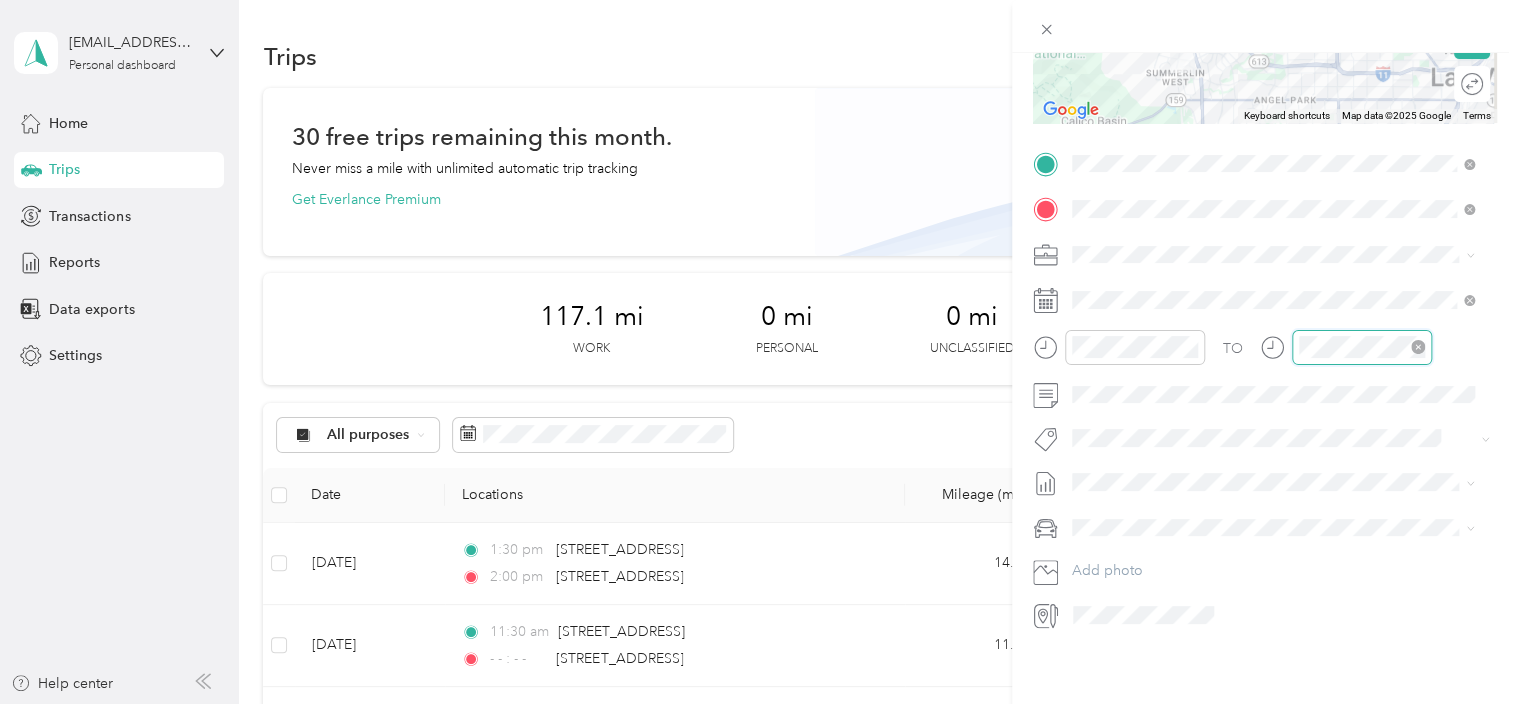 scroll, scrollTop: 120, scrollLeft: 0, axis: vertical 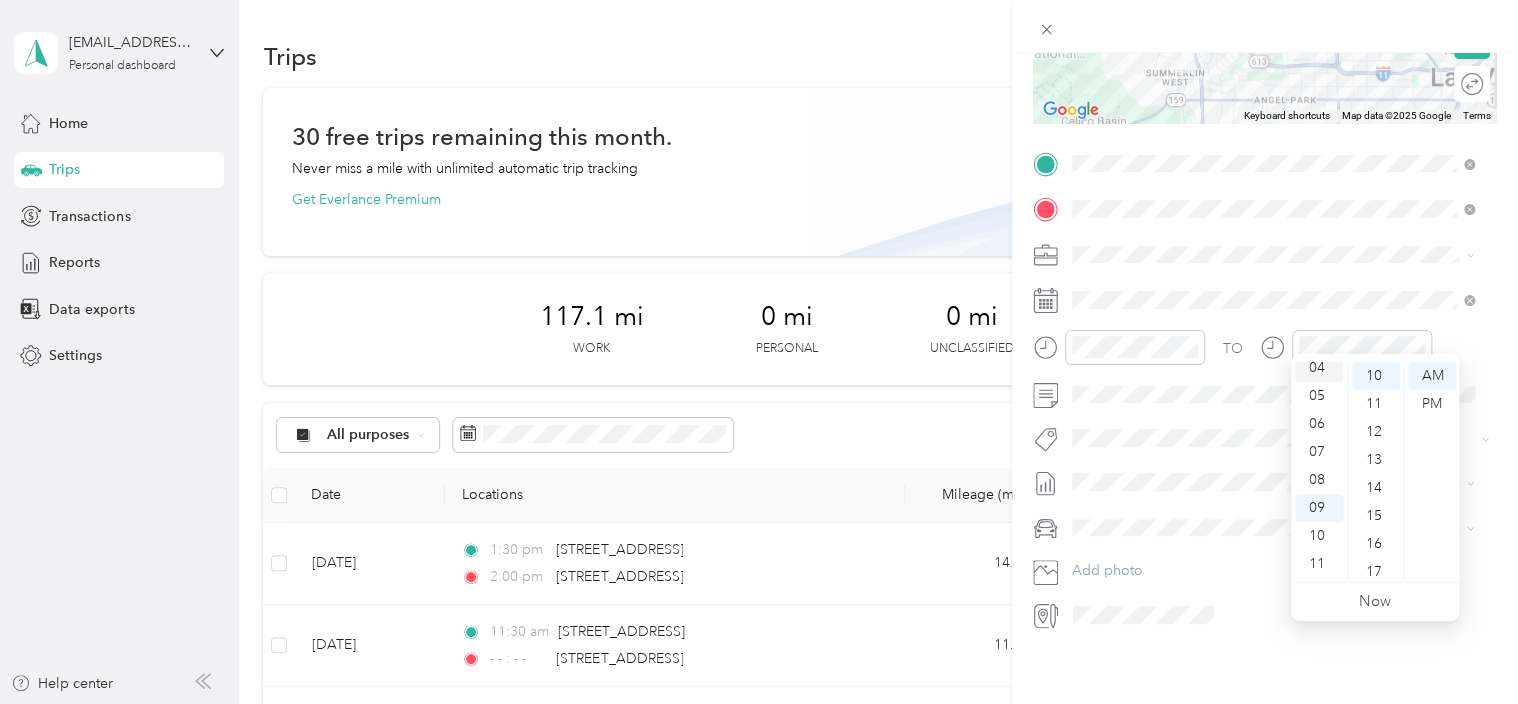 click on "04" at bounding box center (1319, 368) 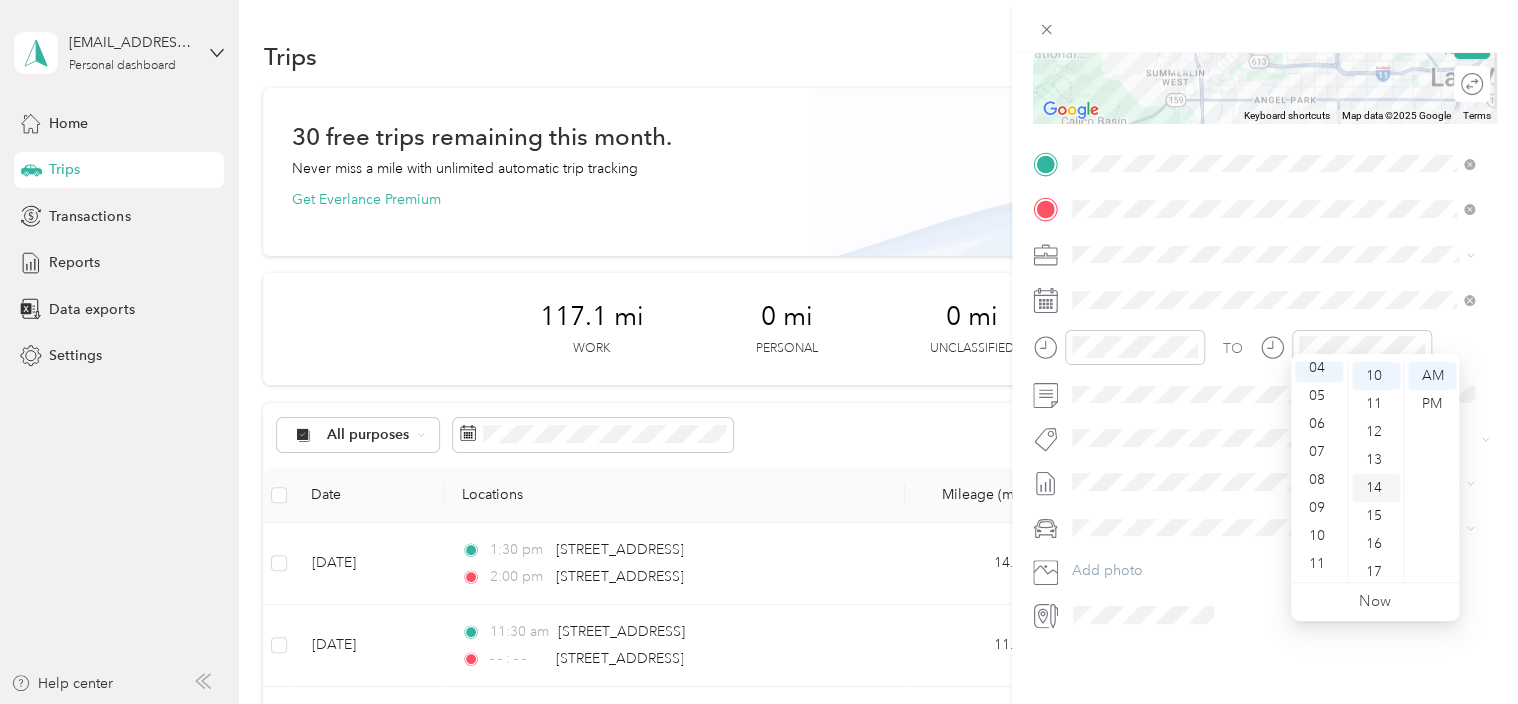 scroll, scrollTop: 112, scrollLeft: 0, axis: vertical 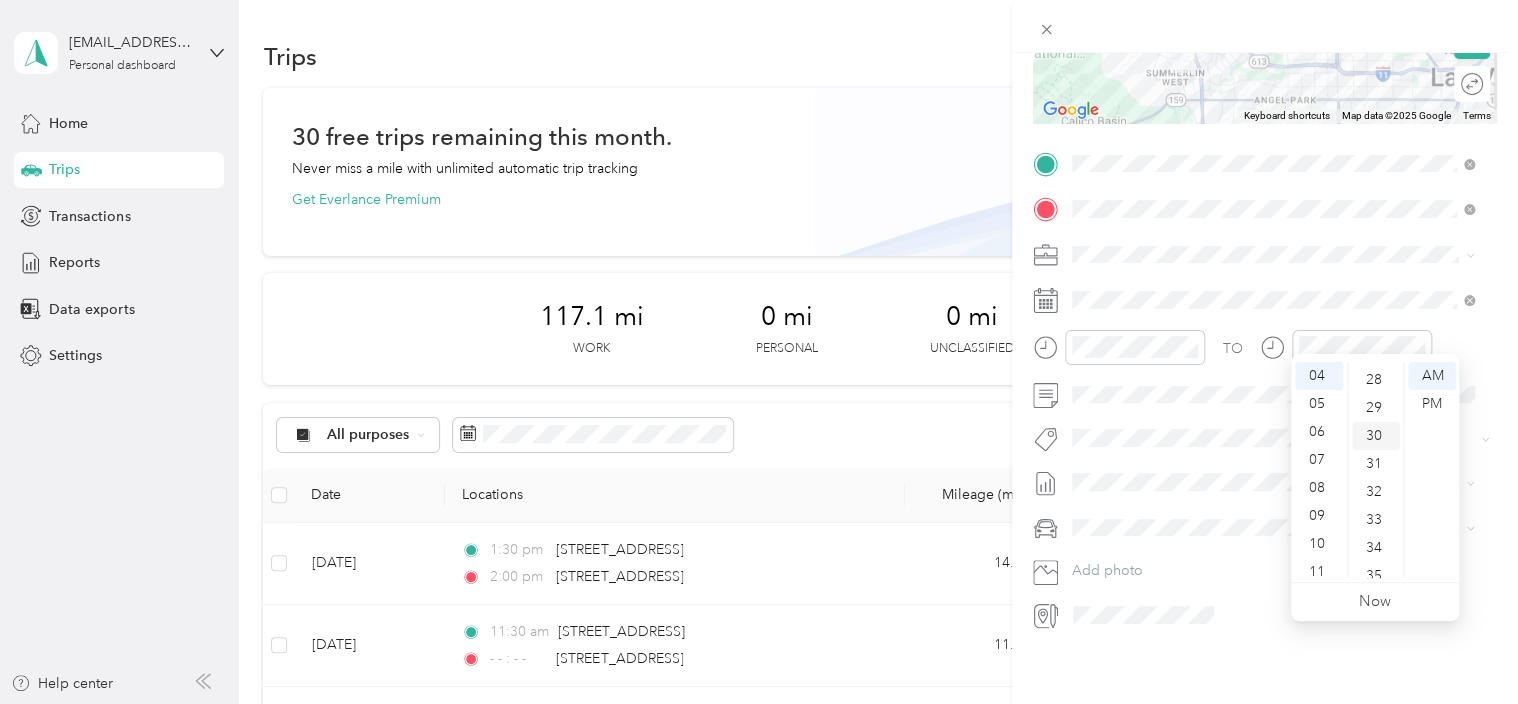 click on "30" at bounding box center [1376, 436] 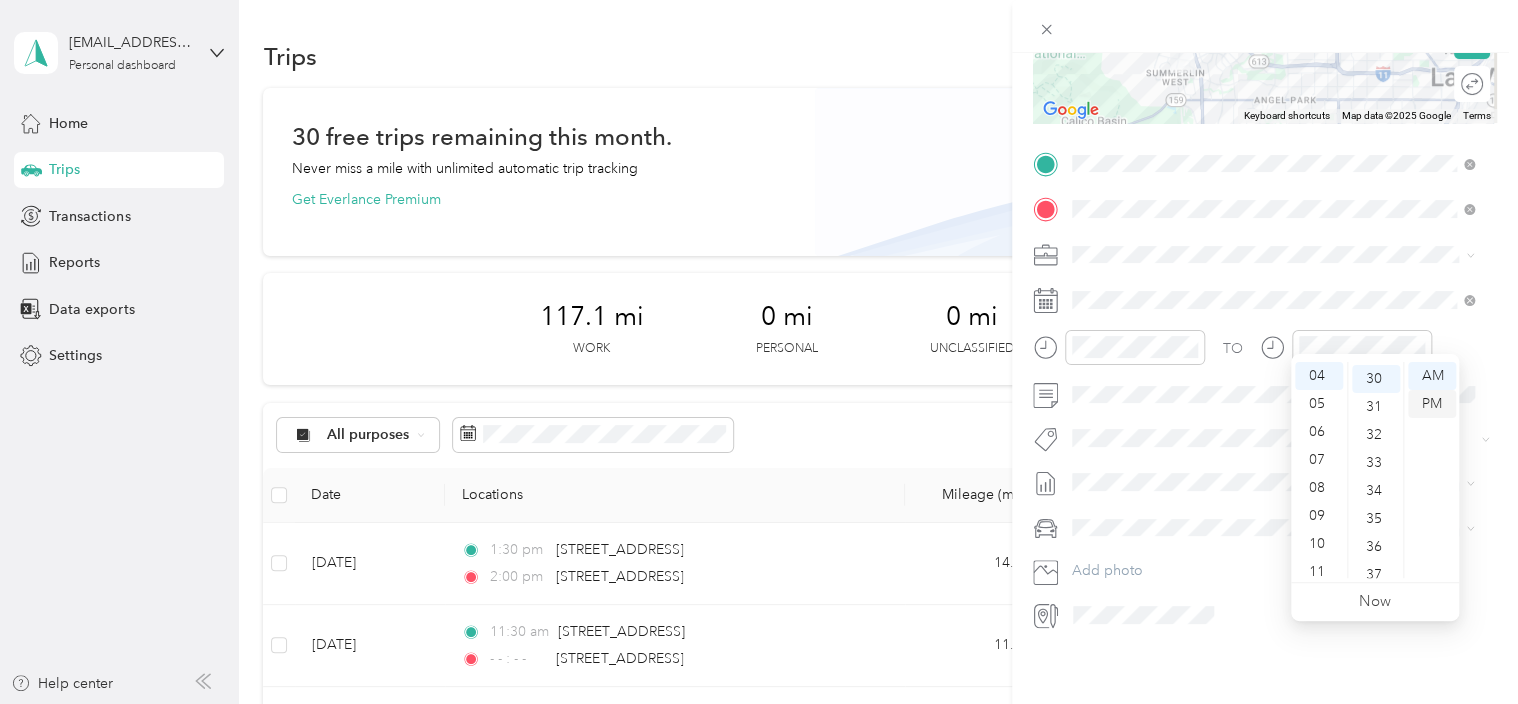scroll, scrollTop: 840, scrollLeft: 0, axis: vertical 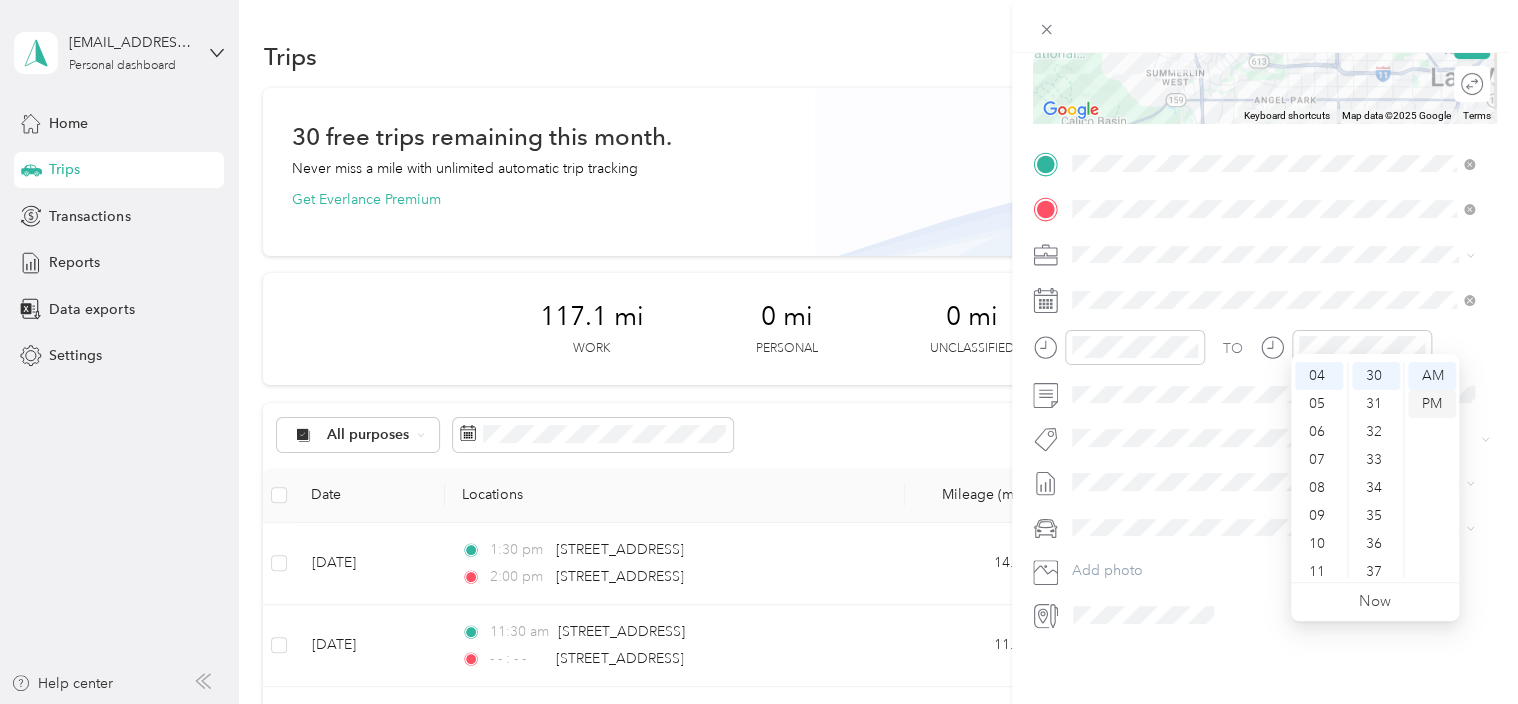 click on "PM" at bounding box center [1432, 404] 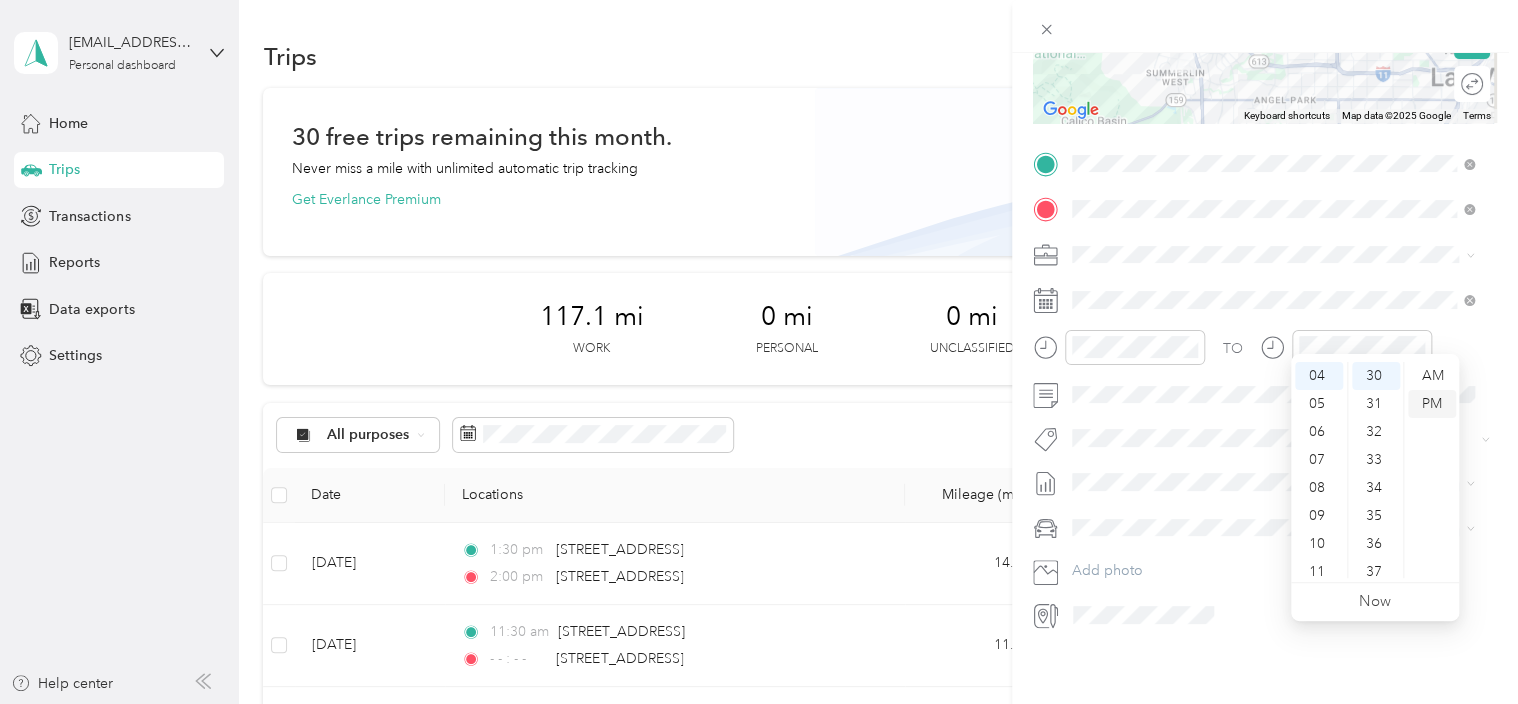 click on "PM" at bounding box center (1432, 404) 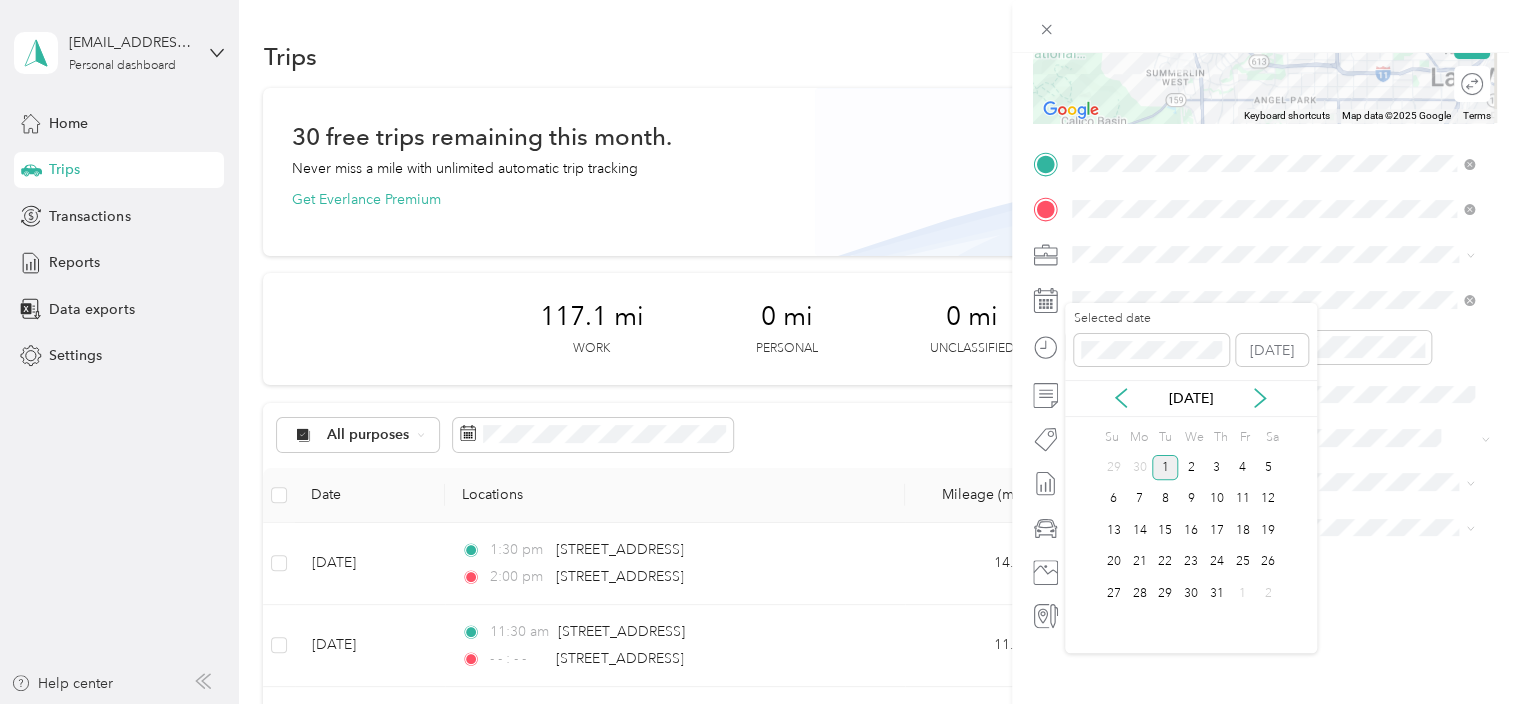 click on "[DATE]" at bounding box center (1191, 398) 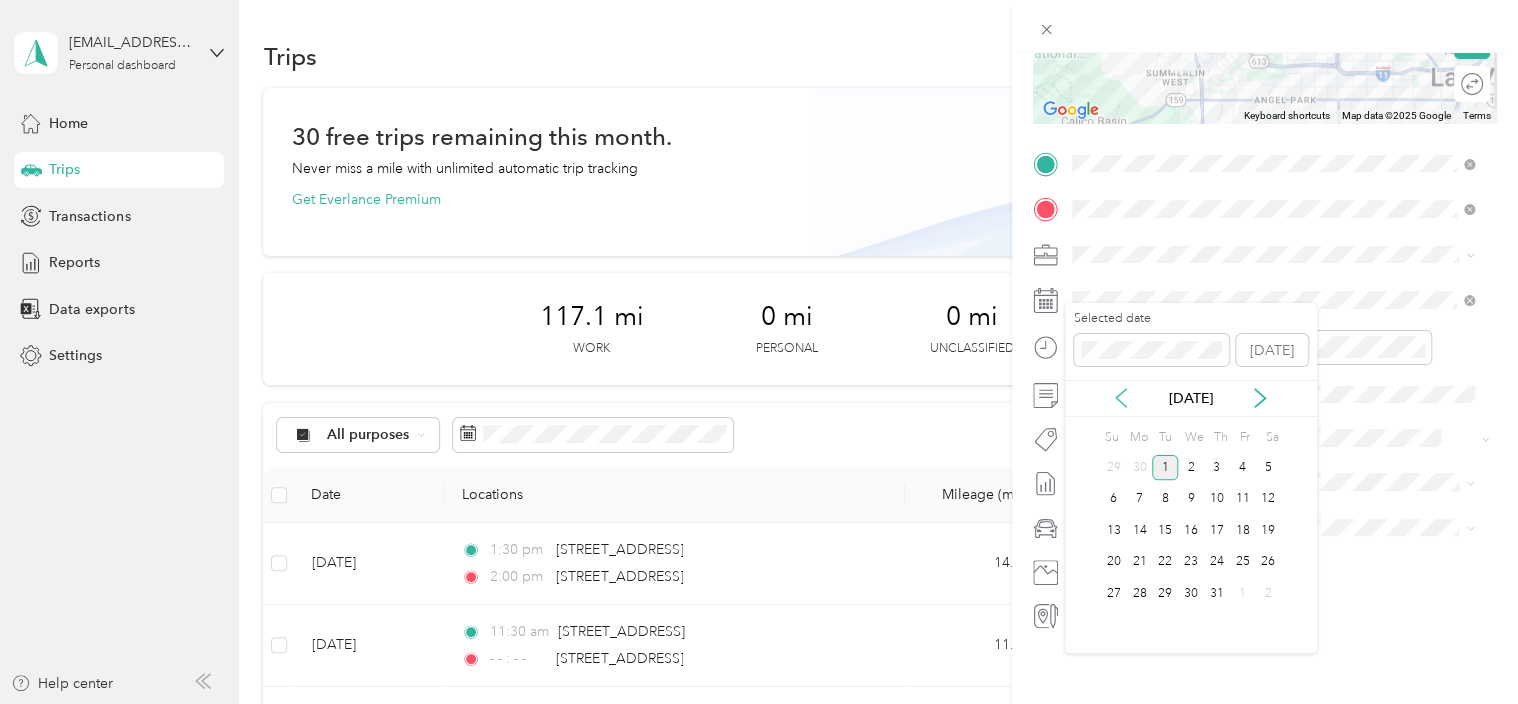 click 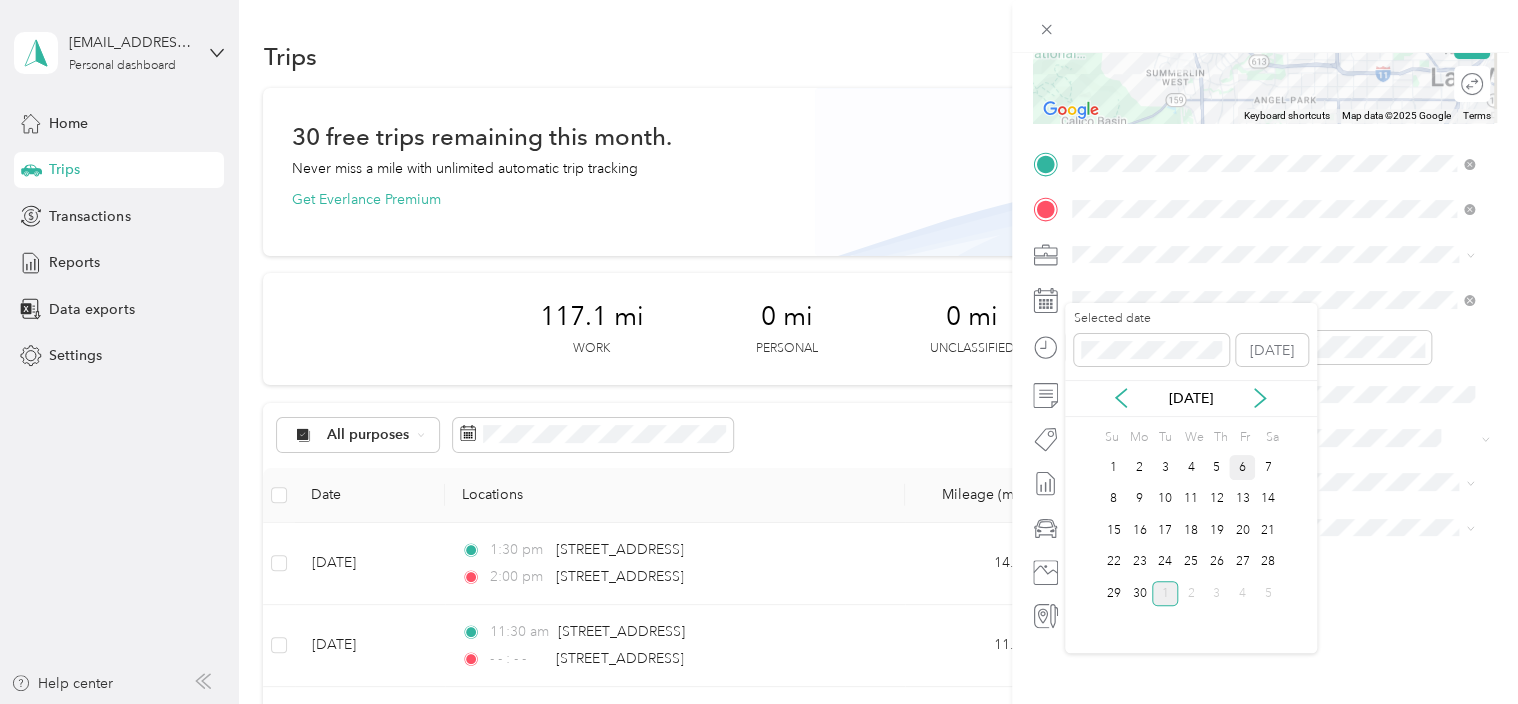 click on "6" at bounding box center [1242, 467] 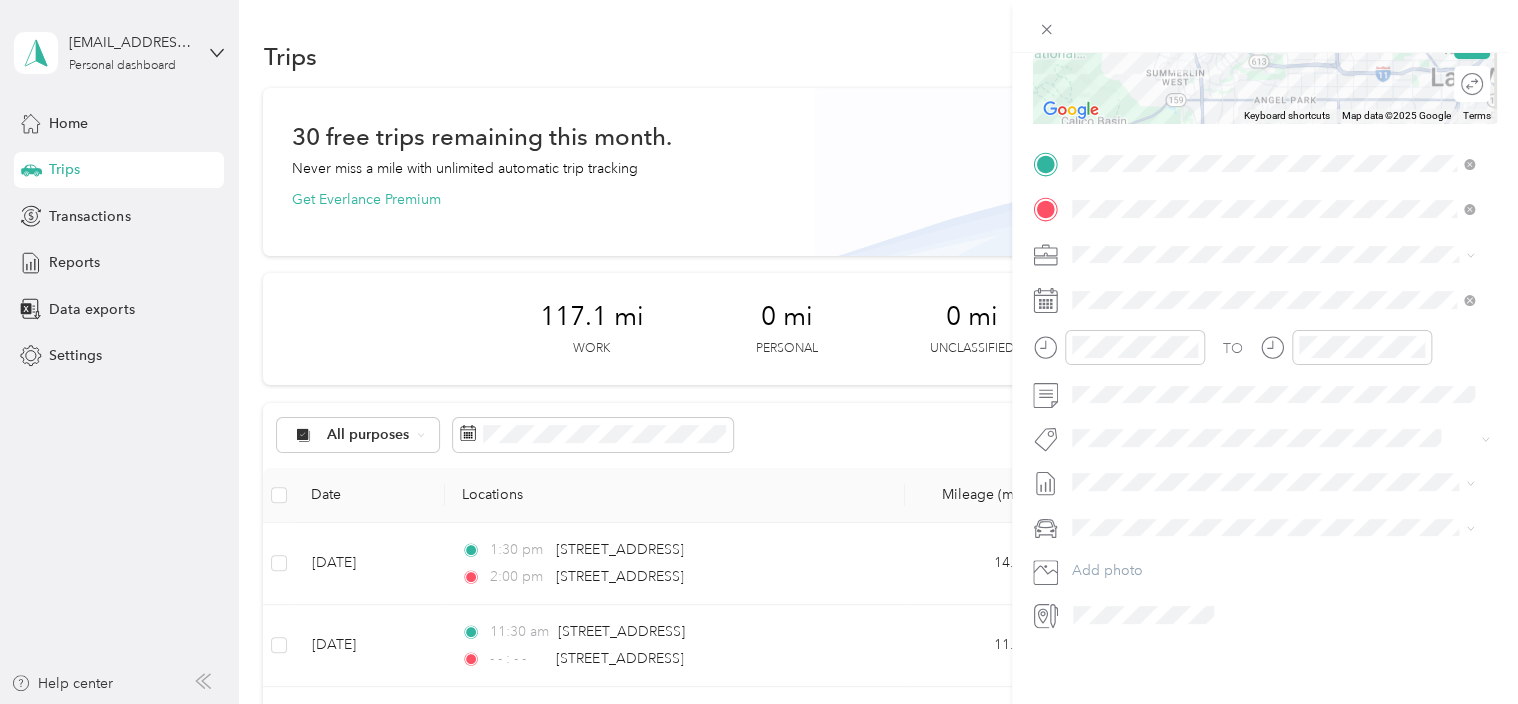click on "New Trip Save This trip cannot be edited because it is either under review, approved, or paid. Contact your Team Manager to edit it. Miles To navigate the map with touch gestures double-tap and hold your finger on the map, then drag the map. ← Move left → Move right ↑ Move up ↓ Move down + Zoom in - Zoom out Home Jump left by 75% End Jump right by 75% Page Up Jump up by 75% Page Down Jump down by 75% To navigate, press the arrow keys. Keyboard shortcuts Map Data Map data ©2025 Google Map data ©2025 Google 2 km  Click to toggle between metric and imperial units Terms Report a map error Edit route Calculate route Round trip TO Add photo" at bounding box center (1265, 184) 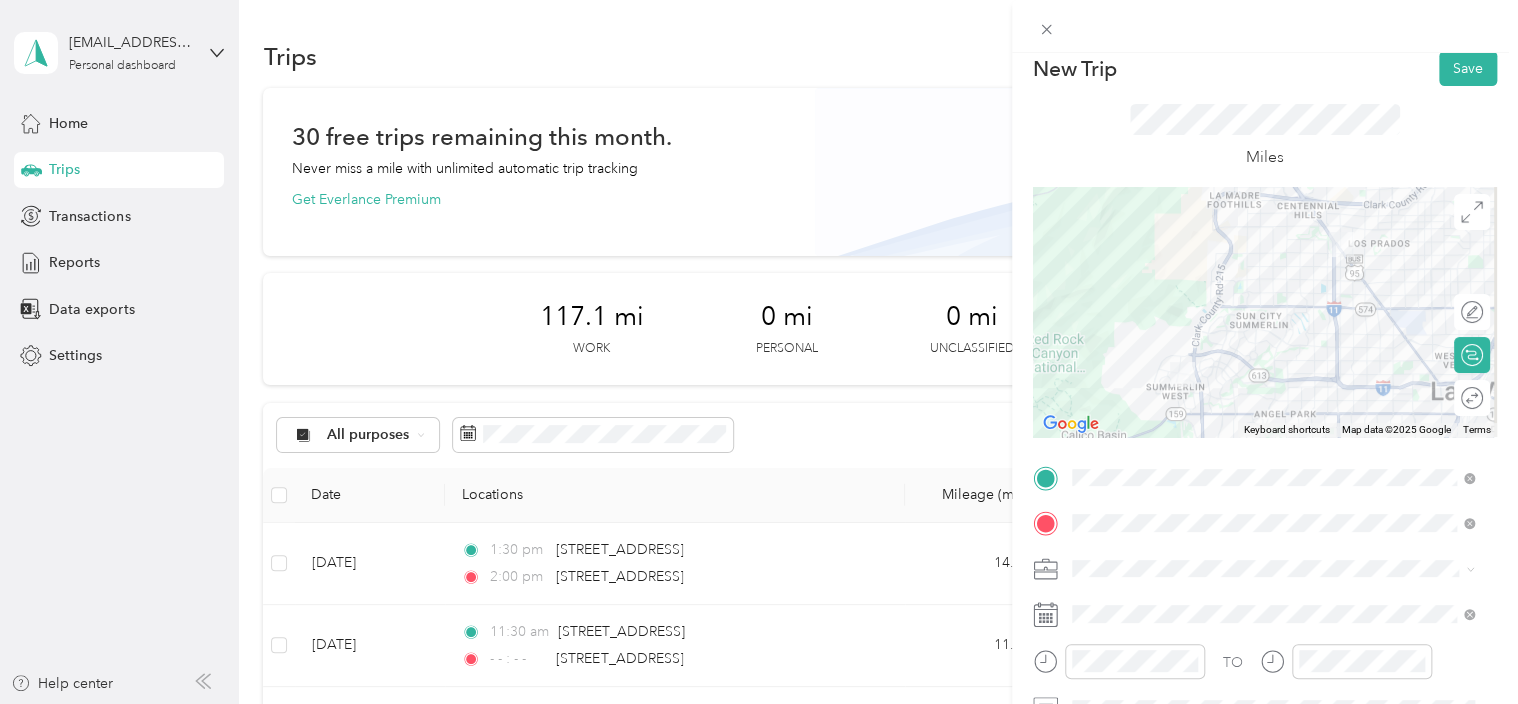 scroll, scrollTop: 0, scrollLeft: 0, axis: both 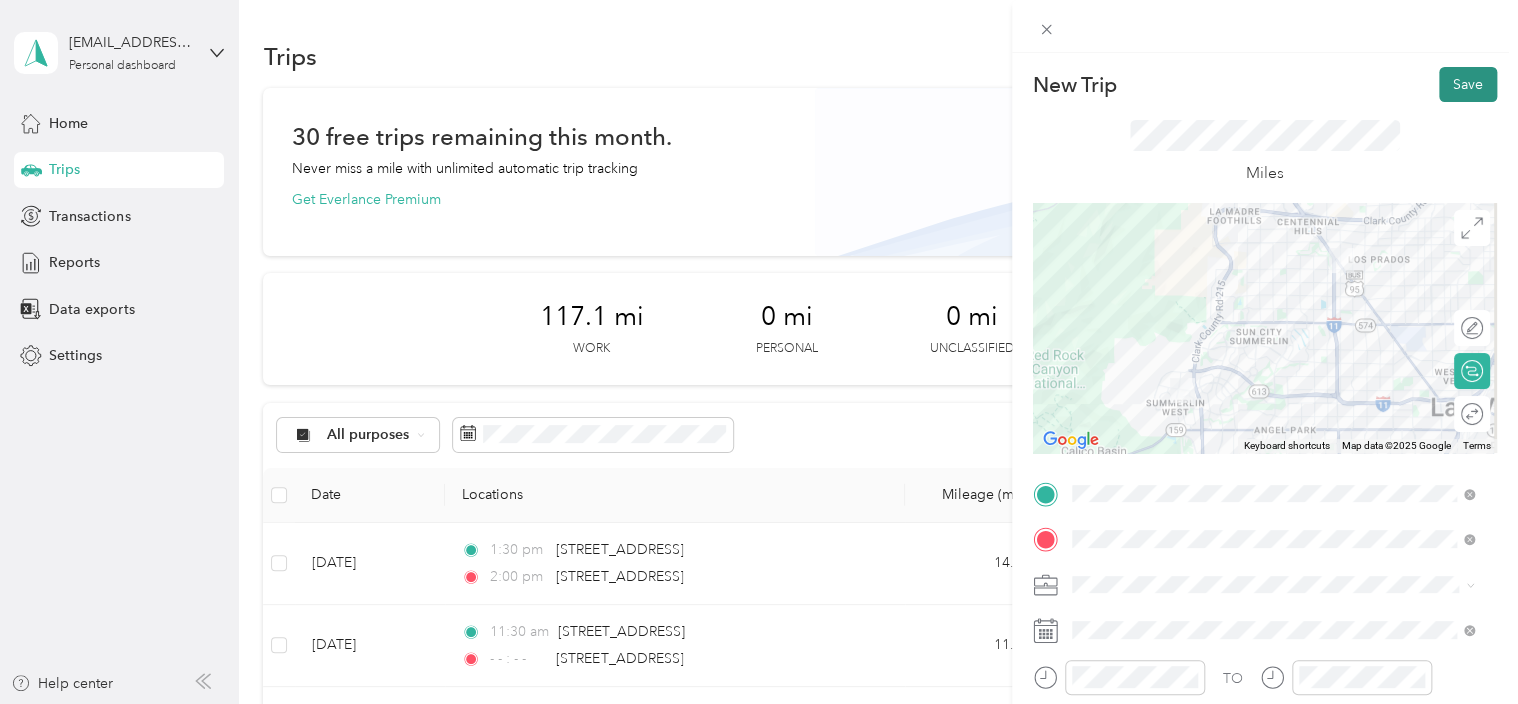 click on "Save" at bounding box center (1468, 84) 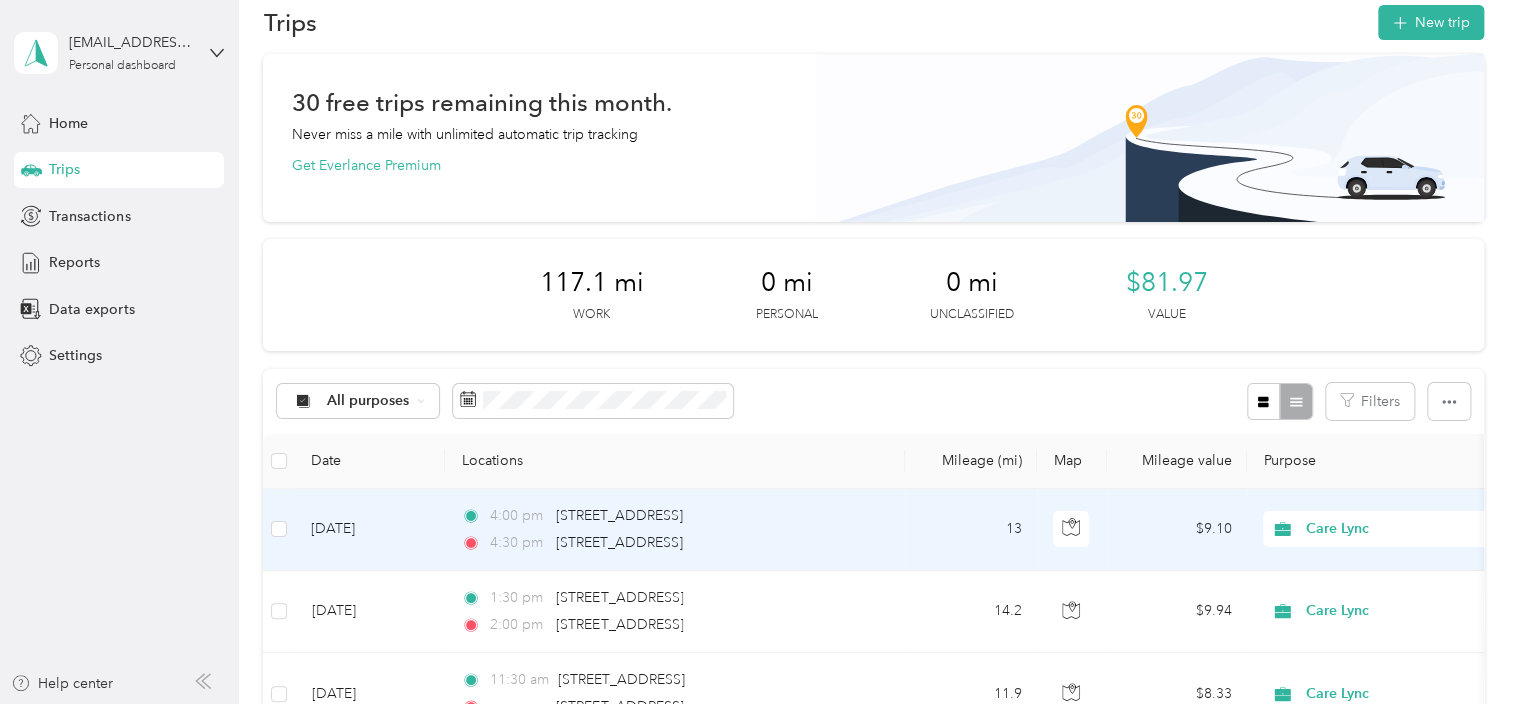 scroll, scrollTop: 0, scrollLeft: 0, axis: both 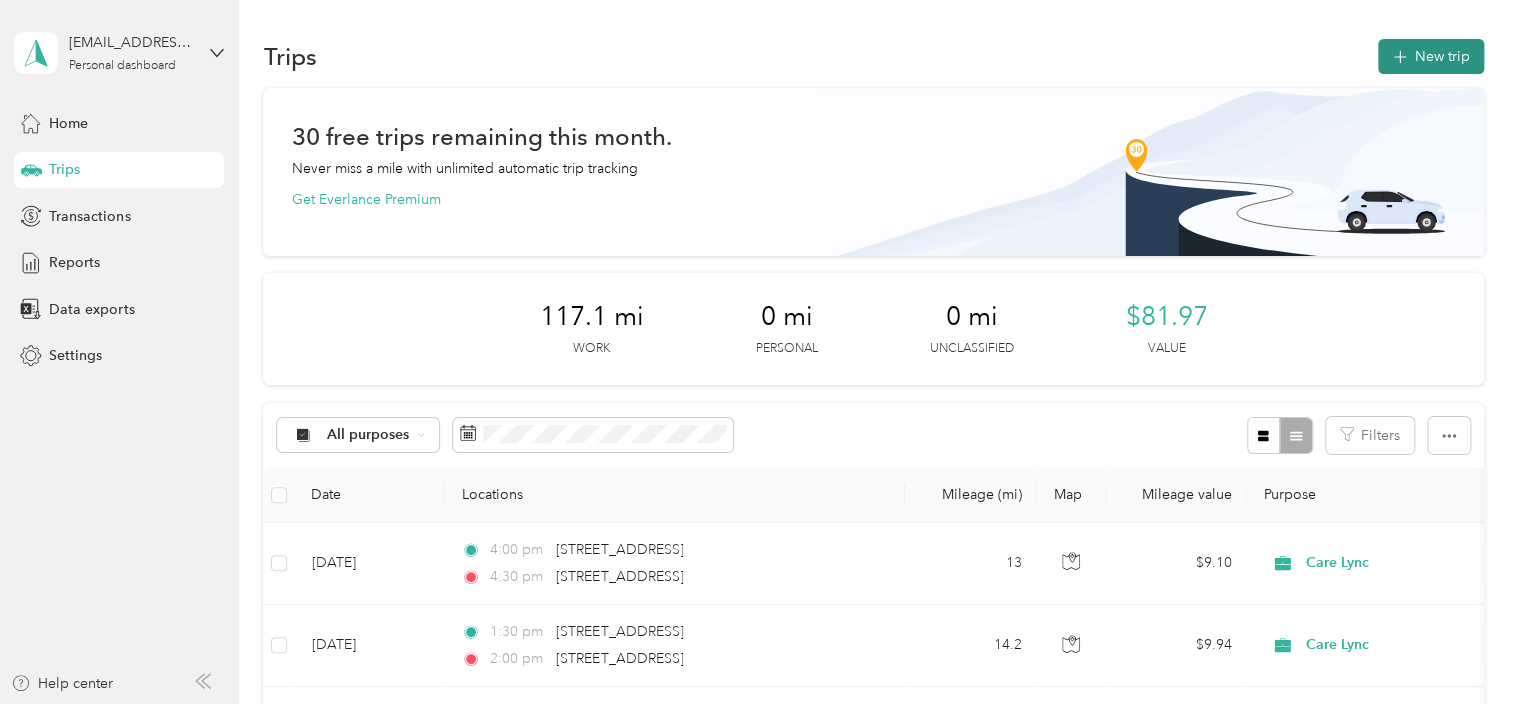 click on "New trip" at bounding box center (1431, 56) 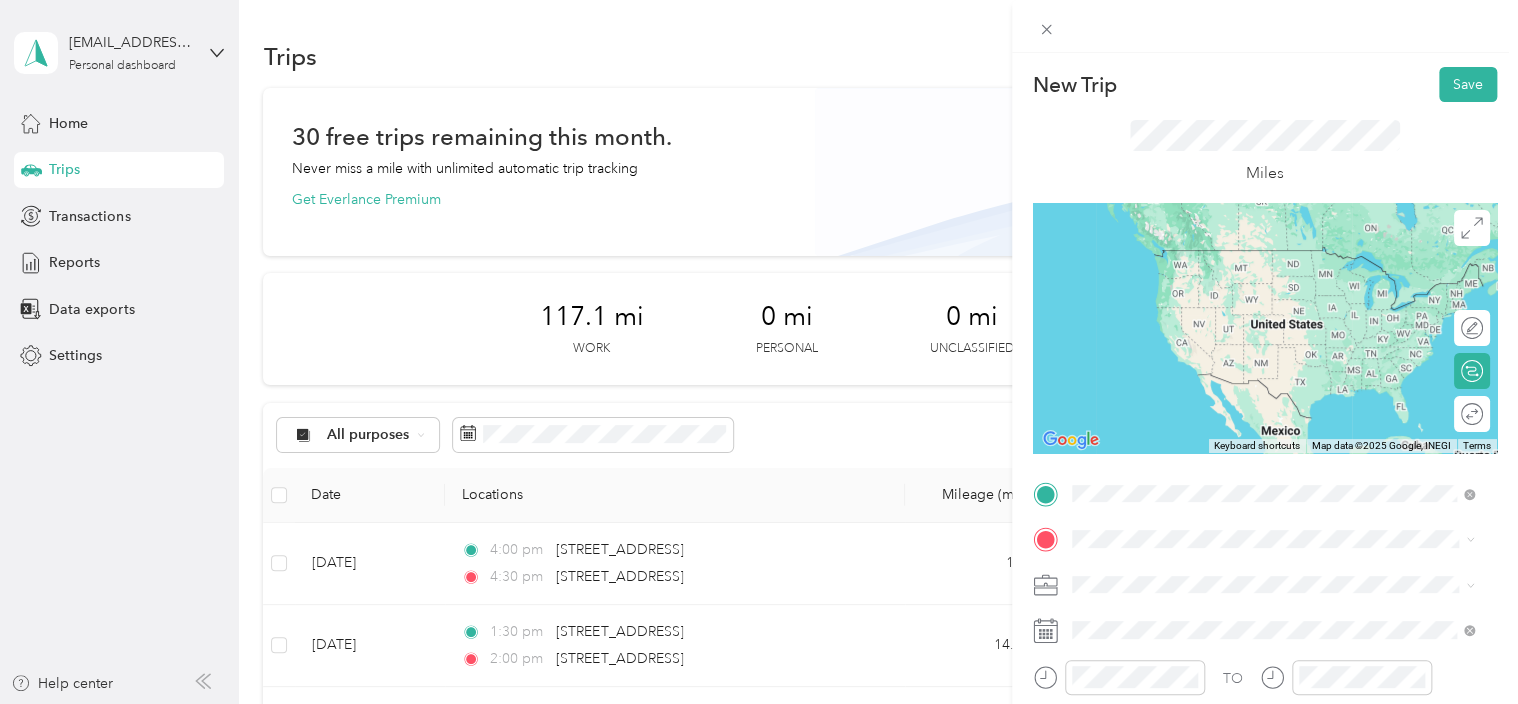 click on "[STREET_ADDRESS][US_STATE]" at bounding box center (1209, 250) 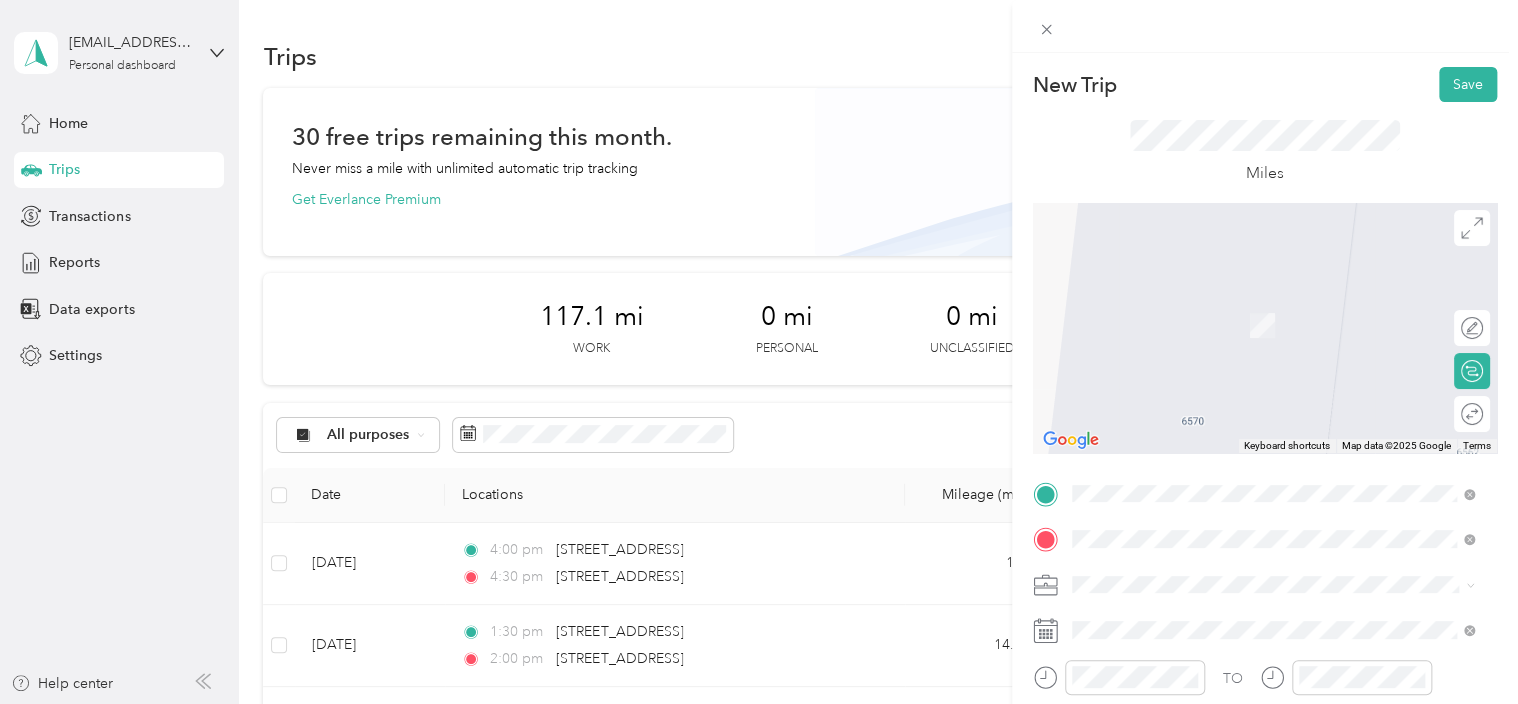 click on "[STREET_ADDRESS][US_STATE]" at bounding box center [1273, 296] 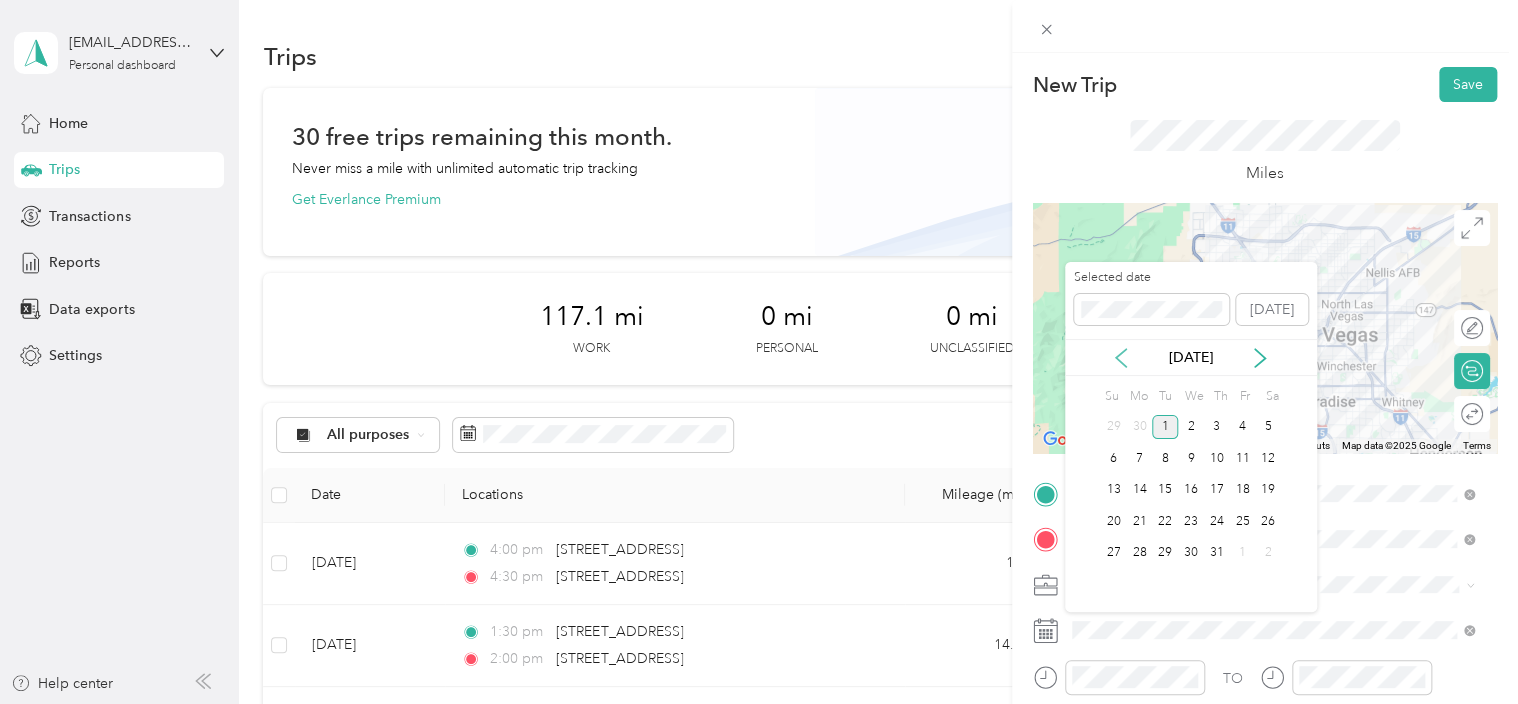 click 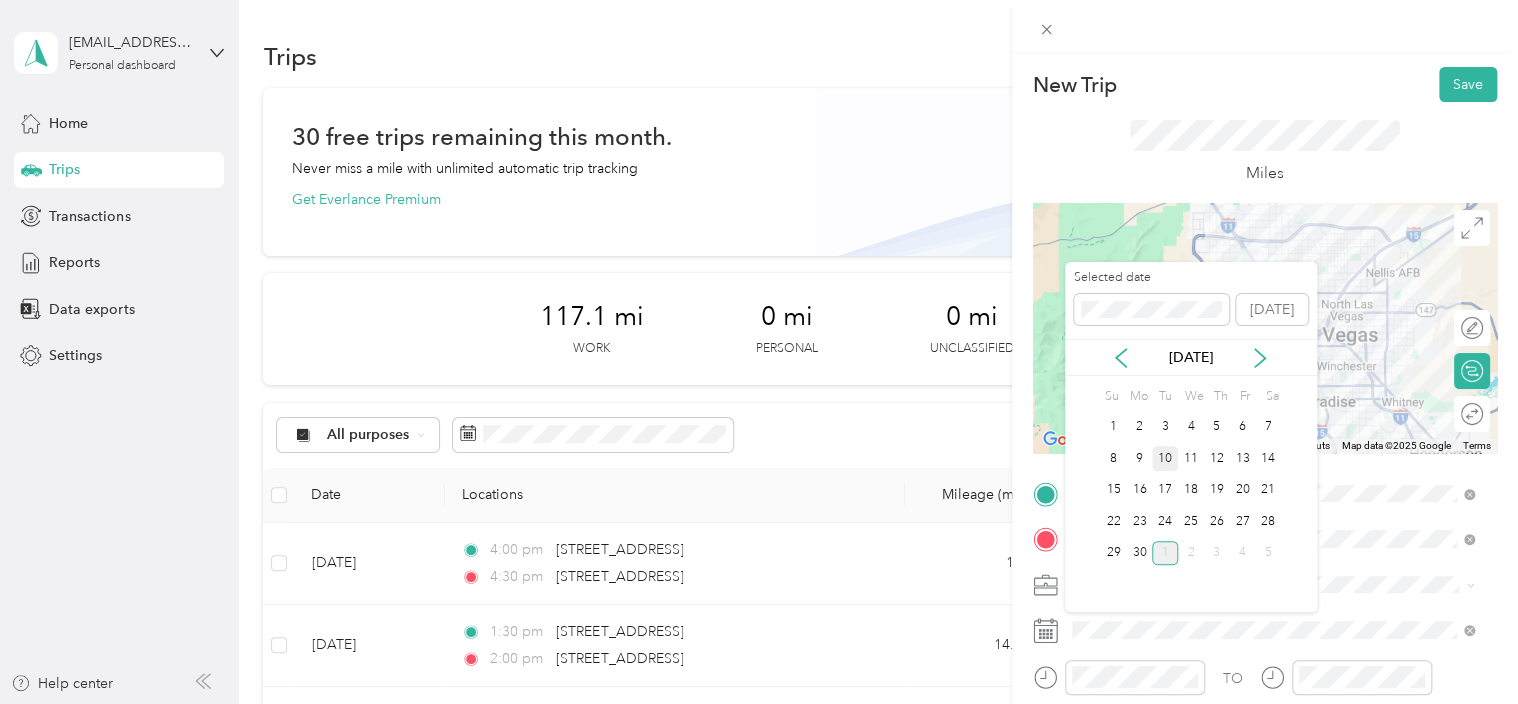 click on "10" at bounding box center (1165, 458) 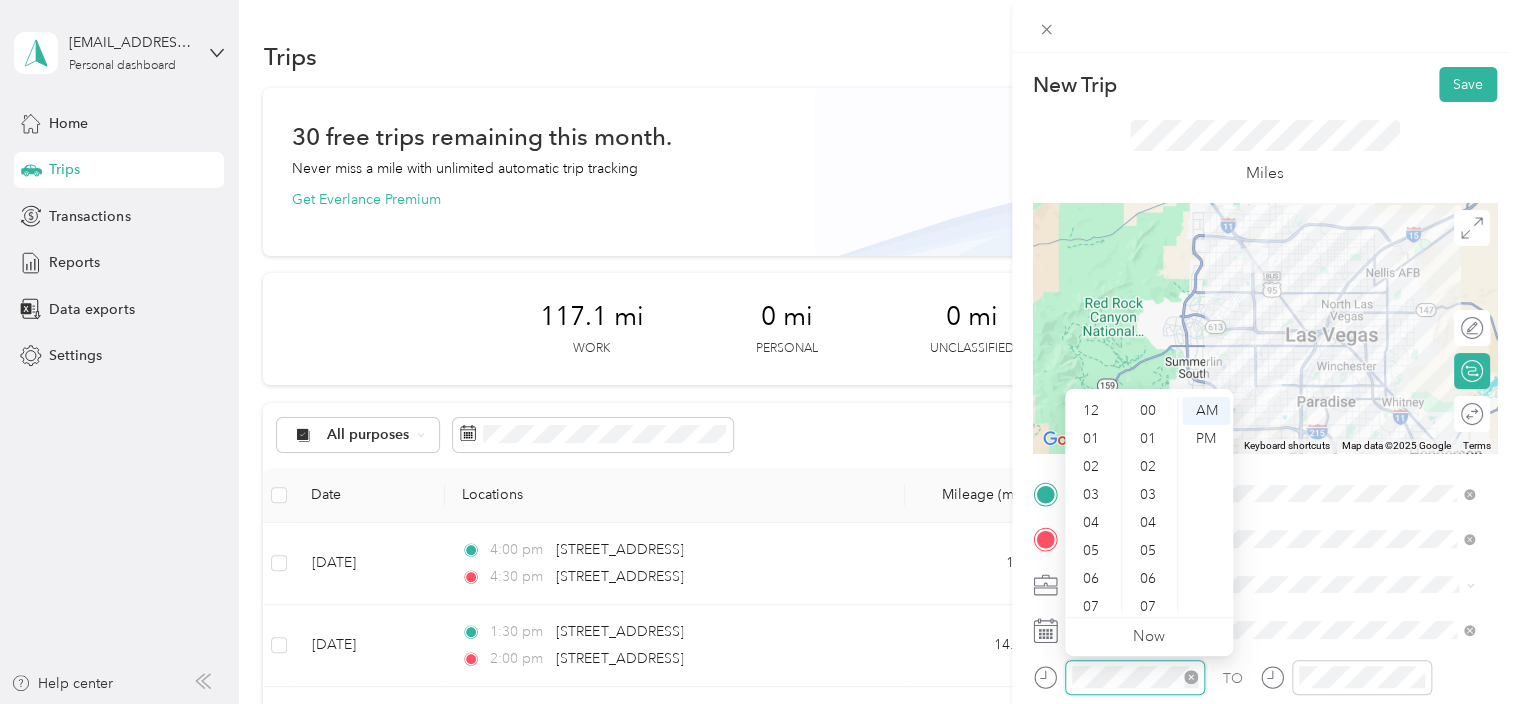 scroll, scrollTop: 308, scrollLeft: 0, axis: vertical 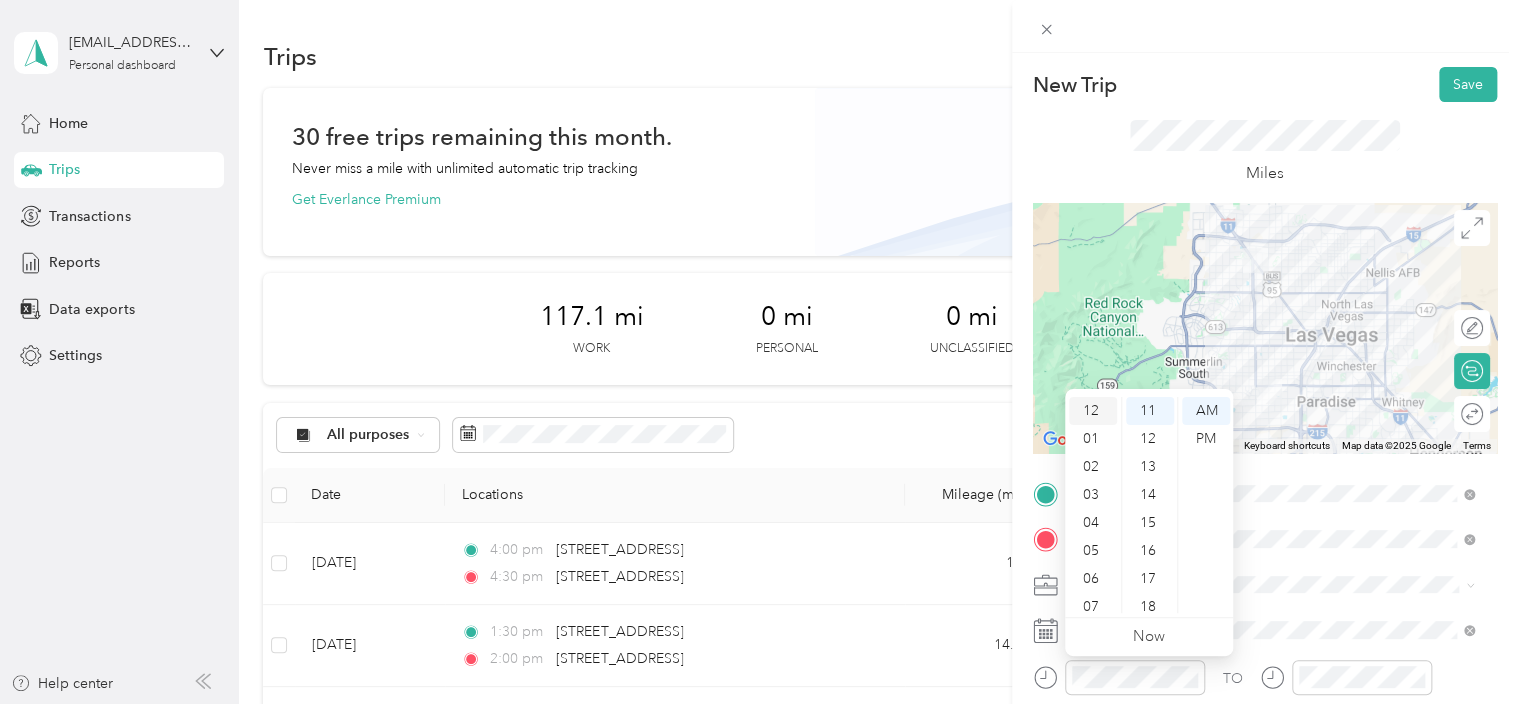 click on "12" at bounding box center [1093, 411] 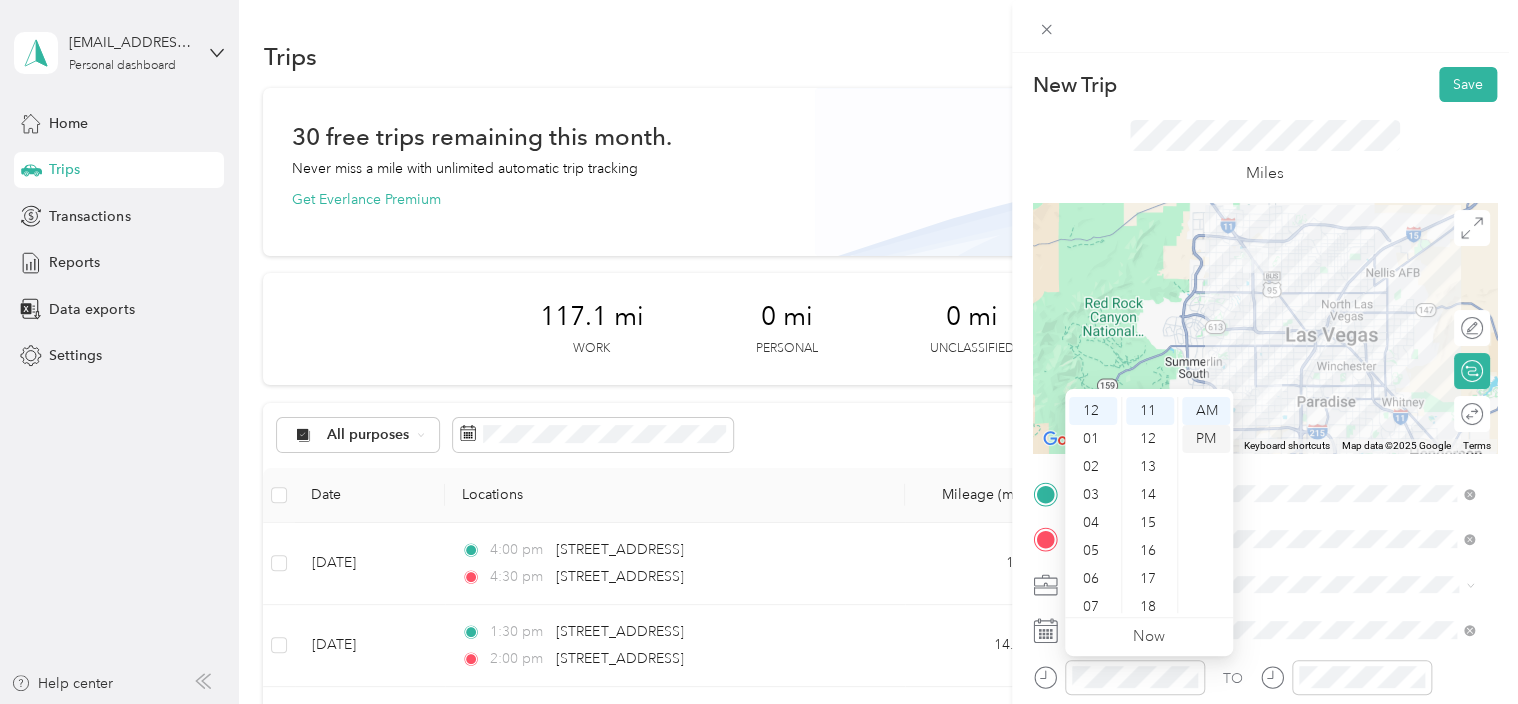 click on "PM" at bounding box center (1206, 439) 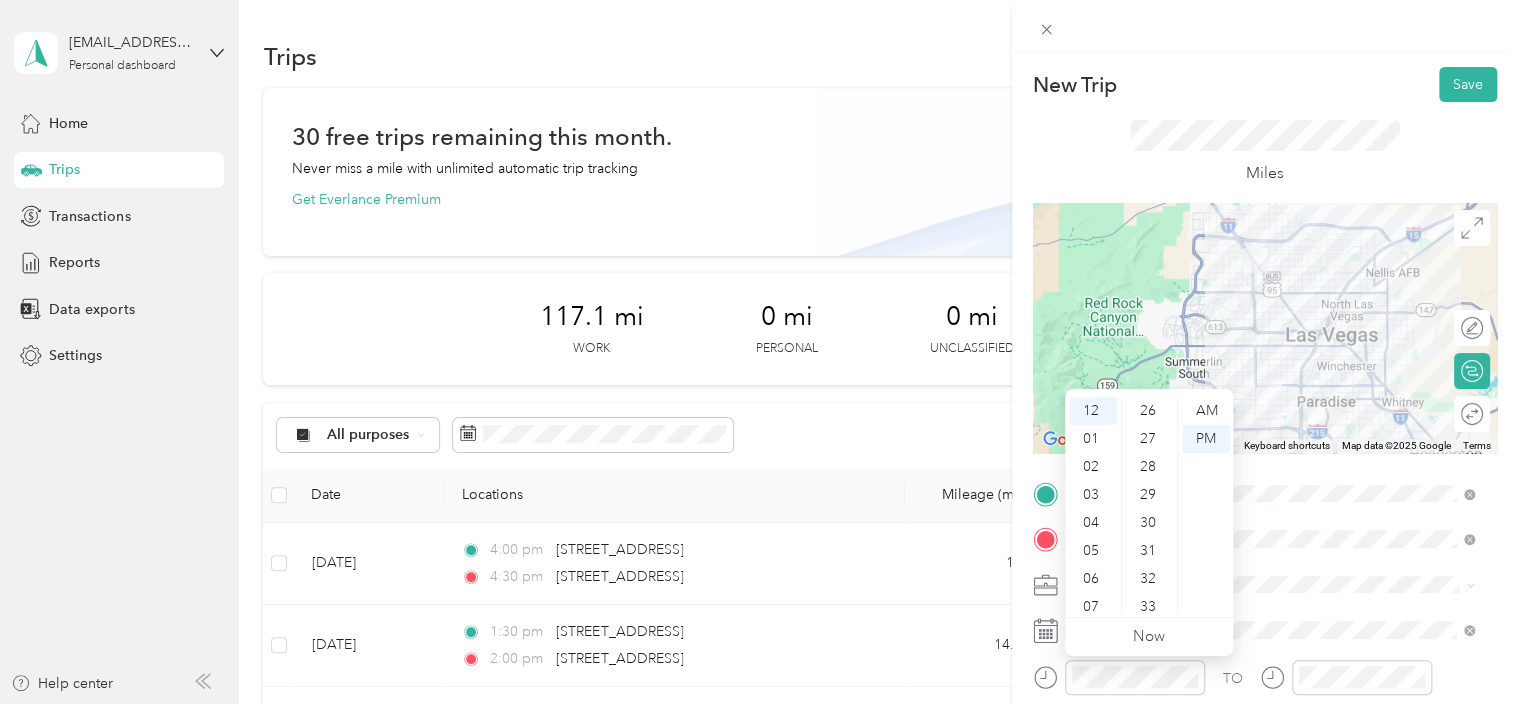 scroll, scrollTop: 822, scrollLeft: 0, axis: vertical 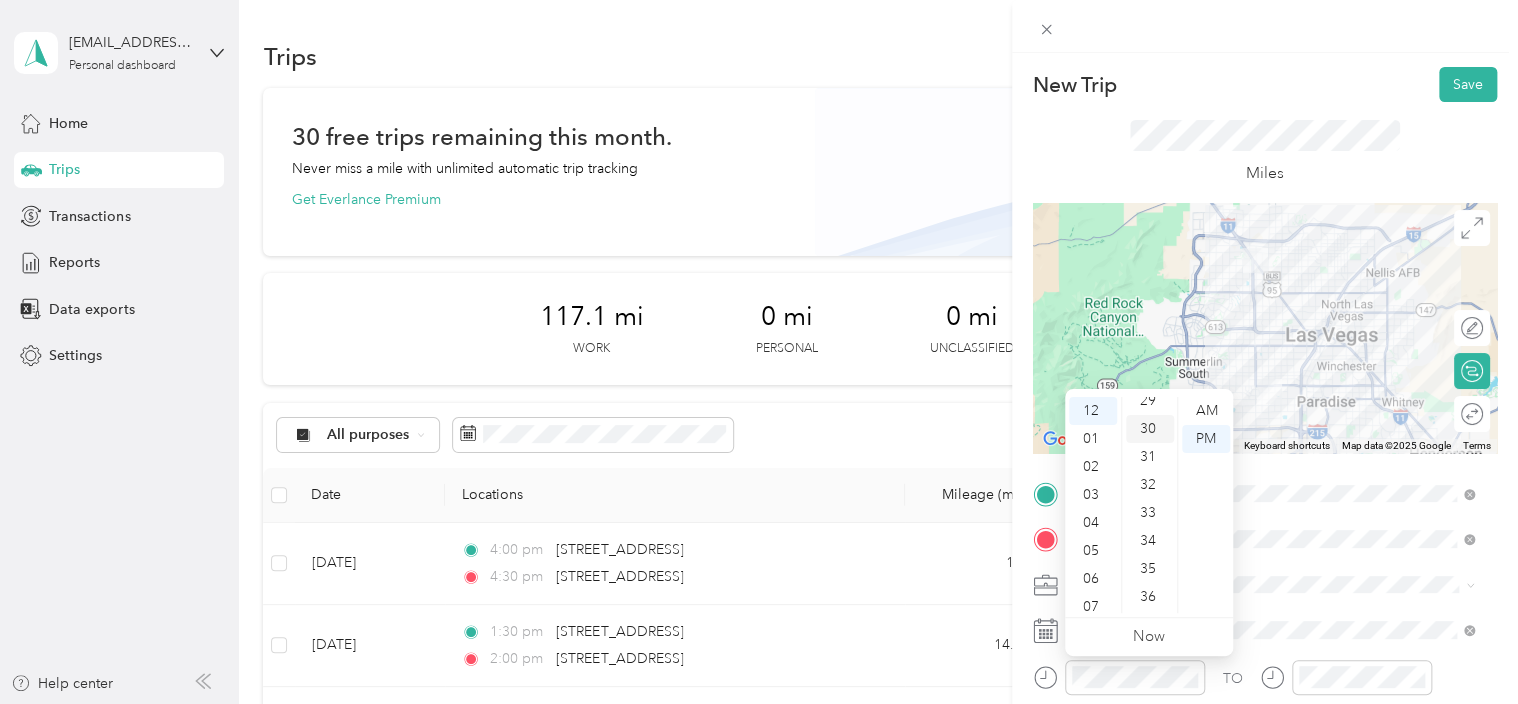 click on "30" at bounding box center [1150, 429] 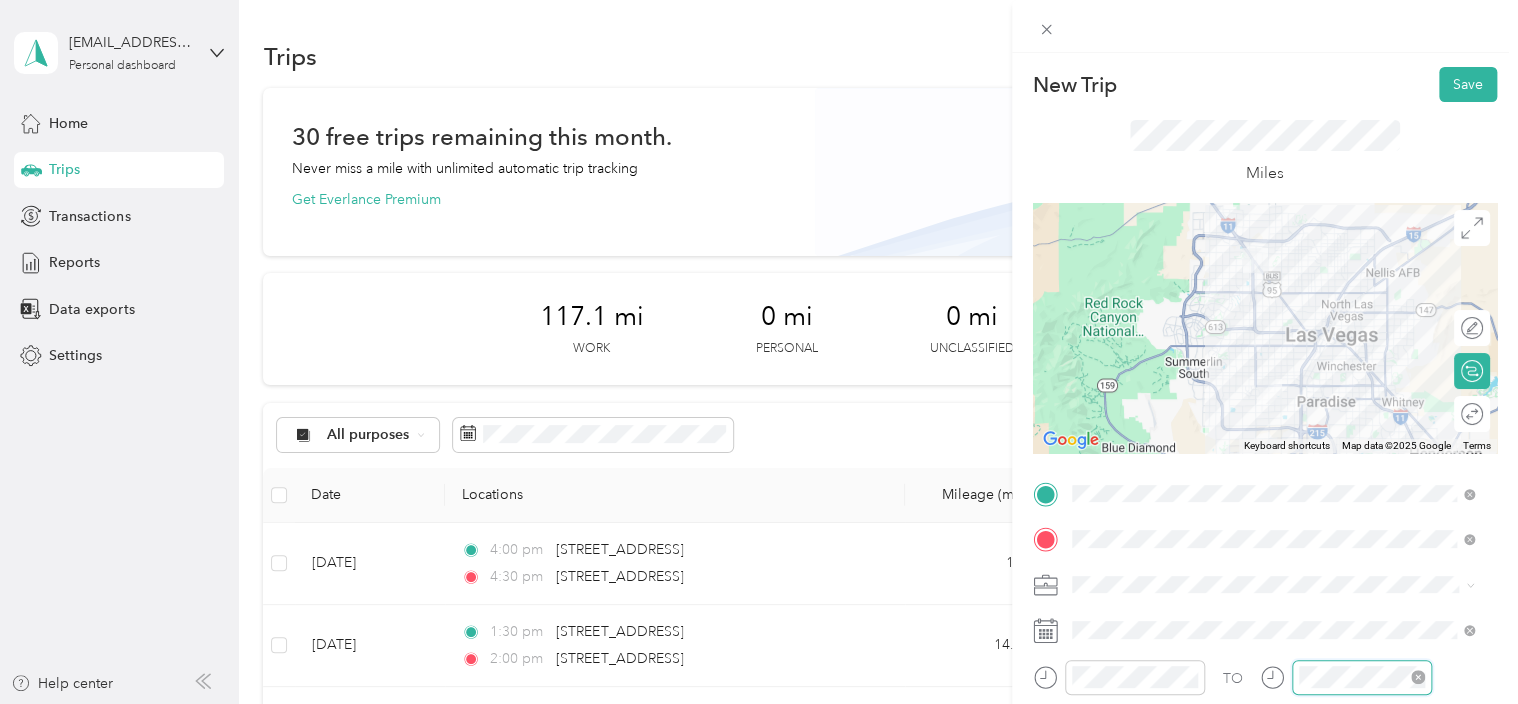 scroll, scrollTop: 308, scrollLeft: 0, axis: vertical 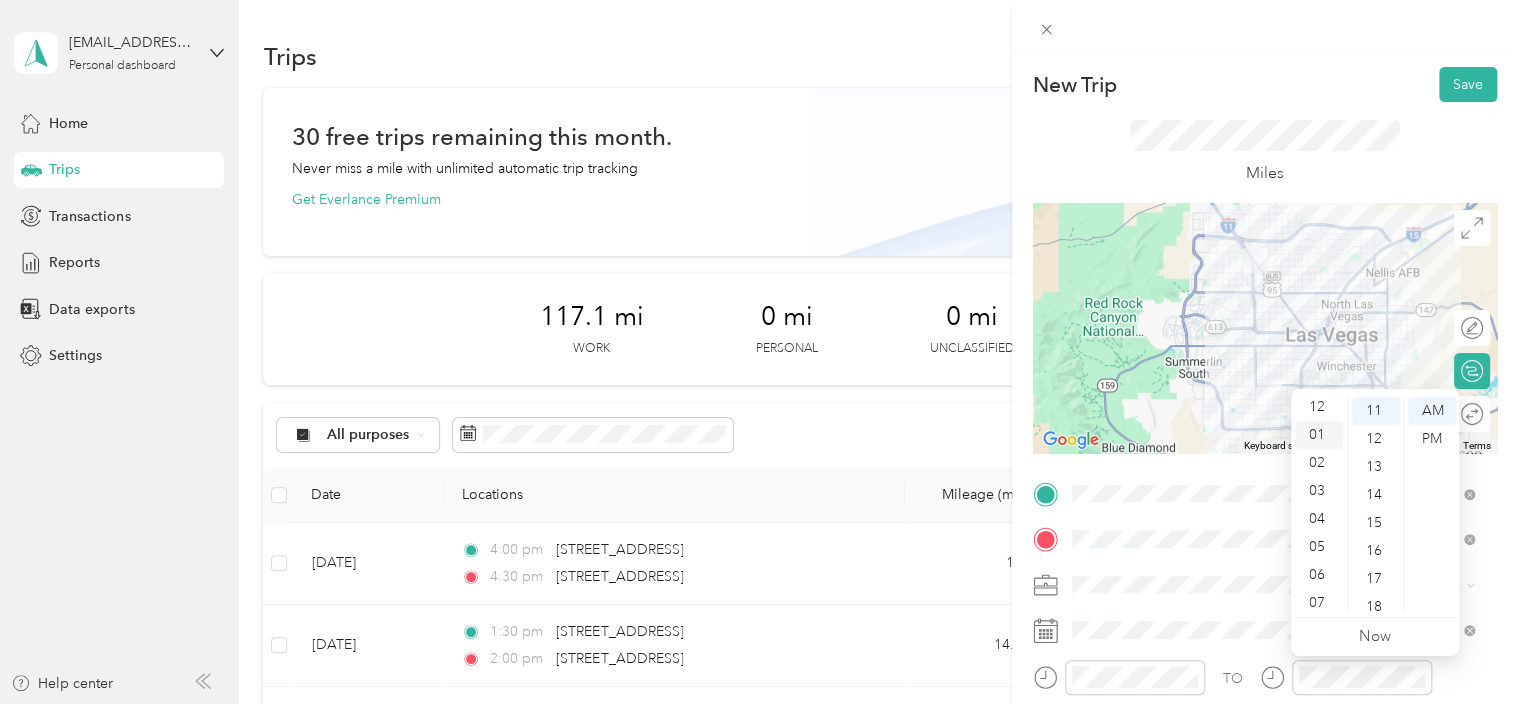 click on "01" at bounding box center [1319, 435] 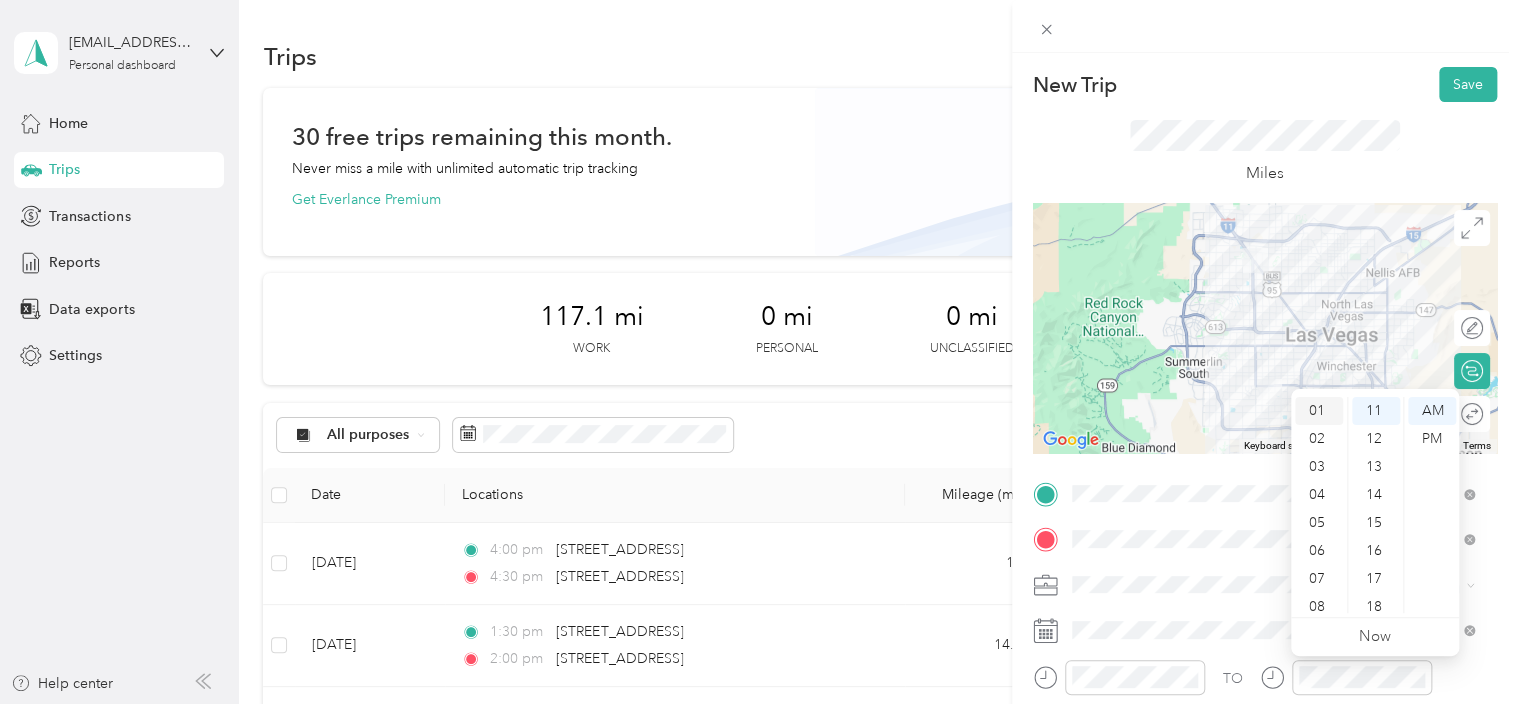 scroll, scrollTop: 28, scrollLeft: 0, axis: vertical 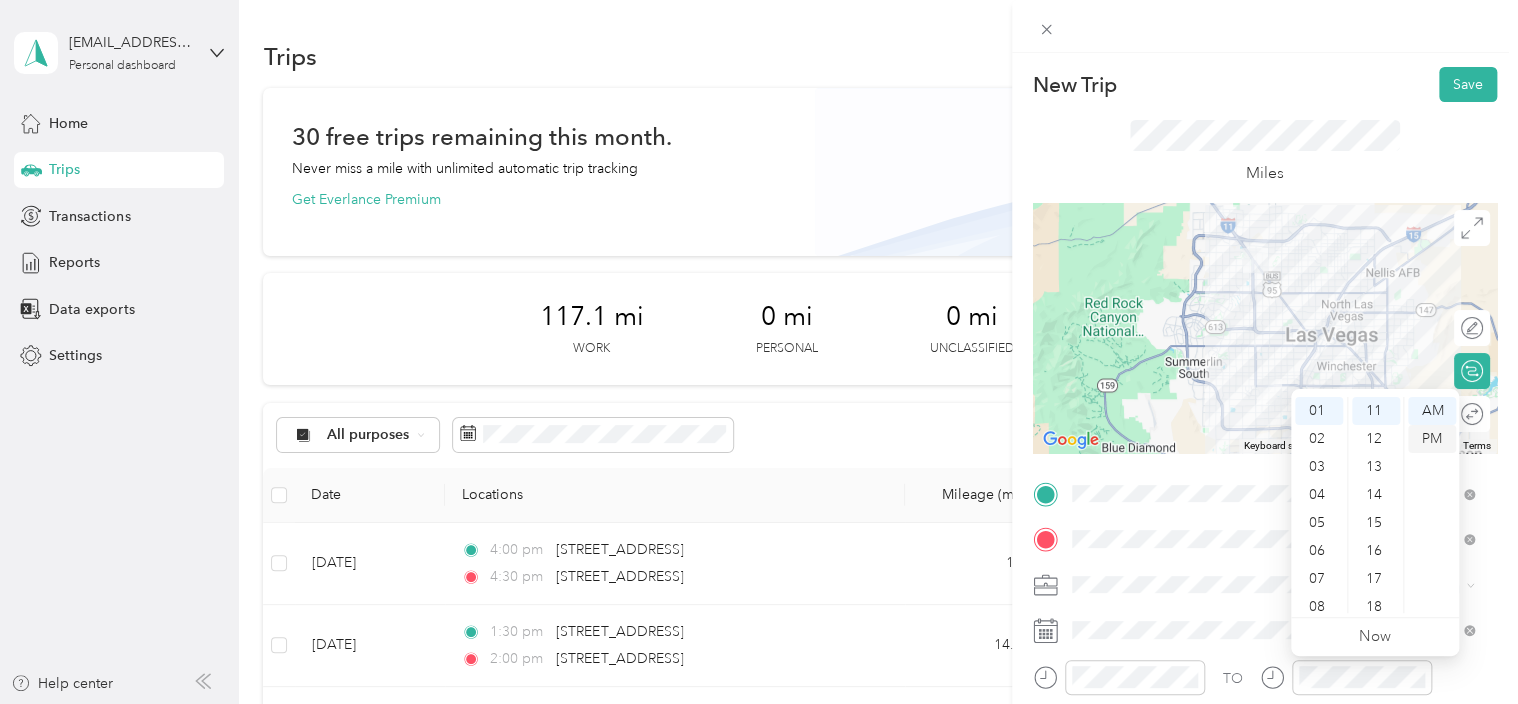 click on "PM" at bounding box center [1432, 439] 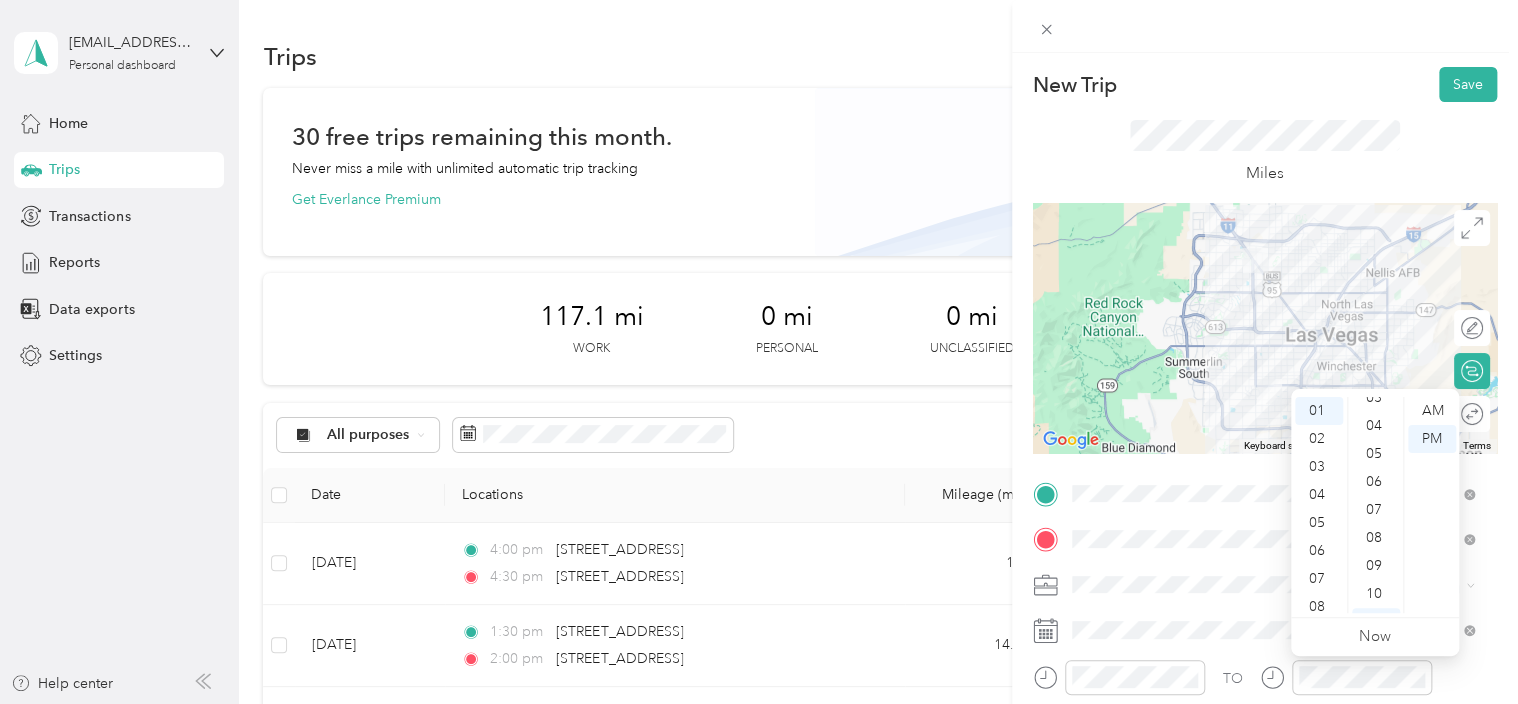 scroll, scrollTop: 0, scrollLeft: 0, axis: both 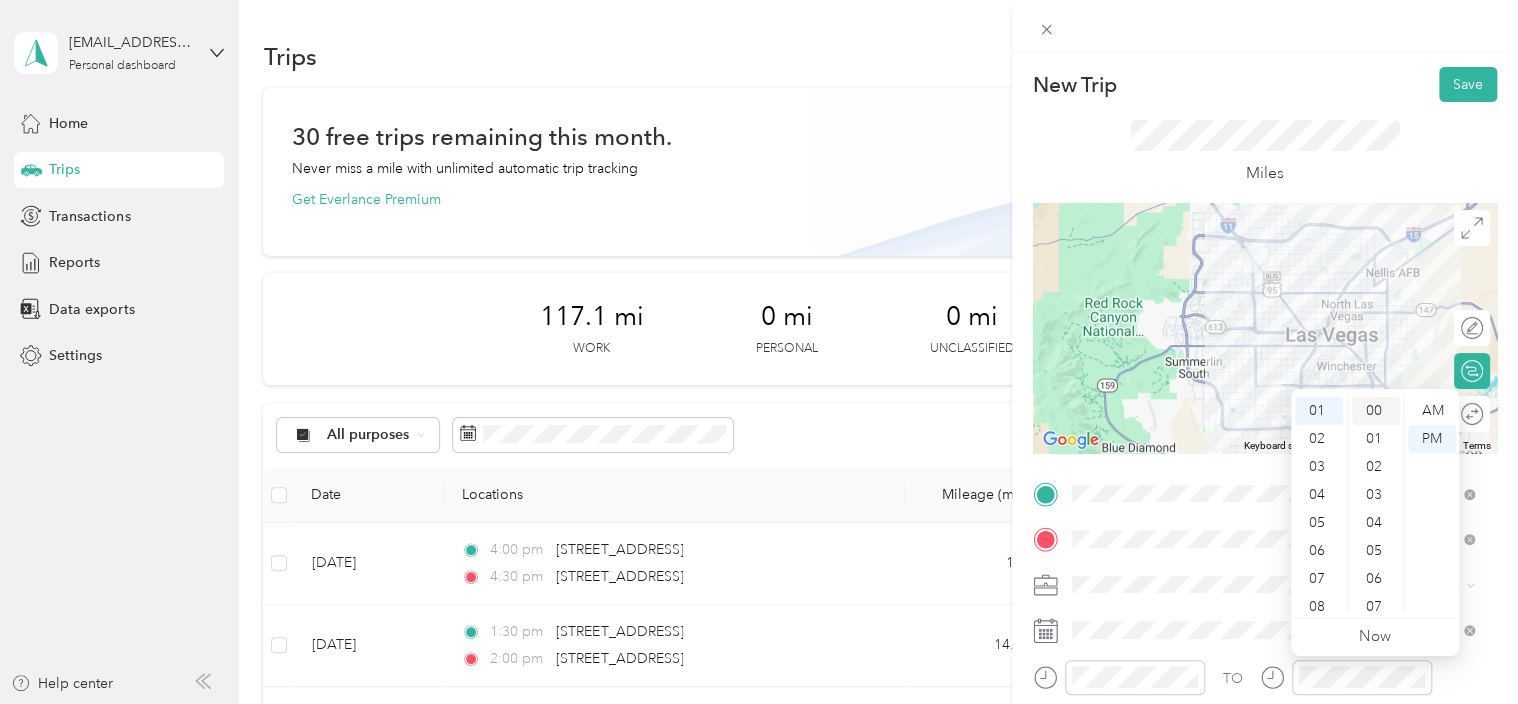 click on "00" at bounding box center [1376, 411] 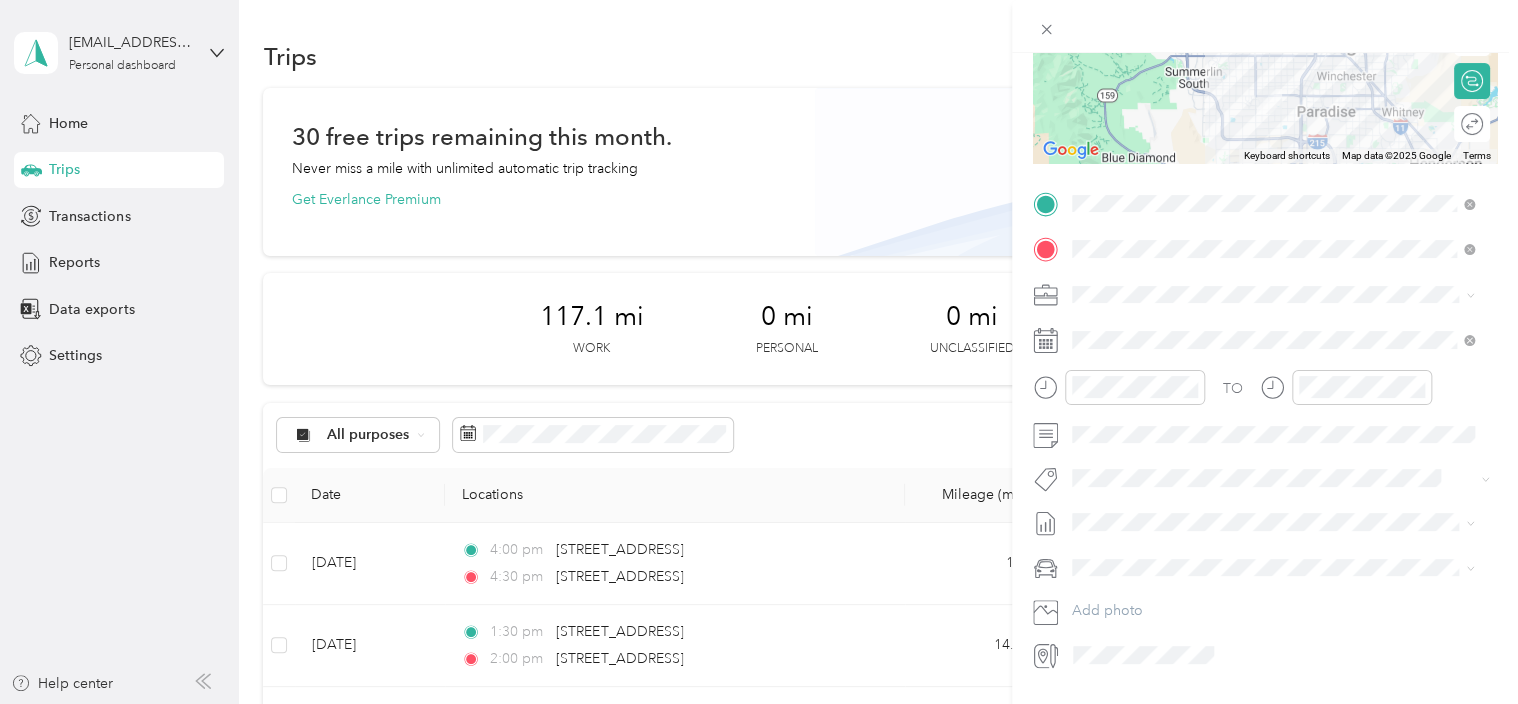 scroll, scrollTop: 296, scrollLeft: 0, axis: vertical 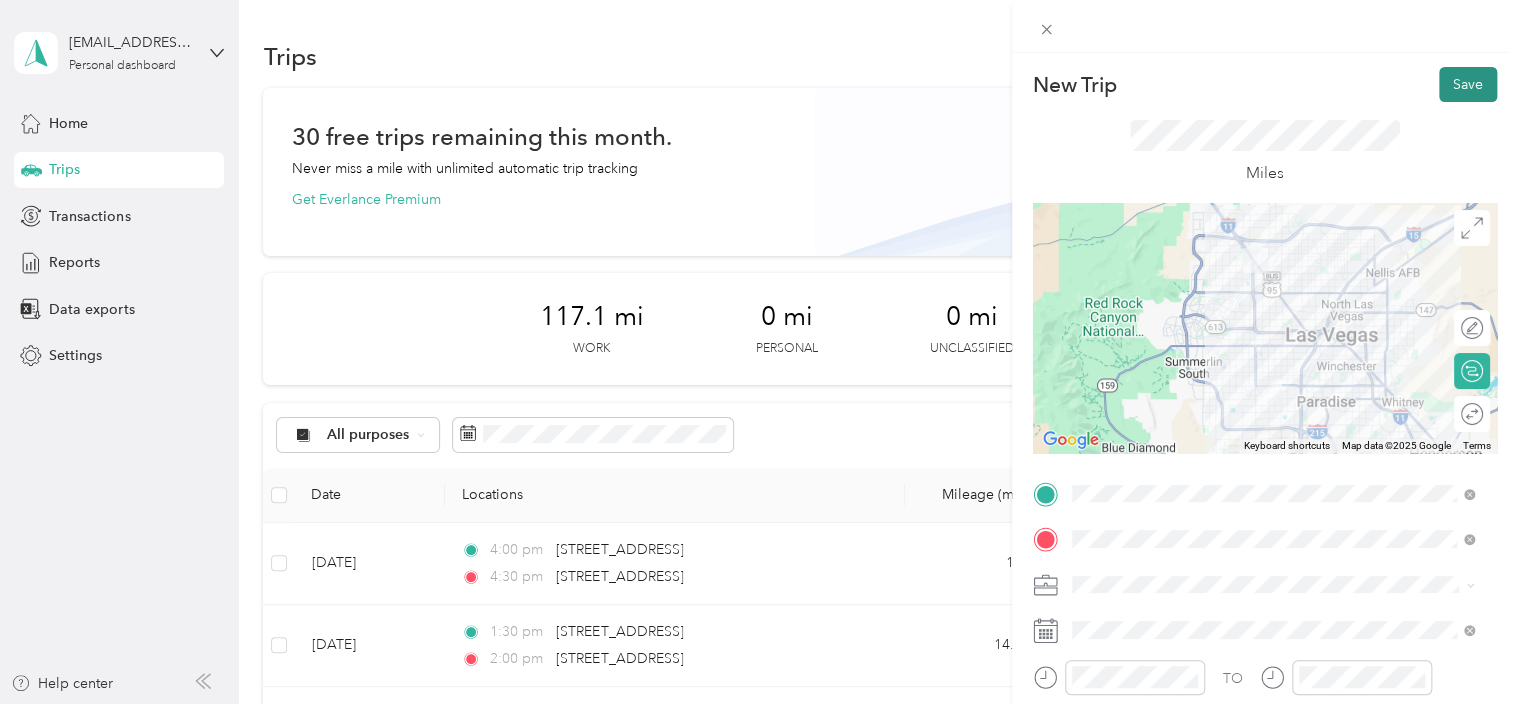 click on "Save" at bounding box center [1468, 84] 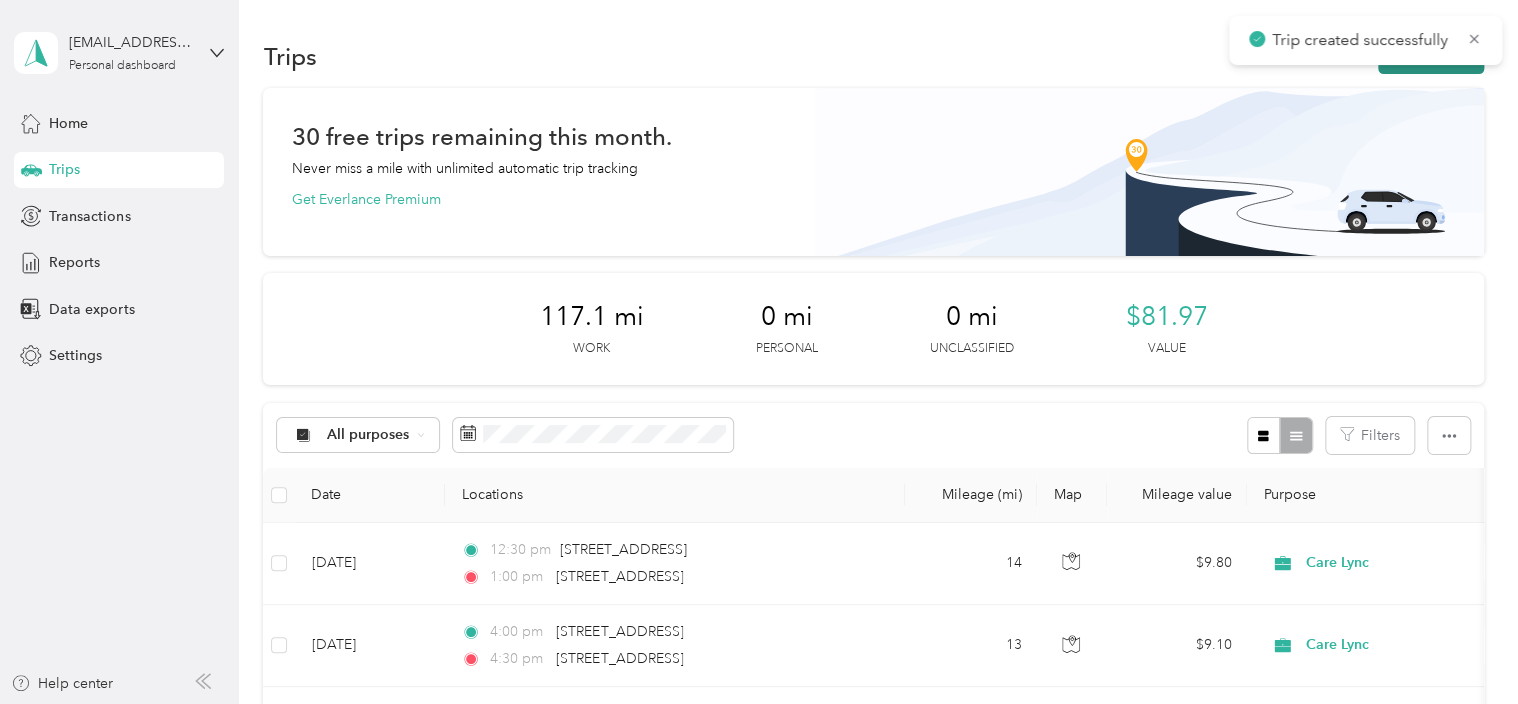 click on "New trip" at bounding box center (1431, 56) 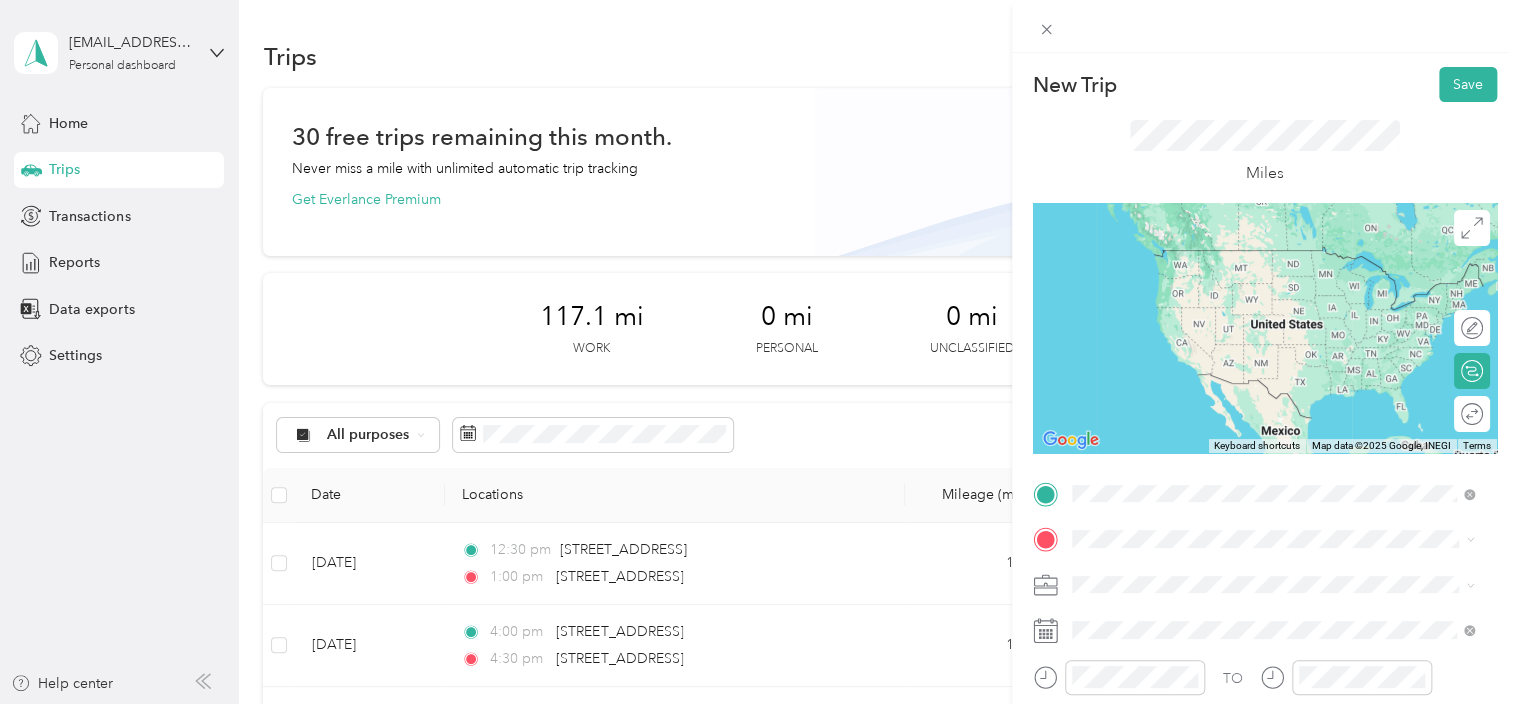 click on "[STREET_ADDRESS][US_STATE]" at bounding box center (1209, 327) 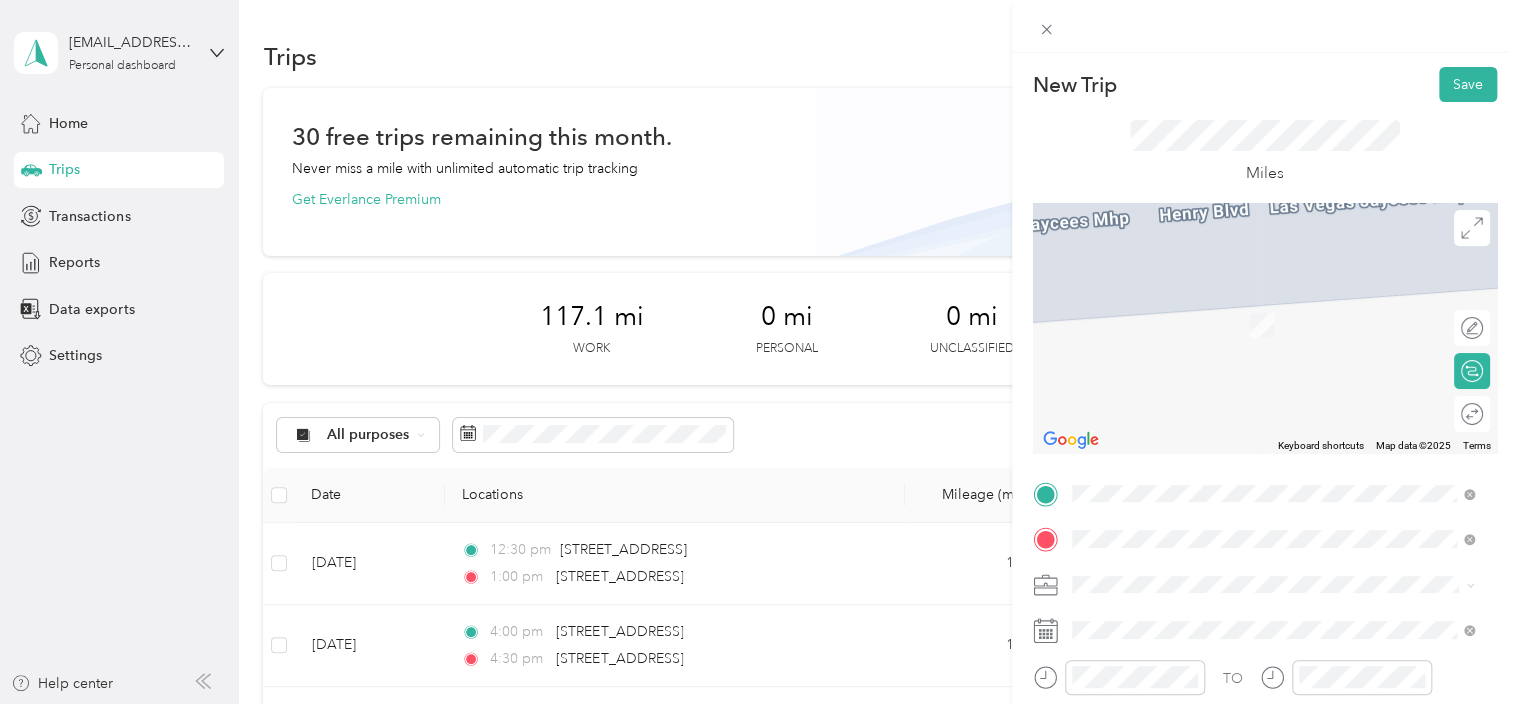 click on "[STREET_ADDRESS][US_STATE]" at bounding box center (1209, 296) 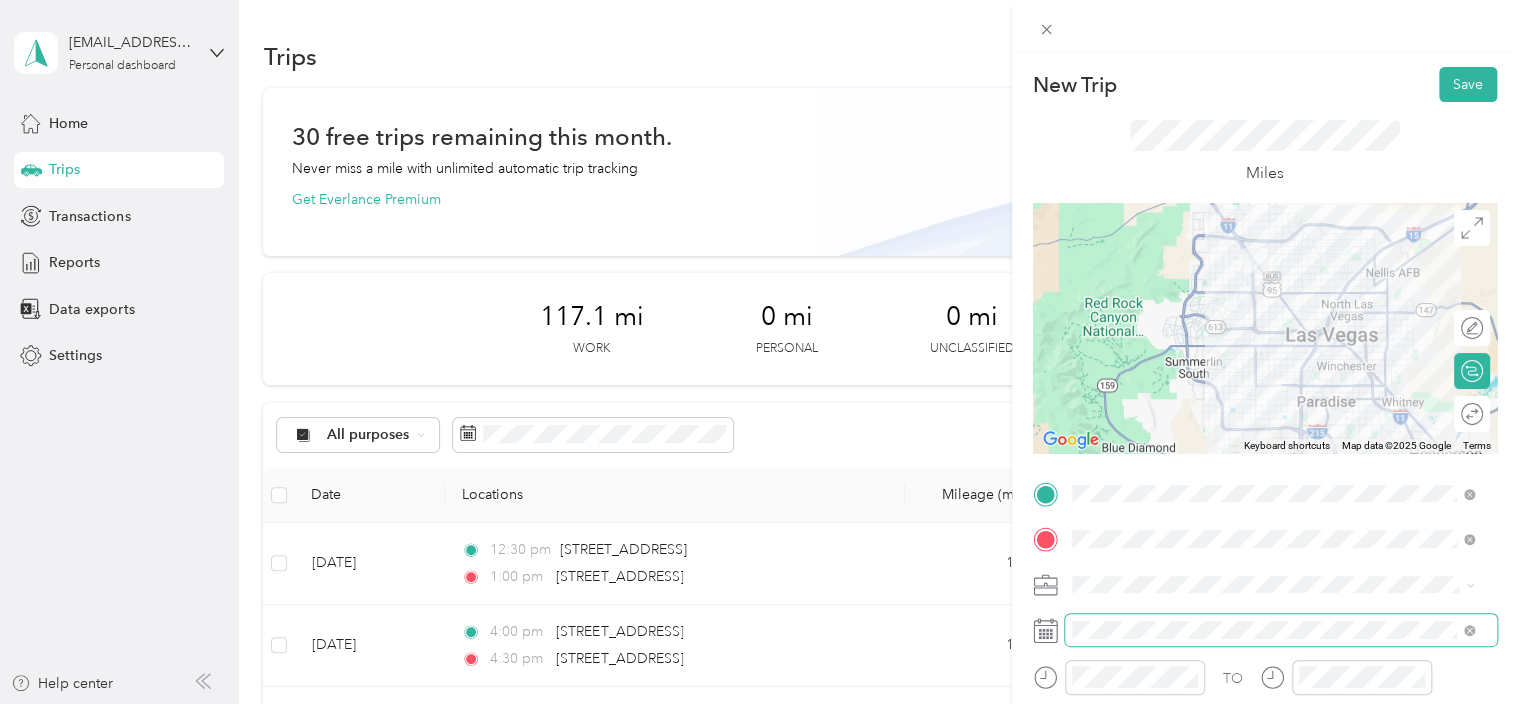 click at bounding box center [1281, 630] 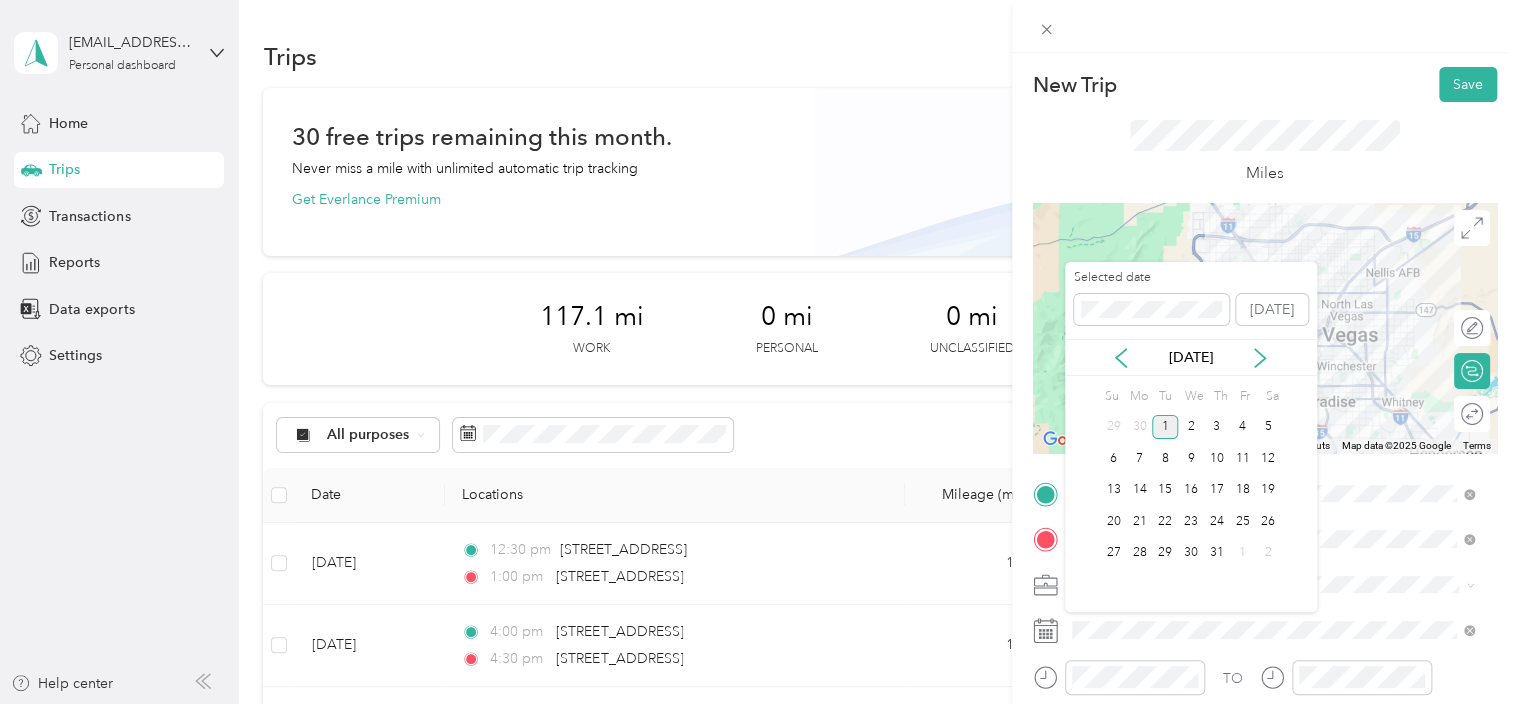 click on "[DATE]" at bounding box center (1191, 357) 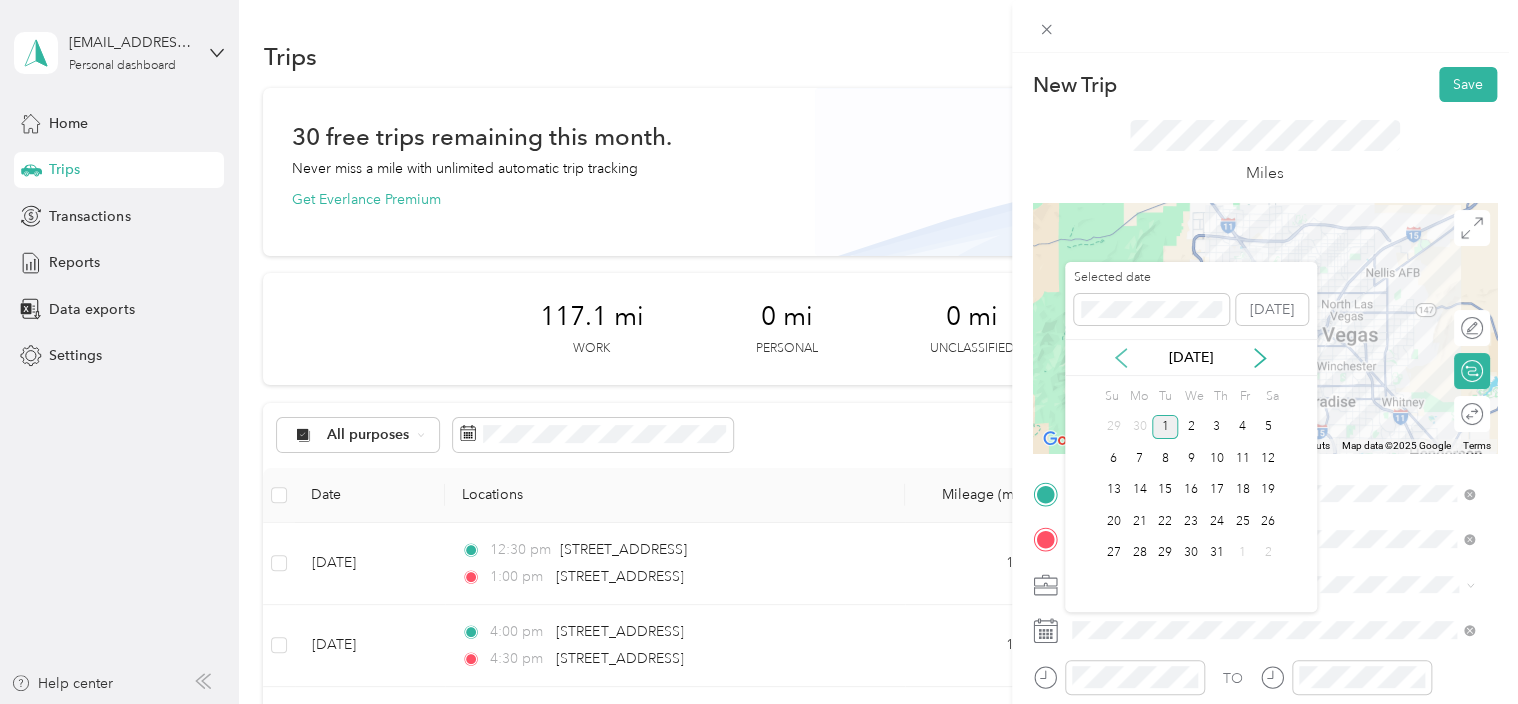 click 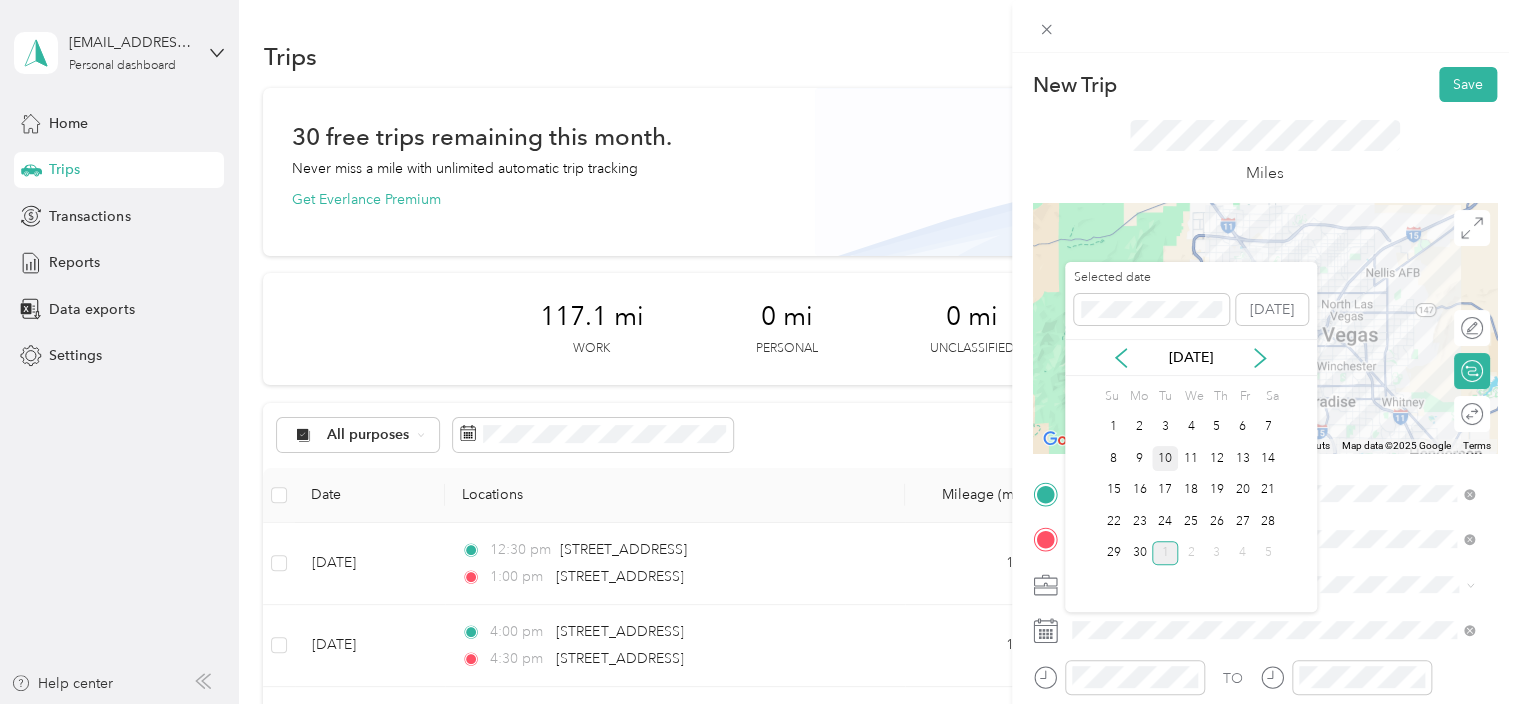 click on "10" at bounding box center [1165, 458] 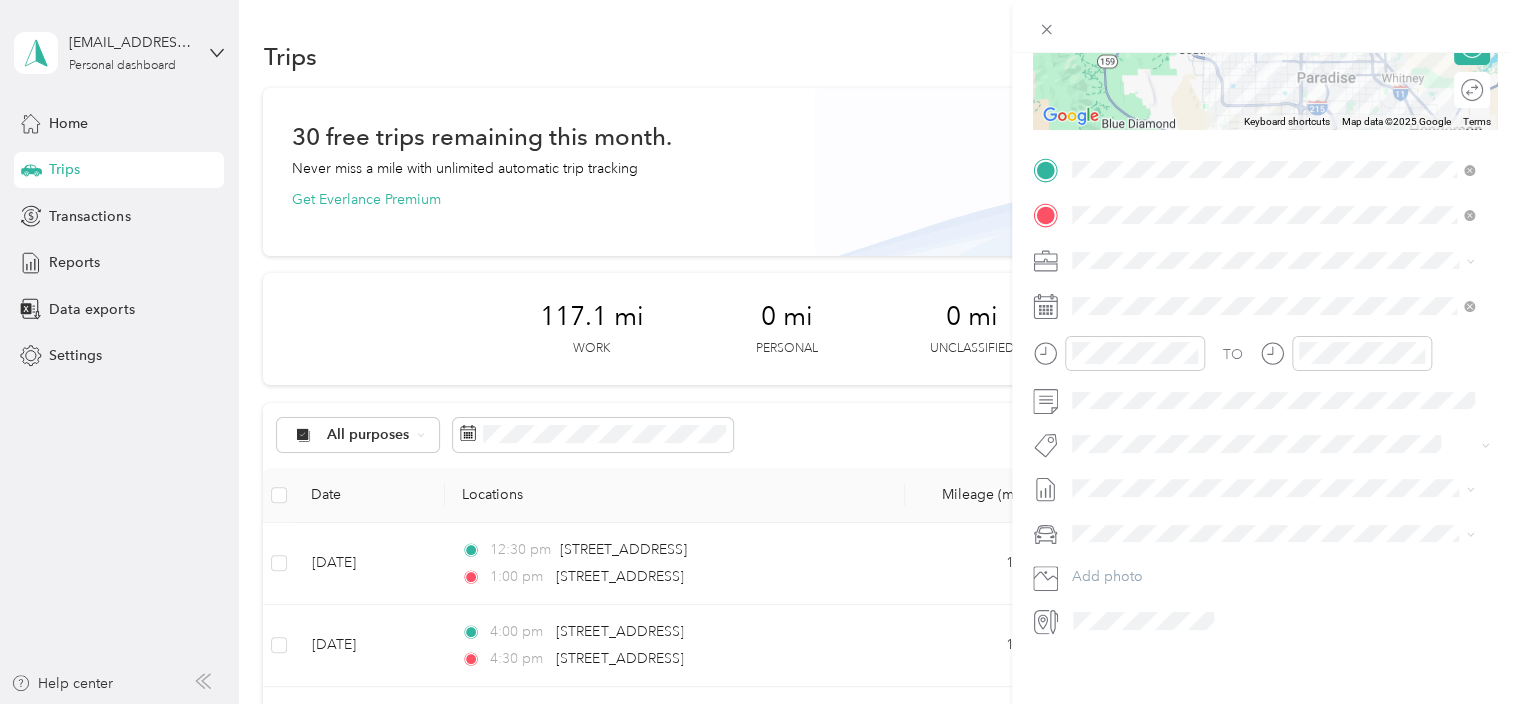 scroll, scrollTop: 344, scrollLeft: 0, axis: vertical 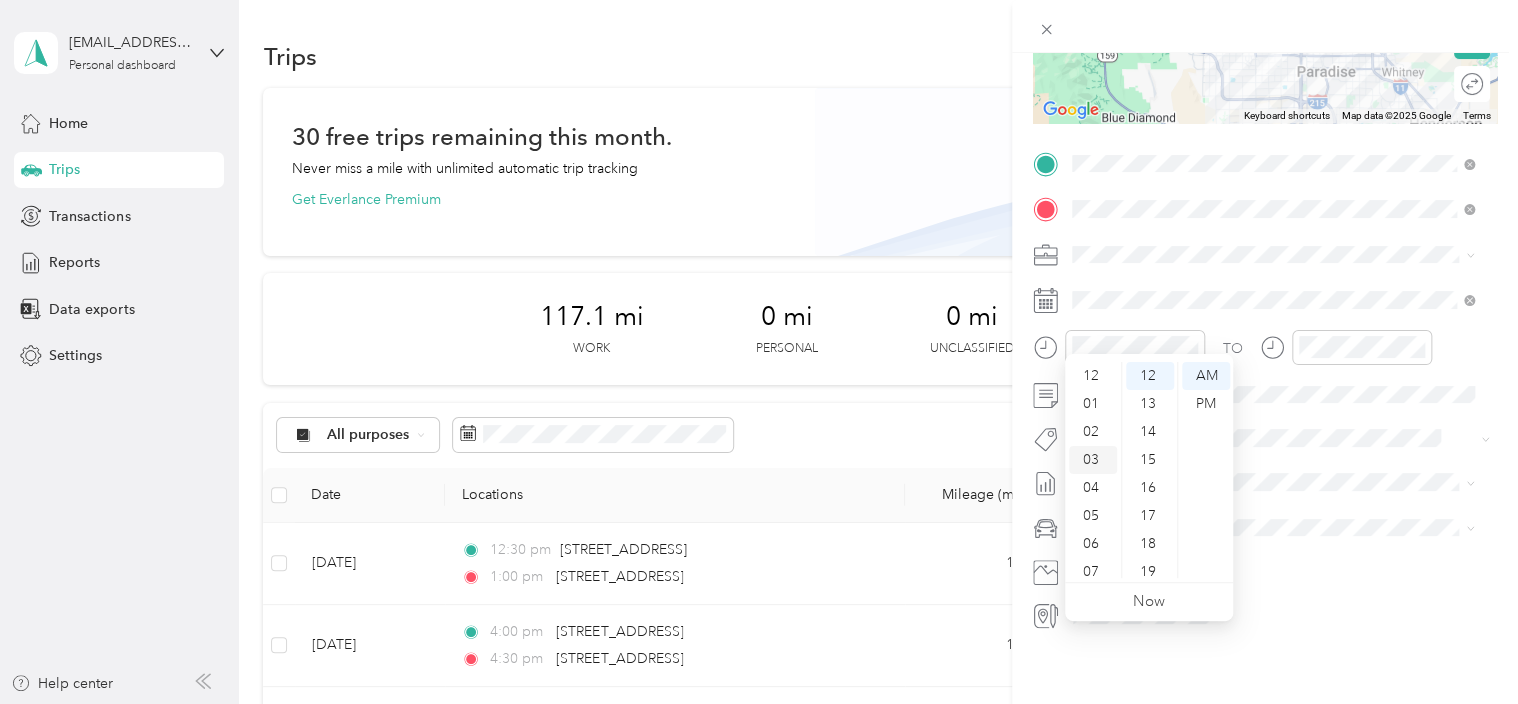 click on "03" at bounding box center [1093, 460] 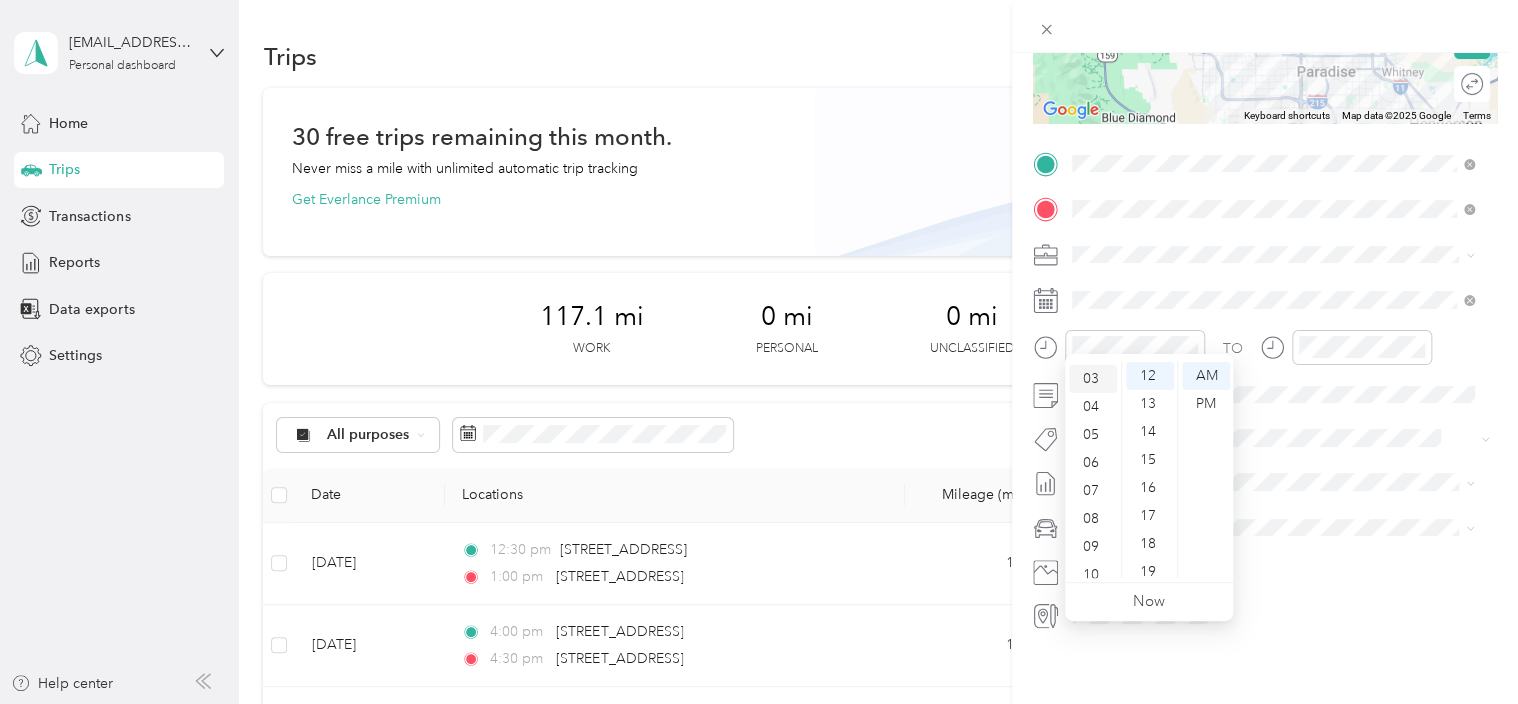 scroll, scrollTop: 84, scrollLeft: 0, axis: vertical 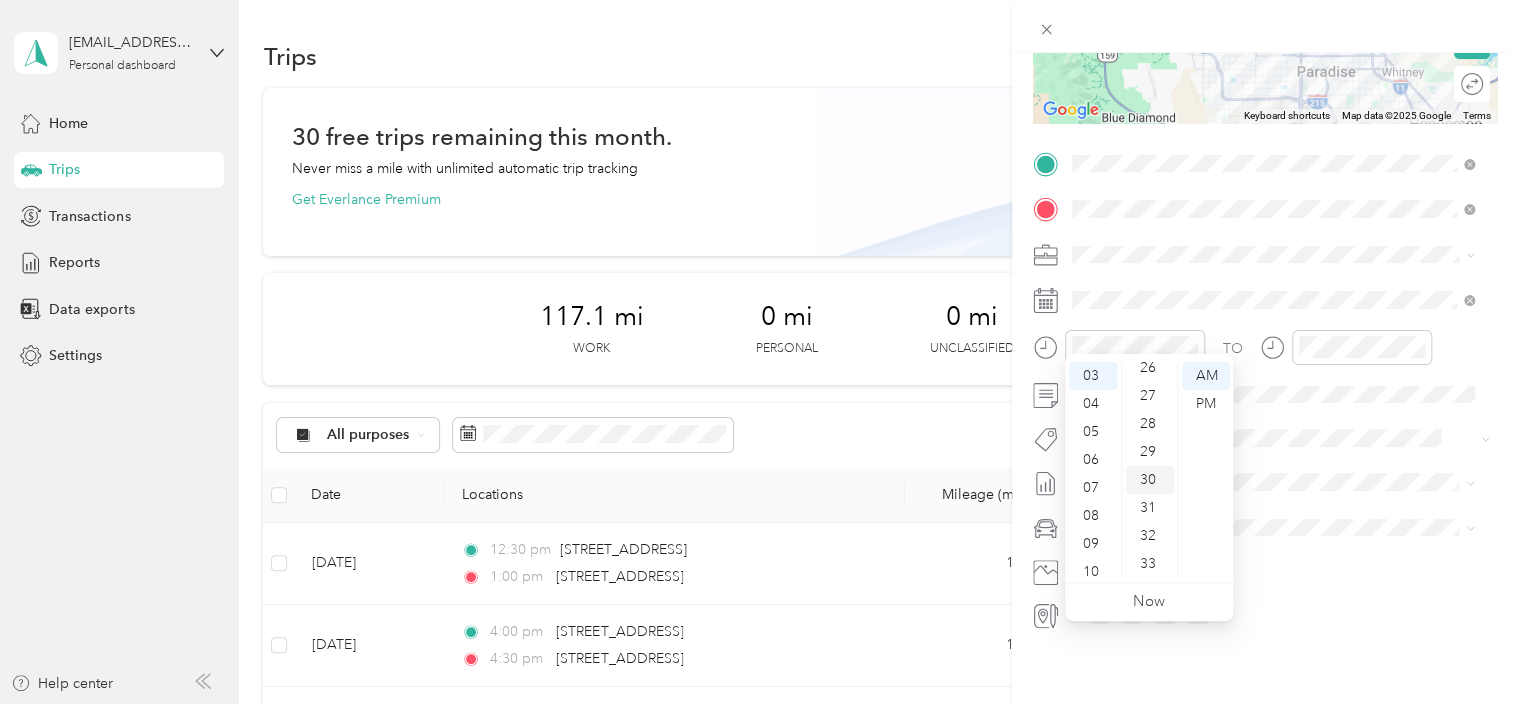 click on "30" at bounding box center (1150, 480) 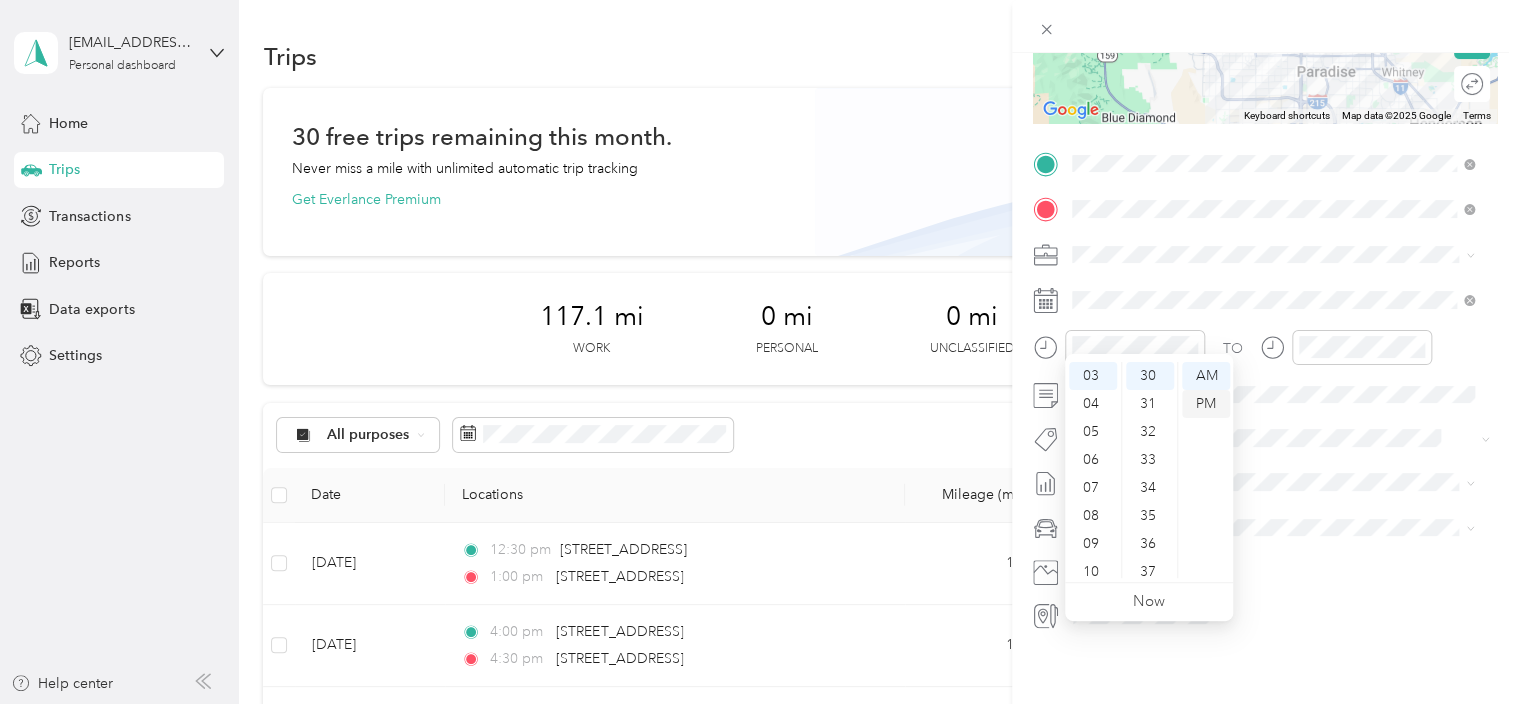 click on "PM" at bounding box center [1206, 404] 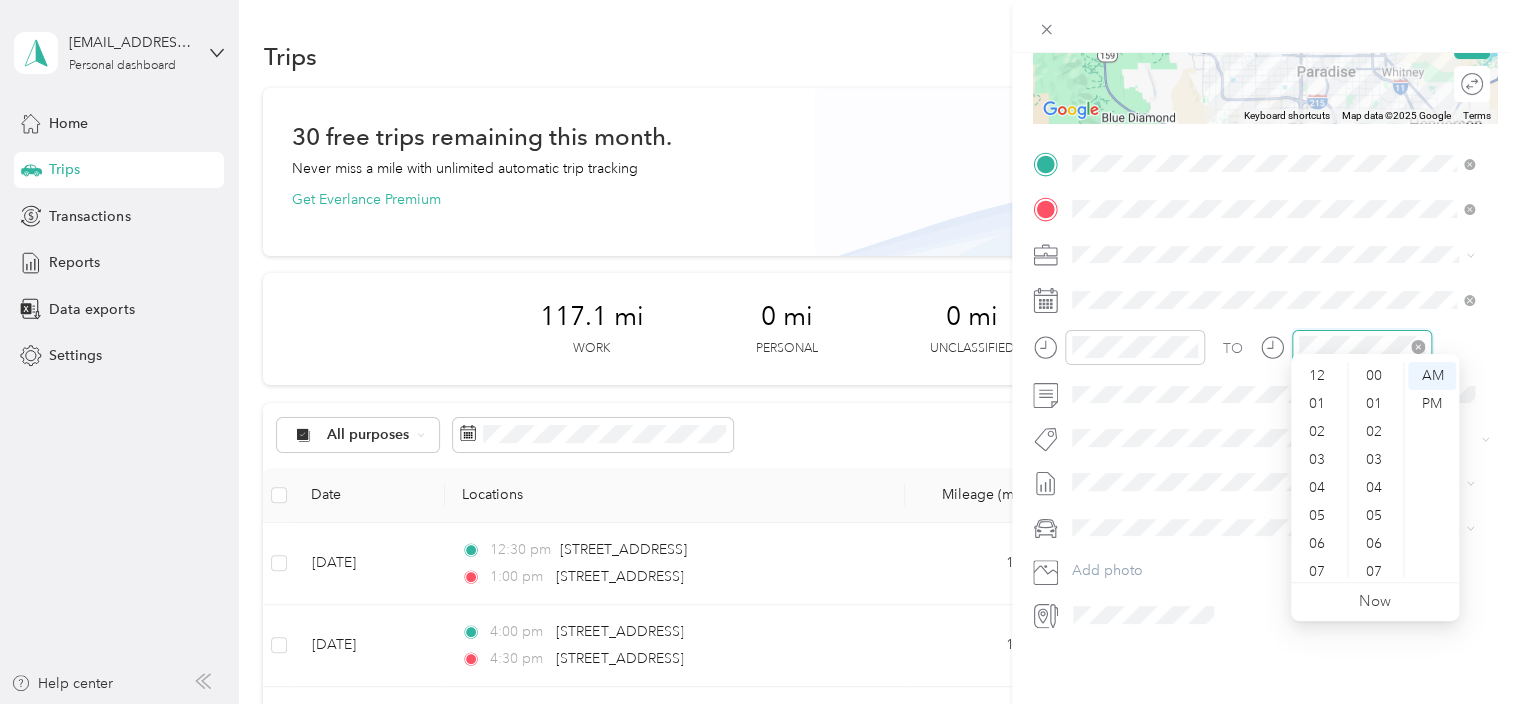 scroll, scrollTop: 336, scrollLeft: 0, axis: vertical 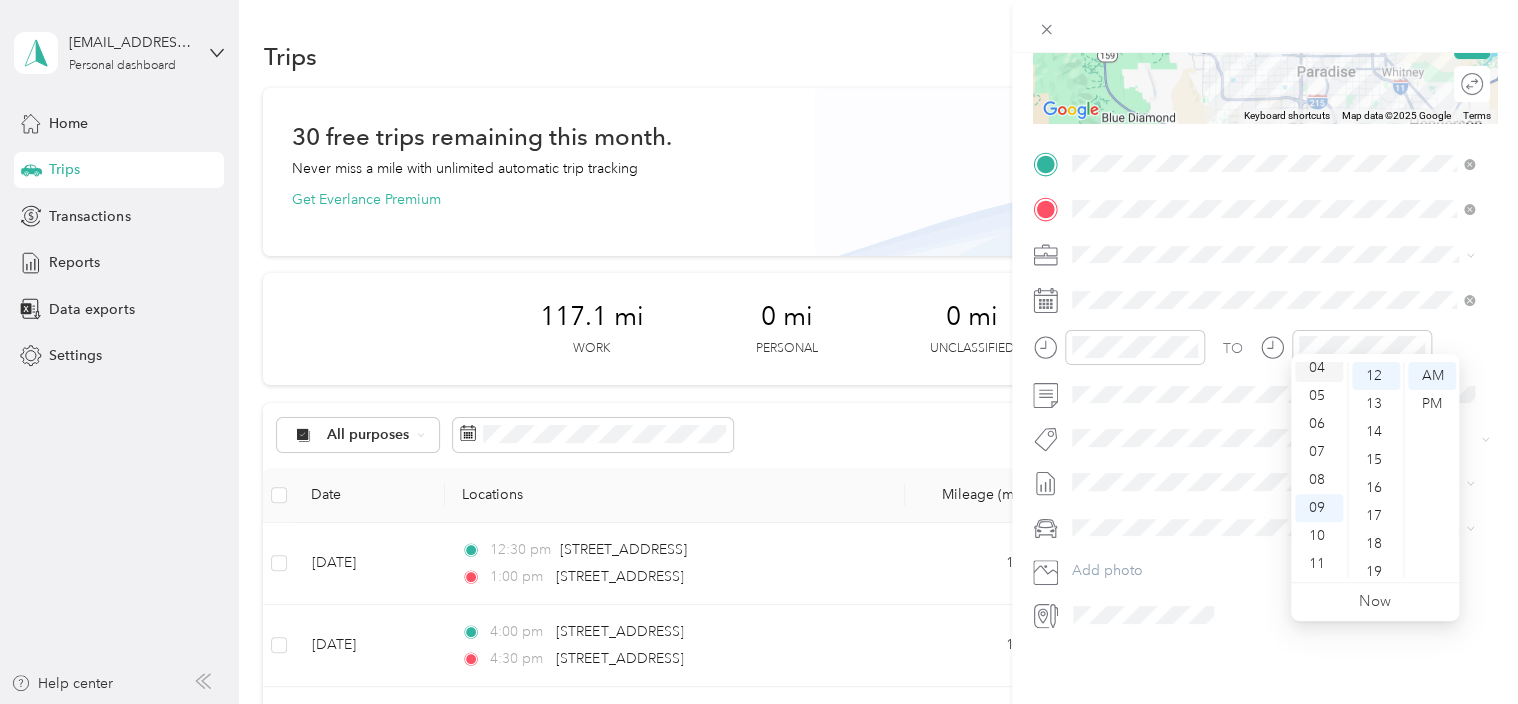 click on "04" at bounding box center [1319, 368] 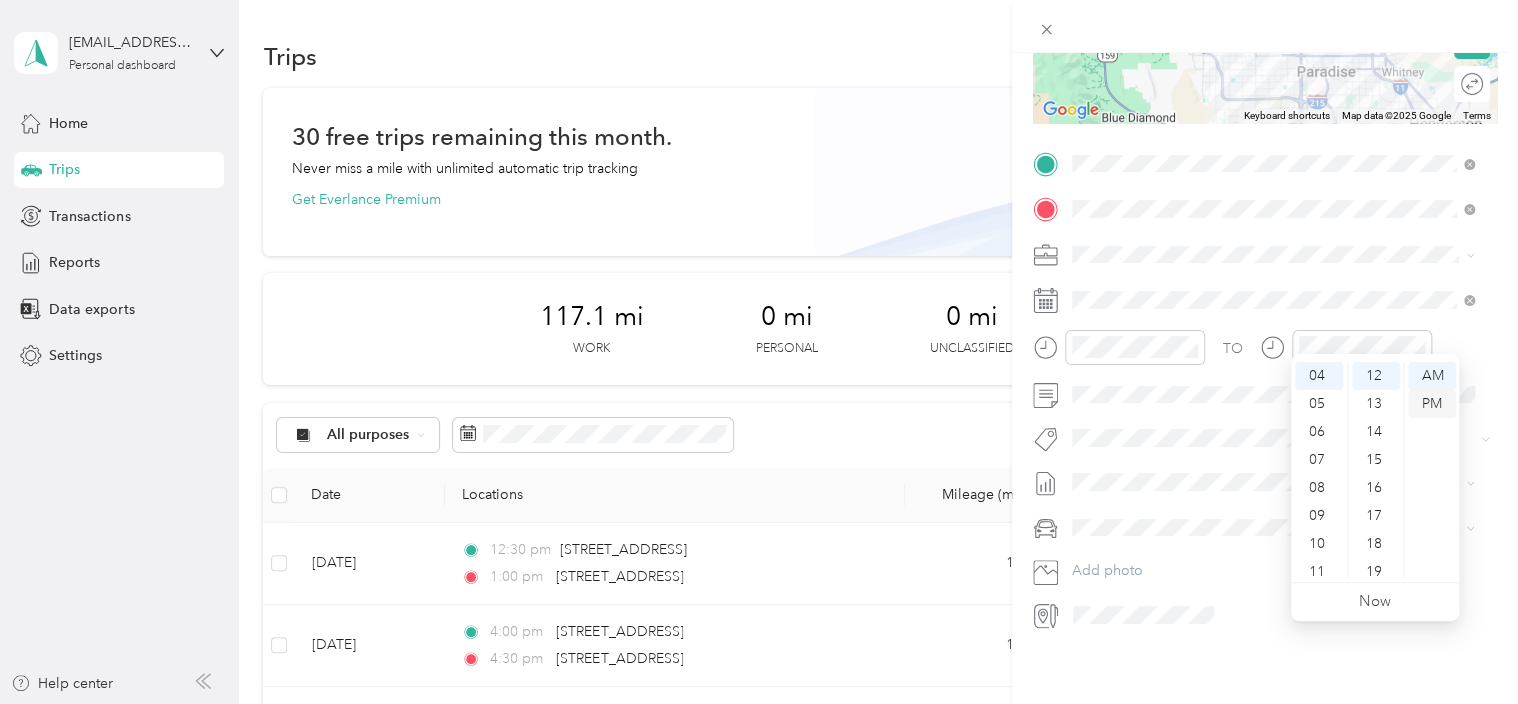 click on "PM" at bounding box center (1432, 404) 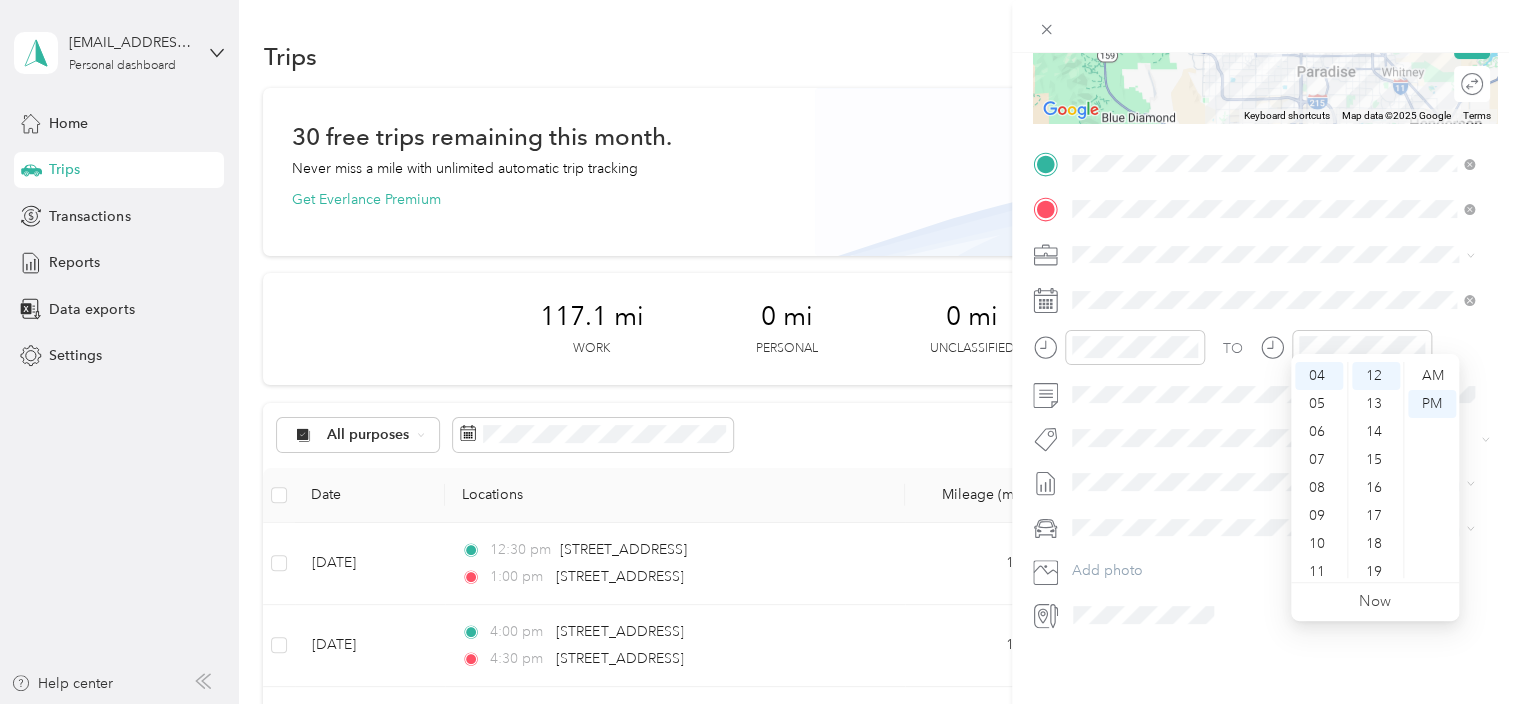 scroll, scrollTop: 0, scrollLeft: 0, axis: both 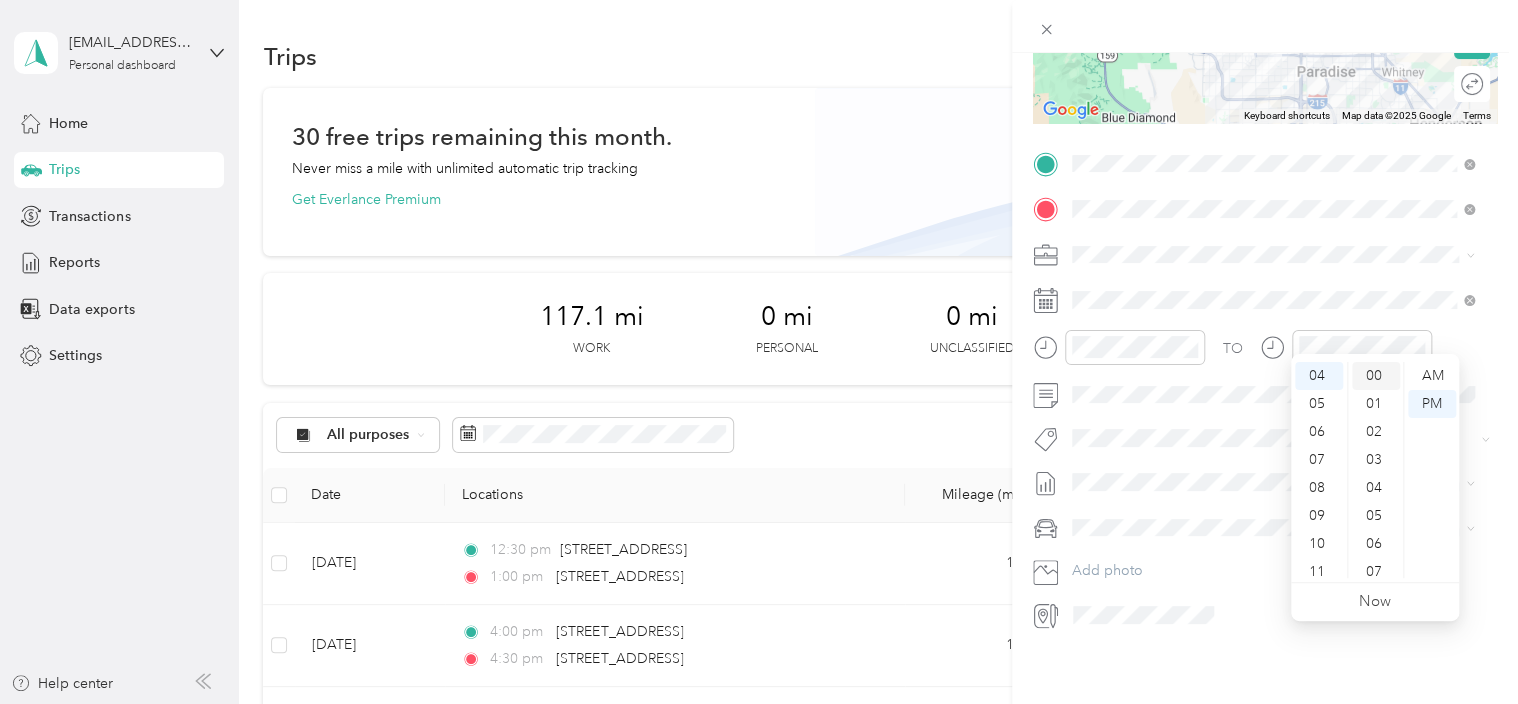 click on "00" at bounding box center [1376, 376] 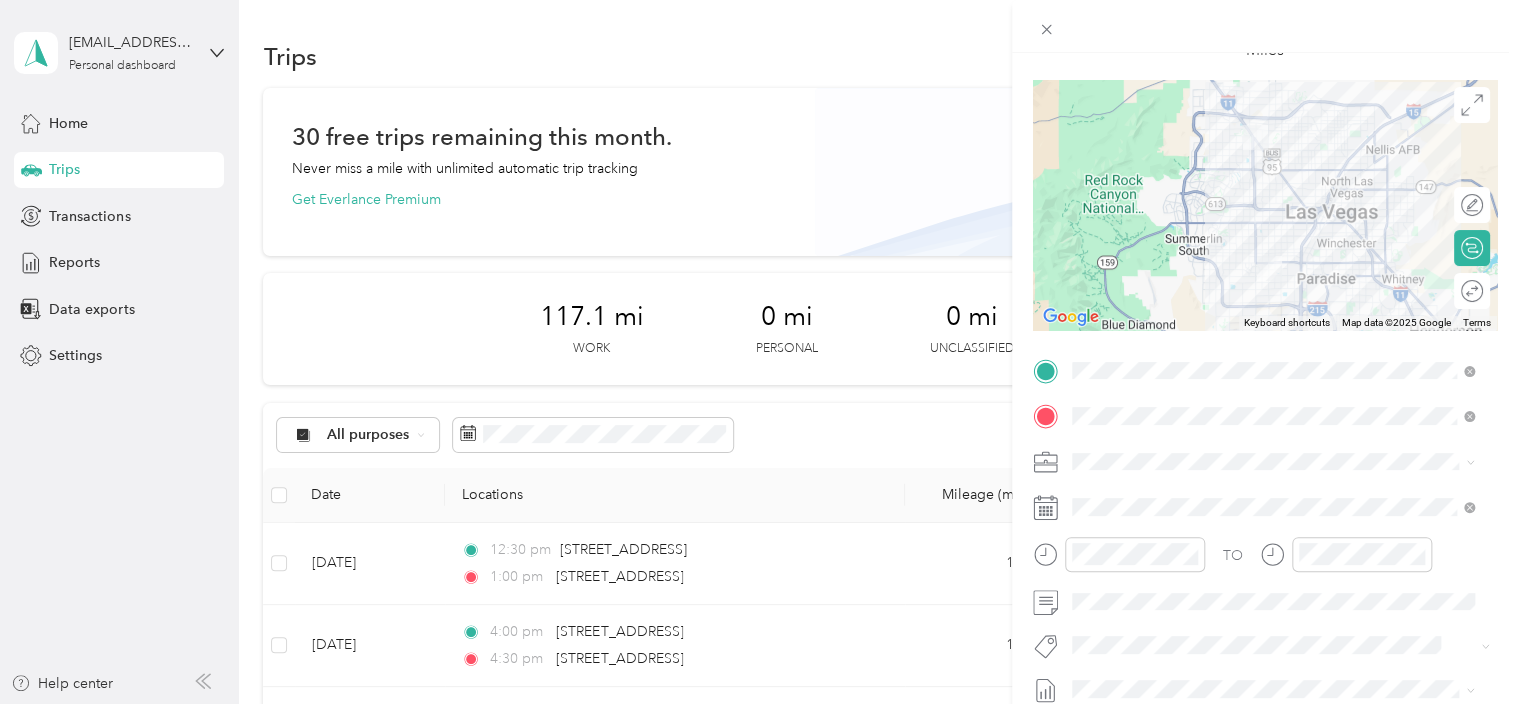 scroll, scrollTop: 0, scrollLeft: 0, axis: both 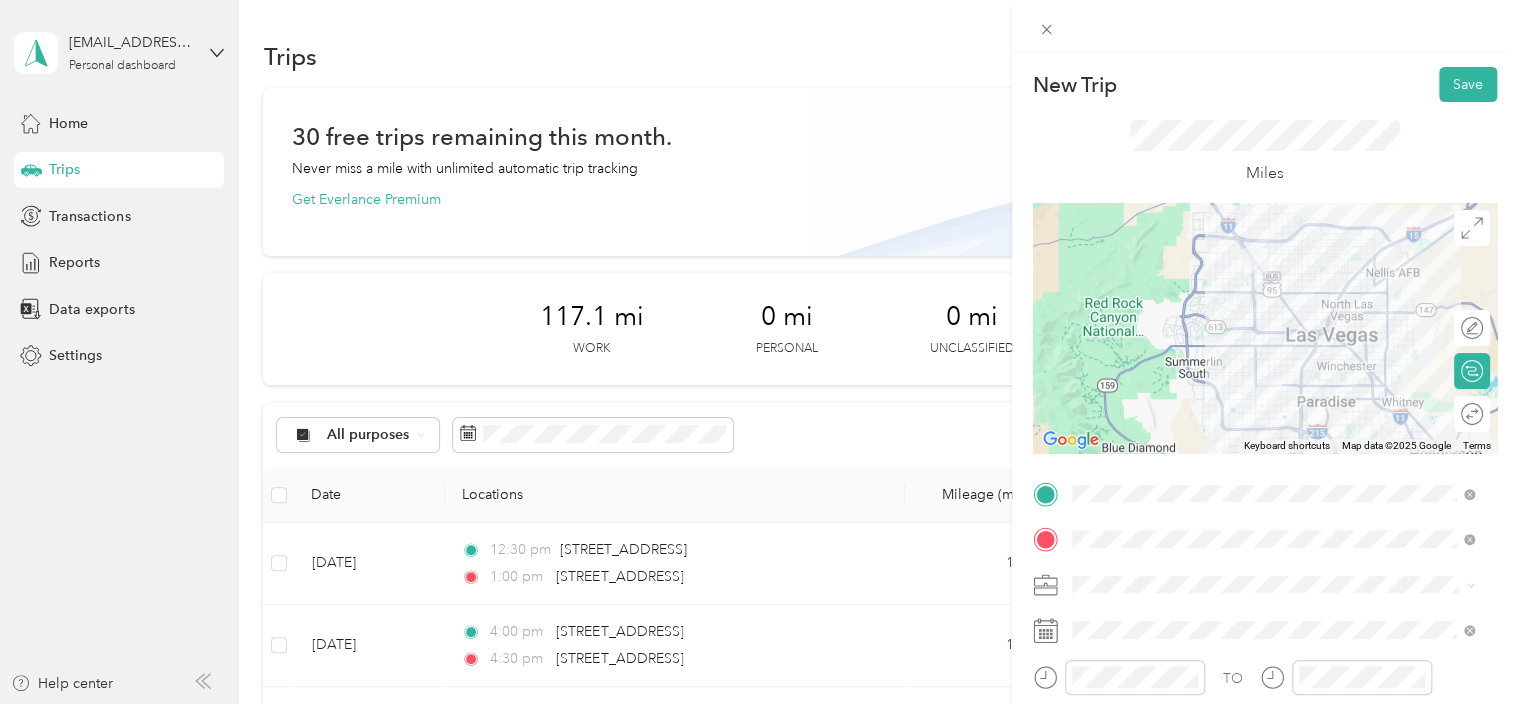 click on "Miles" at bounding box center [1265, 152] 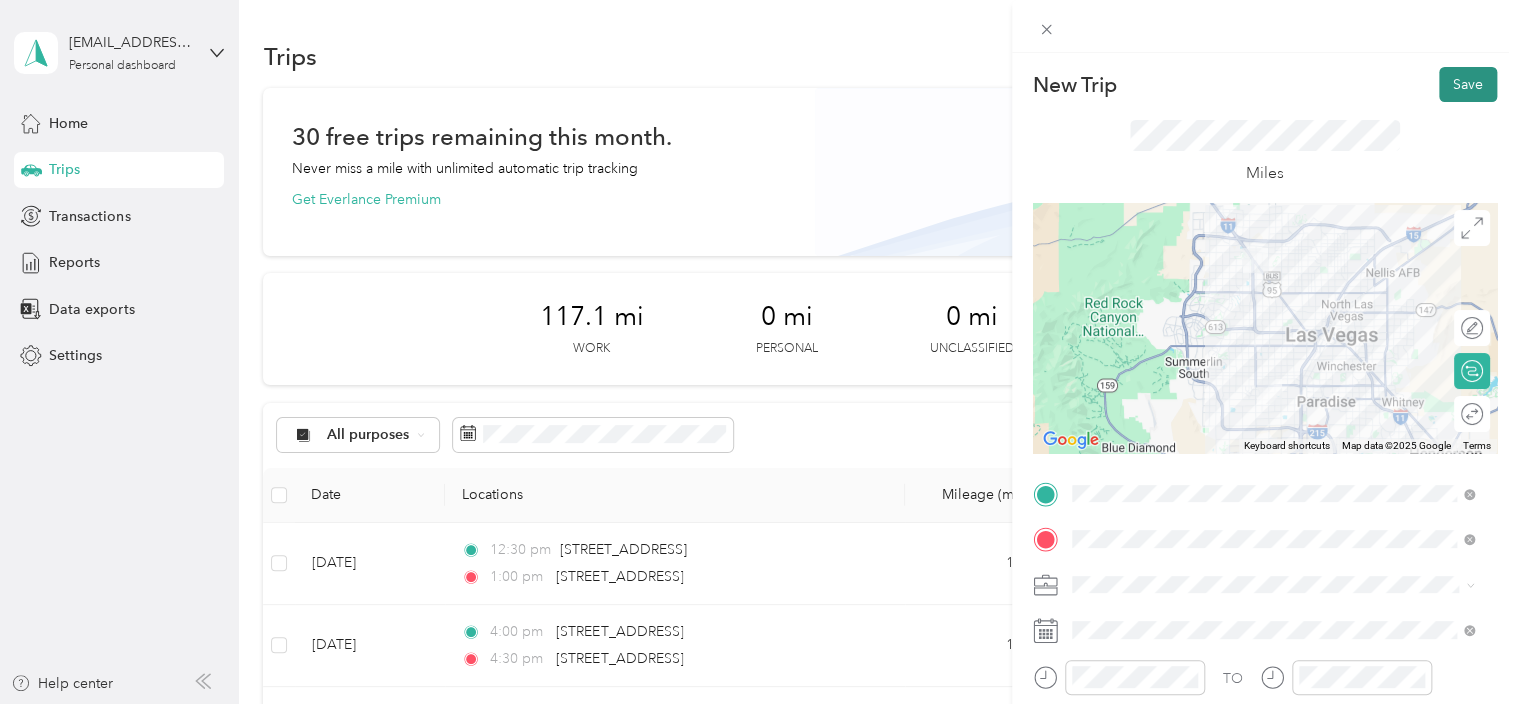 click on "Save" at bounding box center (1468, 84) 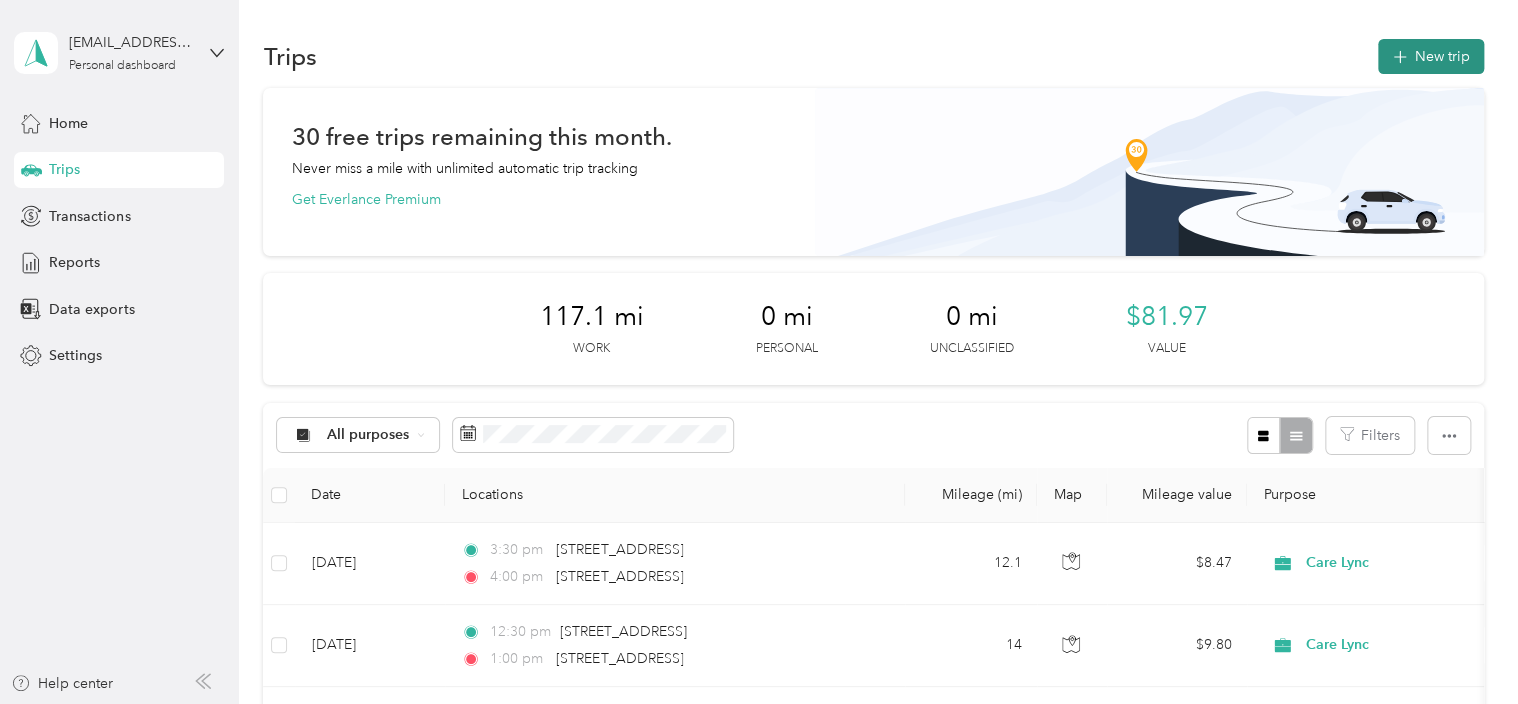 click 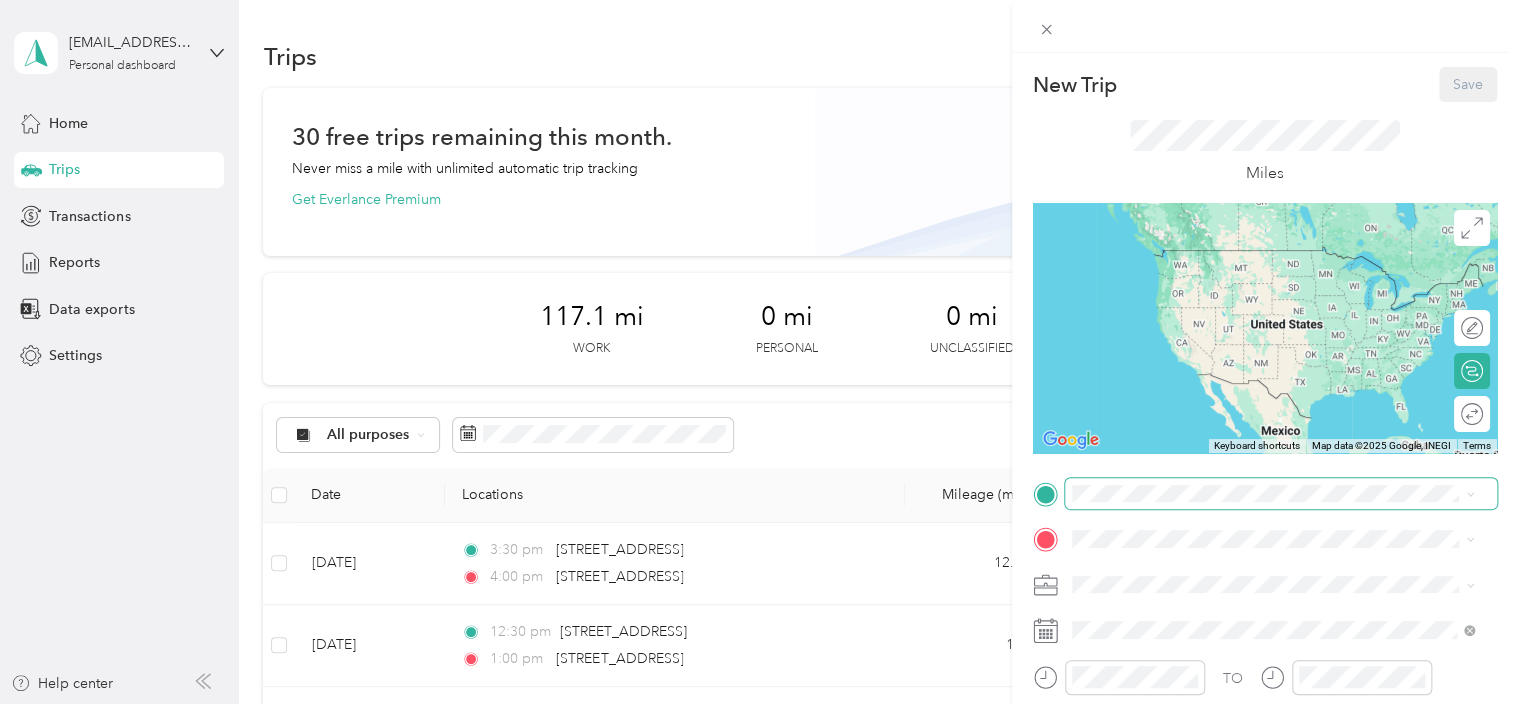 click at bounding box center (1281, 494) 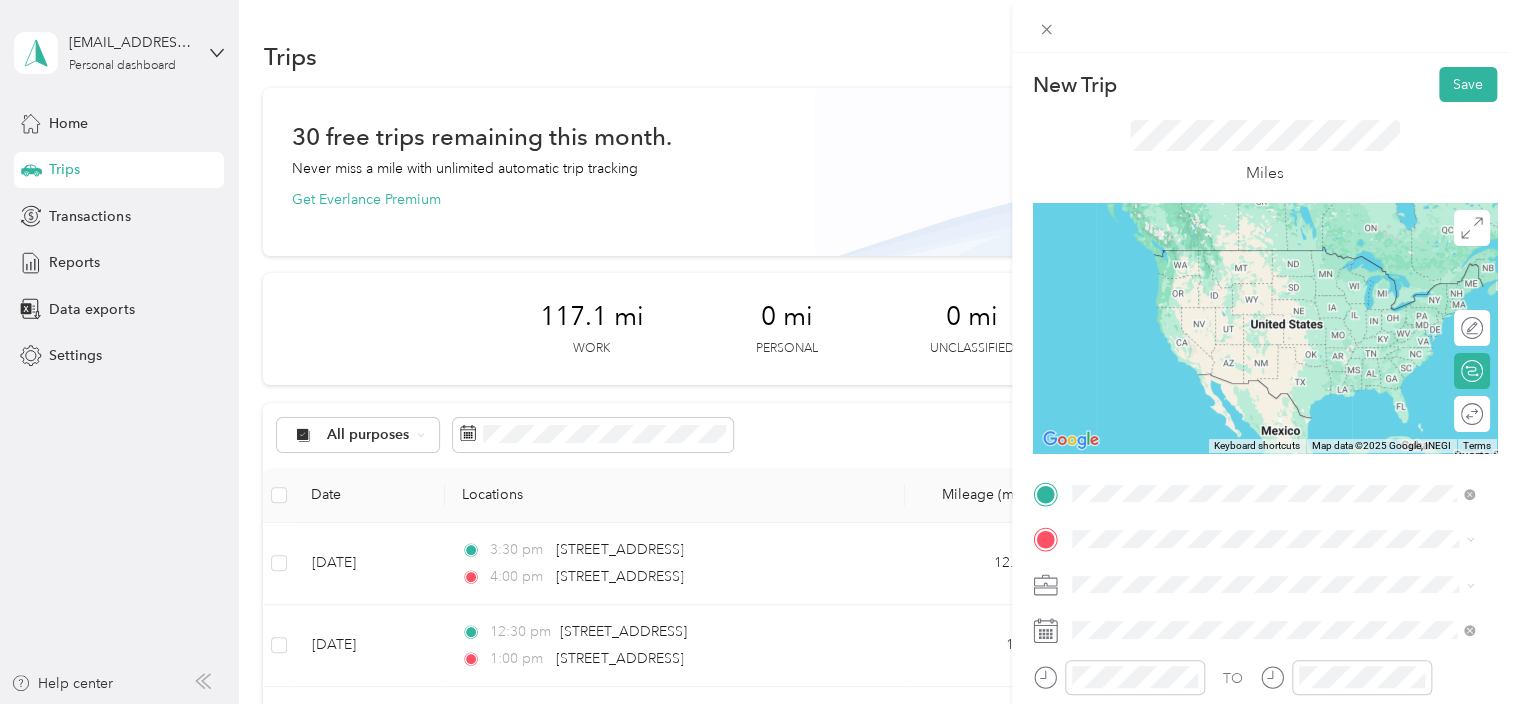 click on "[STREET_ADDRESS][US_STATE]" at bounding box center [1209, 250] 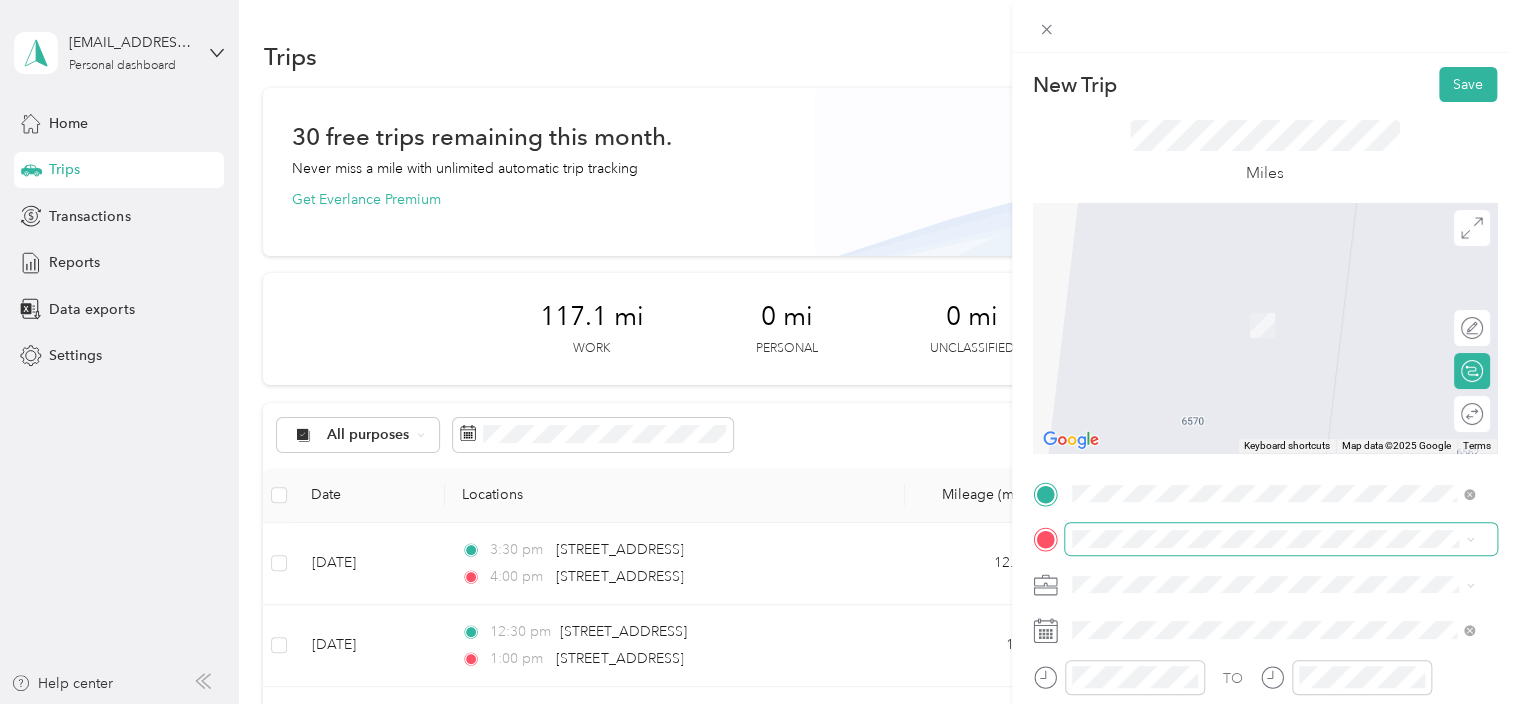 click at bounding box center [1281, 539] 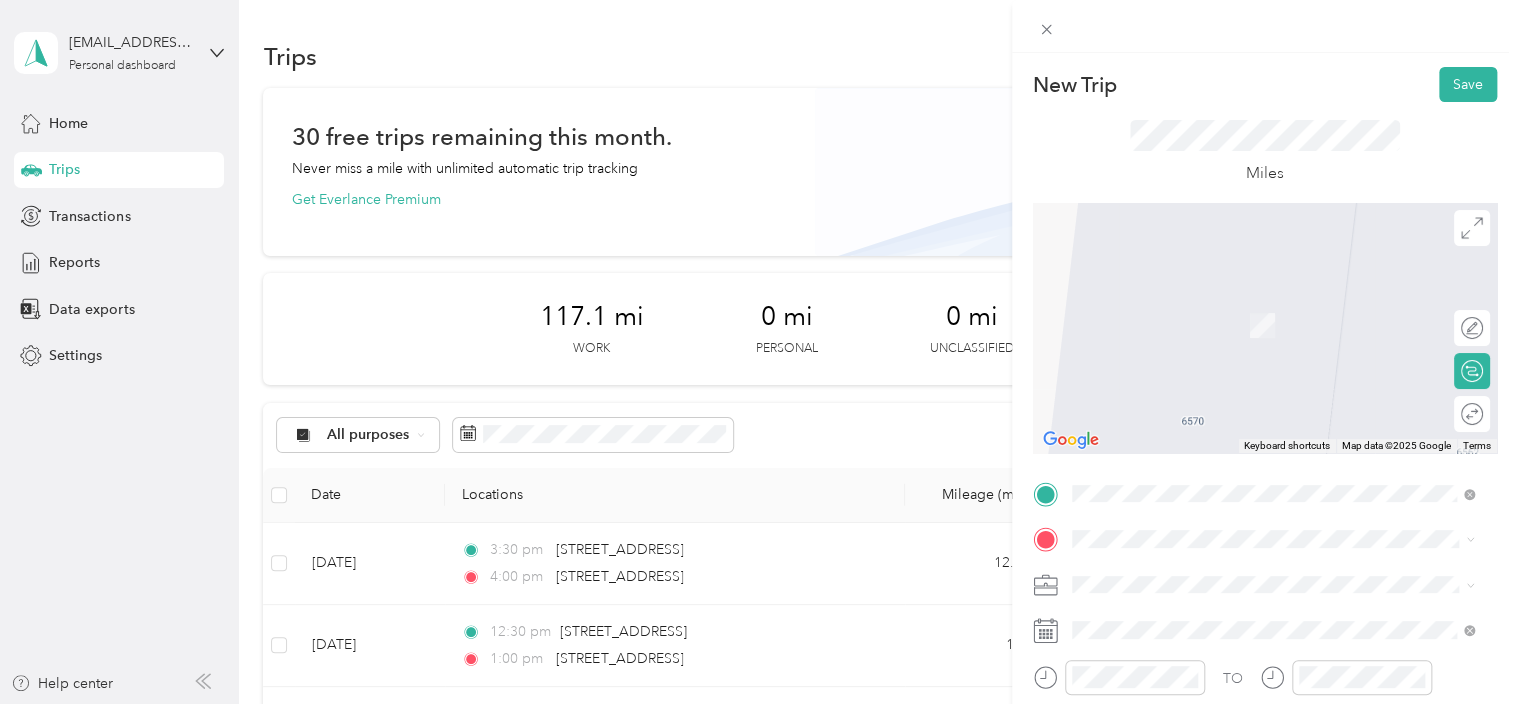 click on "[STREET_ADDRESS][PERSON_NAME][US_STATE]" at bounding box center (1273, 294) 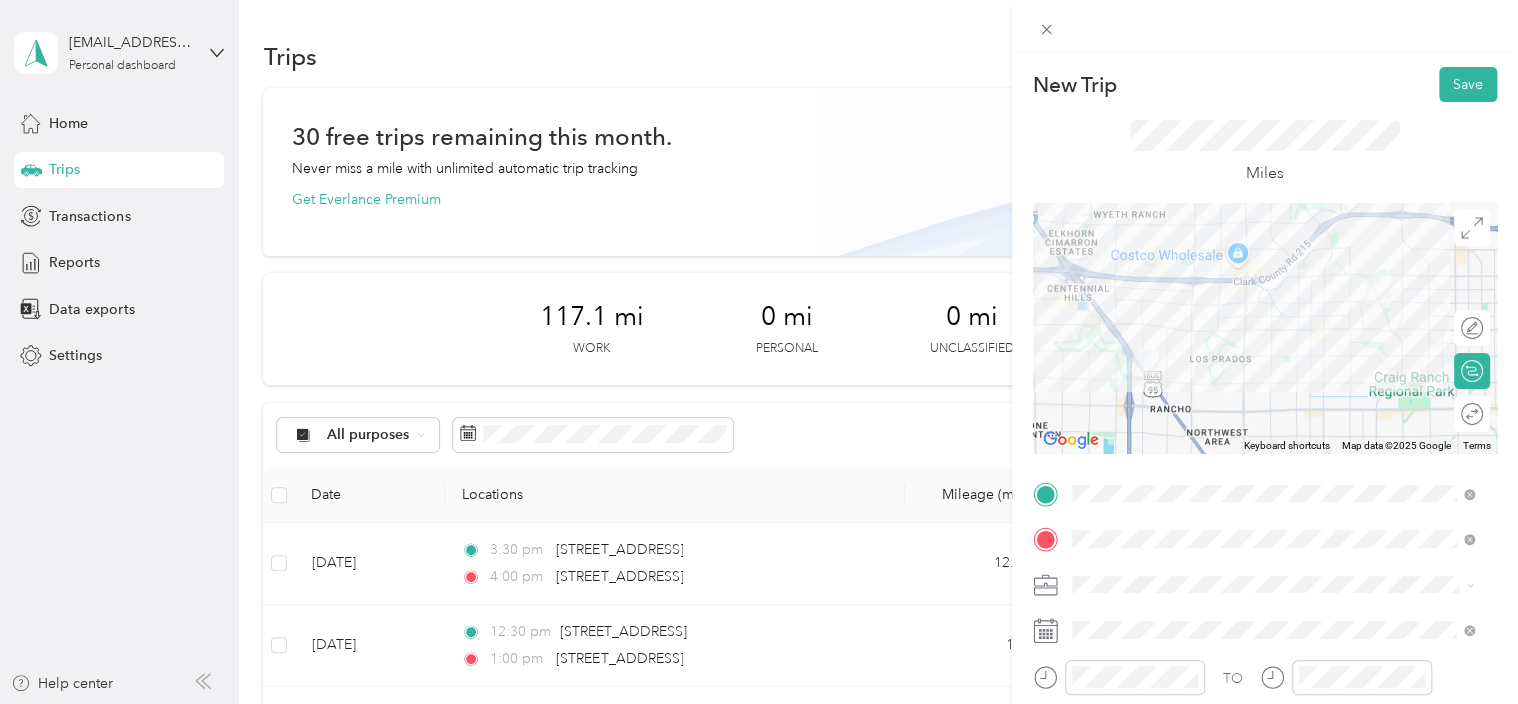 click 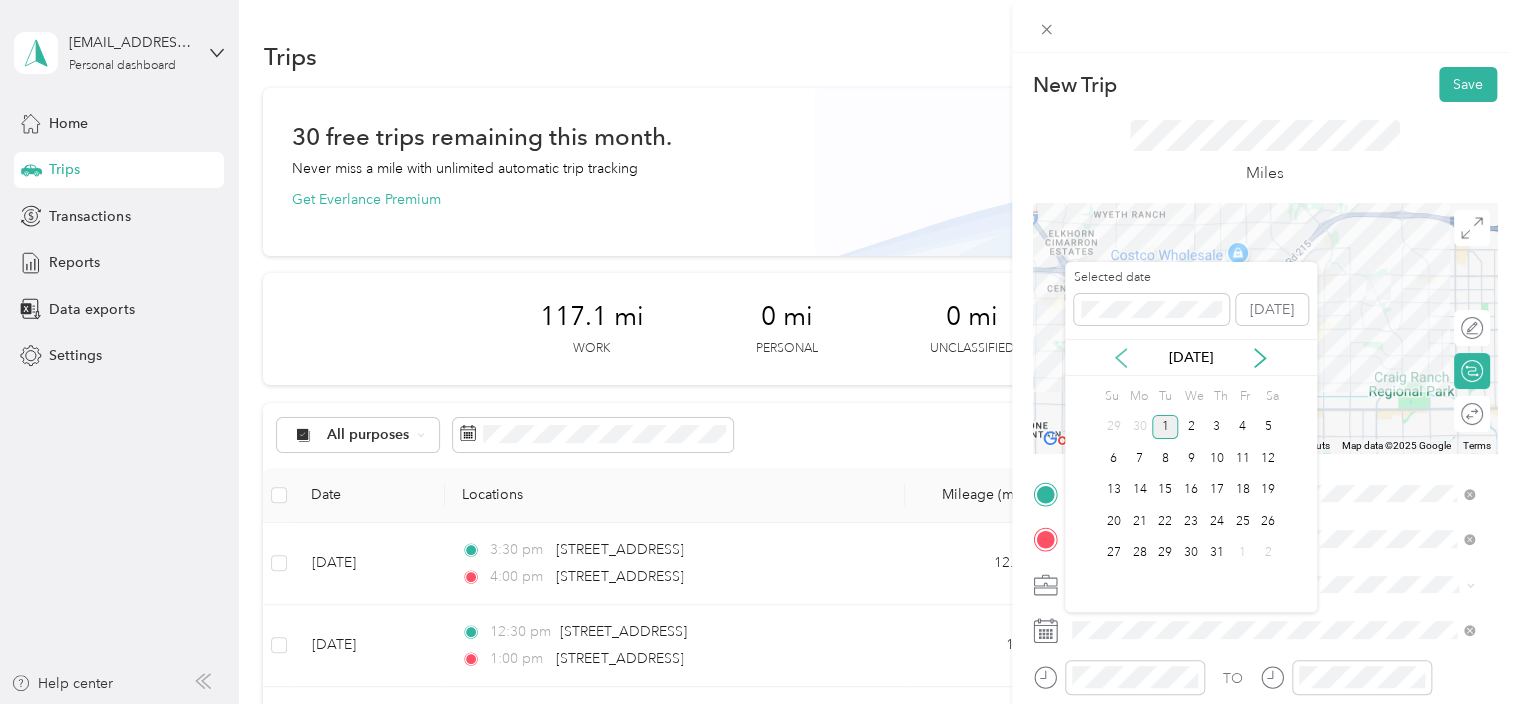 click 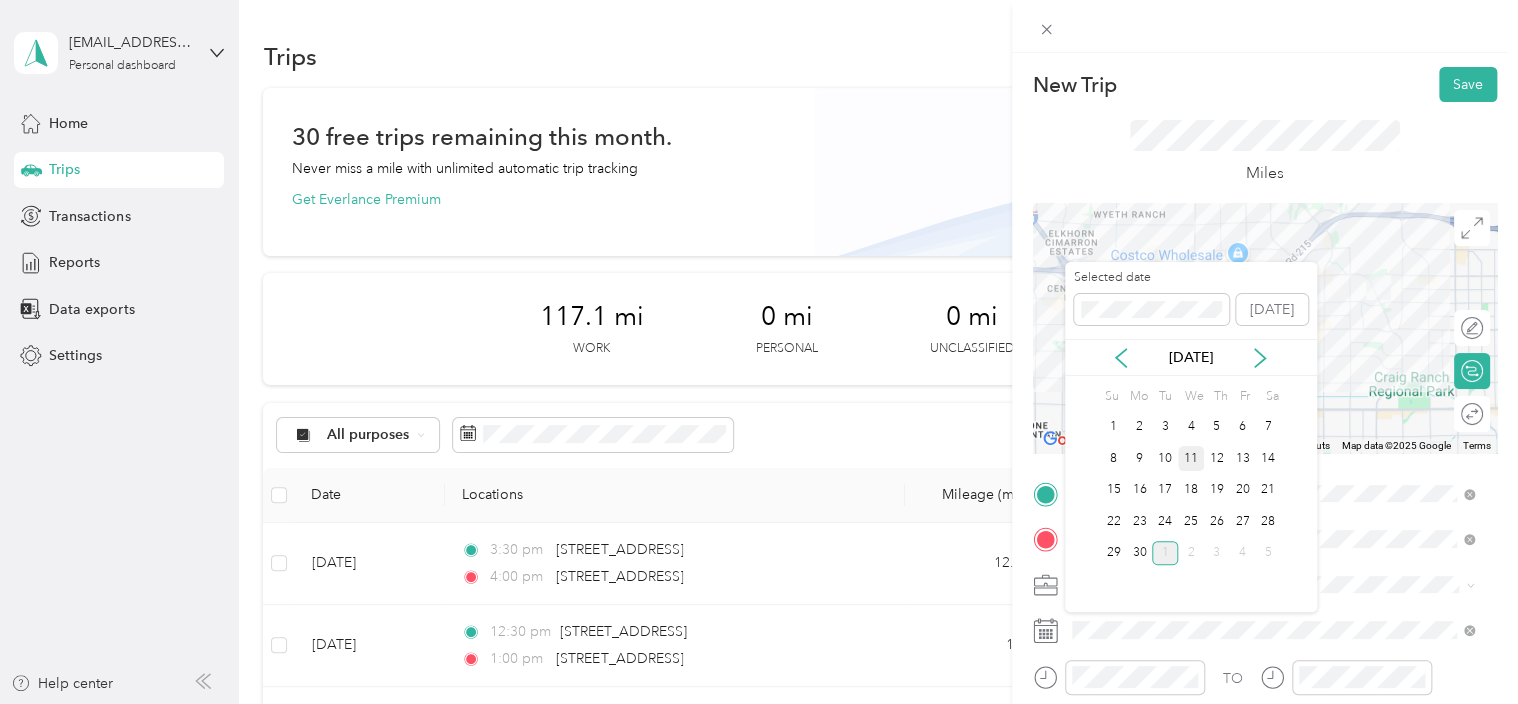click on "11" at bounding box center [1191, 458] 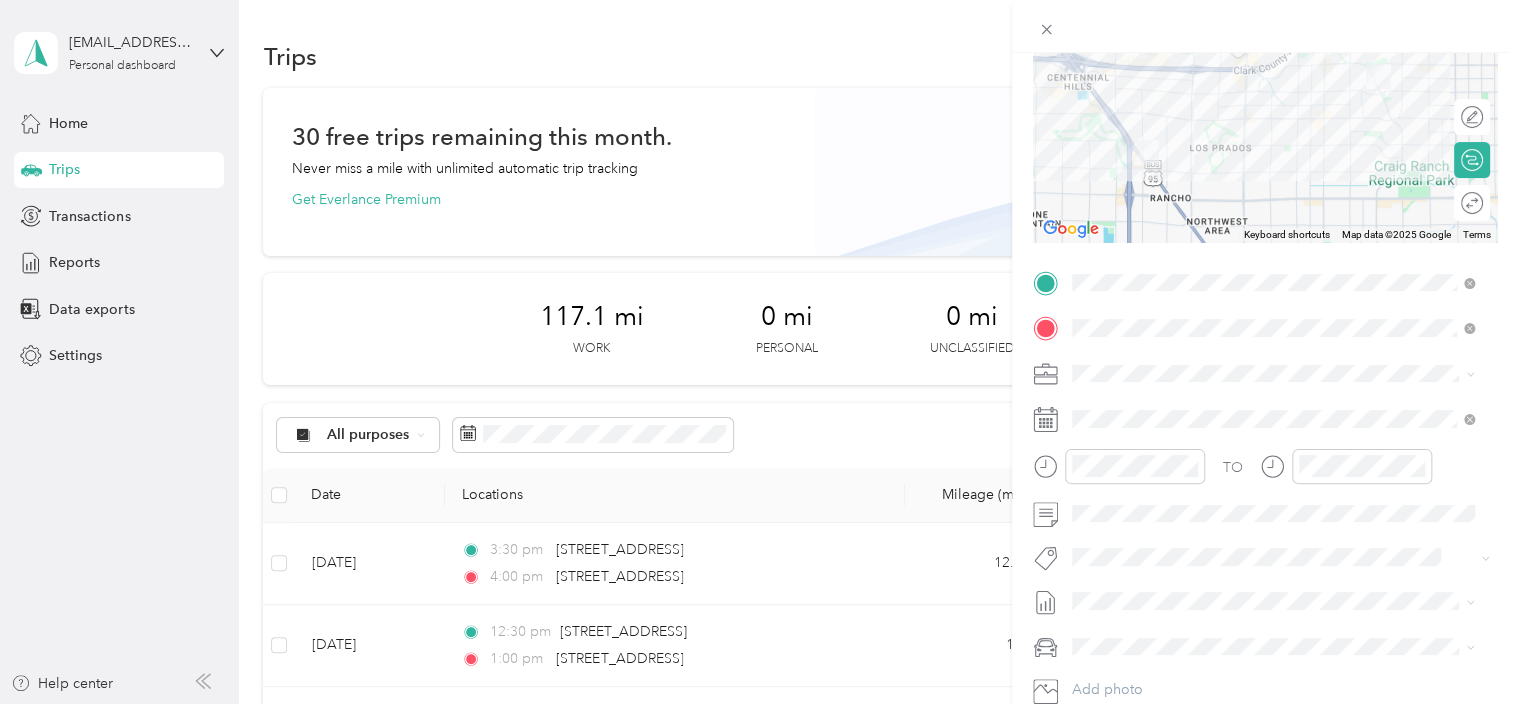 scroll, scrollTop: 333, scrollLeft: 0, axis: vertical 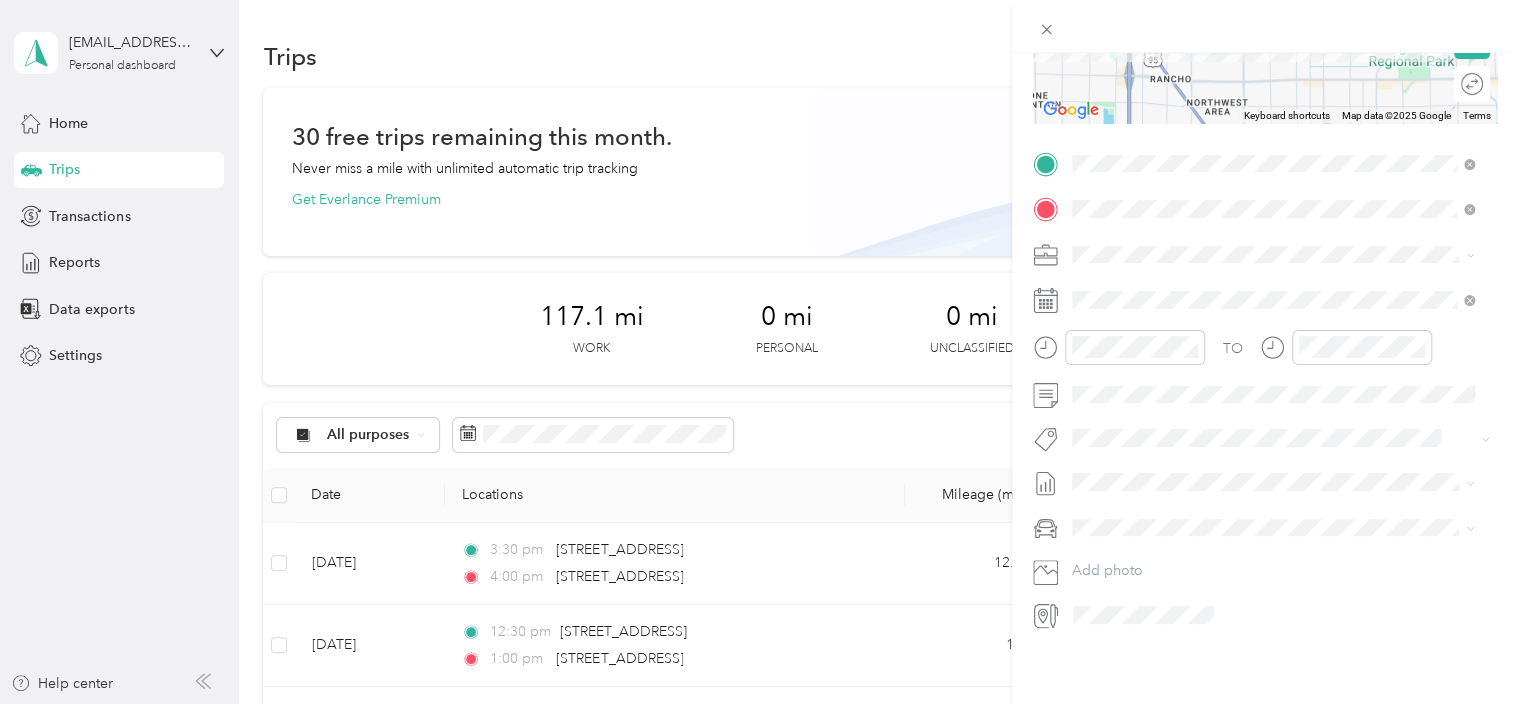 click 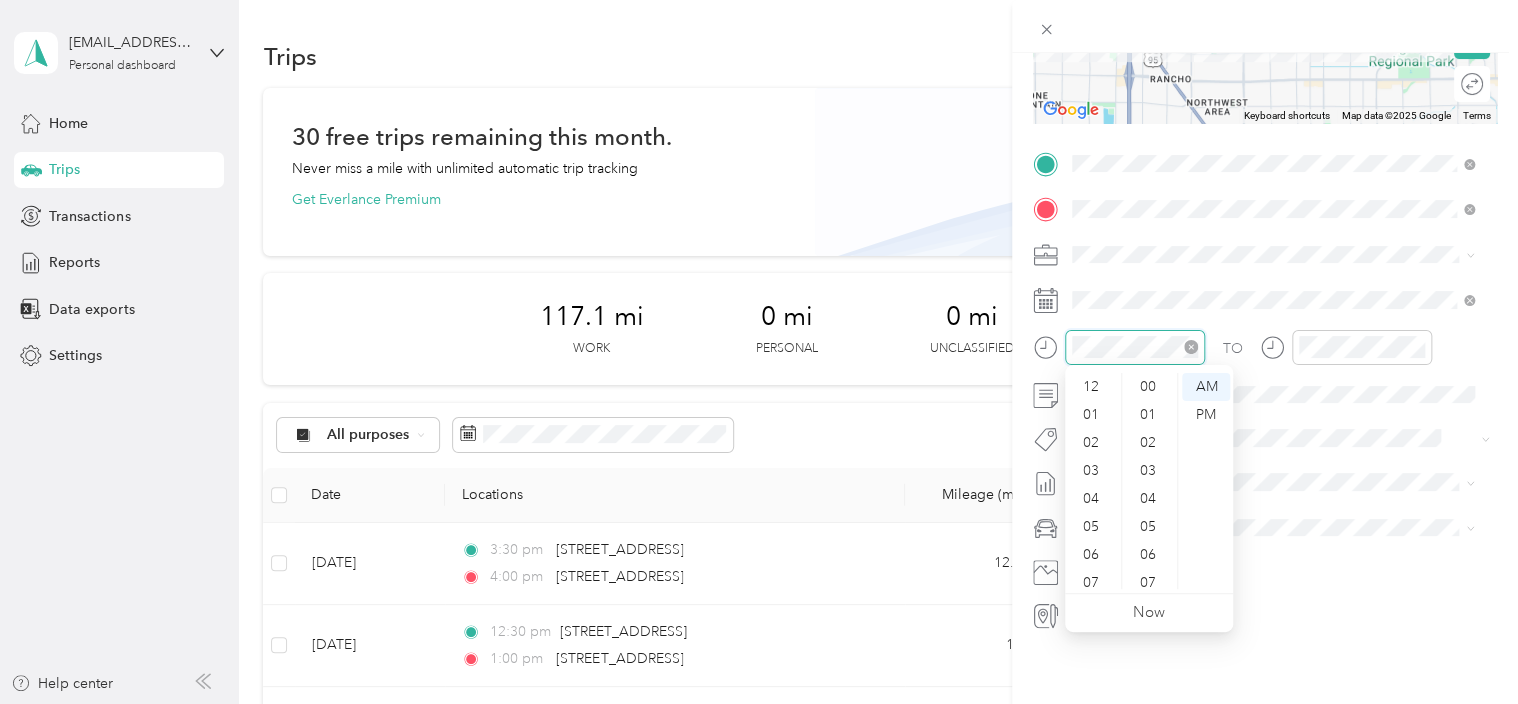 scroll, scrollTop: 364, scrollLeft: 0, axis: vertical 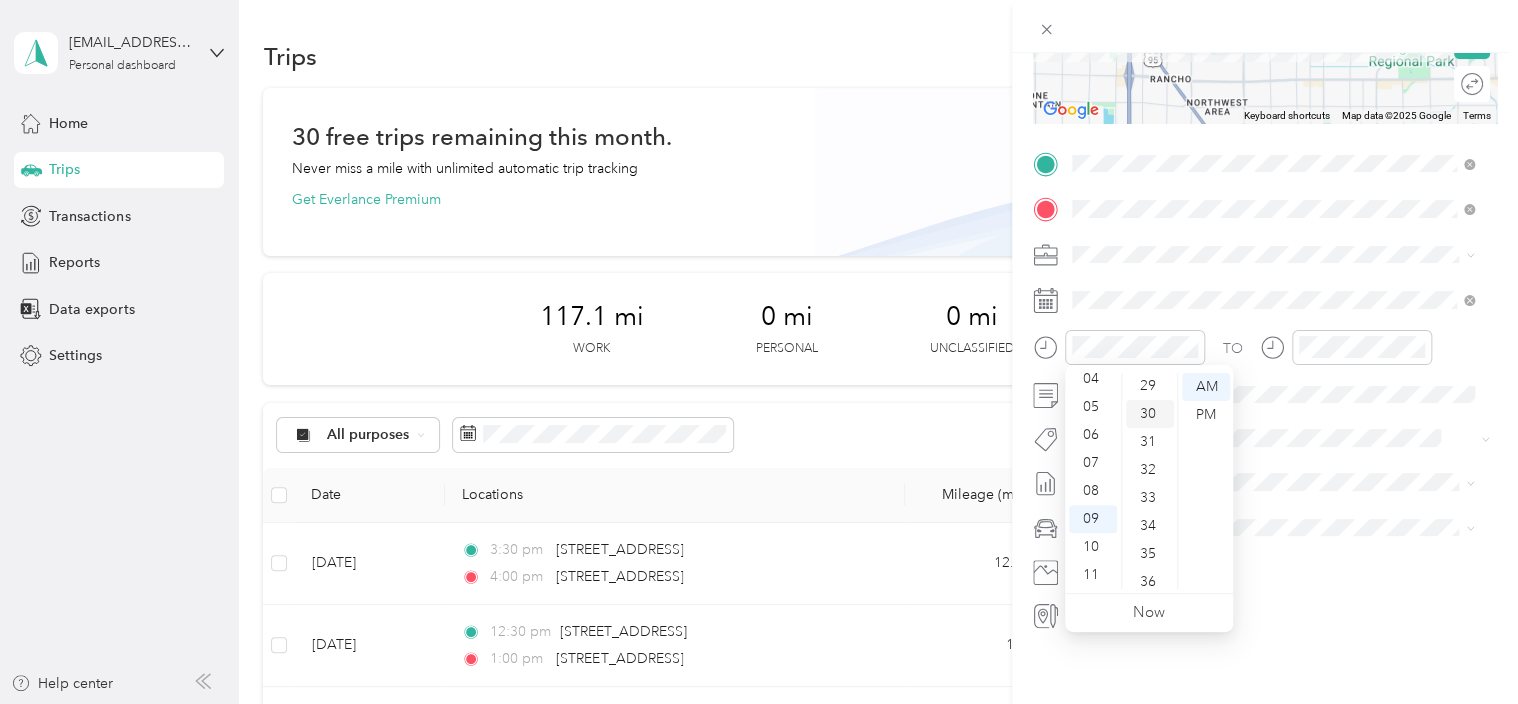 click on "30" at bounding box center (1150, 414) 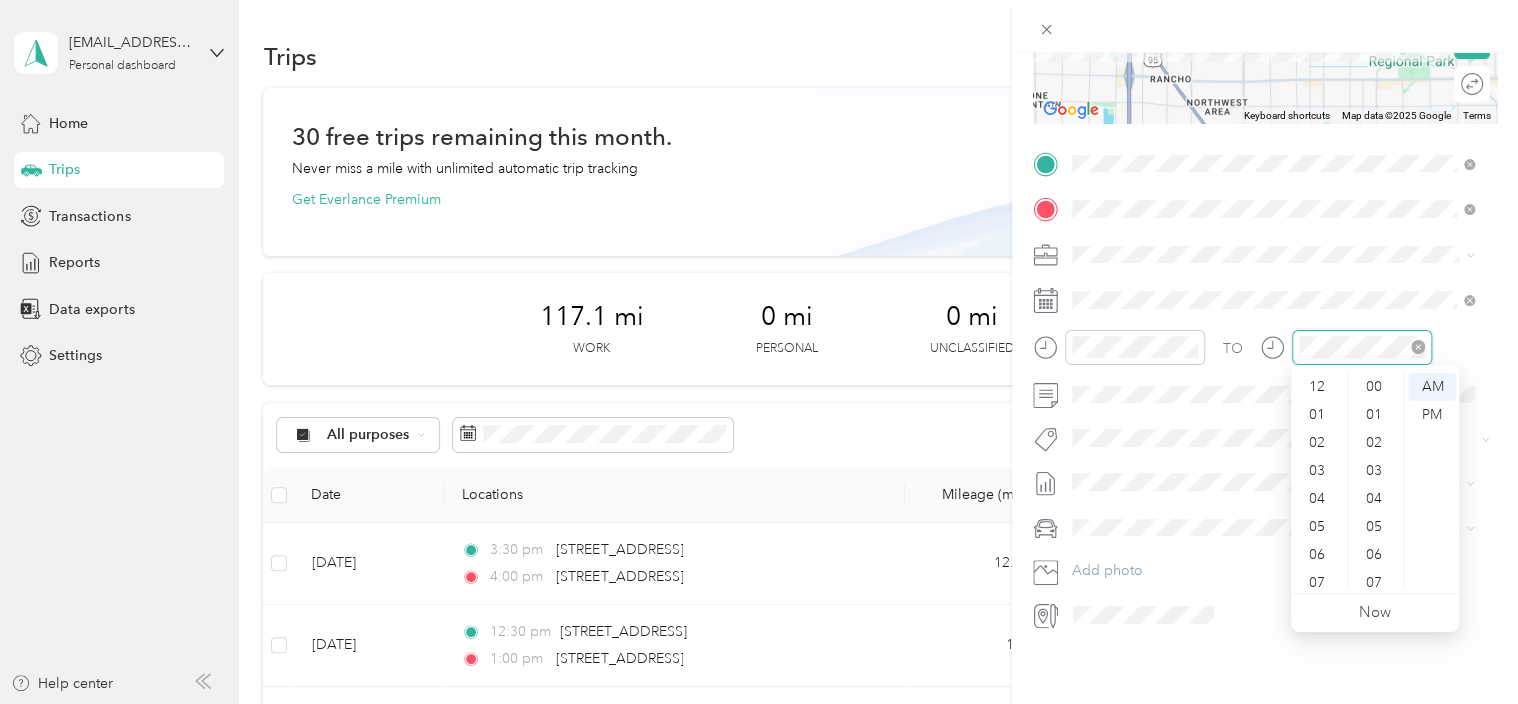 scroll, scrollTop: 364, scrollLeft: 0, axis: vertical 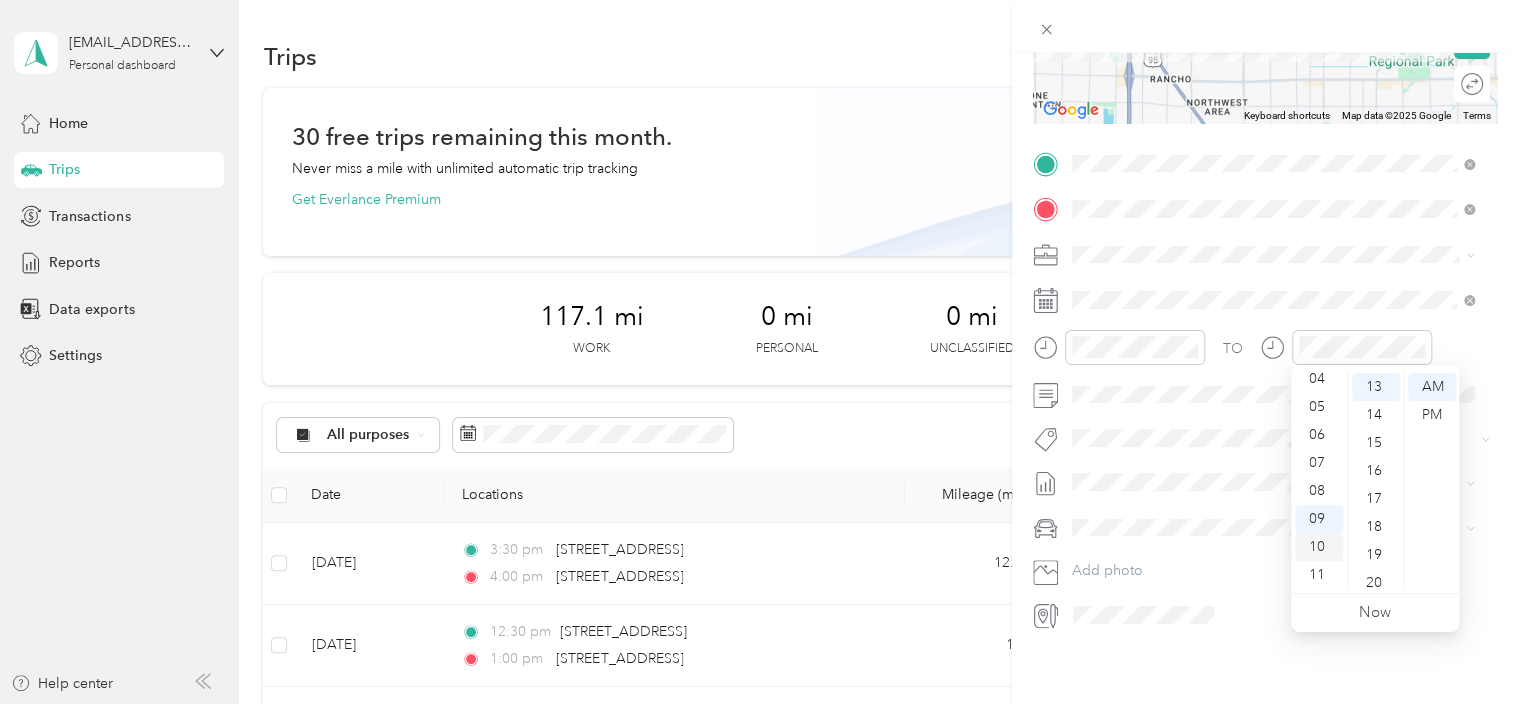 click on "10" at bounding box center [1319, 547] 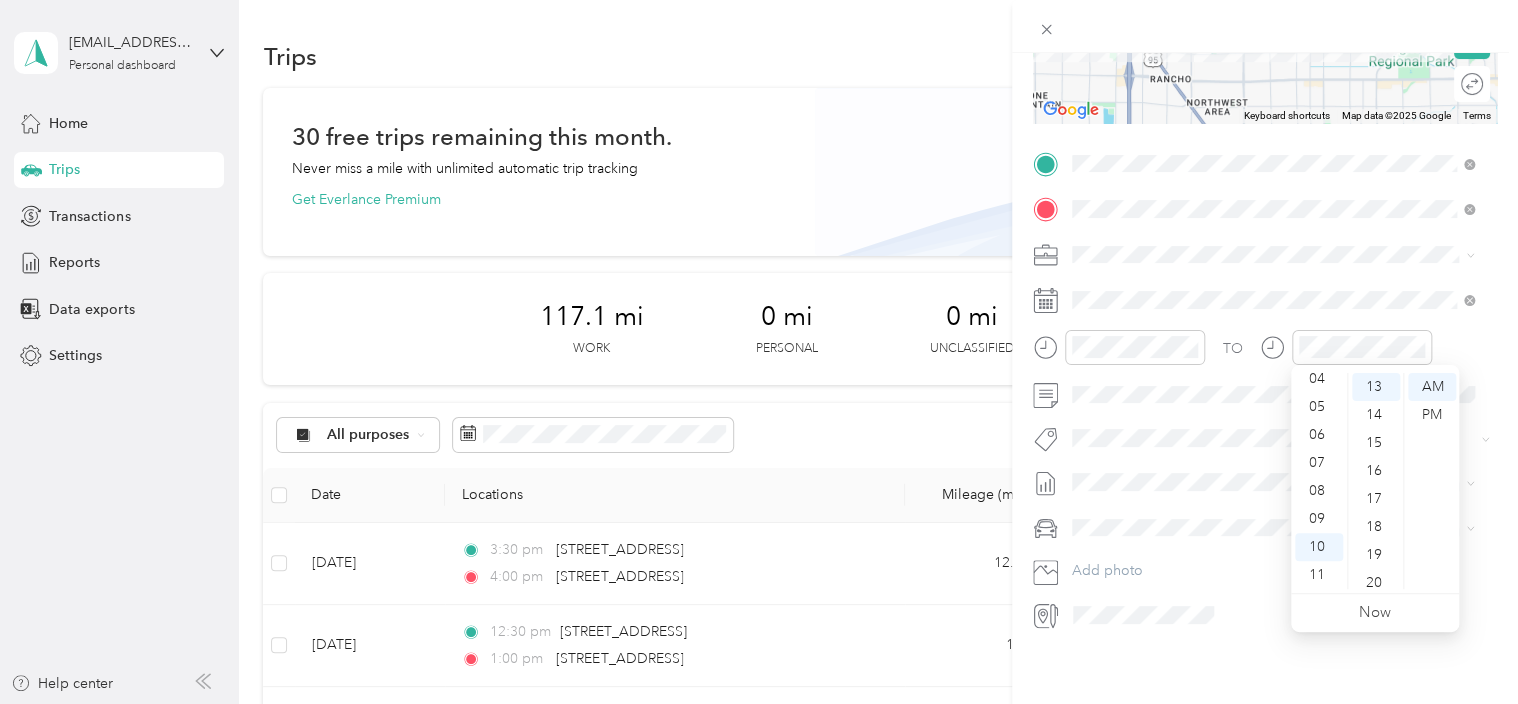 scroll, scrollTop: 0, scrollLeft: 0, axis: both 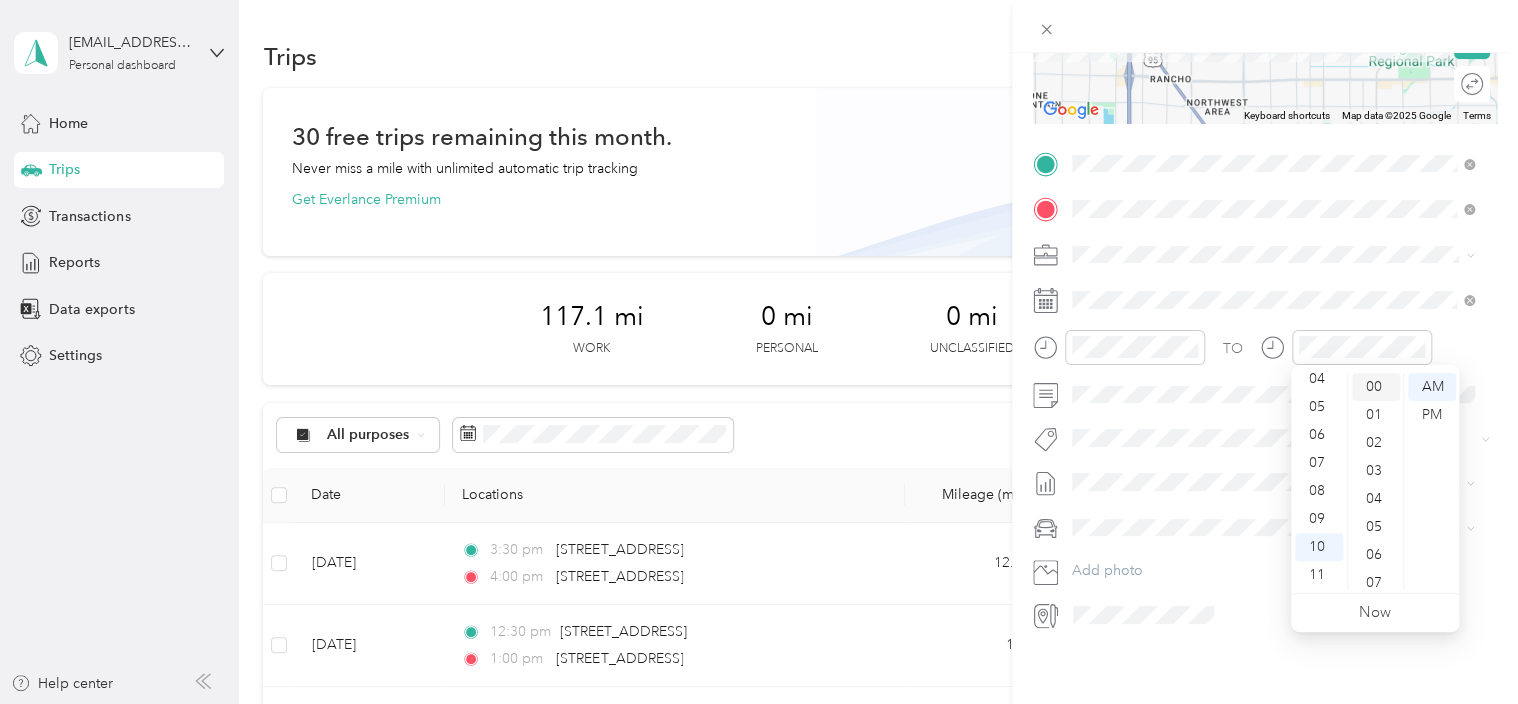 click on "00" at bounding box center (1376, 387) 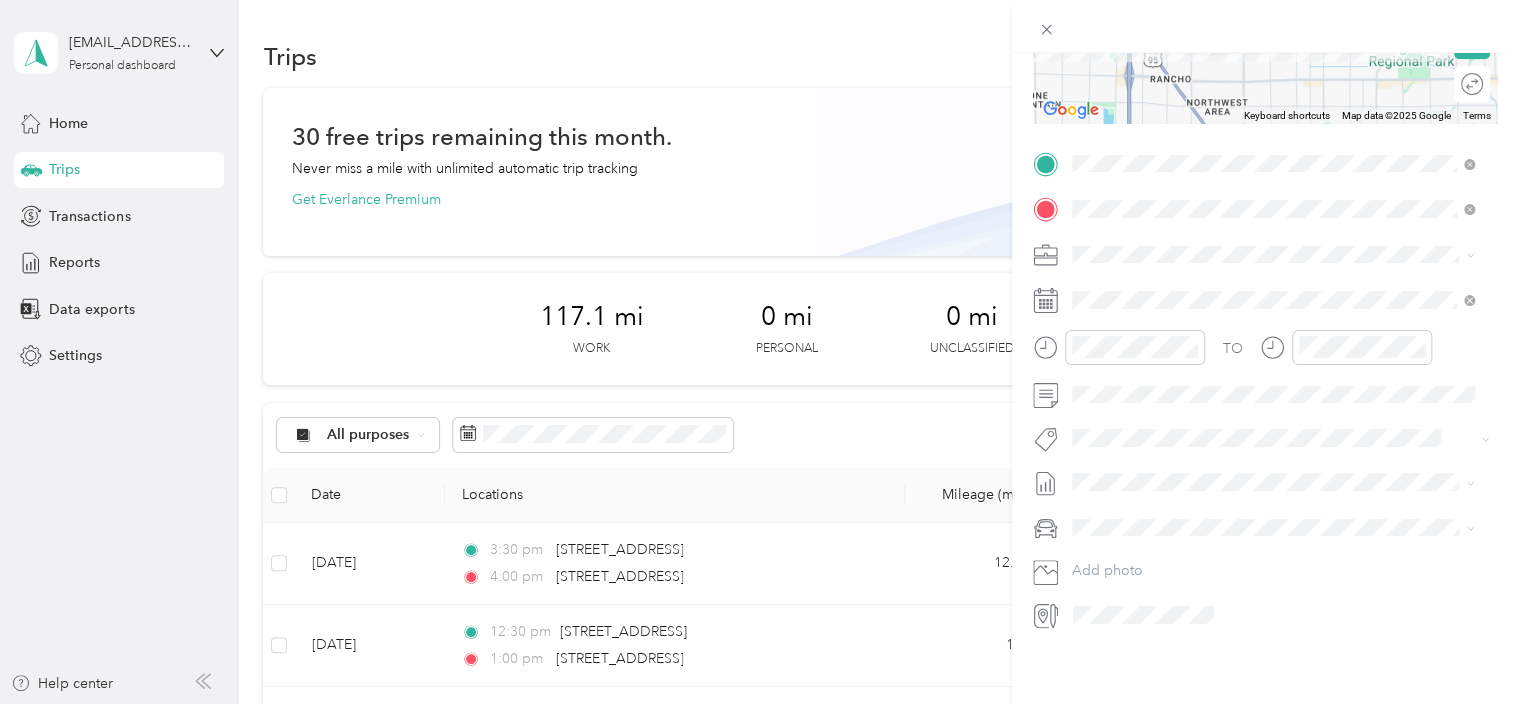 click on "New Trip Save This trip cannot be edited because it is either under review, approved, or paid. Contact your Team Manager to edit it. Miles To navigate the map with touch gestures double-tap and hold your finger on the map, then drag the map. ← Move left → Move right ↑ Move up ↓ Move down + Zoom in - Zoom out Home Jump left by 75% End Jump right by 75% Page Up Jump up by 75% Page Down Jump down by 75% To navigate, press the arrow keys. Keyboard shortcuts Map Data Map data ©2025 Google Map data ©2025 Google 2 km  Click to toggle between metric and imperial units Terms Report a map error Edit route Calculate route Round trip TO Add photo" at bounding box center (1265, 405) 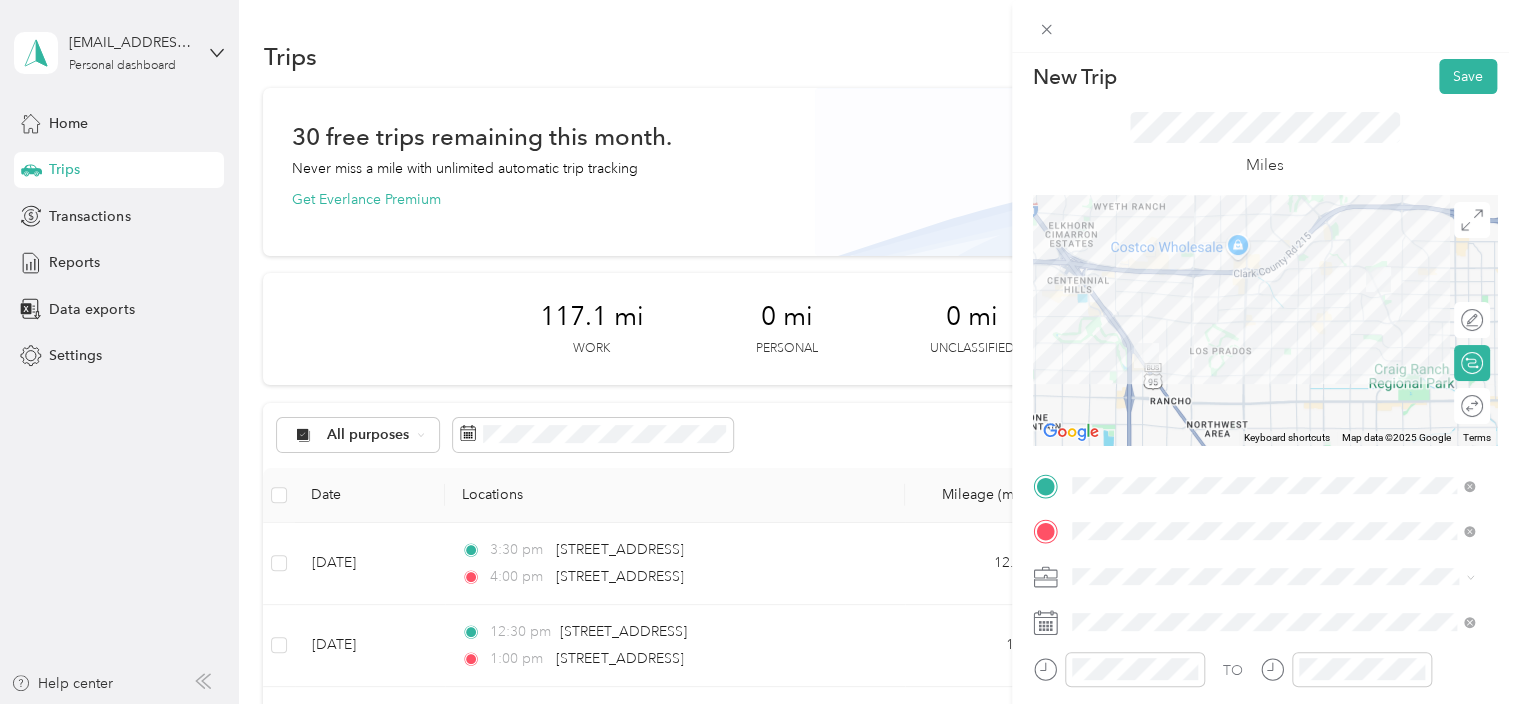scroll, scrollTop: 0, scrollLeft: 0, axis: both 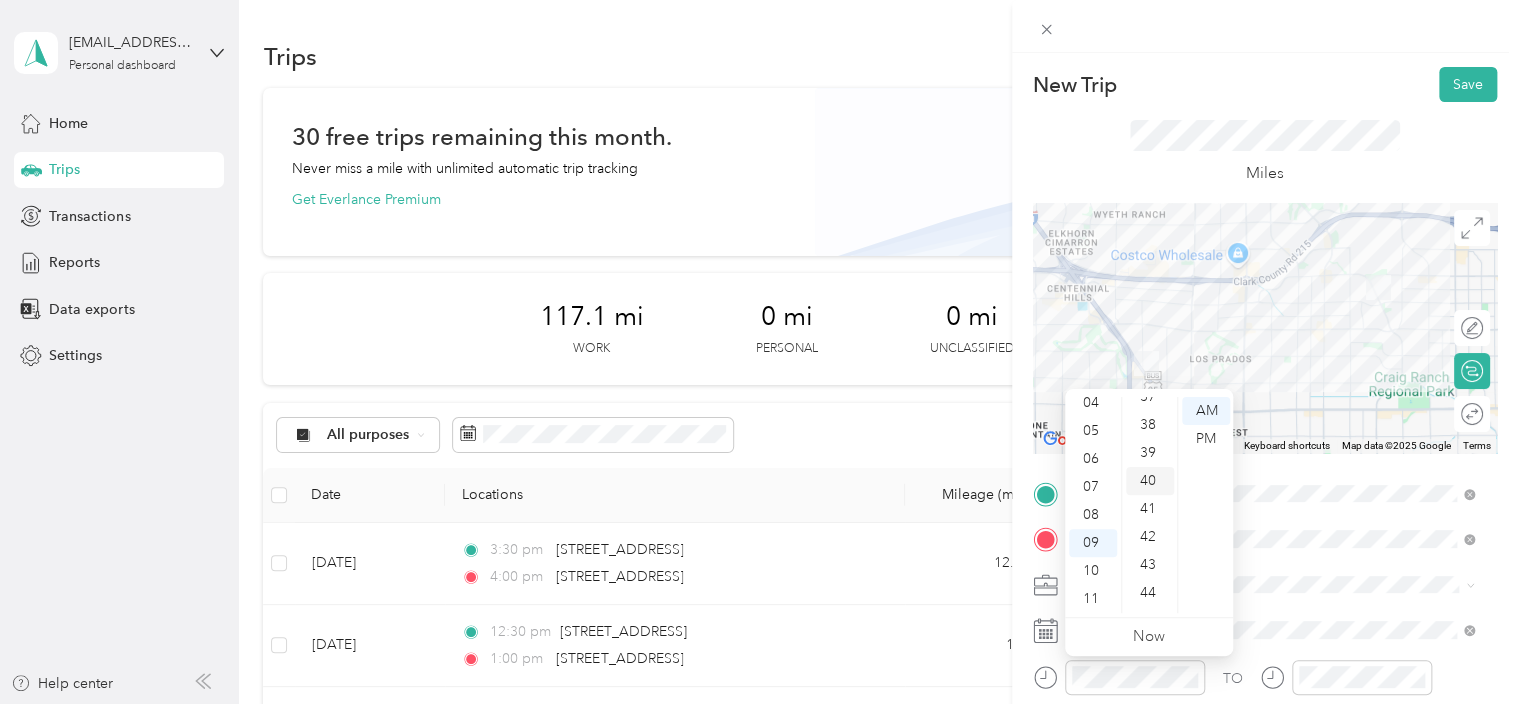 click on "40" at bounding box center [1150, 481] 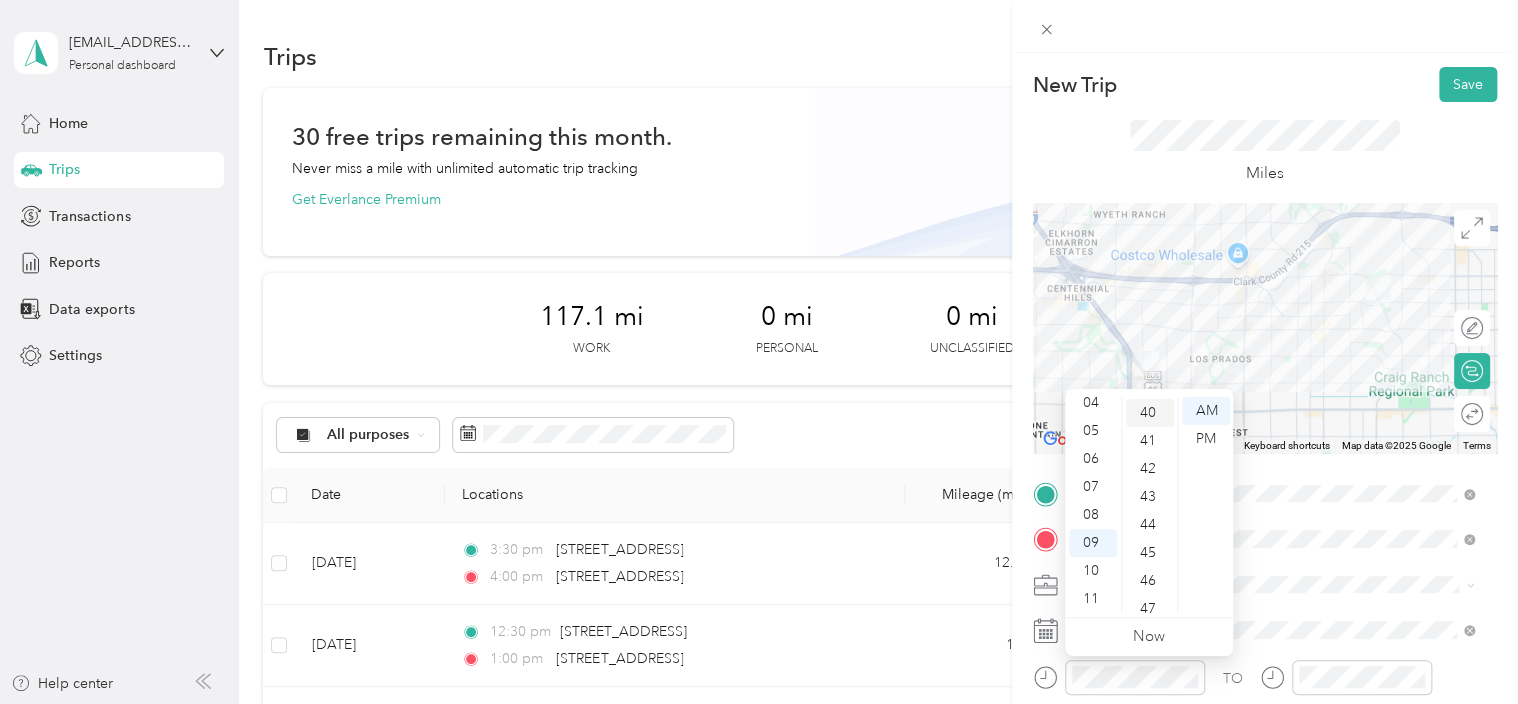 scroll, scrollTop: 1120, scrollLeft: 0, axis: vertical 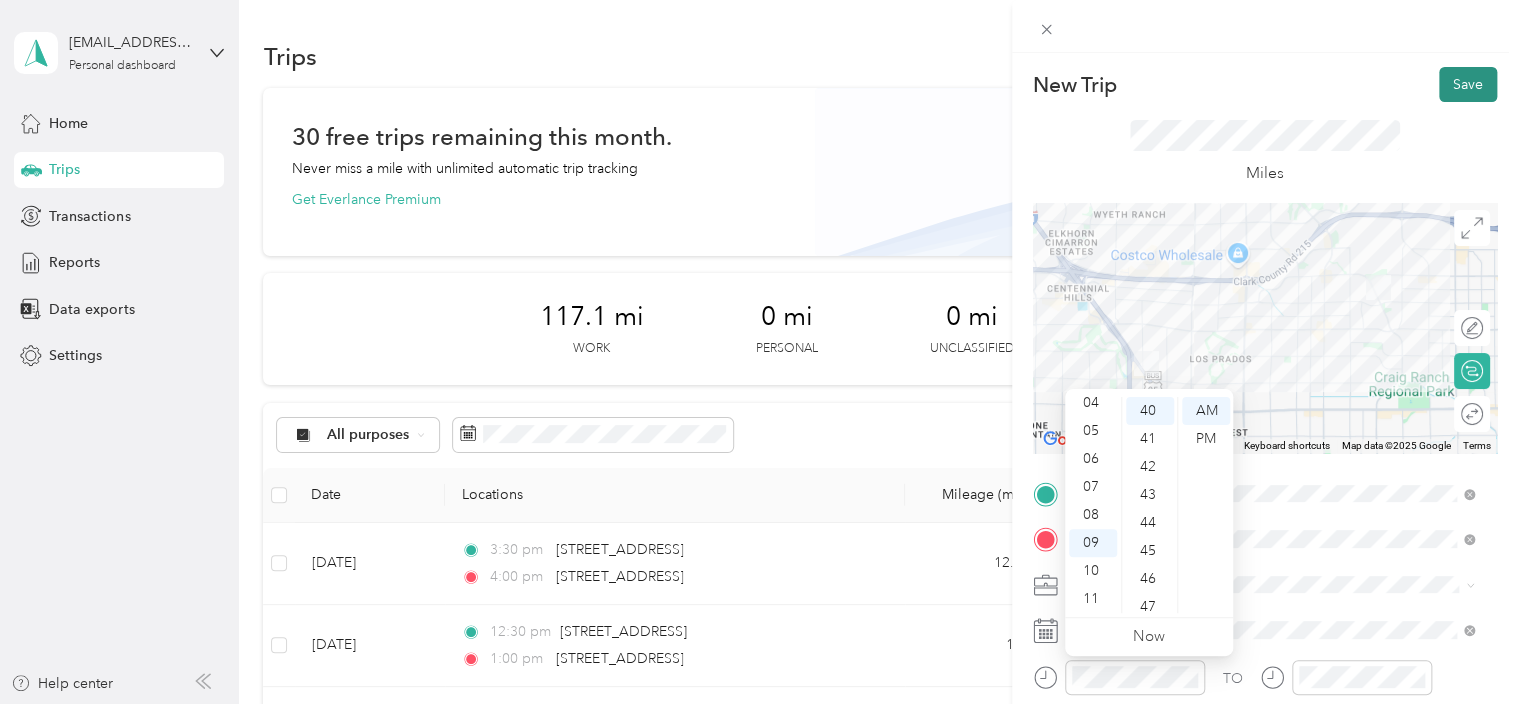 click on "Save" at bounding box center (1468, 84) 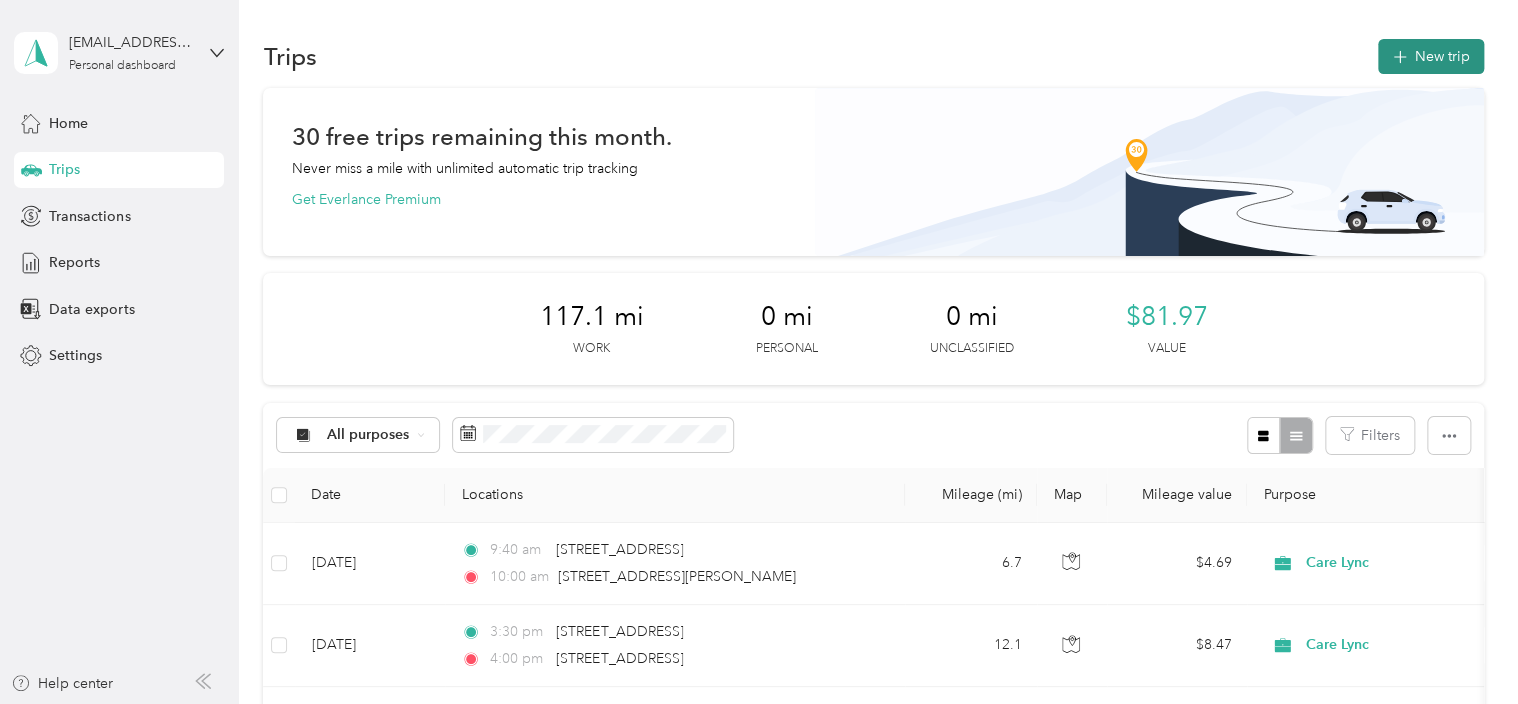 click on "New trip" at bounding box center [1431, 56] 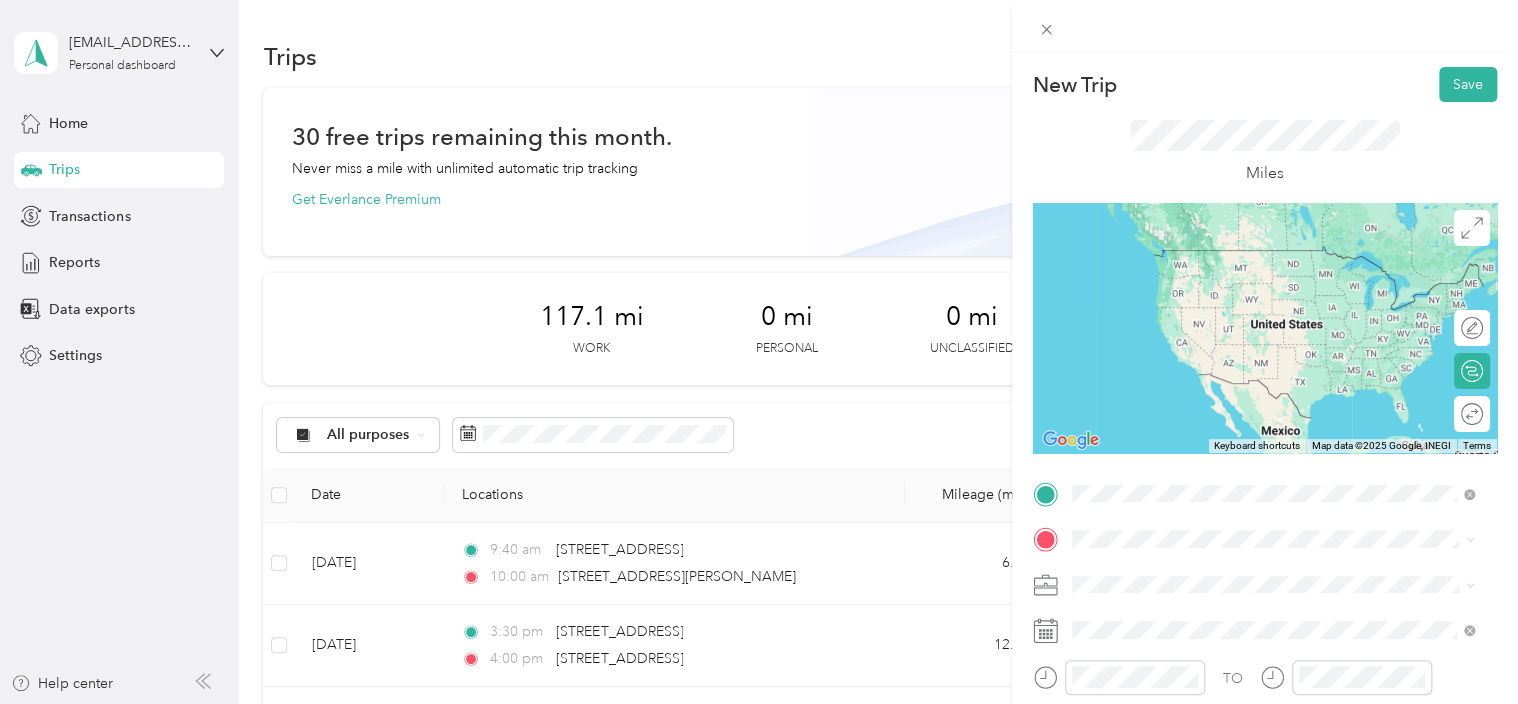 click on "[STREET_ADDRESS][PERSON_NAME][US_STATE]" at bounding box center (1273, 251) 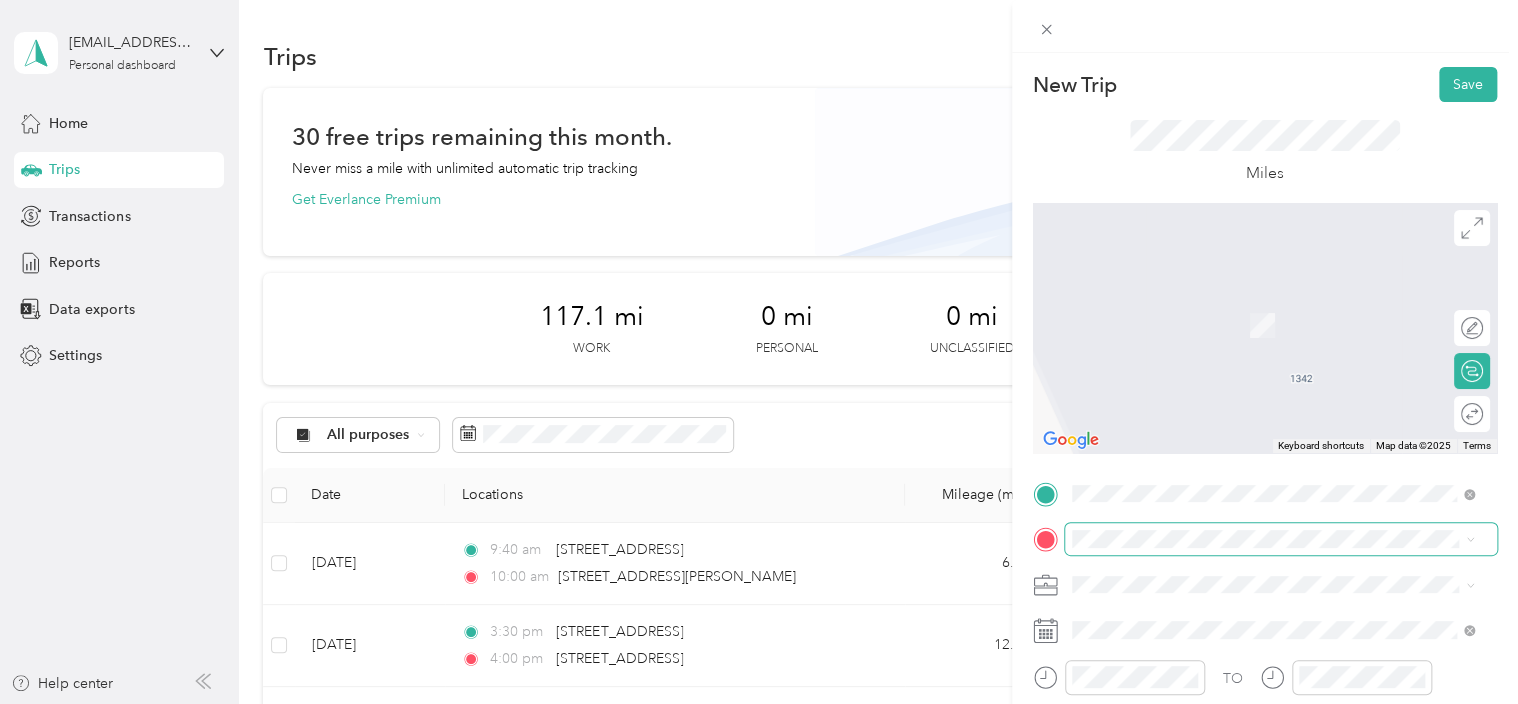 click at bounding box center (1281, 539) 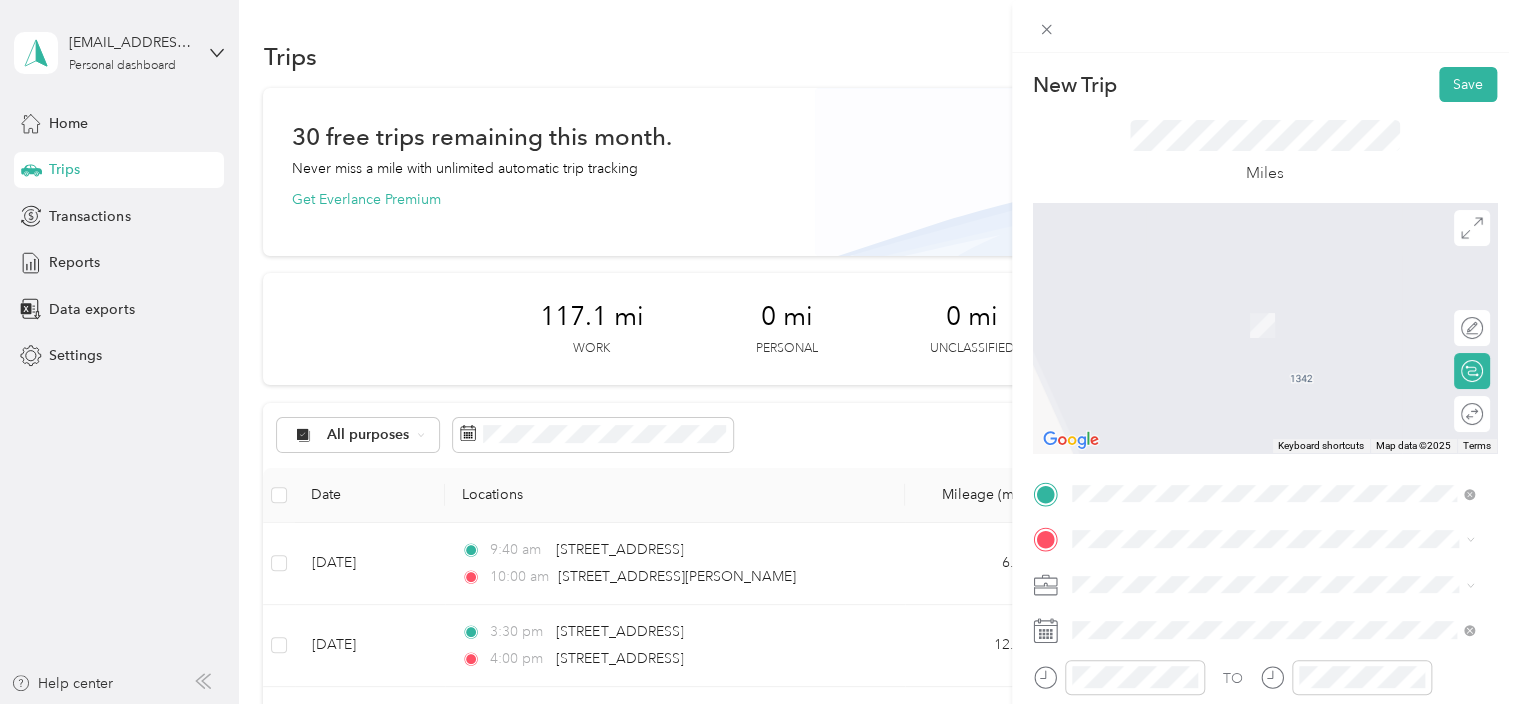 click on "[STREET_ADDRESS][US_STATE]" at bounding box center (1209, 292) 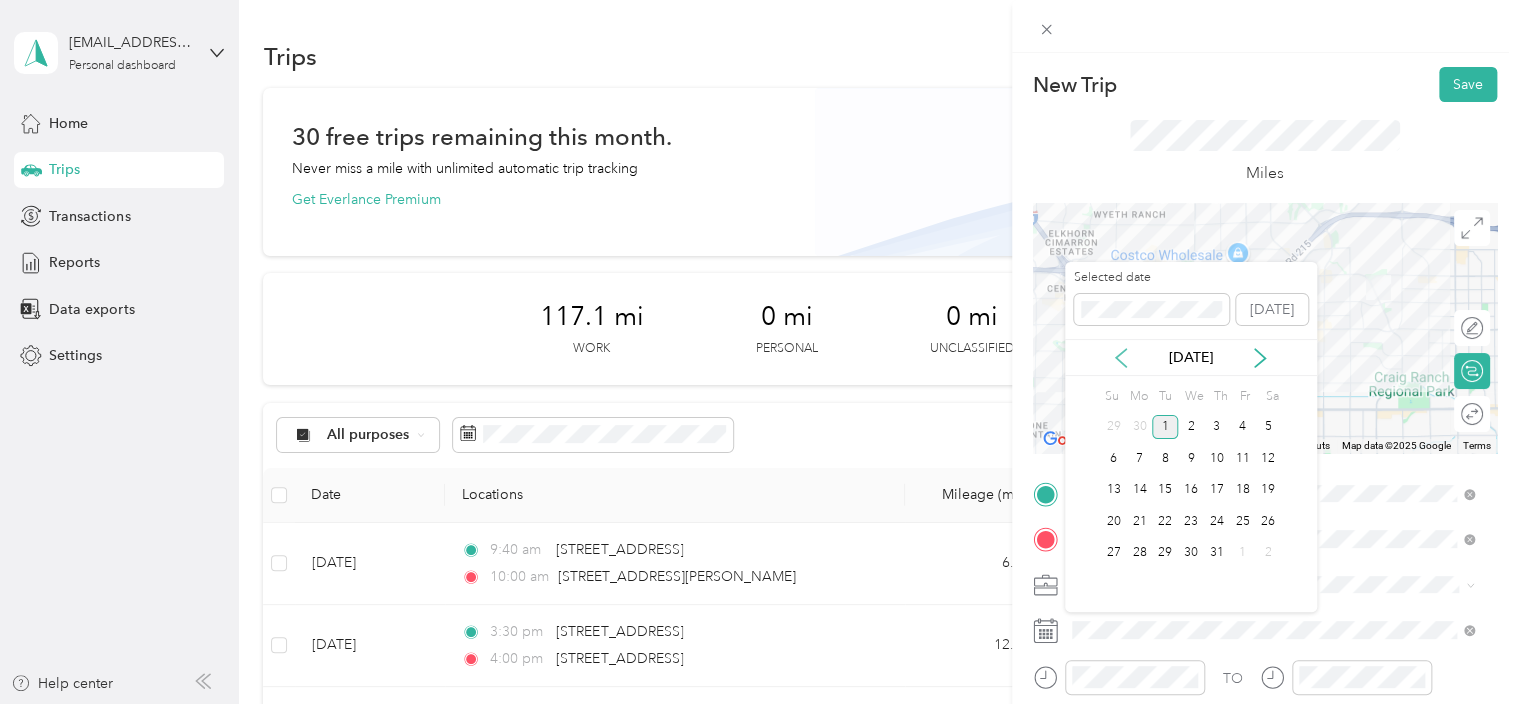click 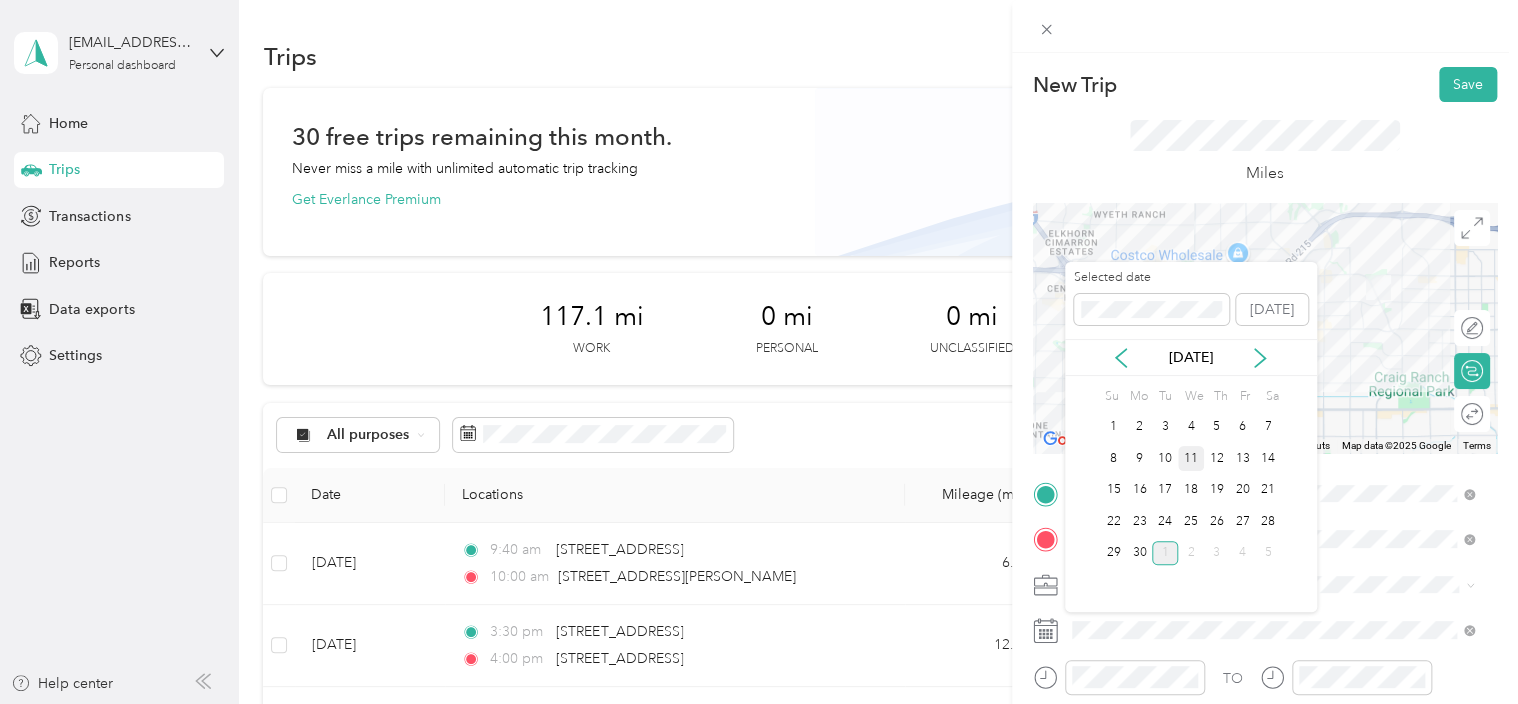 click on "11" at bounding box center [1191, 458] 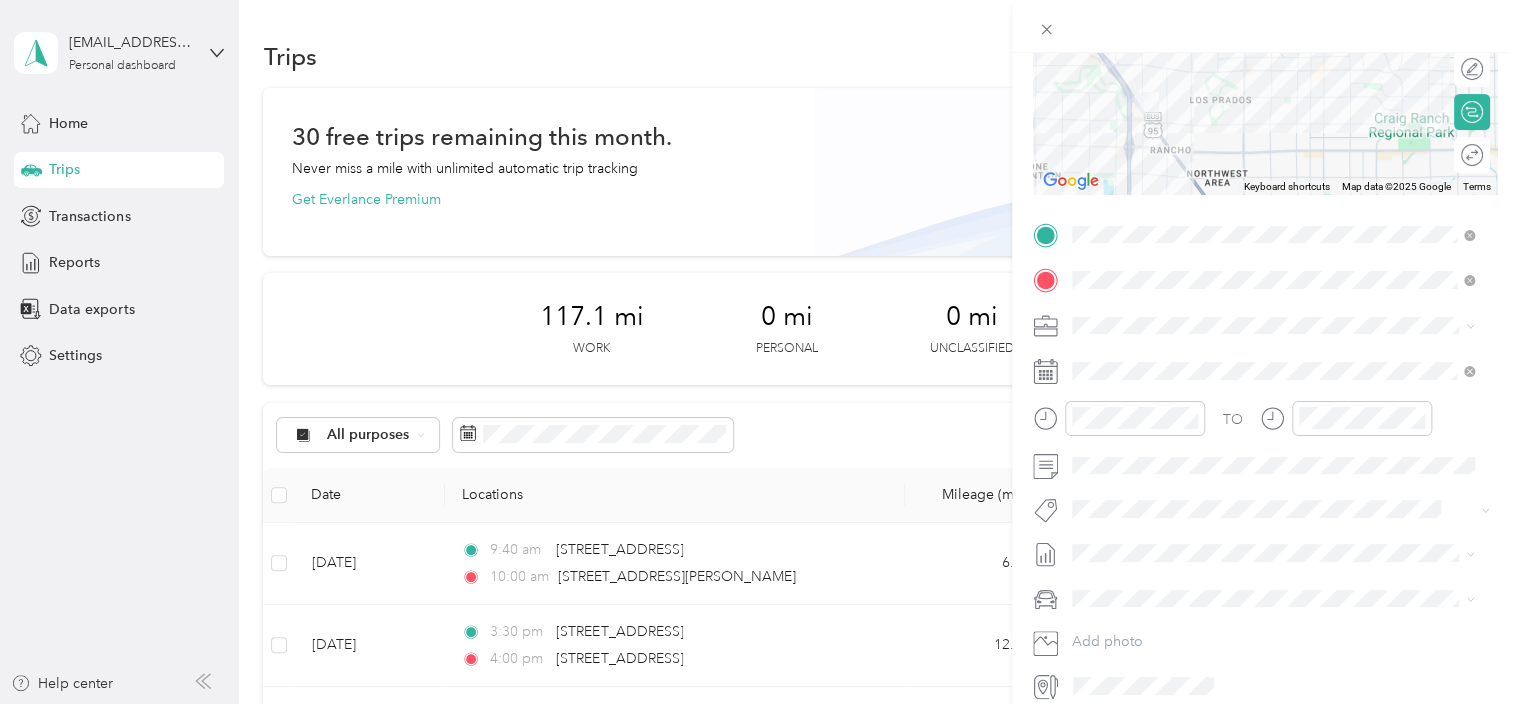 scroll, scrollTop: 260, scrollLeft: 0, axis: vertical 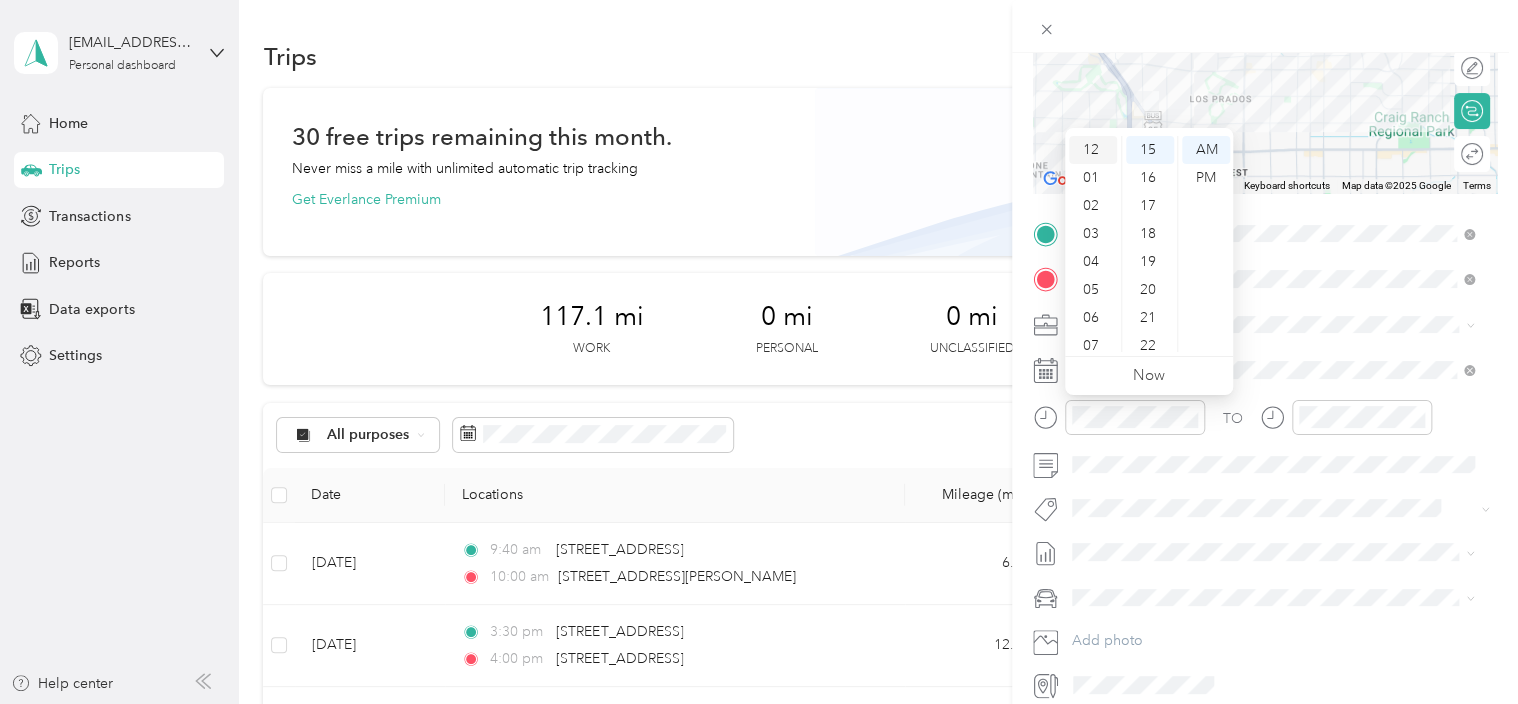 click on "12" at bounding box center [1093, 150] 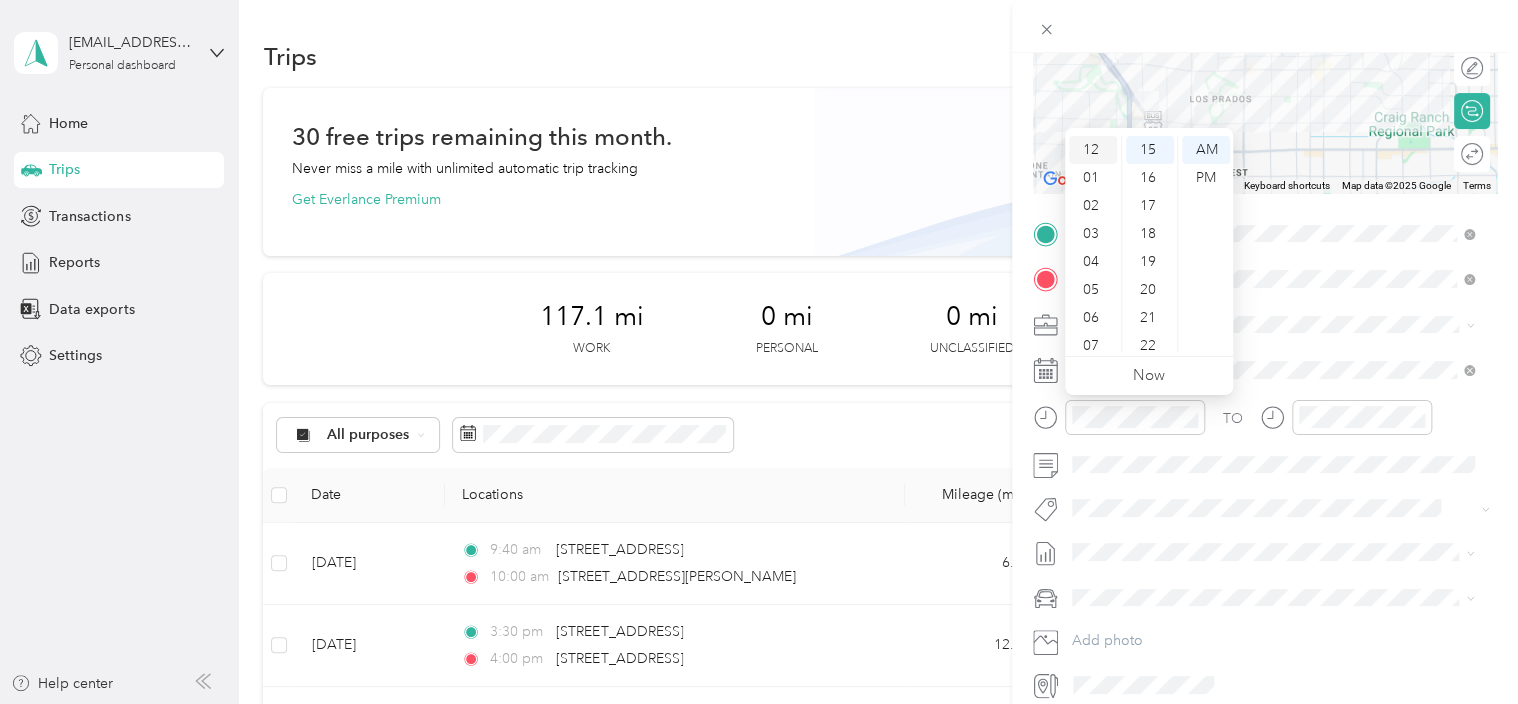 click on "12" at bounding box center (1093, 150) 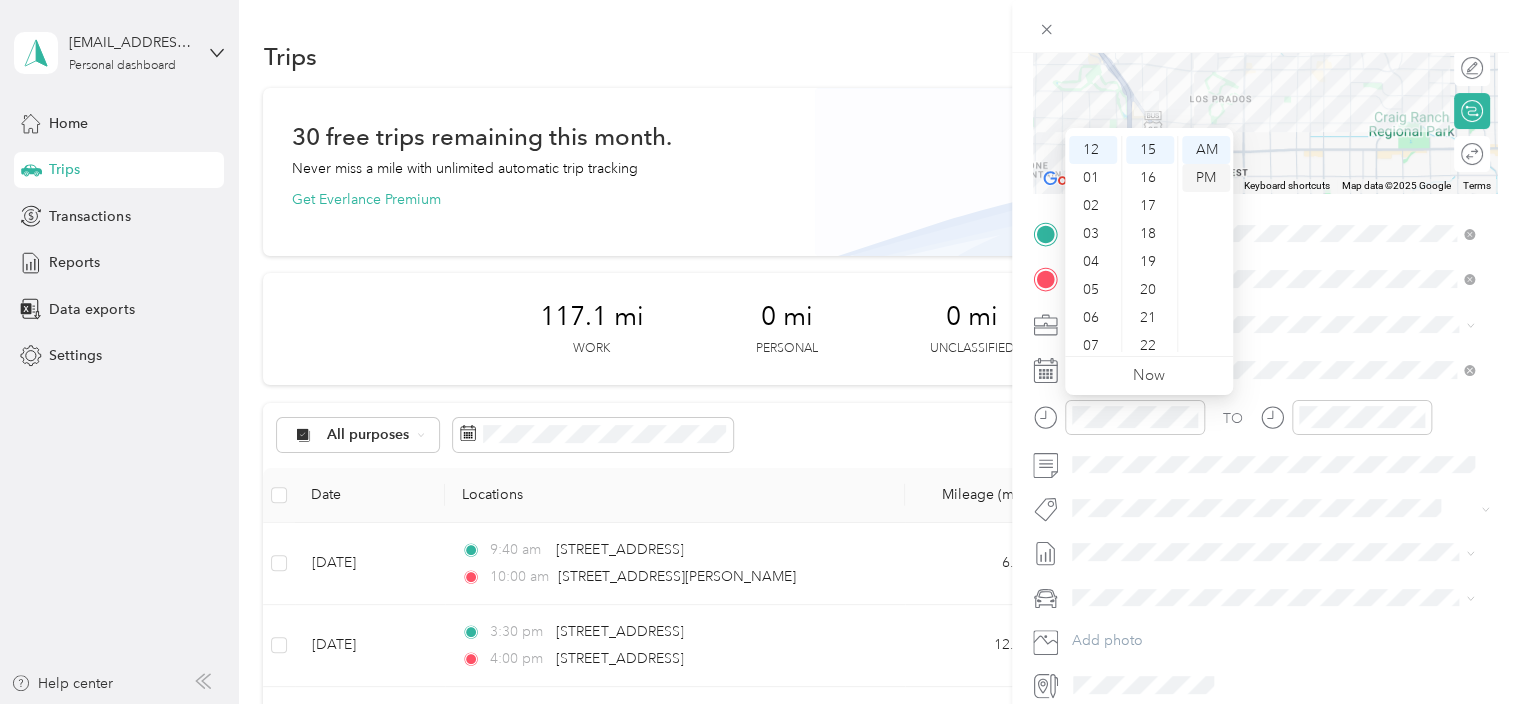click on "PM" at bounding box center (1206, 178) 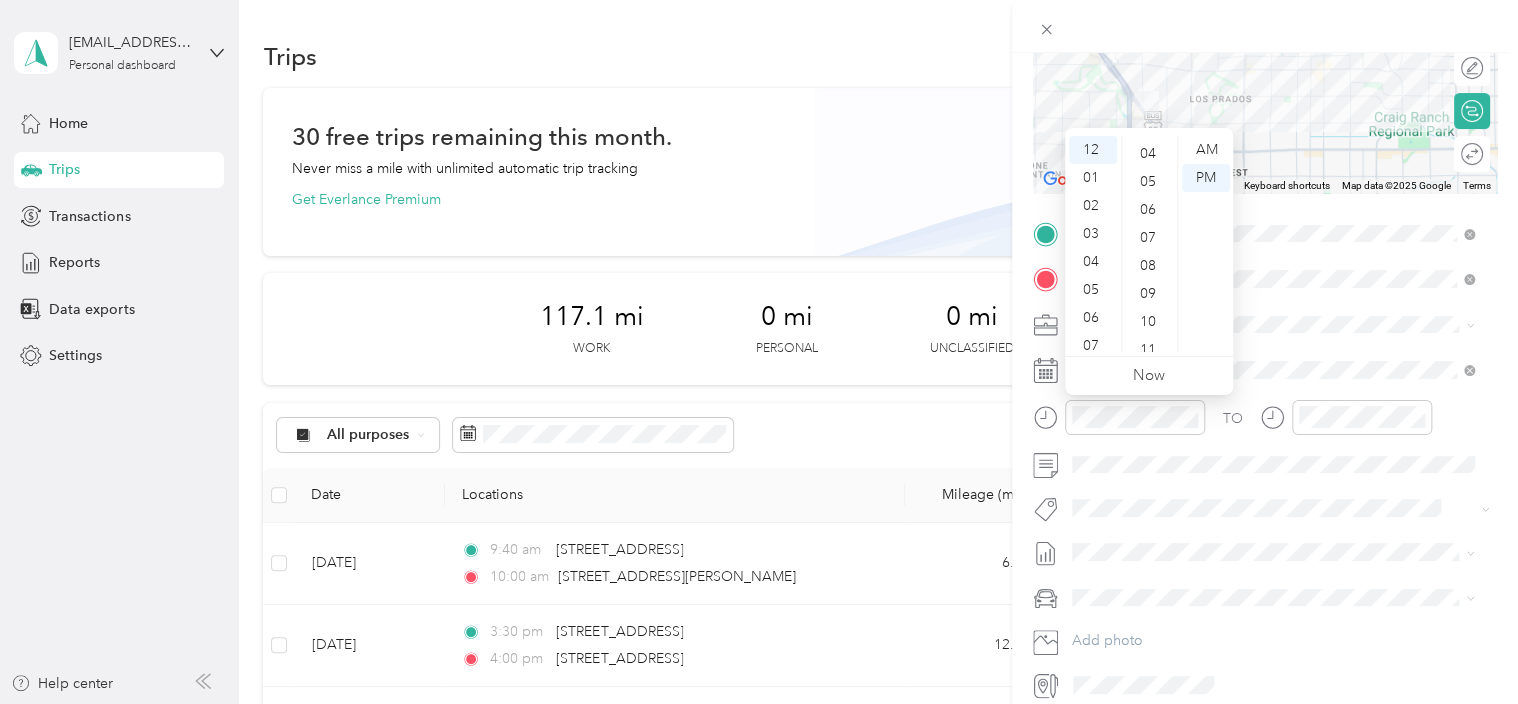 scroll, scrollTop: 0, scrollLeft: 0, axis: both 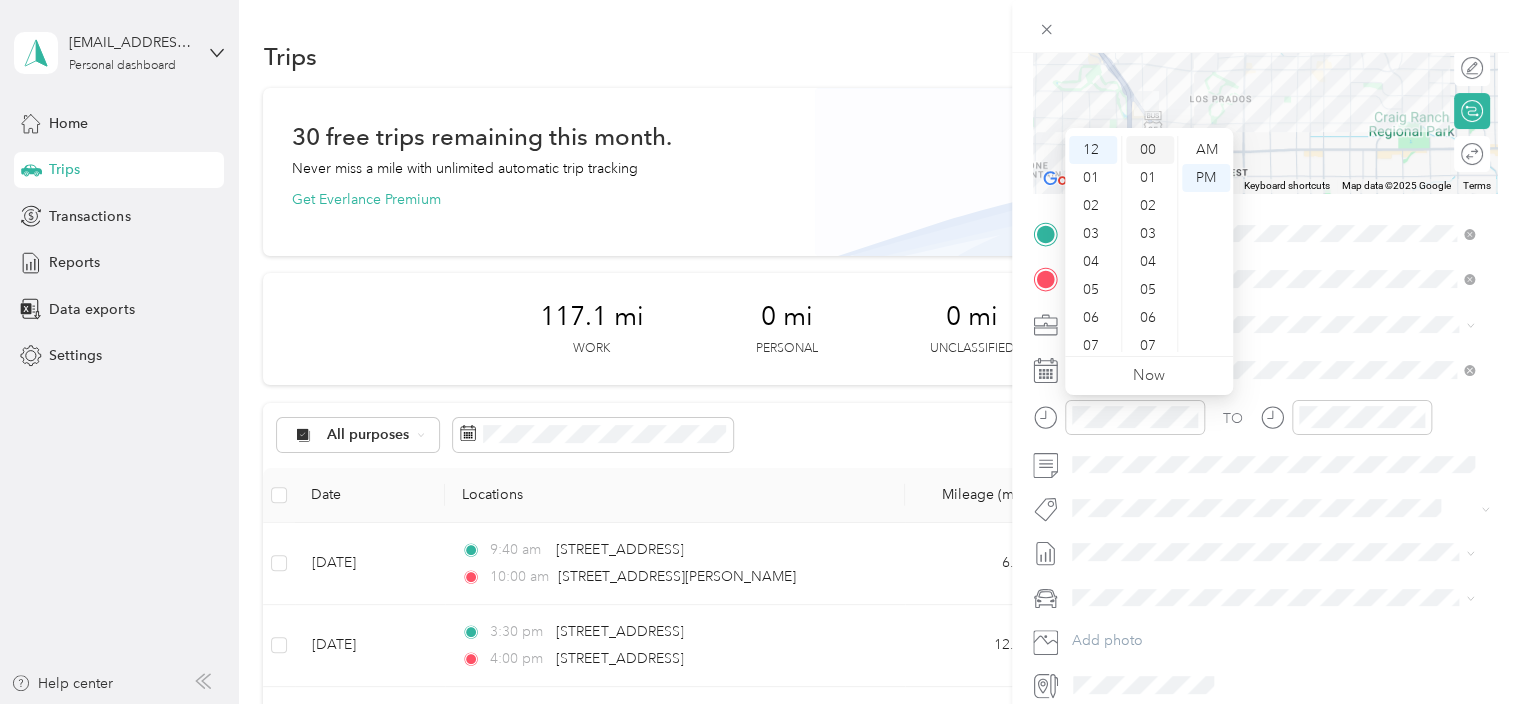 click on "00" at bounding box center [1150, 150] 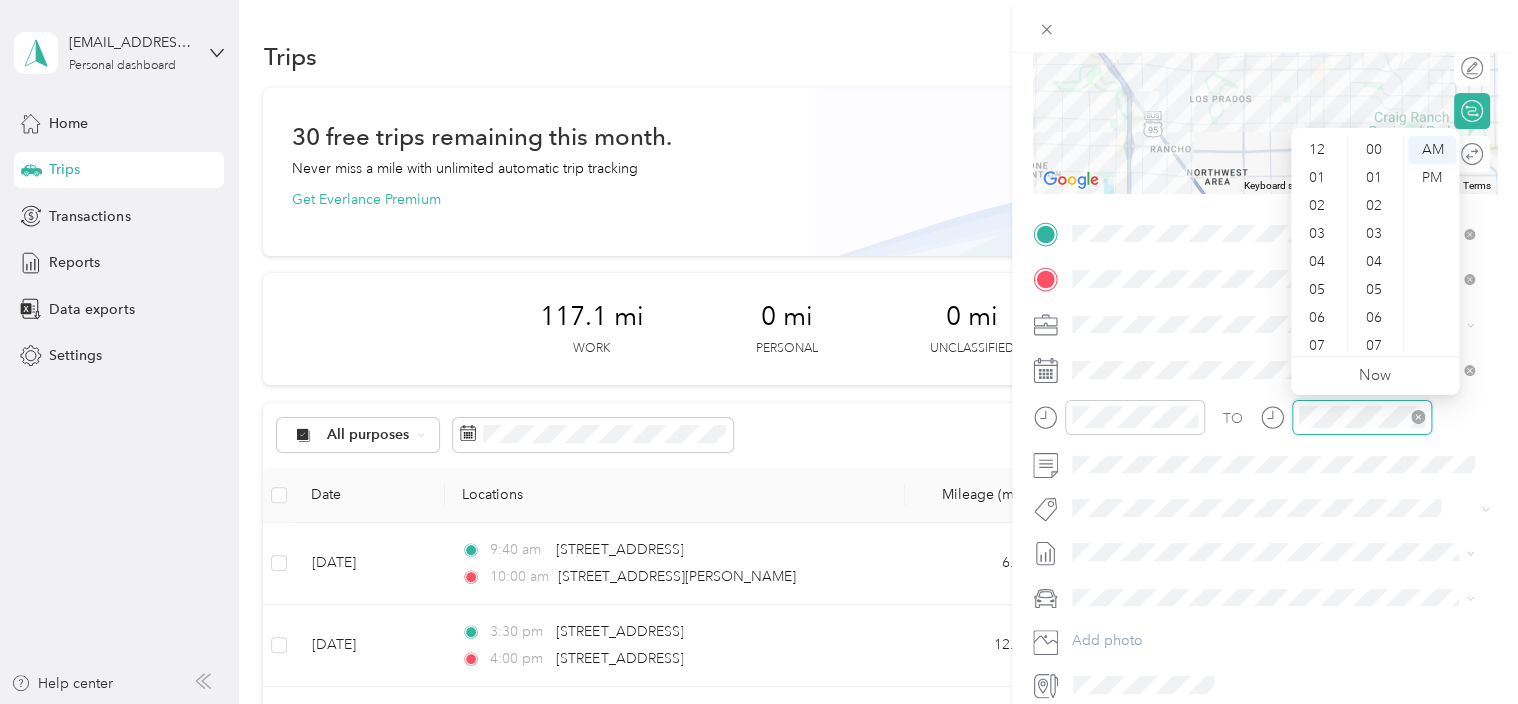scroll, scrollTop: 420, scrollLeft: 0, axis: vertical 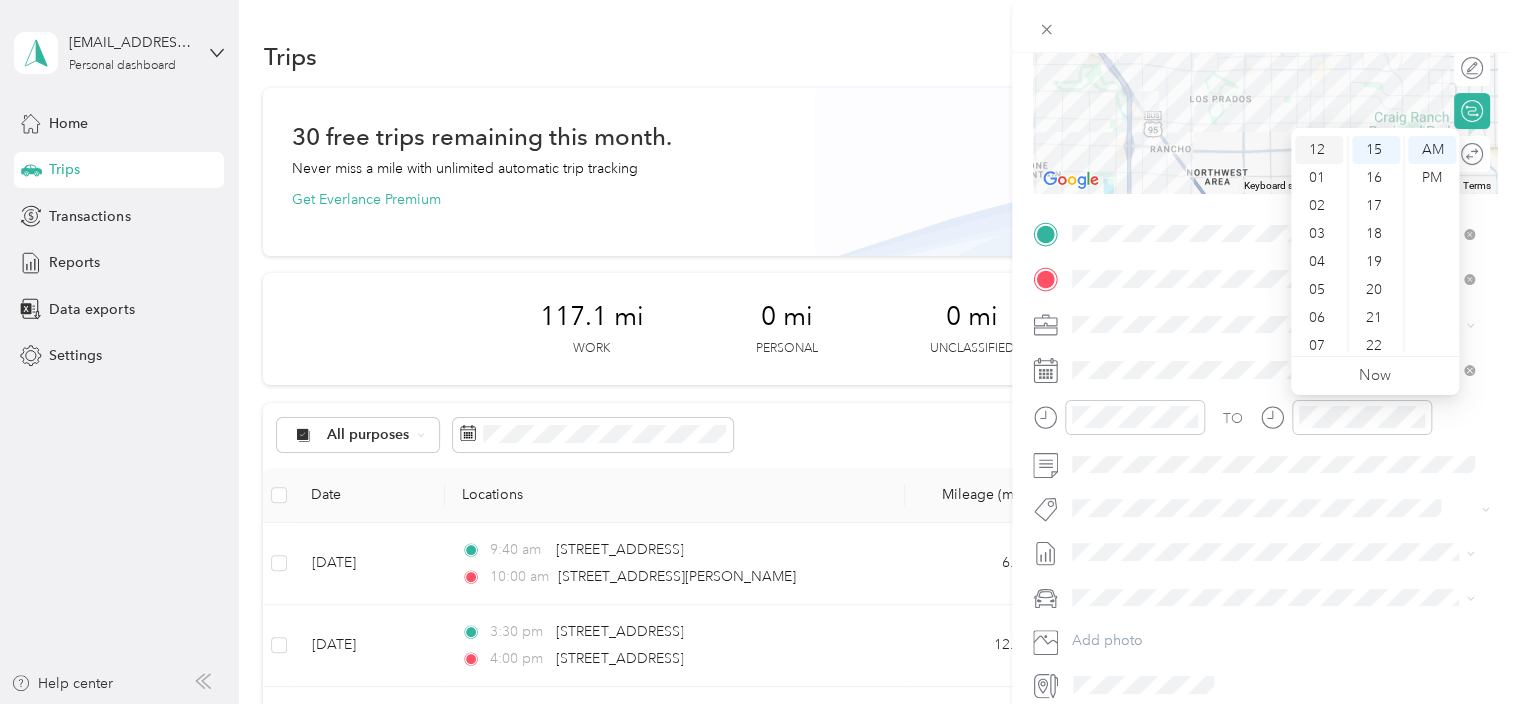click on "12" at bounding box center (1319, 150) 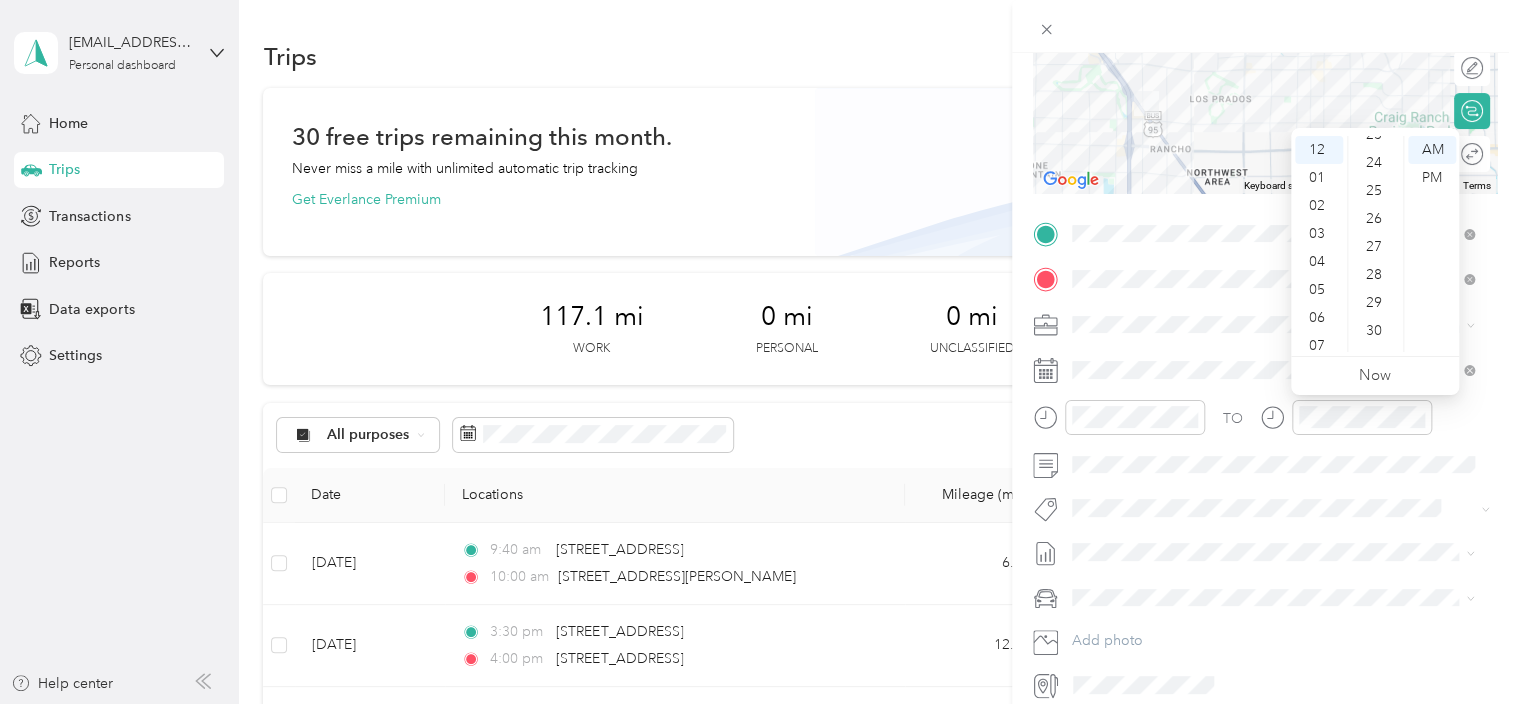 scroll, scrollTop: 695, scrollLeft: 0, axis: vertical 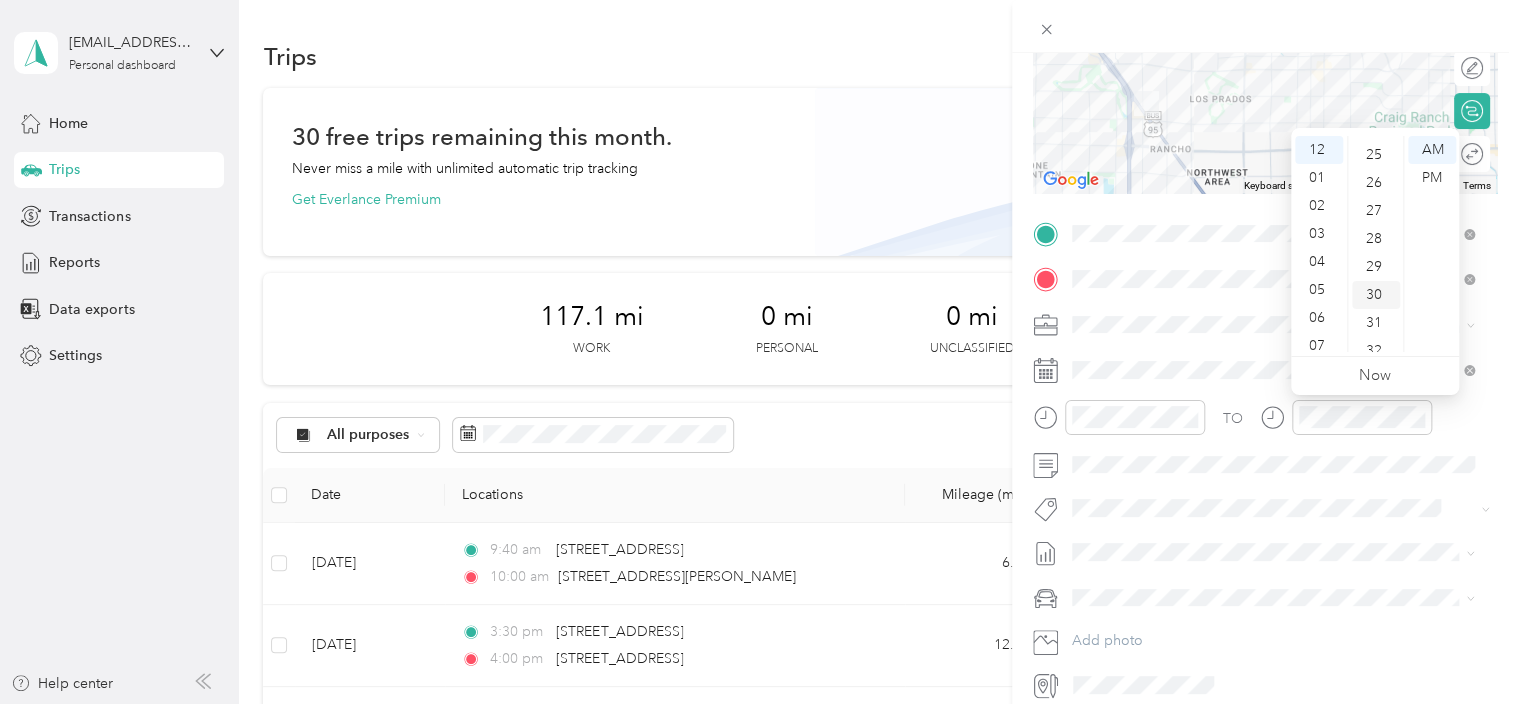 click on "30" at bounding box center [1376, 295] 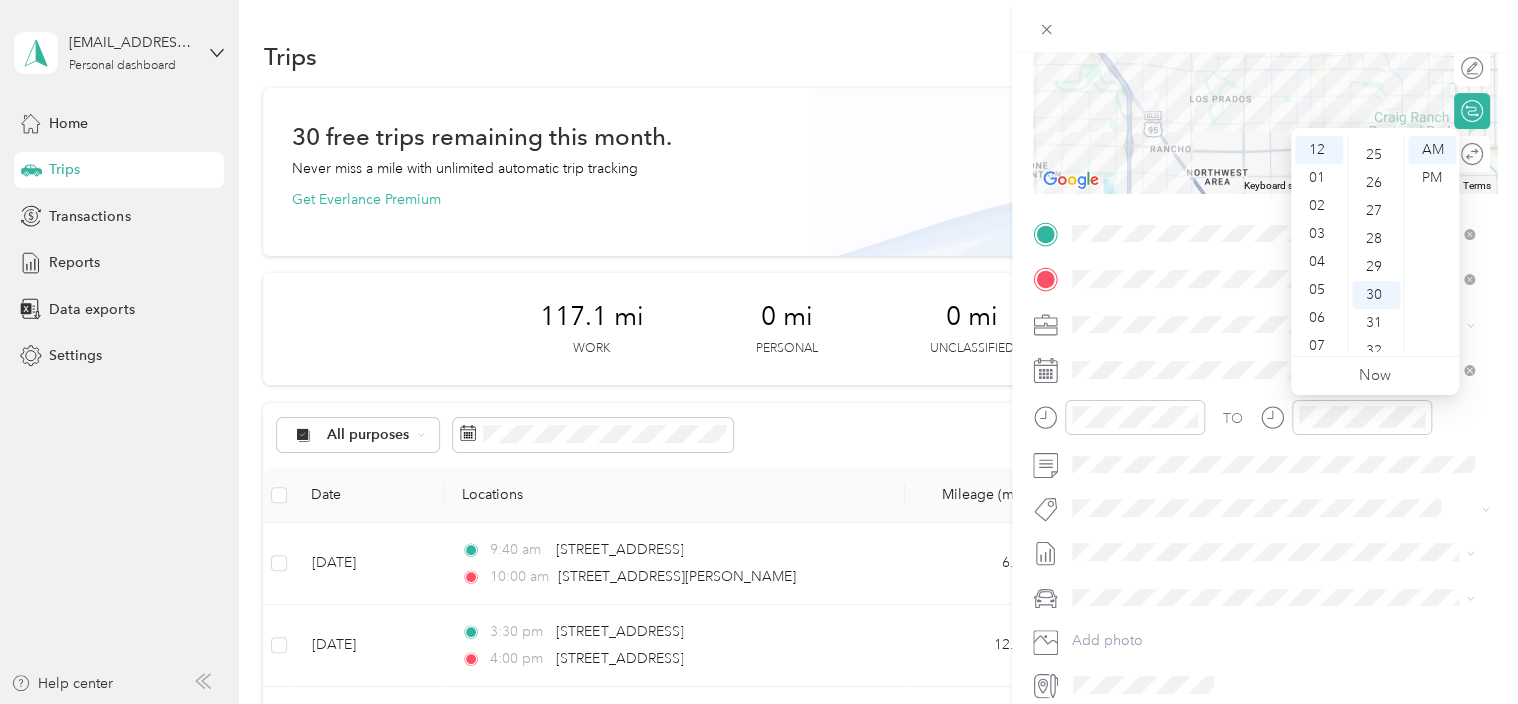 scroll, scrollTop: 840, scrollLeft: 0, axis: vertical 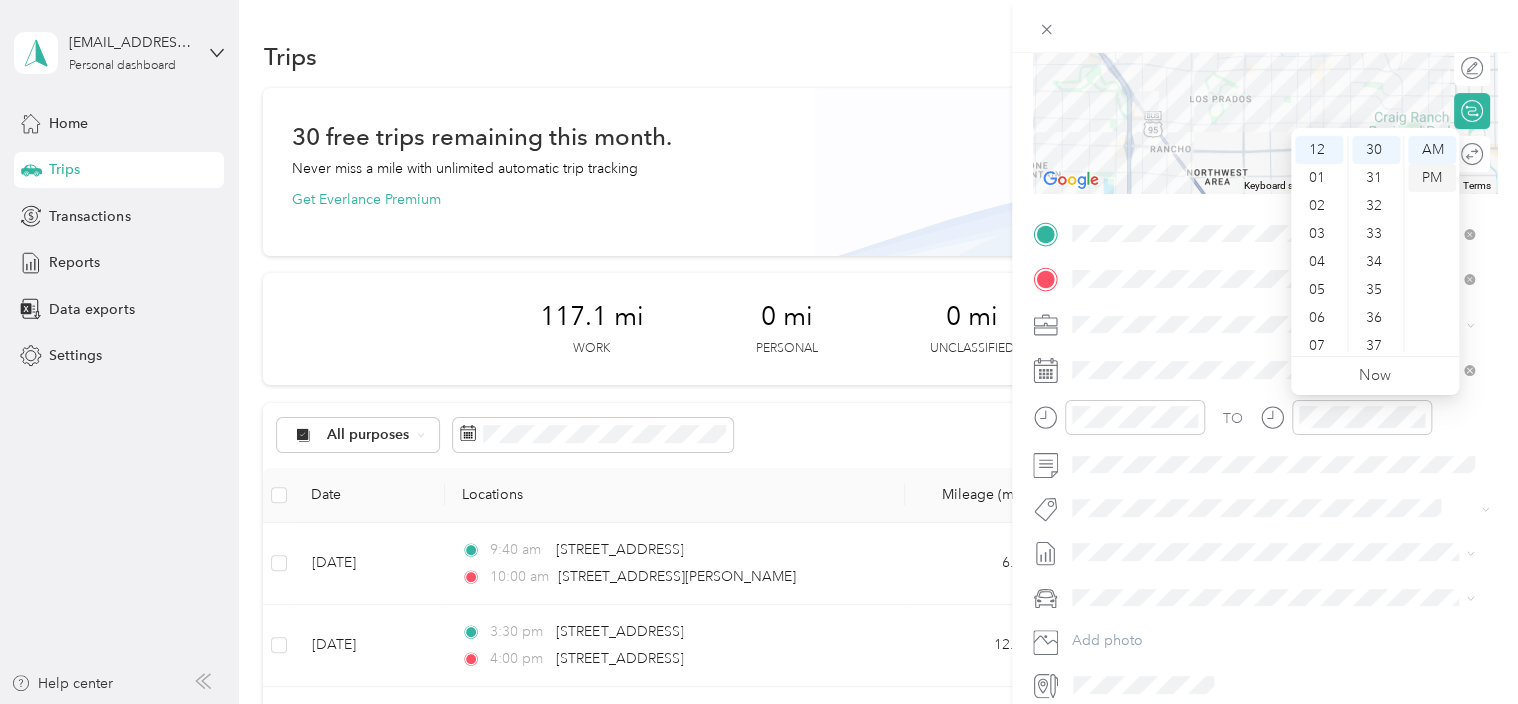 click on "PM" at bounding box center [1432, 178] 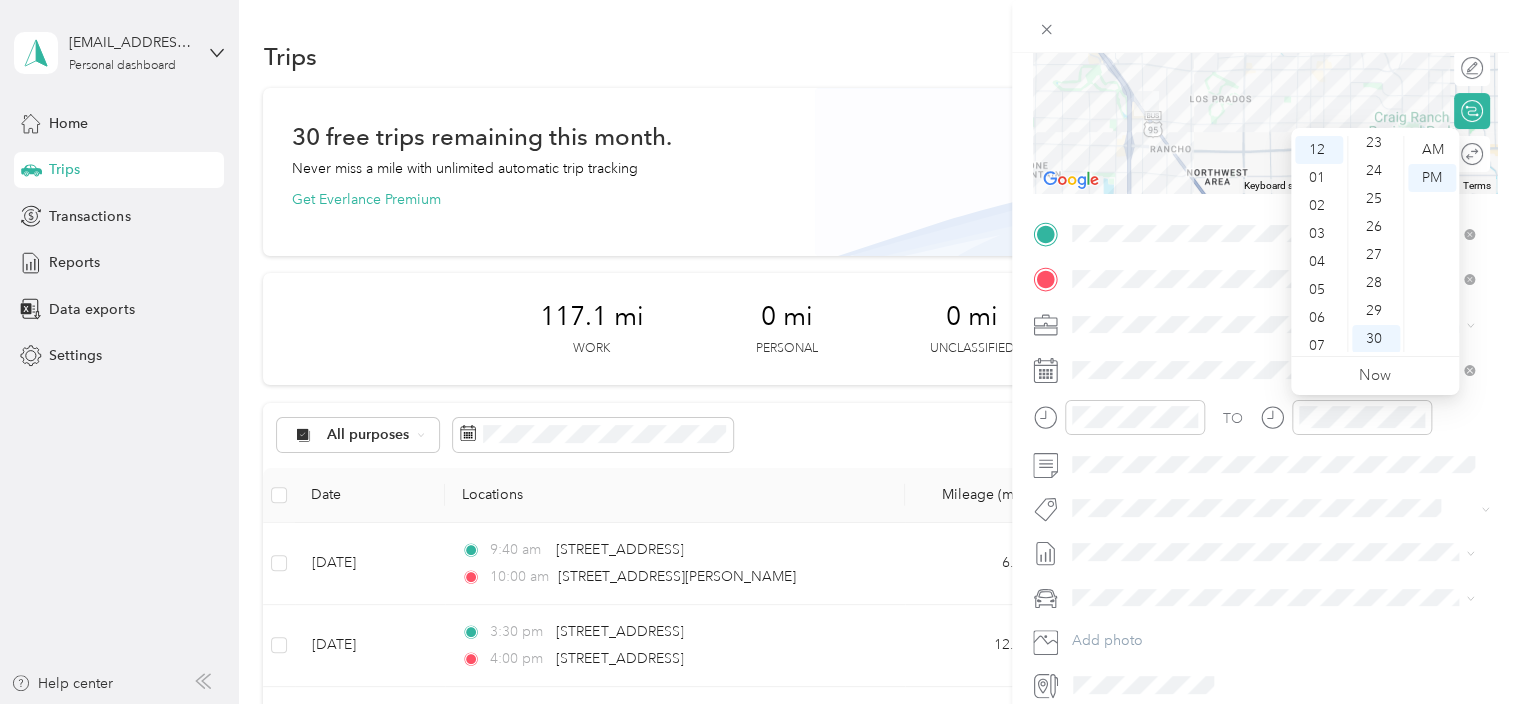 scroll, scrollTop: 462, scrollLeft: 0, axis: vertical 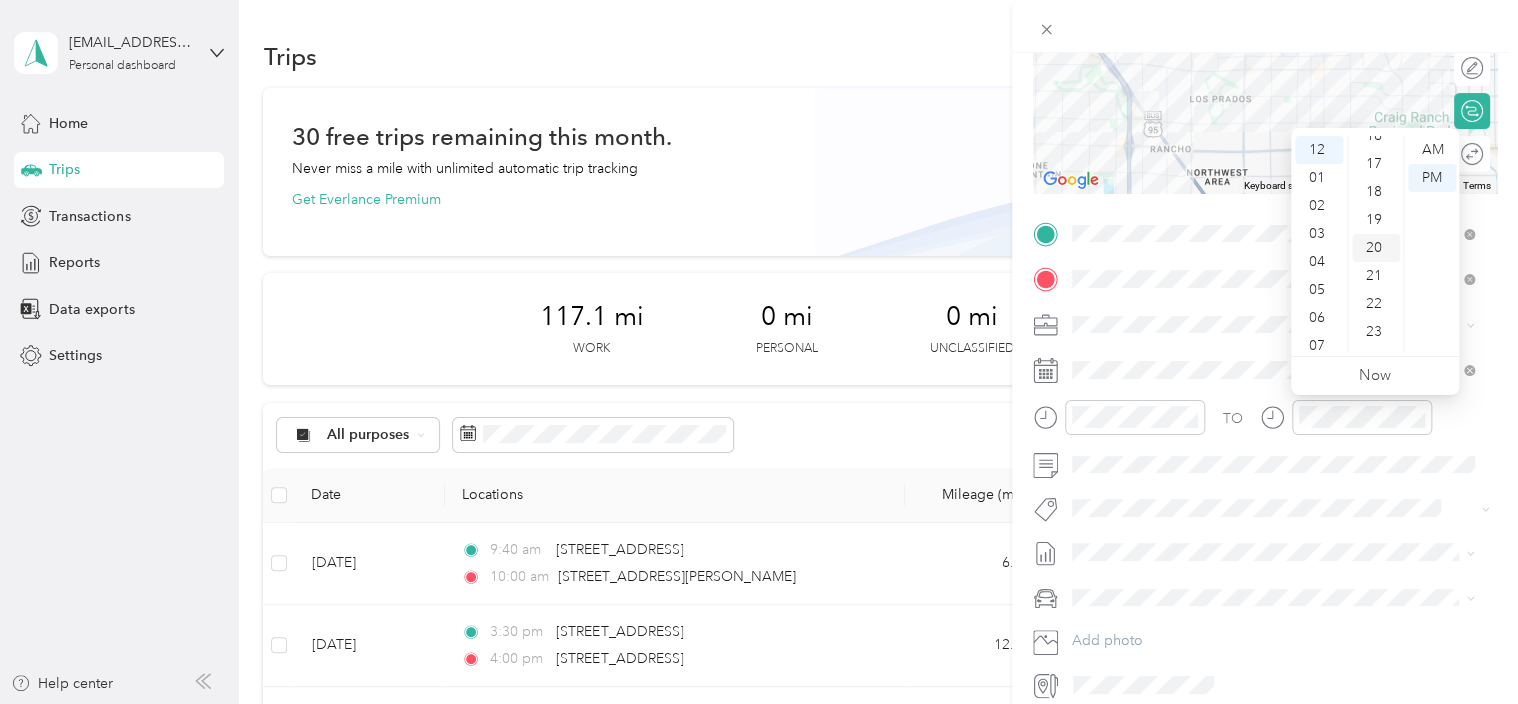 click on "20" at bounding box center [1376, 248] 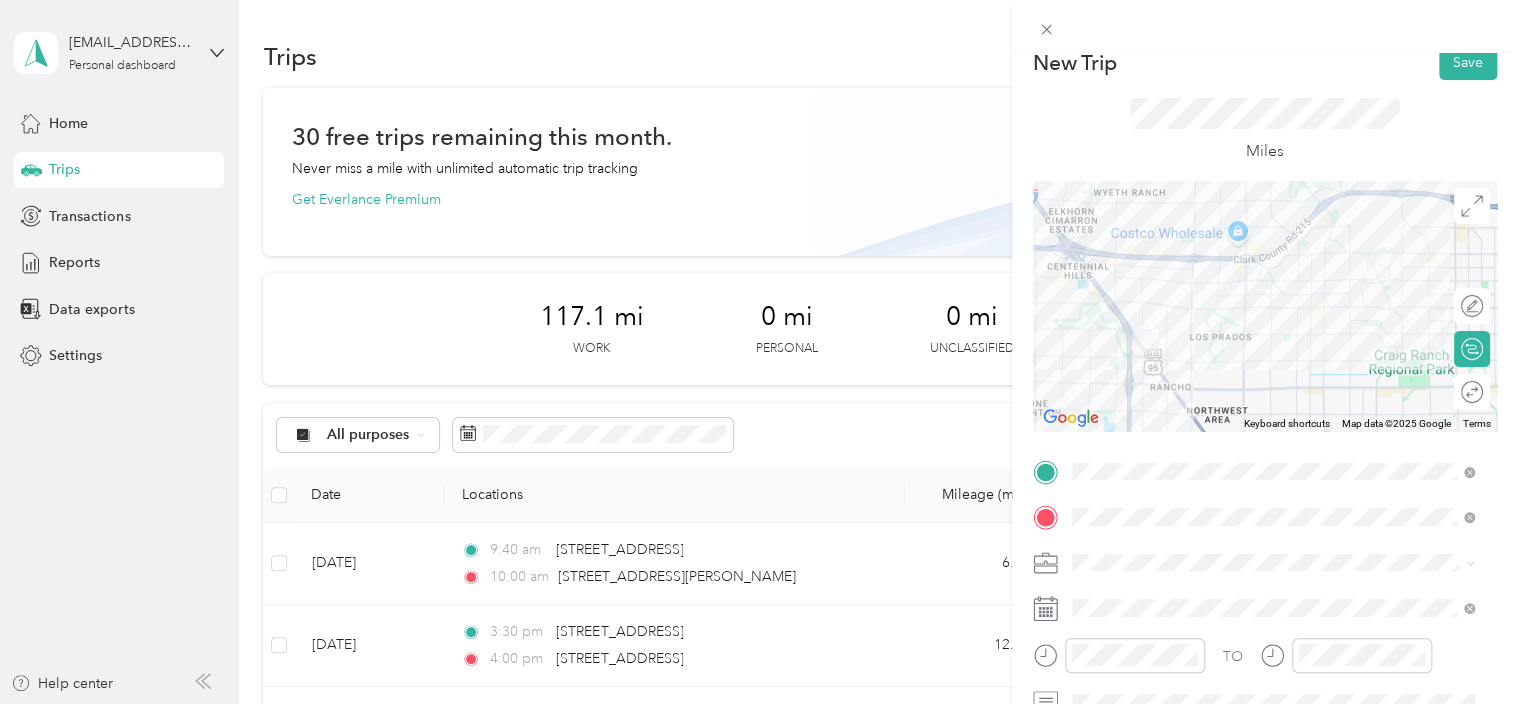 scroll, scrollTop: 0, scrollLeft: 0, axis: both 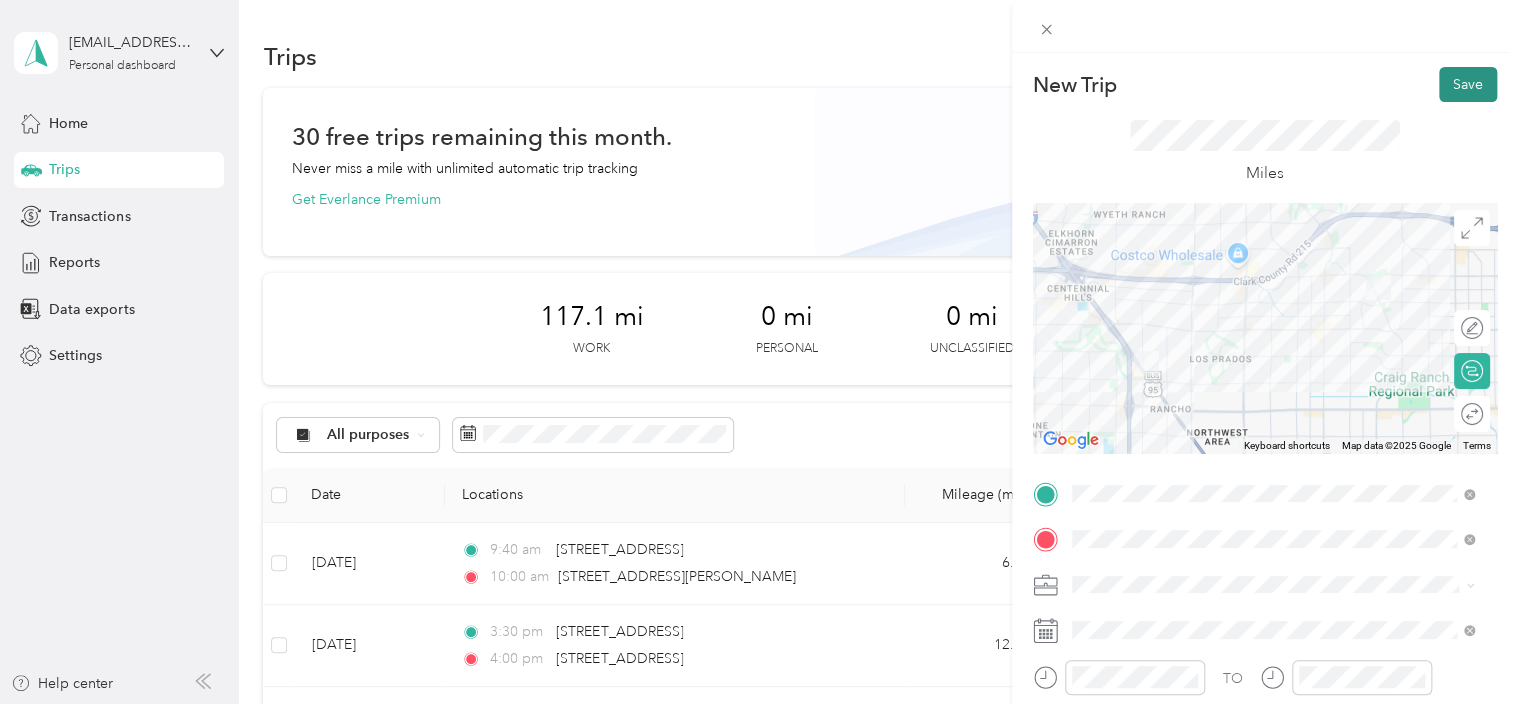 click on "Save" at bounding box center (1468, 84) 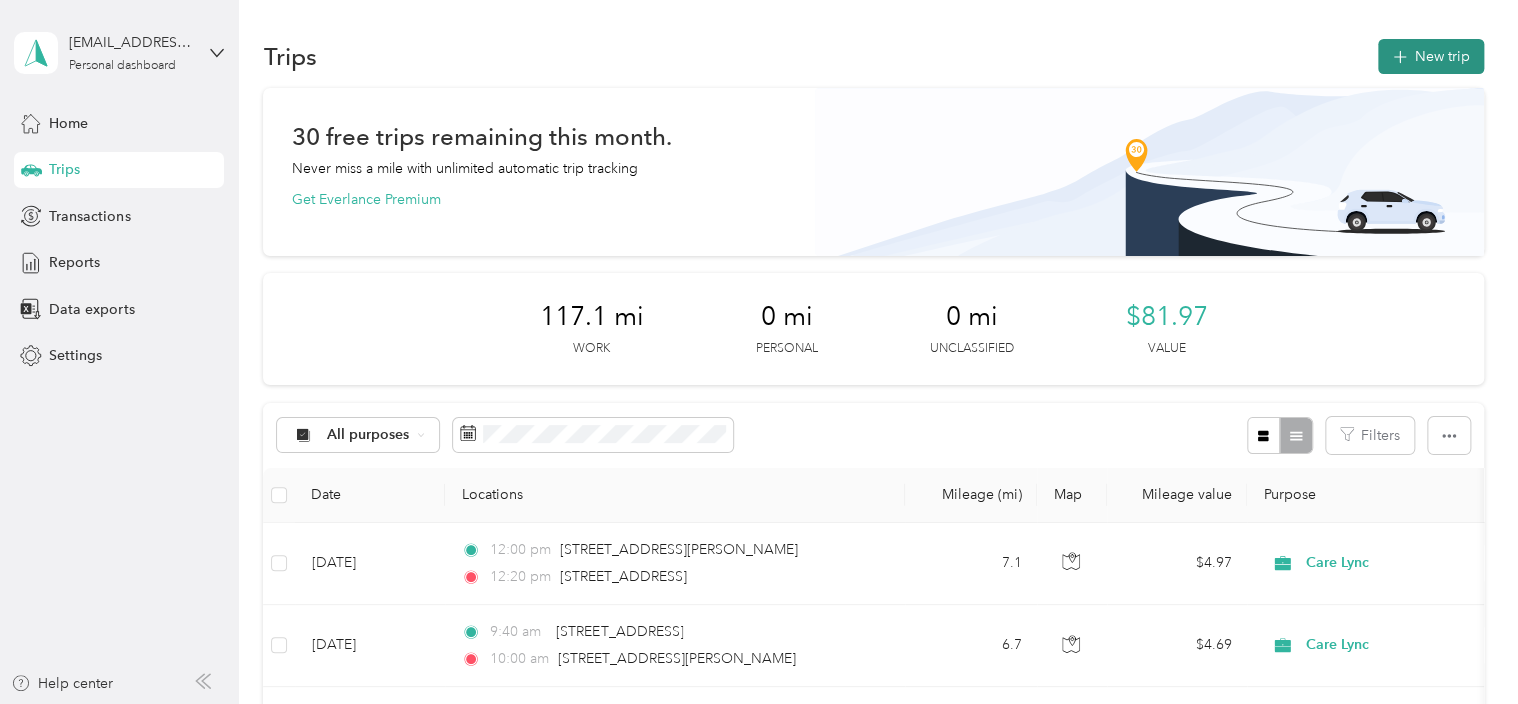 click on "New trip" at bounding box center (1431, 56) 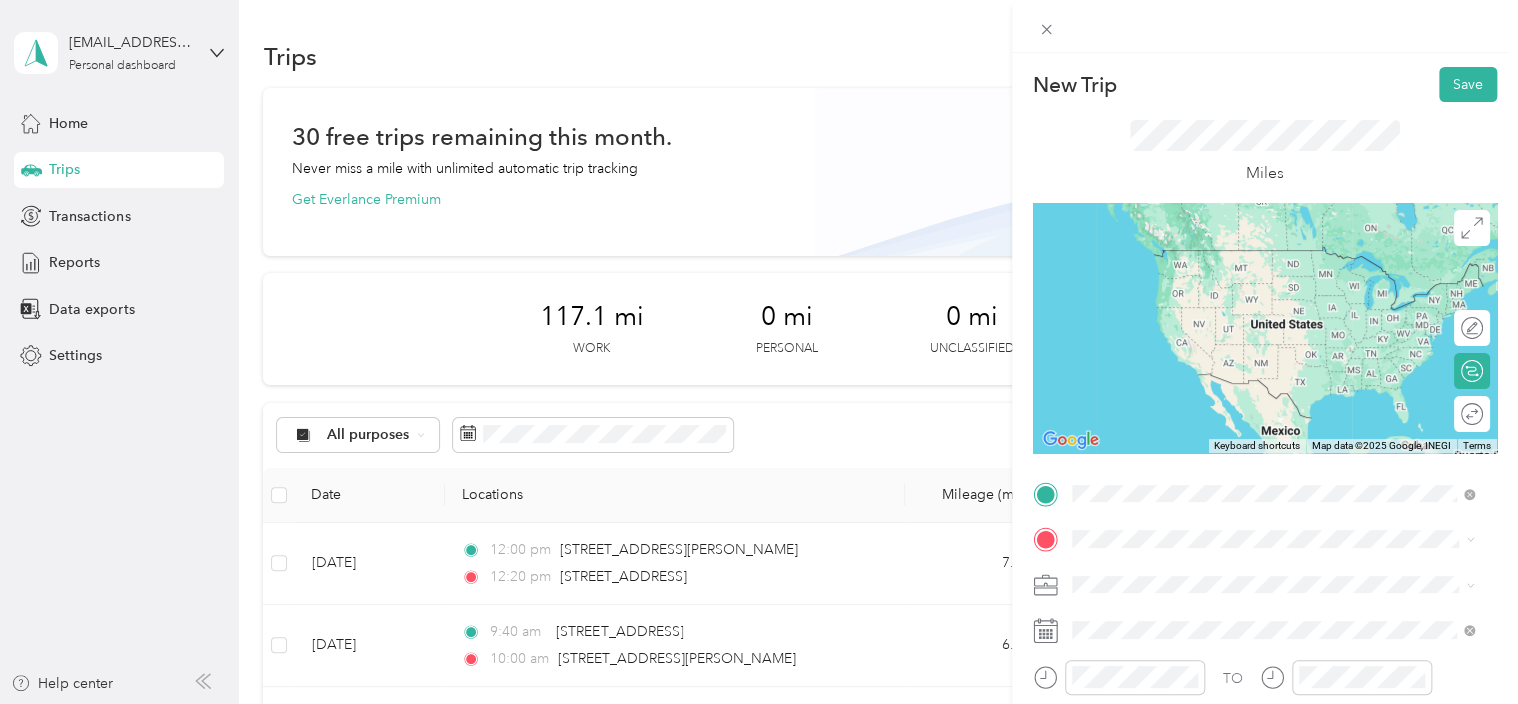 click on "[STREET_ADDRESS][US_STATE]" at bounding box center [1273, 251] 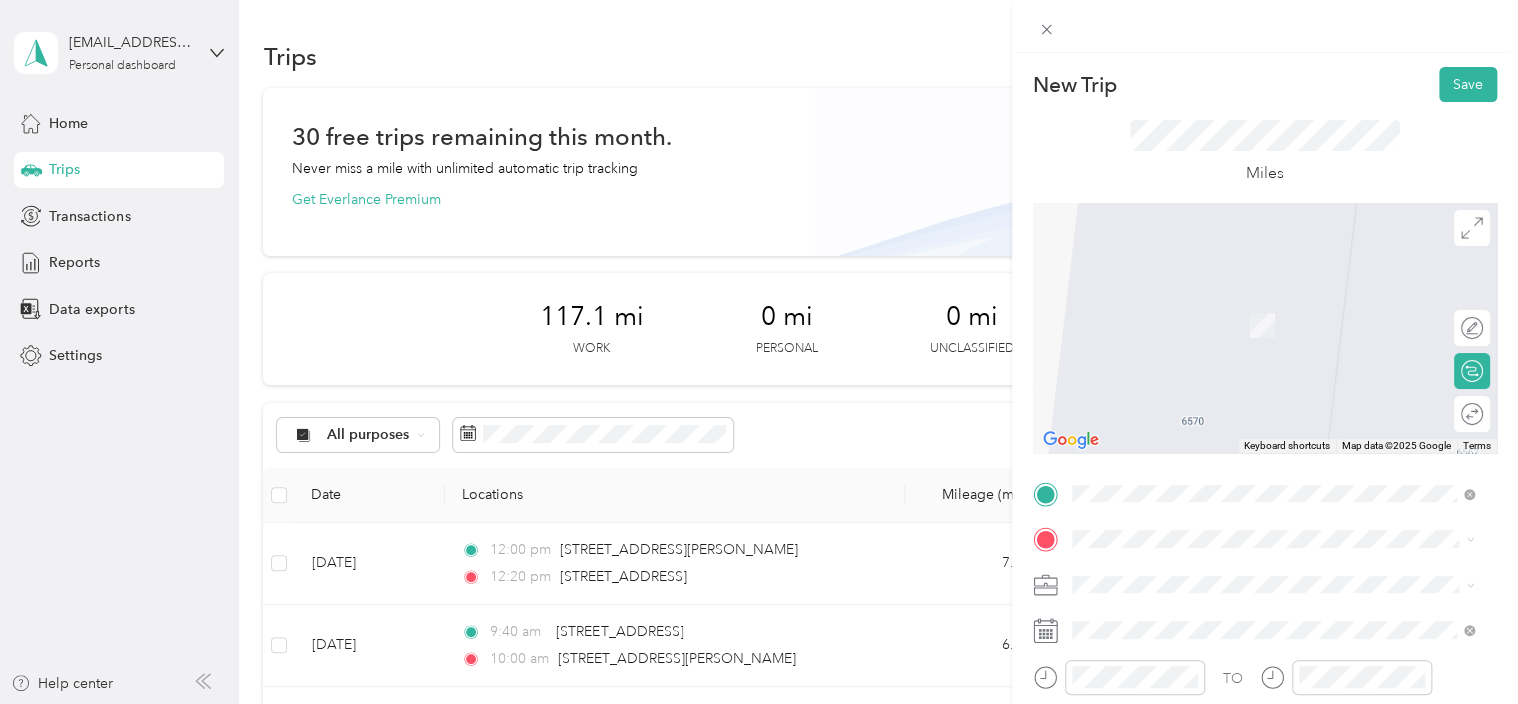 click on "[STREET_ADDRESS][US_STATE]" at bounding box center (1209, 374) 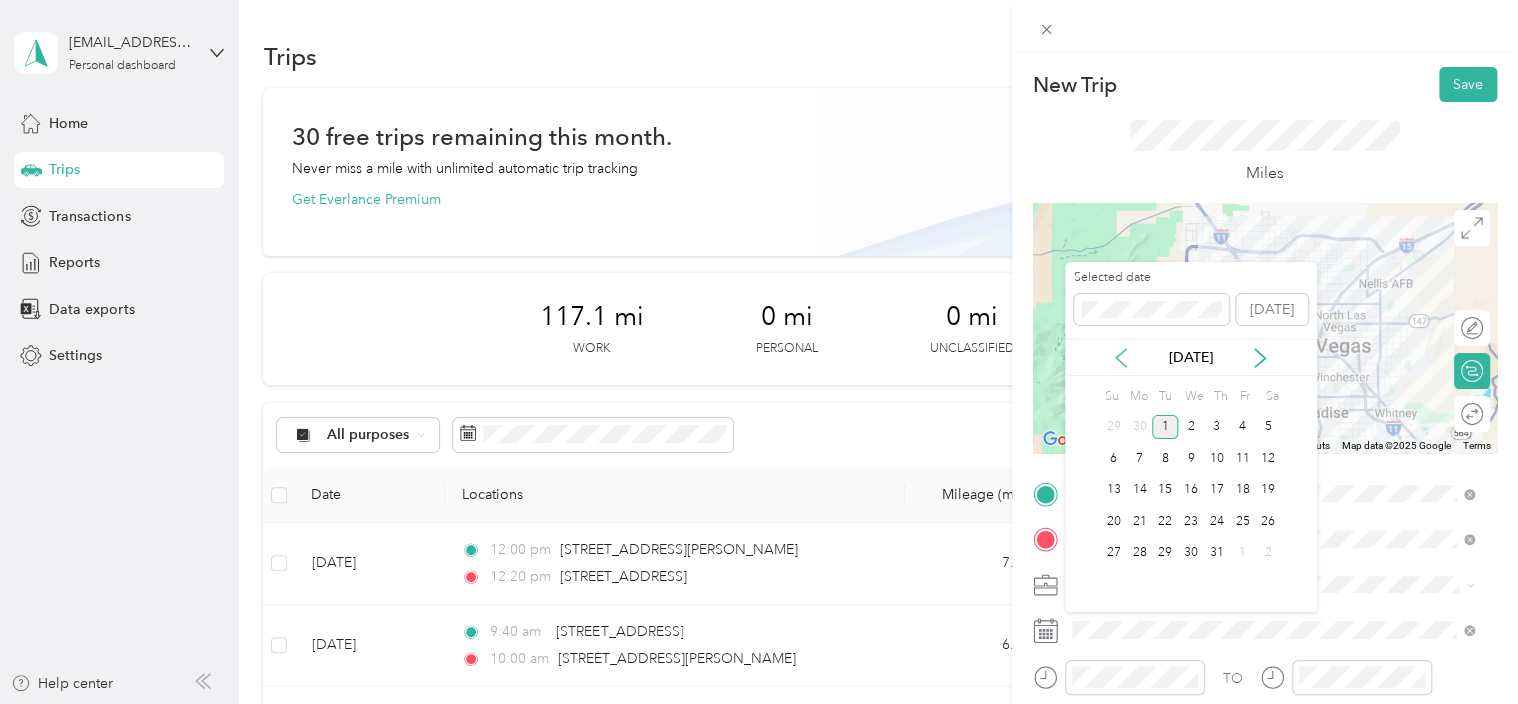 click 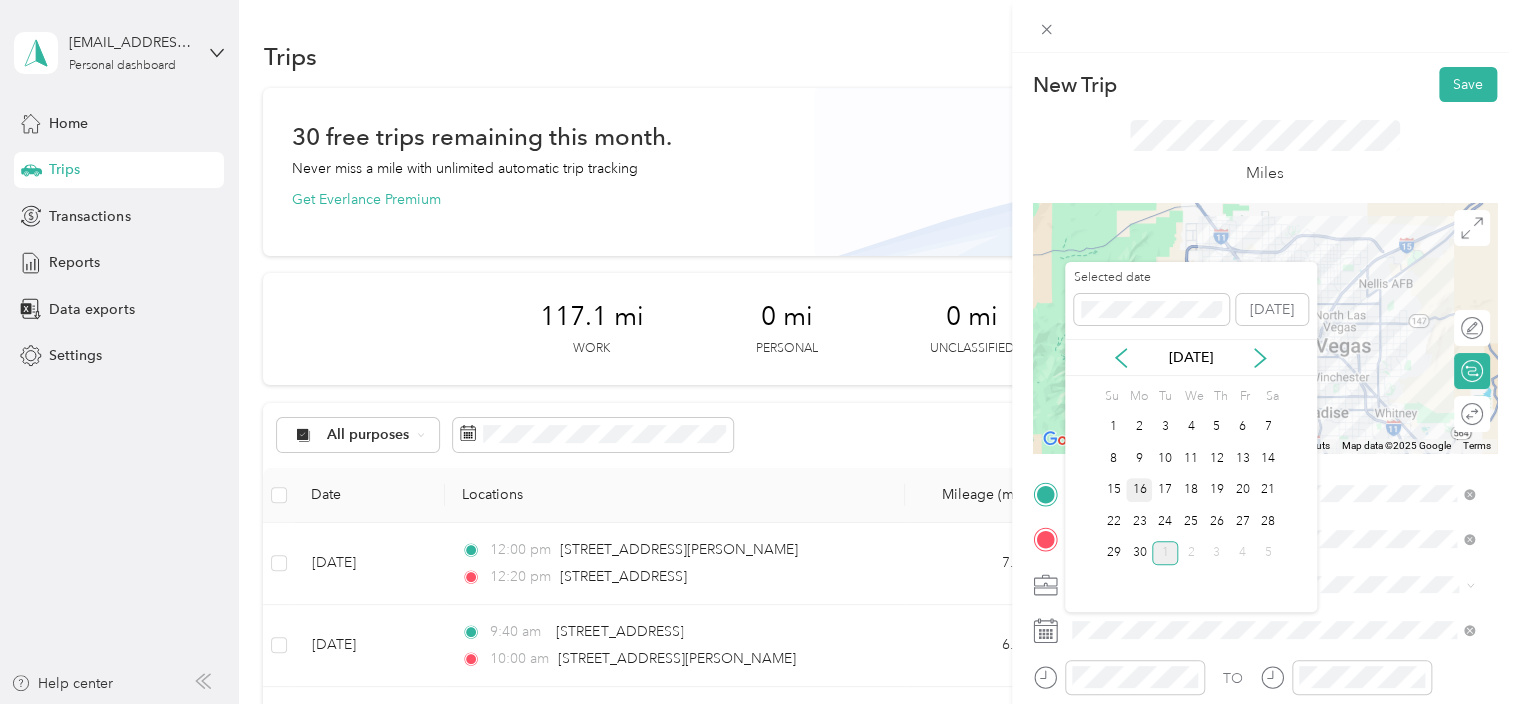 click on "16" at bounding box center (1139, 490) 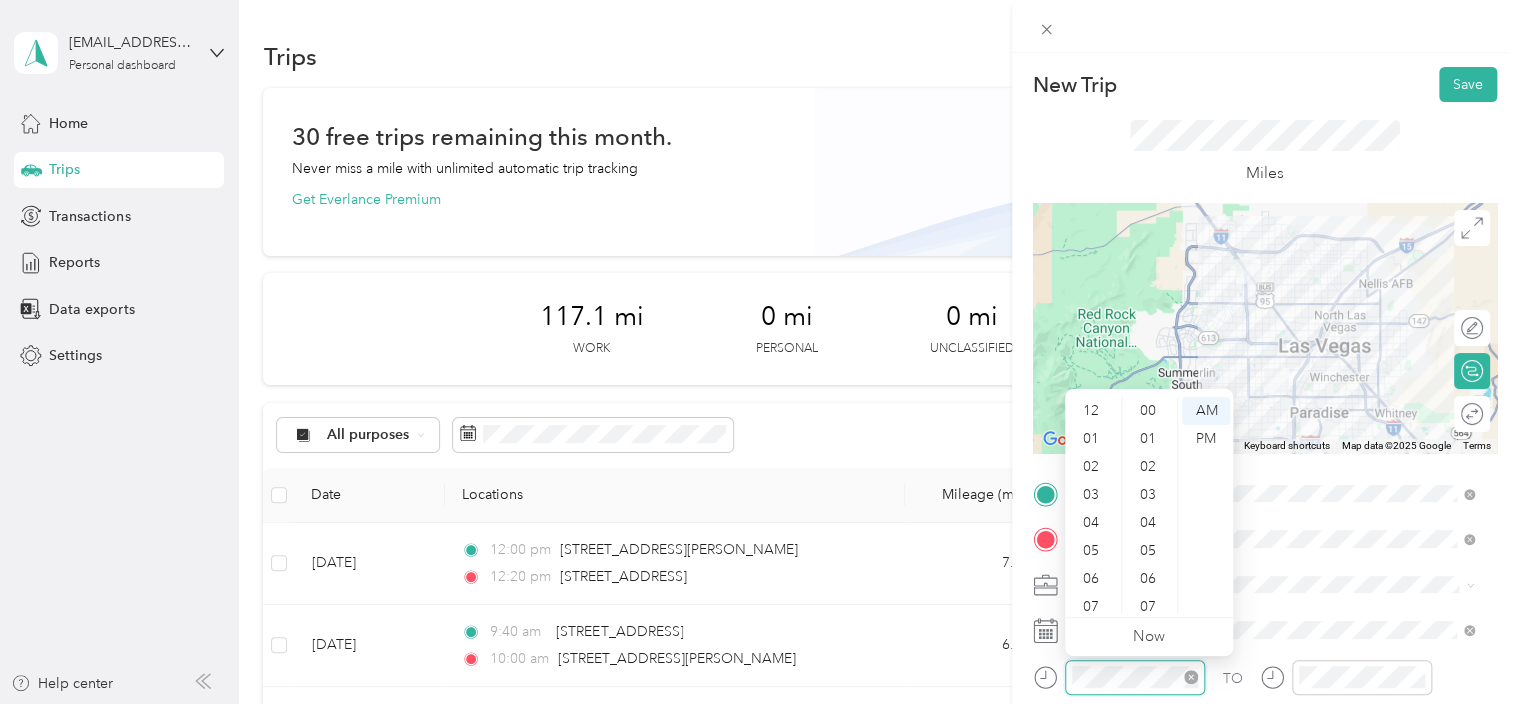 scroll, scrollTop: 476, scrollLeft: 0, axis: vertical 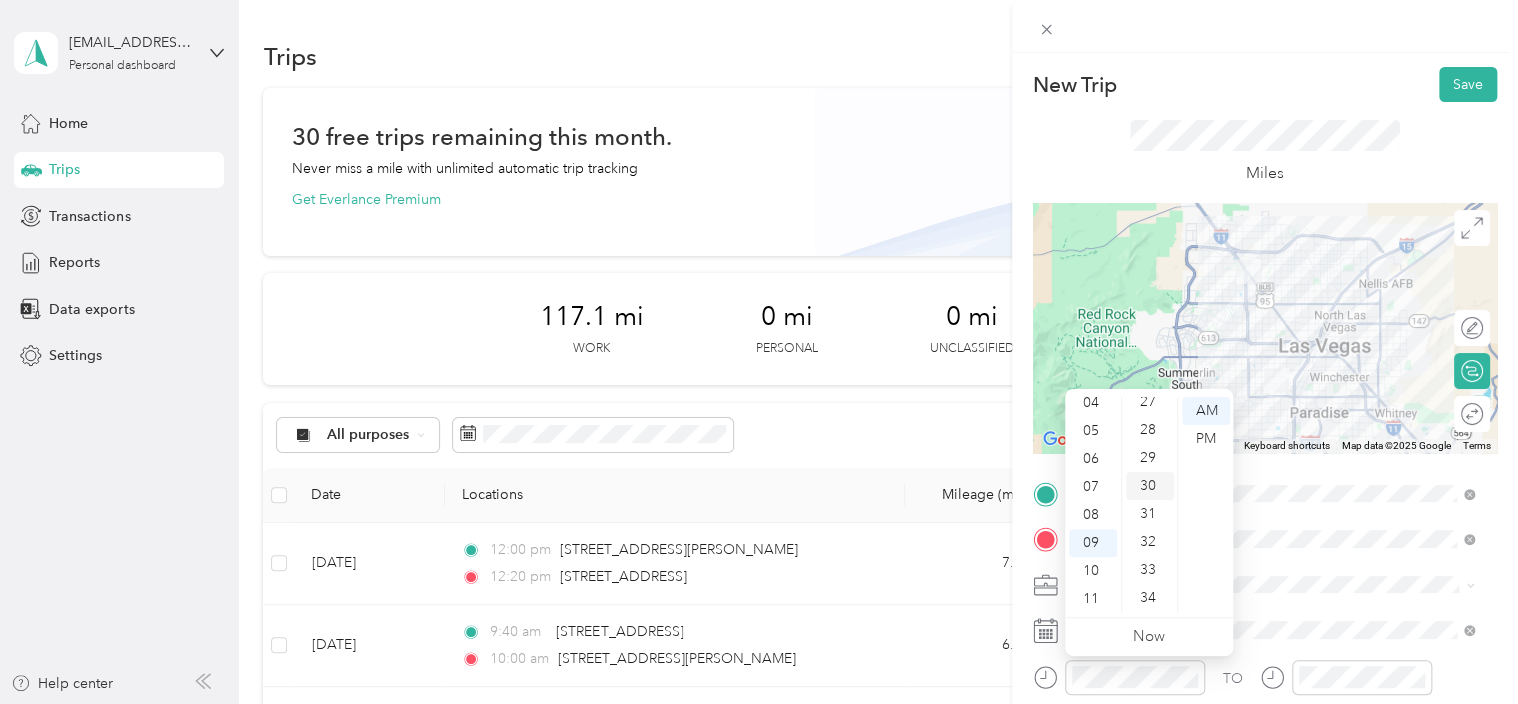 click on "30" at bounding box center (1150, 486) 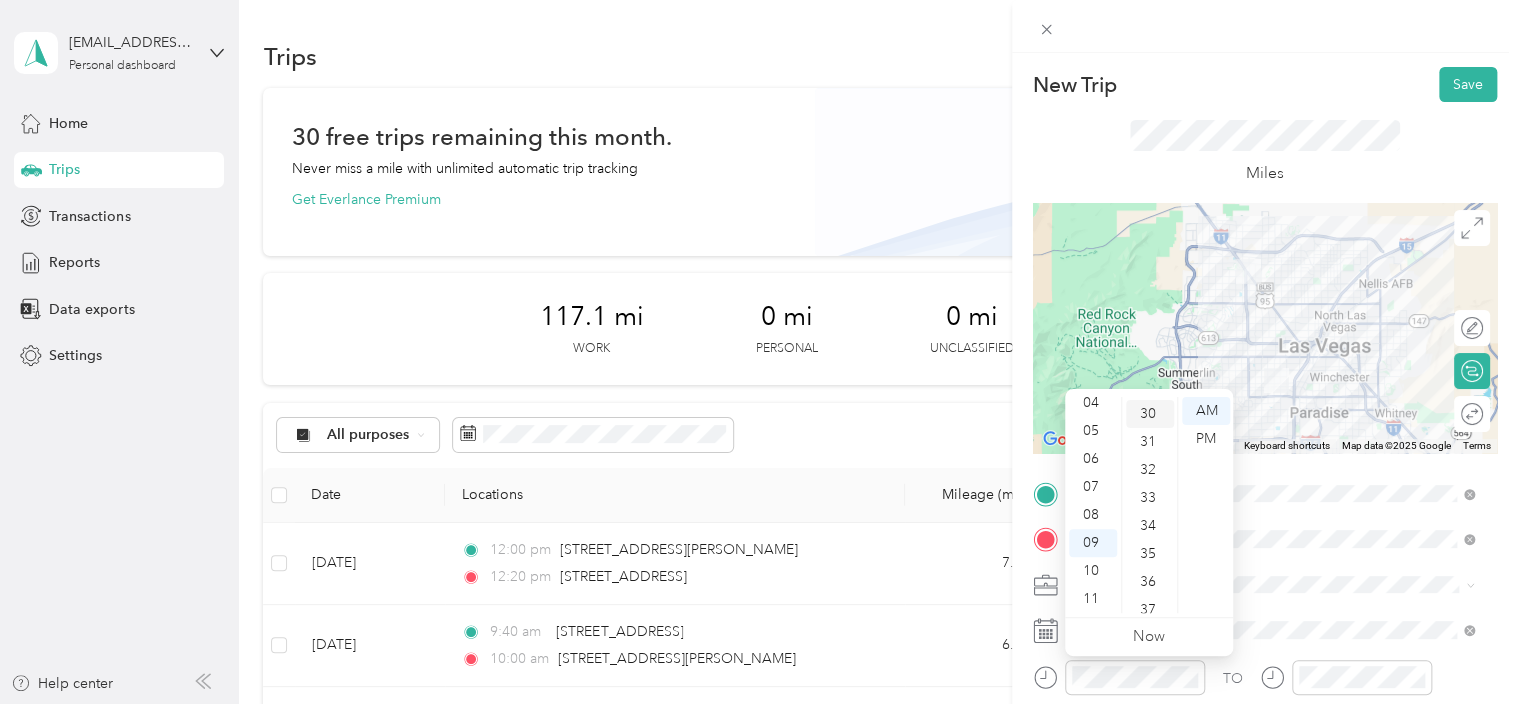scroll, scrollTop: 840, scrollLeft: 0, axis: vertical 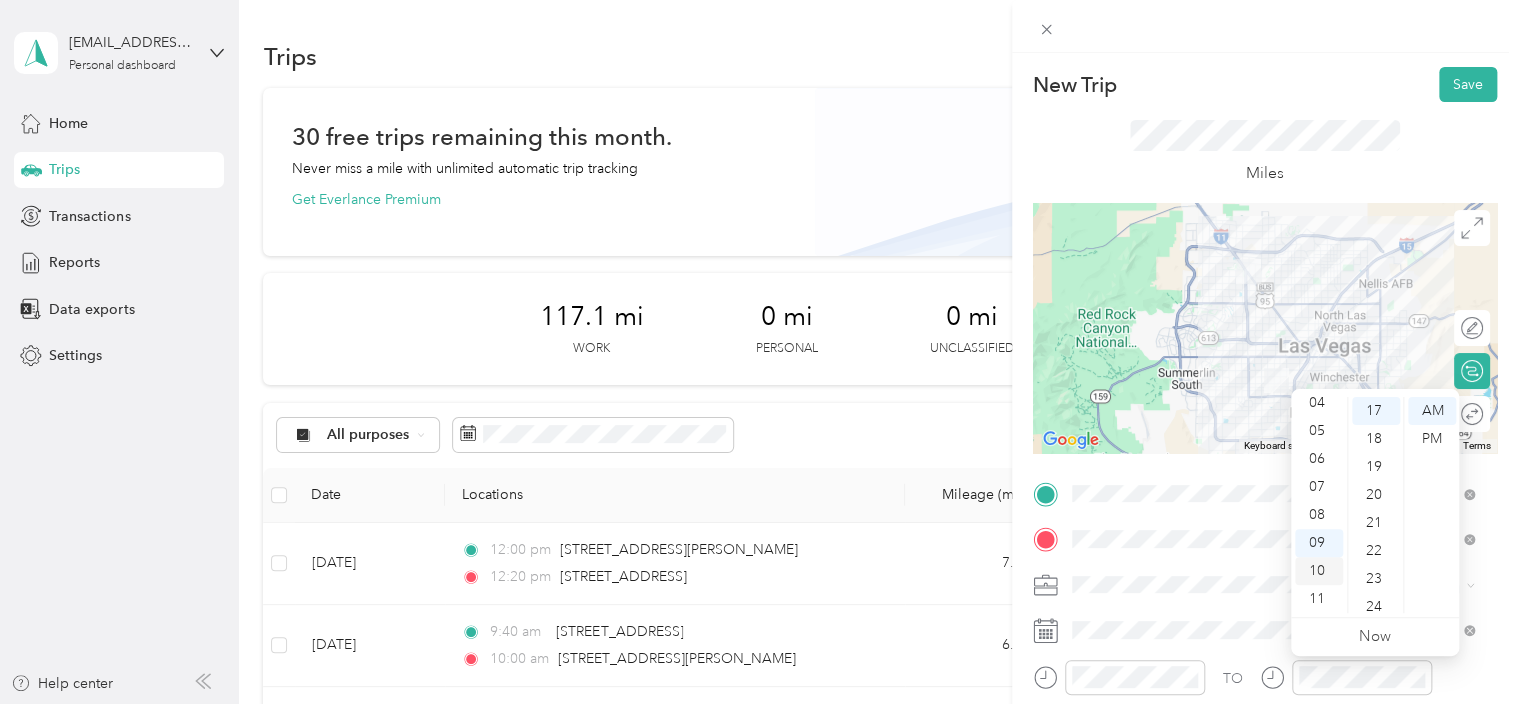 click on "10" at bounding box center [1319, 571] 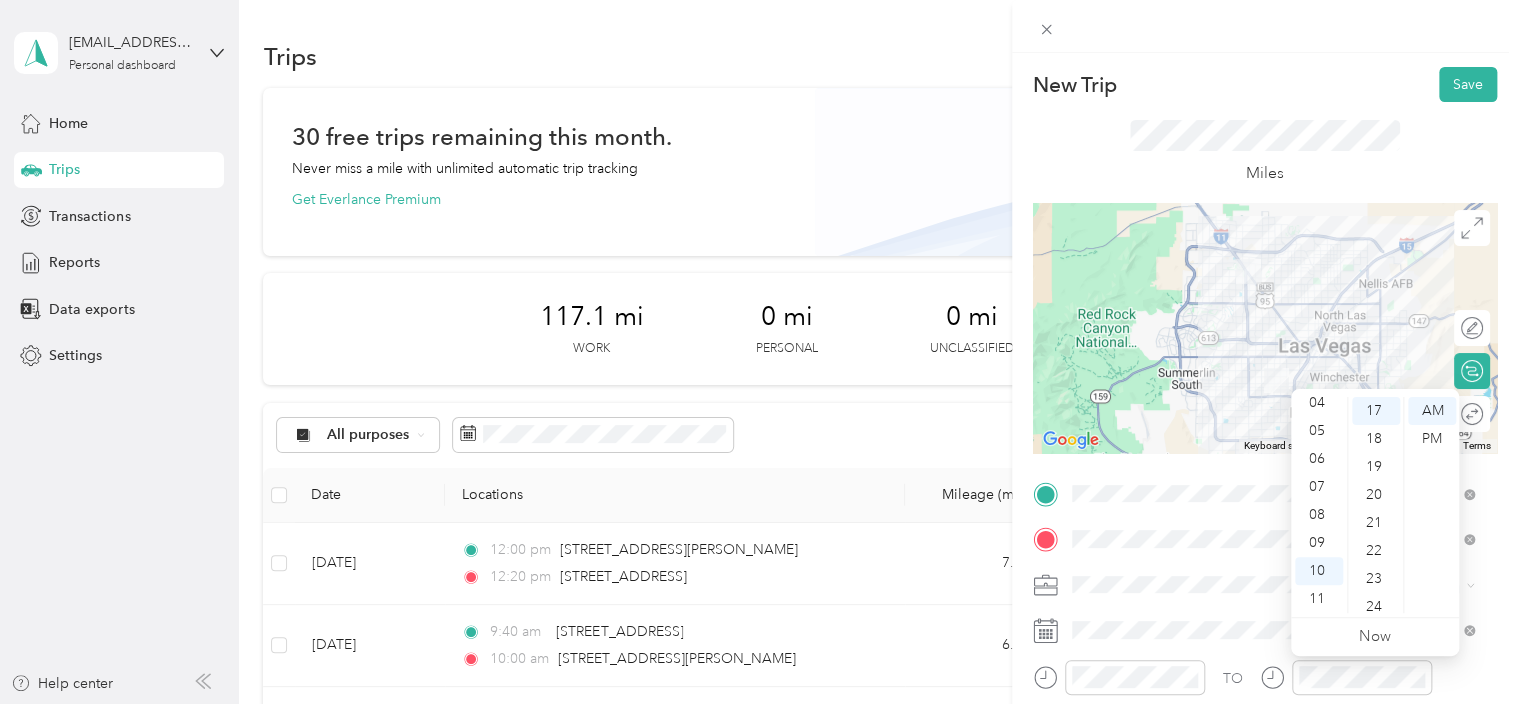 scroll, scrollTop: 0, scrollLeft: 0, axis: both 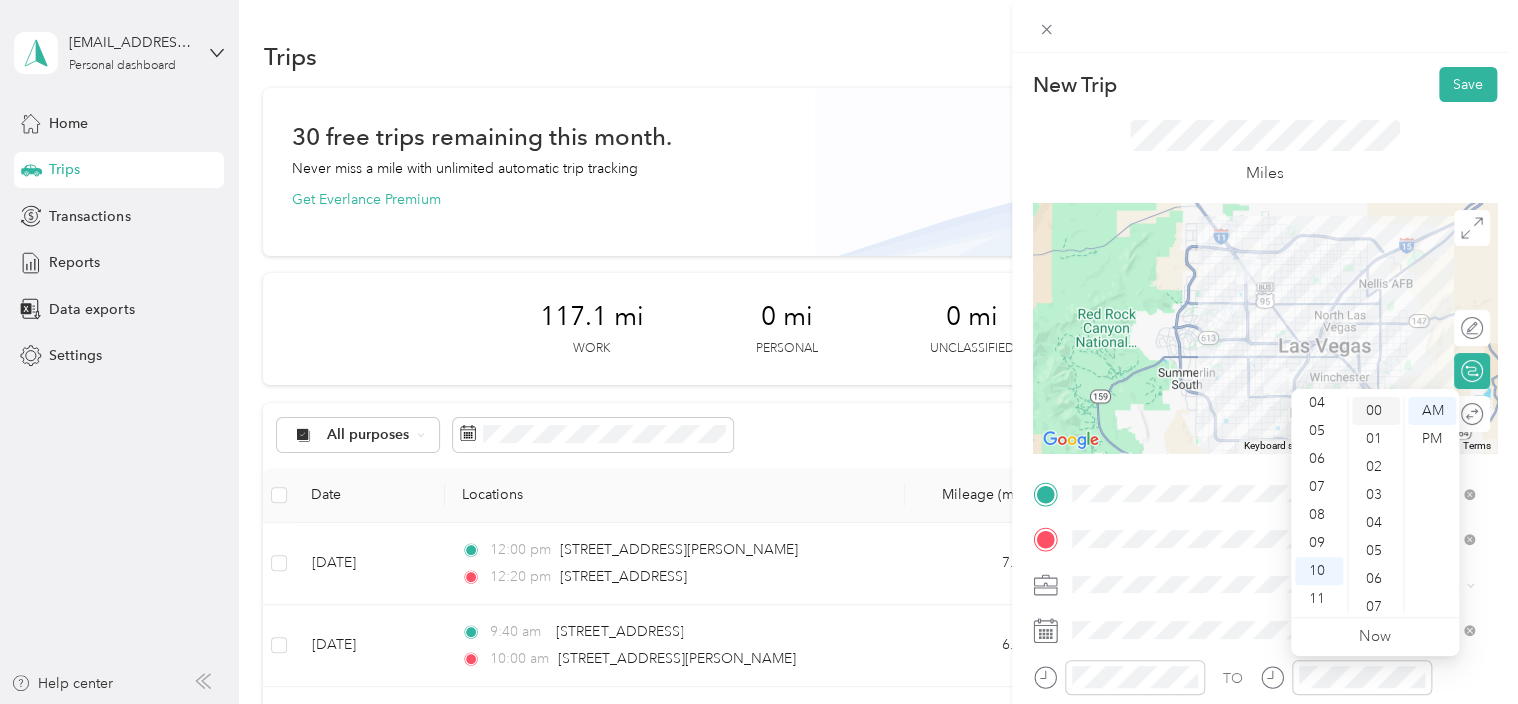 click on "00" at bounding box center (1376, 411) 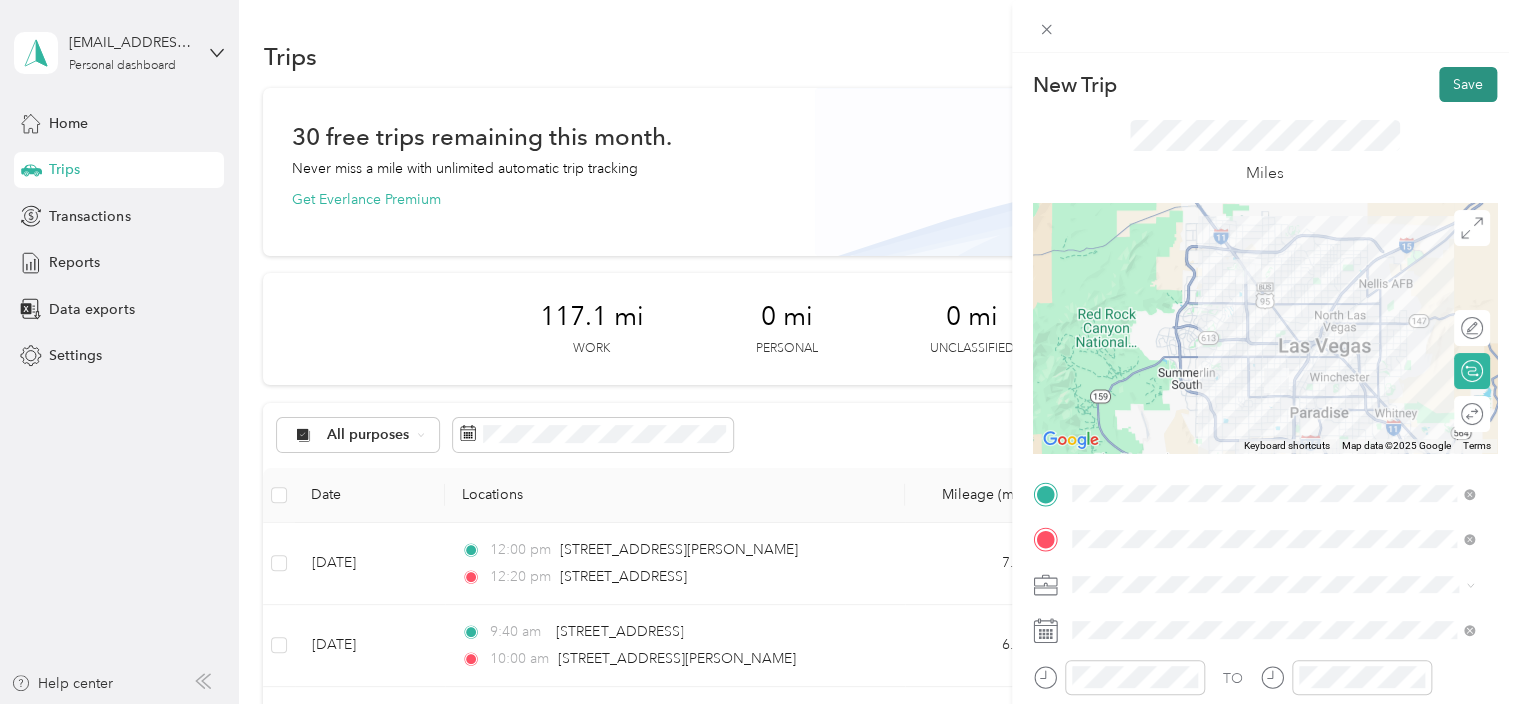 click on "Save" at bounding box center (1468, 84) 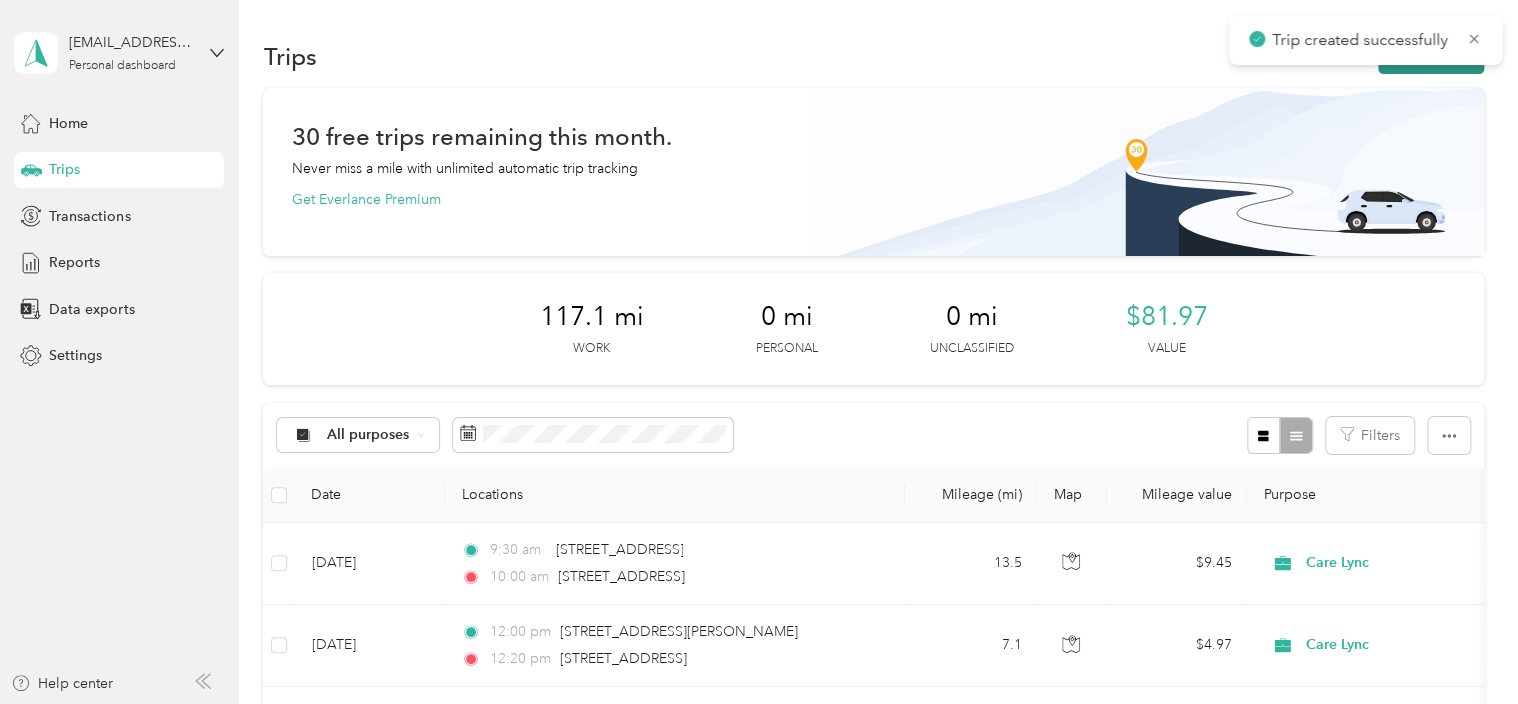 click on "New trip" at bounding box center [1431, 56] 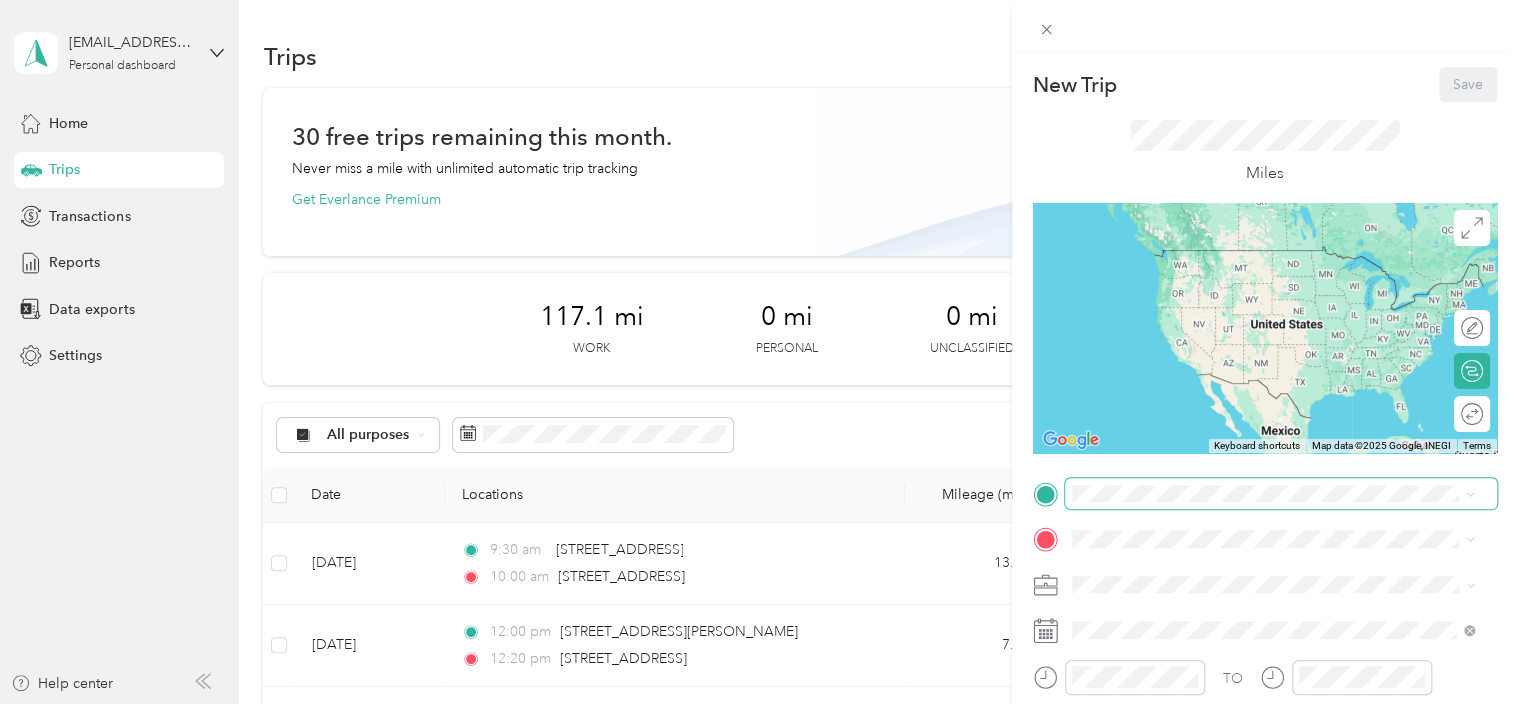 click at bounding box center (1281, 494) 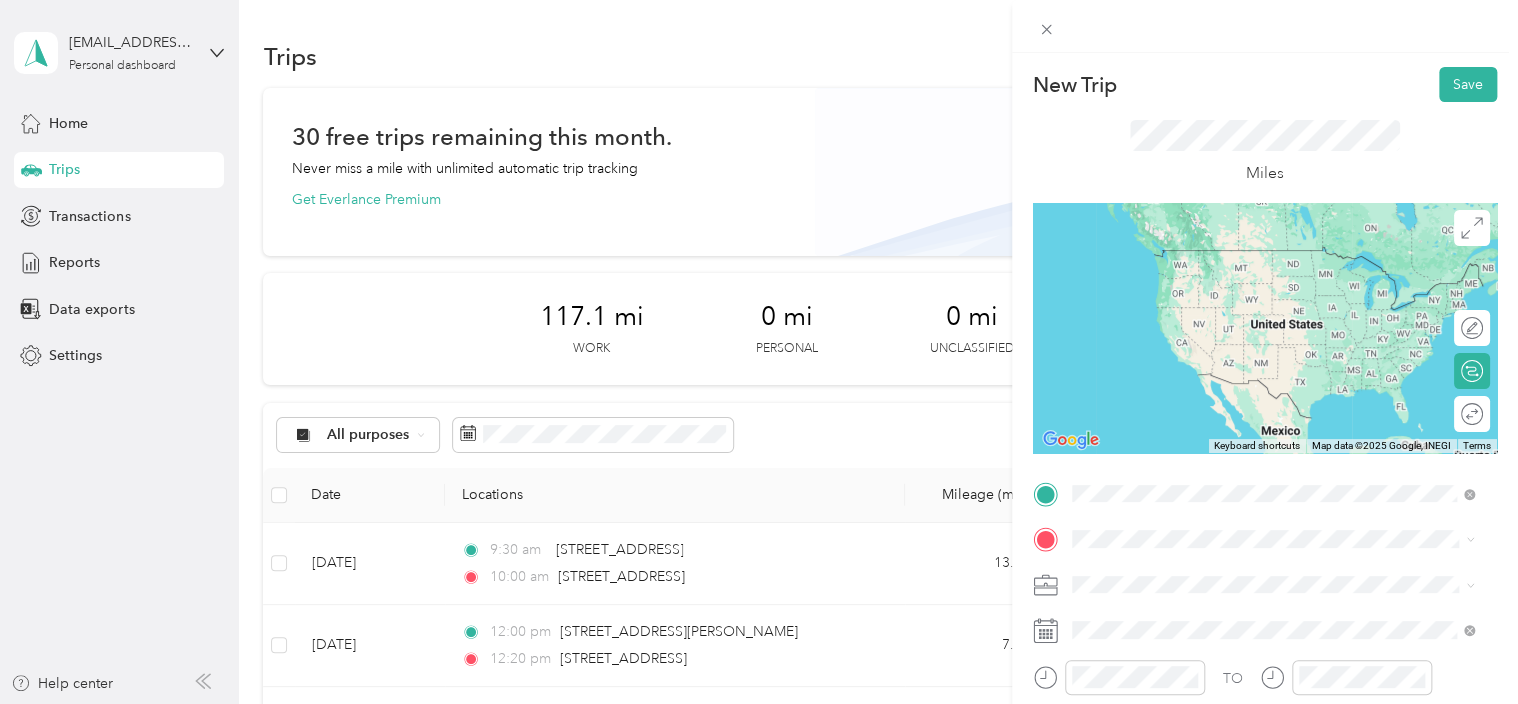 click on "[STREET_ADDRESS][US_STATE]" at bounding box center [1209, 250] 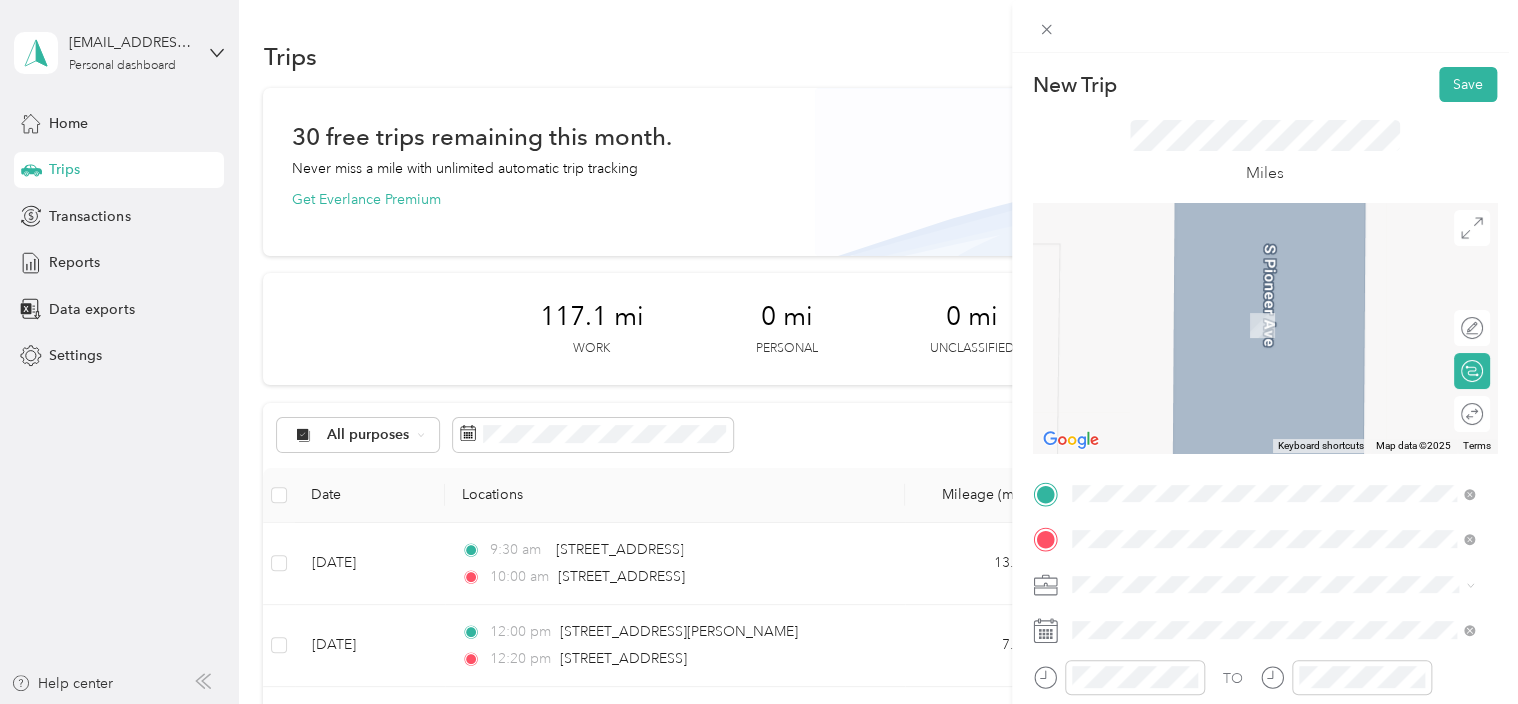 click on "[STREET_ADDRESS][US_STATE]" at bounding box center [1209, 296] 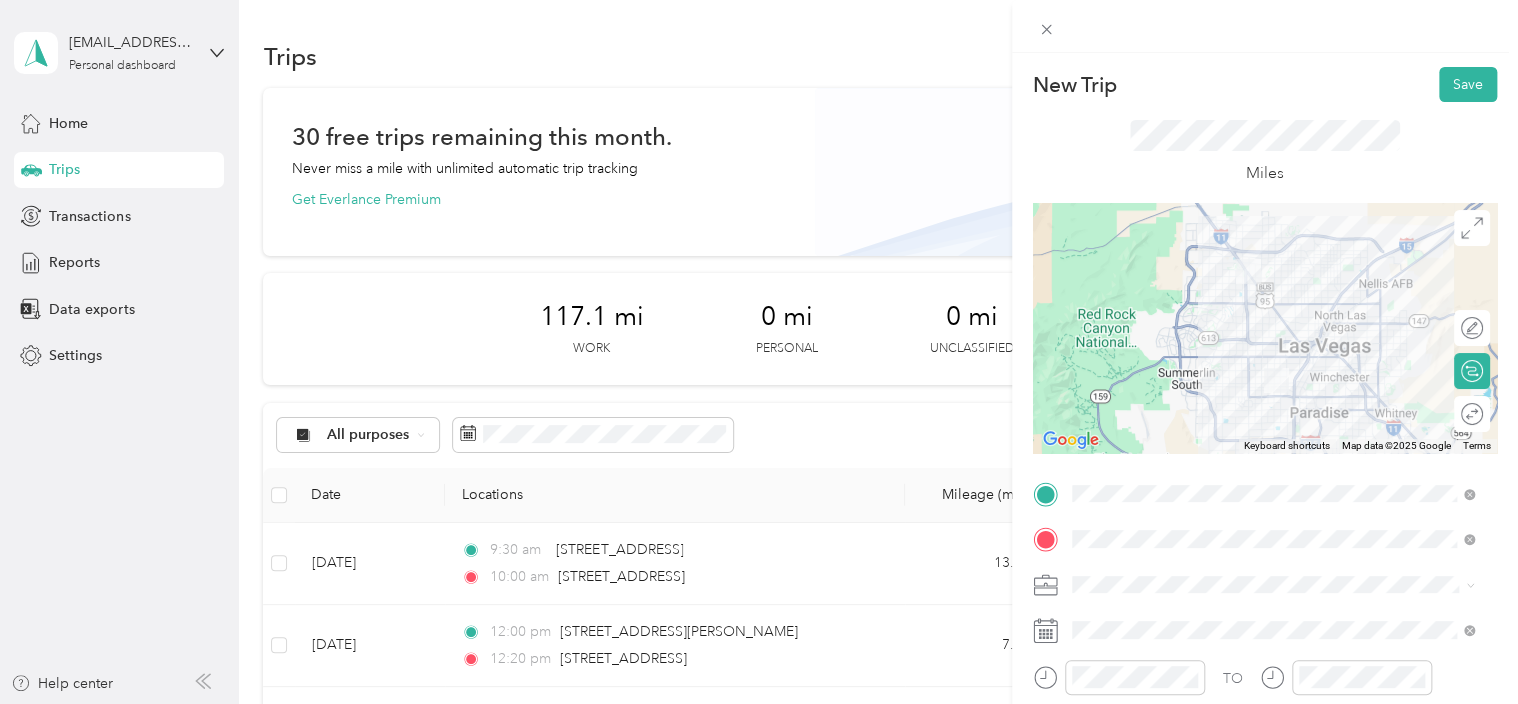 click 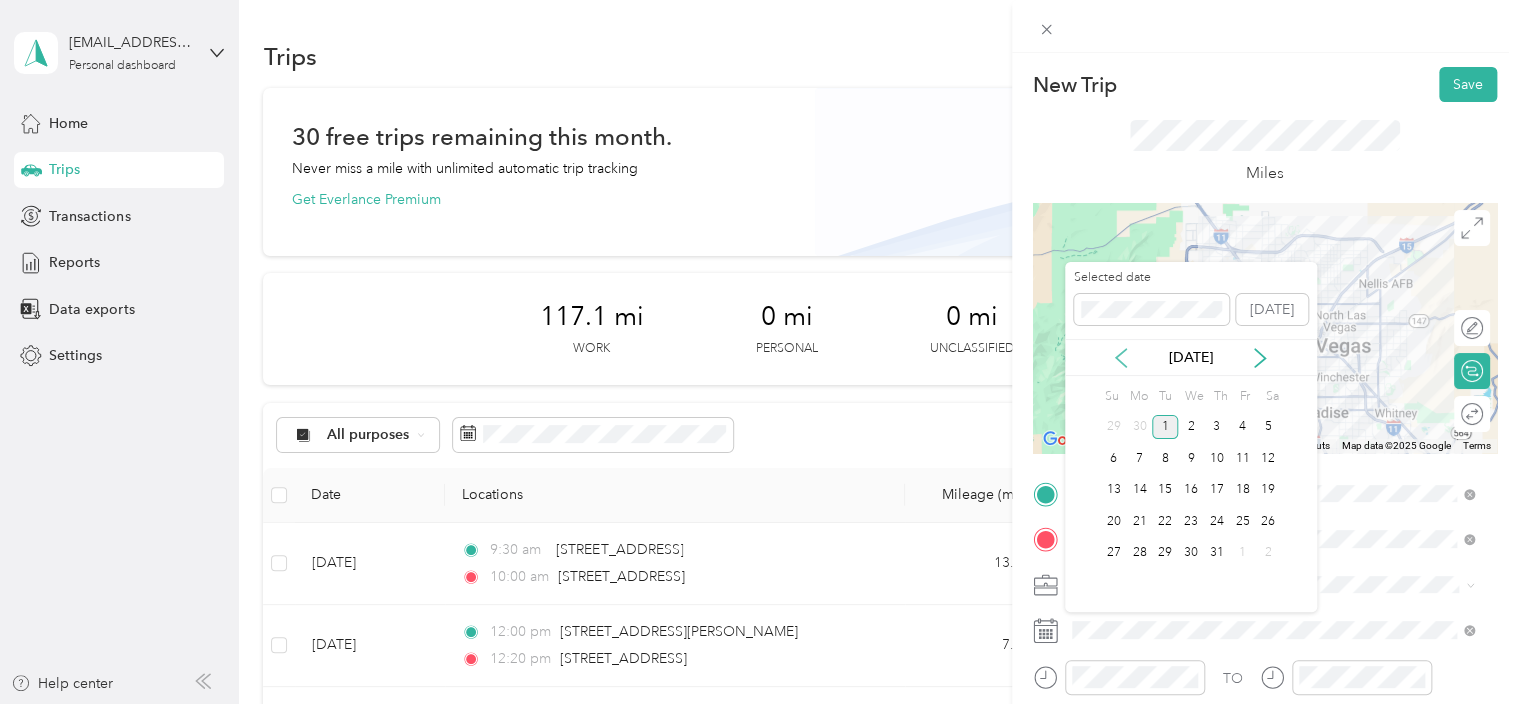 click 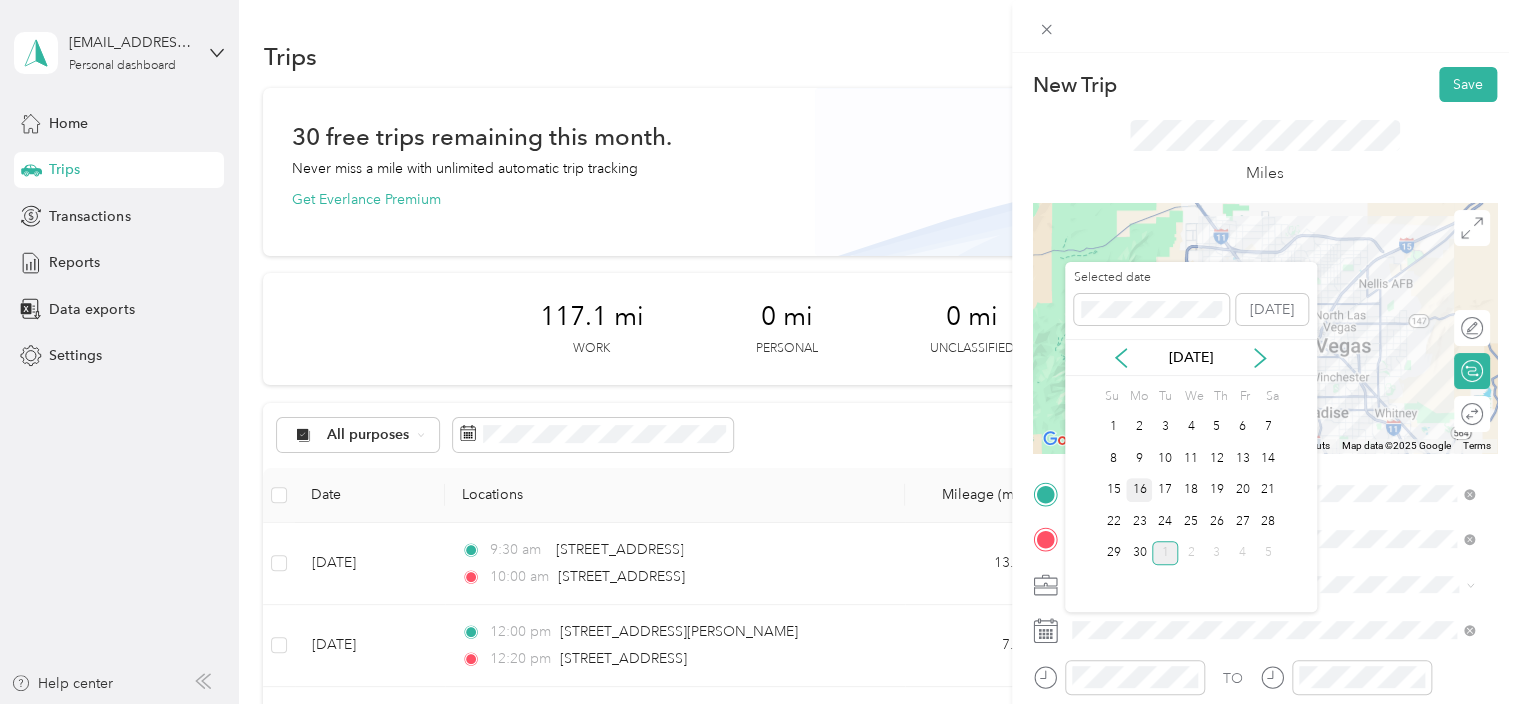 click on "16" at bounding box center (1139, 490) 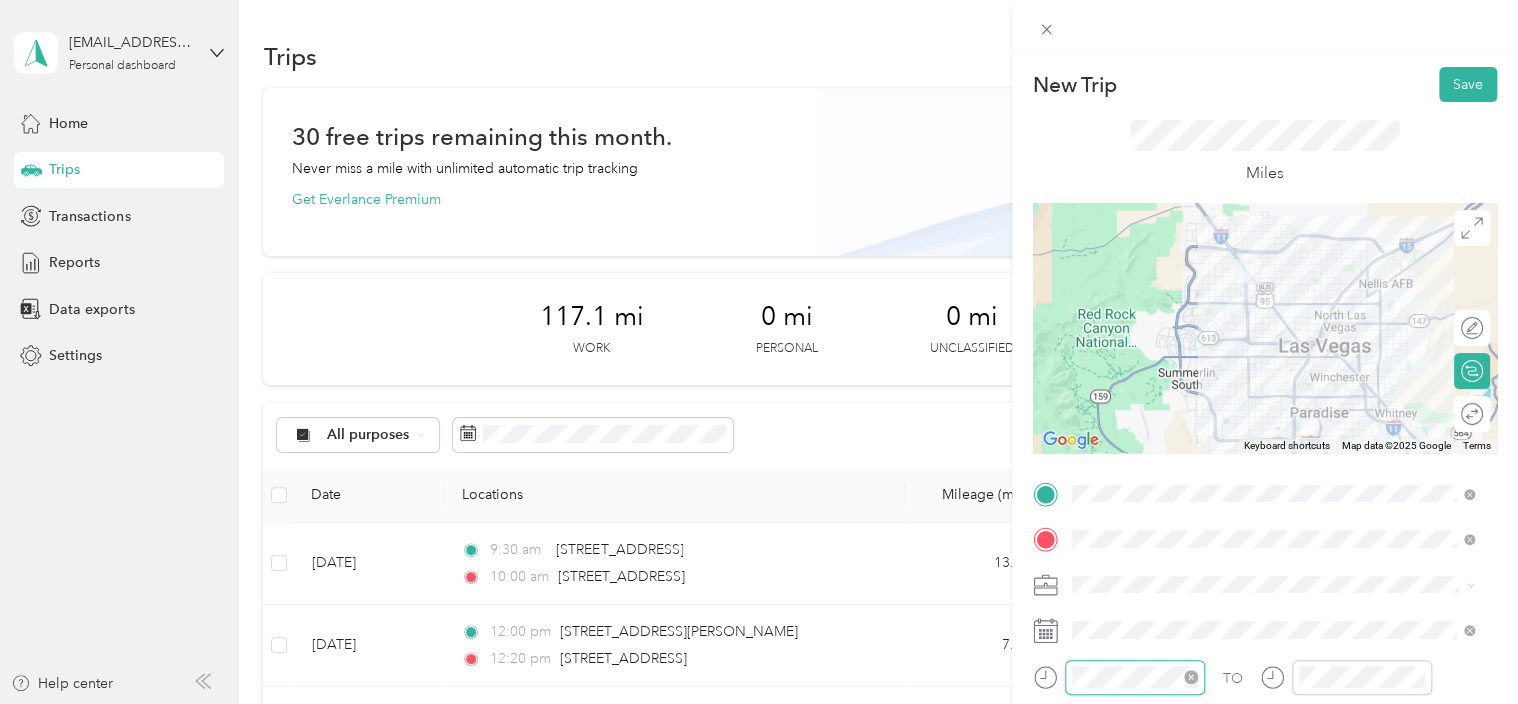 scroll, scrollTop: 120, scrollLeft: 0, axis: vertical 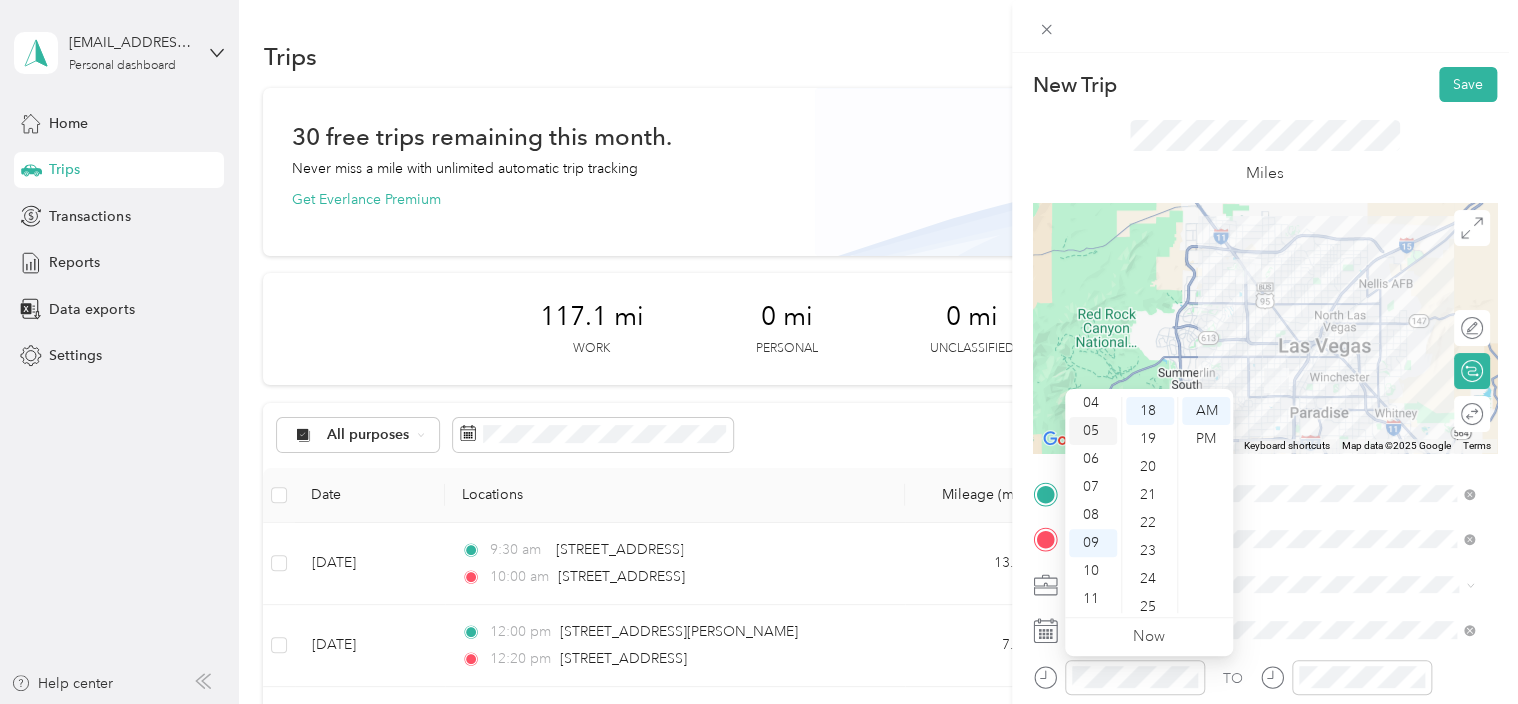 click on "05" at bounding box center [1093, 431] 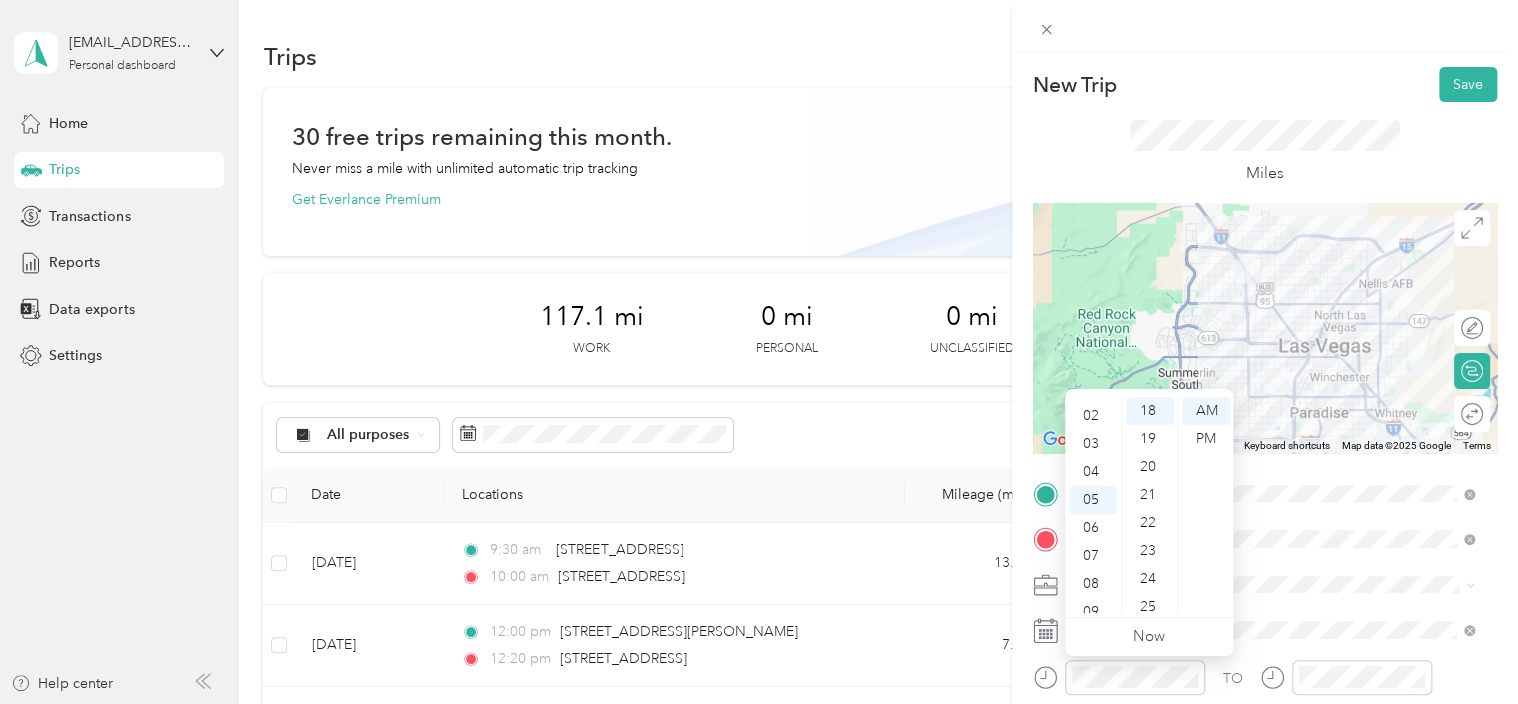 scroll, scrollTop: 0, scrollLeft: 0, axis: both 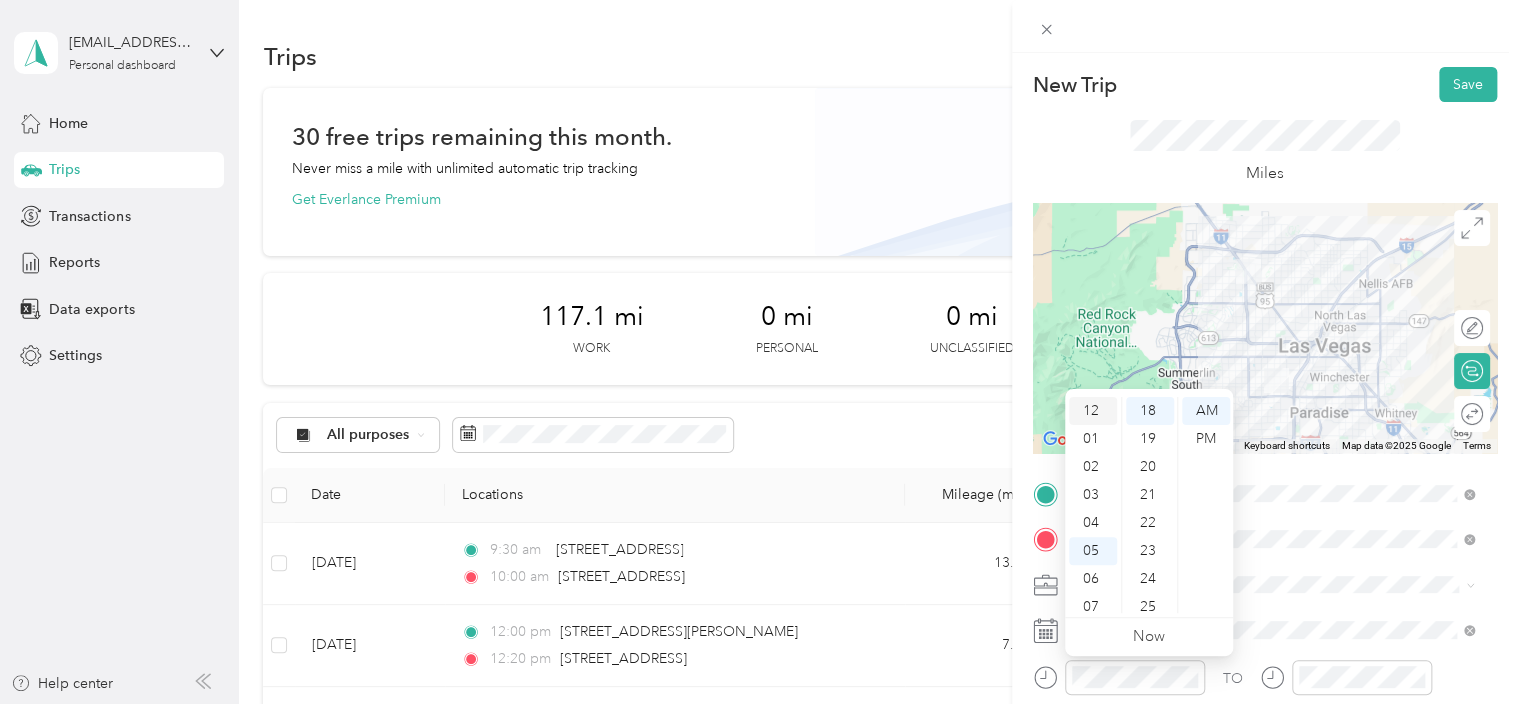 click on "12" at bounding box center [1093, 411] 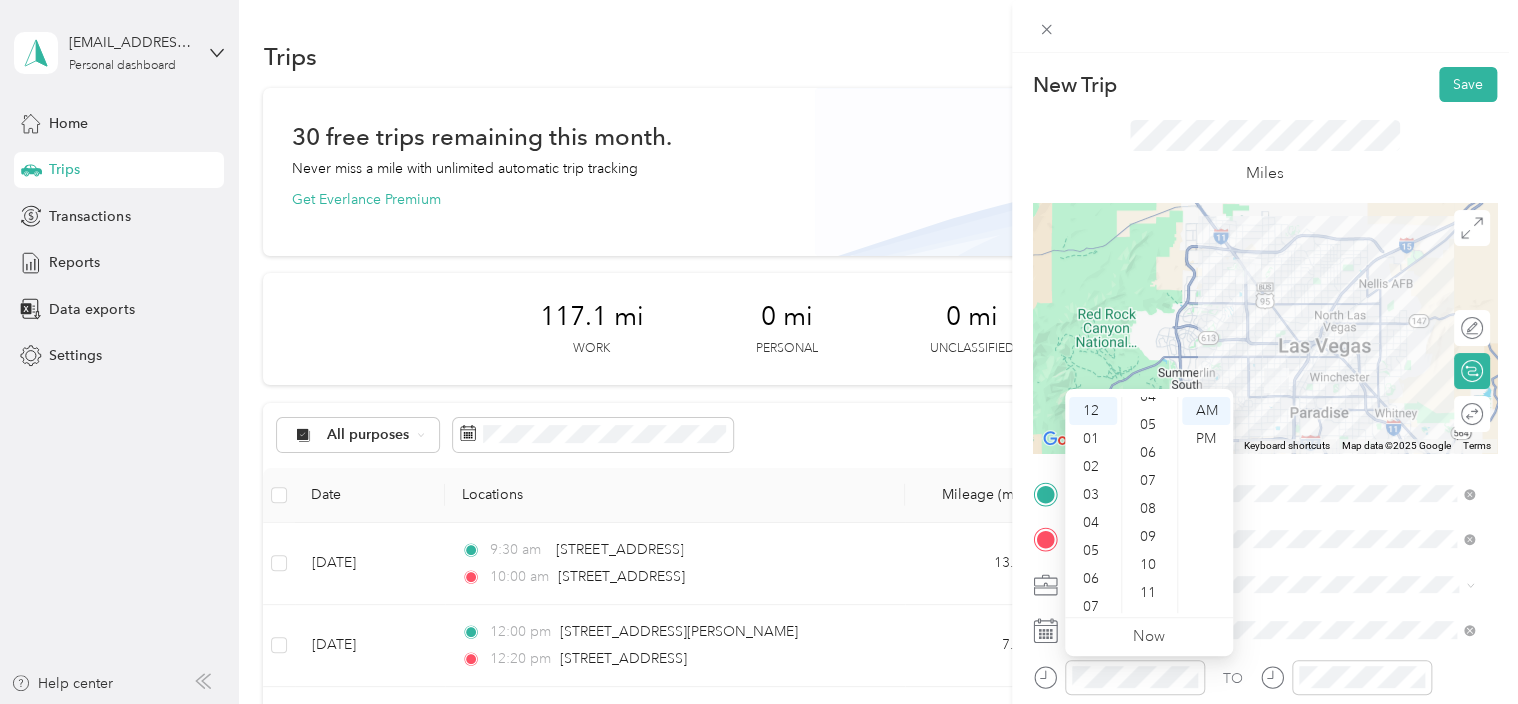 scroll, scrollTop: 0, scrollLeft: 0, axis: both 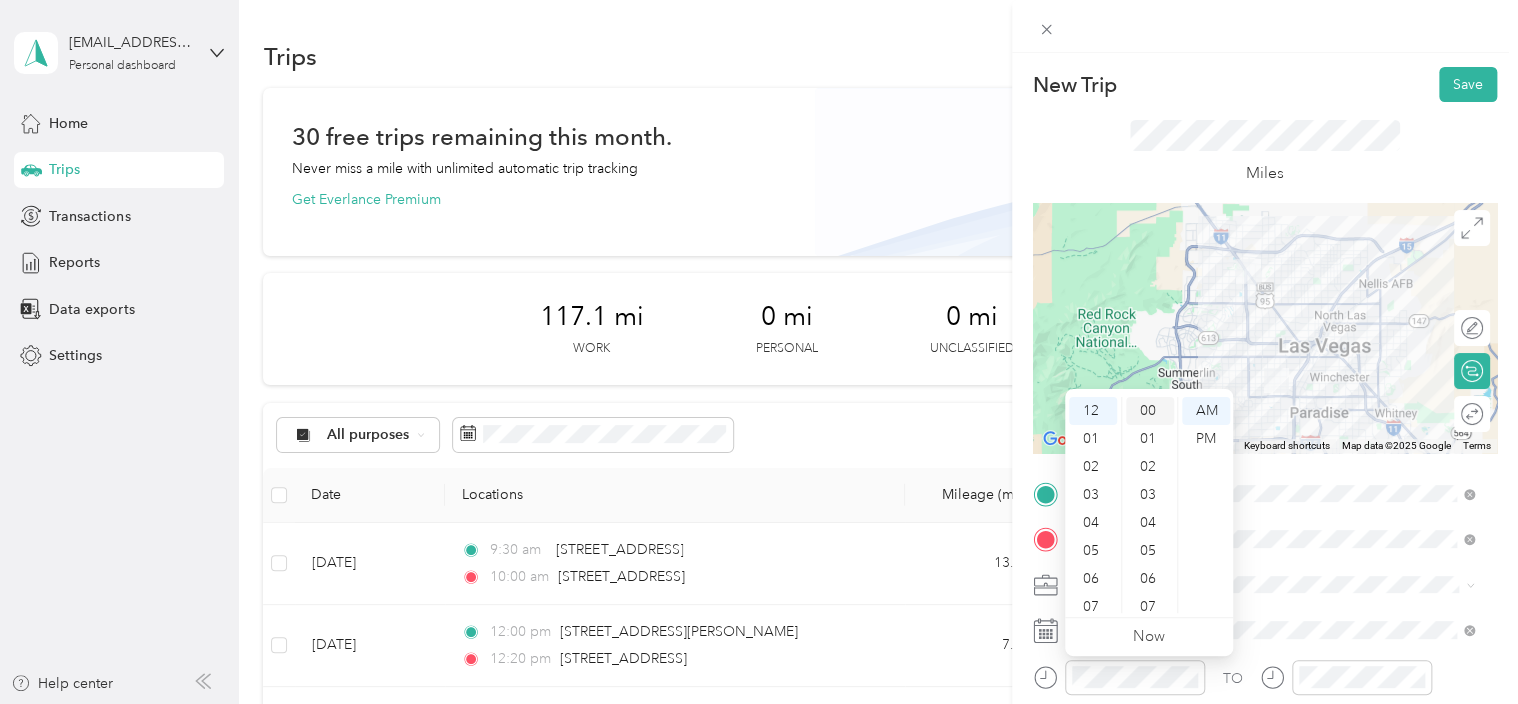 click on "00" at bounding box center (1150, 411) 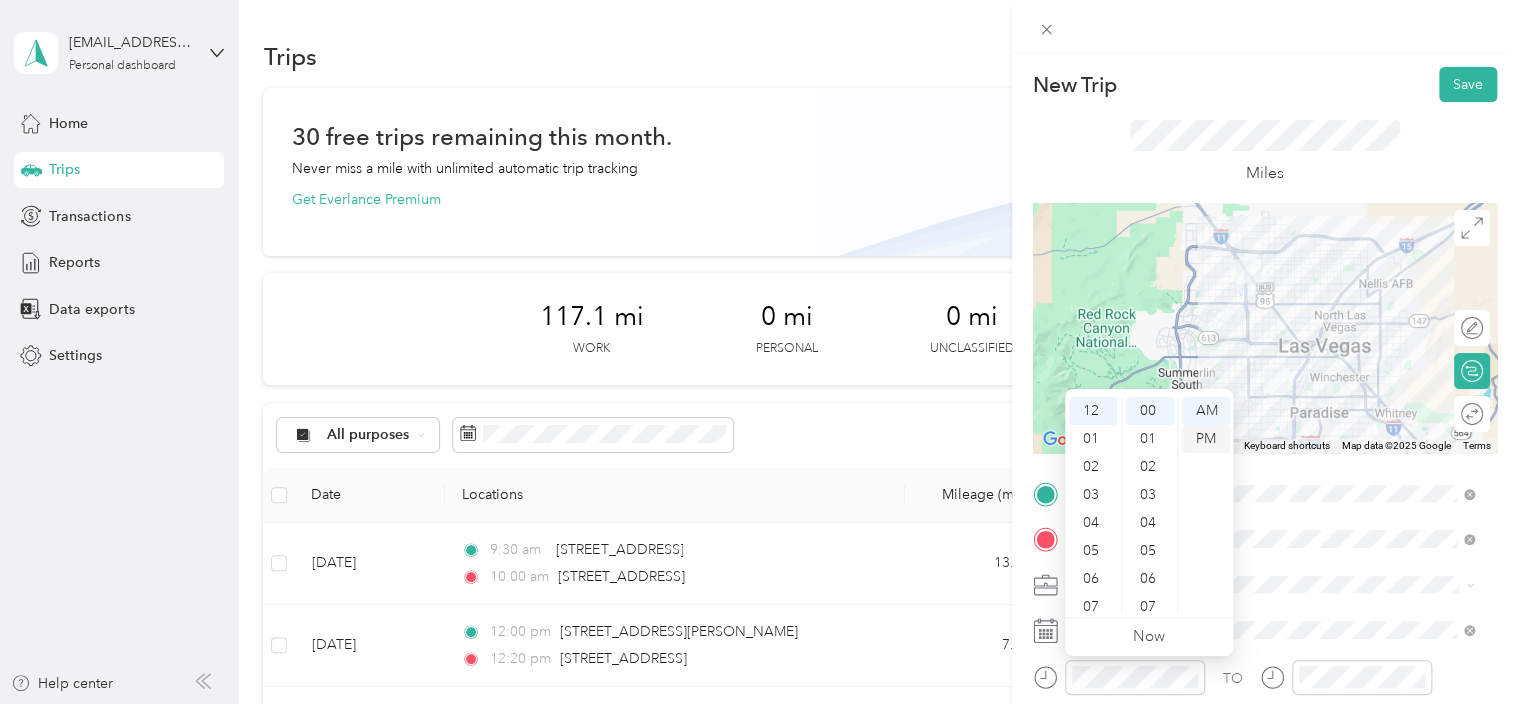 click on "PM" at bounding box center (1206, 439) 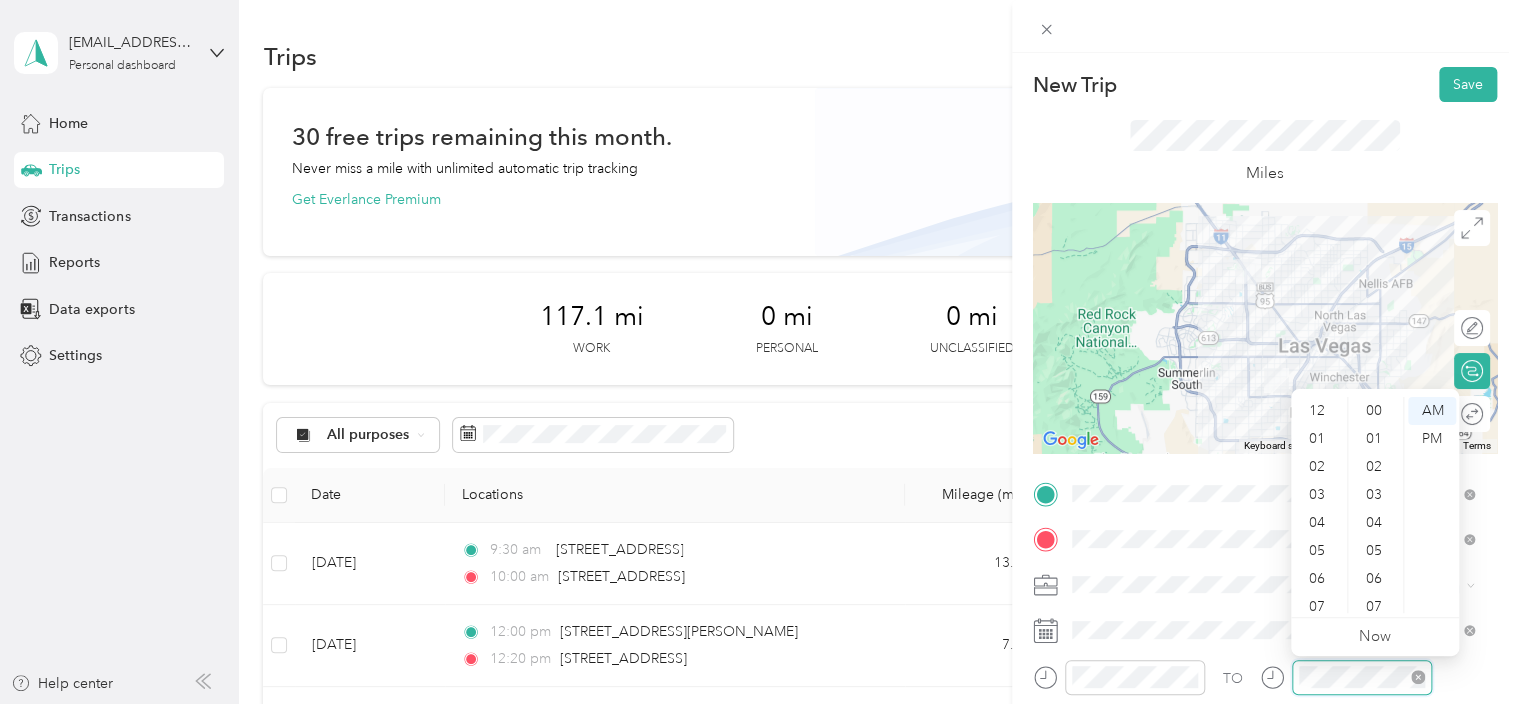 scroll, scrollTop: 504, scrollLeft: 0, axis: vertical 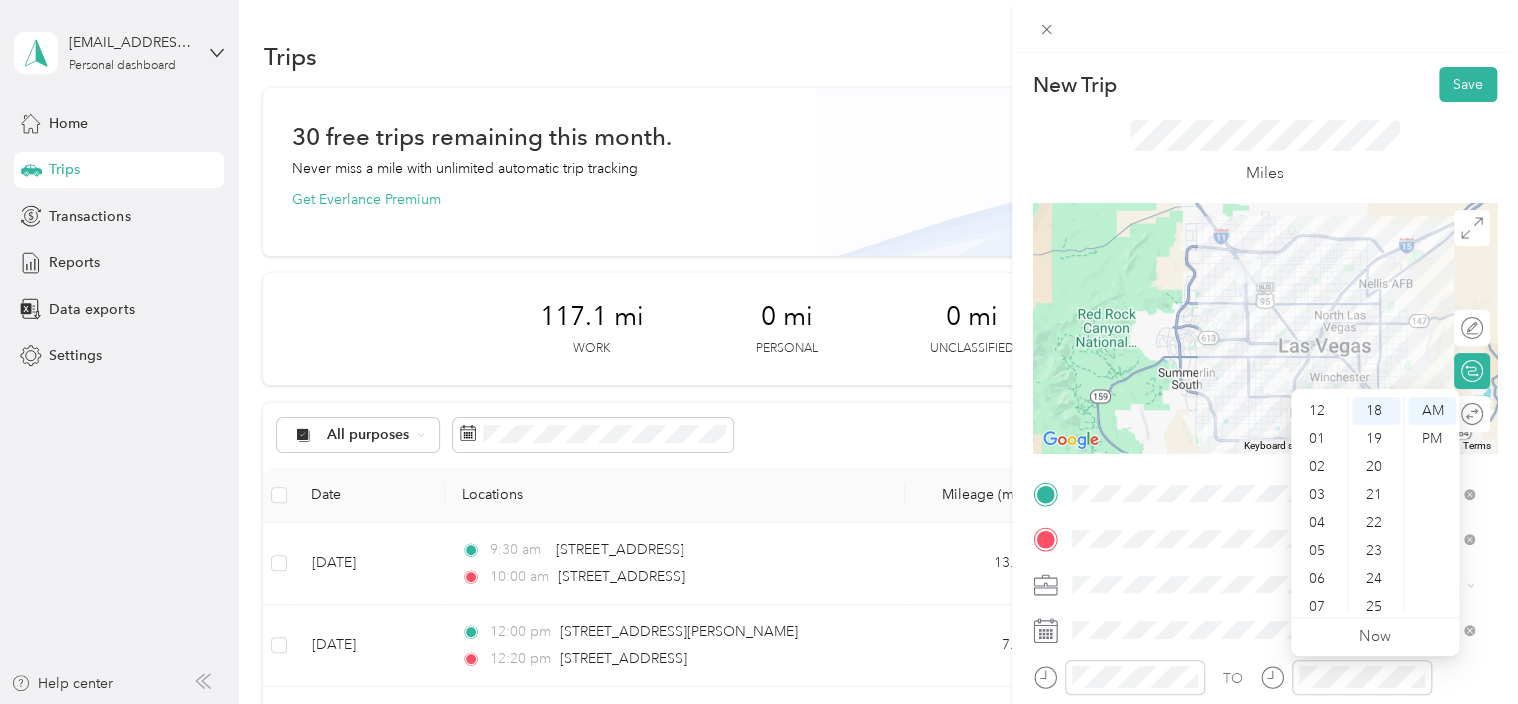click on "To navigate, press the arrow keys." at bounding box center (1265, 328) 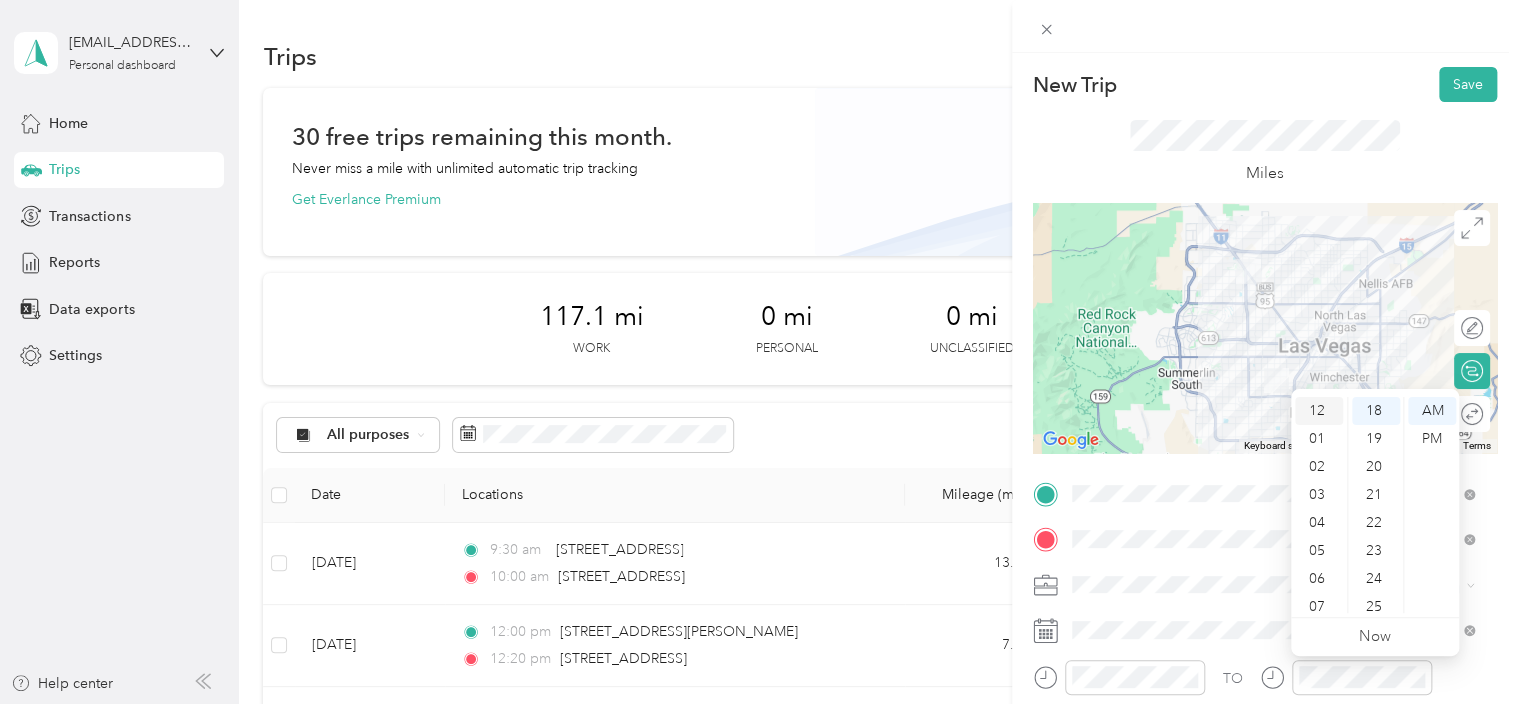 click on "12" at bounding box center [1319, 411] 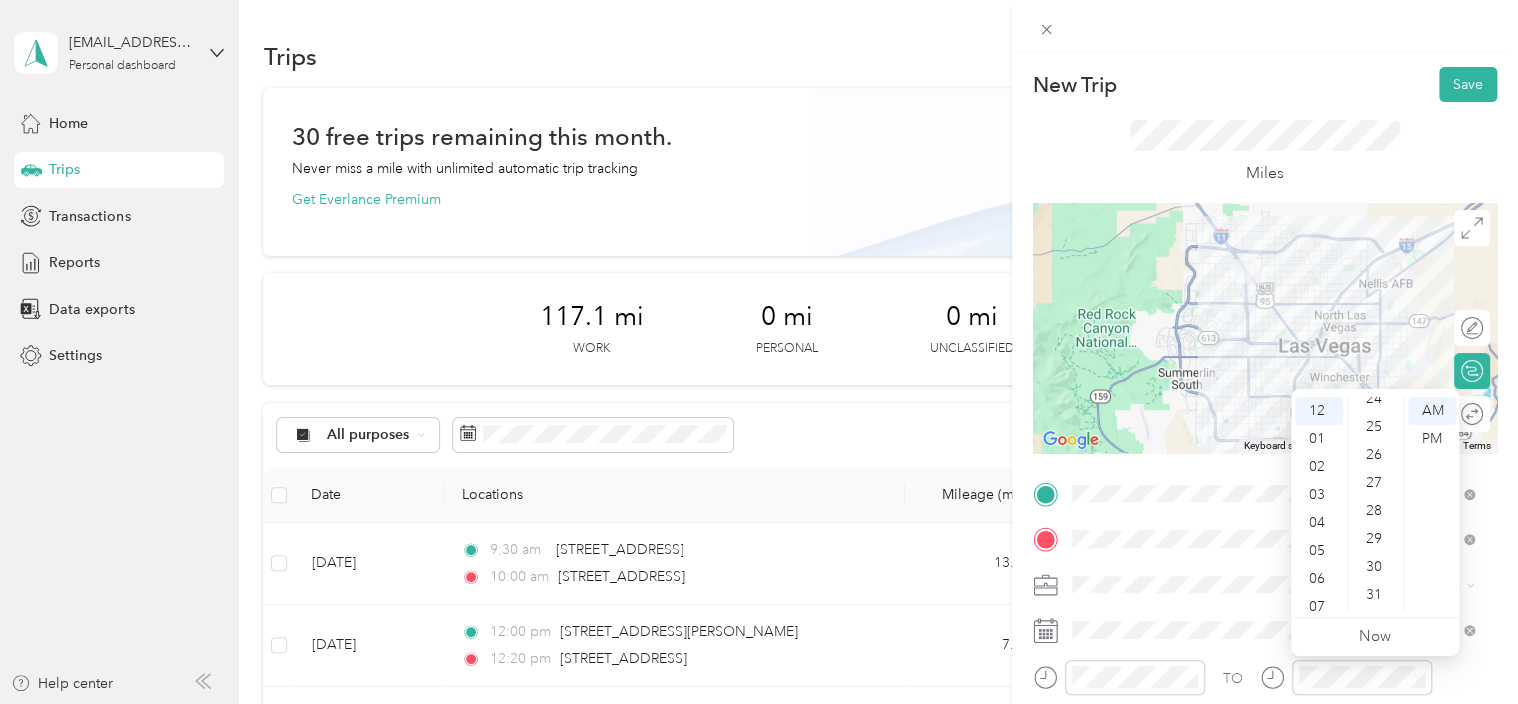 scroll, scrollTop: 721, scrollLeft: 0, axis: vertical 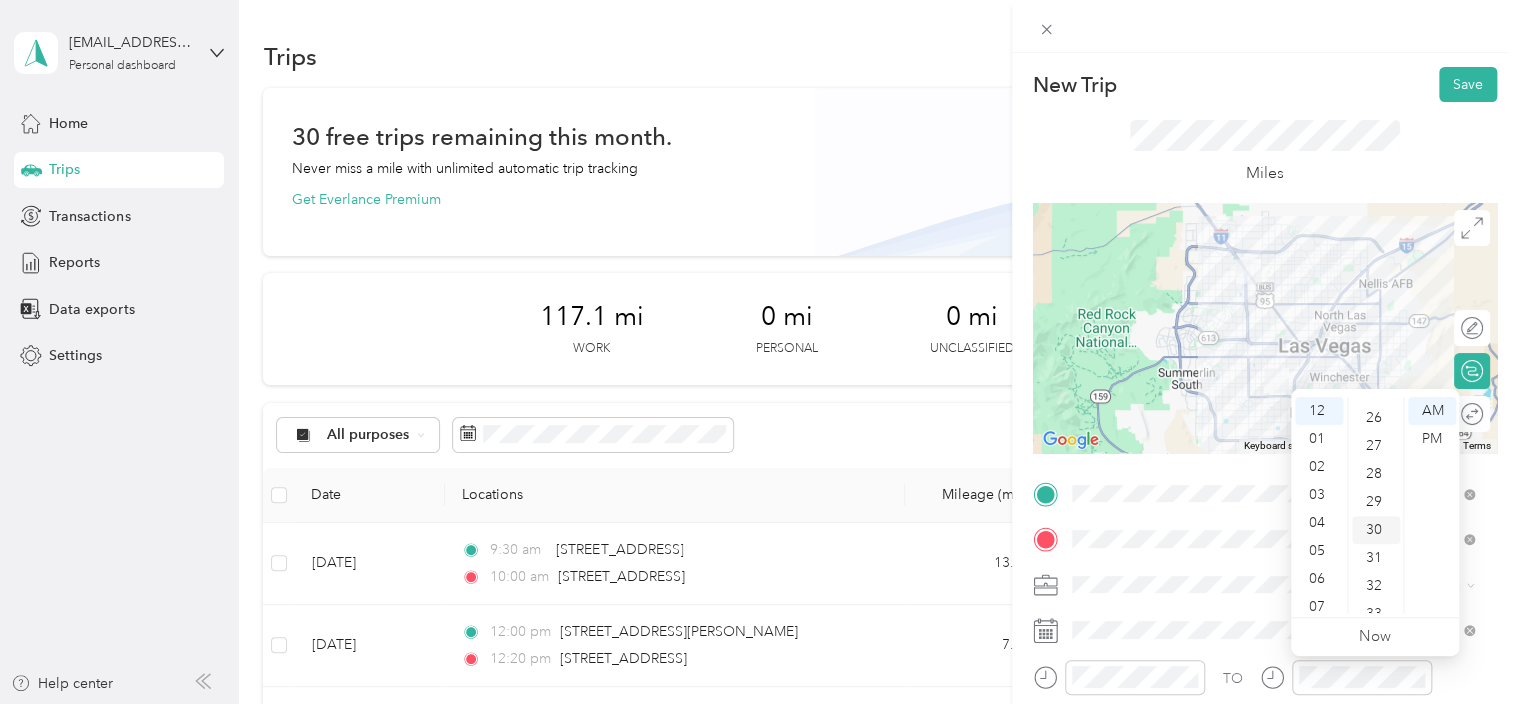 click on "30" at bounding box center (1376, 530) 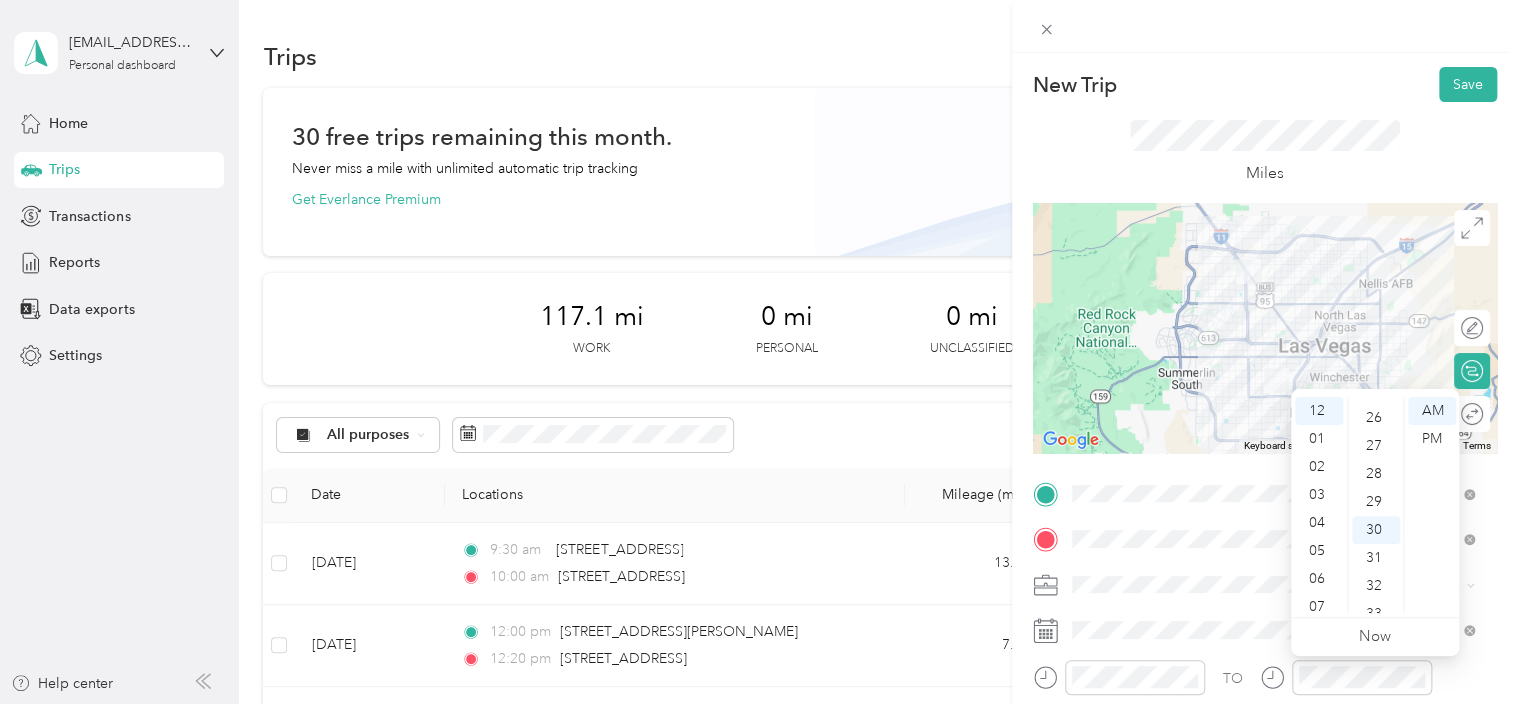 scroll, scrollTop: 840, scrollLeft: 0, axis: vertical 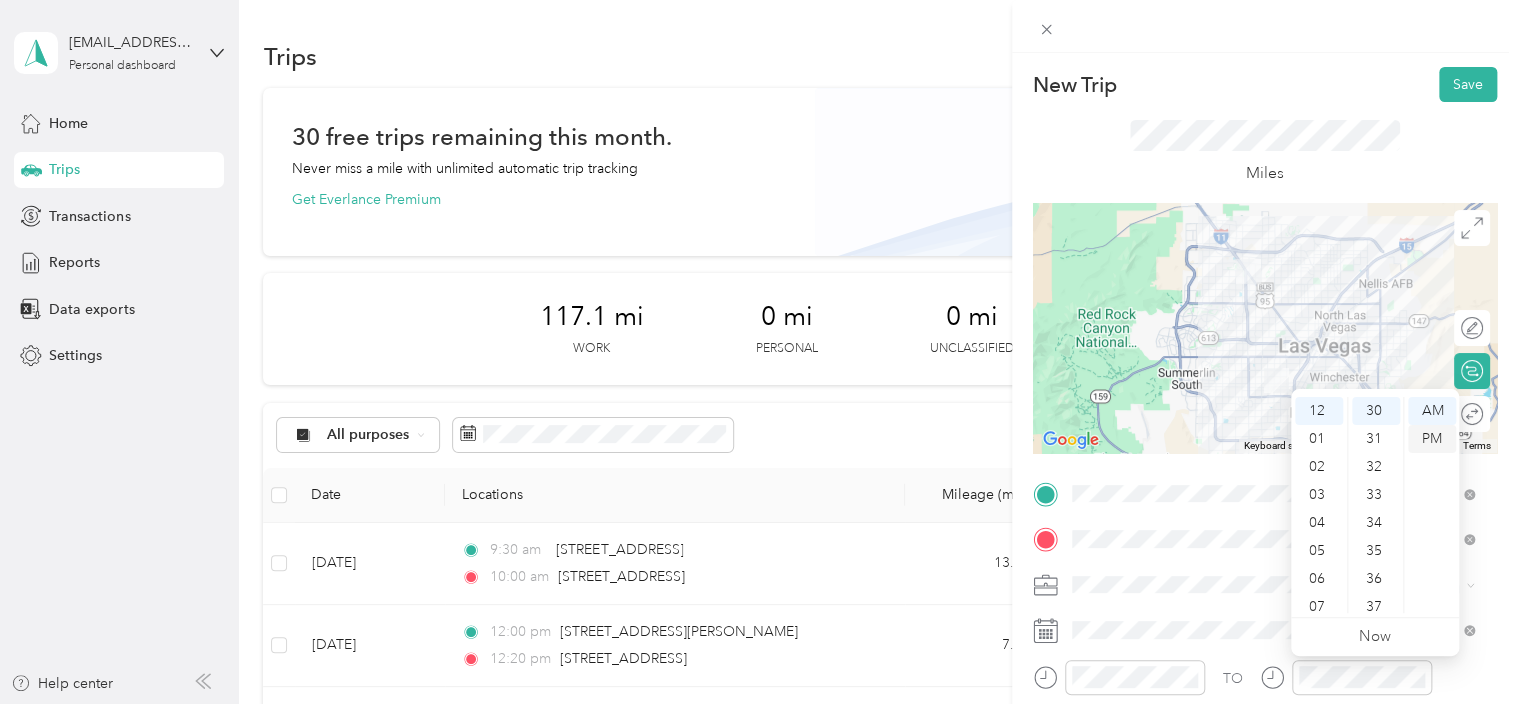 click on "PM" at bounding box center [1432, 439] 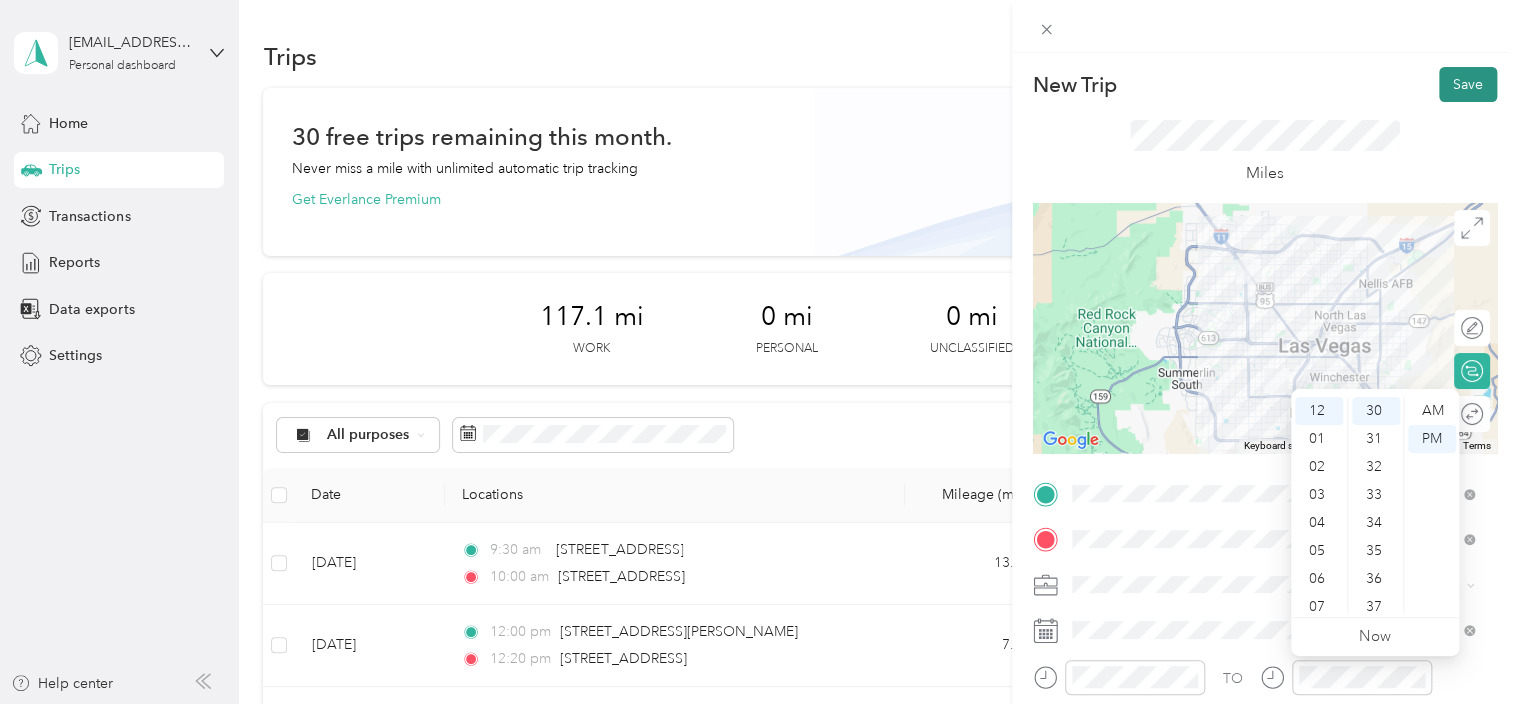 click on "Save" at bounding box center (1468, 84) 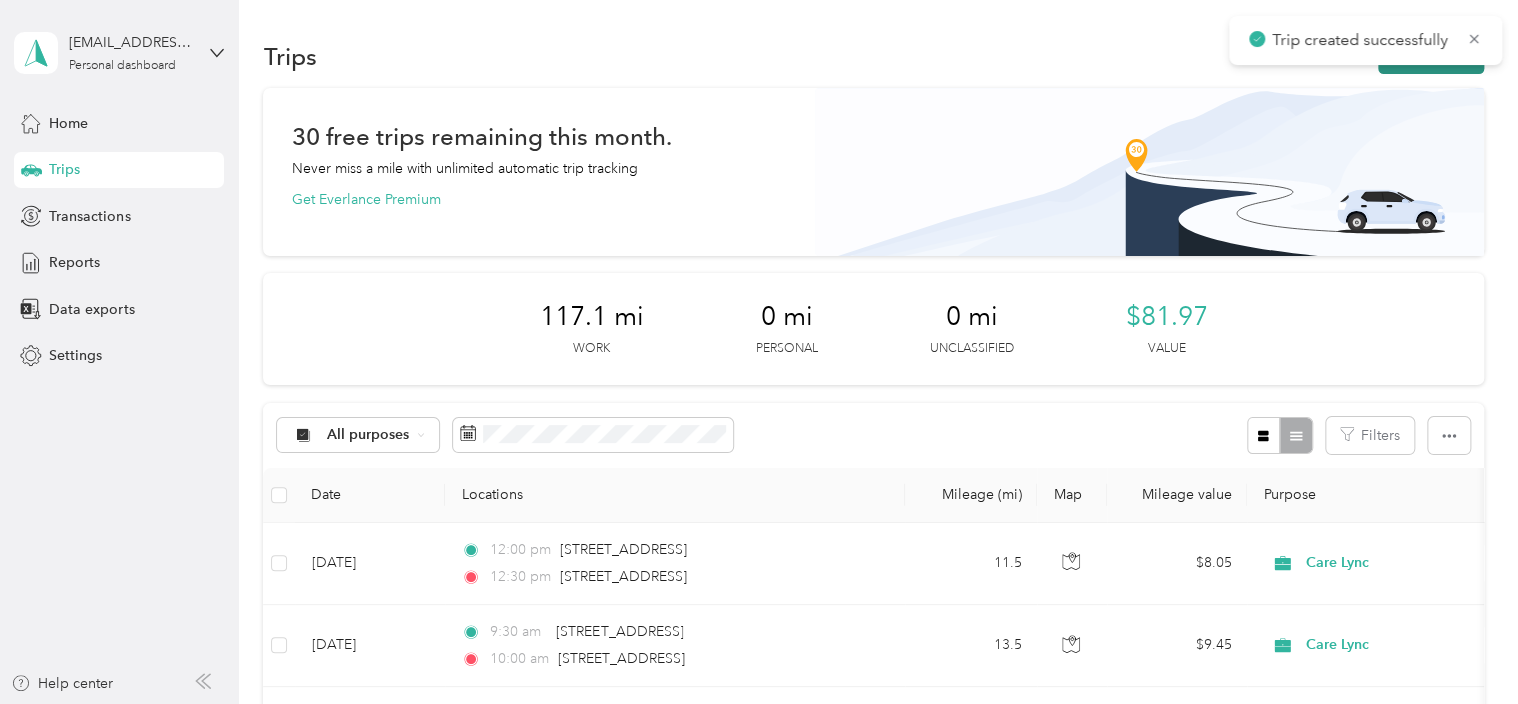 click on "New trip" at bounding box center [1431, 56] 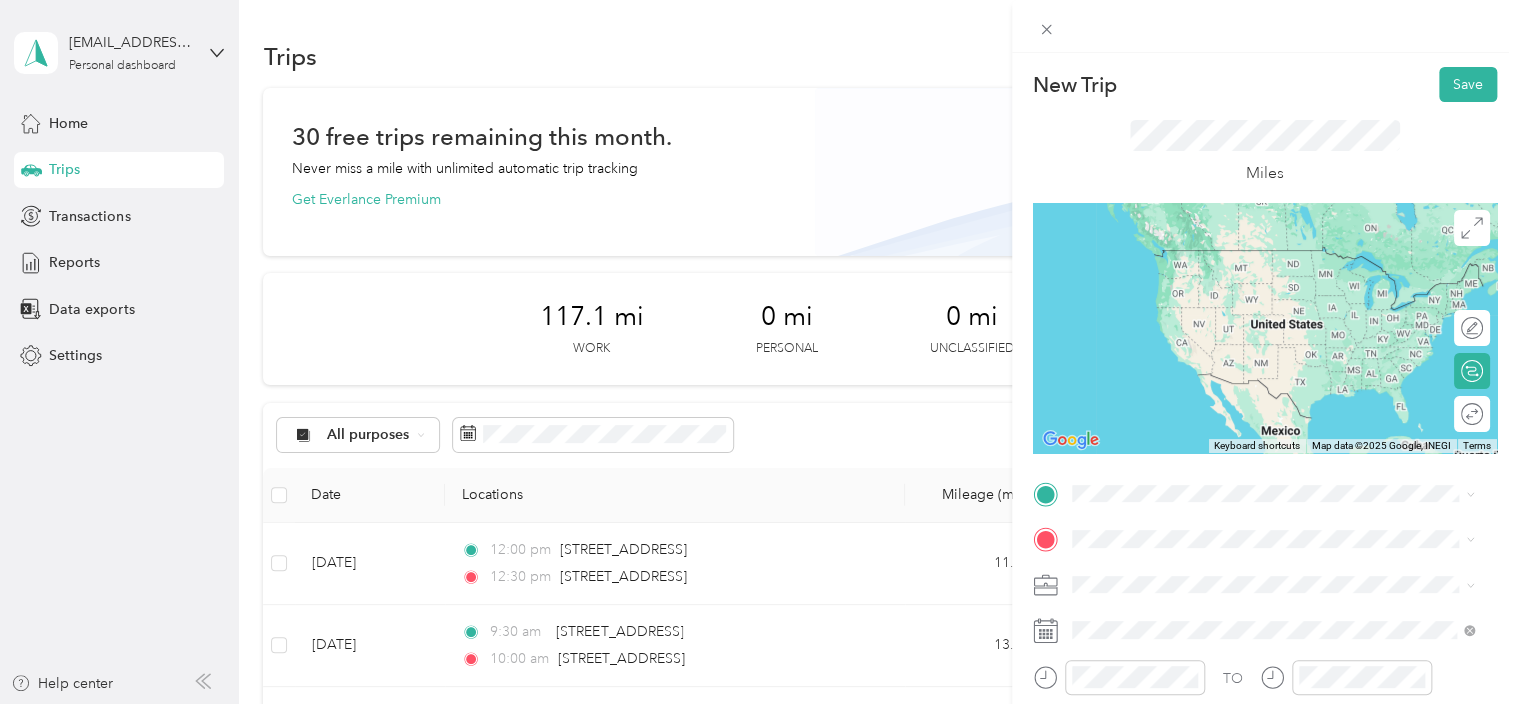 click on "[STREET_ADDRESS][US_STATE]" at bounding box center [1273, 247] 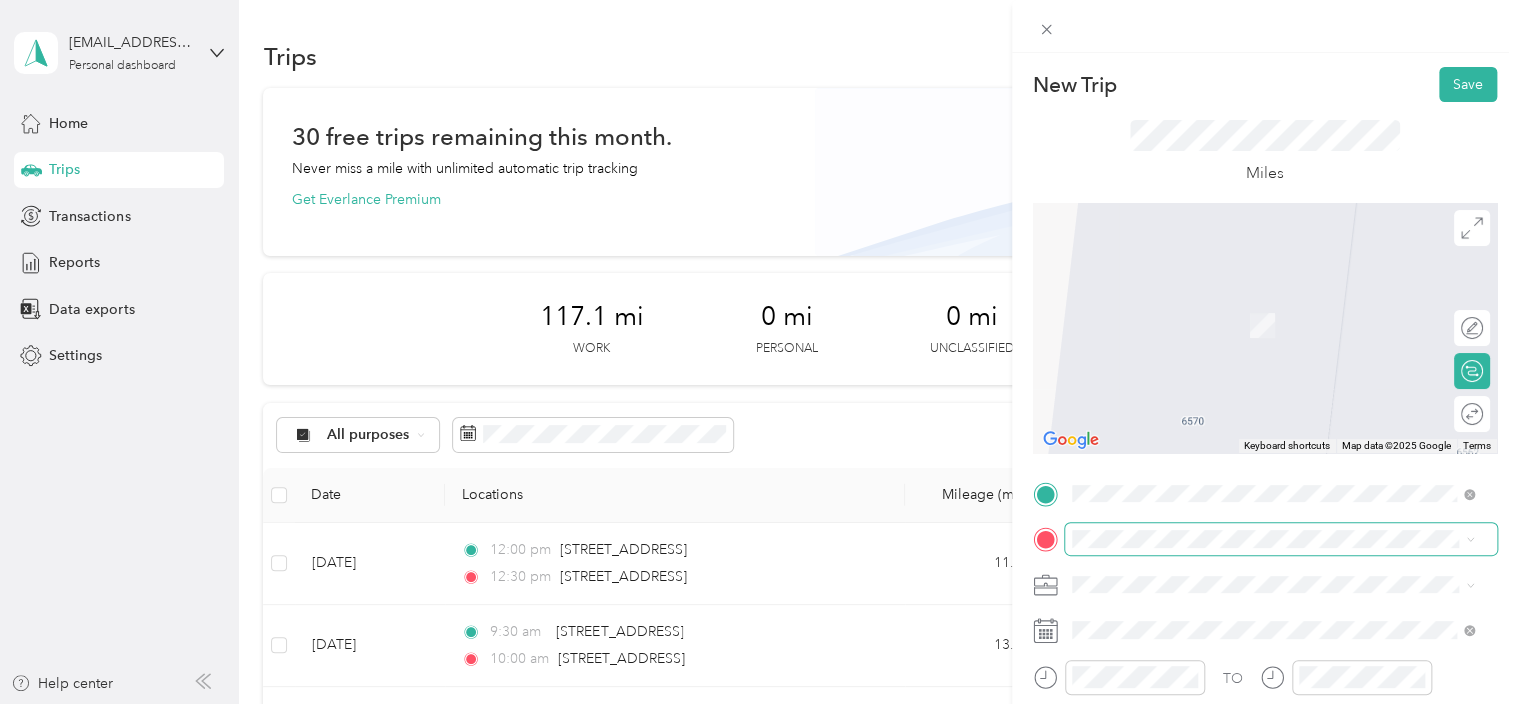 click at bounding box center [1281, 539] 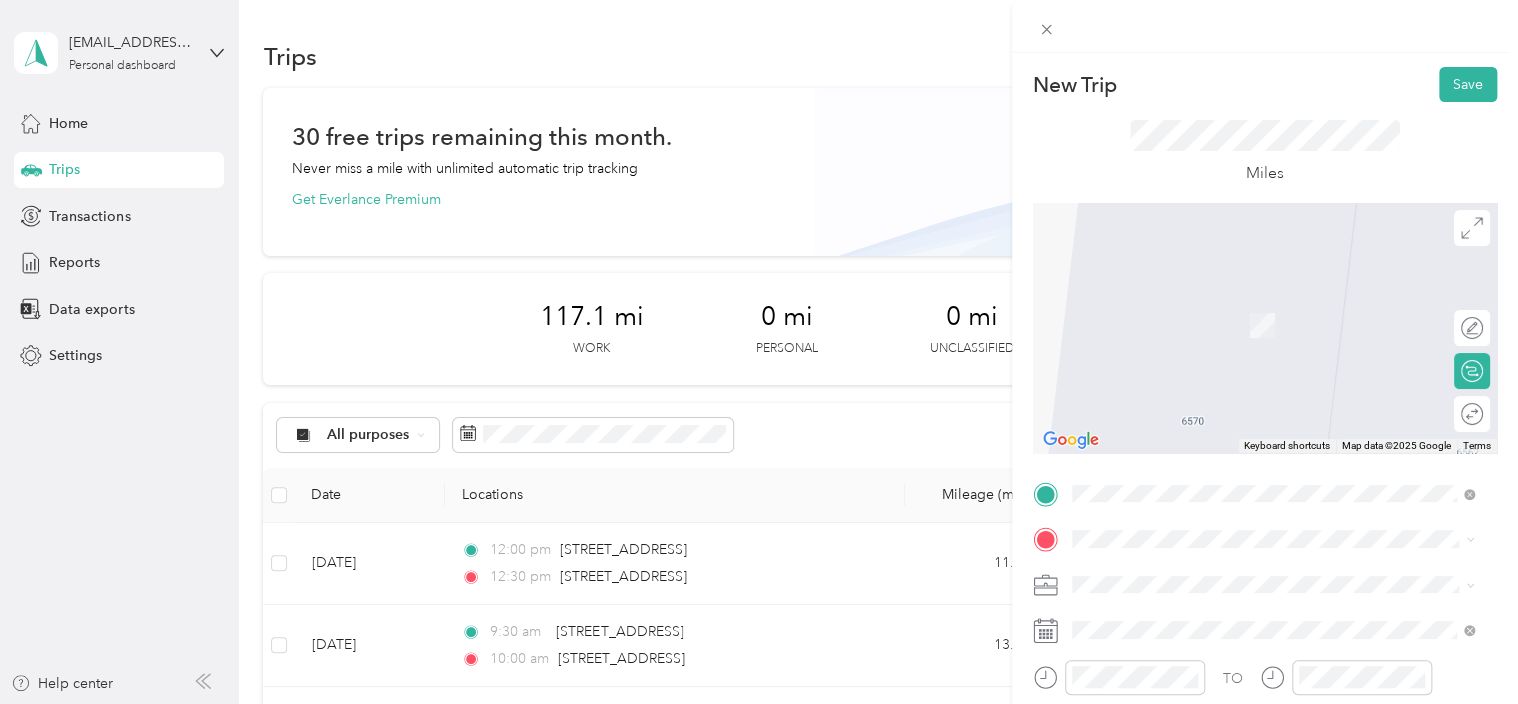 click on "[STREET_ADDRESS][US_STATE]" at bounding box center (1209, 294) 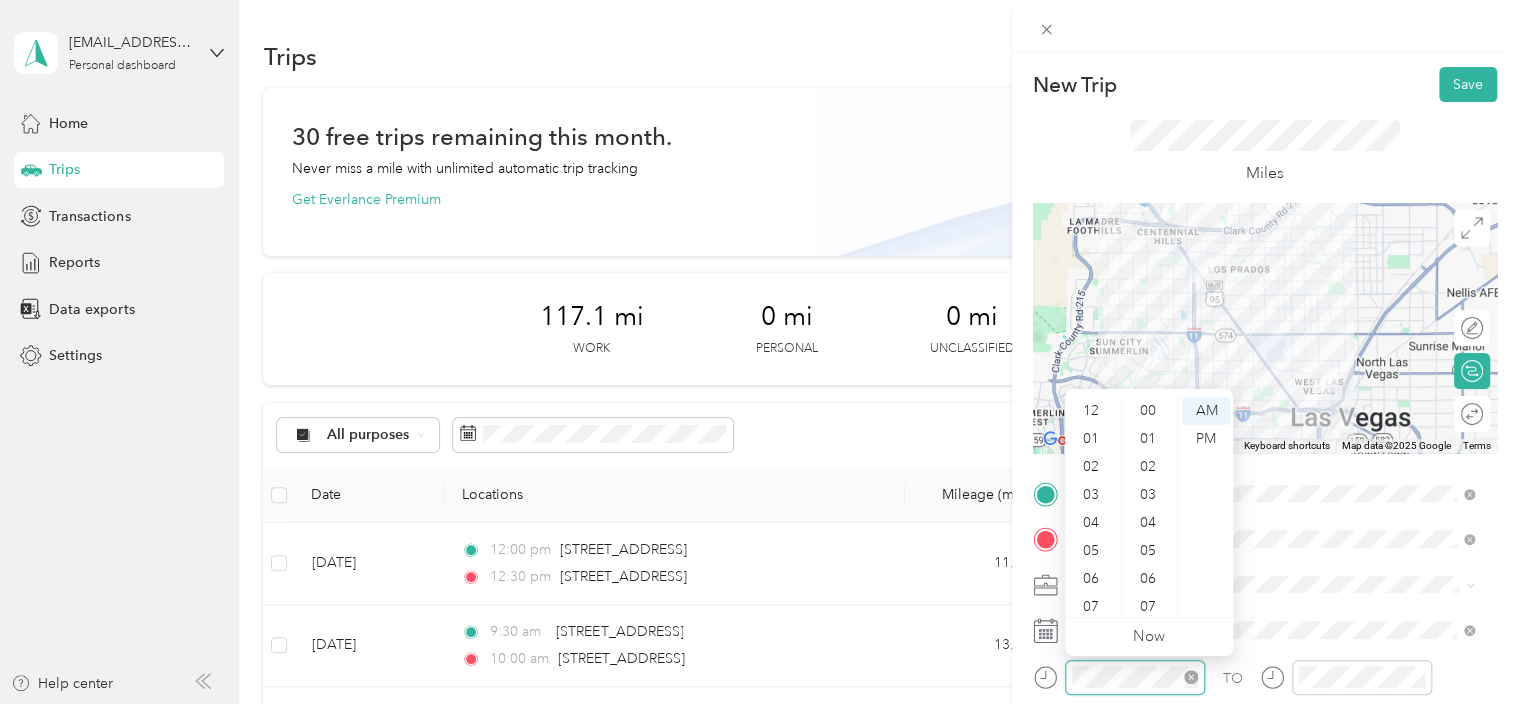 scroll, scrollTop: 504, scrollLeft: 0, axis: vertical 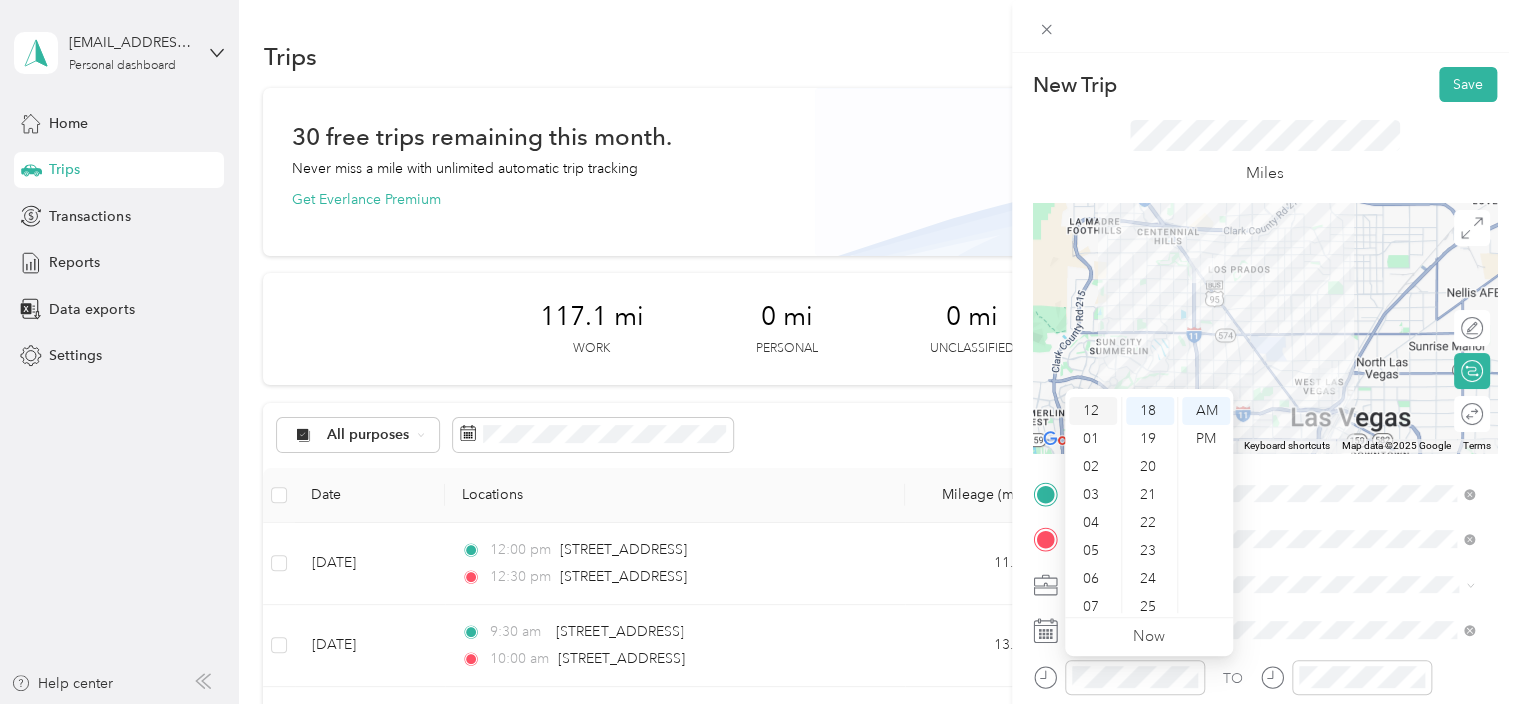 click on "12" at bounding box center (1093, 411) 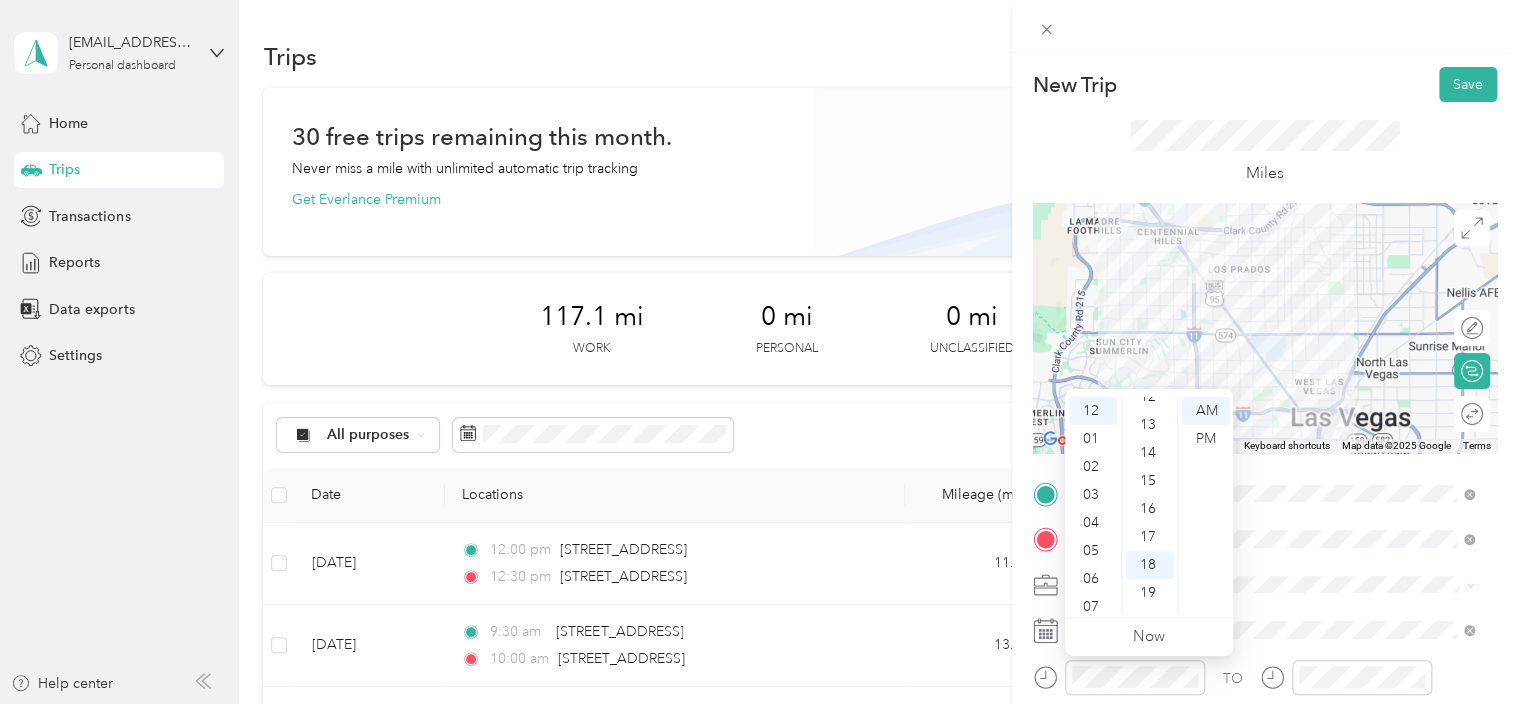 scroll, scrollTop: 315, scrollLeft: 0, axis: vertical 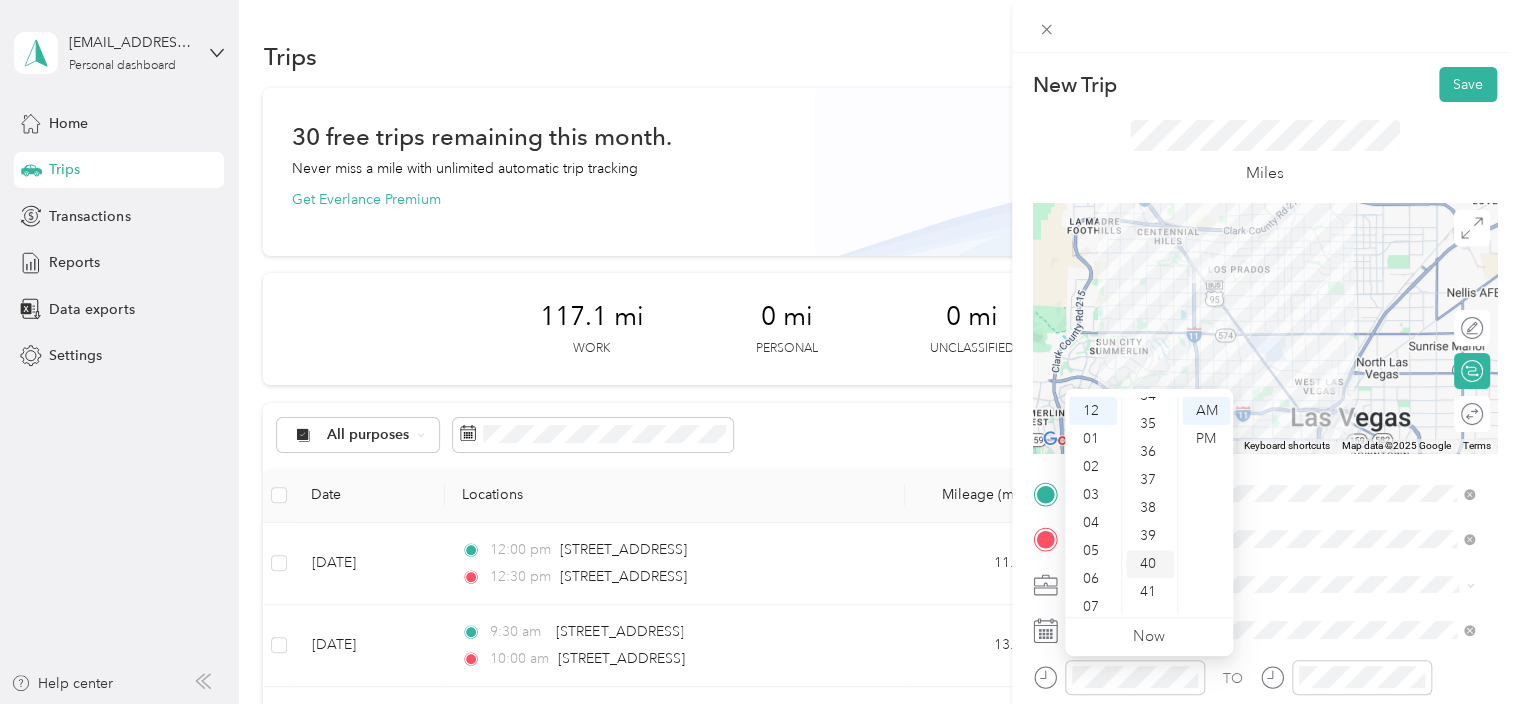 click on "40" at bounding box center [1150, 564] 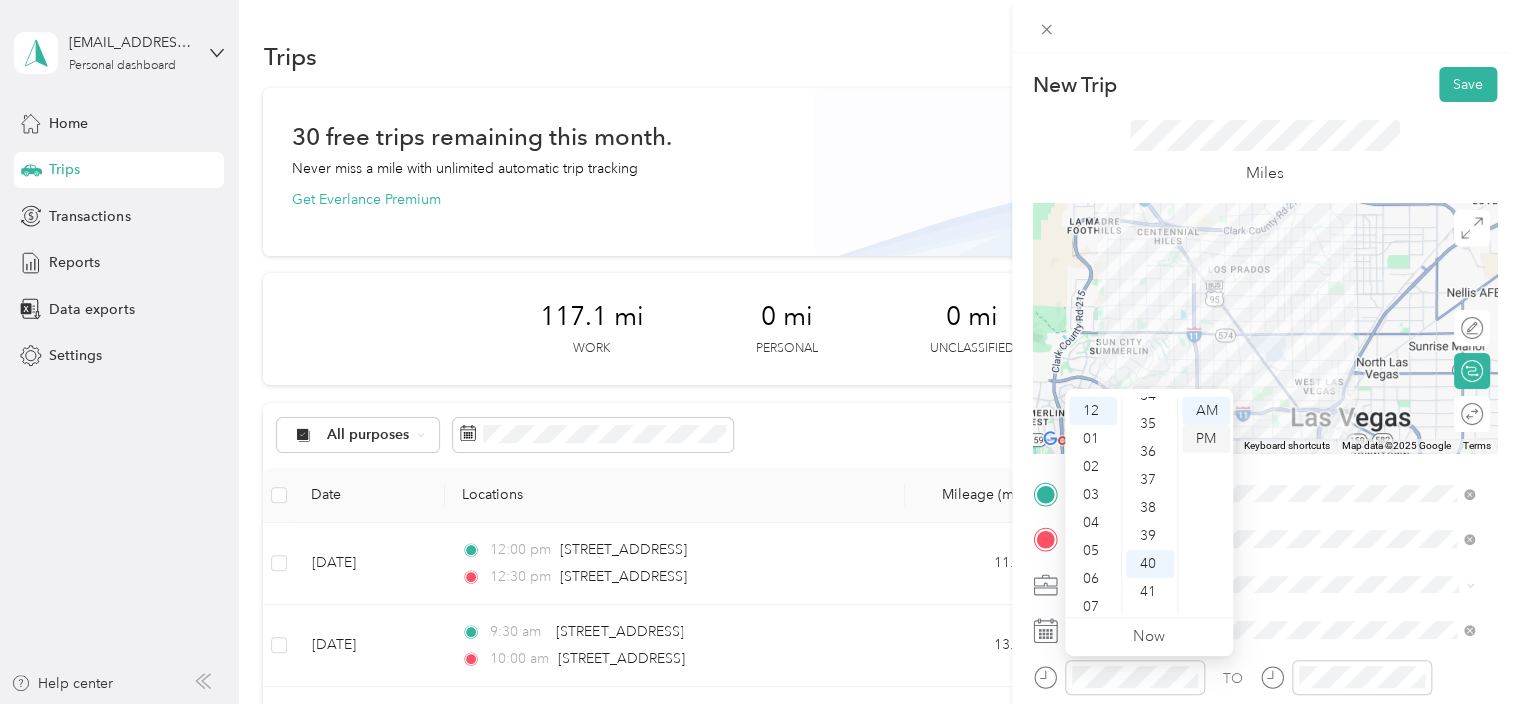 scroll, scrollTop: 1120, scrollLeft: 0, axis: vertical 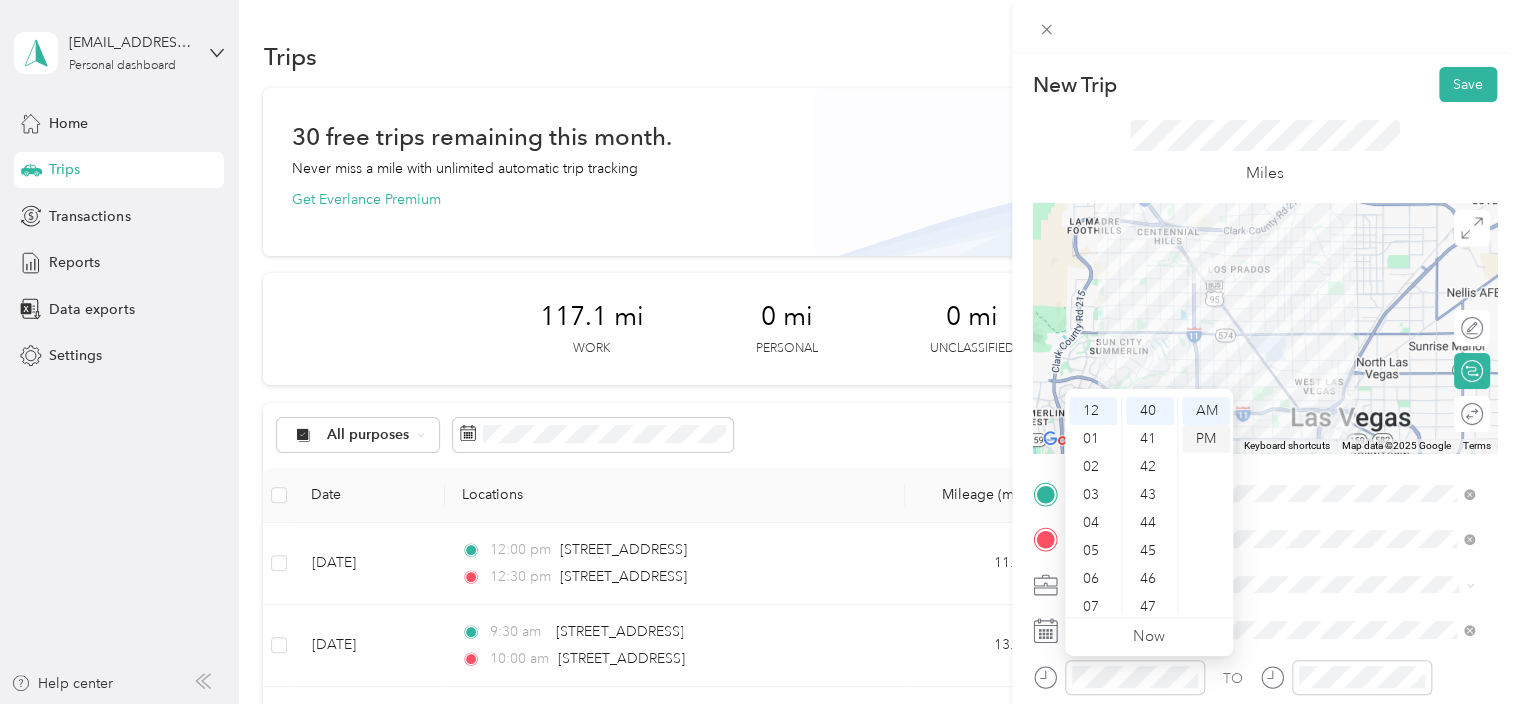 click on "PM" at bounding box center (1206, 439) 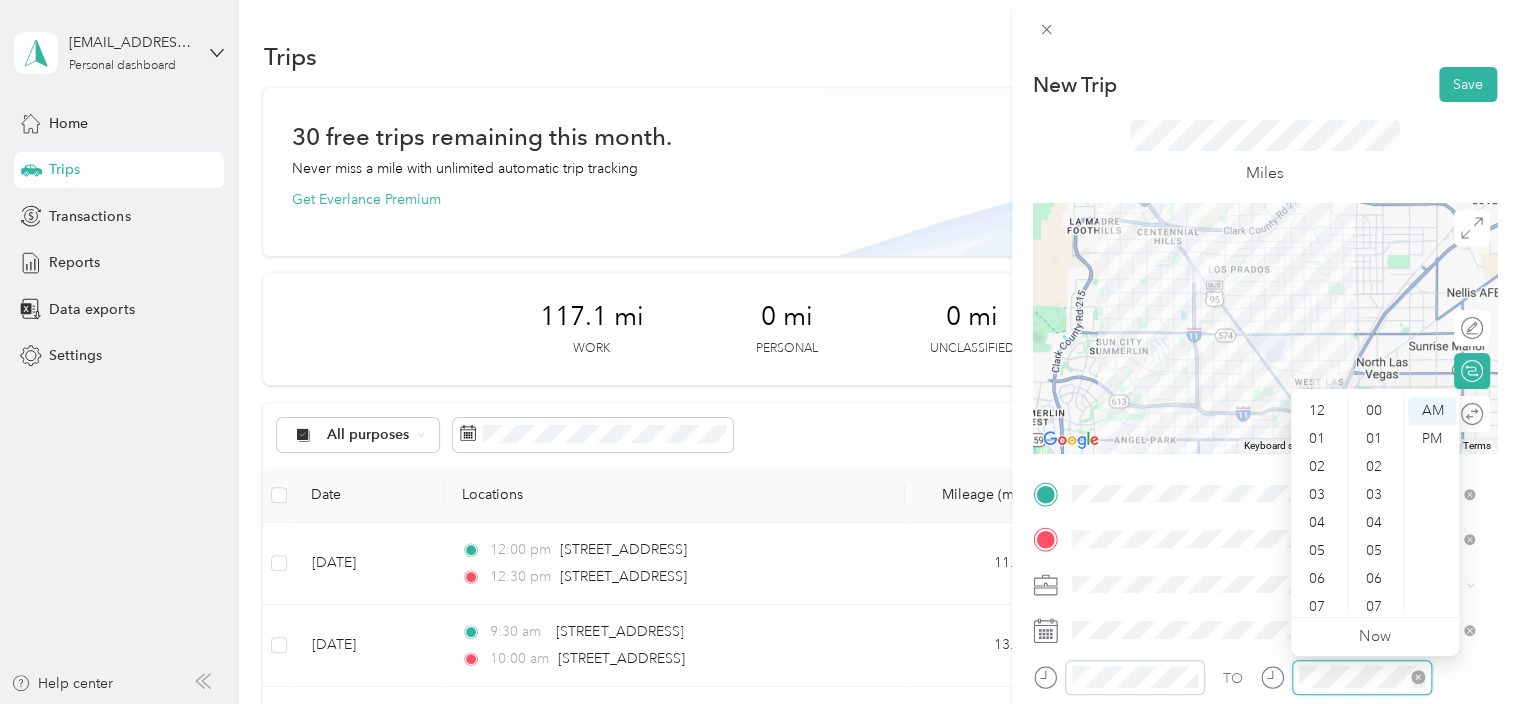 scroll, scrollTop: 504, scrollLeft: 0, axis: vertical 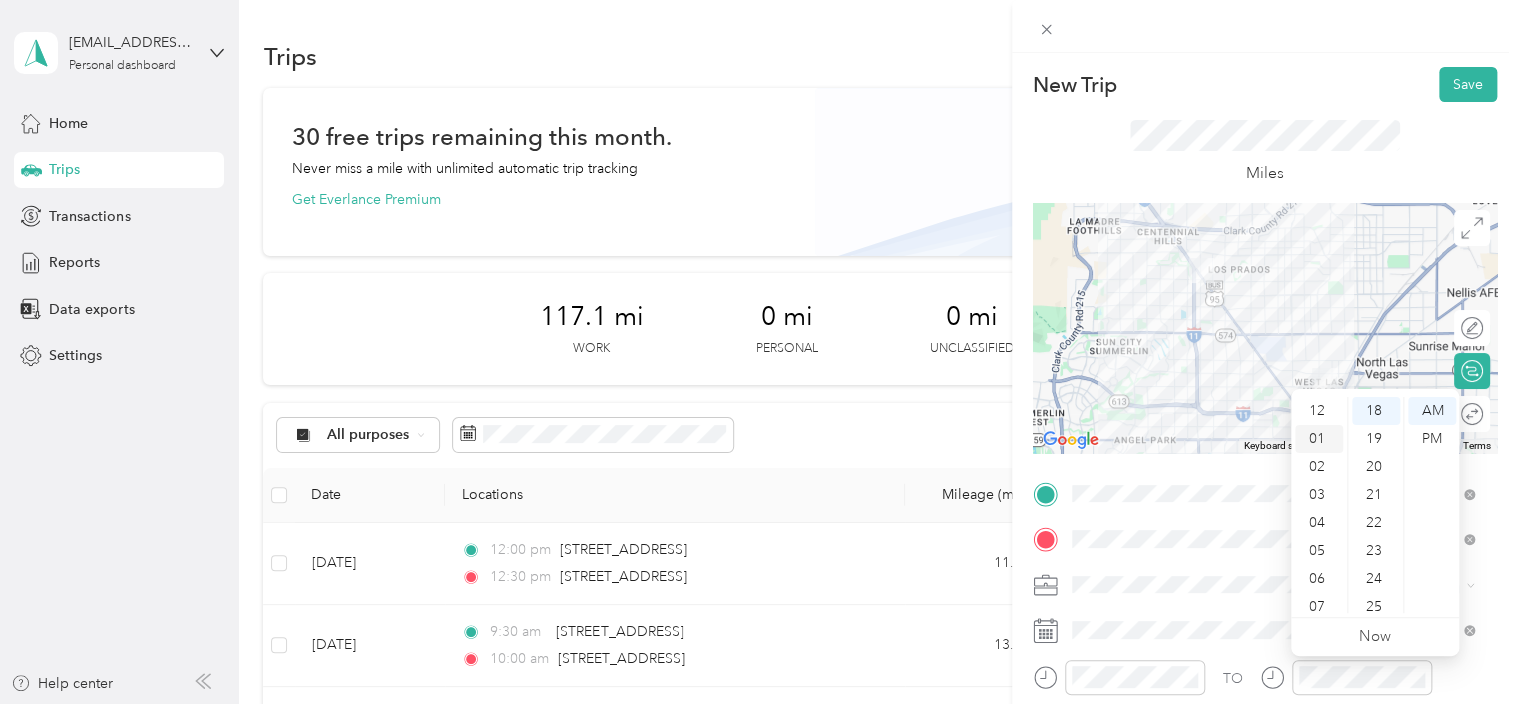 click on "01" at bounding box center [1319, 439] 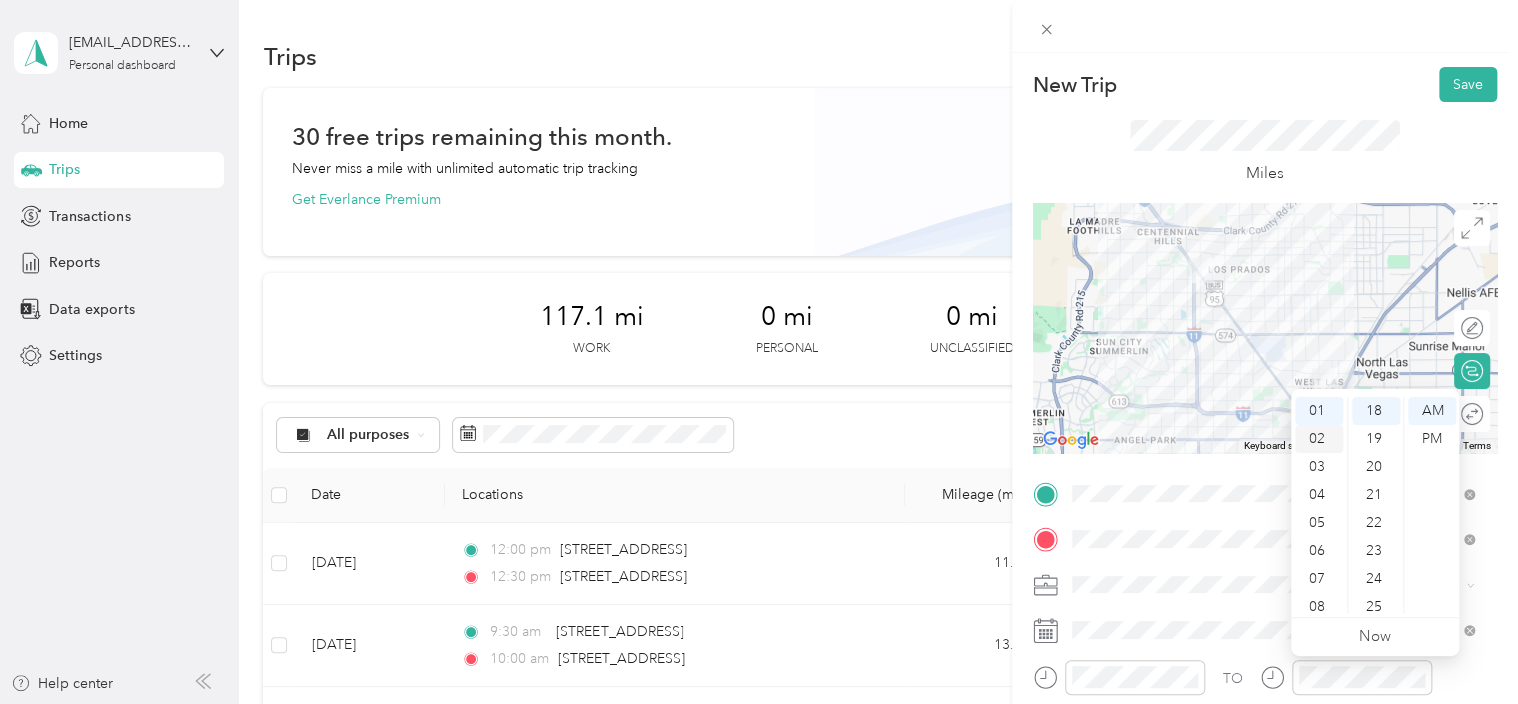 scroll, scrollTop: 28, scrollLeft: 0, axis: vertical 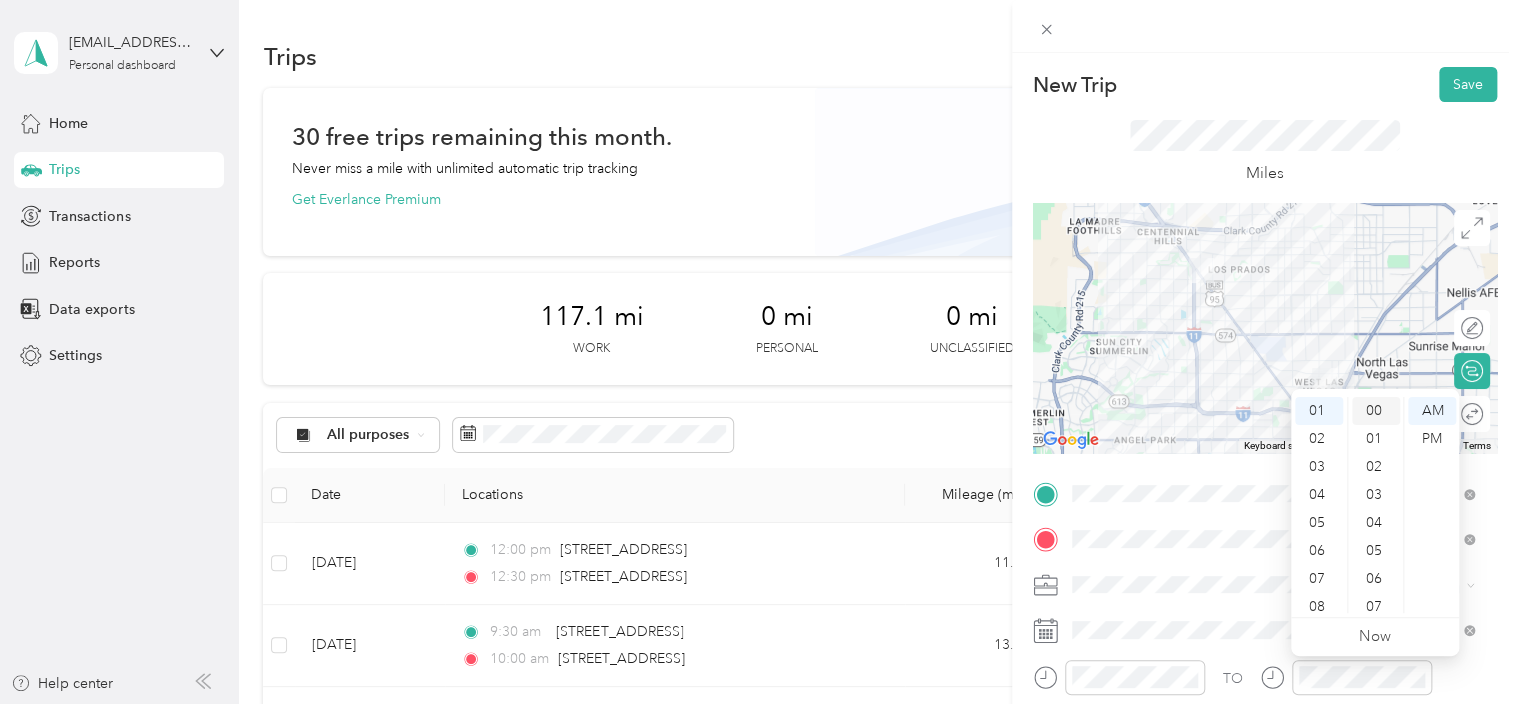 click on "00" at bounding box center (1376, 411) 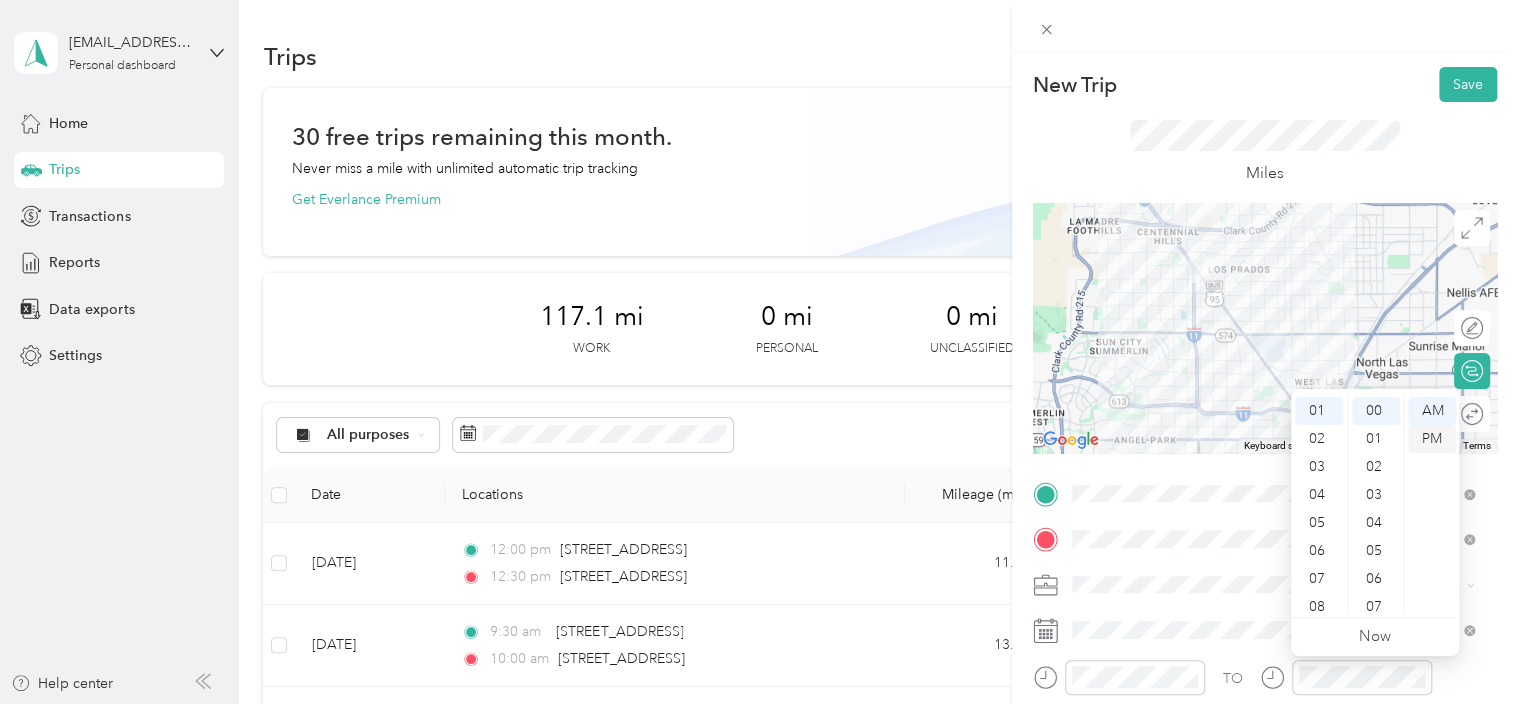 click on "PM" at bounding box center (1432, 439) 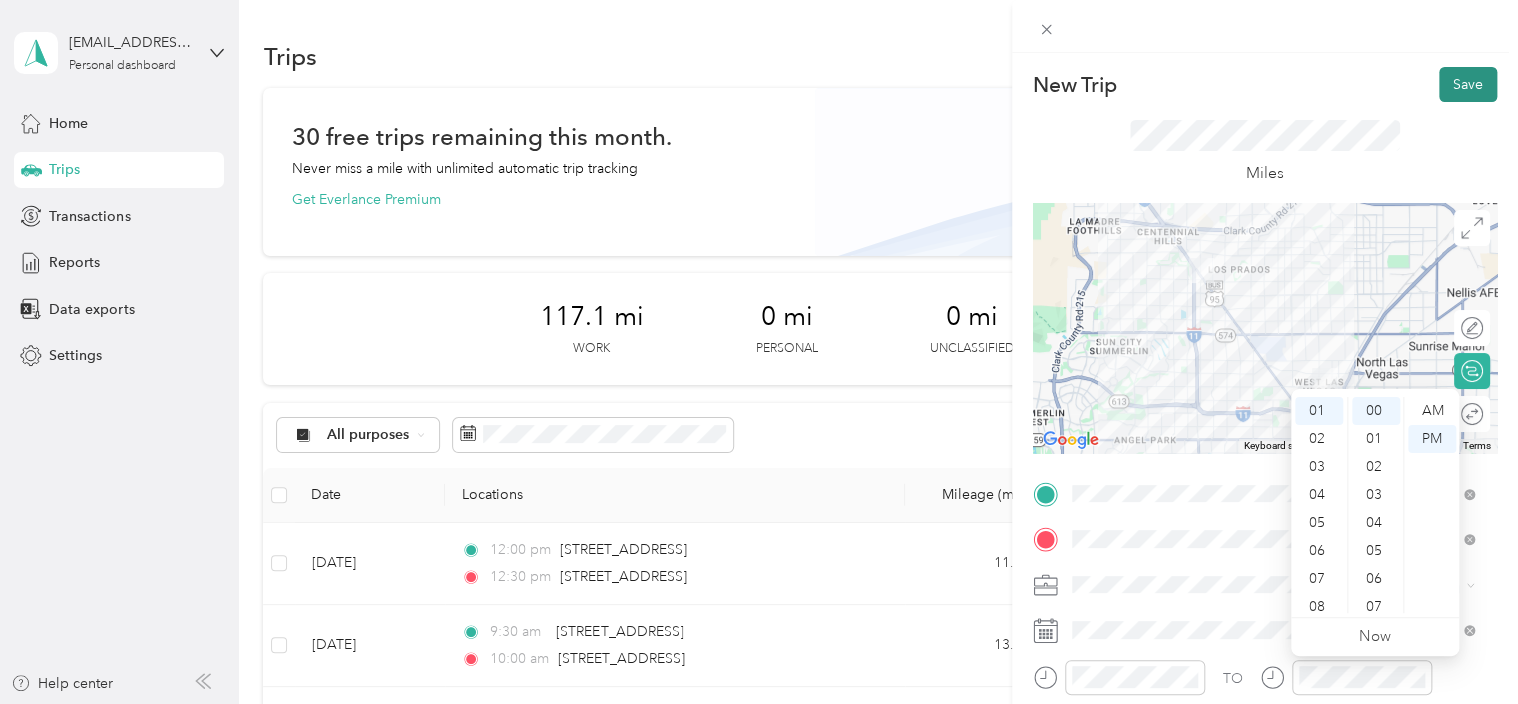 click on "Save" at bounding box center [1468, 84] 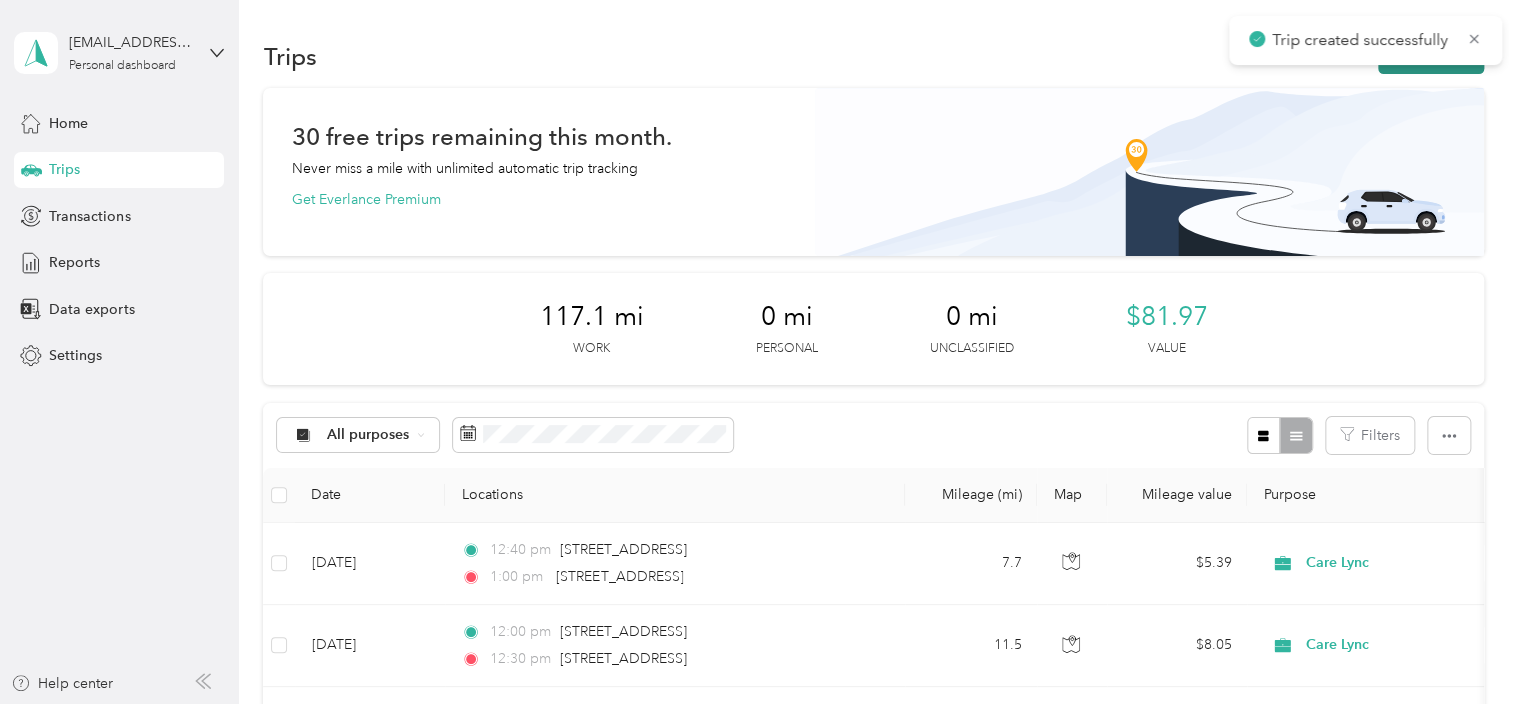 click on "New trip" at bounding box center (1431, 56) 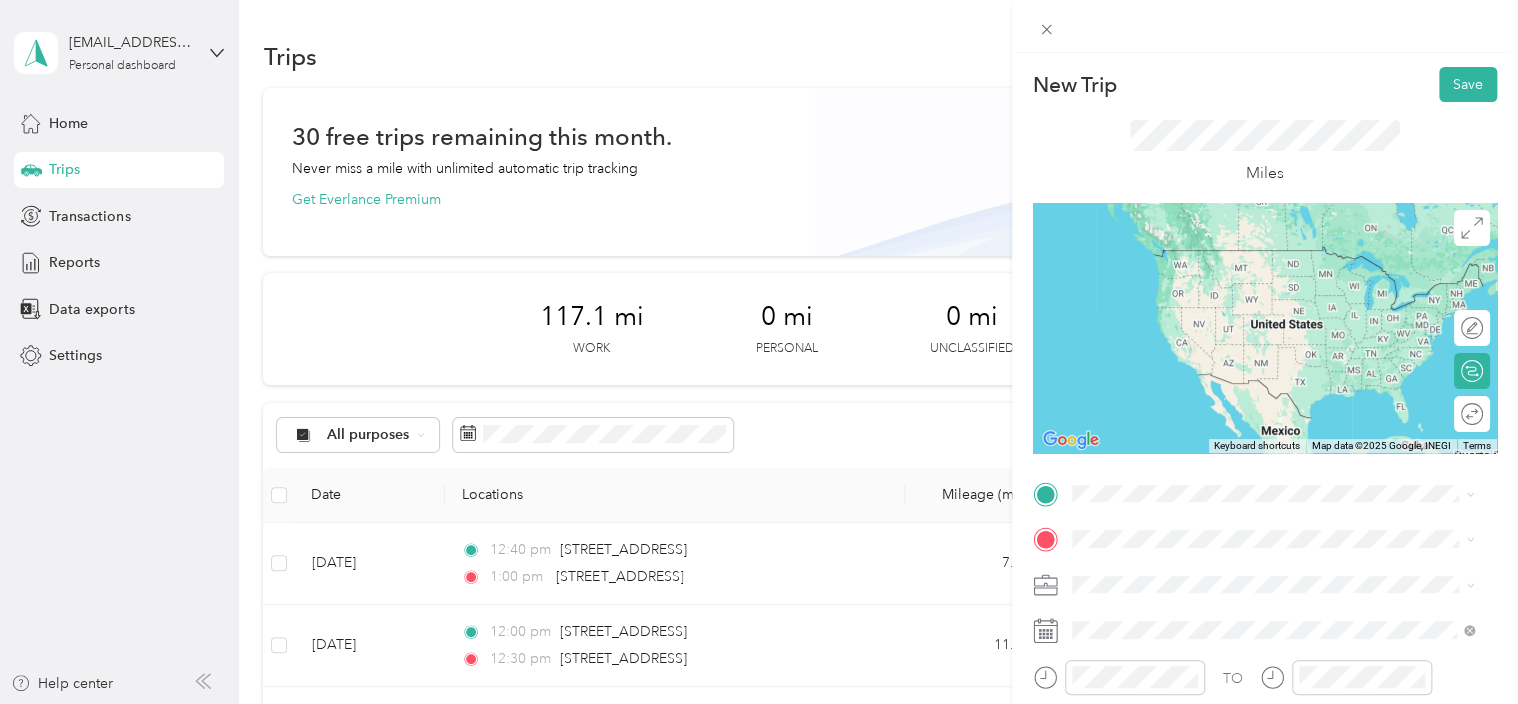 click on "[STREET_ADDRESS][US_STATE]" at bounding box center (1209, 246) 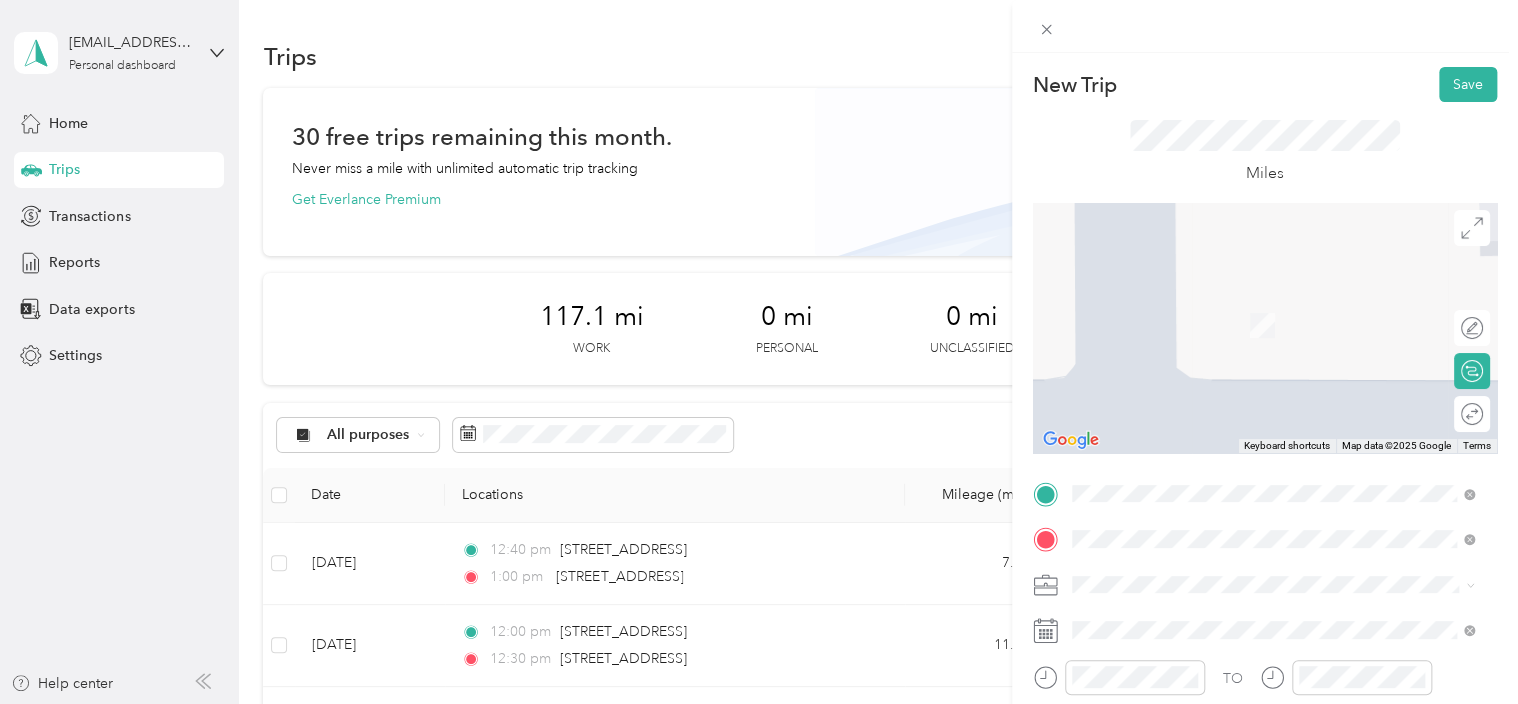 click on "[STREET_ADDRESS][US_STATE]" at bounding box center (1273, 296) 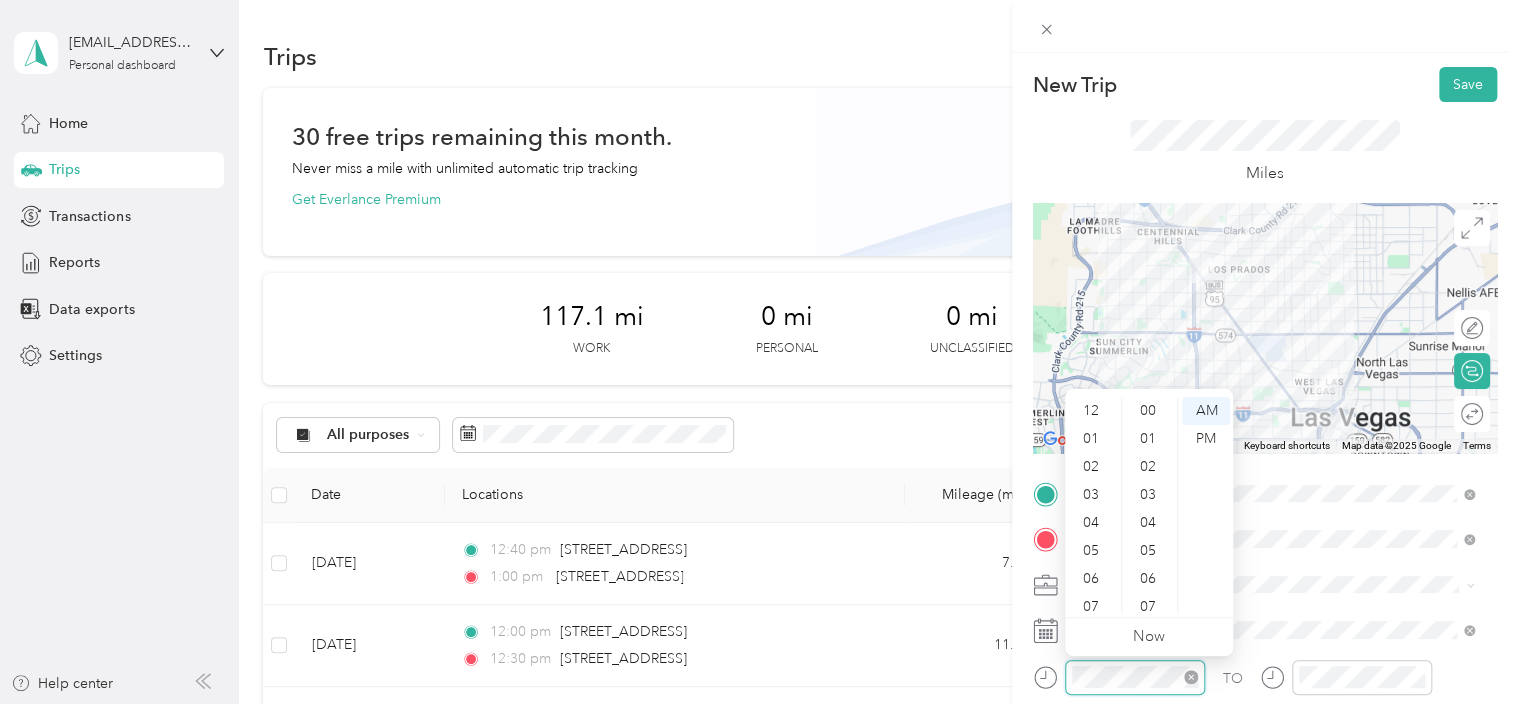 scroll, scrollTop: 532, scrollLeft: 0, axis: vertical 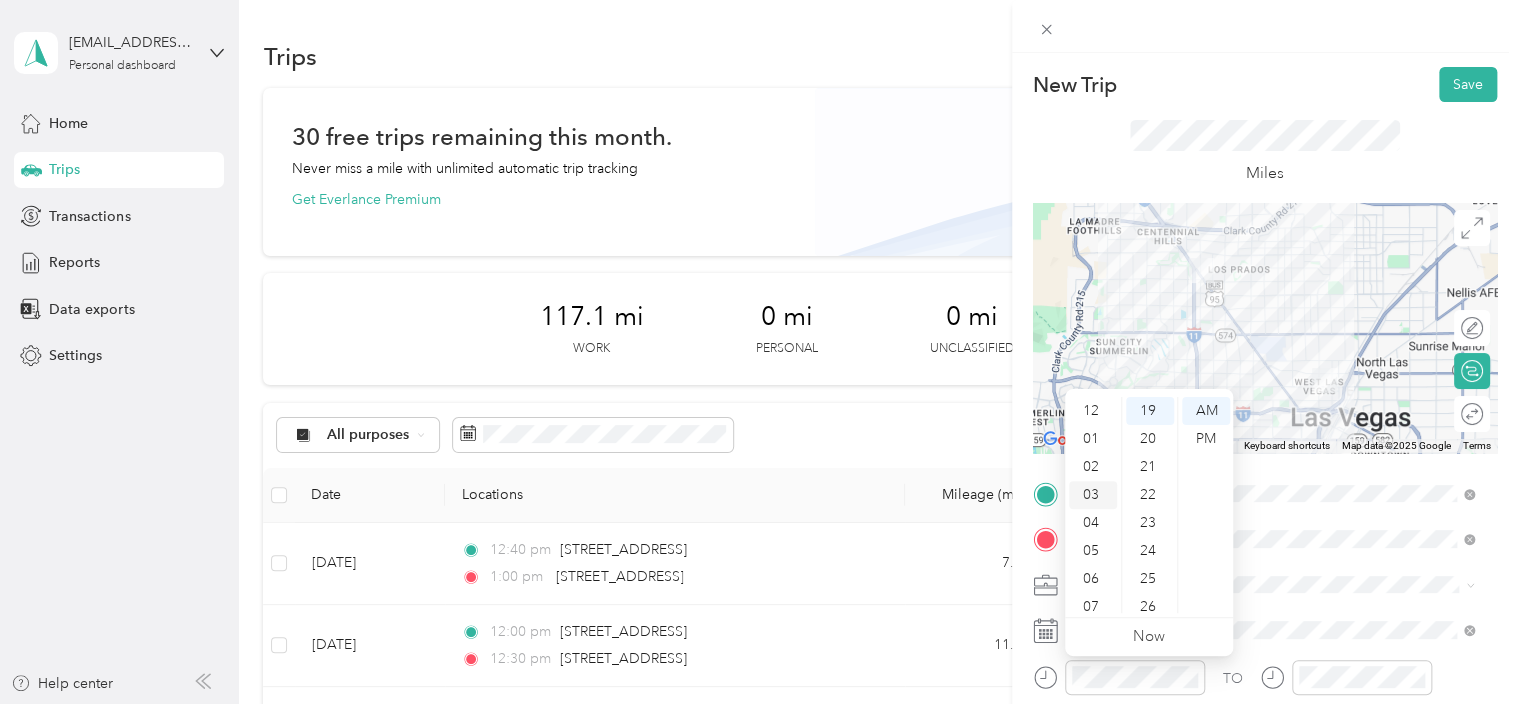 click on "03" at bounding box center [1093, 495] 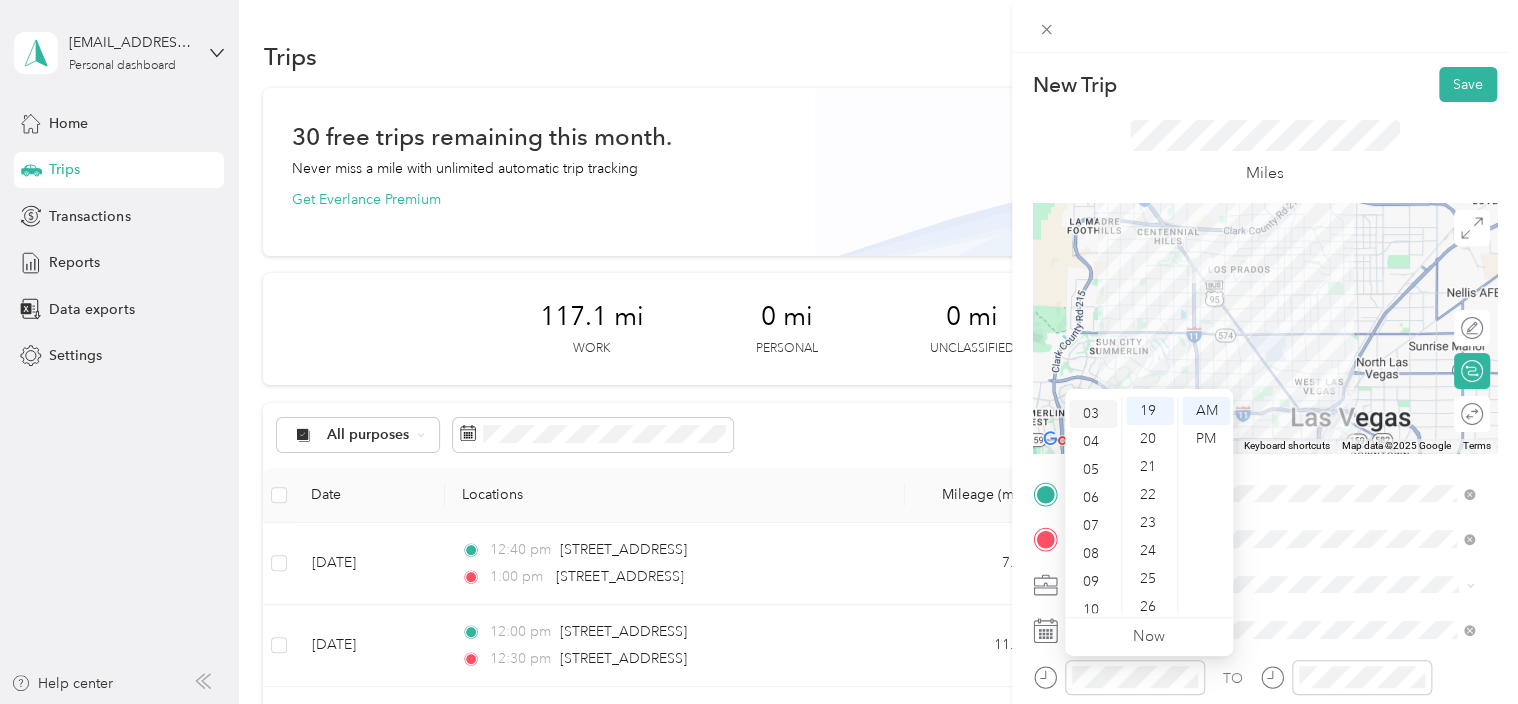 scroll, scrollTop: 84, scrollLeft: 0, axis: vertical 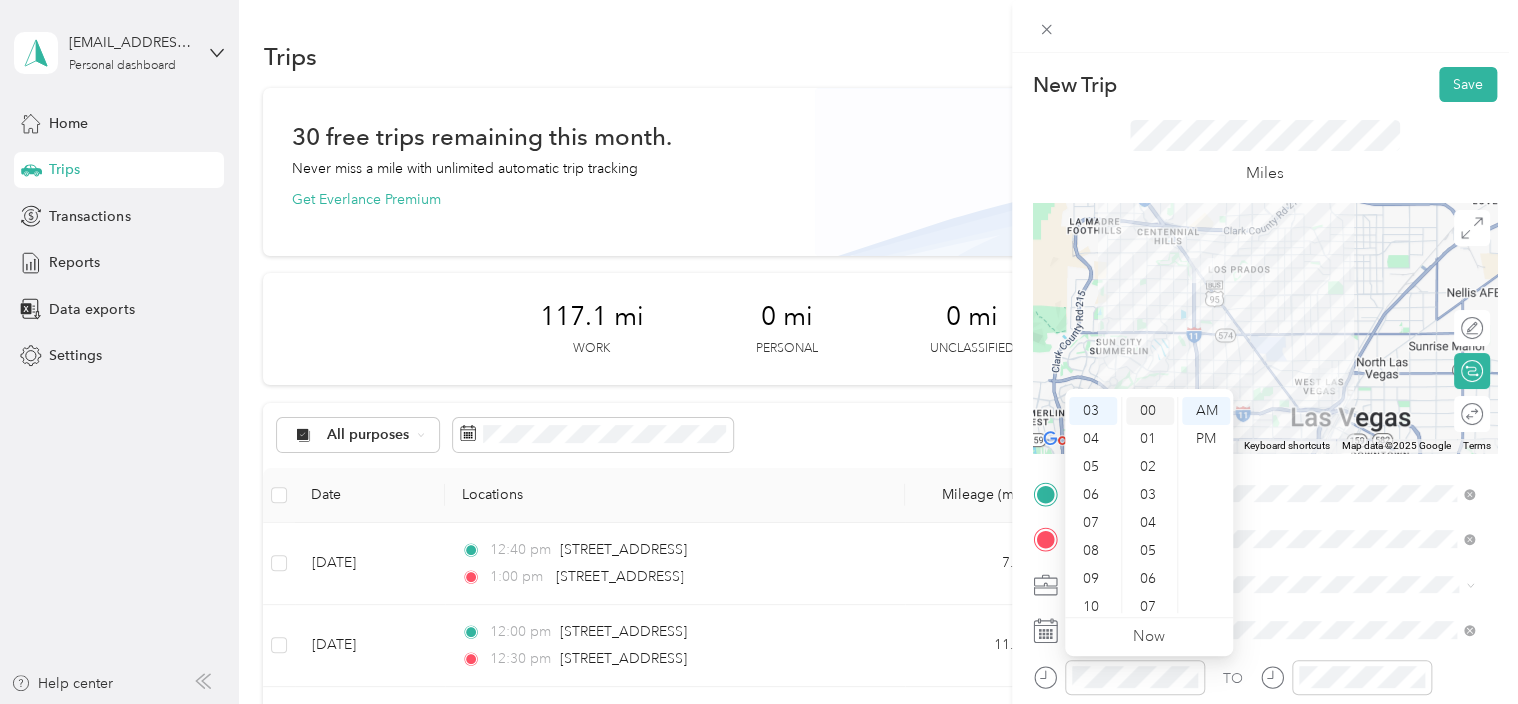 click on "00" at bounding box center [1150, 411] 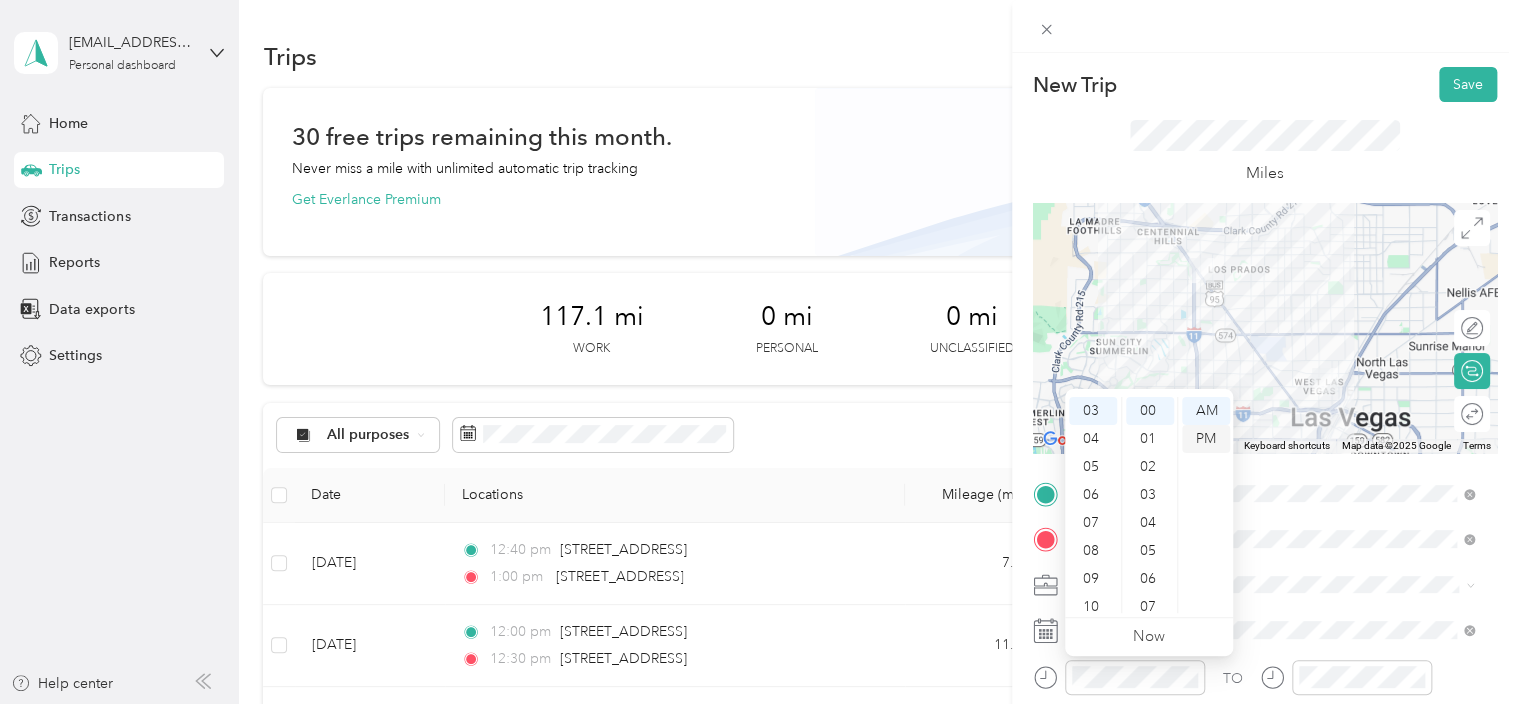 click on "PM" at bounding box center [1206, 439] 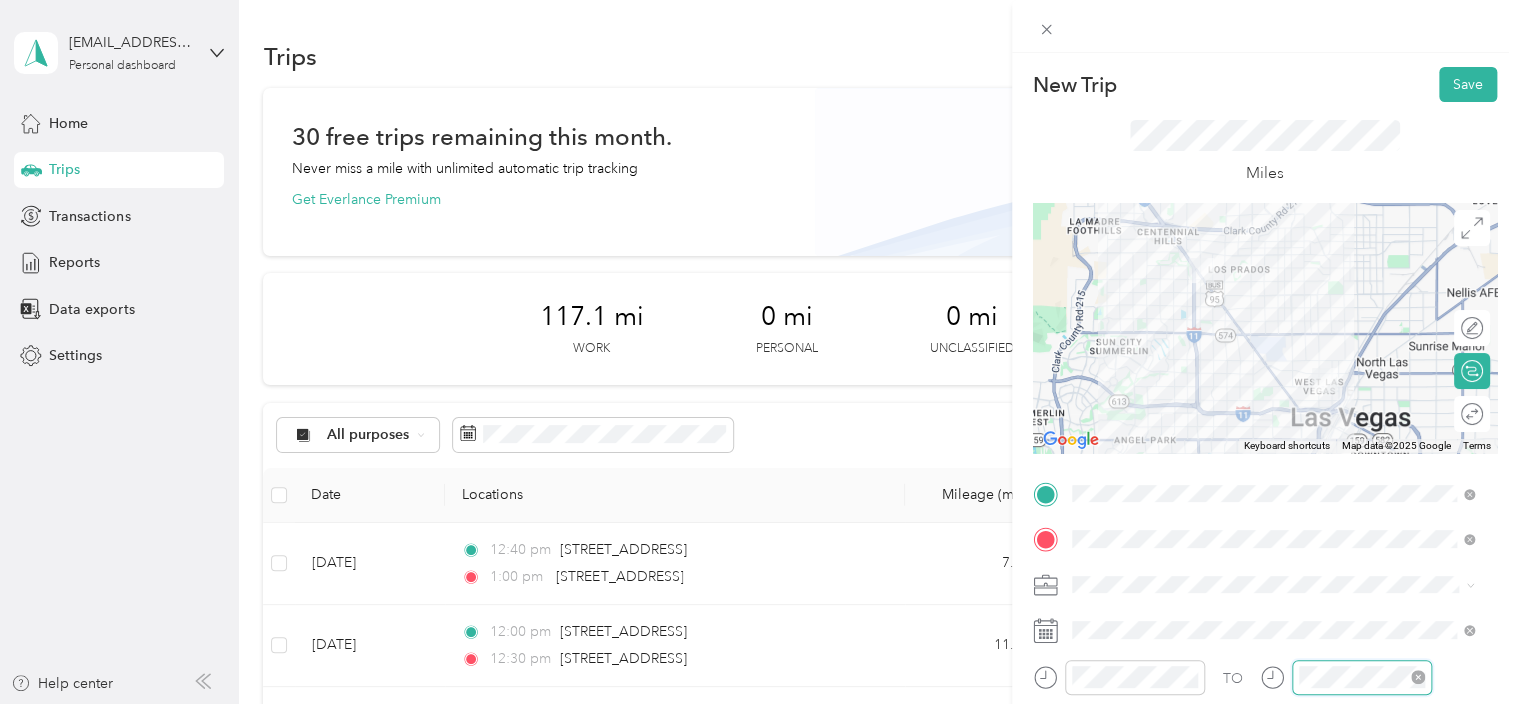 scroll, scrollTop: 120, scrollLeft: 0, axis: vertical 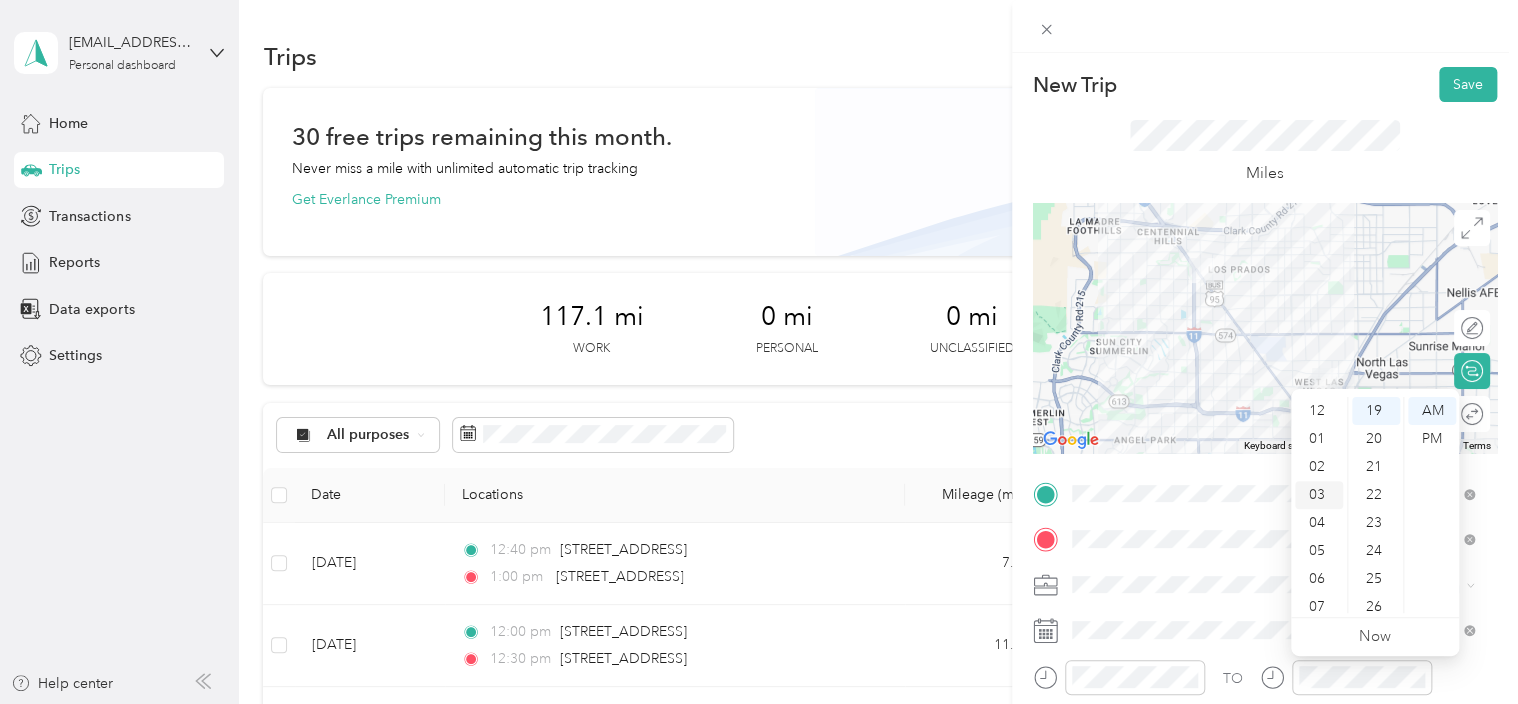 click on "03" at bounding box center (1319, 495) 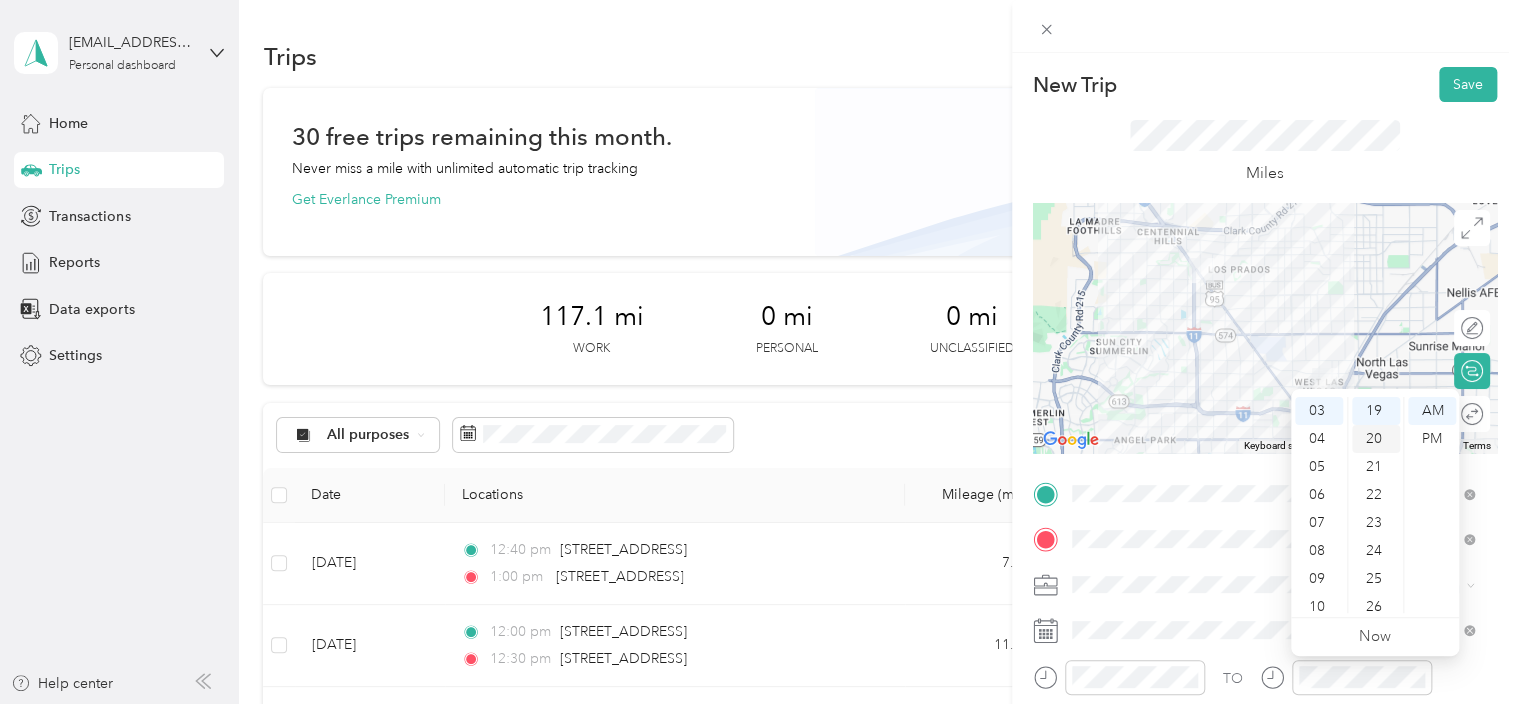 click on "20" at bounding box center (1376, 439) 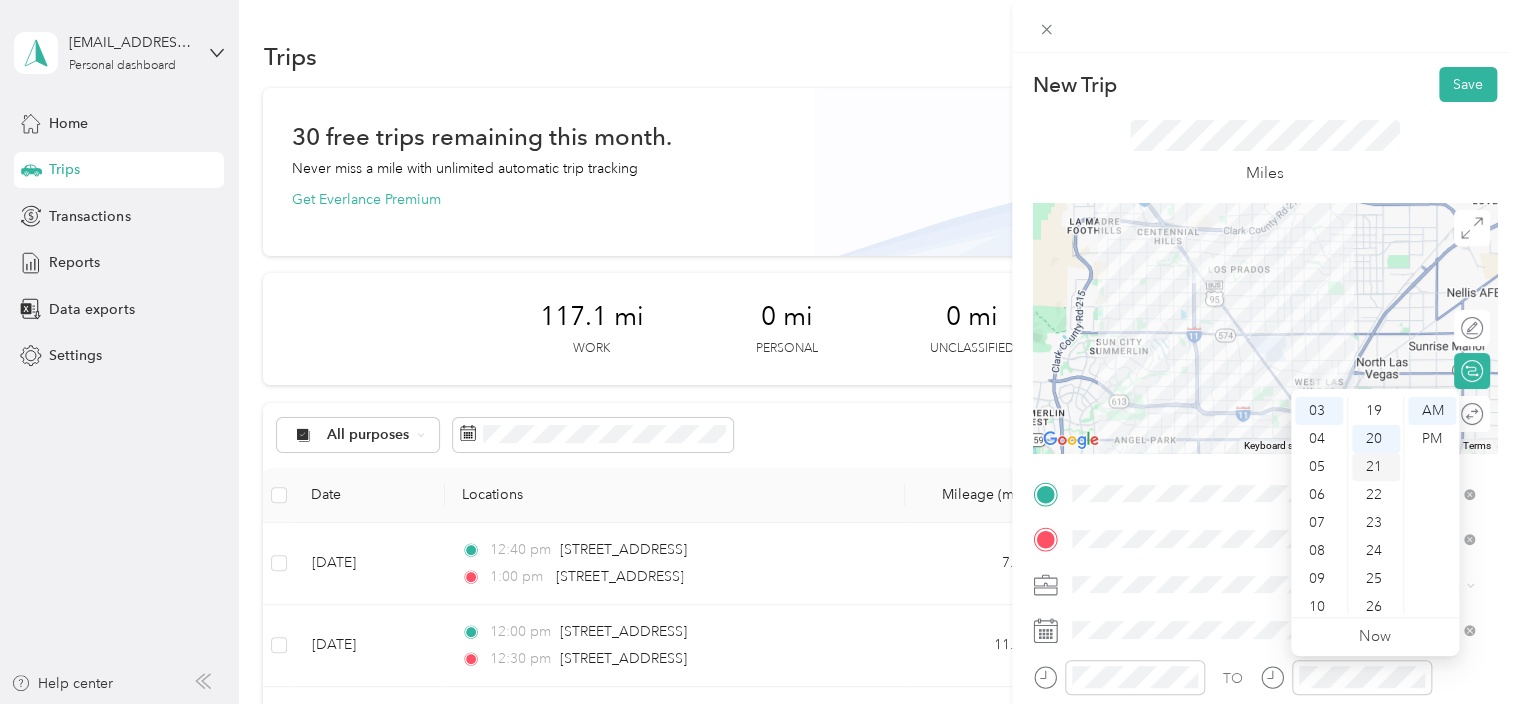 scroll, scrollTop: 560, scrollLeft: 0, axis: vertical 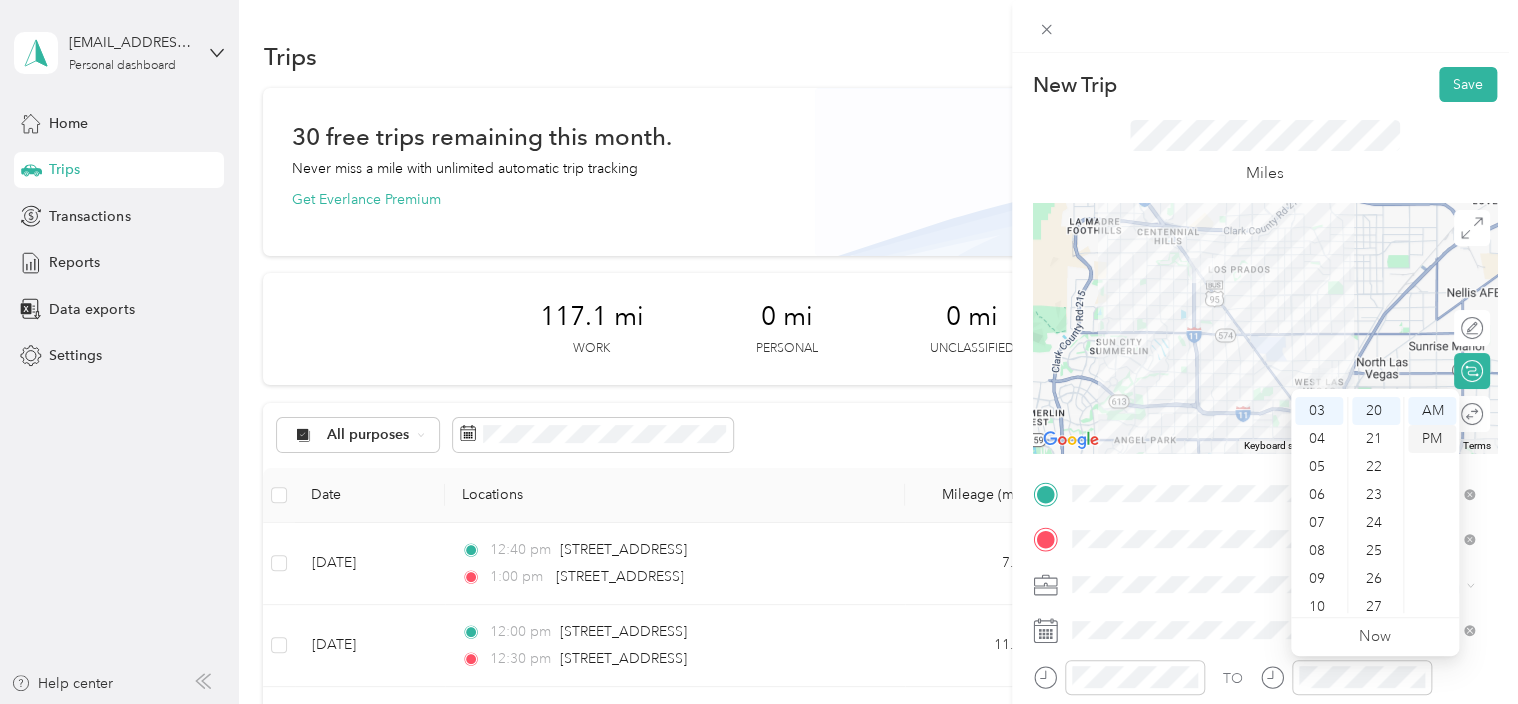 click on "PM" at bounding box center [1432, 439] 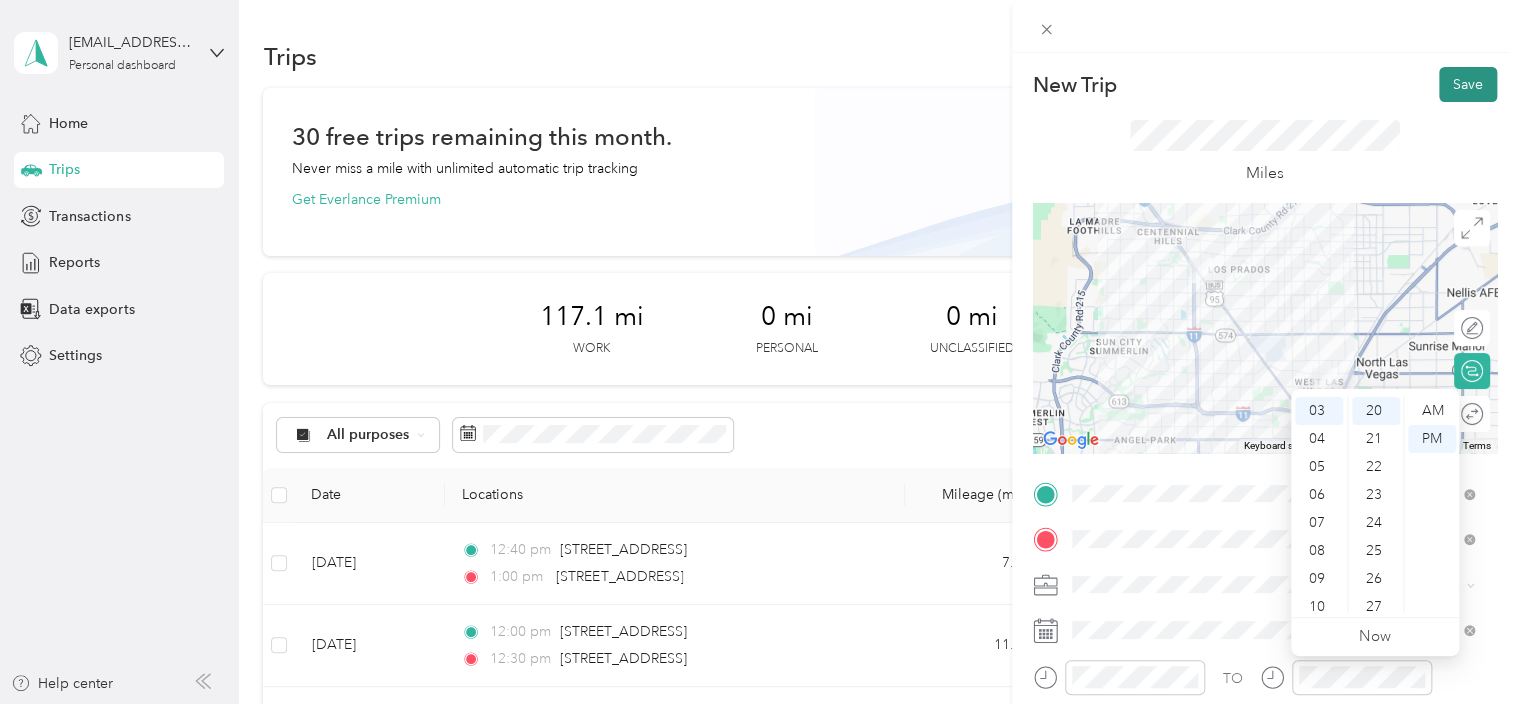 click on "Save" at bounding box center [1468, 84] 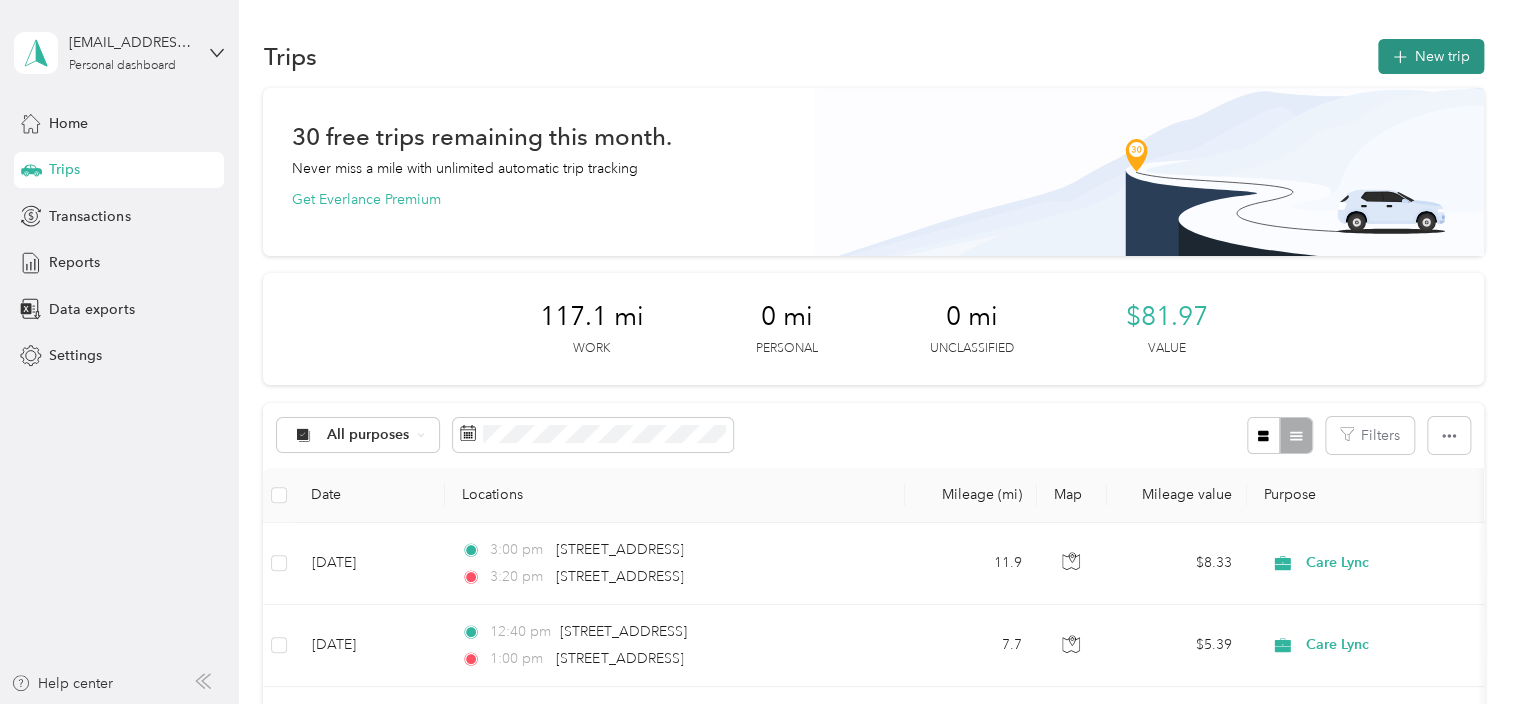 click on "New trip" at bounding box center (1431, 56) 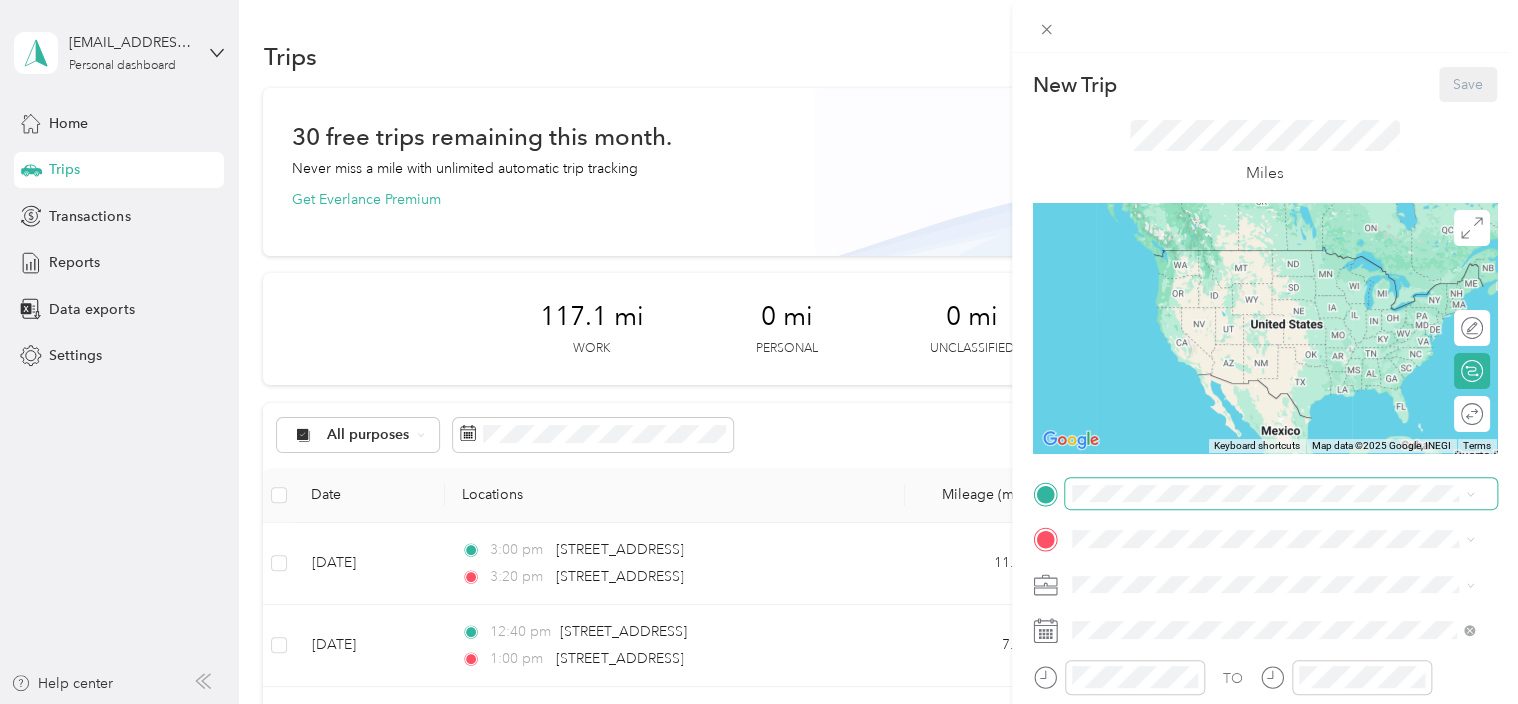 click at bounding box center (1281, 494) 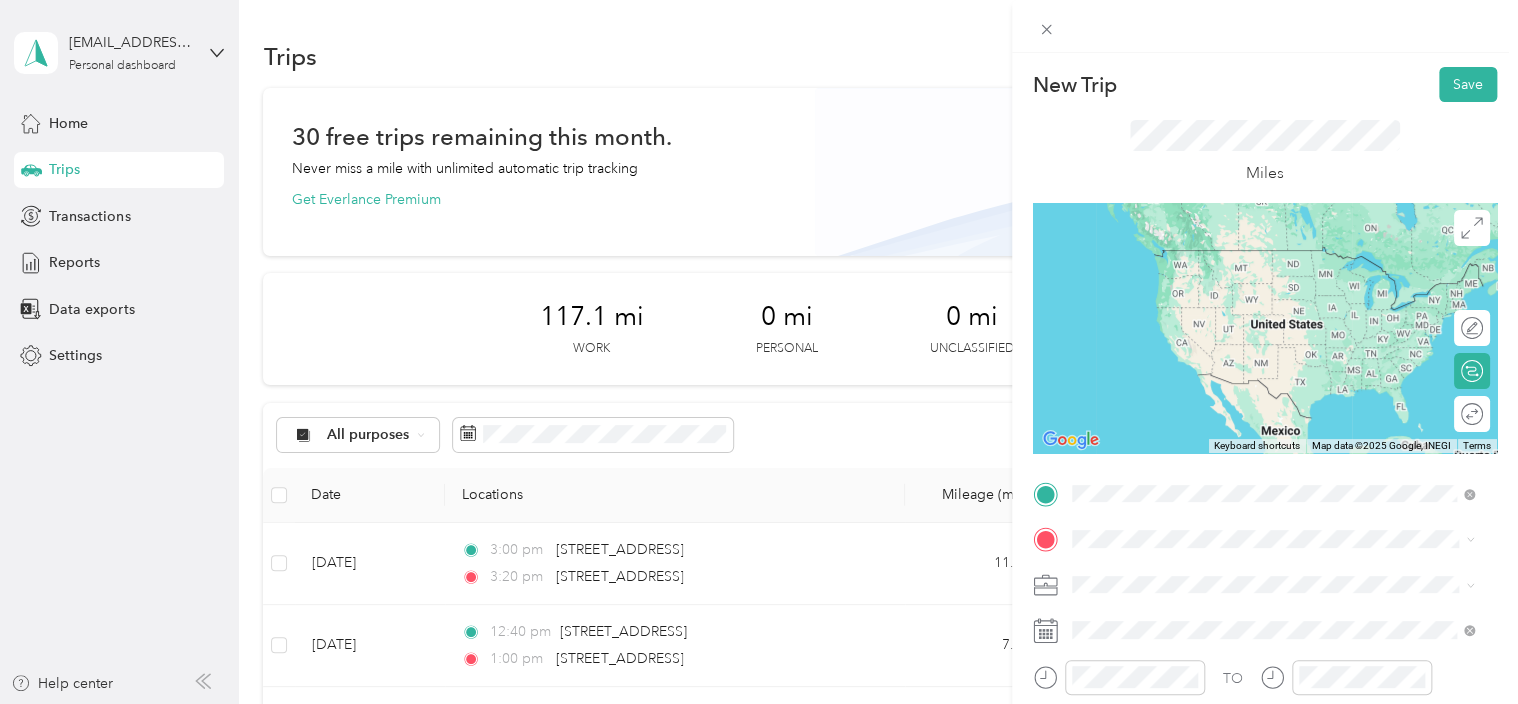 click on "[STREET_ADDRESS][US_STATE]" at bounding box center (1209, 250) 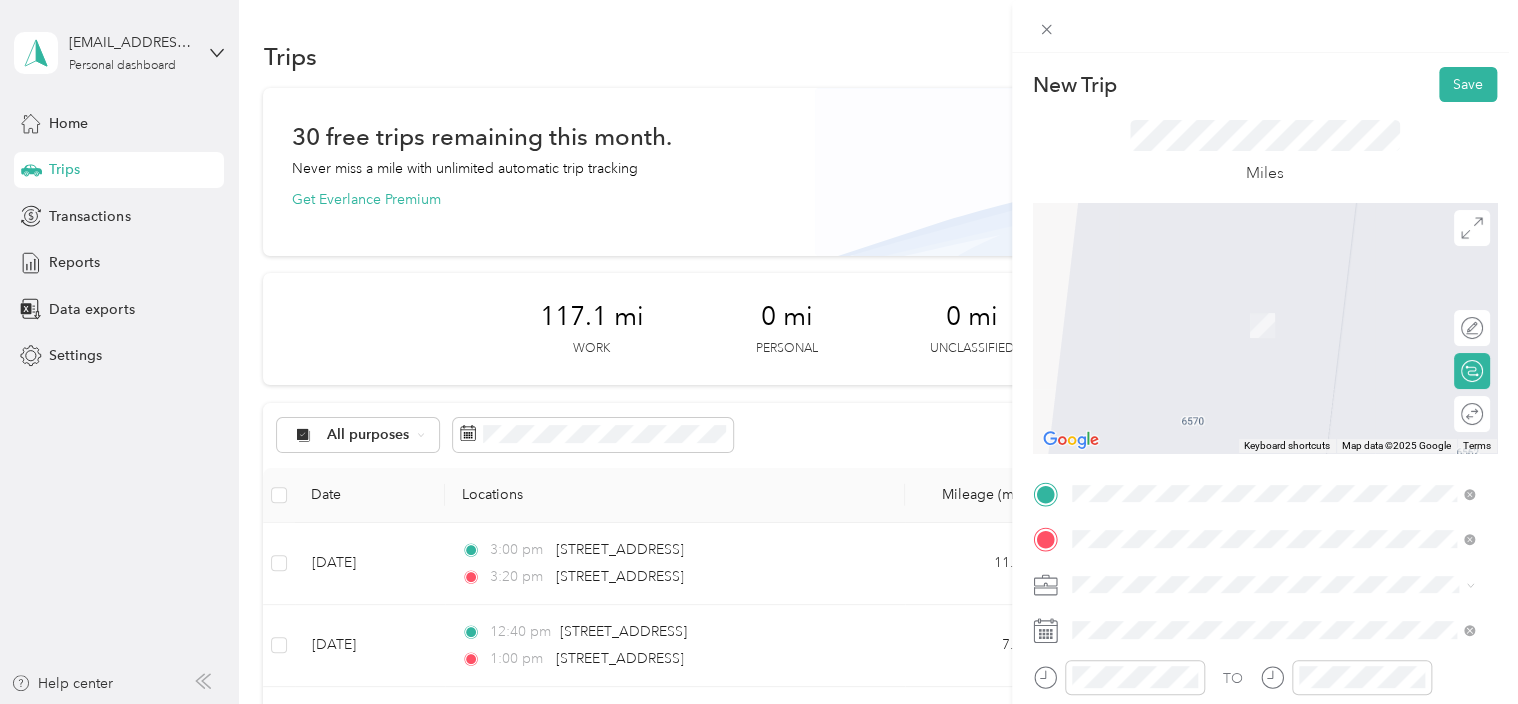 click on "[STREET_ADDRESS][US_STATE]" at bounding box center [1209, 296] 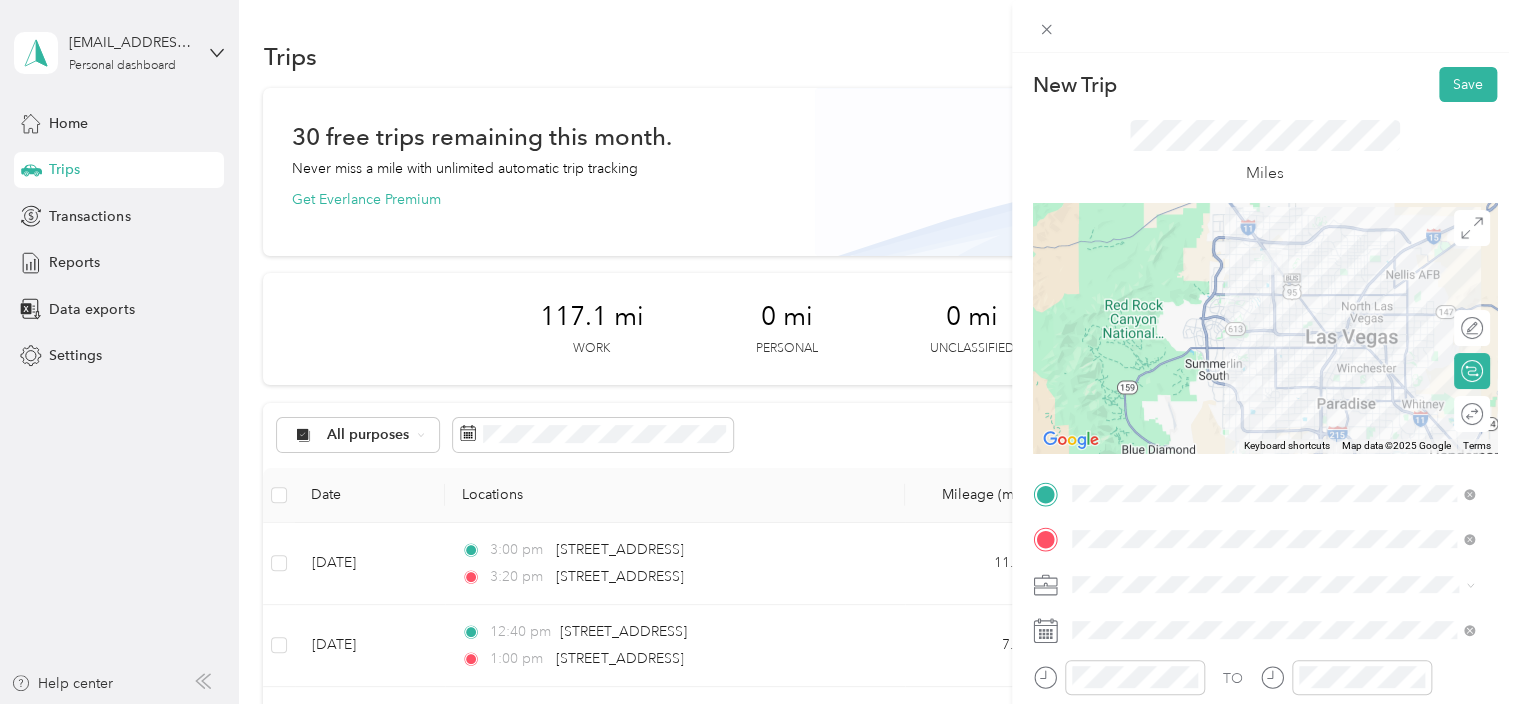click 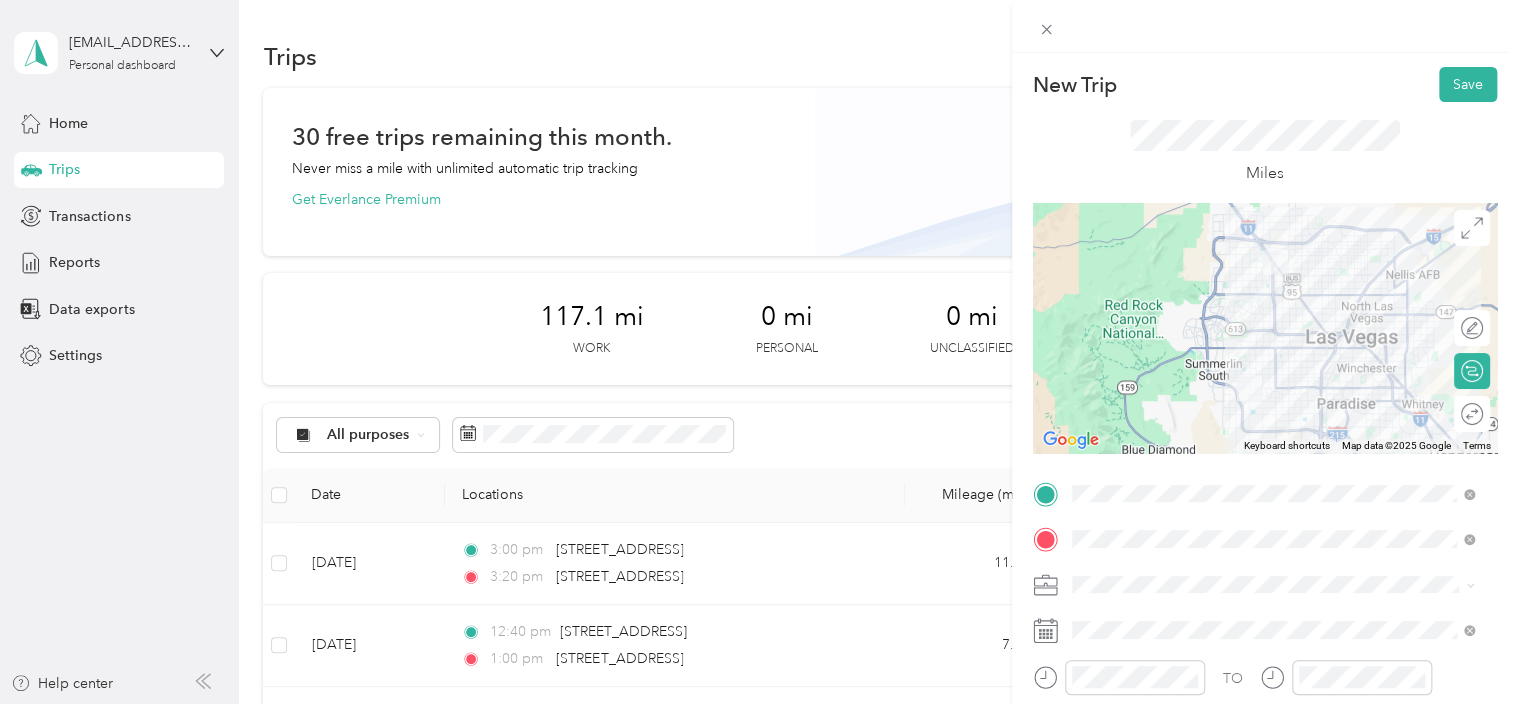 click on "New Trip Save This trip cannot be edited because it is either under review, approved, or paid. Contact your Team Manager to edit it. Miles To navigate the map with touch gestures double-tap and hold your finger on the map, then drag the map. ← Move left → Move right ↑ Move up ↓ Move down + Zoom in - Zoom out Home Jump left by 75% End Jump right by 75% Page Up Jump up by 75% Page Down Jump down by 75% To navigate, press the arrow keys. Keyboard shortcuts Map Data Map data ©2025 Google Map data ©2025 Google 5 km  Click to toggle between metric and imperial units Terms Report a map error Edit route Calculate route Round trip TO Add photo" at bounding box center [759, 352] 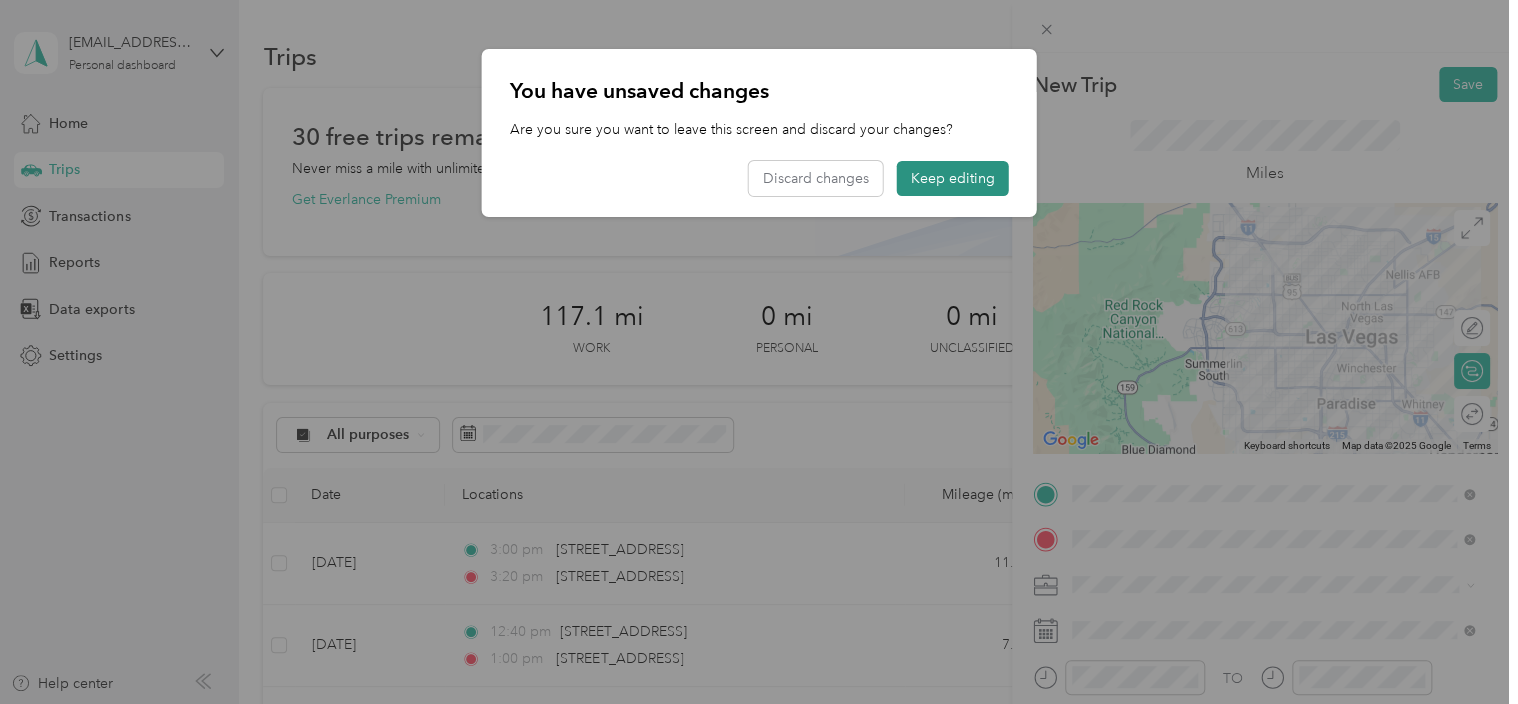 click on "Keep editing" at bounding box center [953, 178] 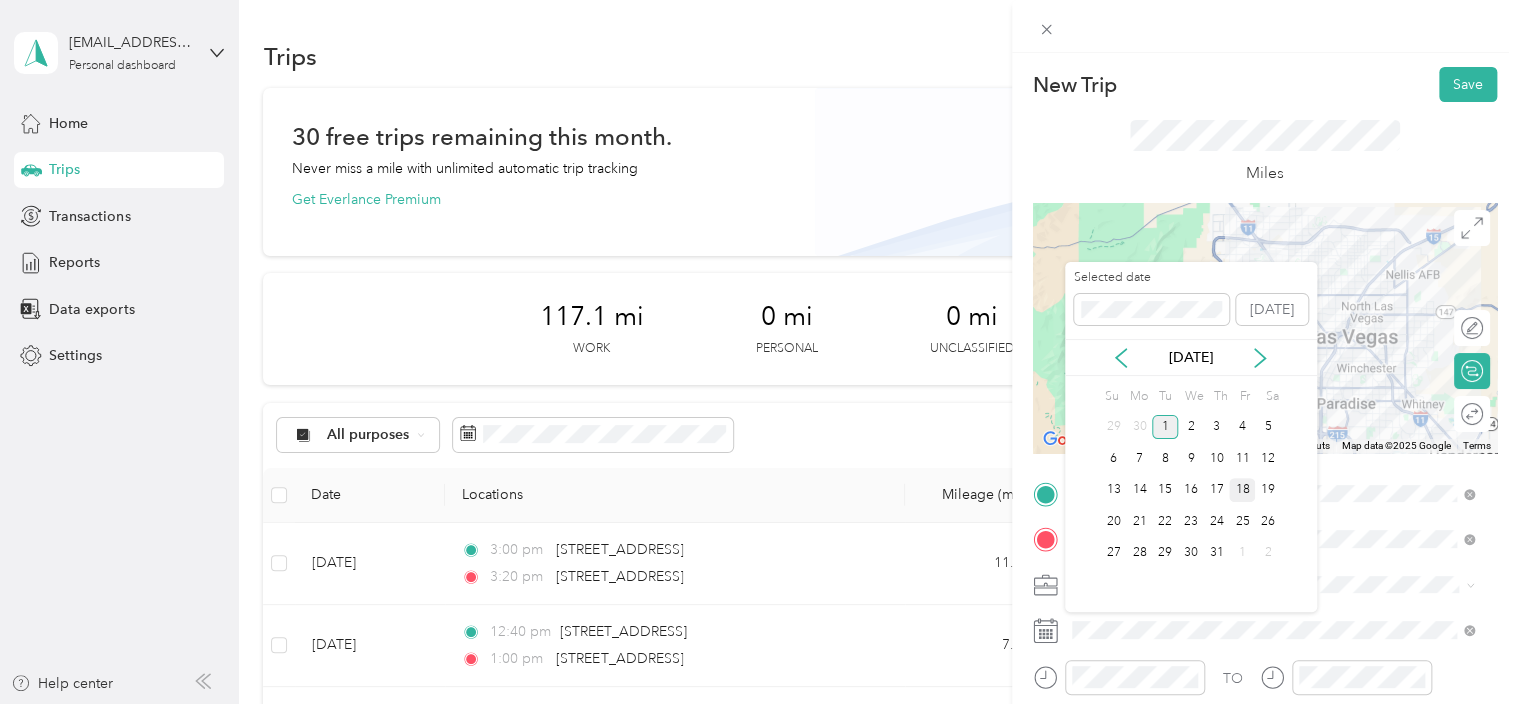 click on "18" at bounding box center (1242, 490) 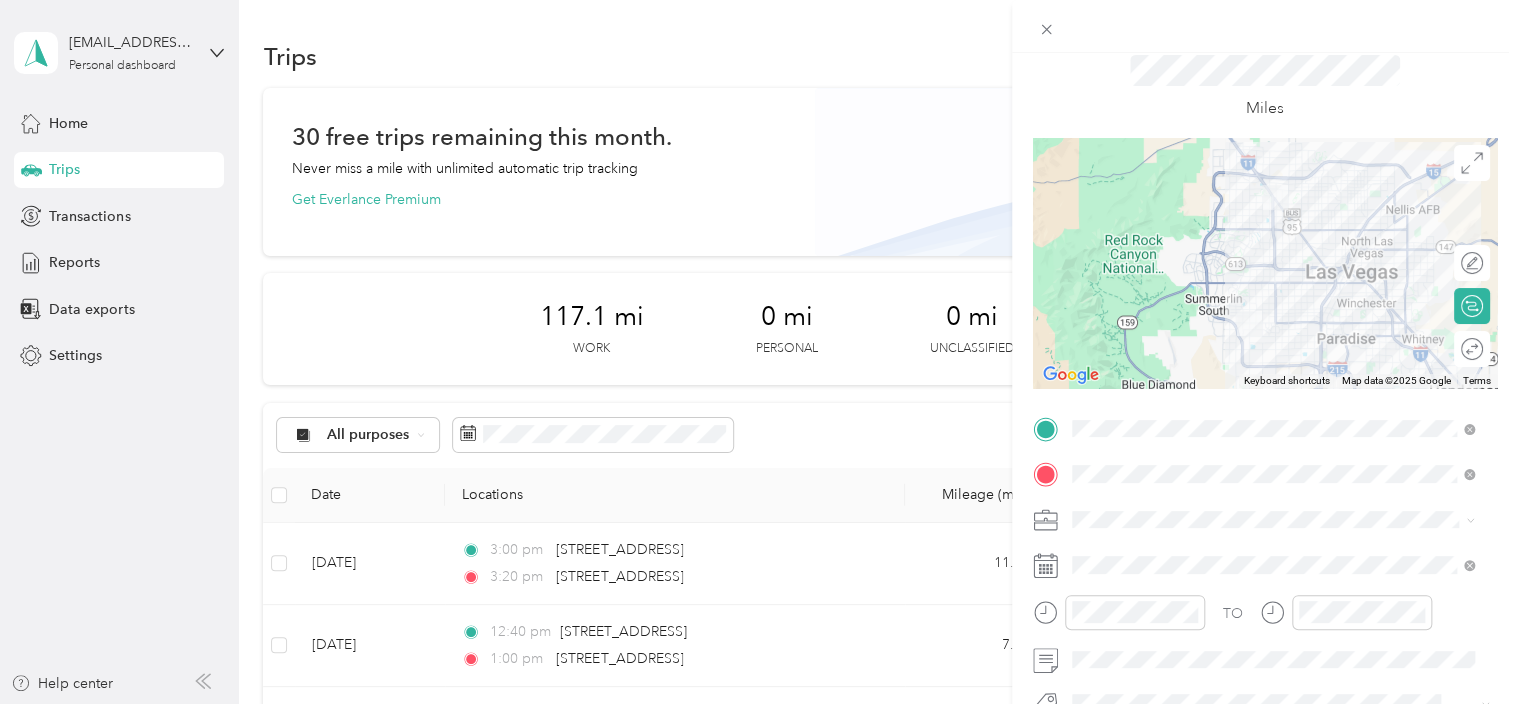scroll, scrollTop: 100, scrollLeft: 0, axis: vertical 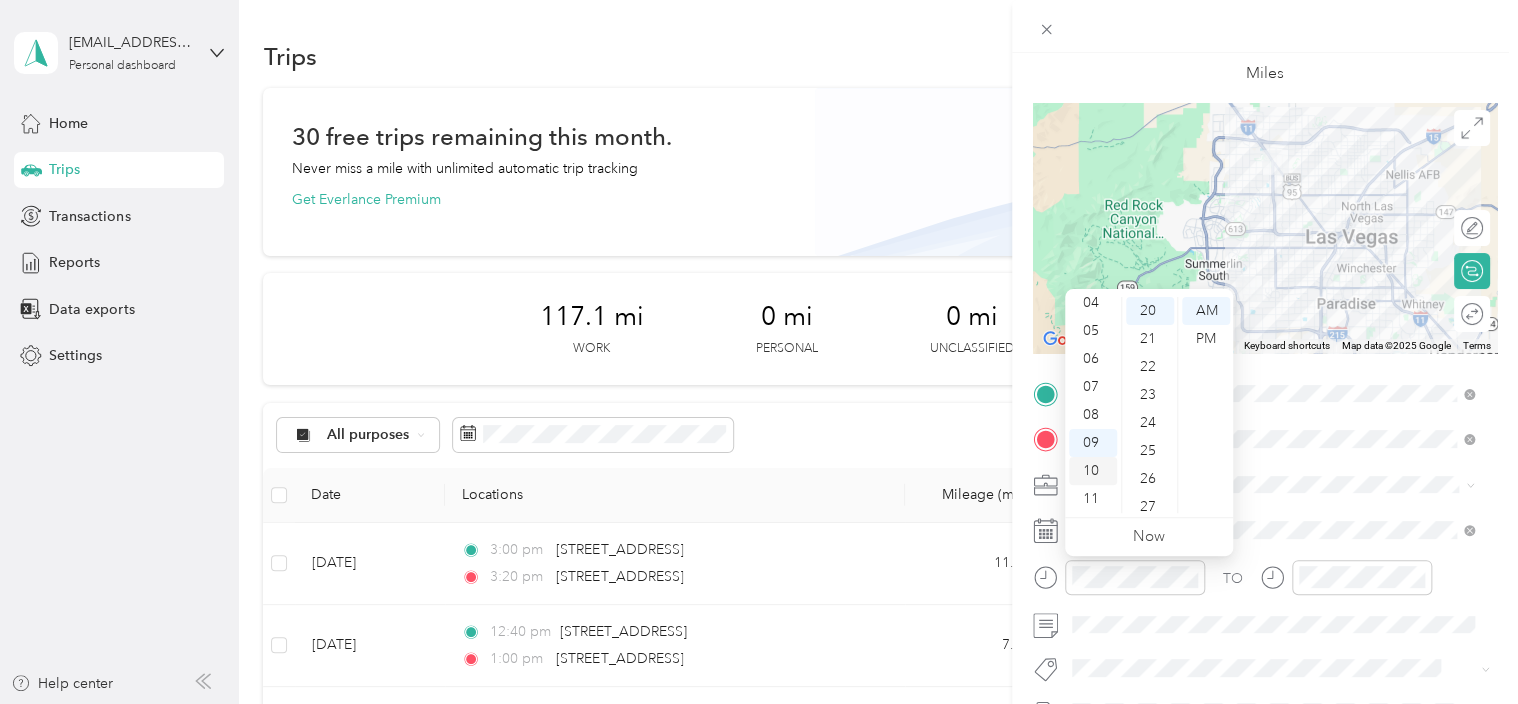 click on "10" at bounding box center [1093, 471] 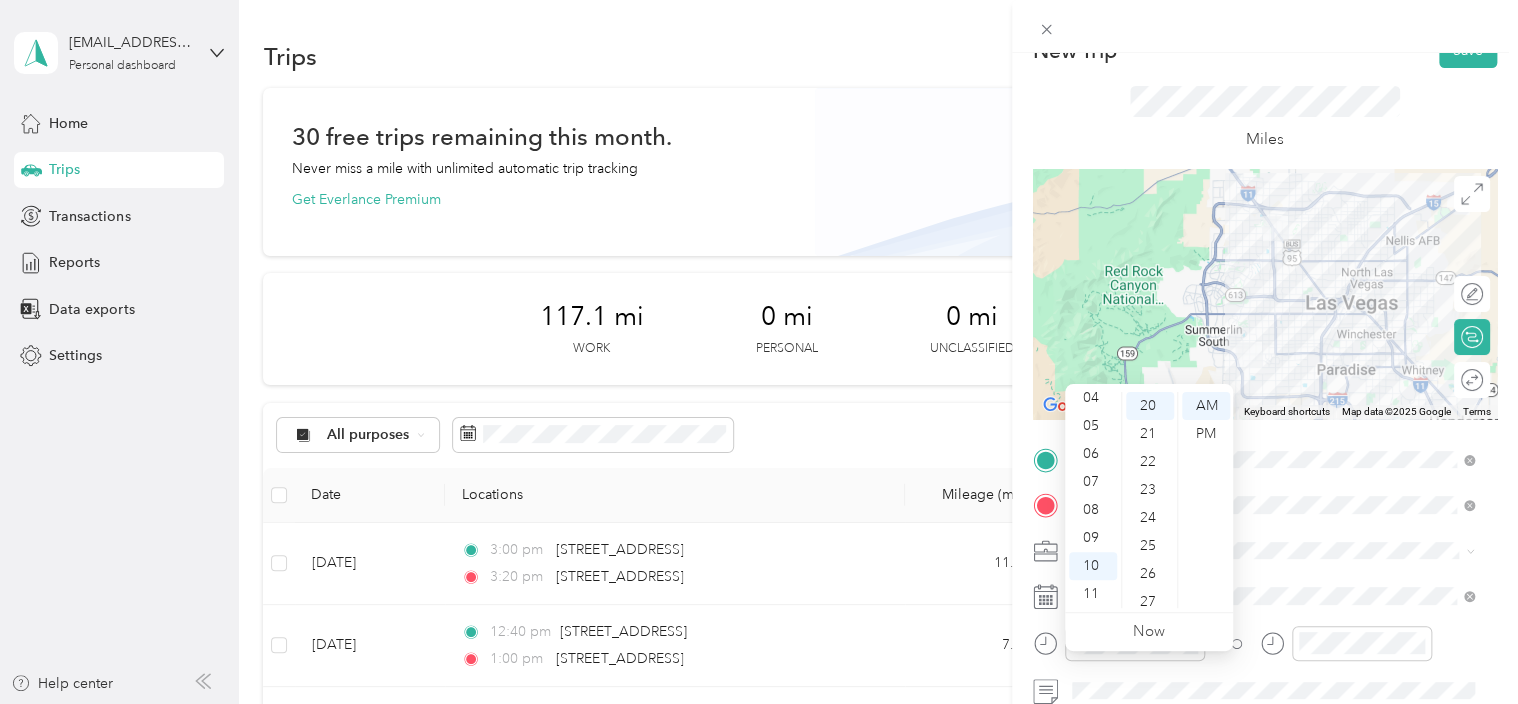 scroll, scrollTop: 0, scrollLeft: 0, axis: both 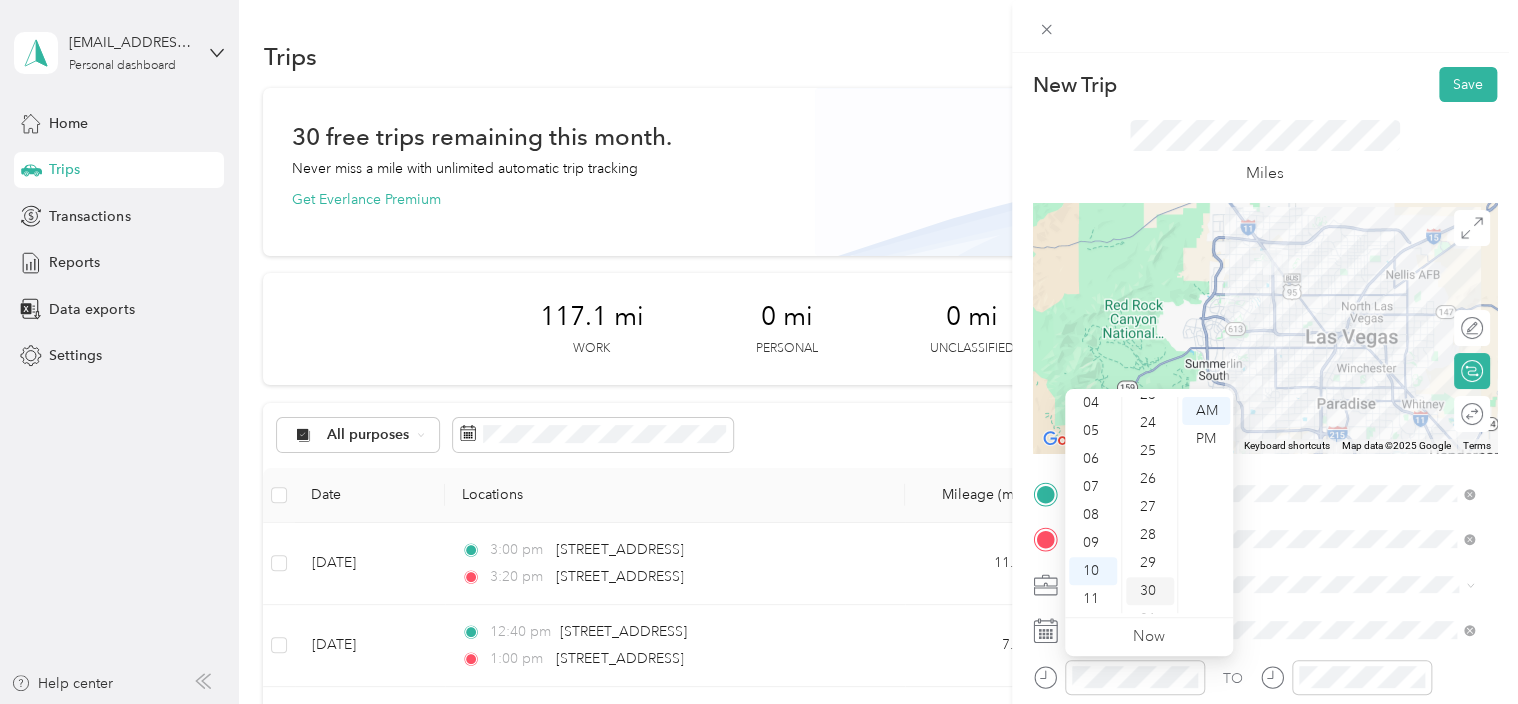 click on "30" at bounding box center (1150, 591) 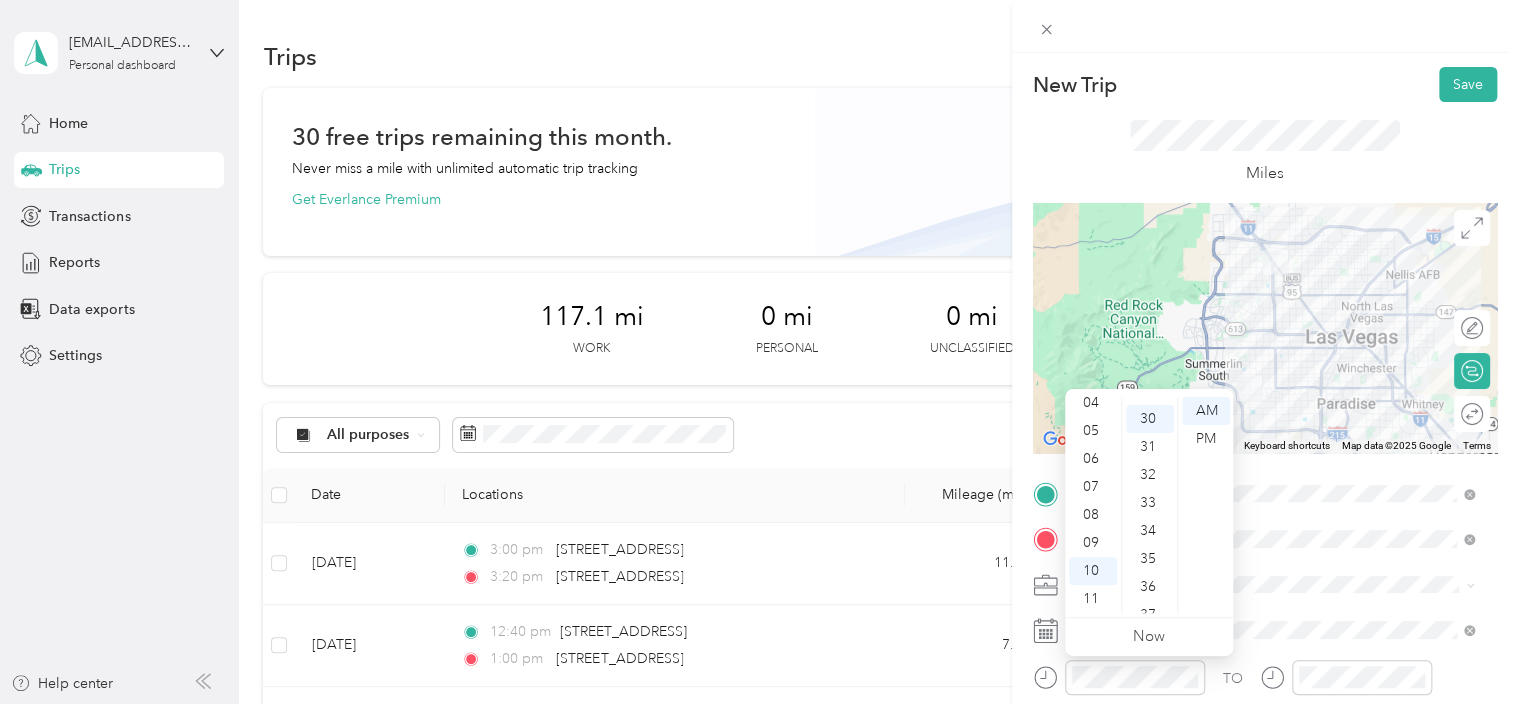 scroll, scrollTop: 840, scrollLeft: 0, axis: vertical 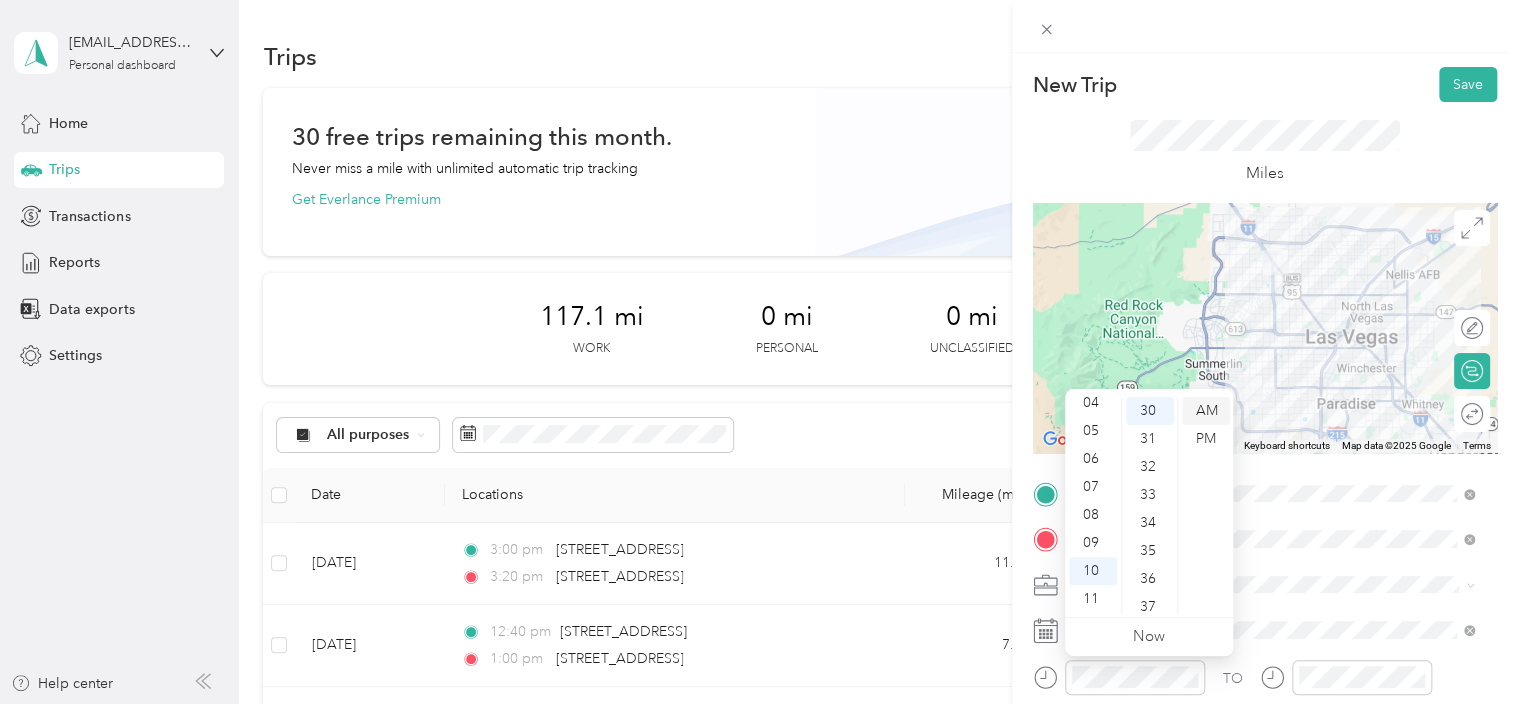 click on "AM" at bounding box center (1206, 411) 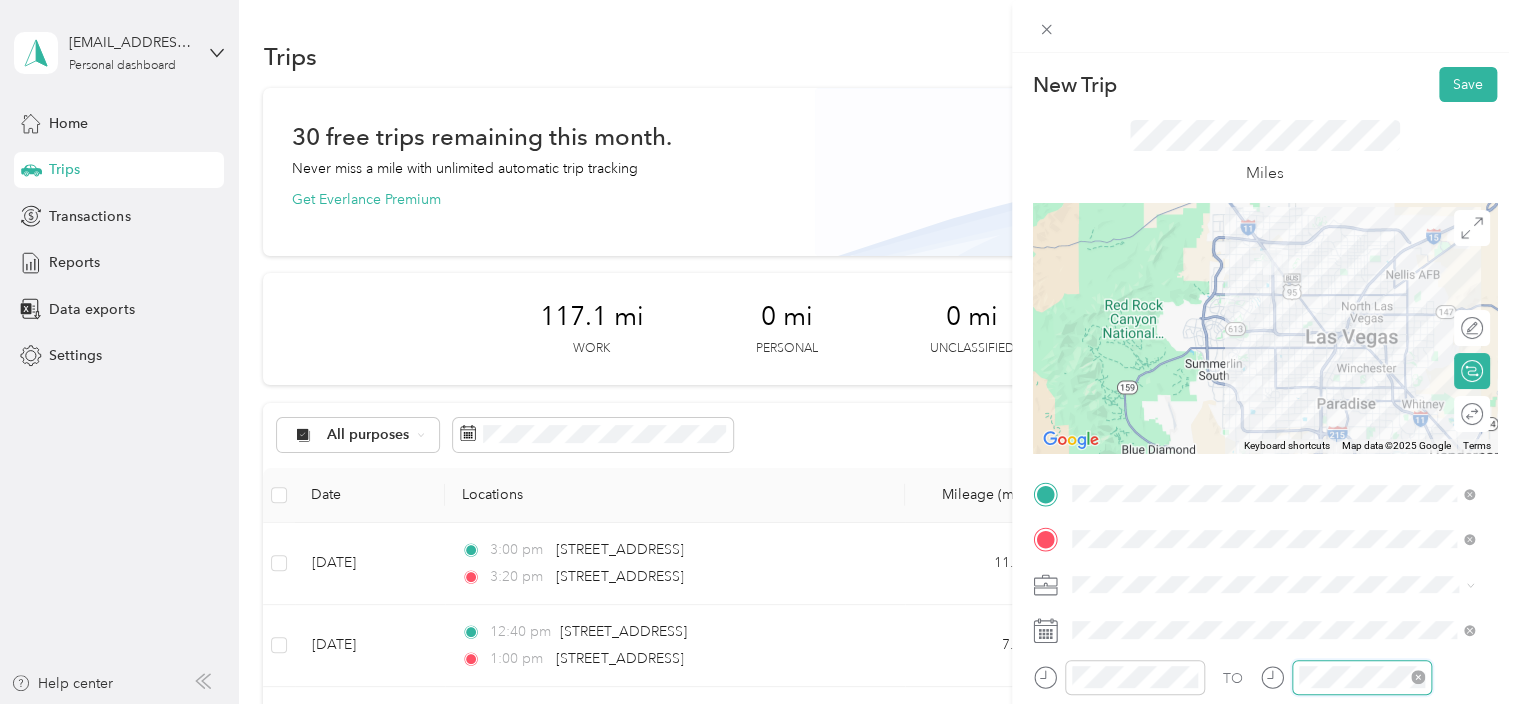 scroll, scrollTop: 560, scrollLeft: 0, axis: vertical 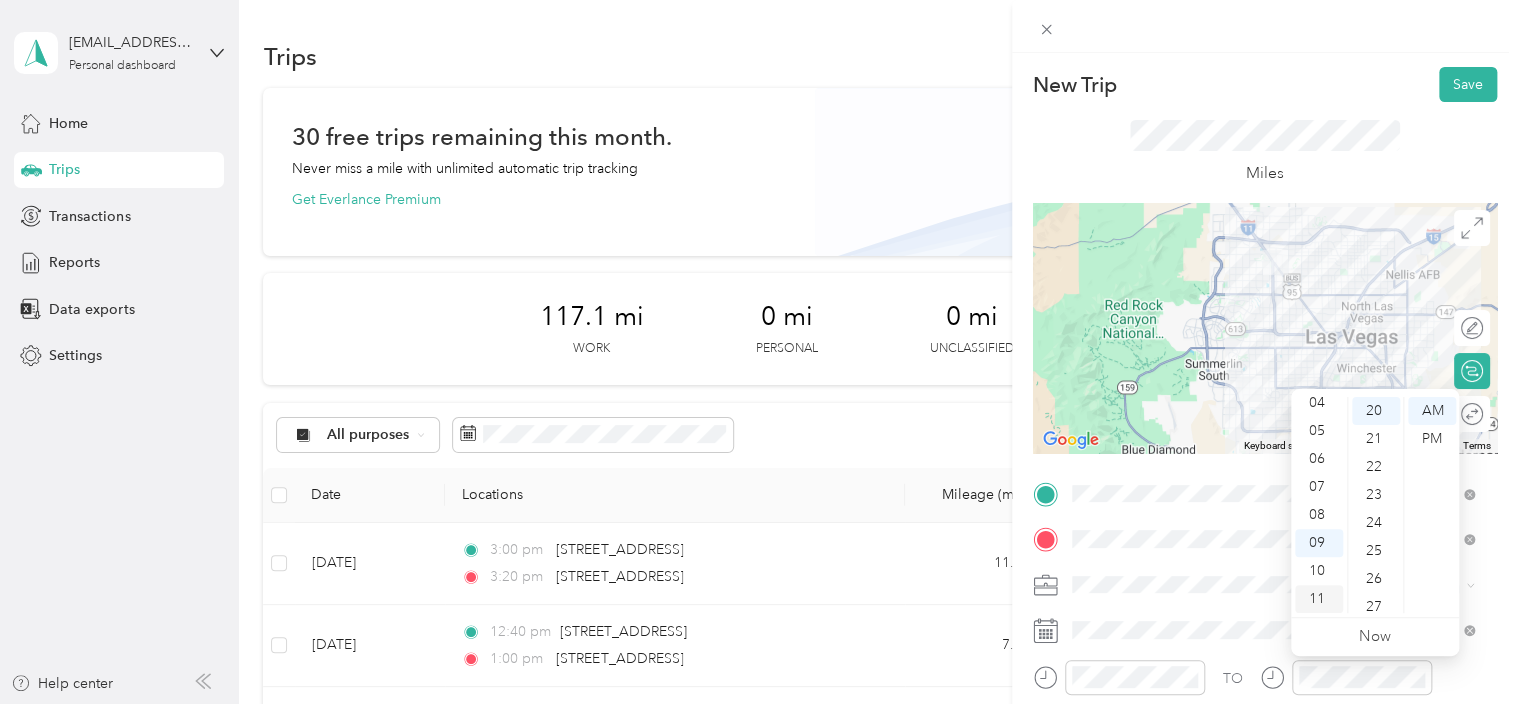 click on "11" at bounding box center [1319, 599] 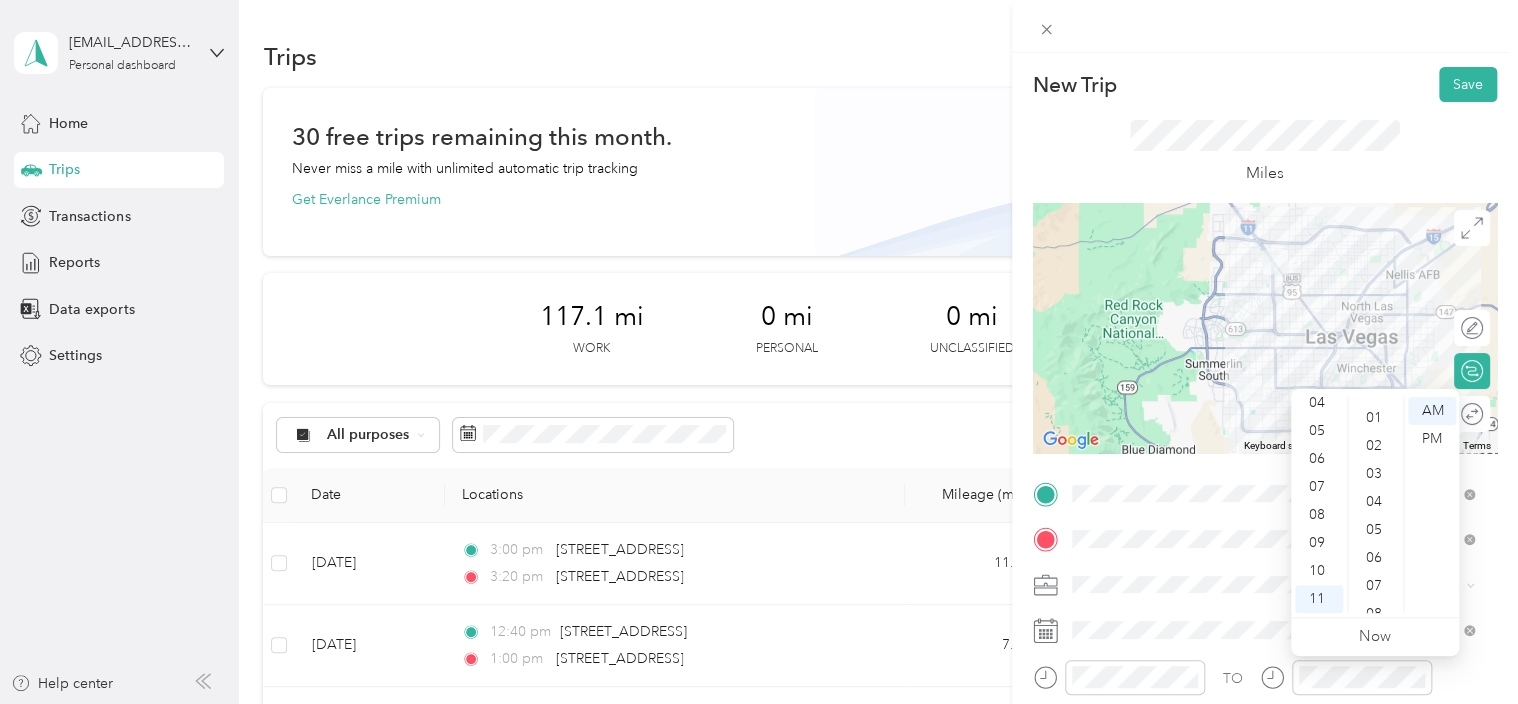 scroll, scrollTop: 0, scrollLeft: 0, axis: both 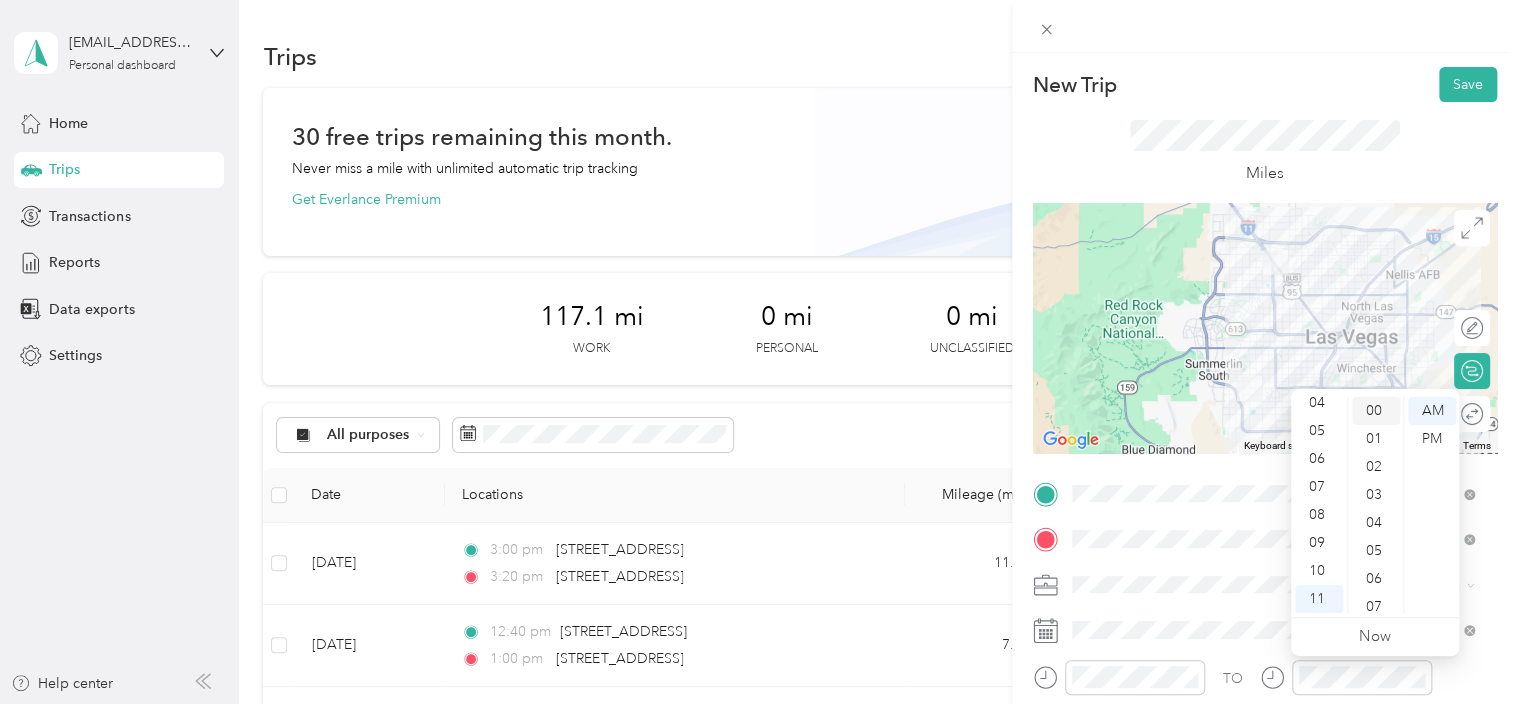 click on "00" at bounding box center (1376, 411) 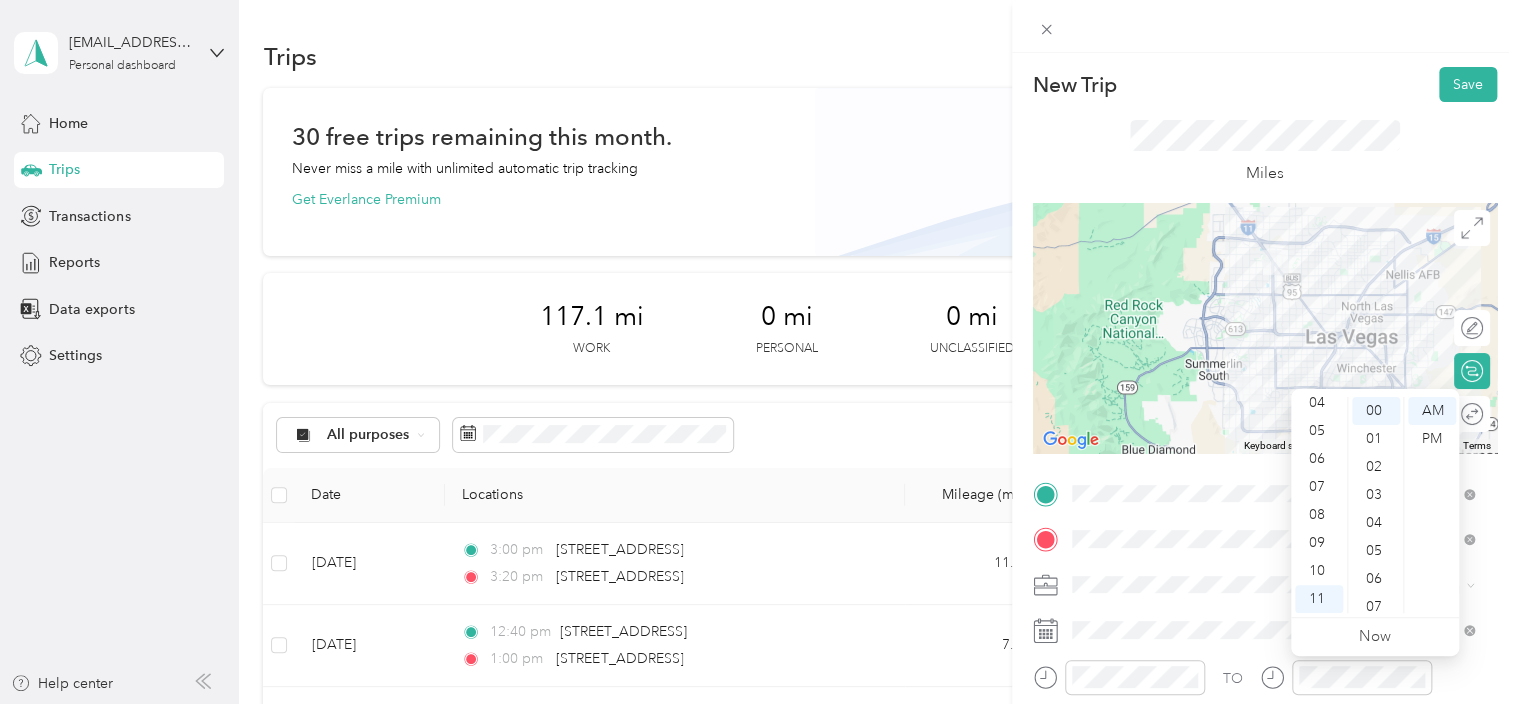 drag, startPoint x: 1433, startPoint y: 408, endPoint x: 1460, endPoint y: 416, distance: 28.160255 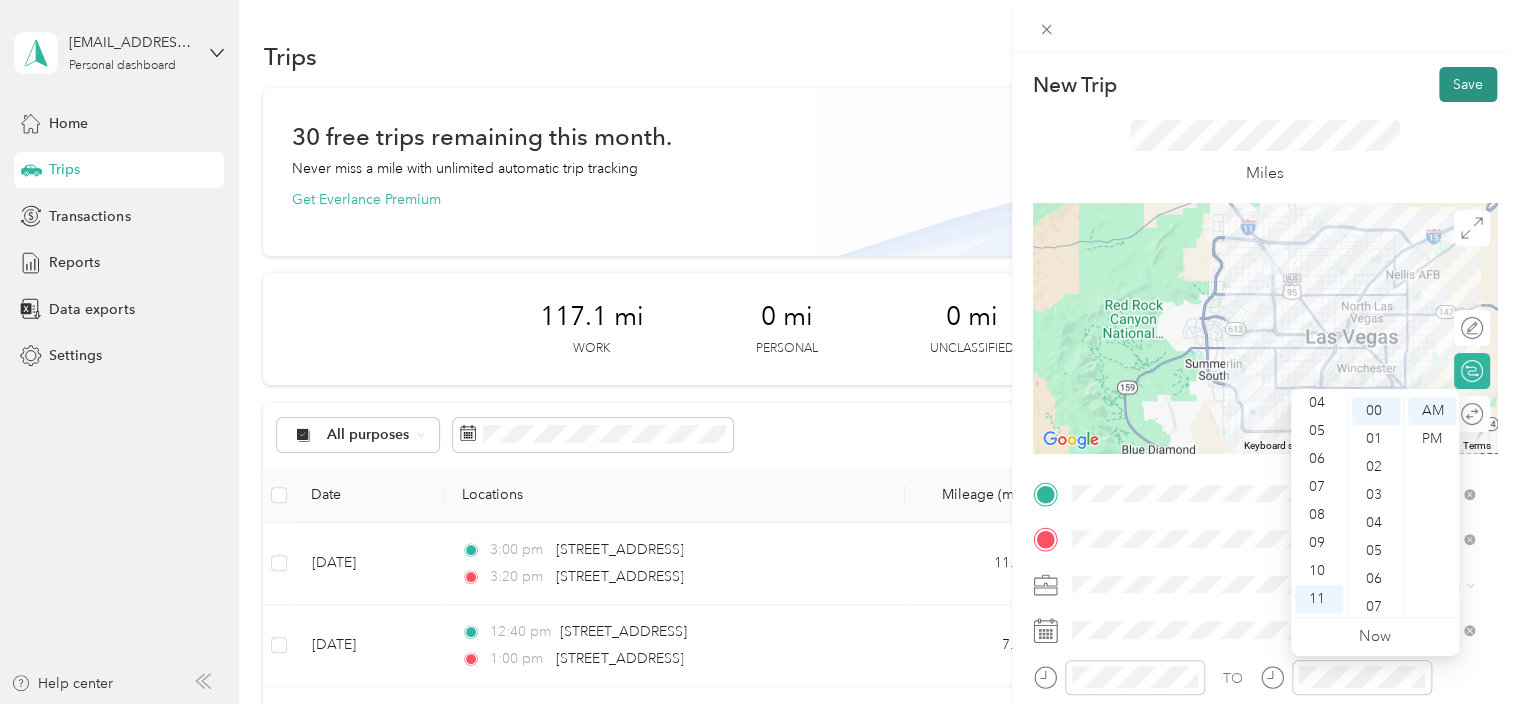 click on "Save" at bounding box center (1468, 84) 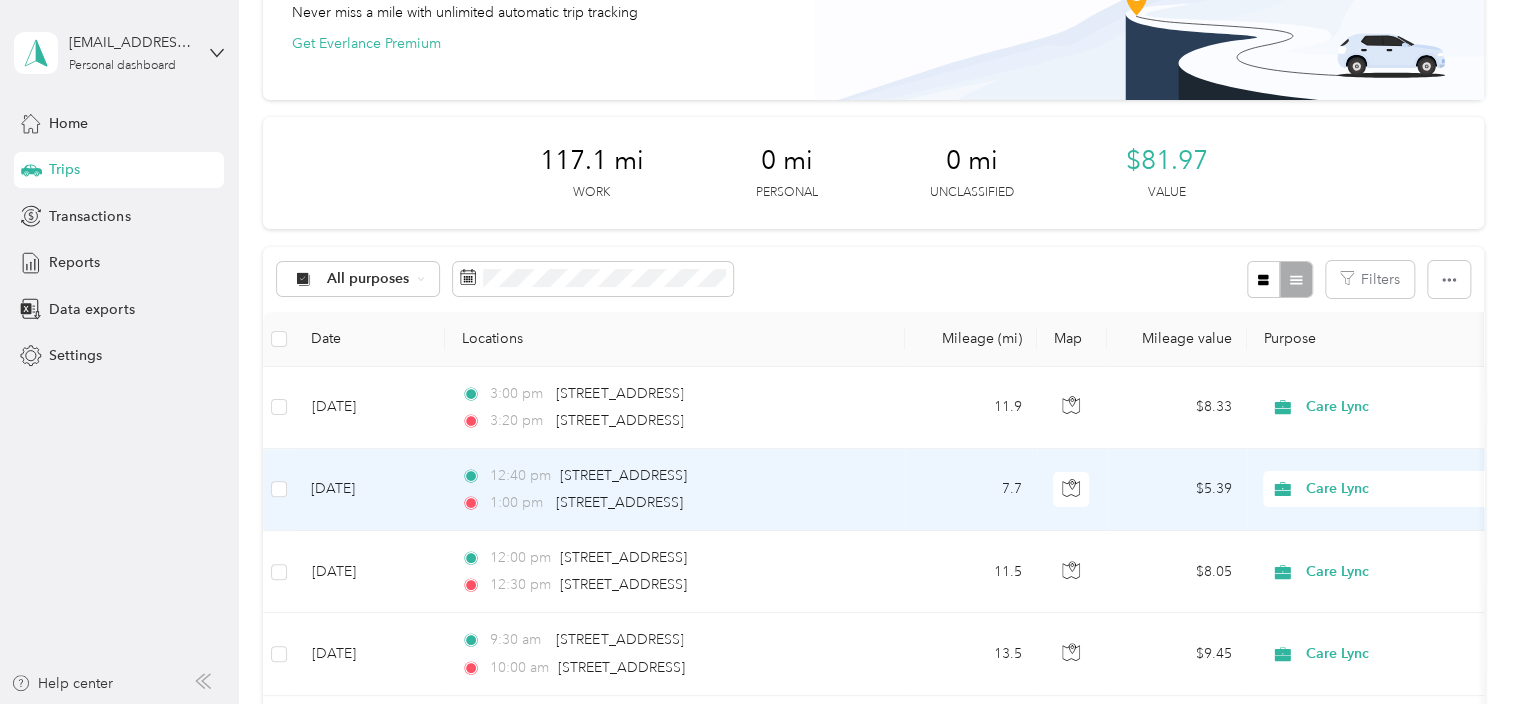 scroll, scrollTop: 200, scrollLeft: 0, axis: vertical 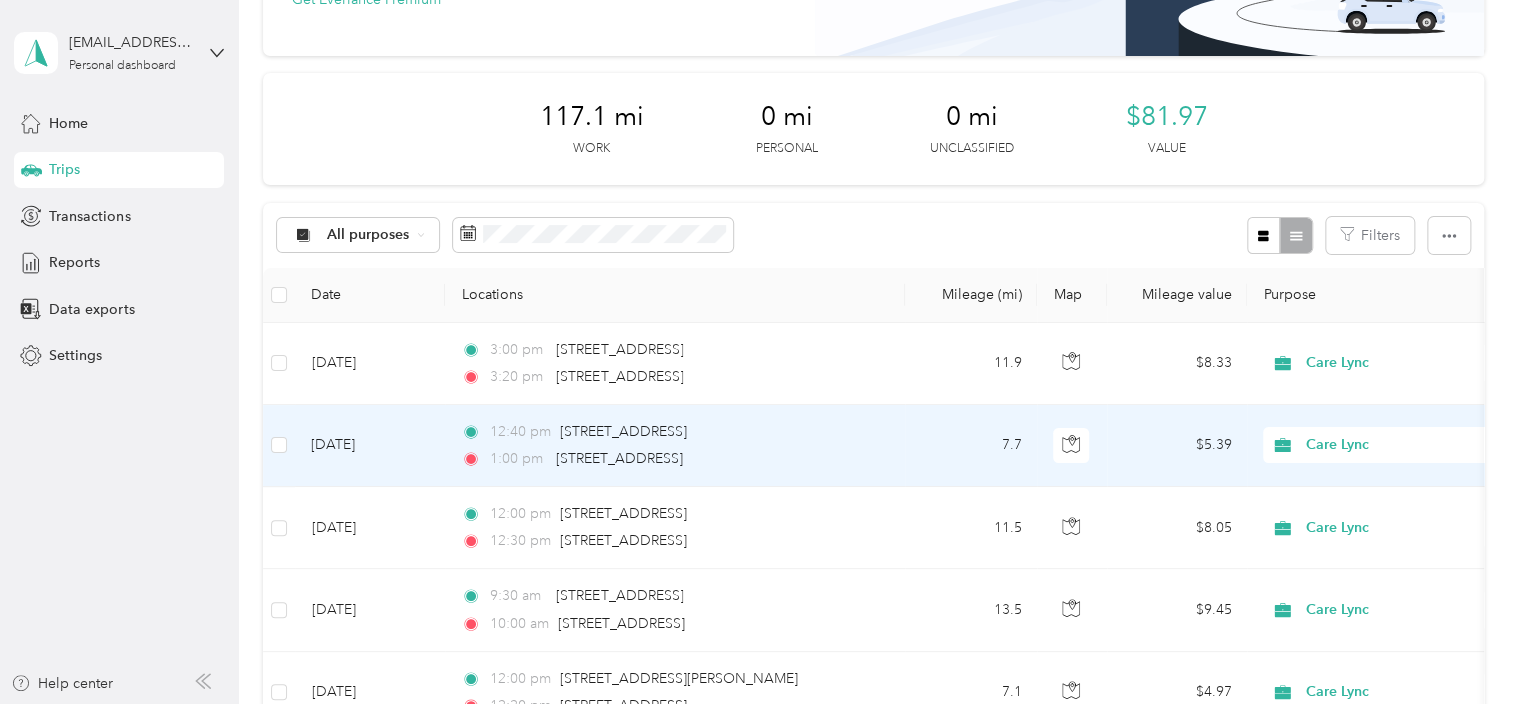click on "[DATE]" at bounding box center (370, 446) 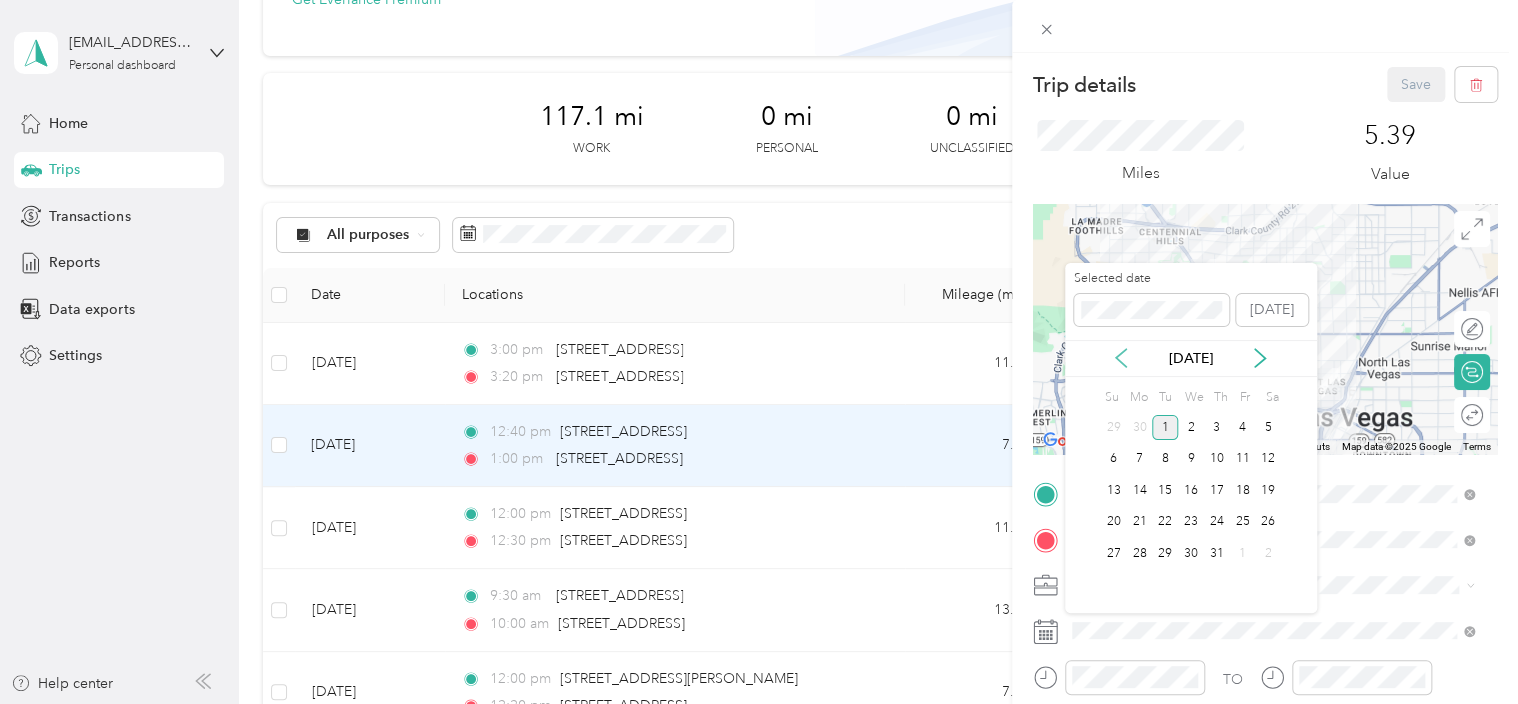 click 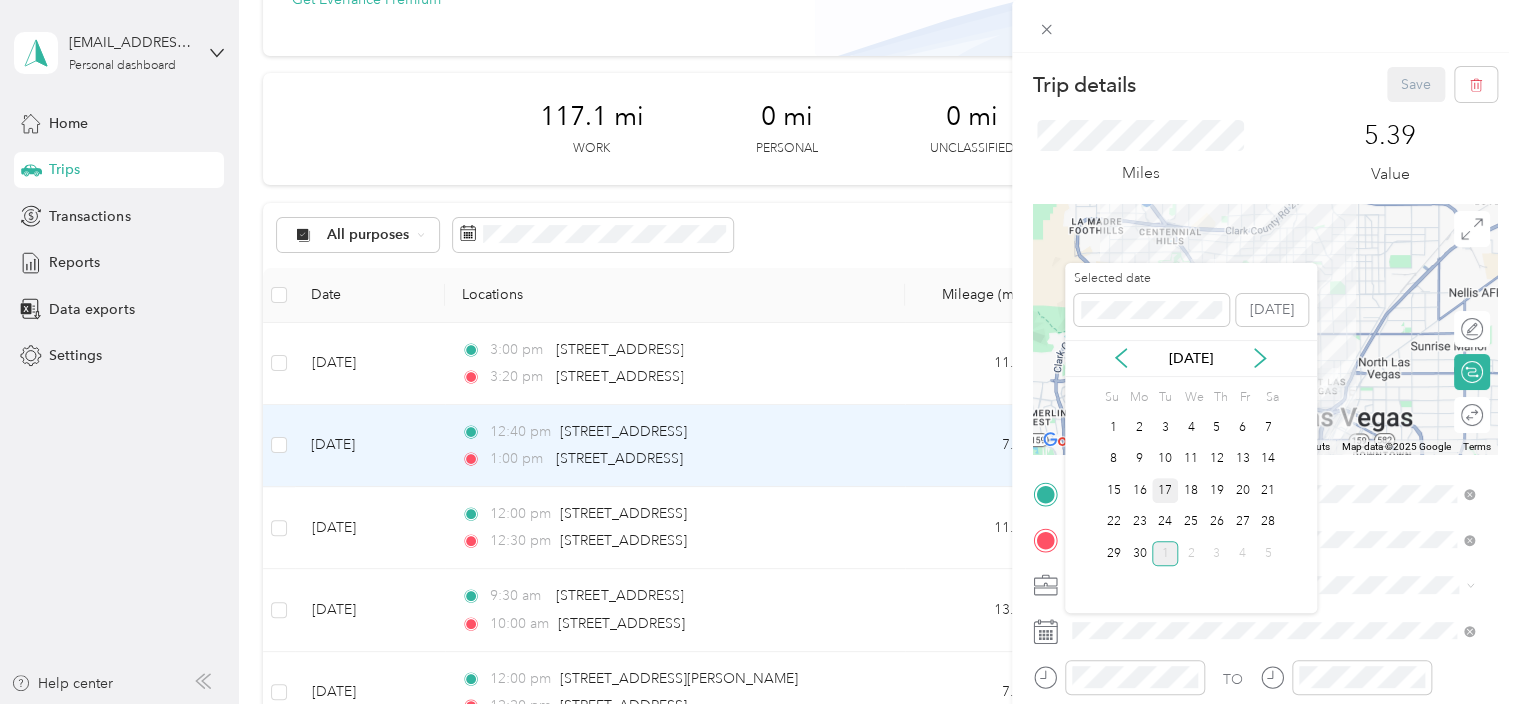 click on "17" at bounding box center (1165, 490) 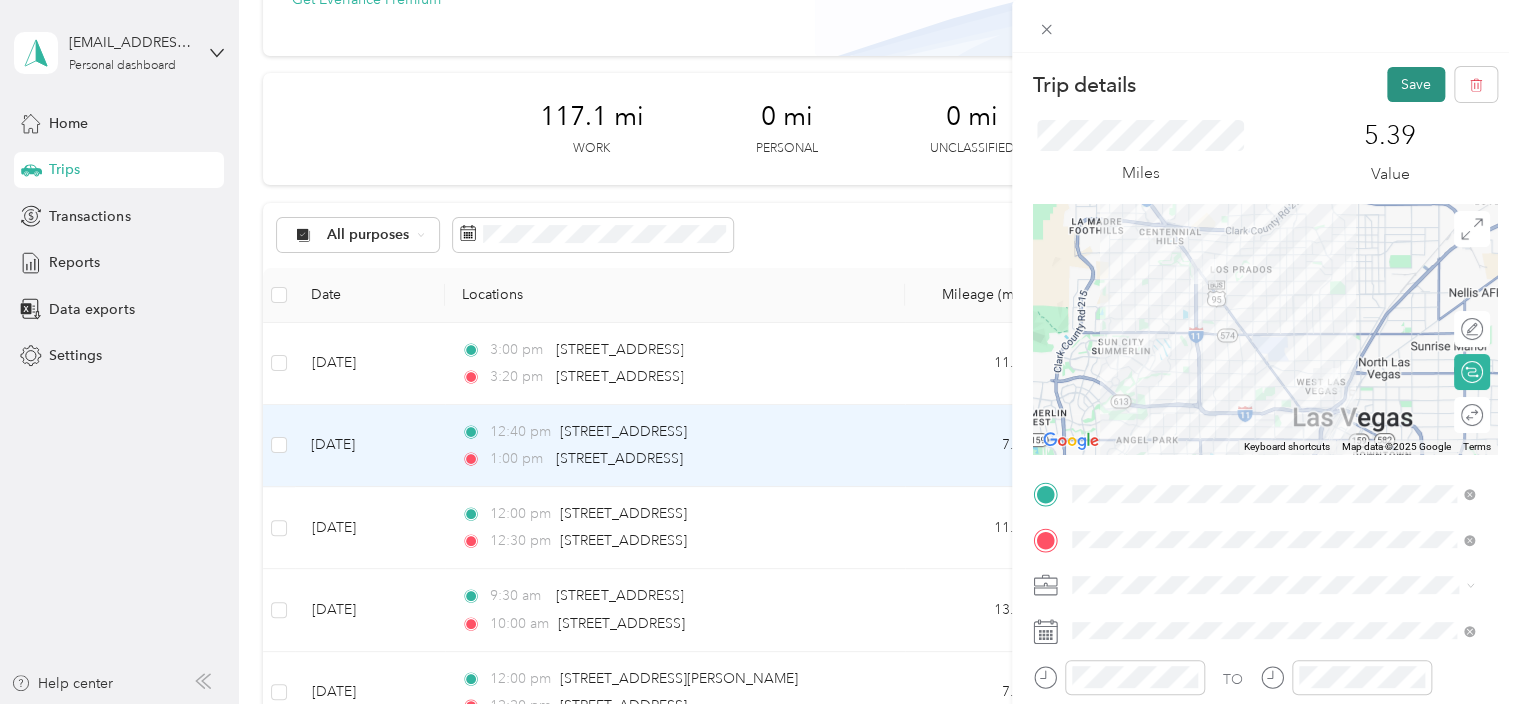 click on "Save" at bounding box center (1416, 84) 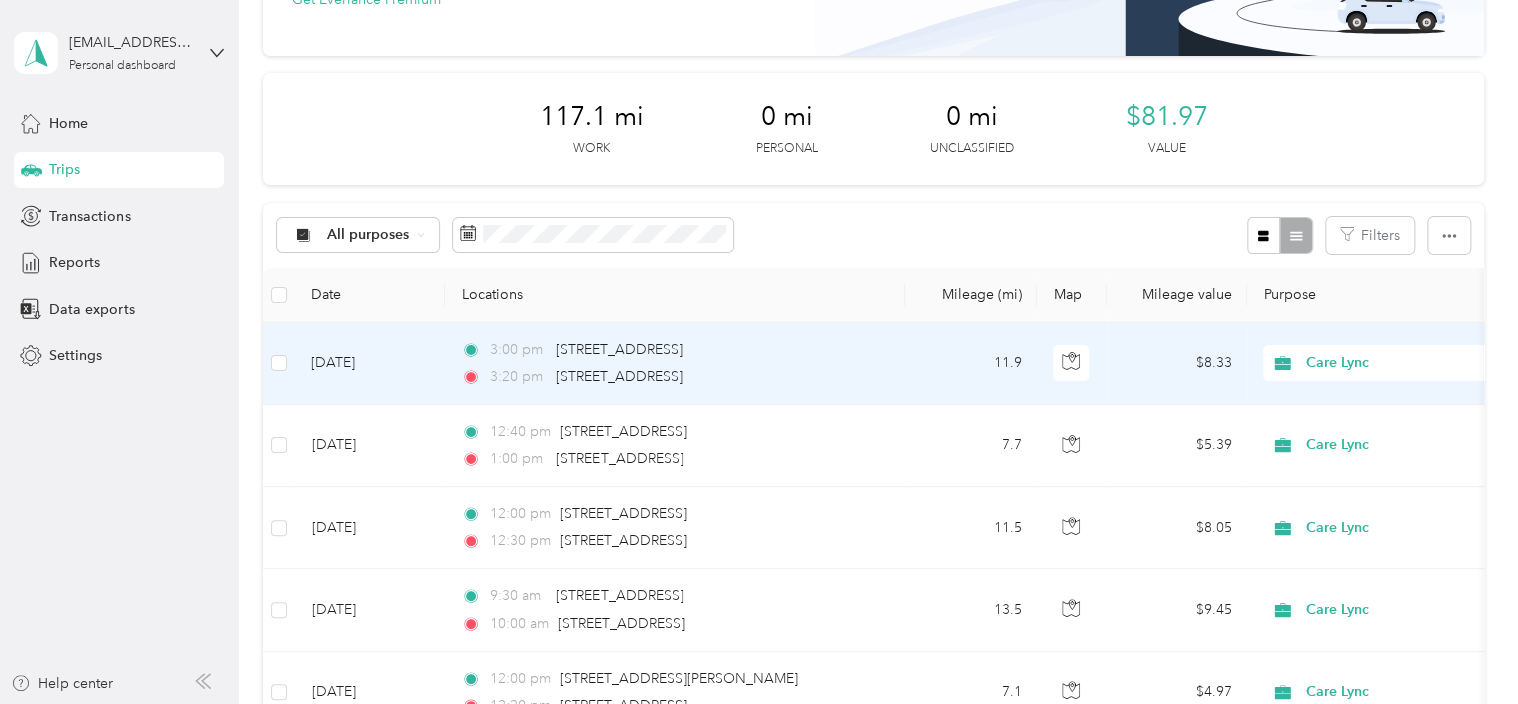 click on "[DATE]" at bounding box center (370, 364) 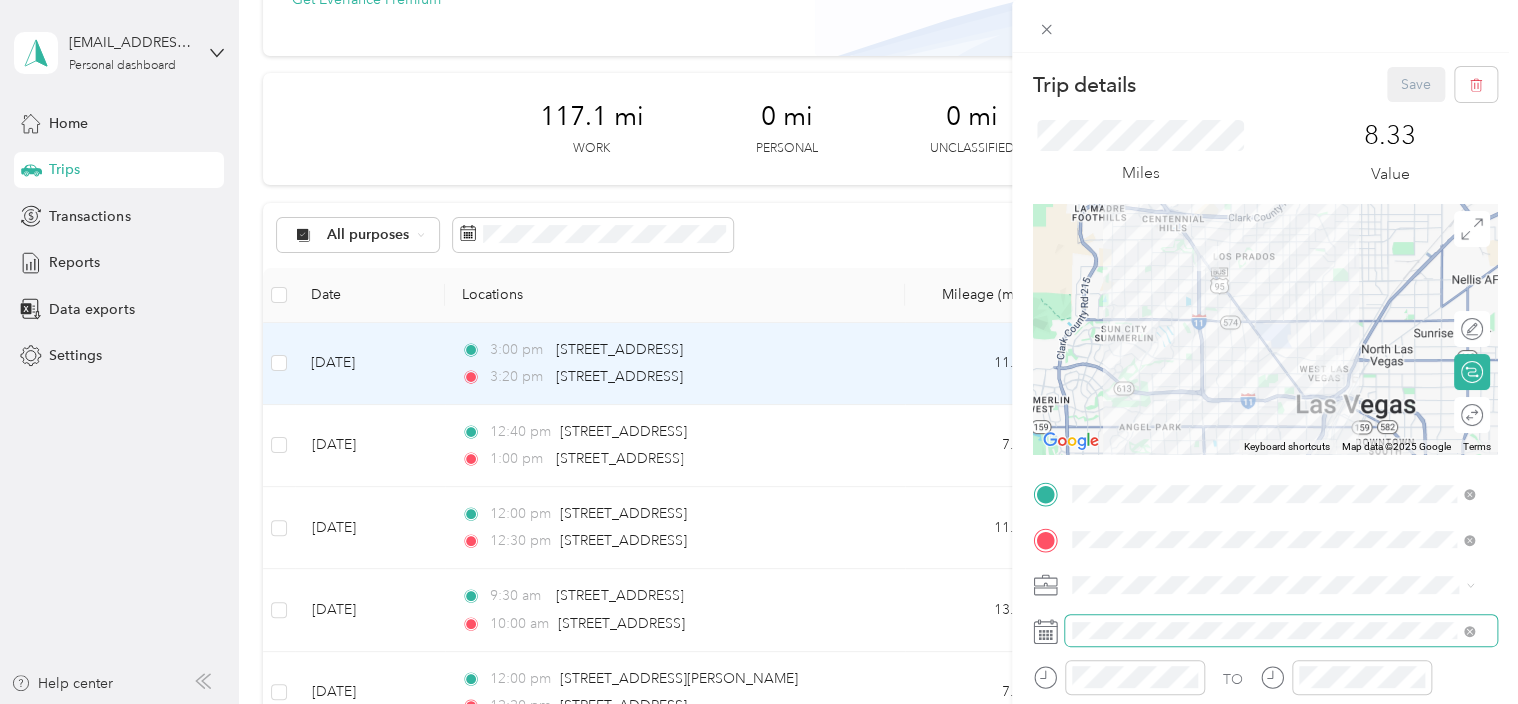 click at bounding box center (1281, 631) 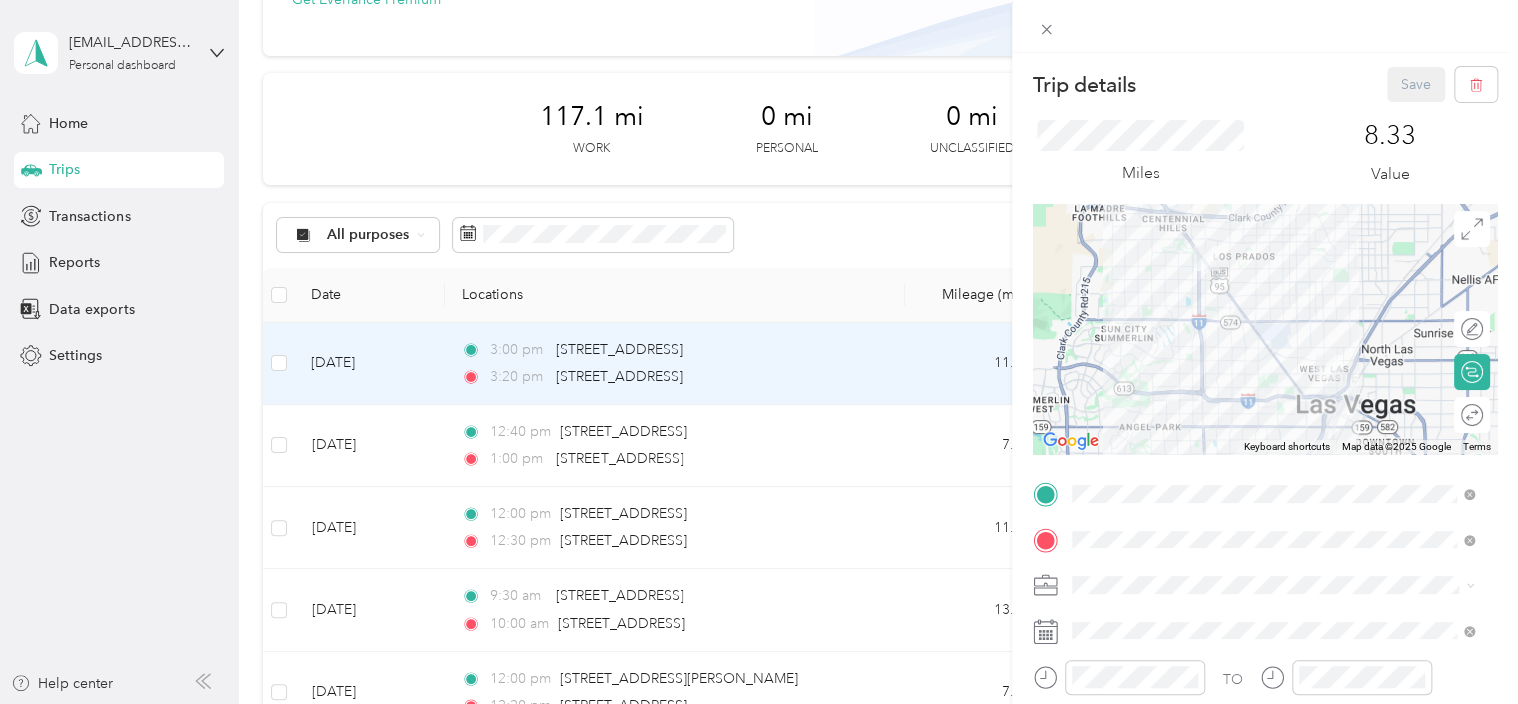 click on "TO Add photo" at bounding box center (1265, 719) 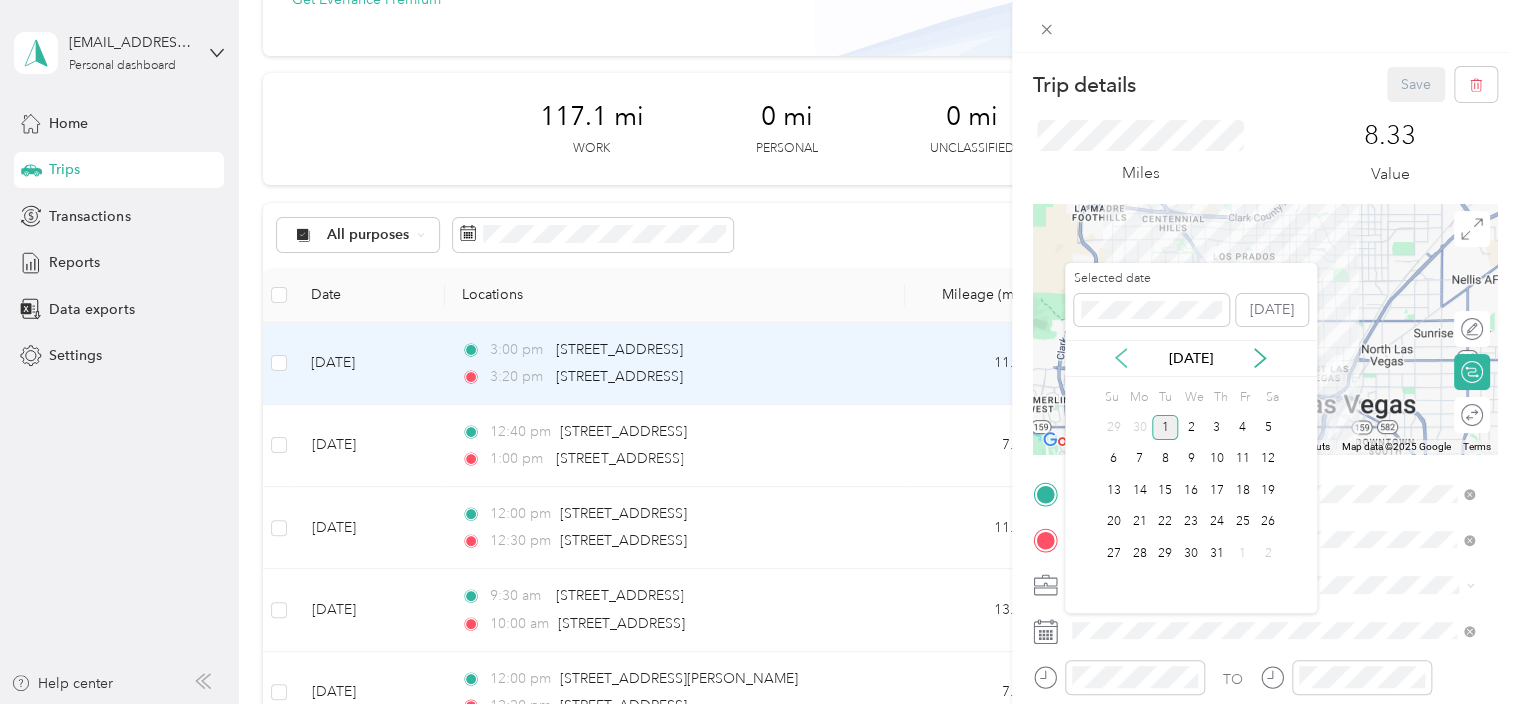 click 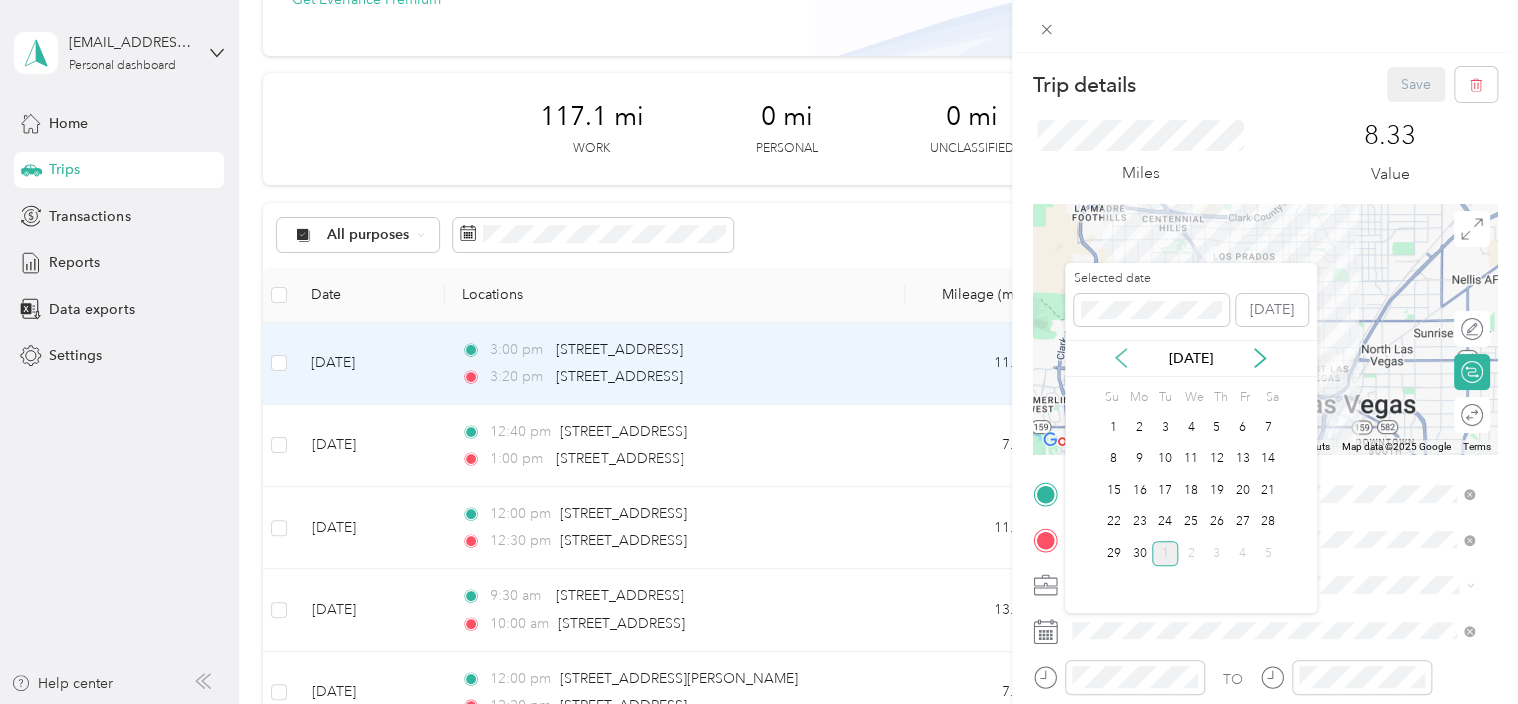click 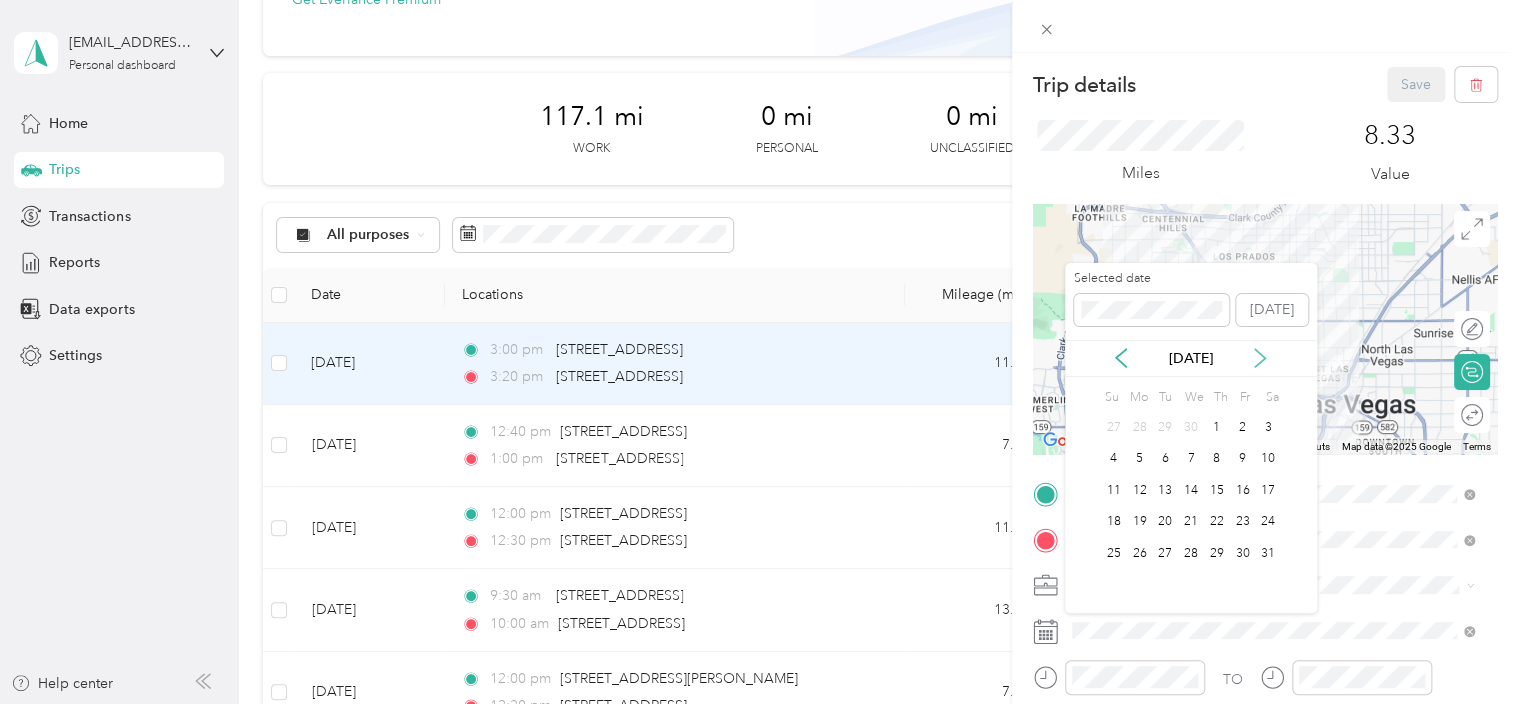click 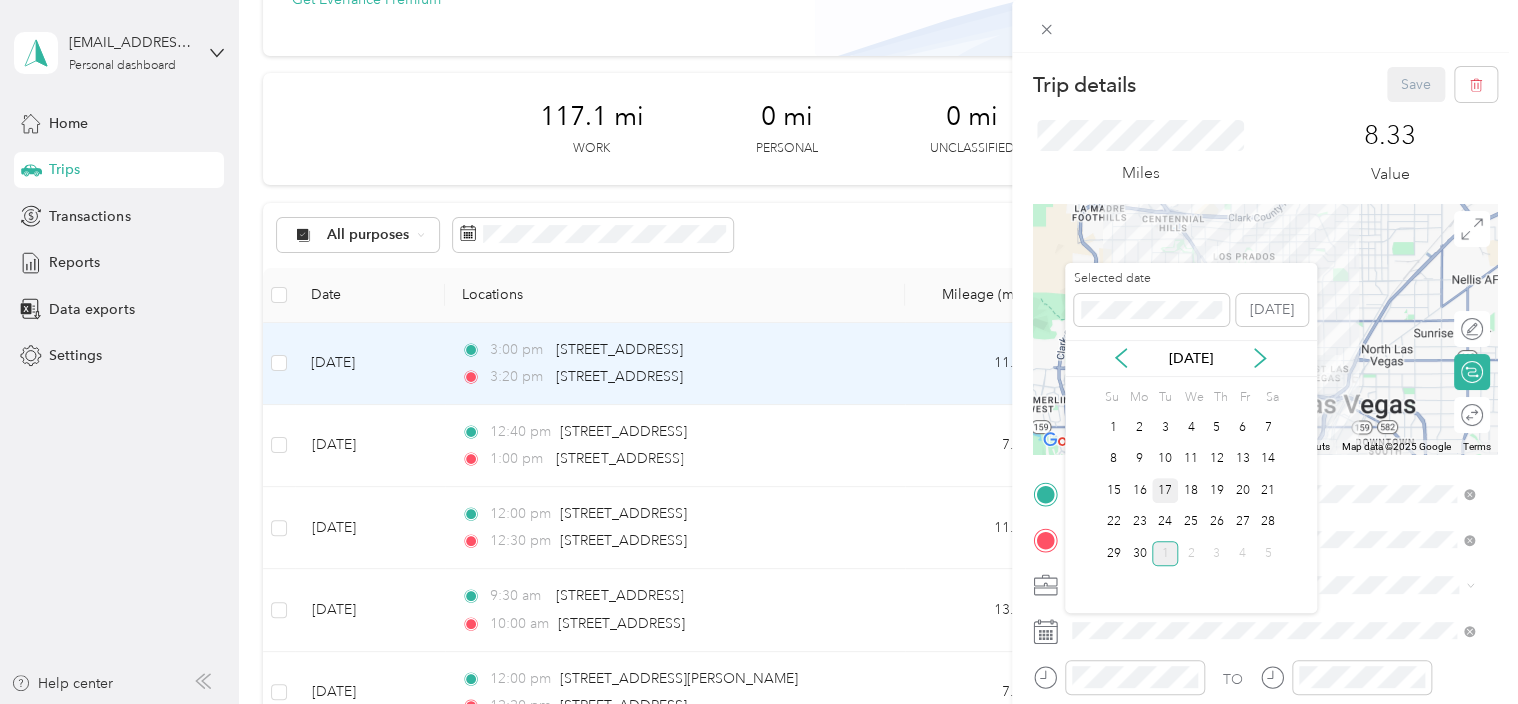 click on "17" at bounding box center [1165, 490] 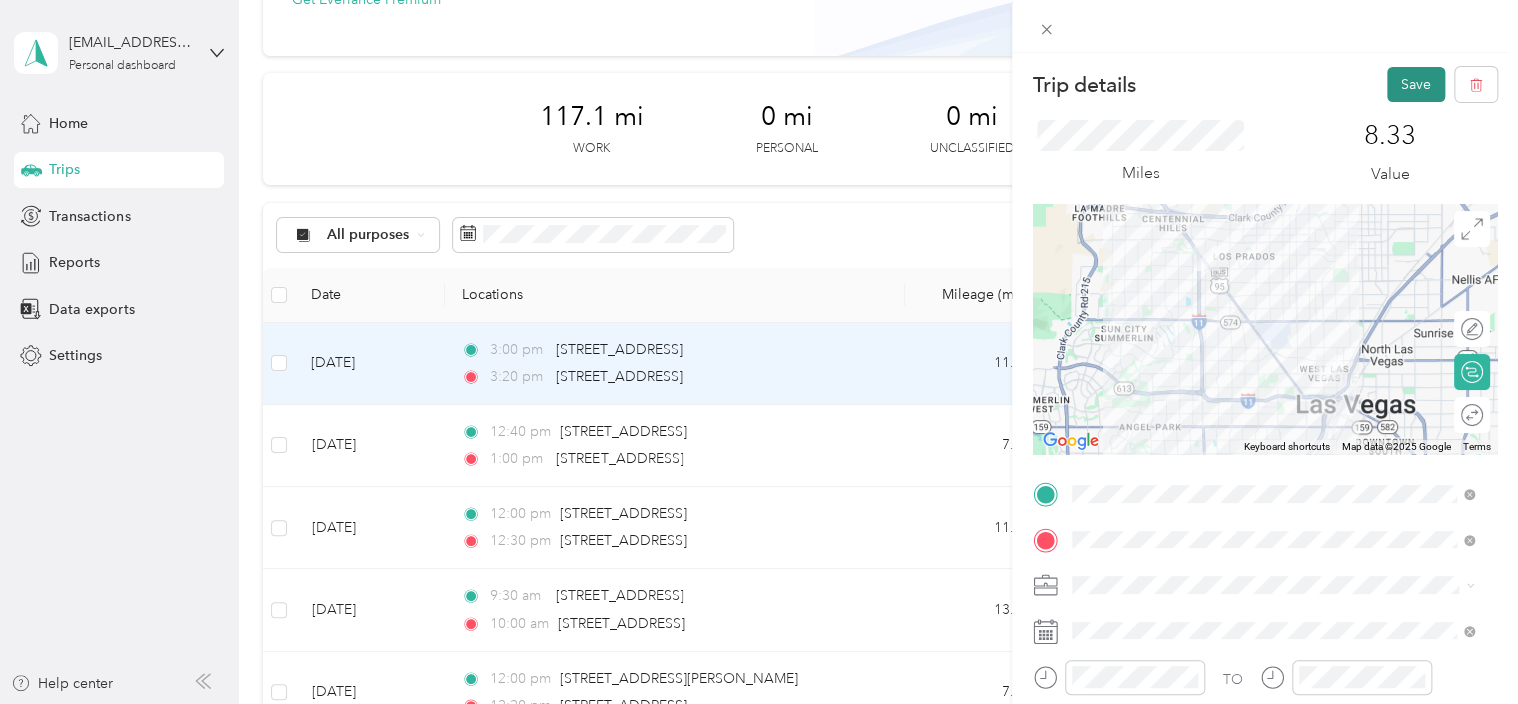 click on "Save" at bounding box center [1416, 84] 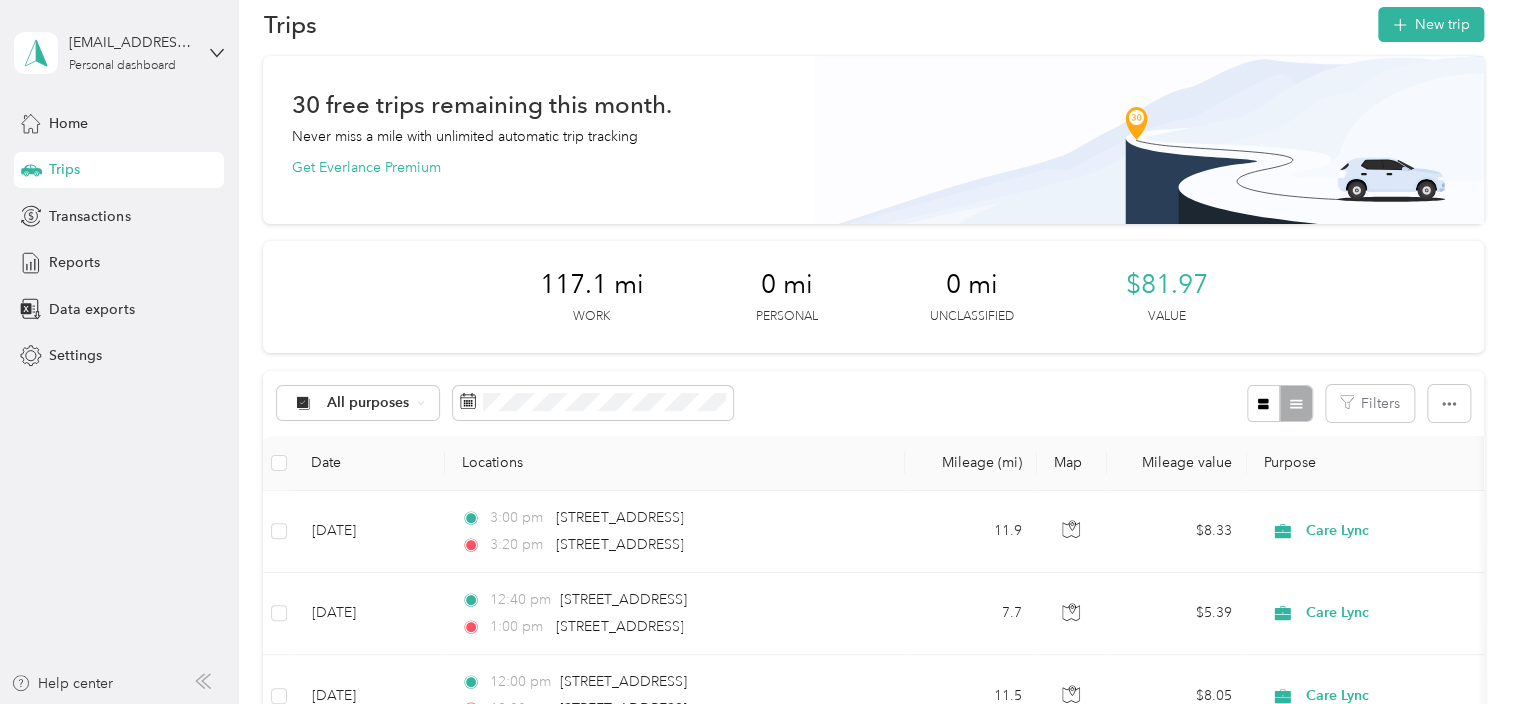 scroll, scrollTop: 0, scrollLeft: 0, axis: both 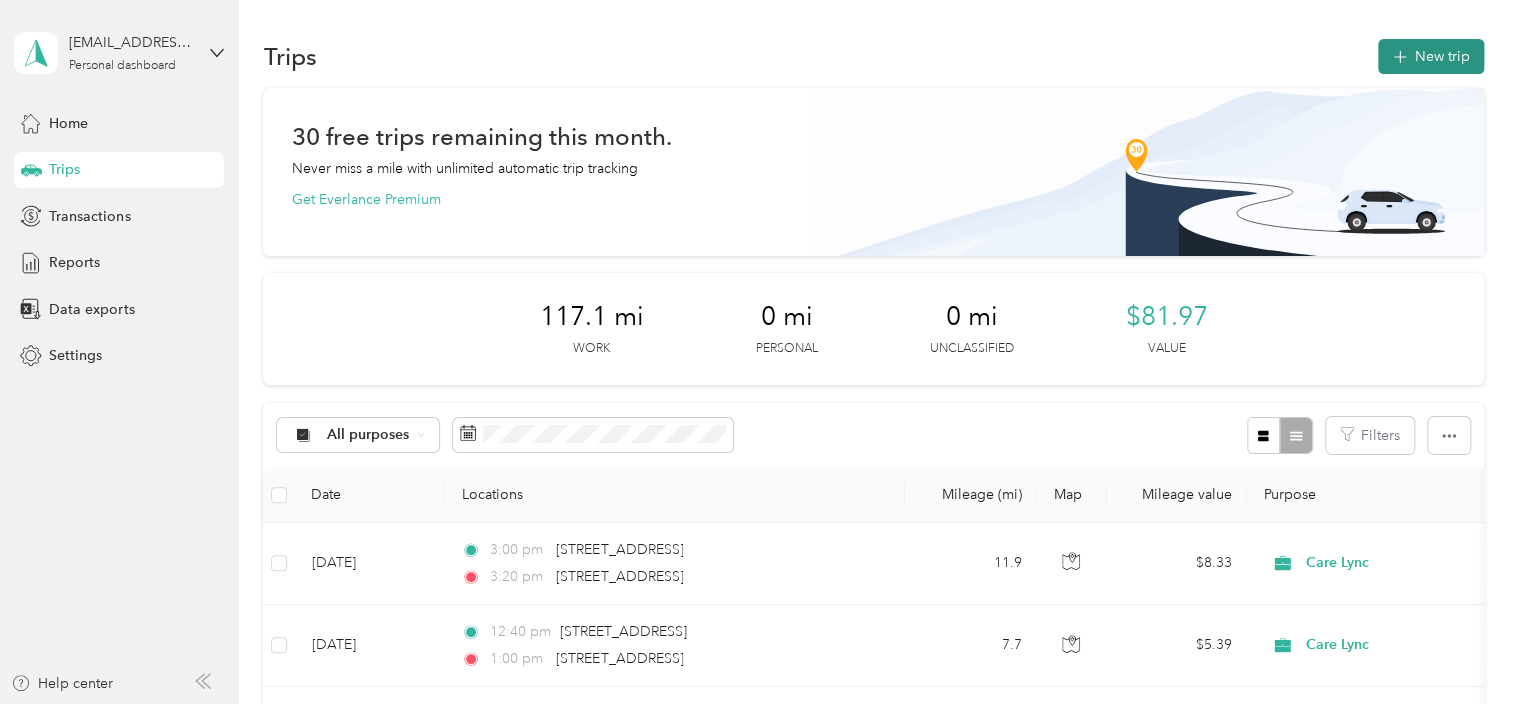 click on "New trip" at bounding box center [1431, 56] 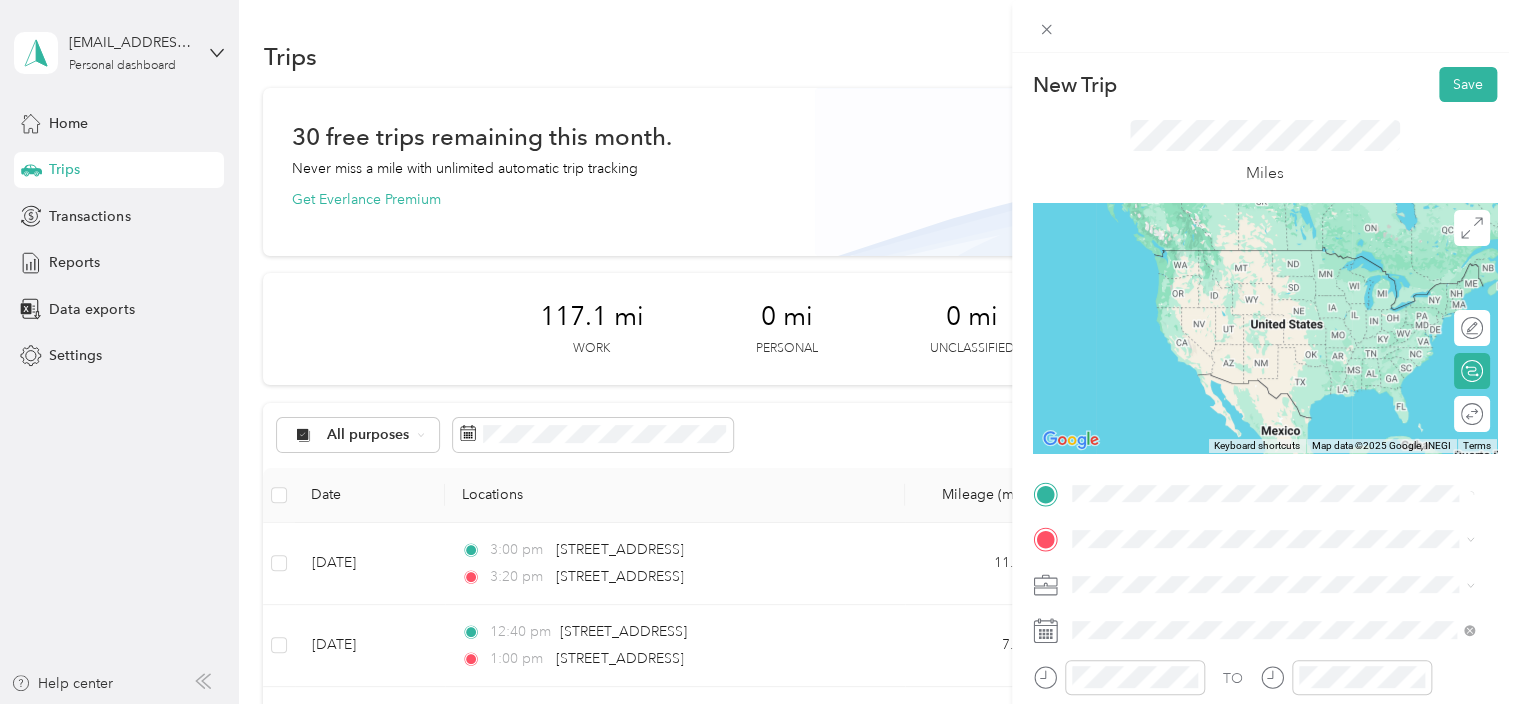 click on "[STREET_ADDRESS][US_STATE]" at bounding box center (1209, 250) 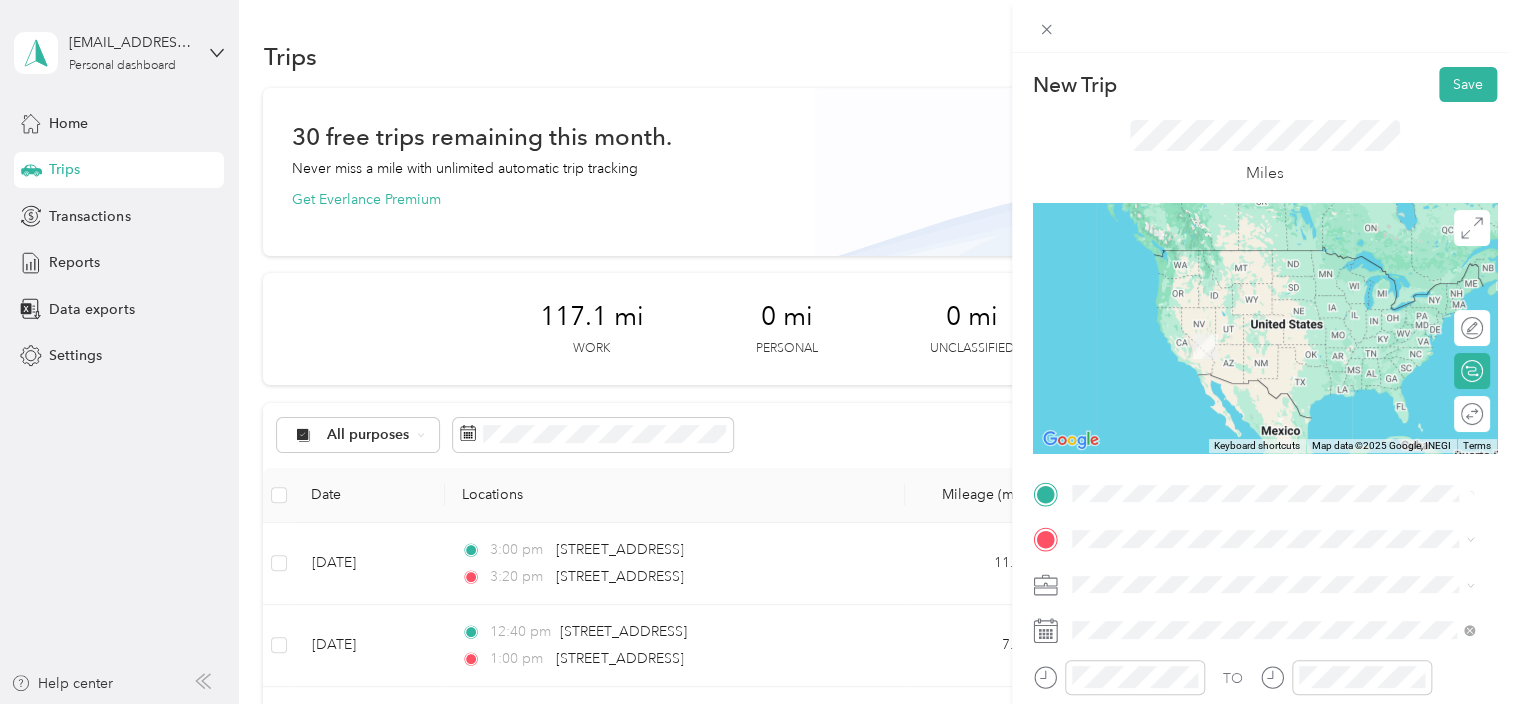 click on "[STREET_ADDRESS][US_STATE]" at bounding box center [1209, 250] 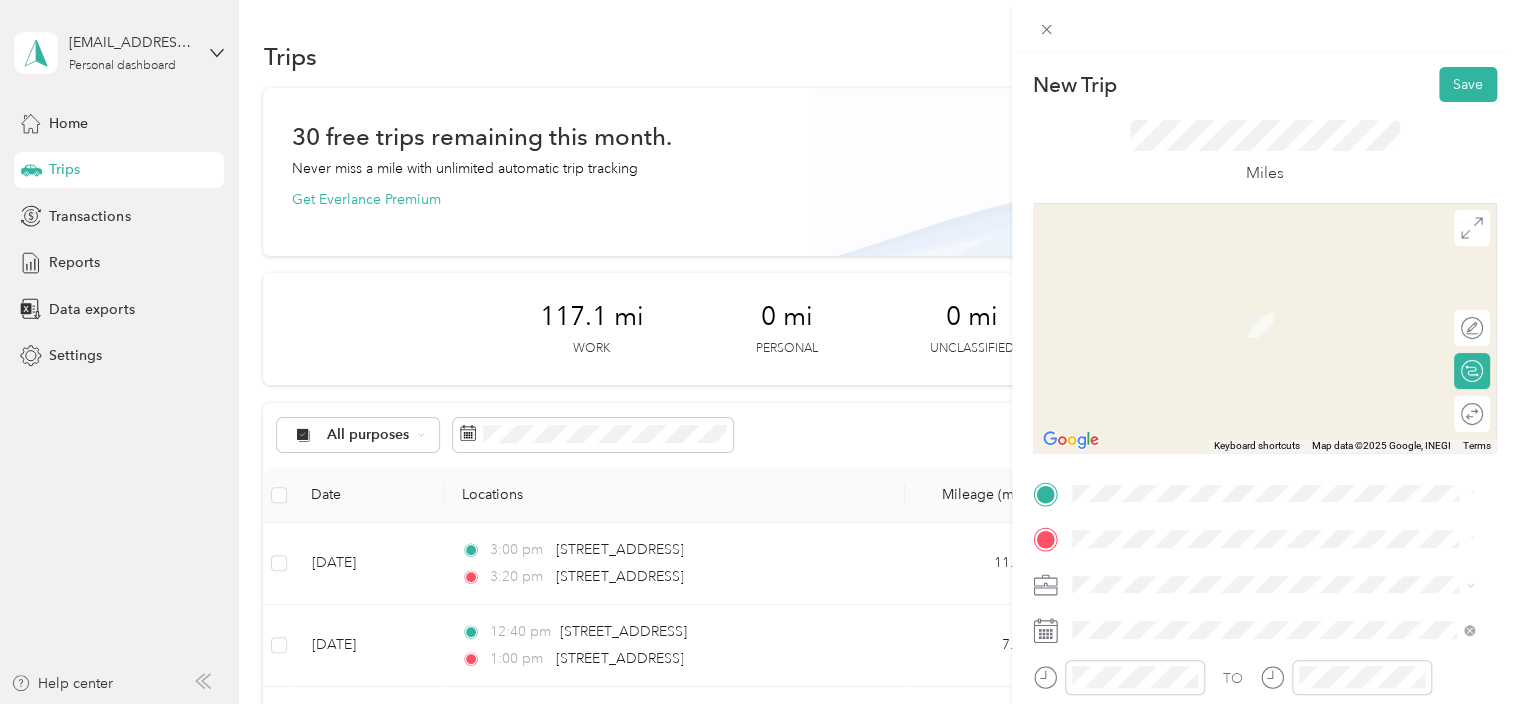 click on "[STREET_ADDRESS][US_STATE]" at bounding box center (1209, 296) 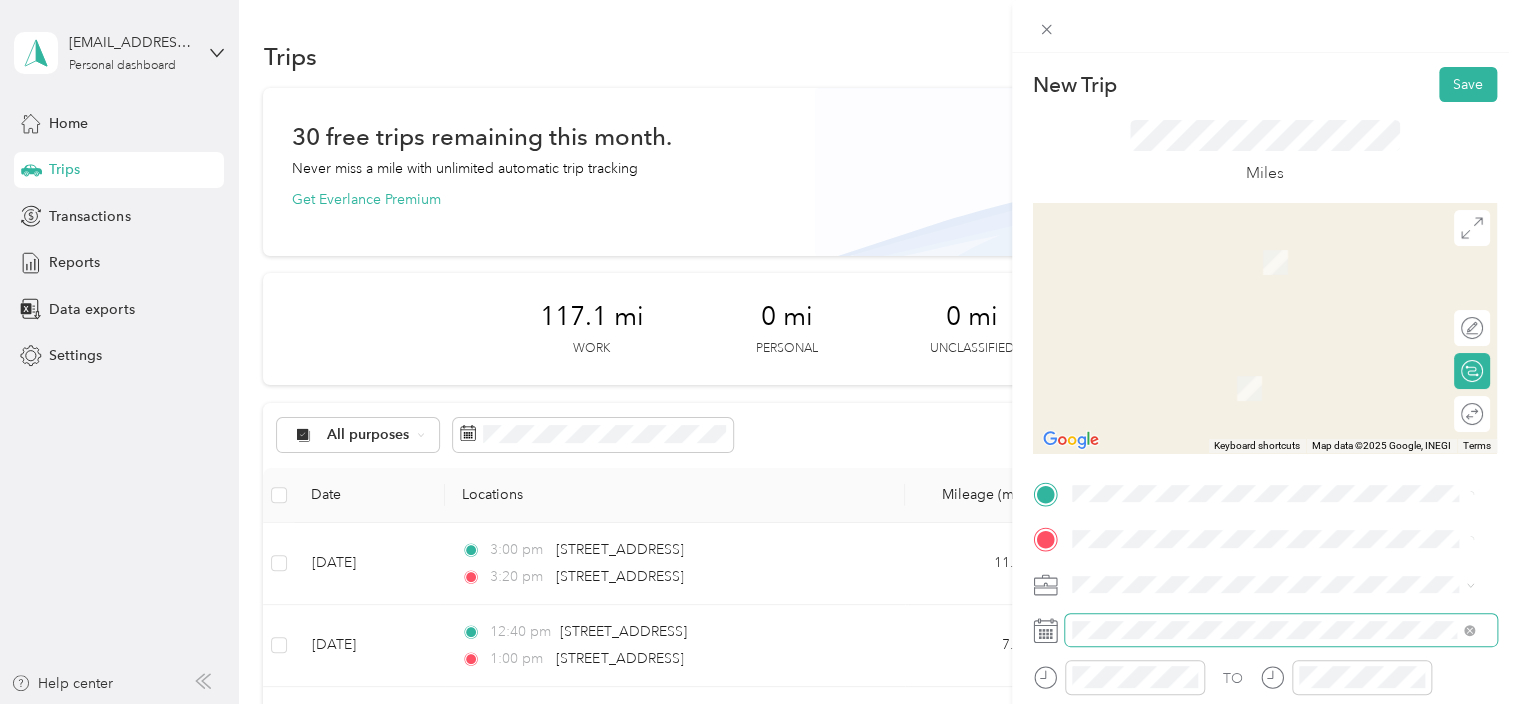 click at bounding box center [1281, 630] 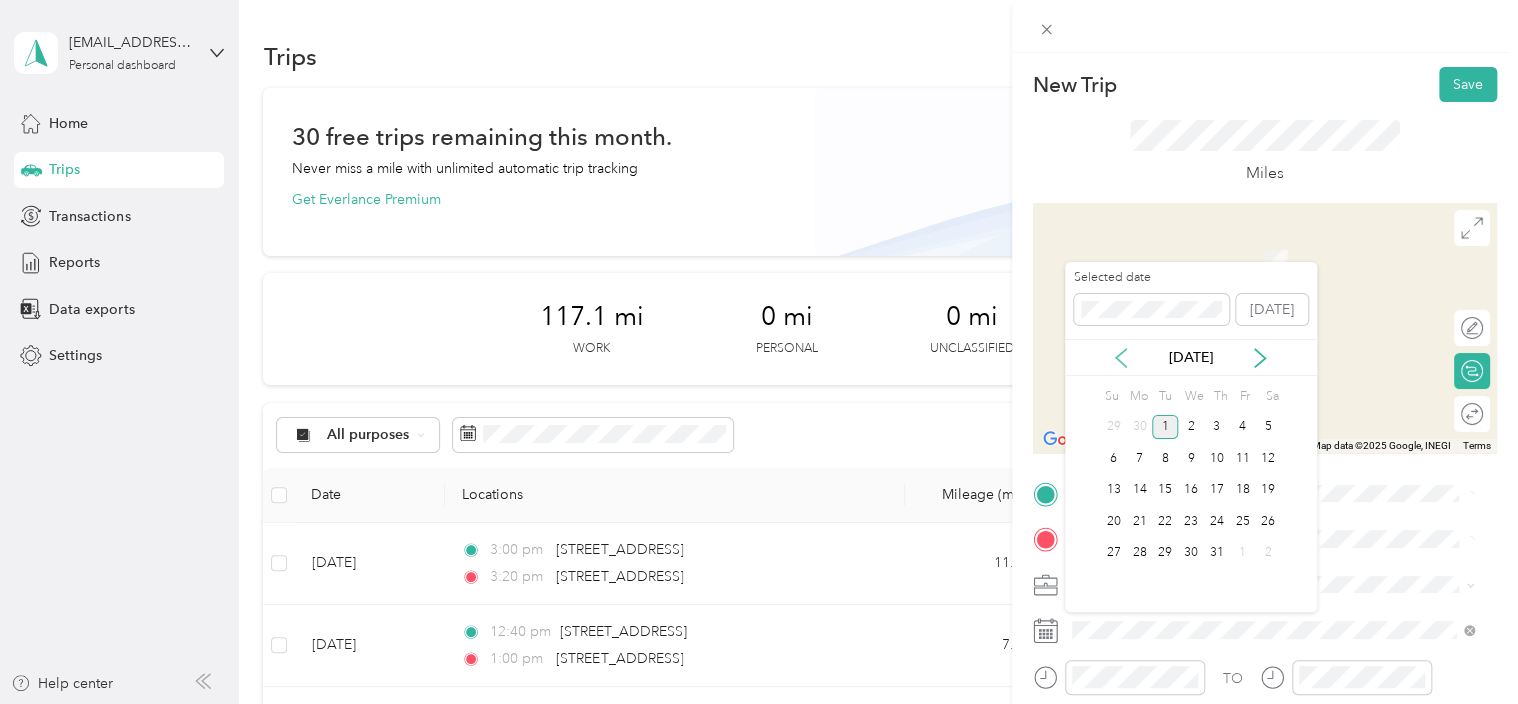 click 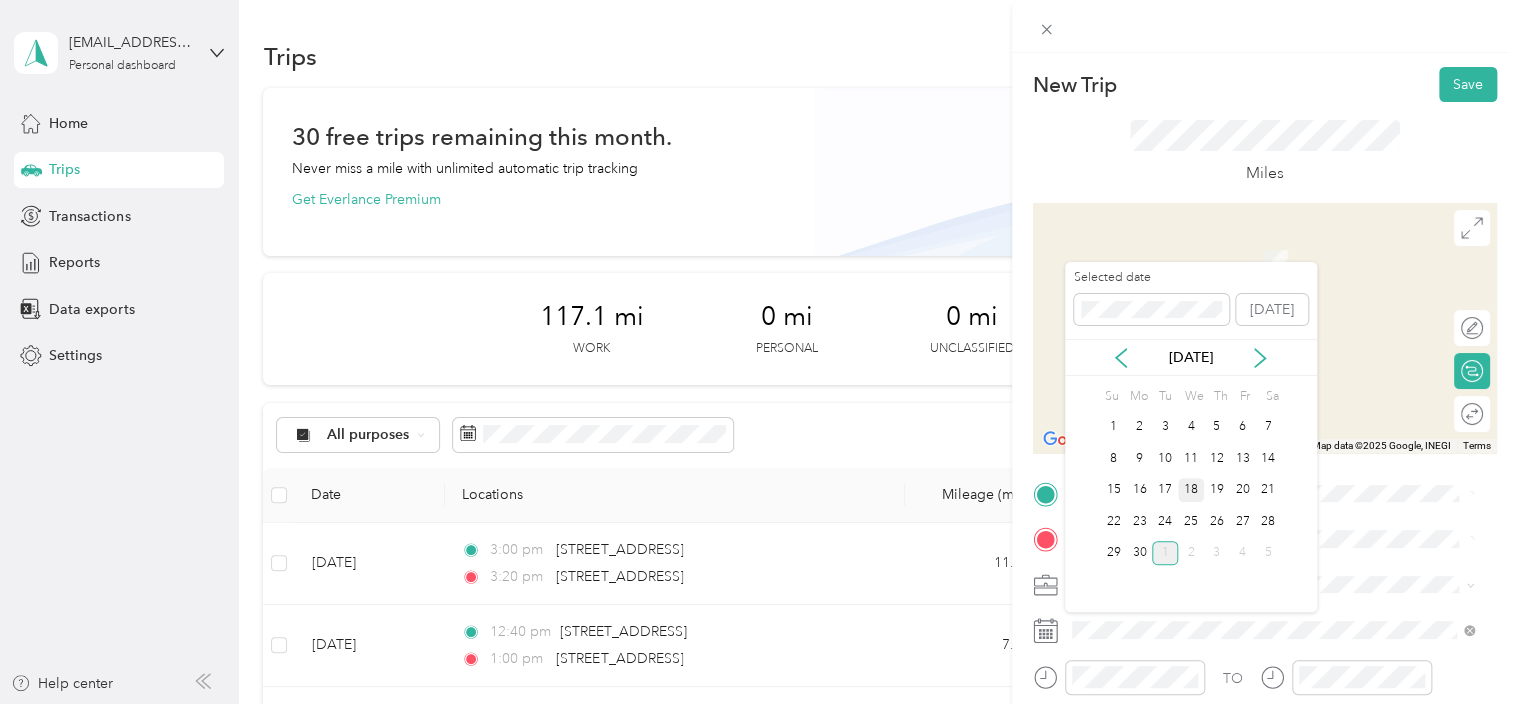 click on "18" at bounding box center (1191, 490) 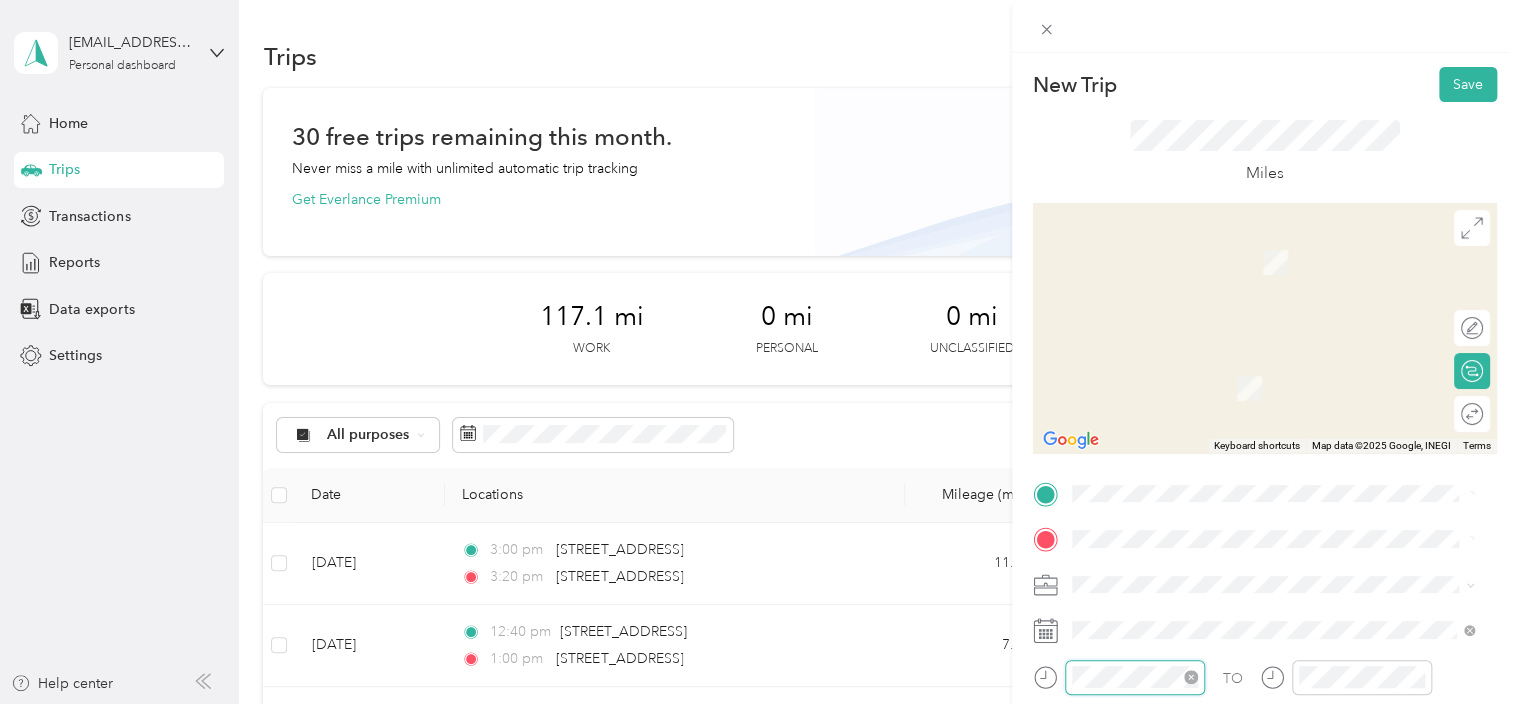 scroll, scrollTop: 120, scrollLeft: 0, axis: vertical 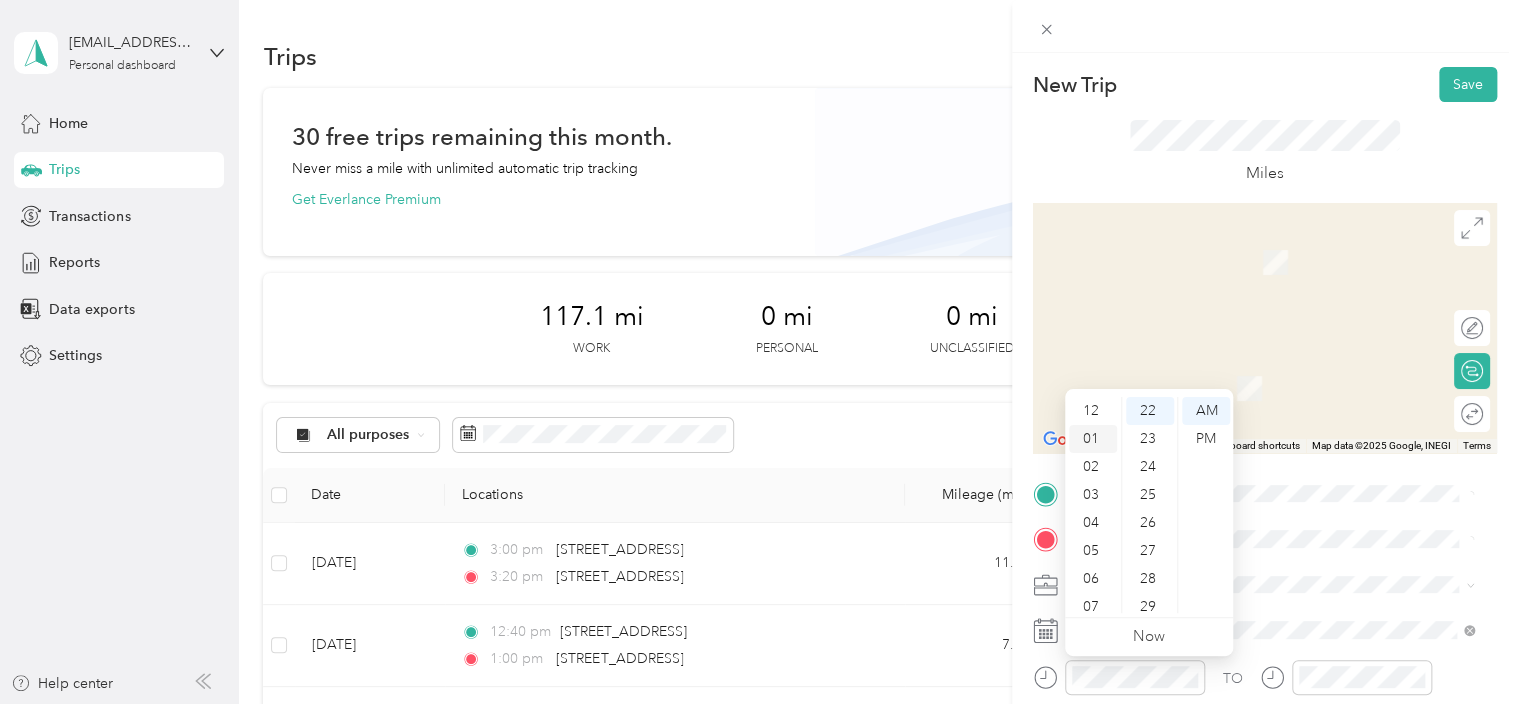 click on "01" at bounding box center (1093, 439) 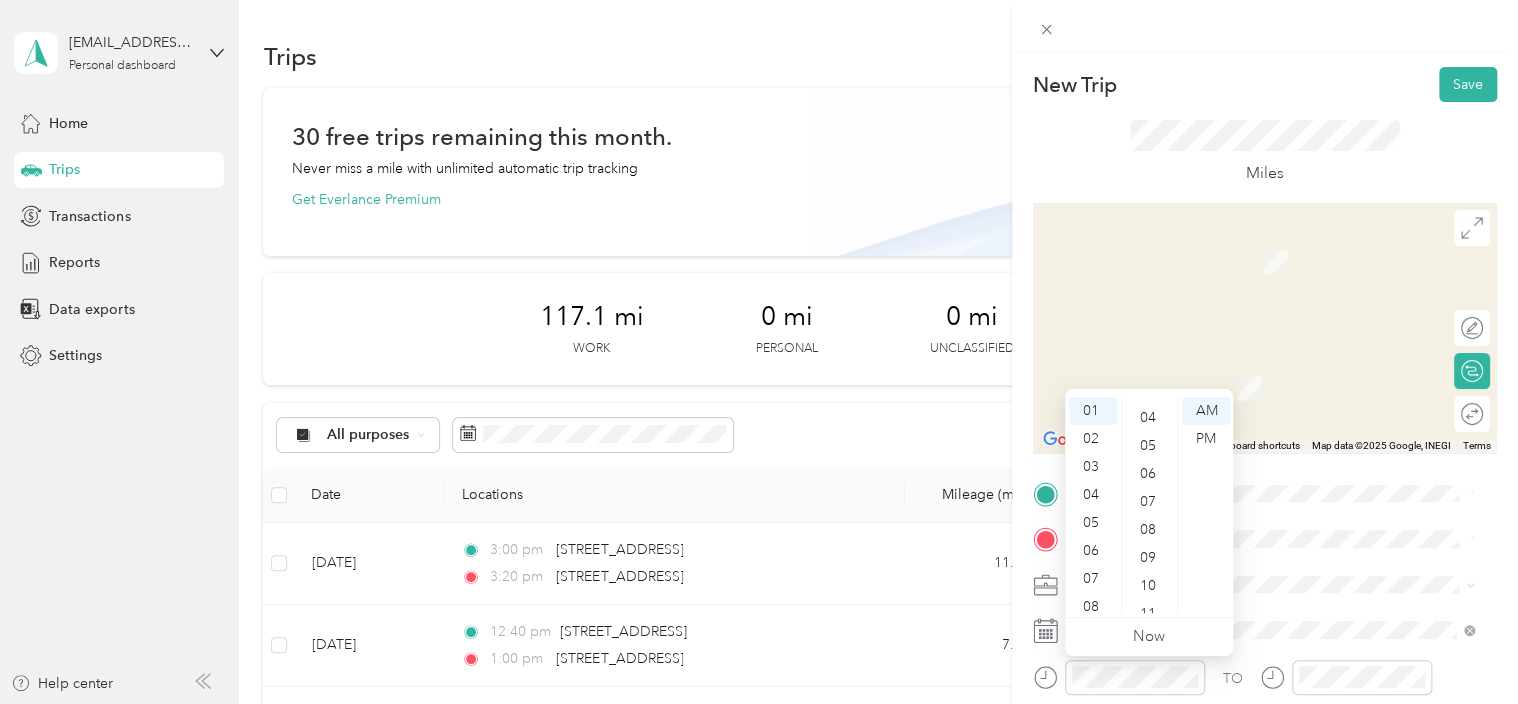 scroll, scrollTop: 49, scrollLeft: 0, axis: vertical 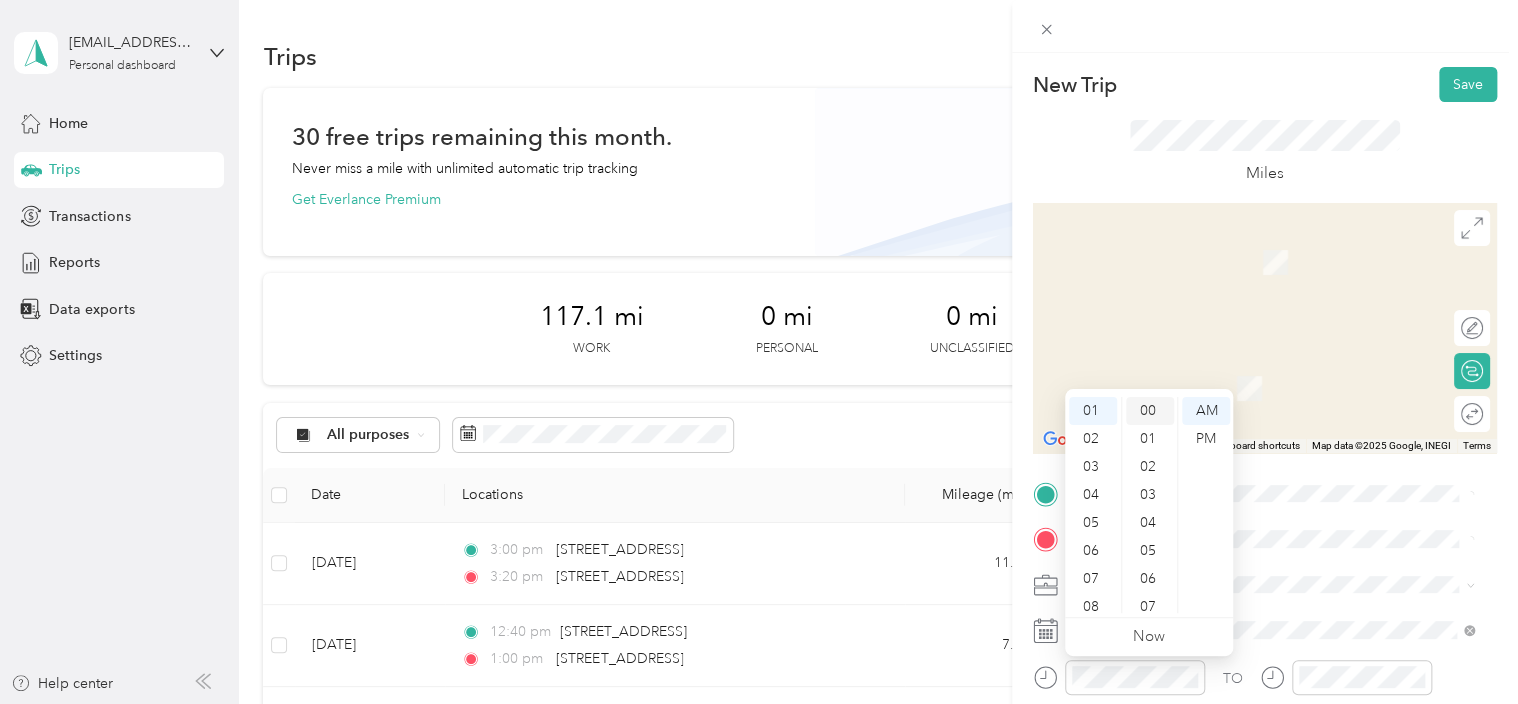 click on "00" at bounding box center (1150, 411) 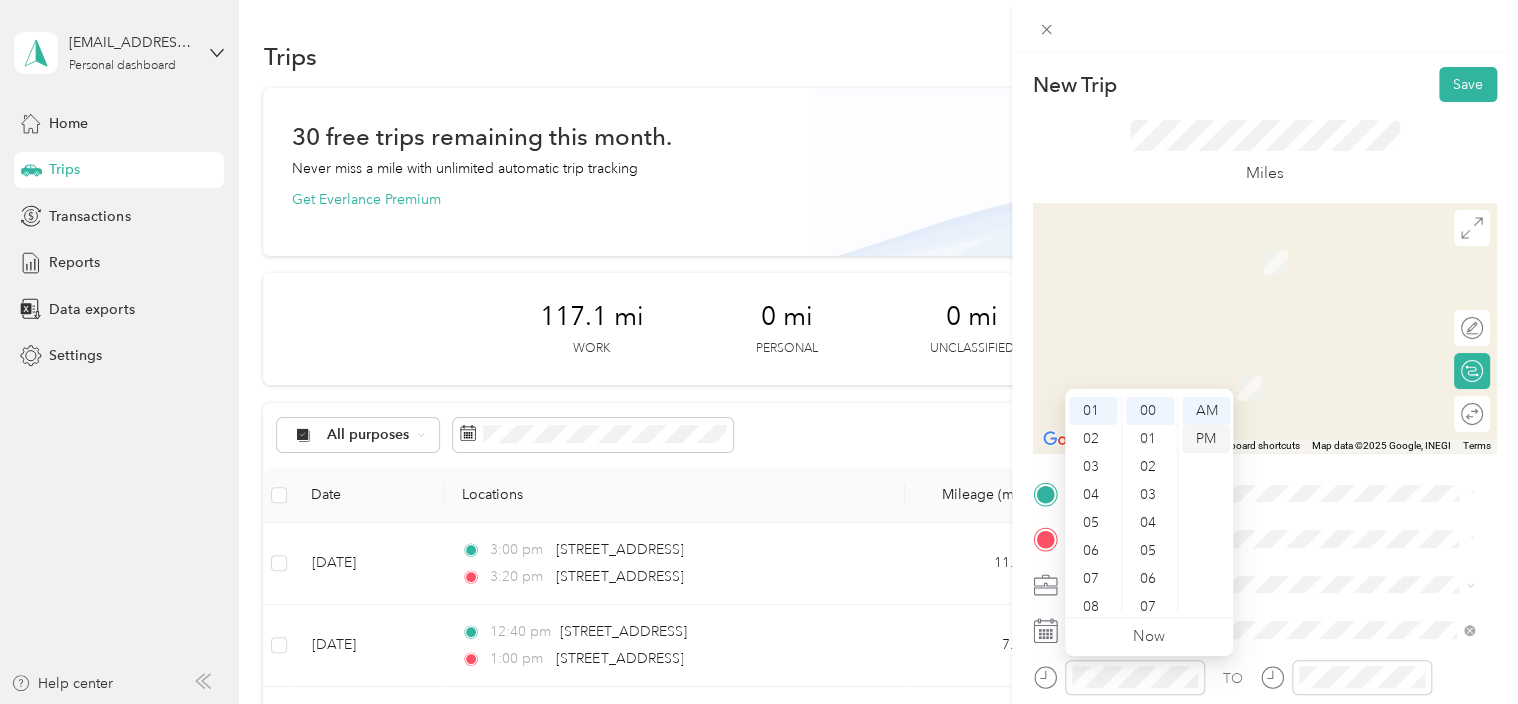 click on "PM" at bounding box center (1206, 439) 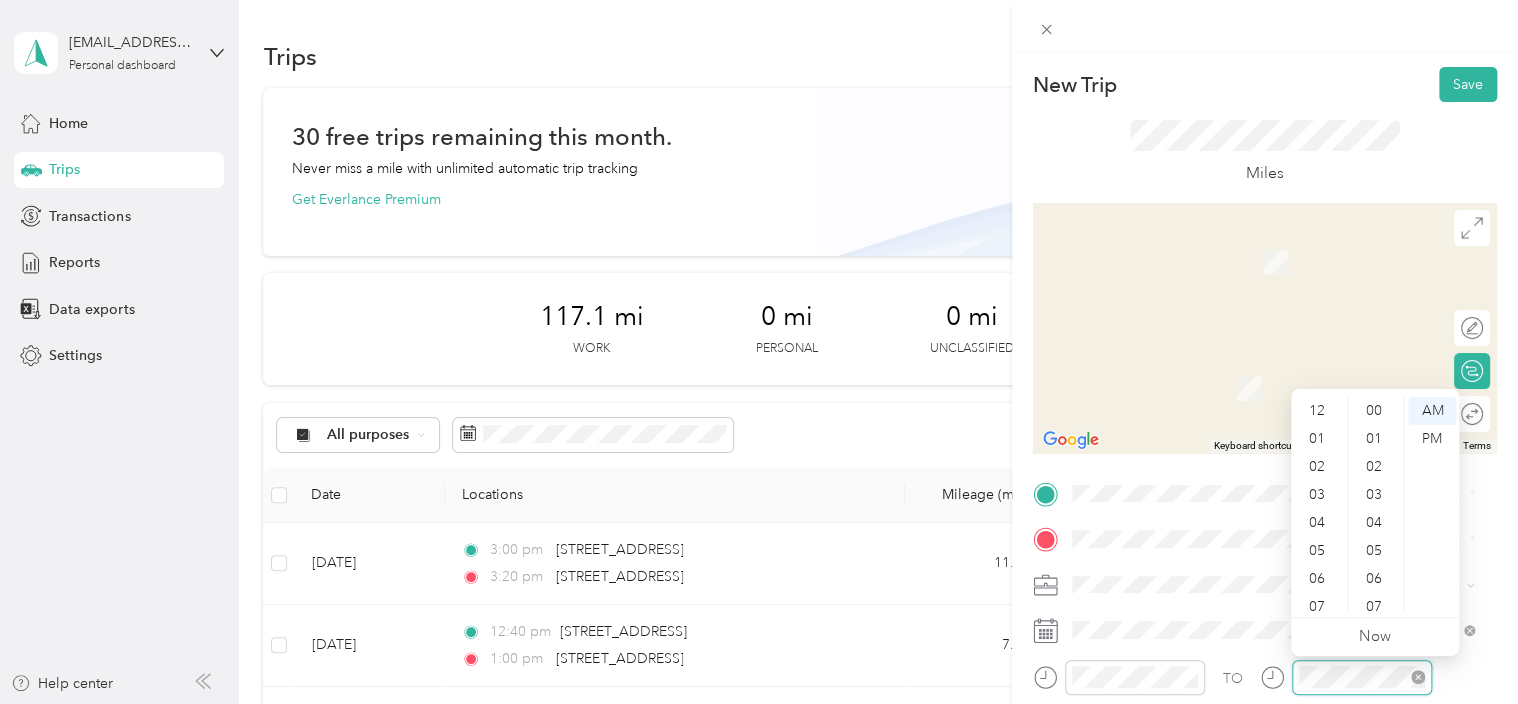scroll, scrollTop: 616, scrollLeft: 0, axis: vertical 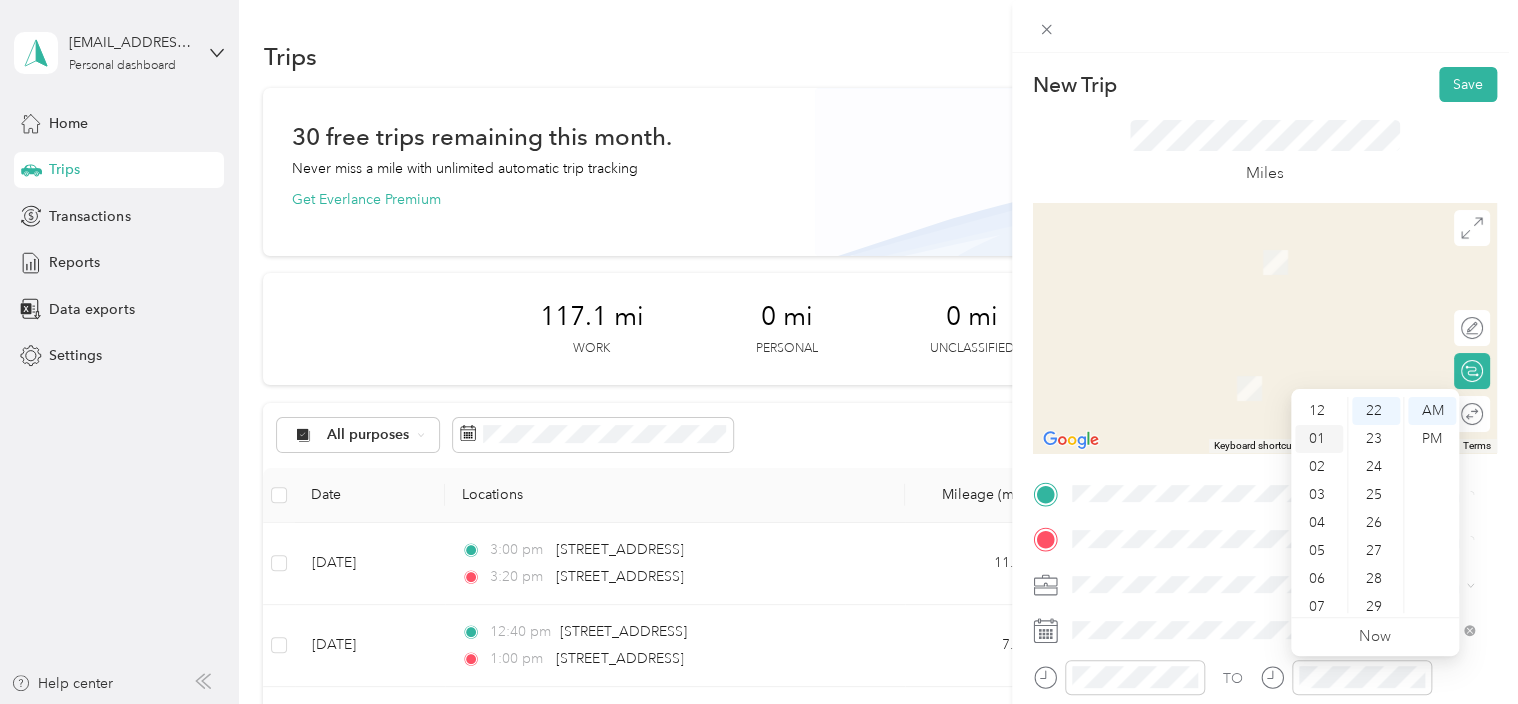 click on "01" at bounding box center [1319, 439] 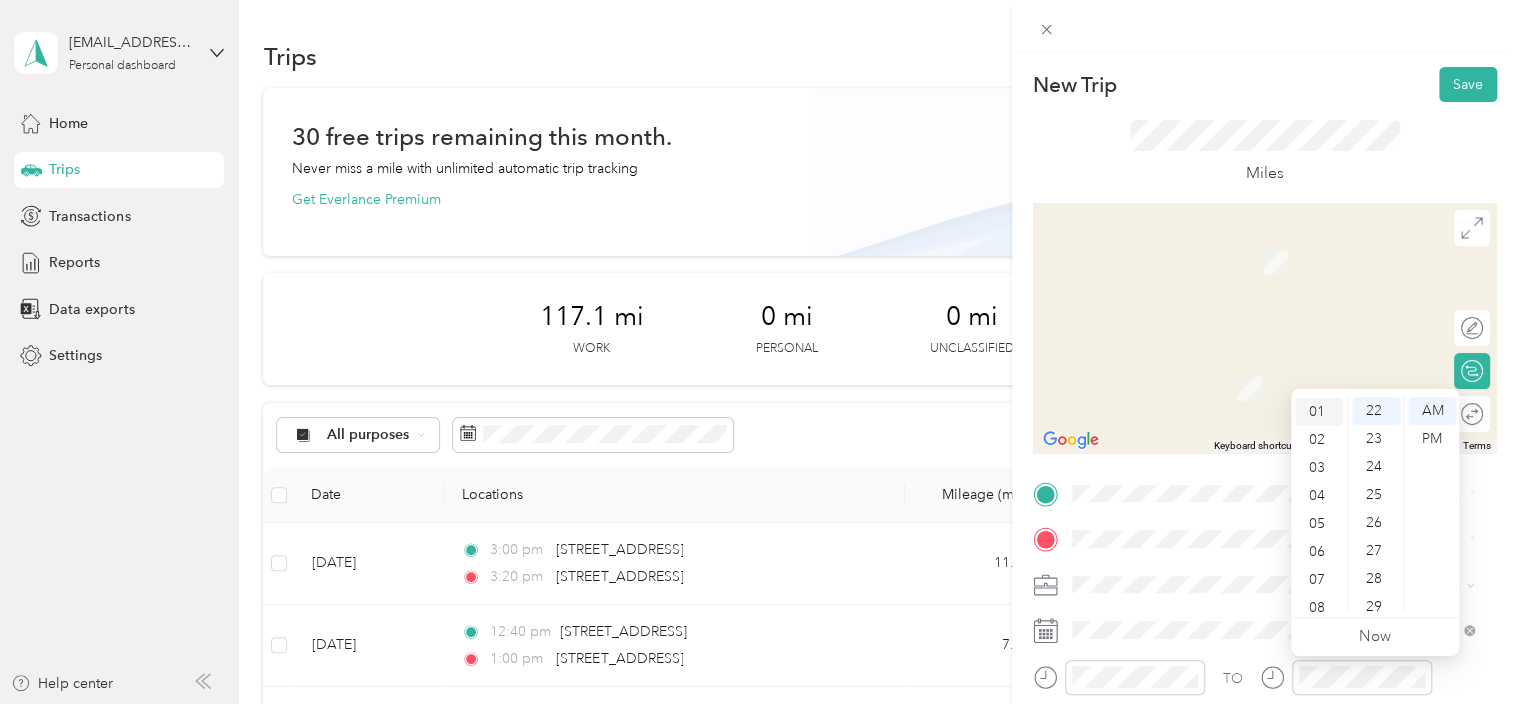 scroll, scrollTop: 28, scrollLeft: 0, axis: vertical 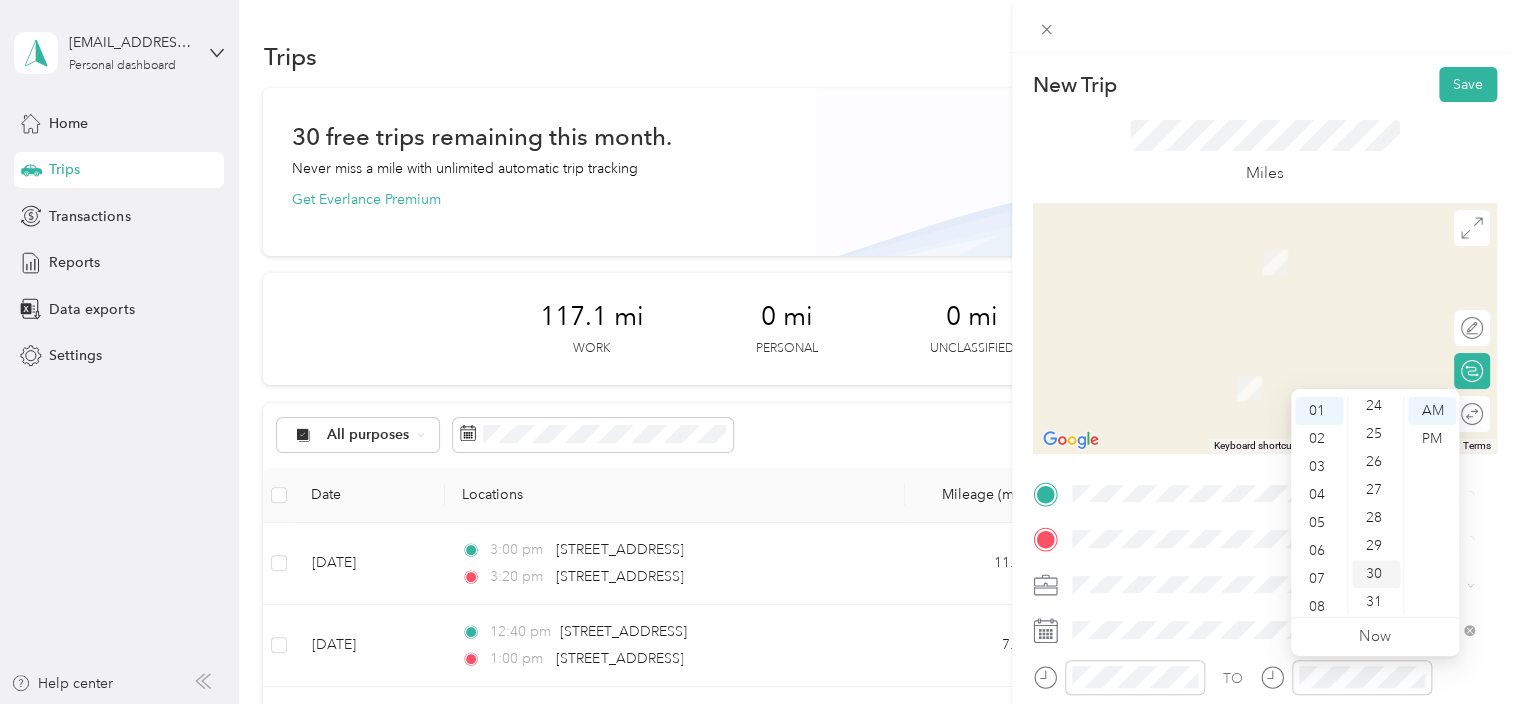 click on "30" at bounding box center (1376, 574) 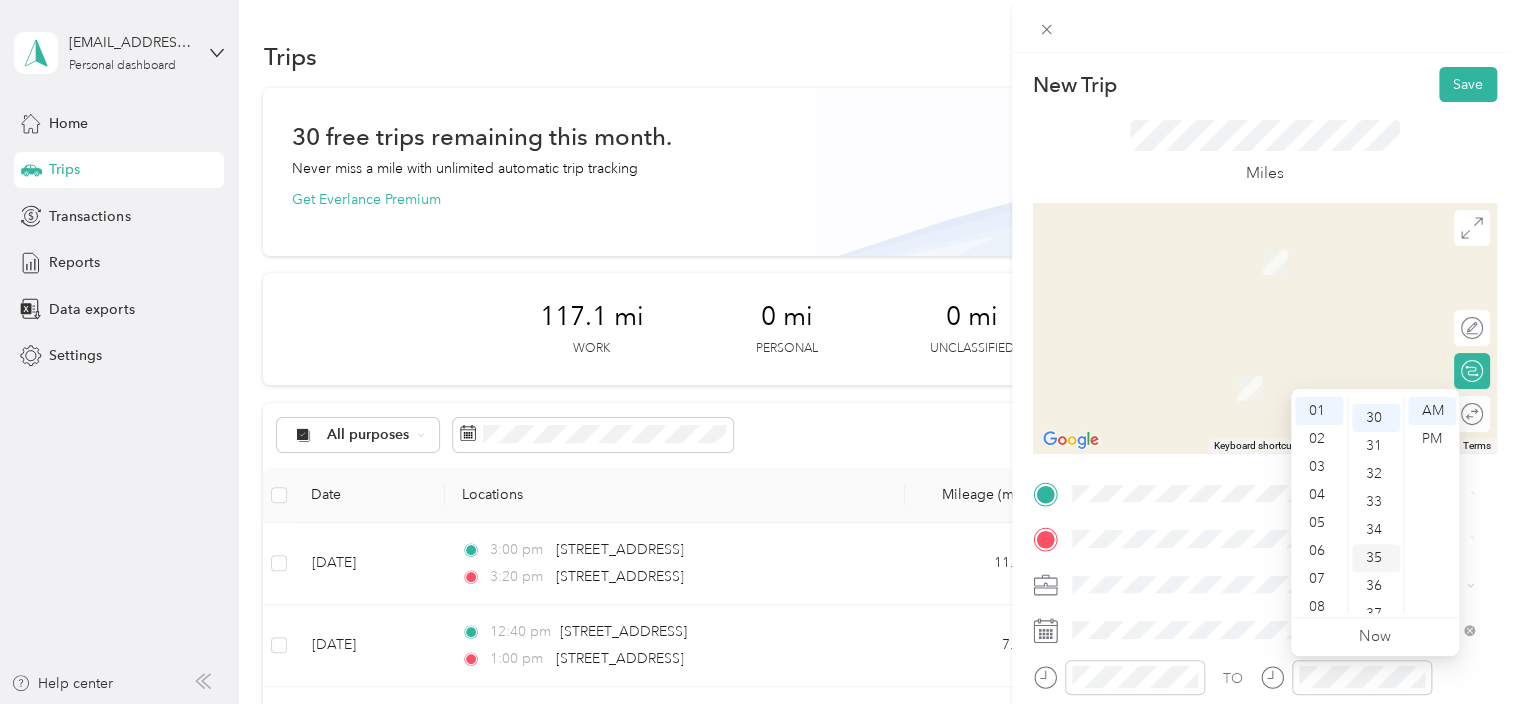 scroll, scrollTop: 840, scrollLeft: 0, axis: vertical 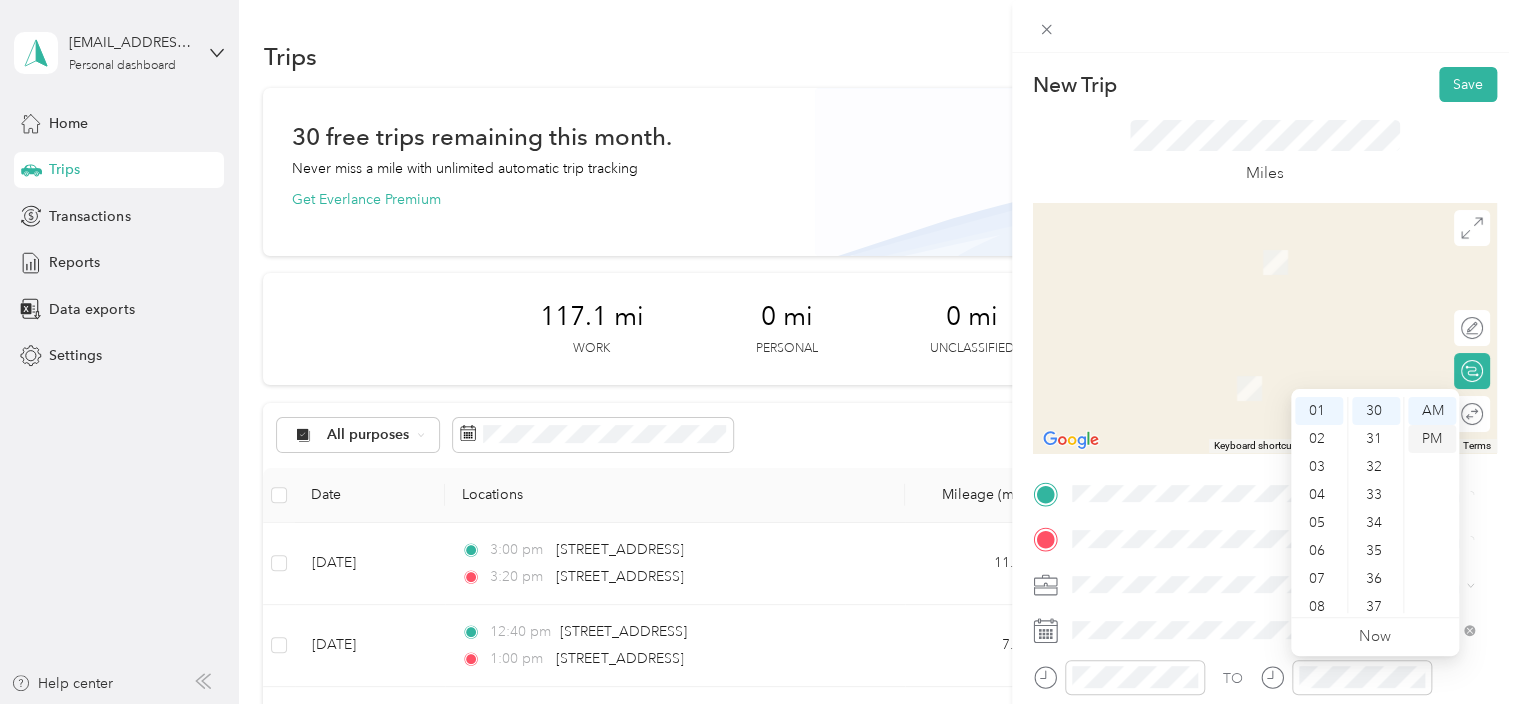 click on "PM" at bounding box center [1432, 439] 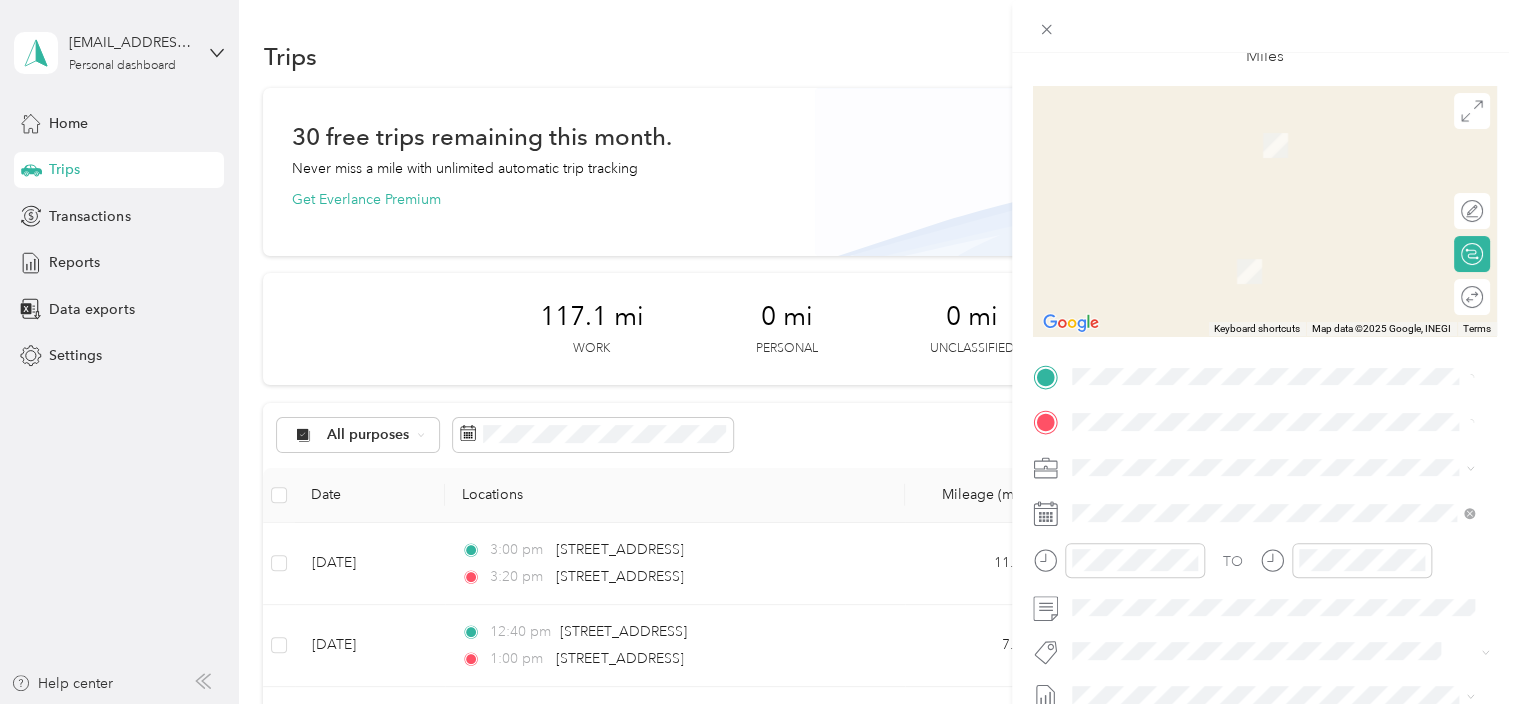 scroll, scrollTop: 107, scrollLeft: 0, axis: vertical 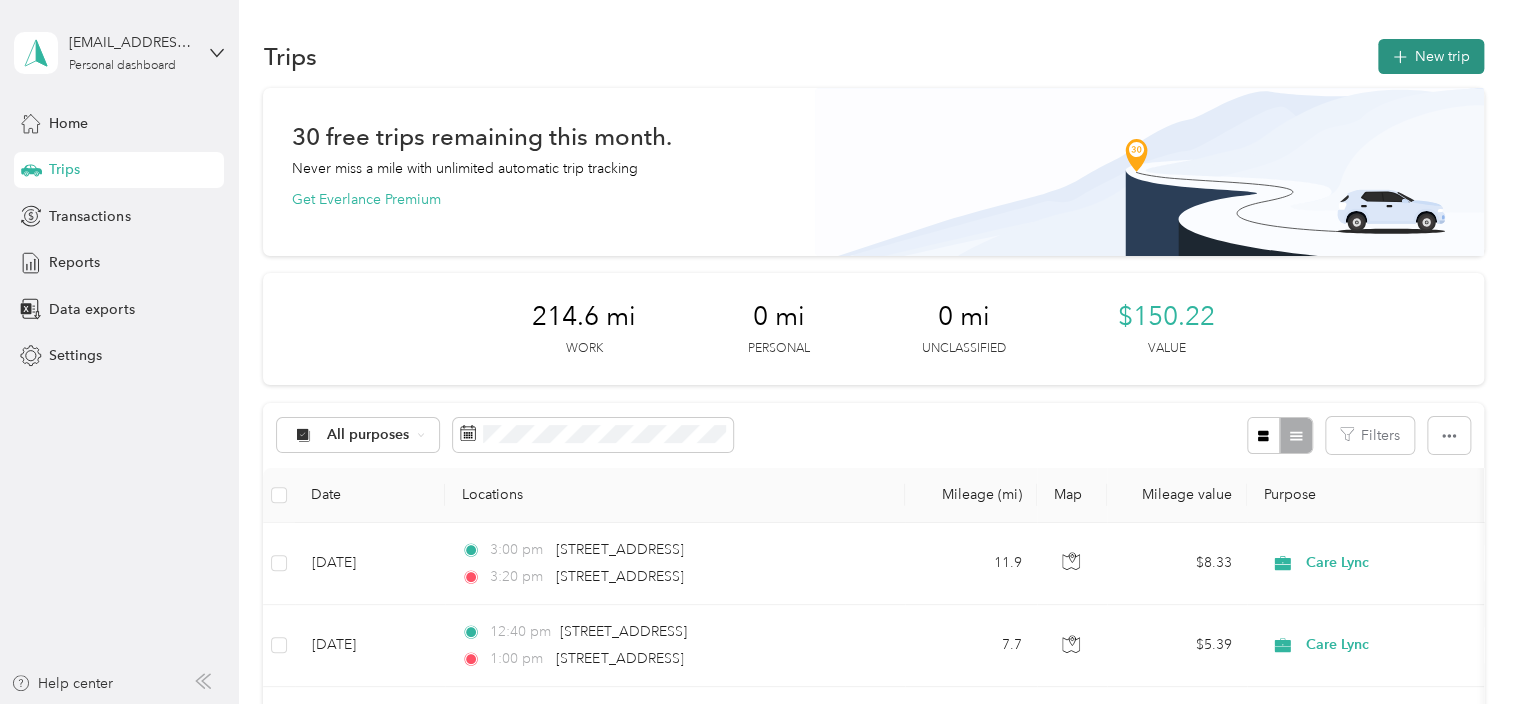 click on "New trip" at bounding box center (1431, 56) 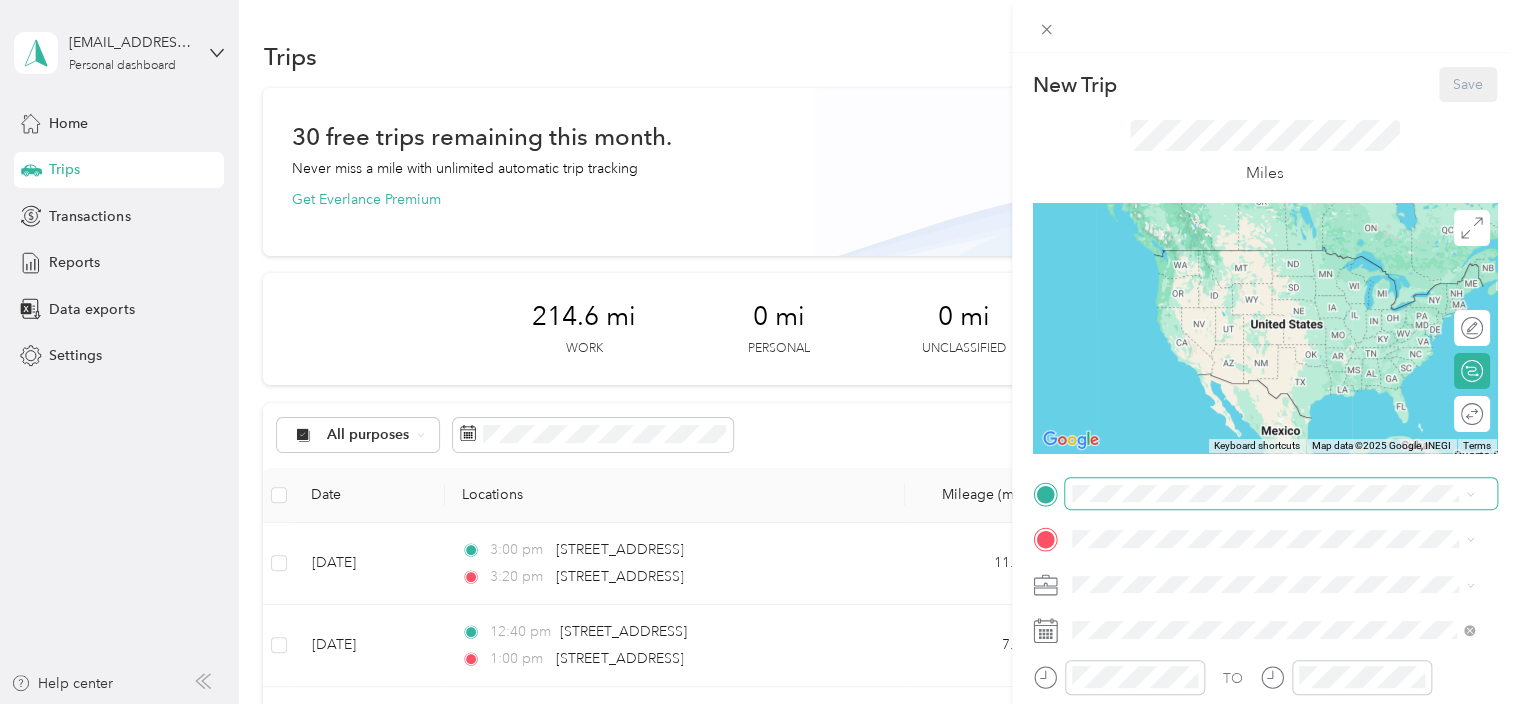 click at bounding box center (1281, 494) 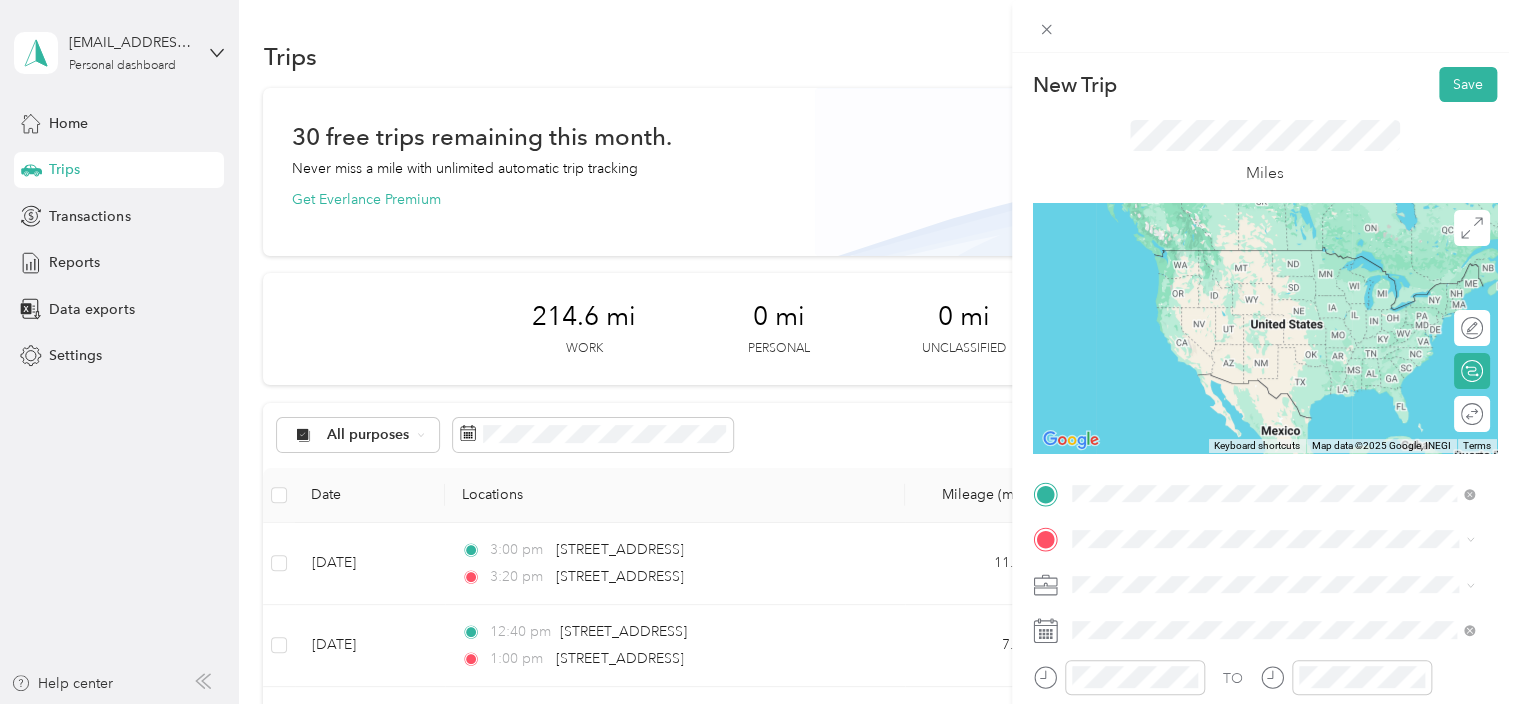 click on "[STREET_ADDRESS][US_STATE]" at bounding box center [1209, 250] 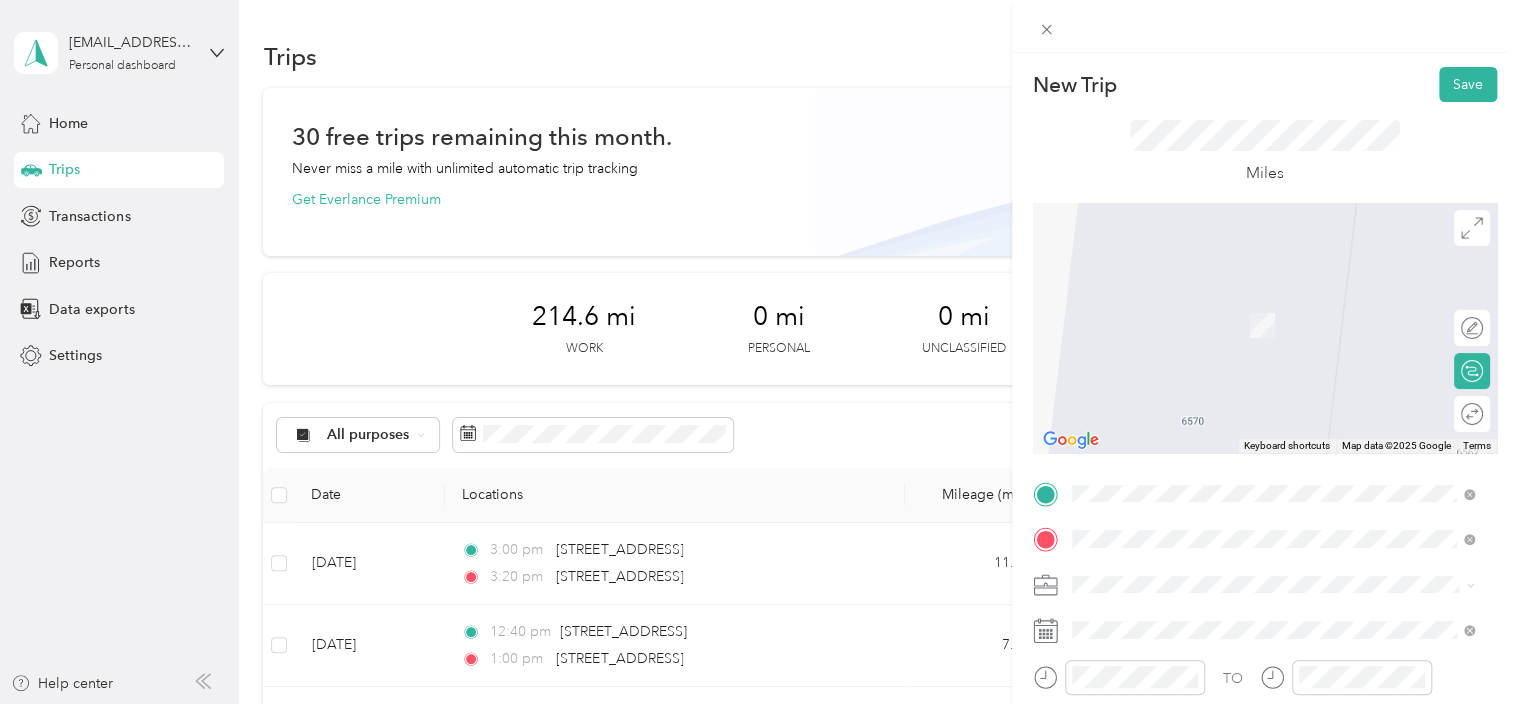 click on "[STREET_ADDRESS][US_STATE]" at bounding box center [1209, 296] 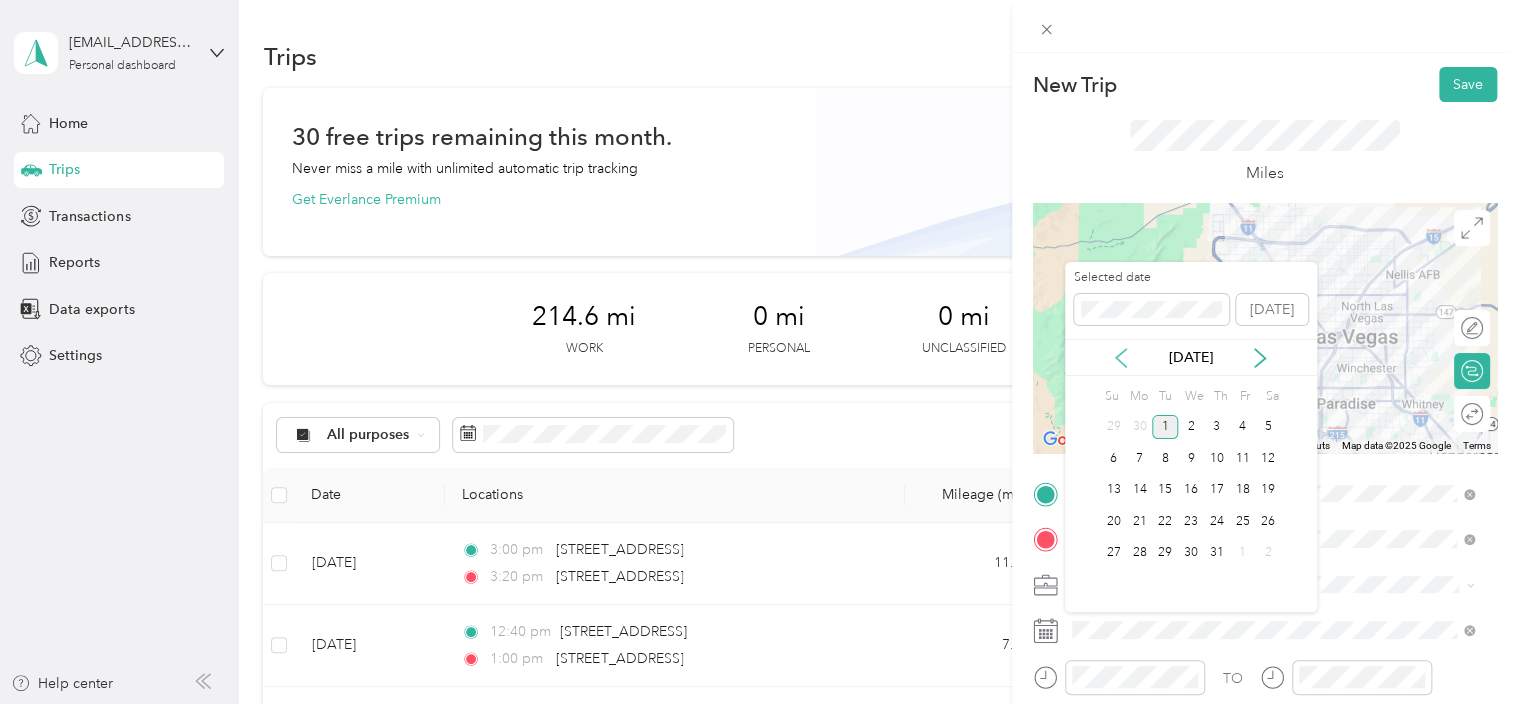 click 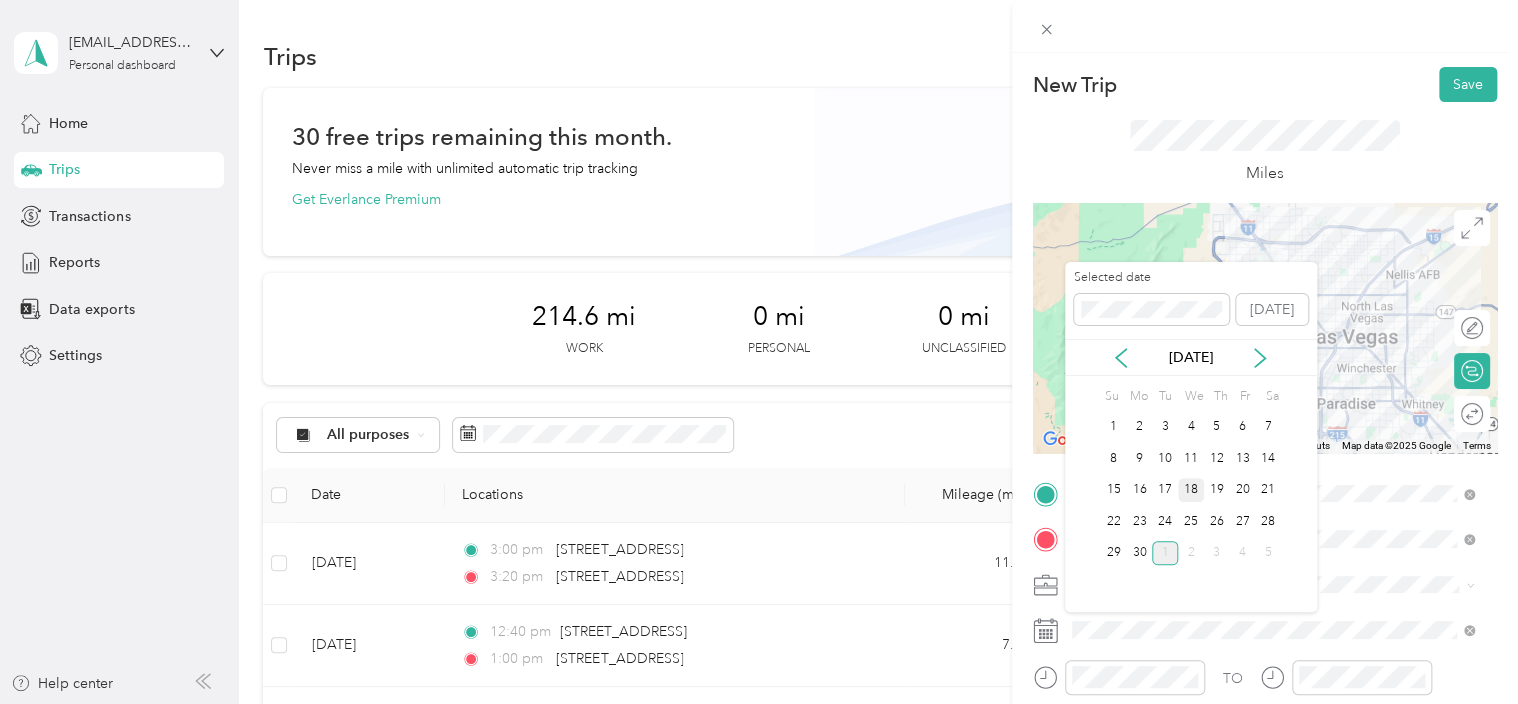 click on "18" at bounding box center (1191, 490) 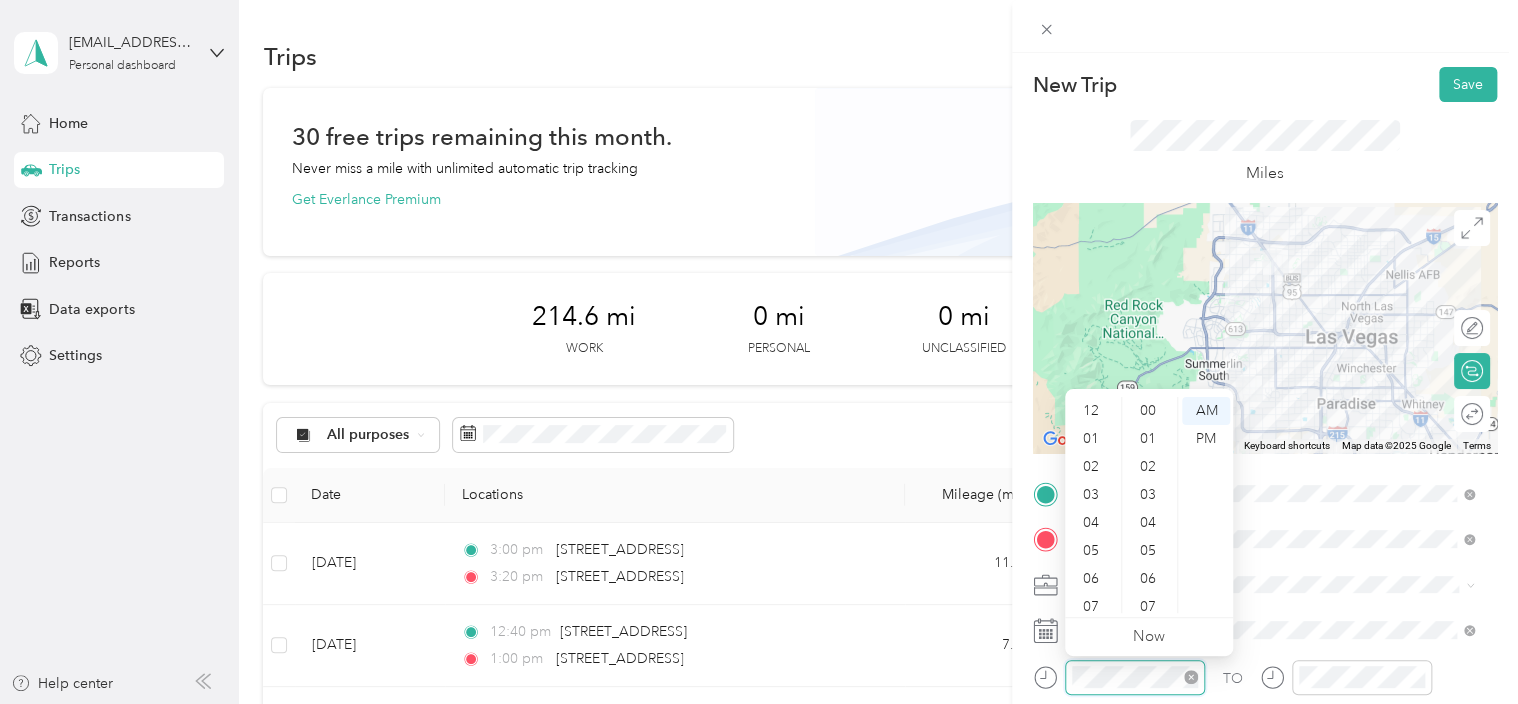 scroll, scrollTop: 672, scrollLeft: 0, axis: vertical 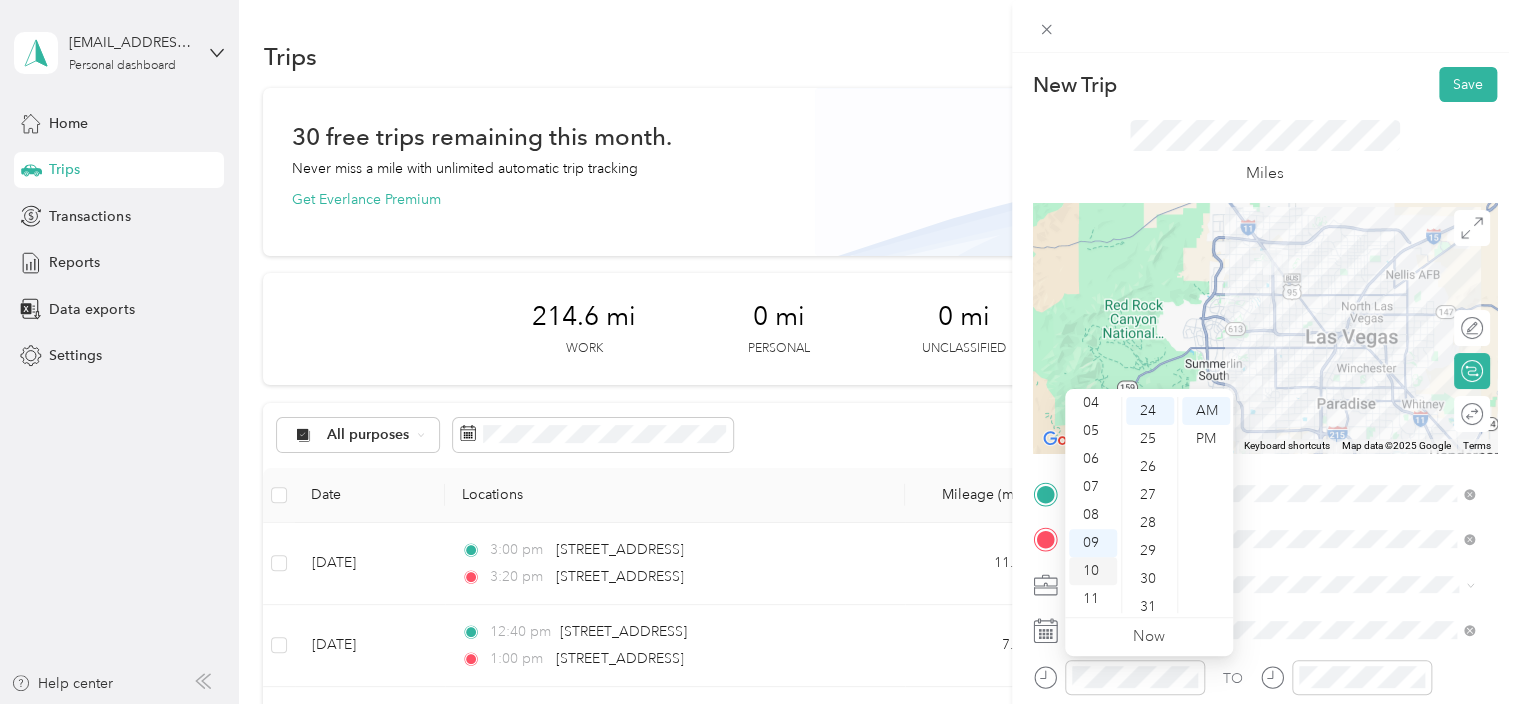click on "10" at bounding box center (1093, 571) 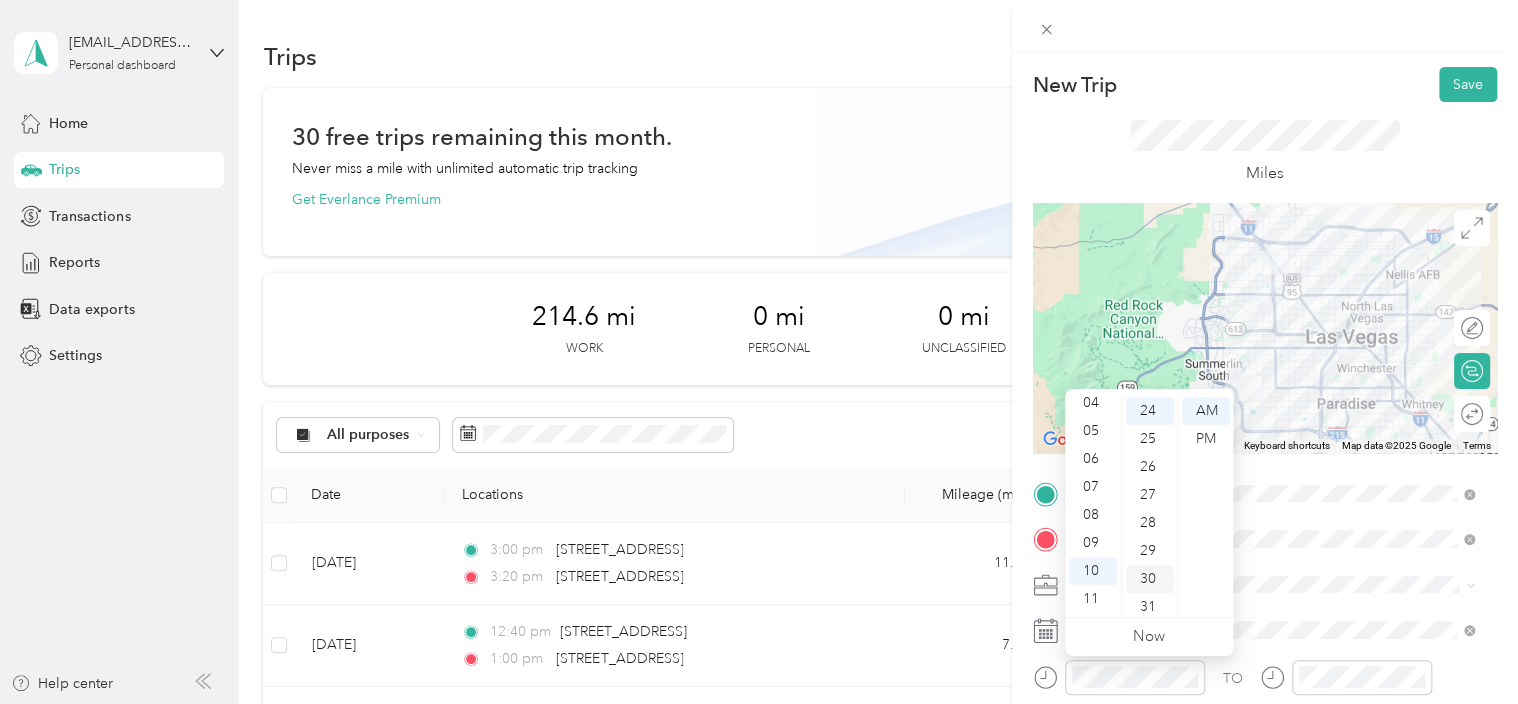 click on "30" at bounding box center (1150, 579) 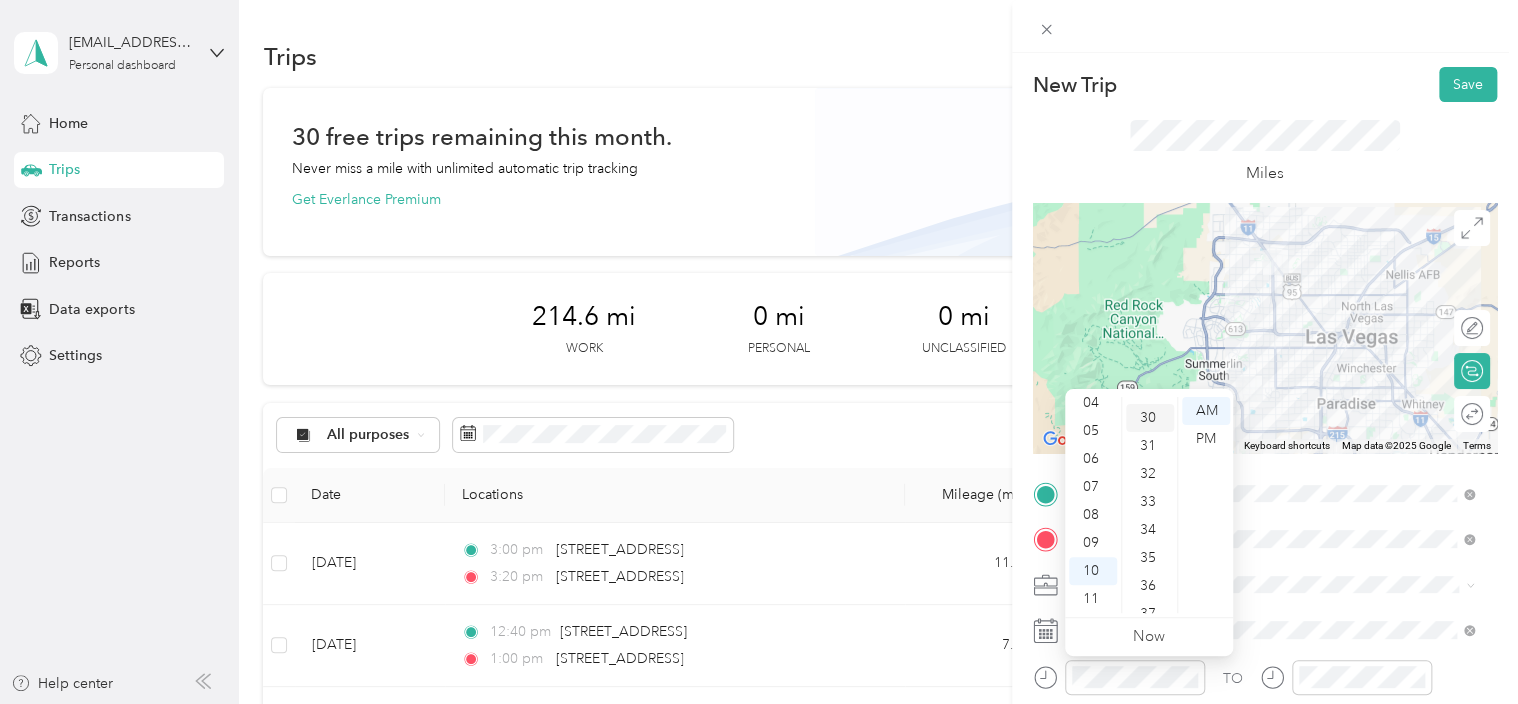 scroll, scrollTop: 840, scrollLeft: 0, axis: vertical 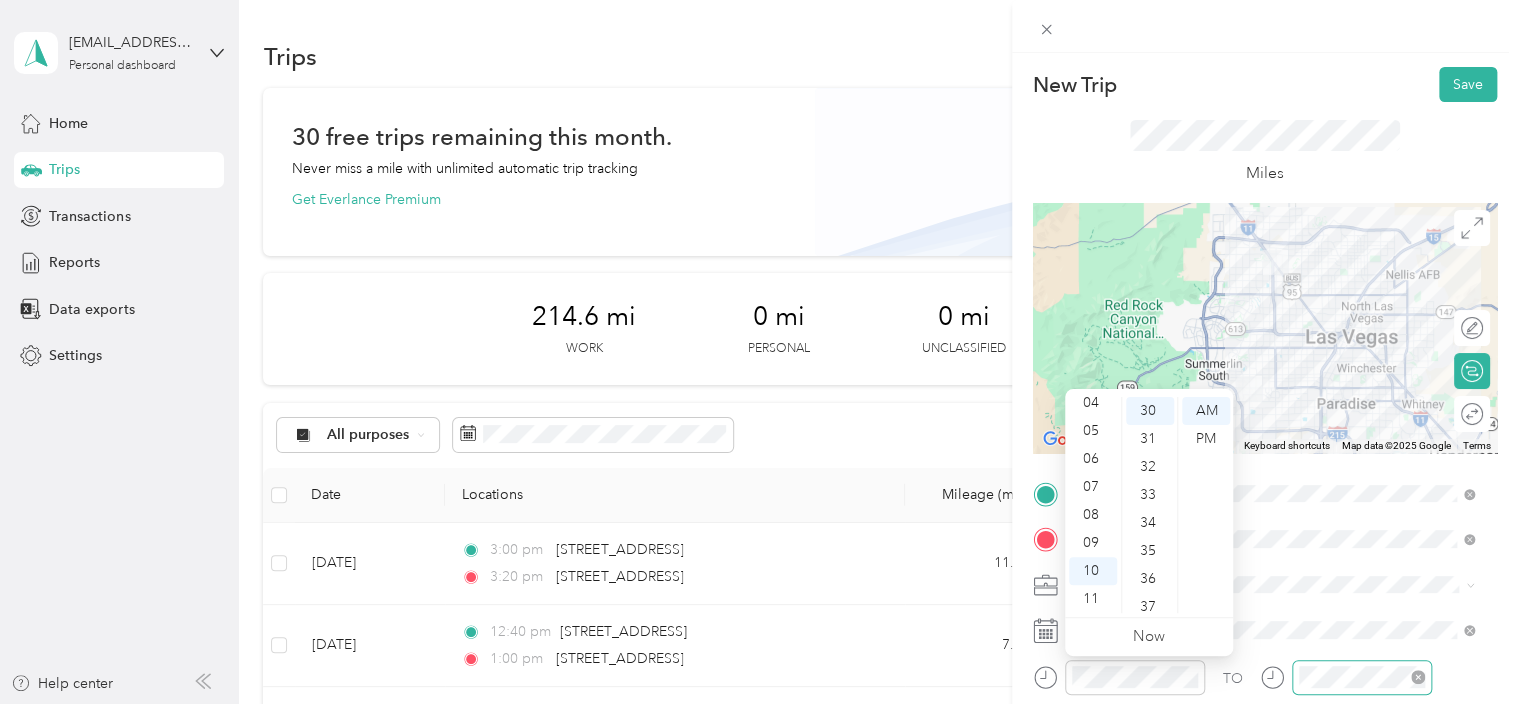 click at bounding box center [1362, 677] 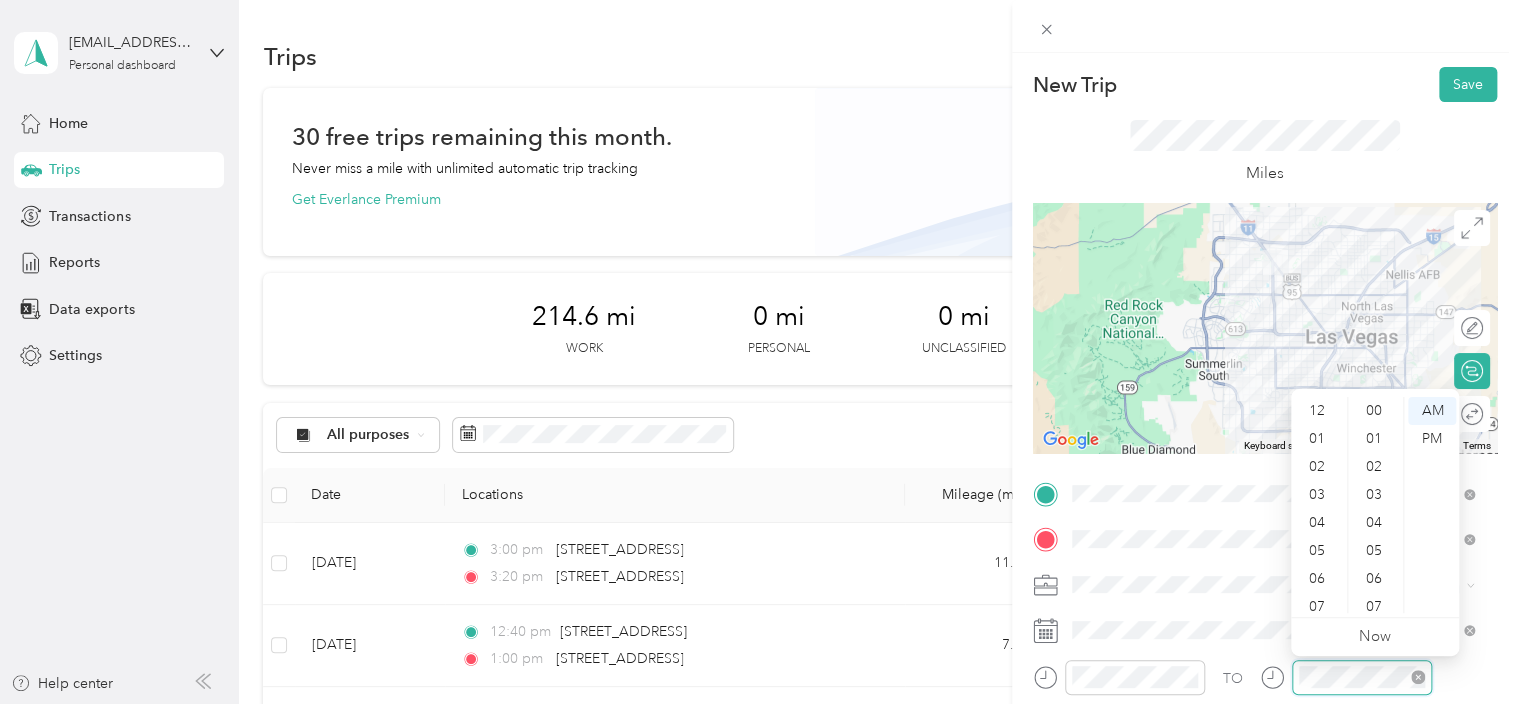 scroll, scrollTop: 672, scrollLeft: 0, axis: vertical 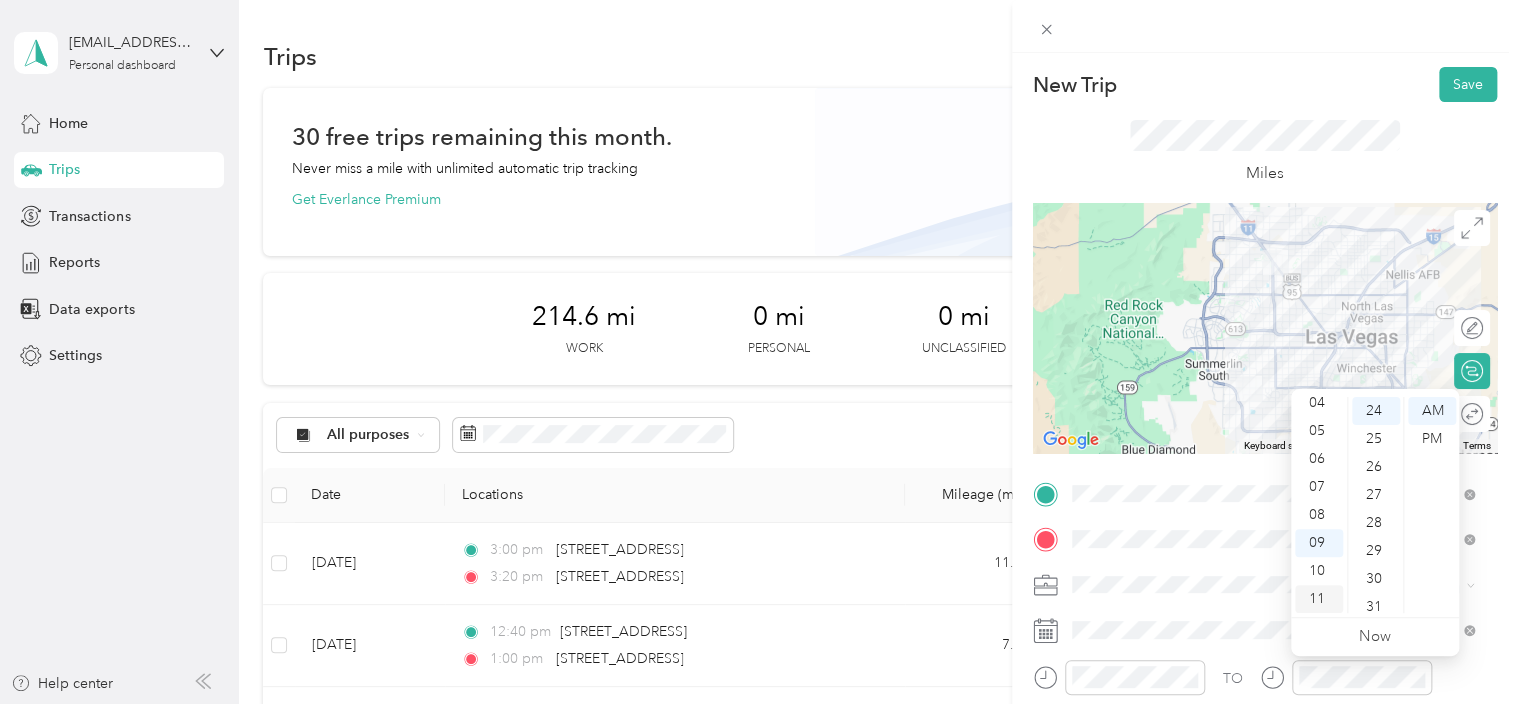 click on "11" at bounding box center (1319, 599) 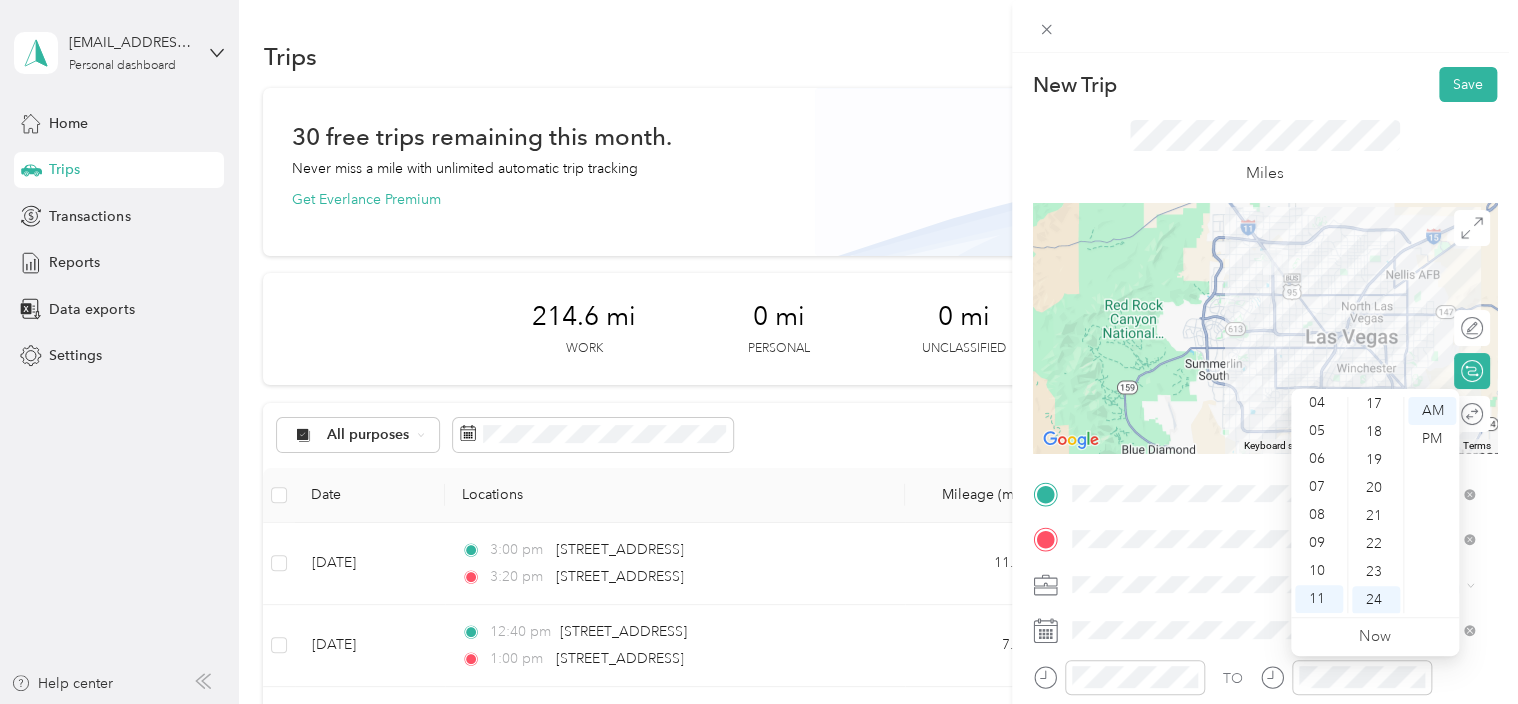 scroll, scrollTop: 294, scrollLeft: 0, axis: vertical 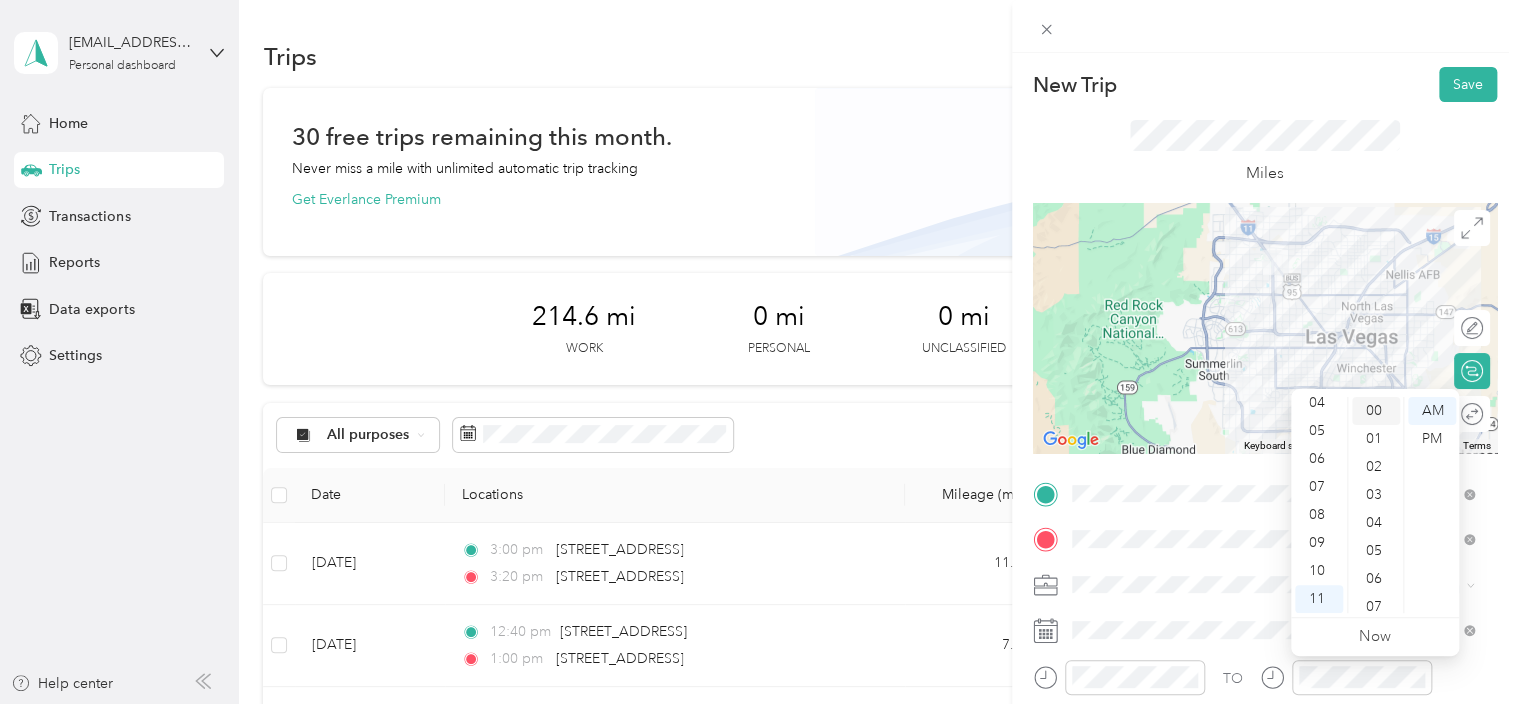 click on "00" at bounding box center [1376, 411] 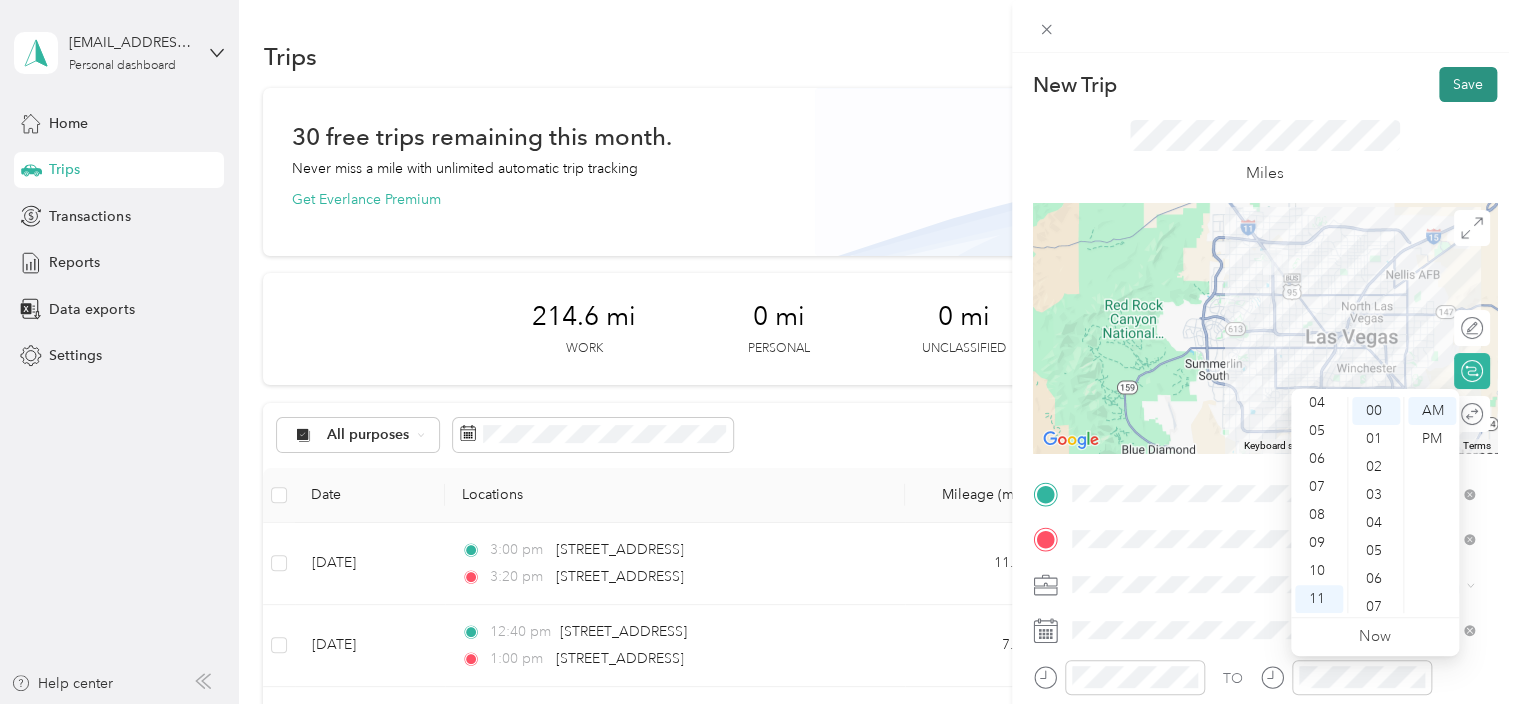 click on "Save" at bounding box center (1468, 84) 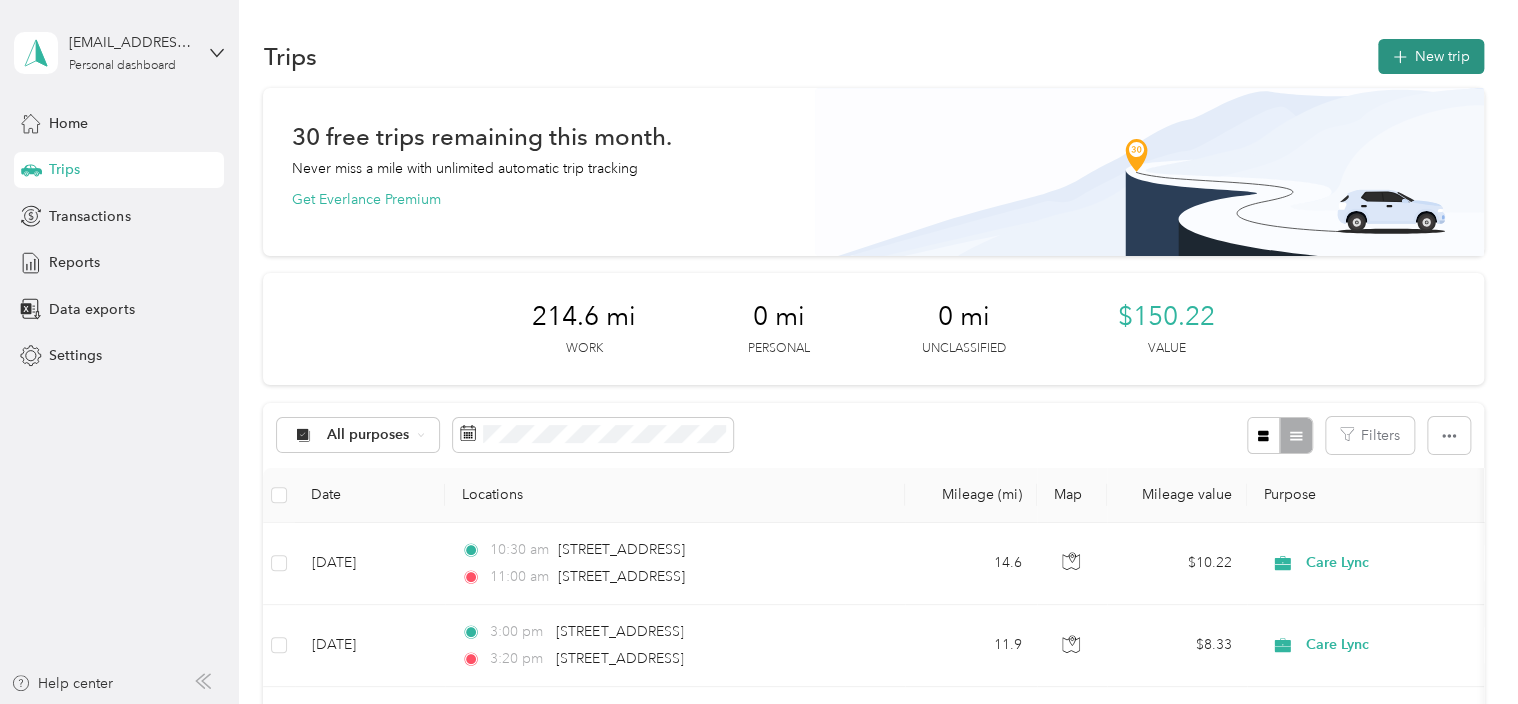 click on "New trip" at bounding box center (1431, 56) 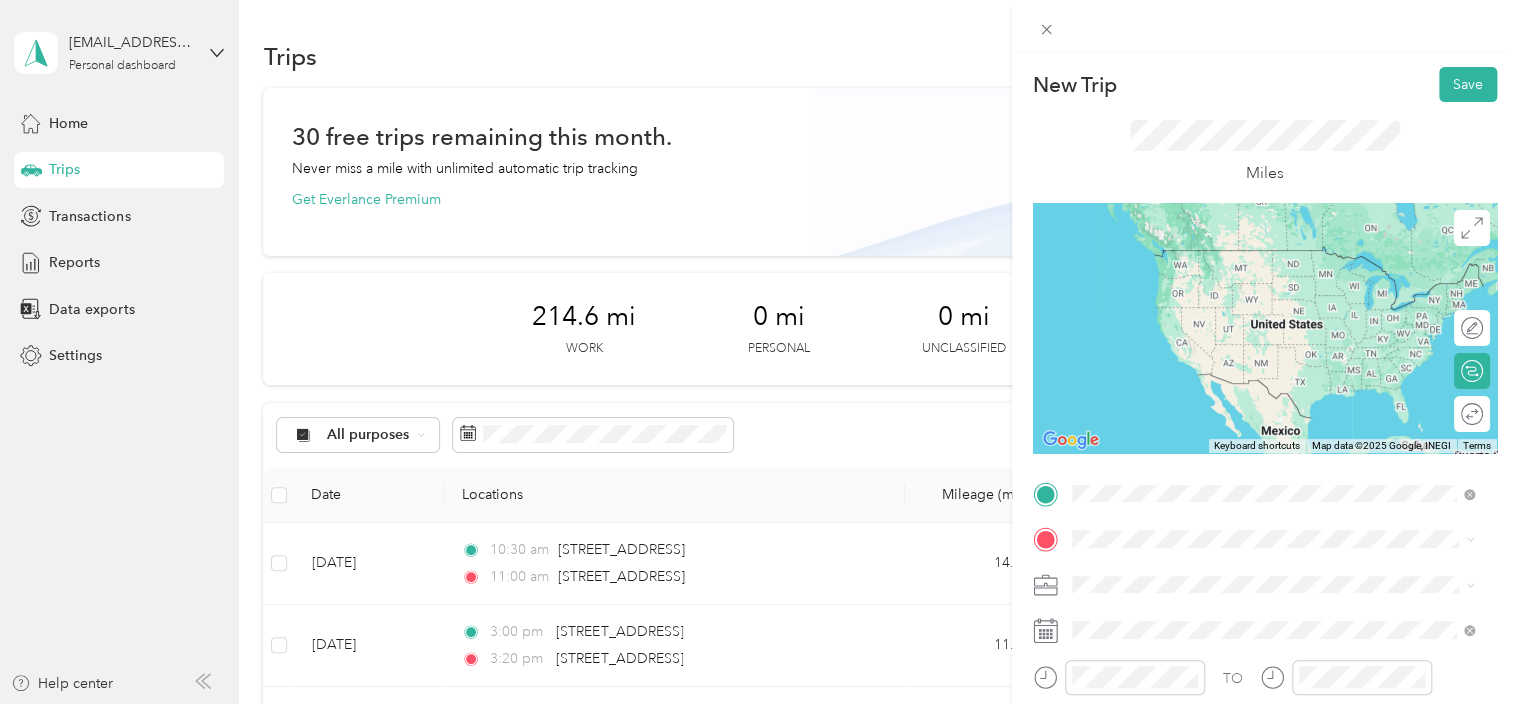 click on "[STREET_ADDRESS][US_STATE]" at bounding box center (1209, 250) 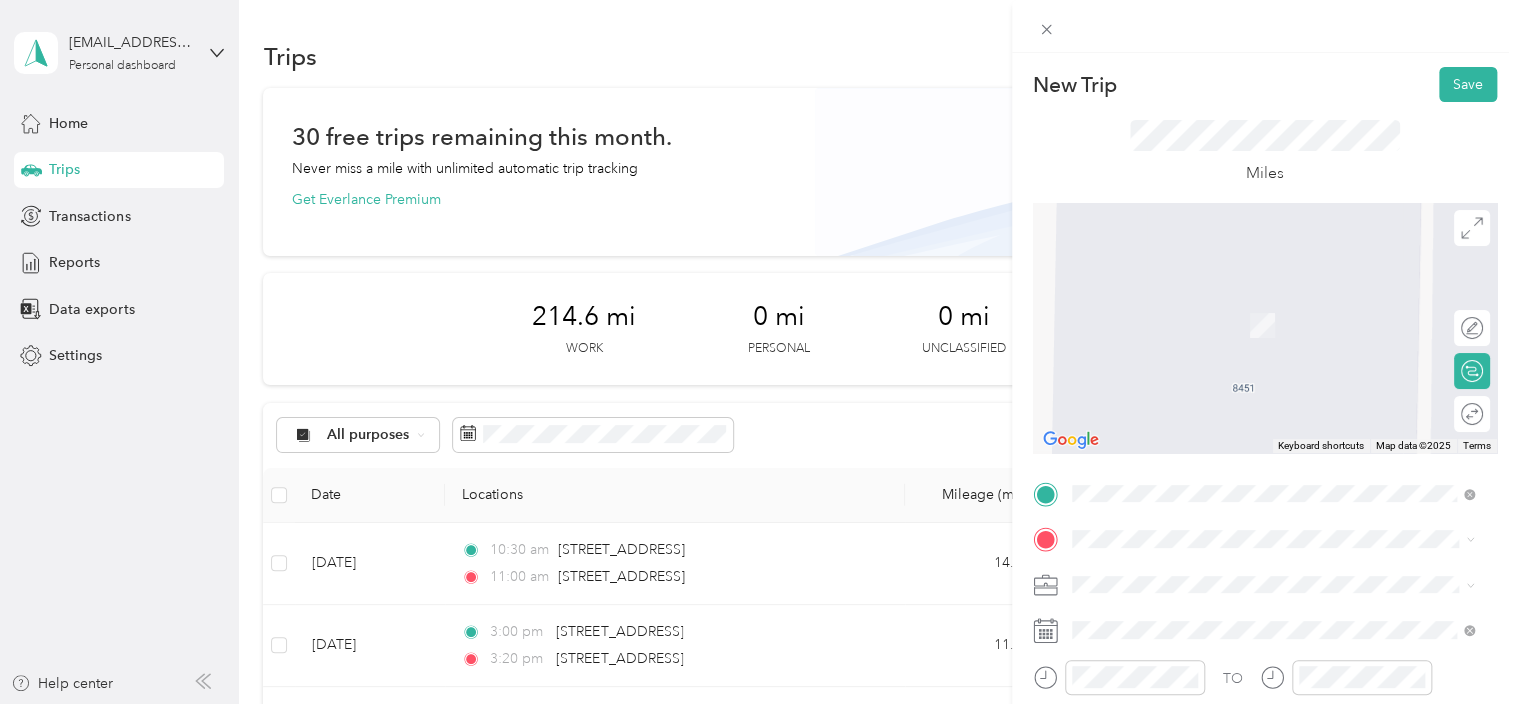 click on "[STREET_ADDRESS][US_STATE]" at bounding box center (1273, 292) 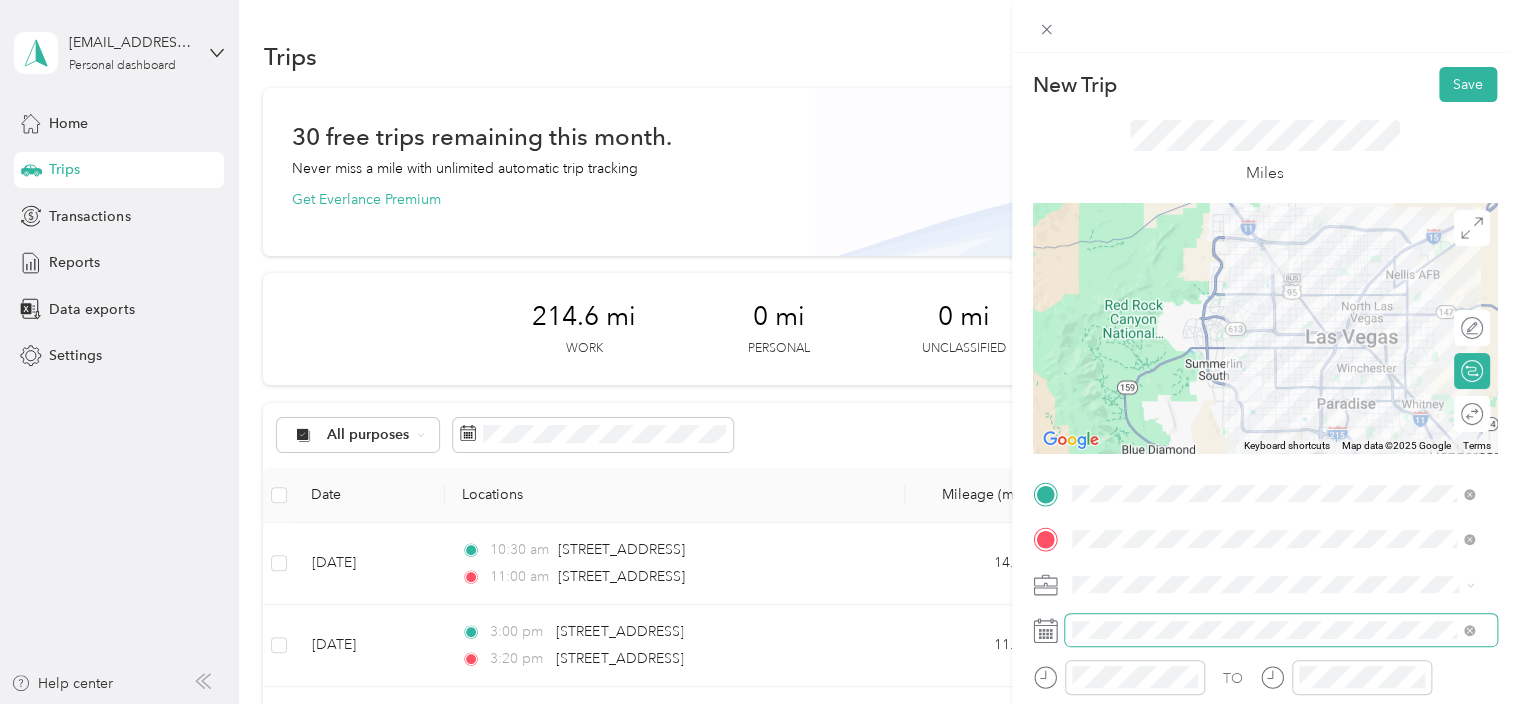 click at bounding box center (1281, 630) 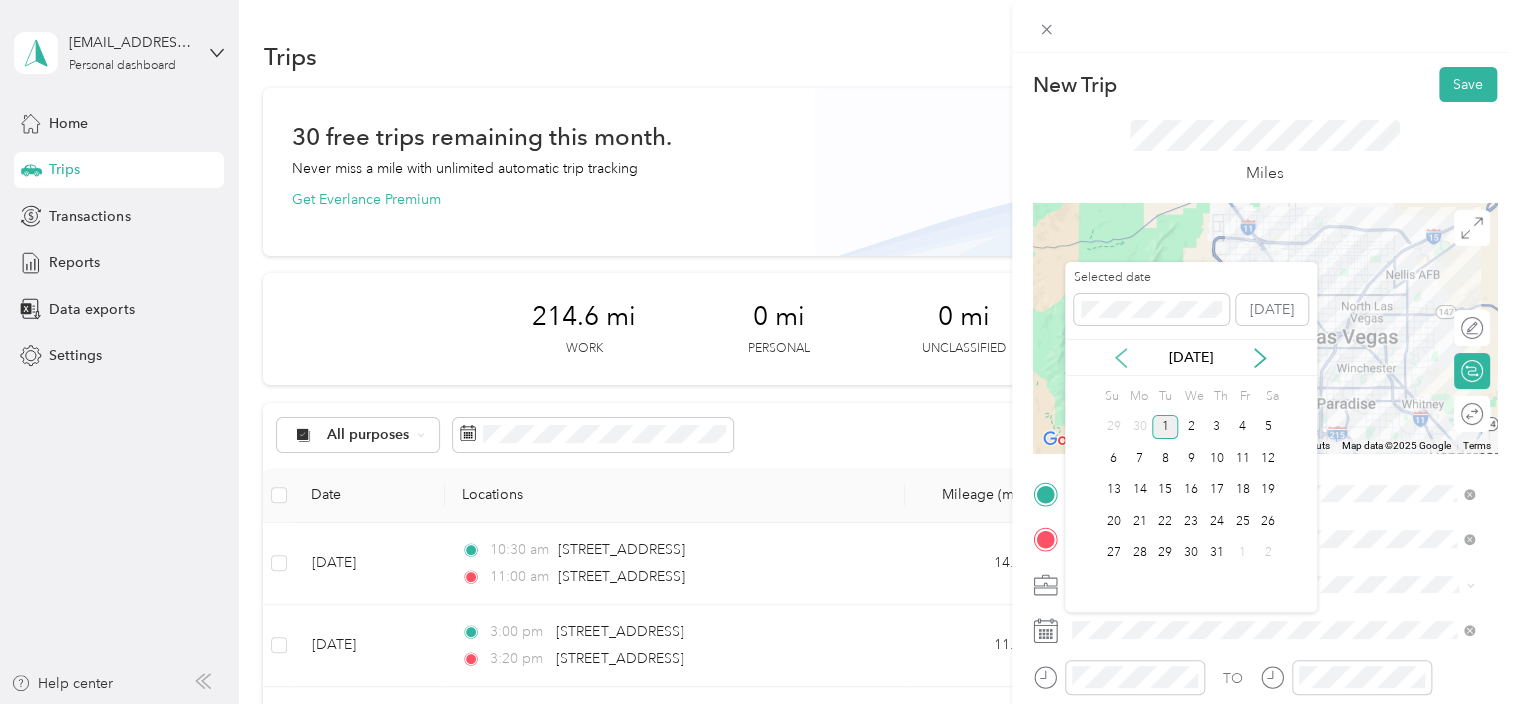 click 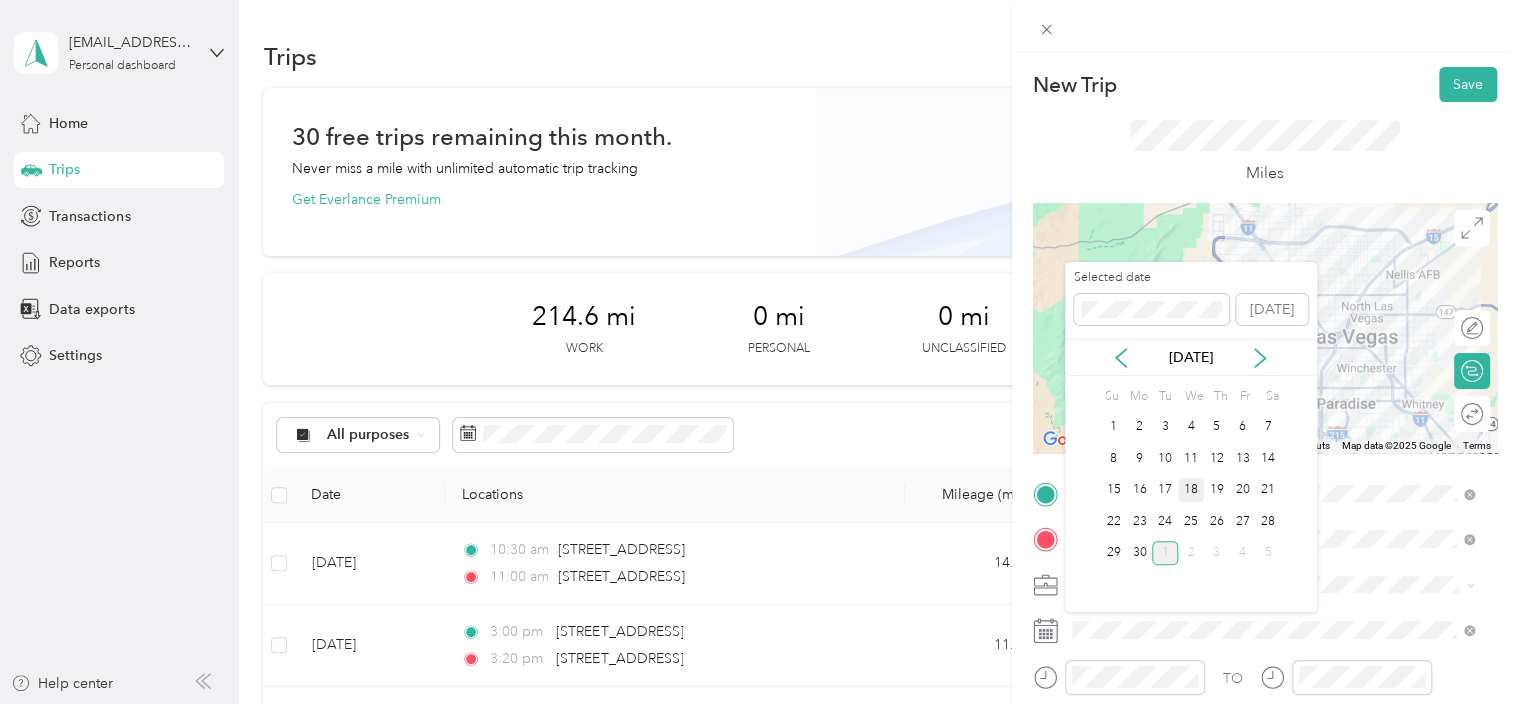 click on "18" at bounding box center (1191, 490) 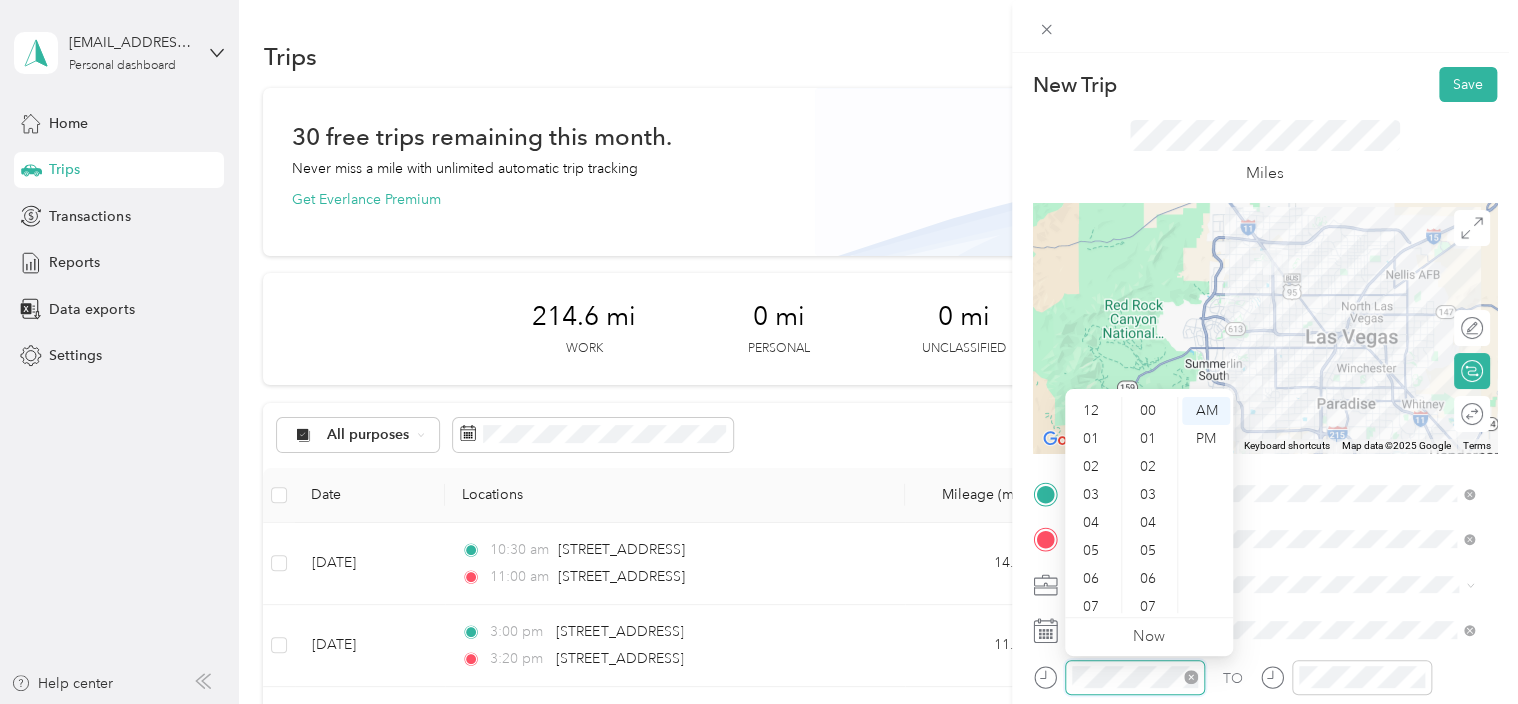 scroll, scrollTop: 700, scrollLeft: 0, axis: vertical 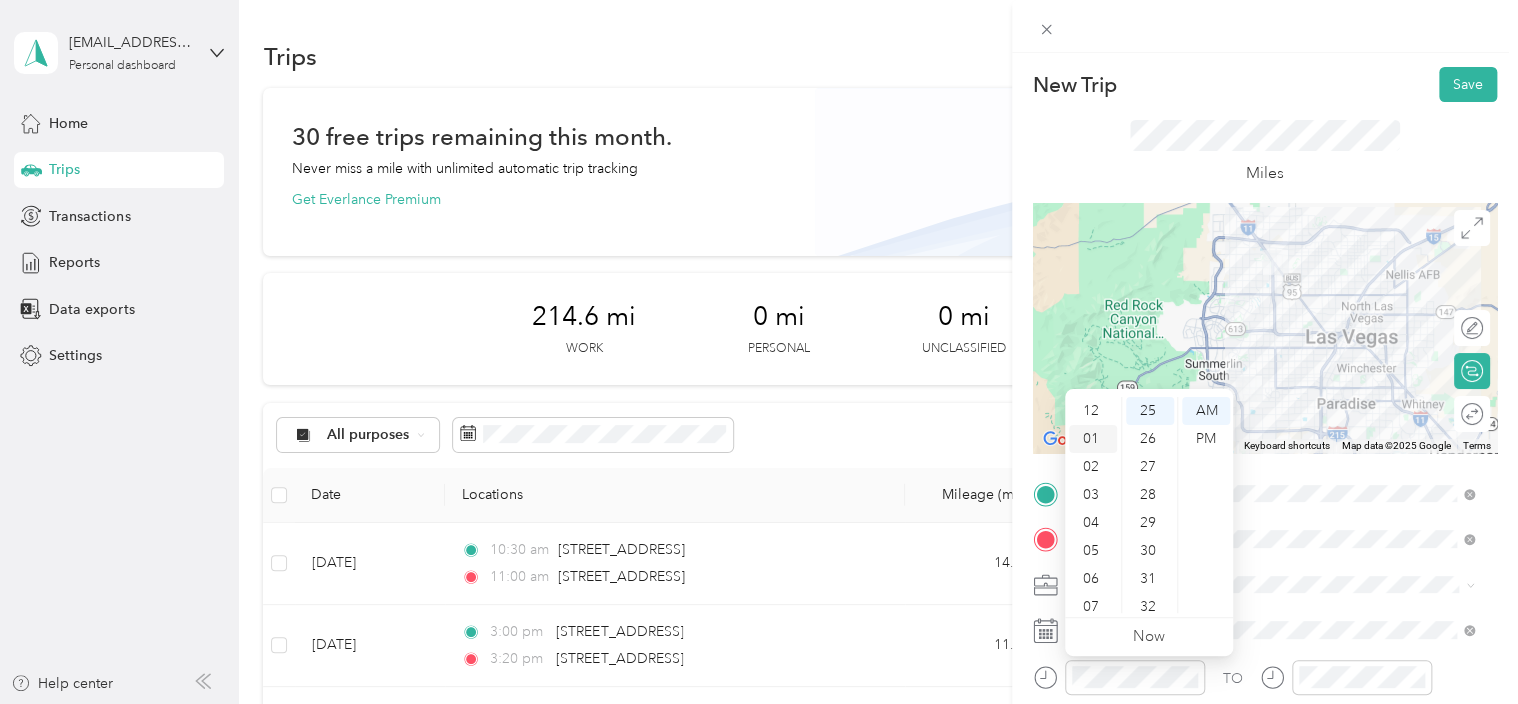 click on "01" at bounding box center [1093, 439] 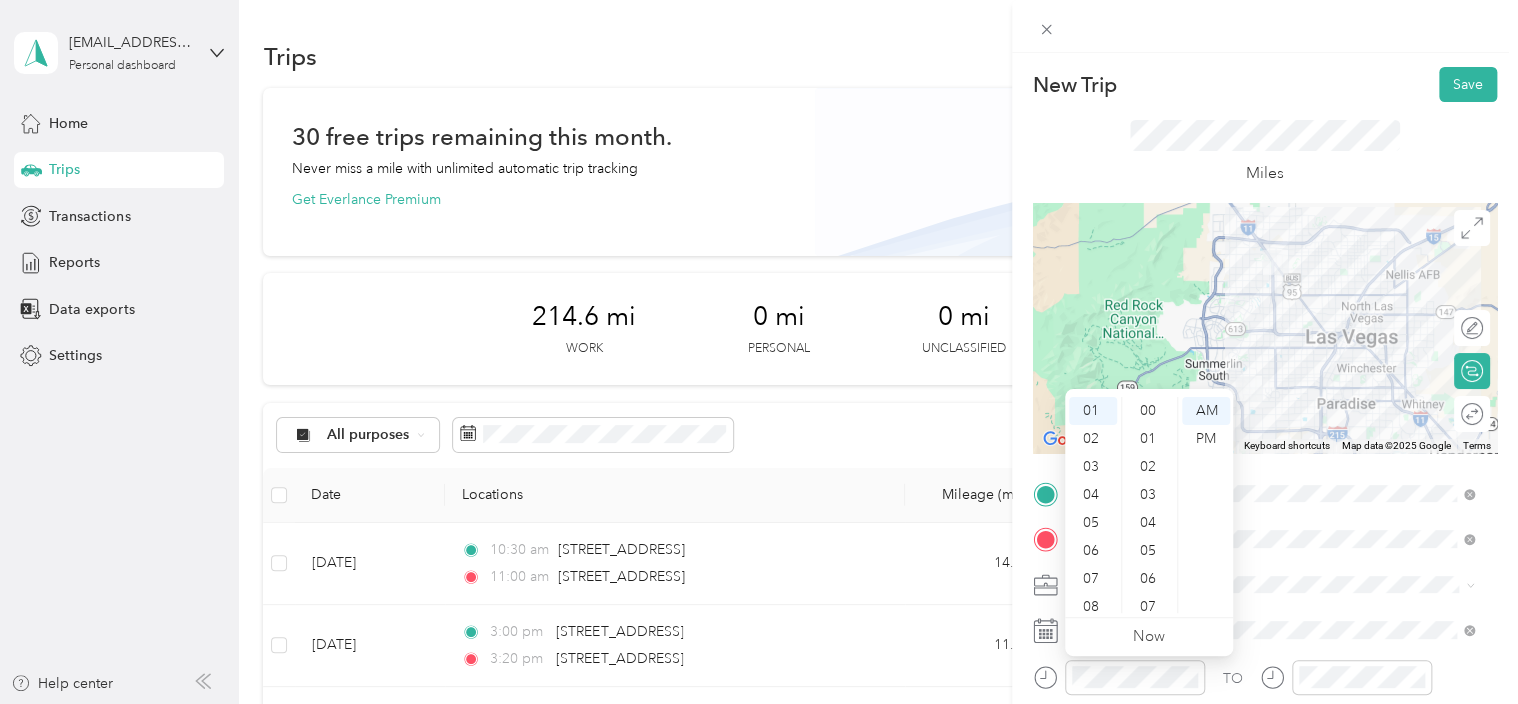 scroll, scrollTop: 0, scrollLeft: 0, axis: both 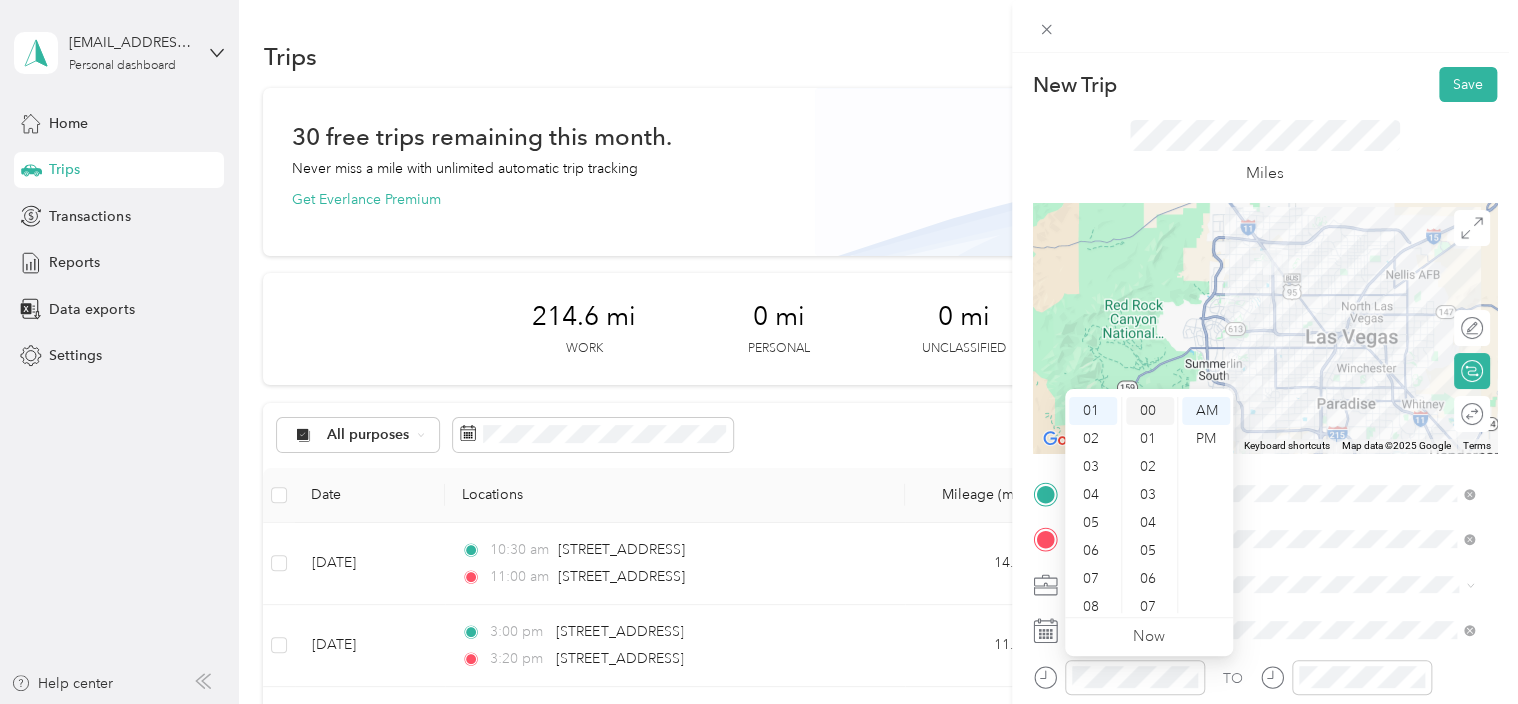 click on "00" at bounding box center (1150, 411) 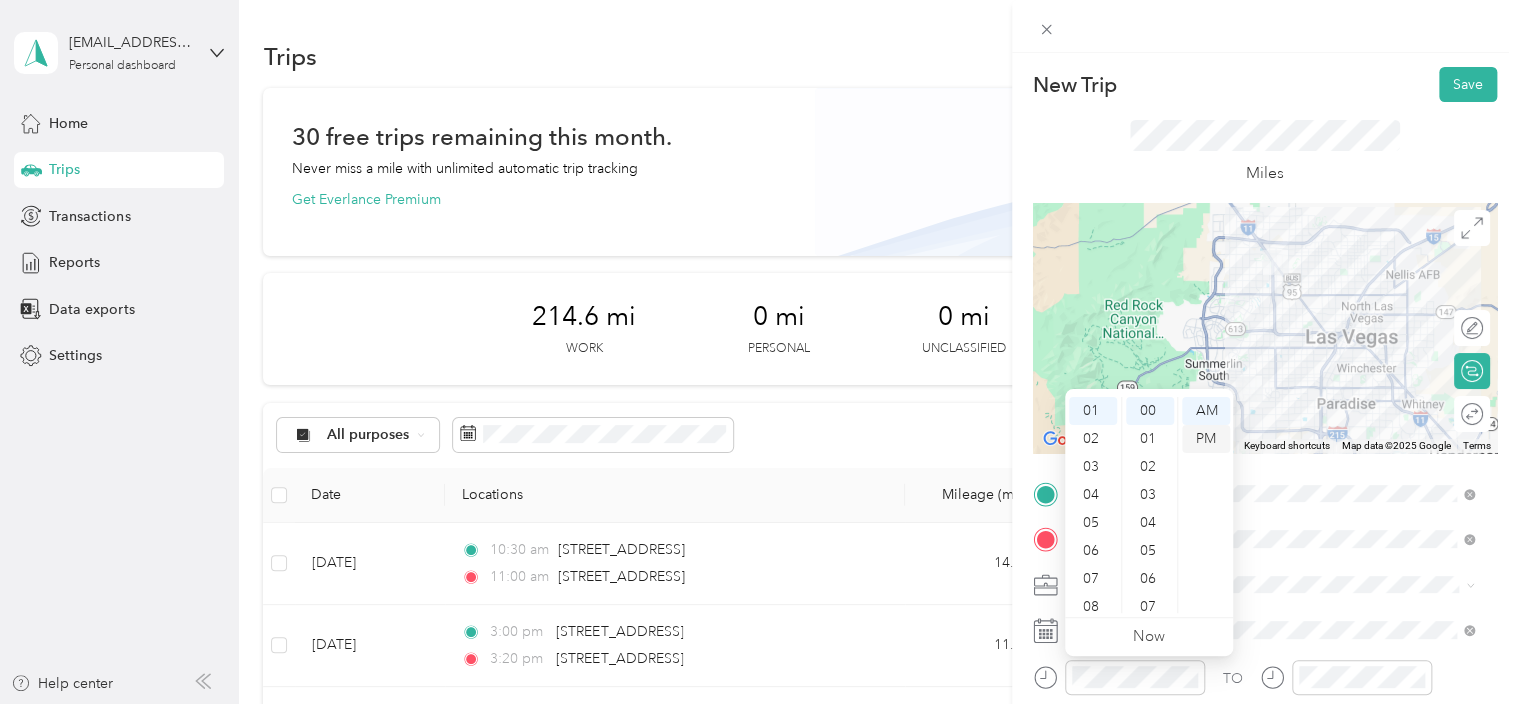 click on "PM" at bounding box center [1206, 439] 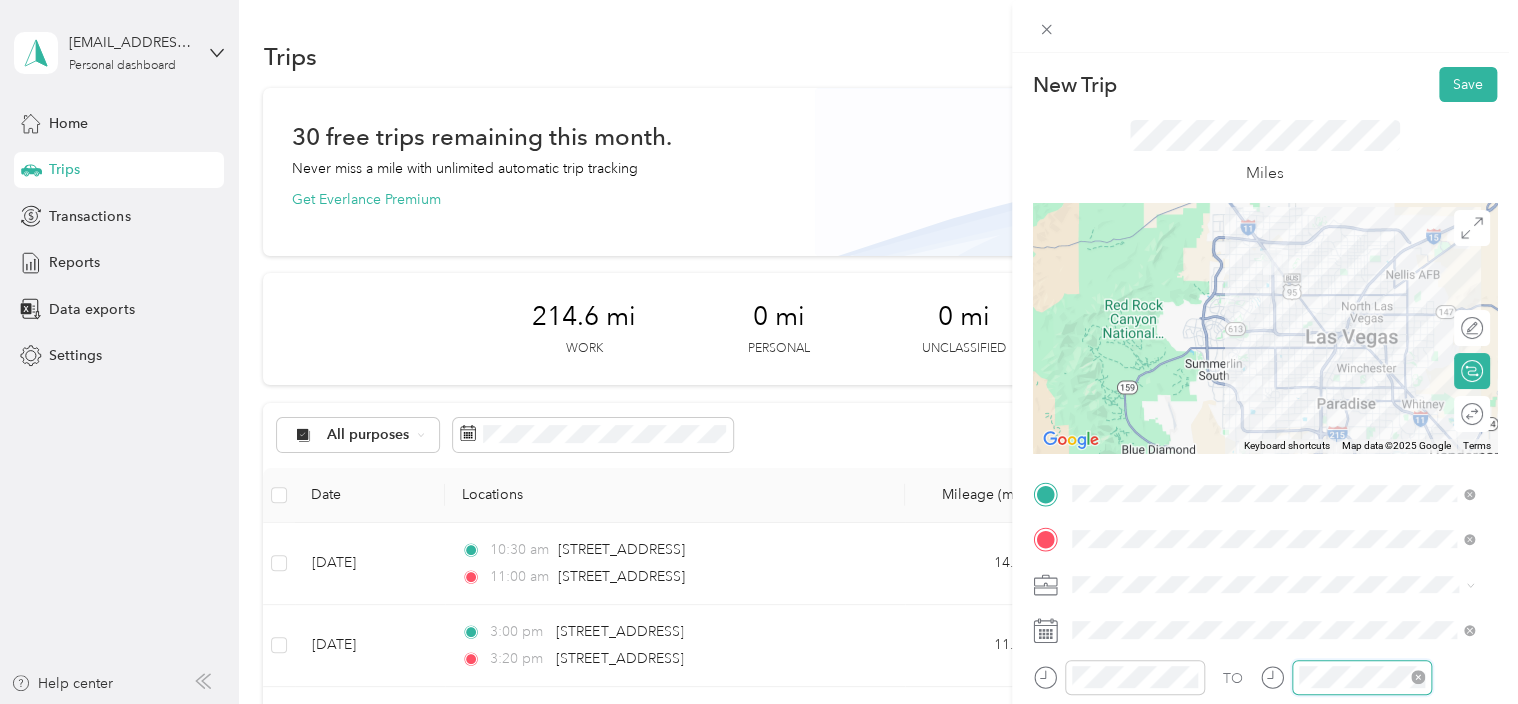 scroll, scrollTop: 120, scrollLeft: 0, axis: vertical 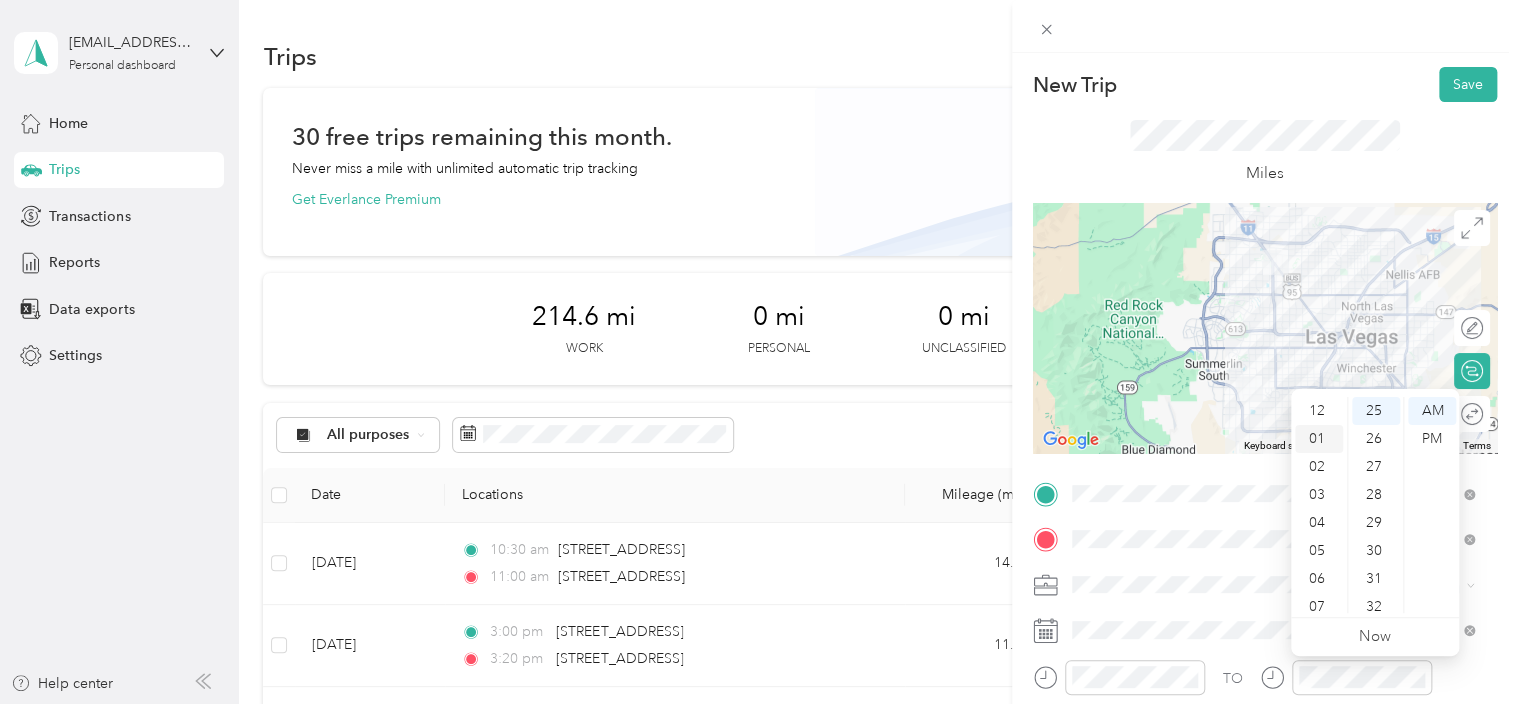 click on "01" at bounding box center [1319, 439] 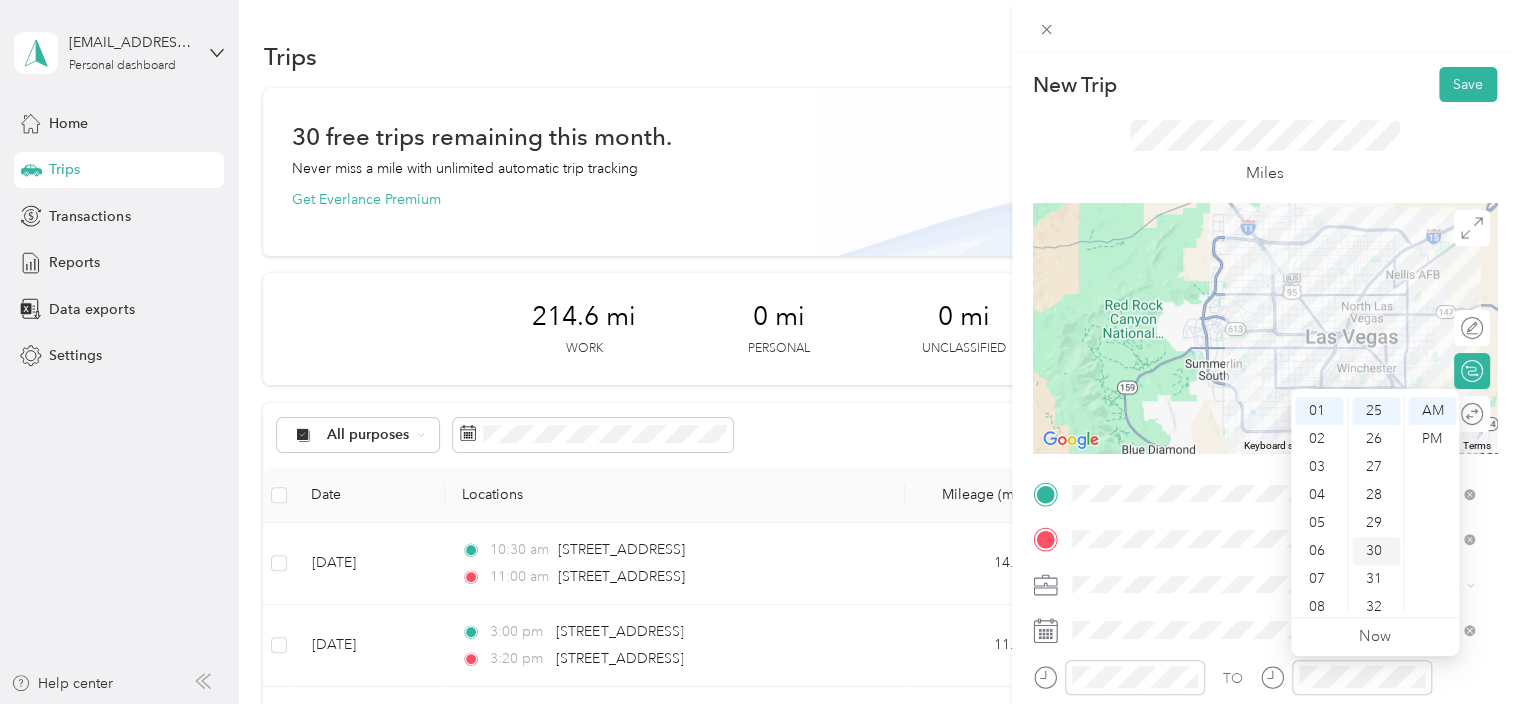 click on "30" at bounding box center [1376, 551] 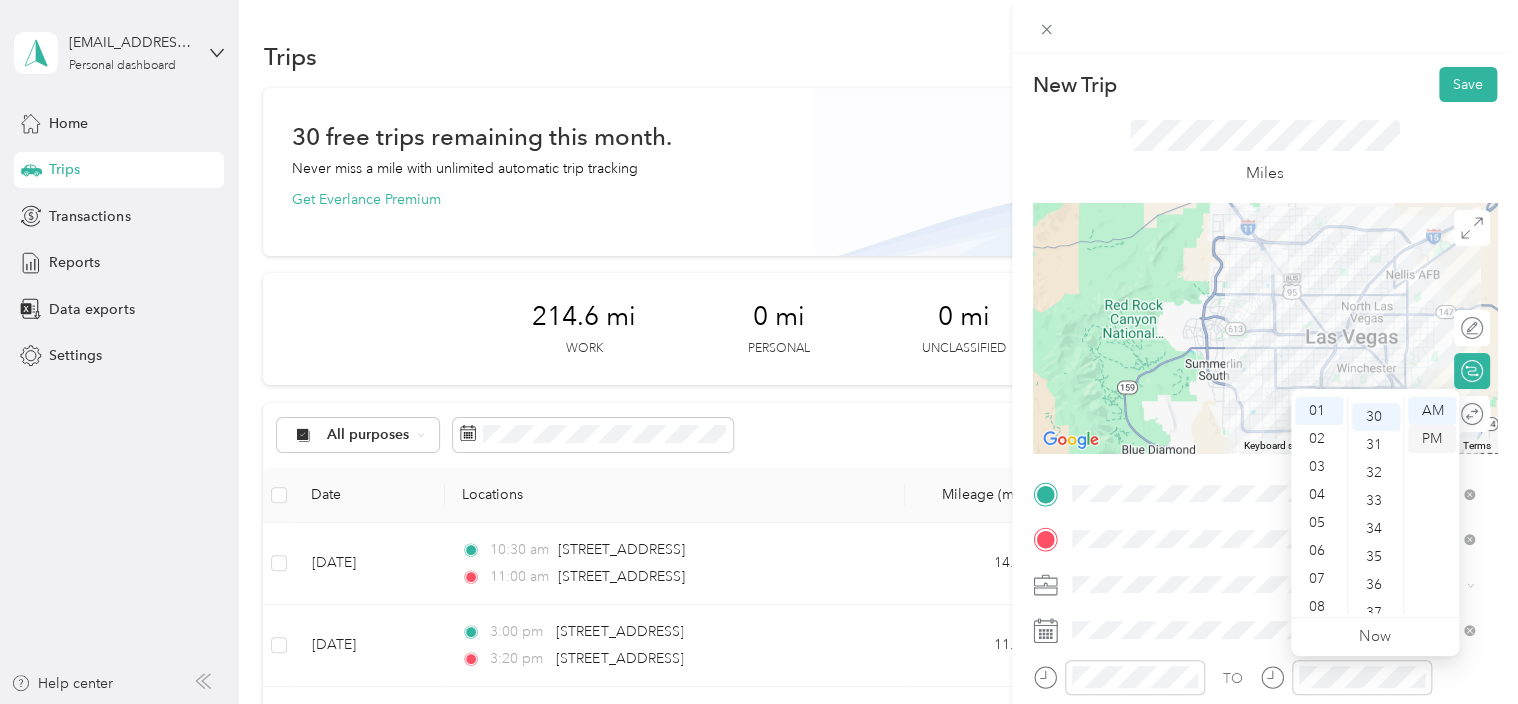 scroll, scrollTop: 840, scrollLeft: 0, axis: vertical 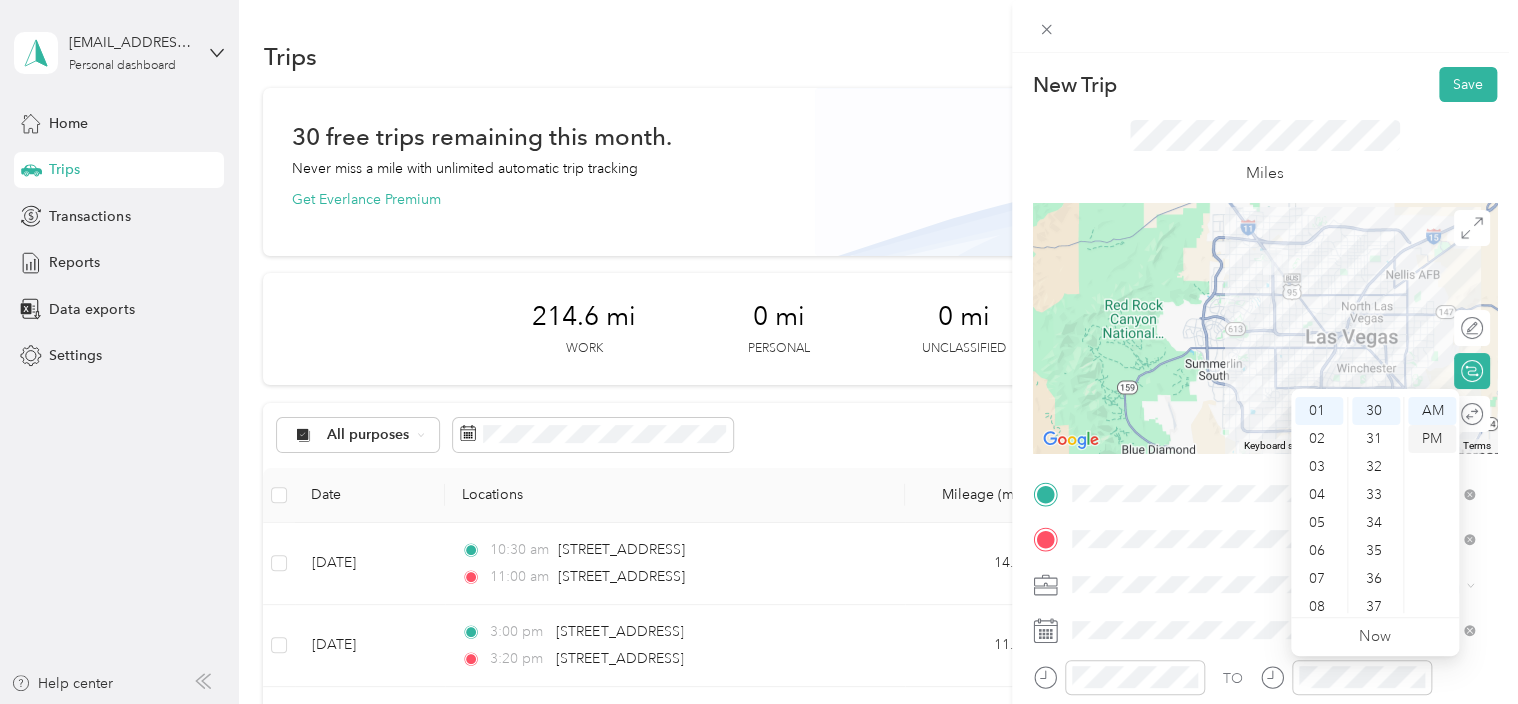 click on "PM" at bounding box center [1432, 439] 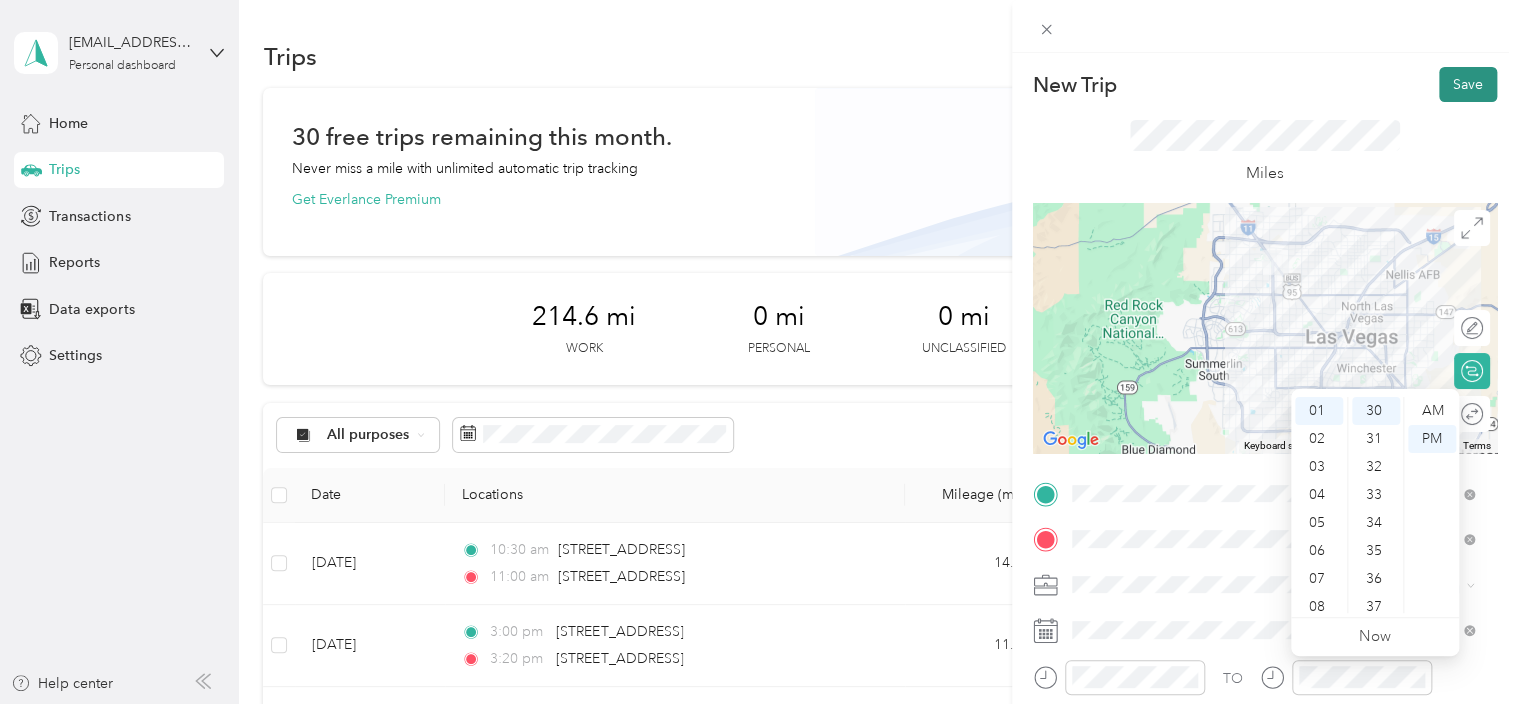 click on "Save" at bounding box center (1468, 84) 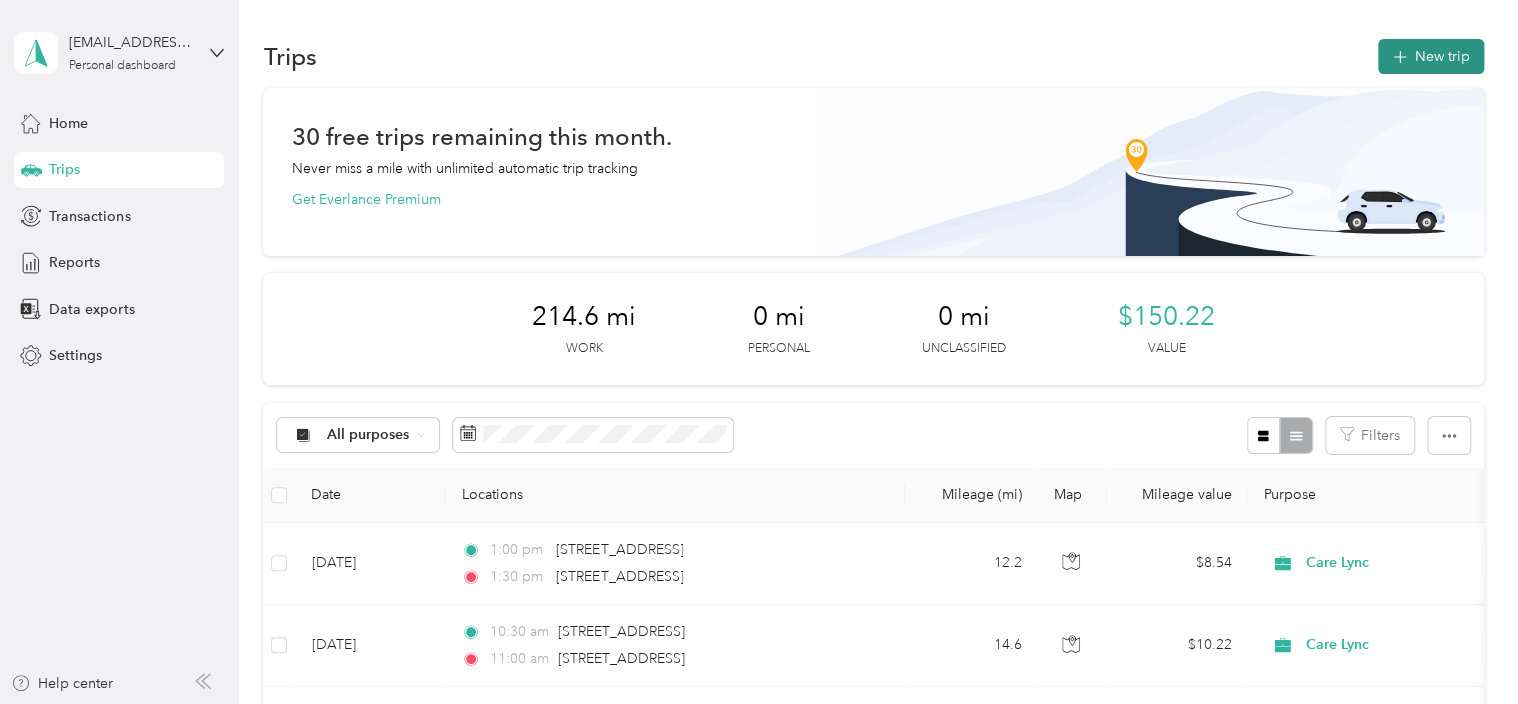click on "New trip" at bounding box center [1431, 56] 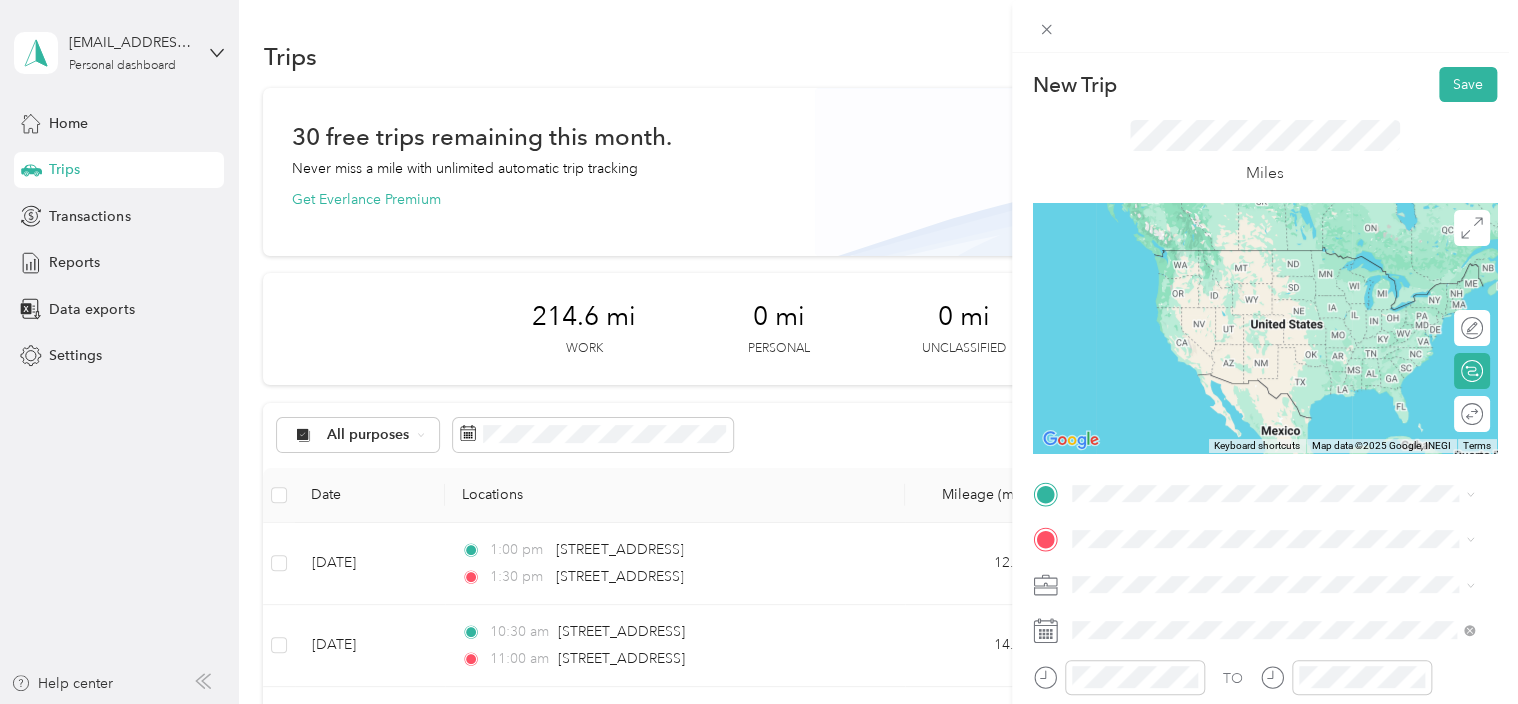 click on "[STREET_ADDRESS][US_STATE]" at bounding box center (1209, 248) 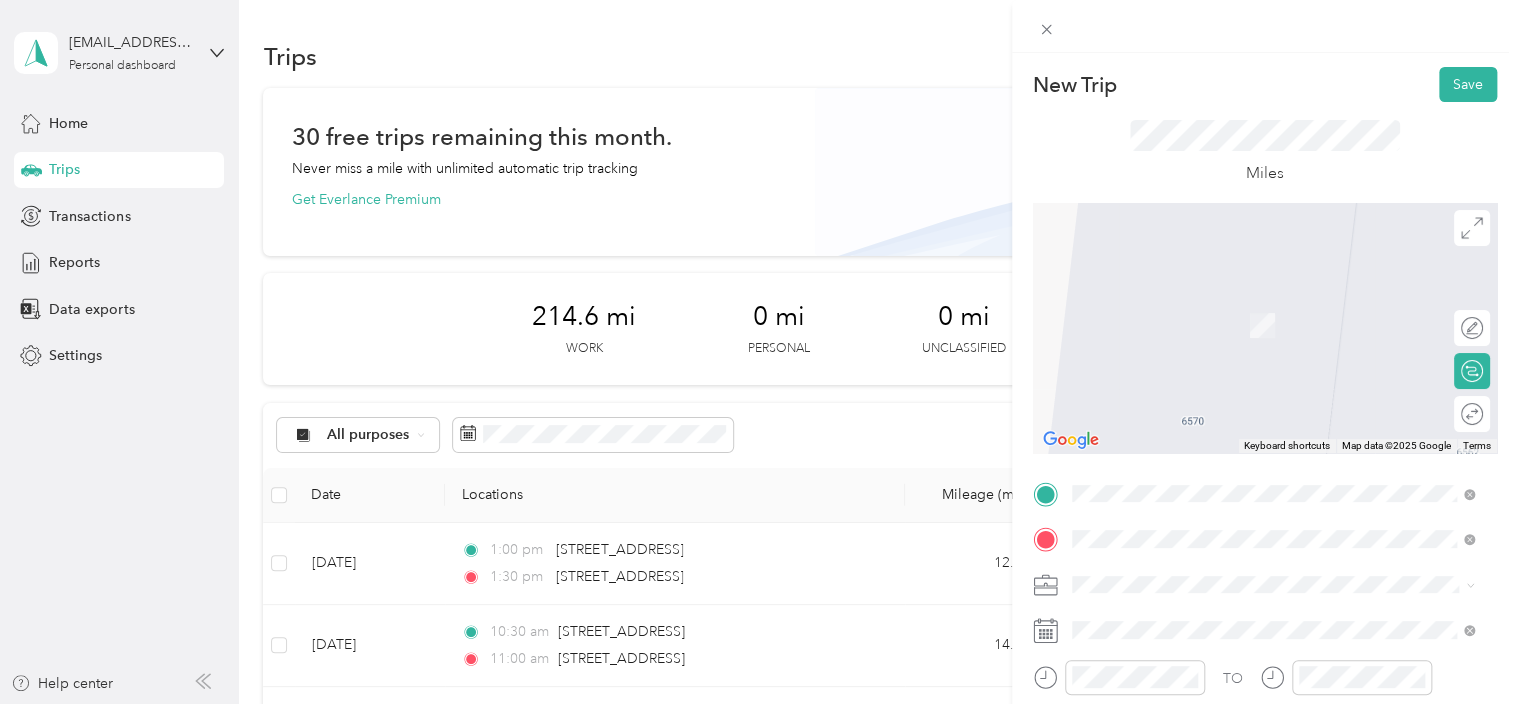 click on "2908 Tilten Kilt Avenue
North Las Vegas, Nevada 89081, United States" at bounding box center [1273, 296] 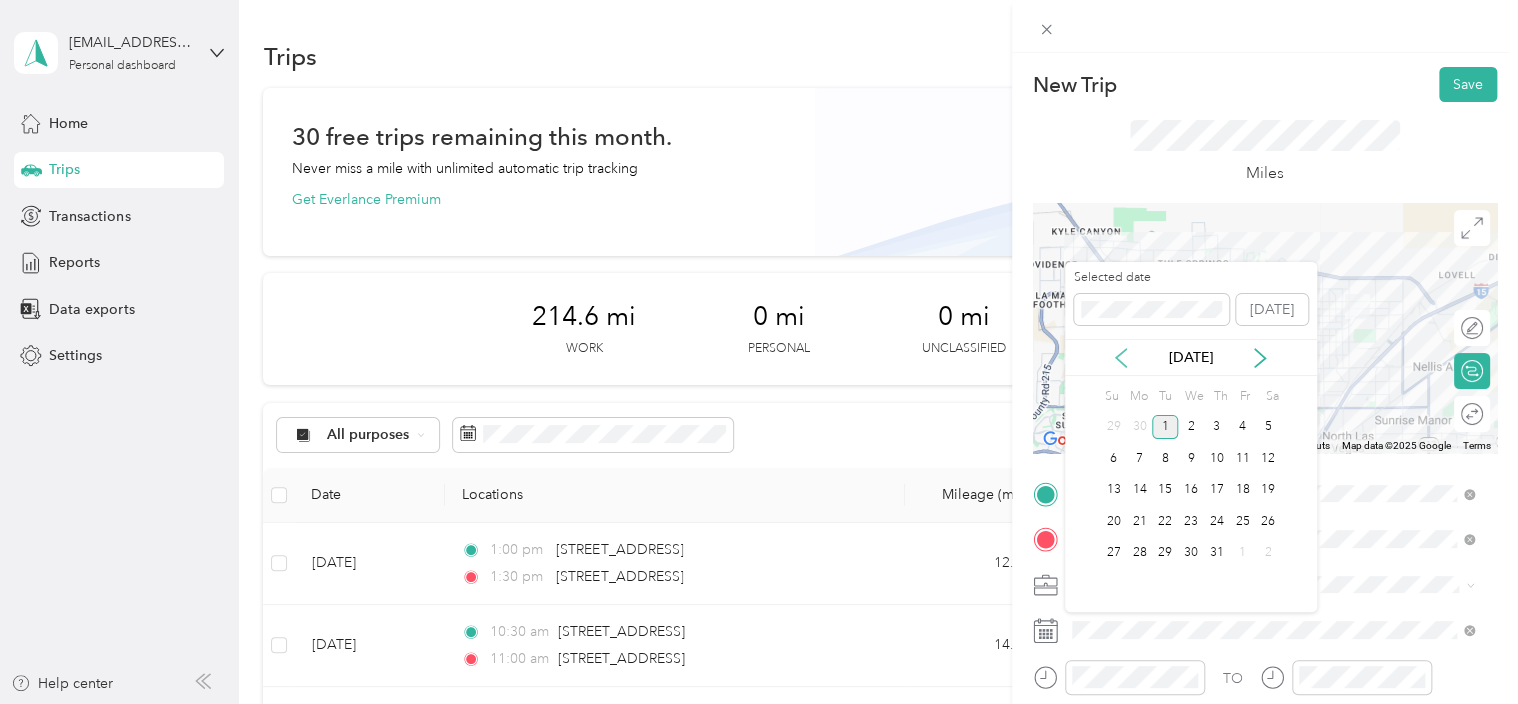 click 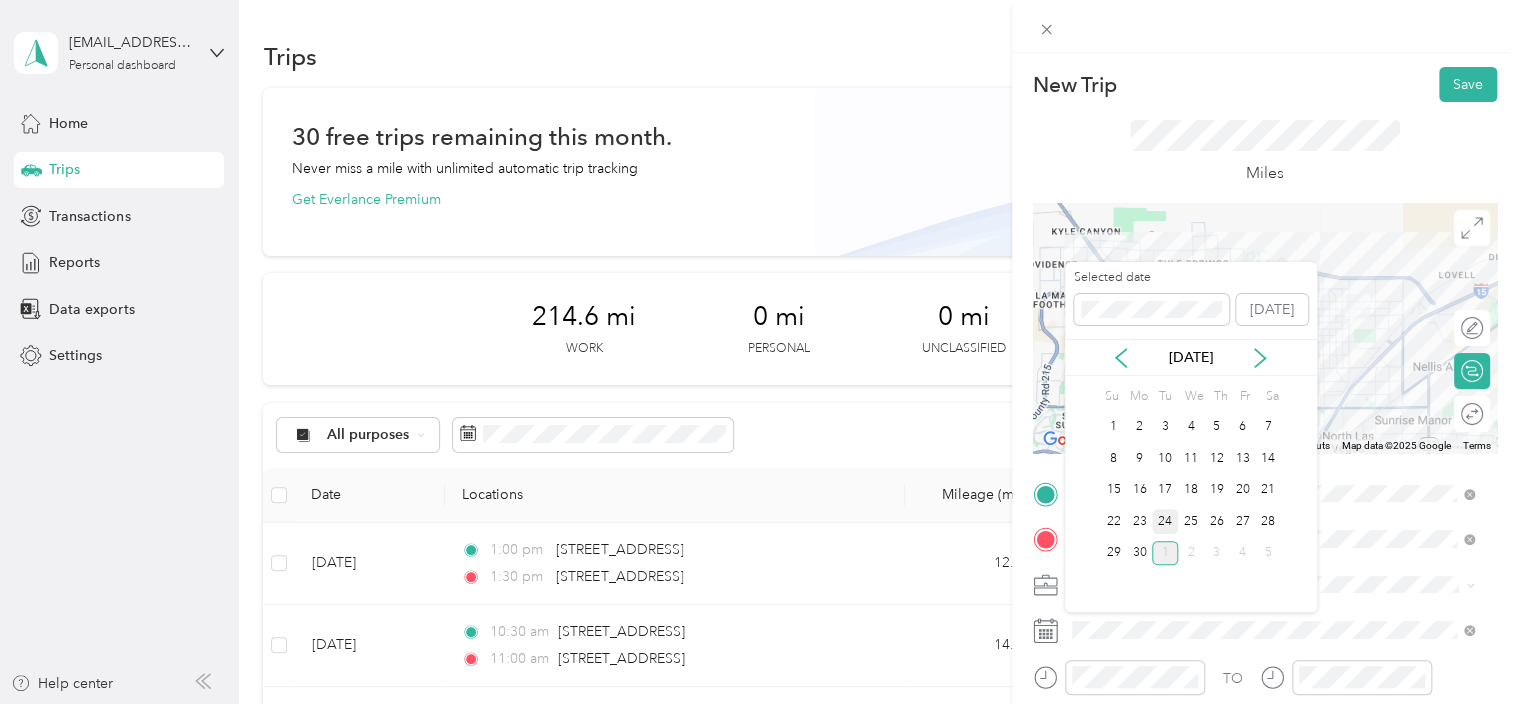 click on "24" at bounding box center (1165, 521) 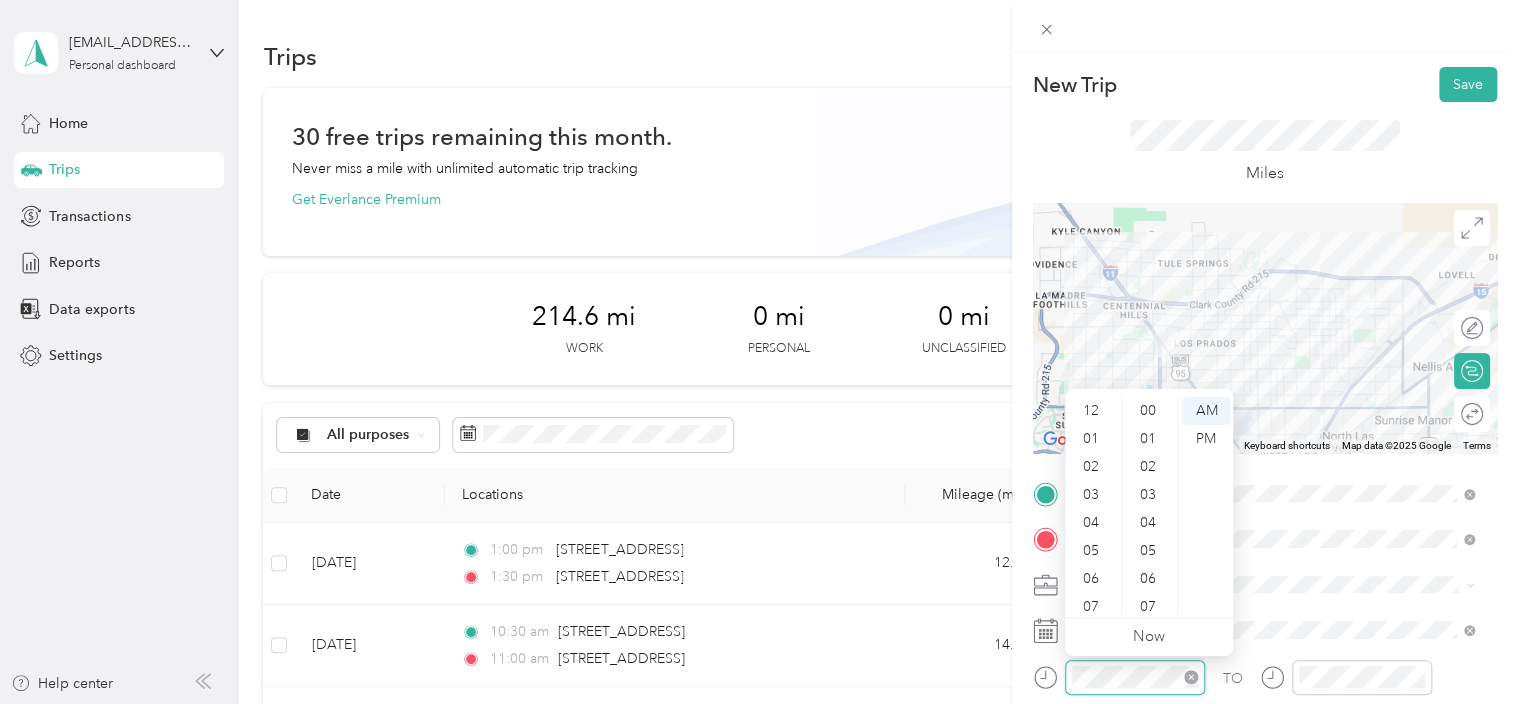 scroll, scrollTop: 728, scrollLeft: 0, axis: vertical 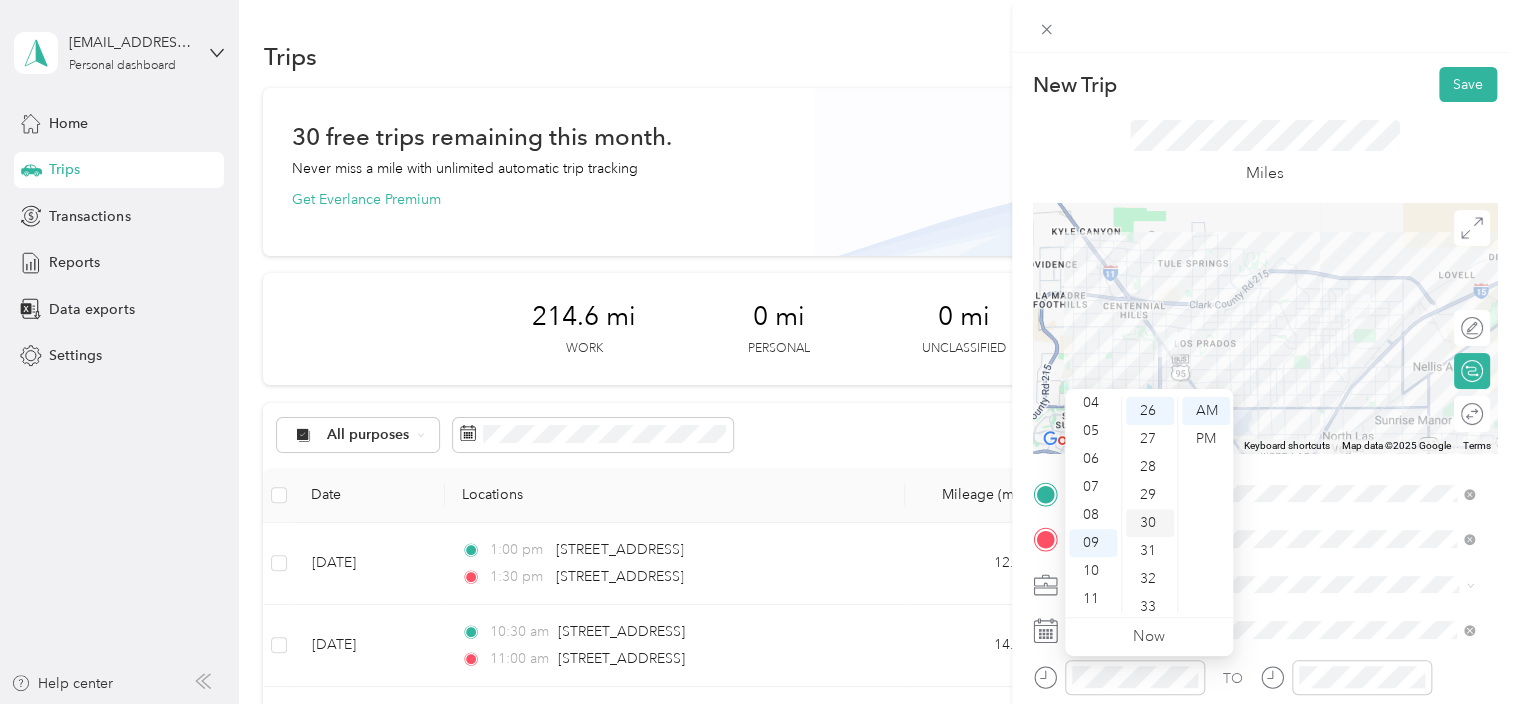 click on "30" at bounding box center (1150, 523) 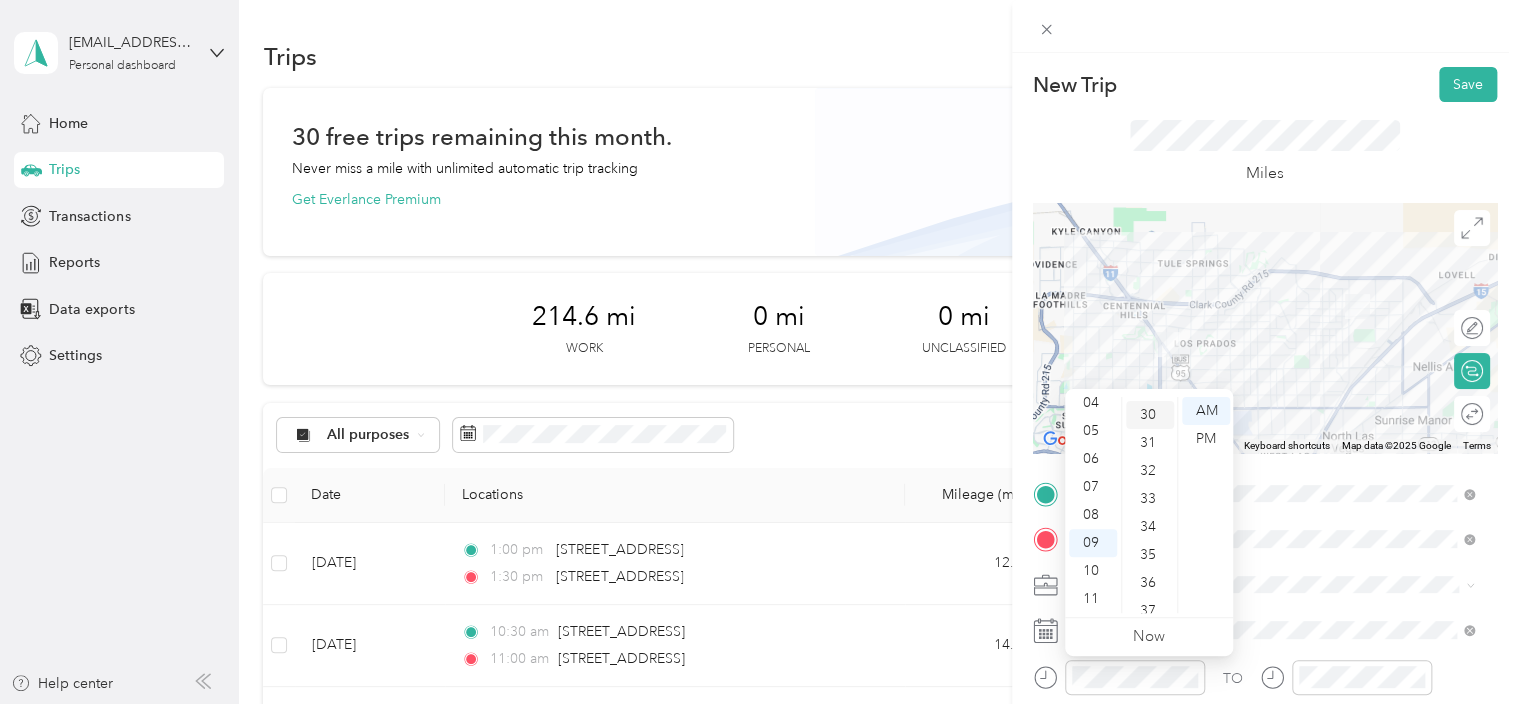 scroll, scrollTop: 840, scrollLeft: 0, axis: vertical 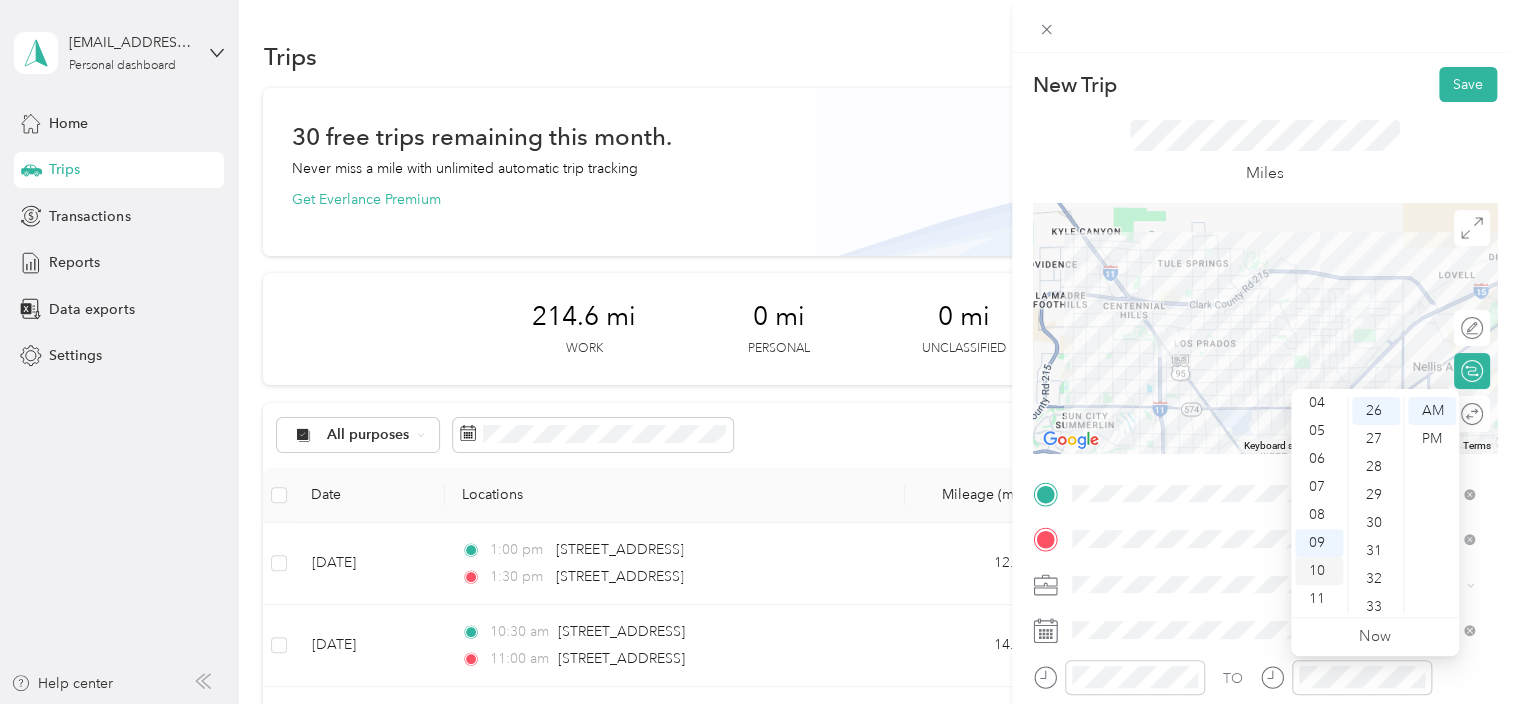 click on "10" at bounding box center (1319, 571) 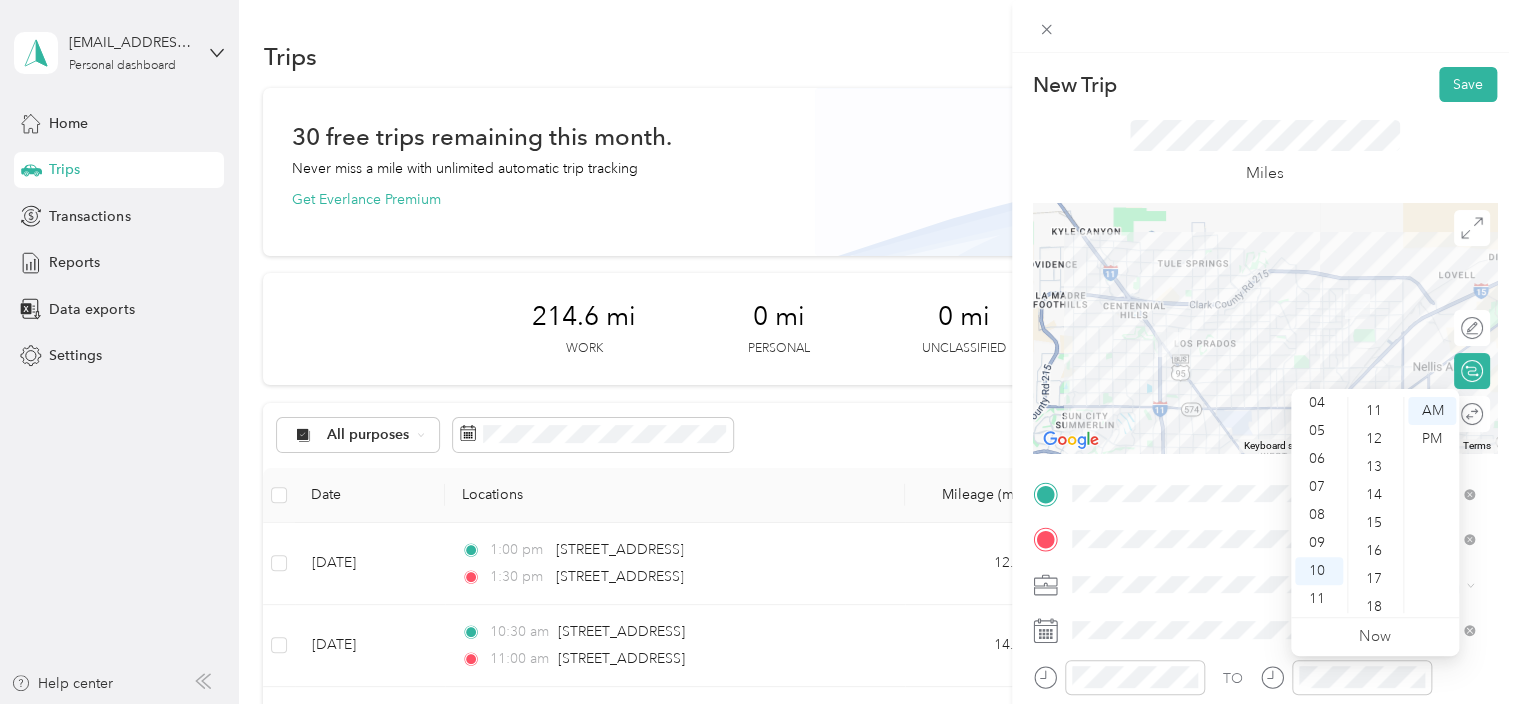 scroll, scrollTop: 0, scrollLeft: 0, axis: both 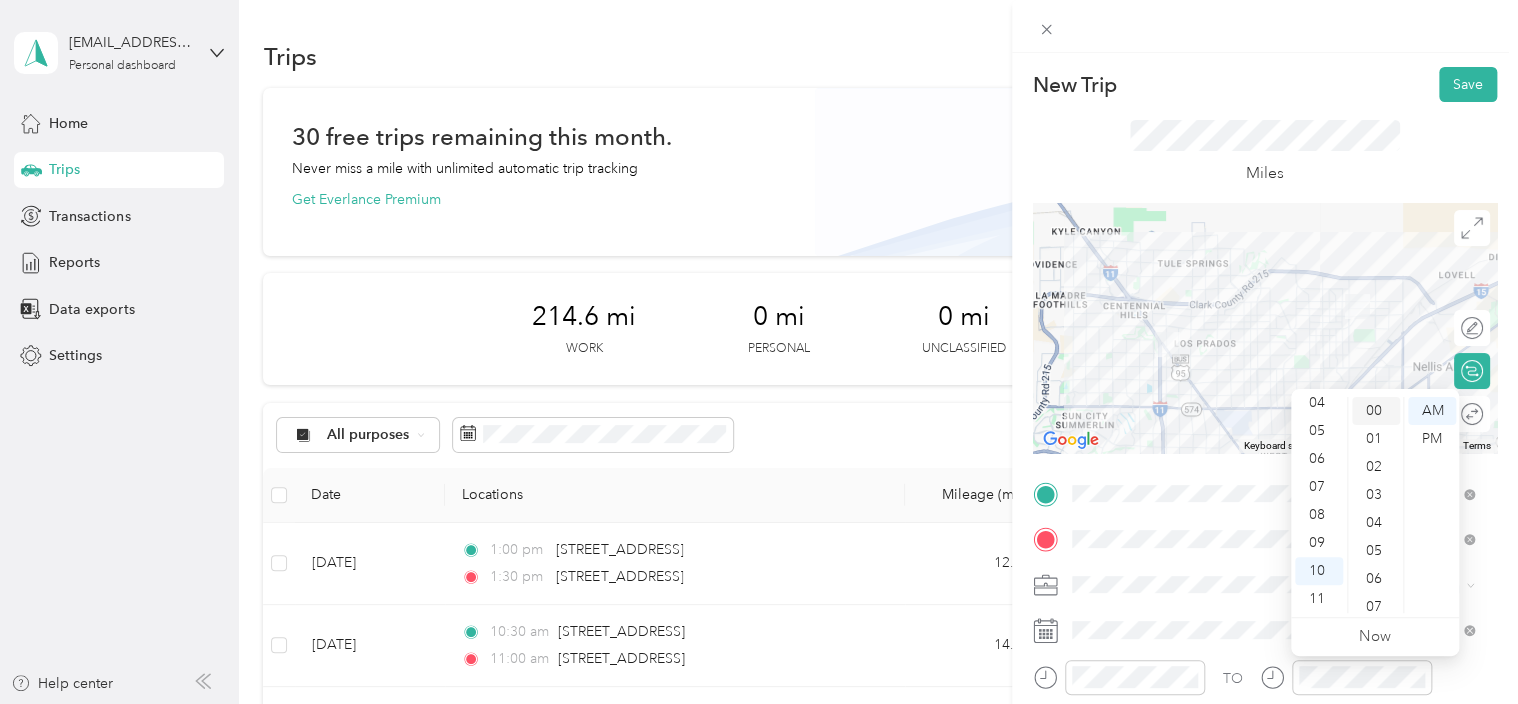 click on "00" at bounding box center [1376, 411] 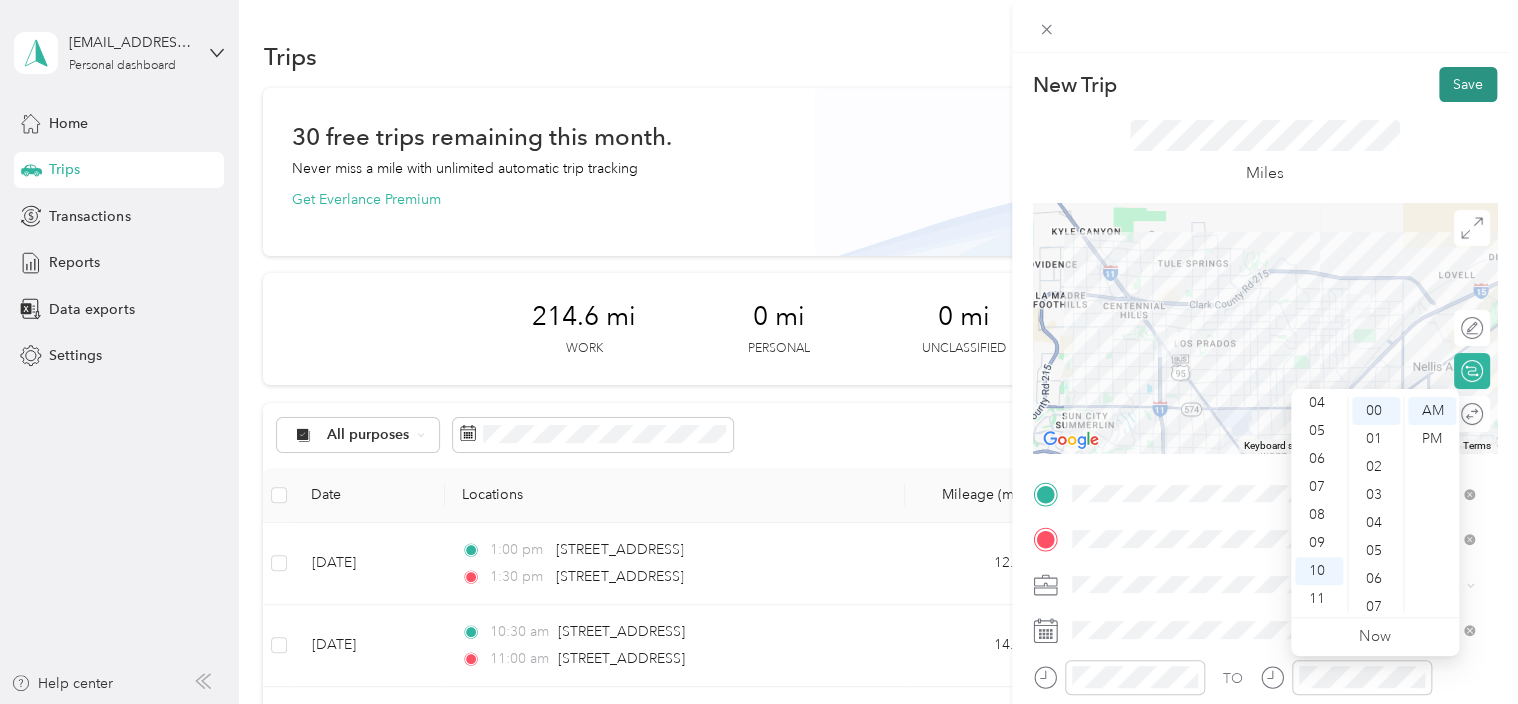 click on "Save" at bounding box center (1468, 84) 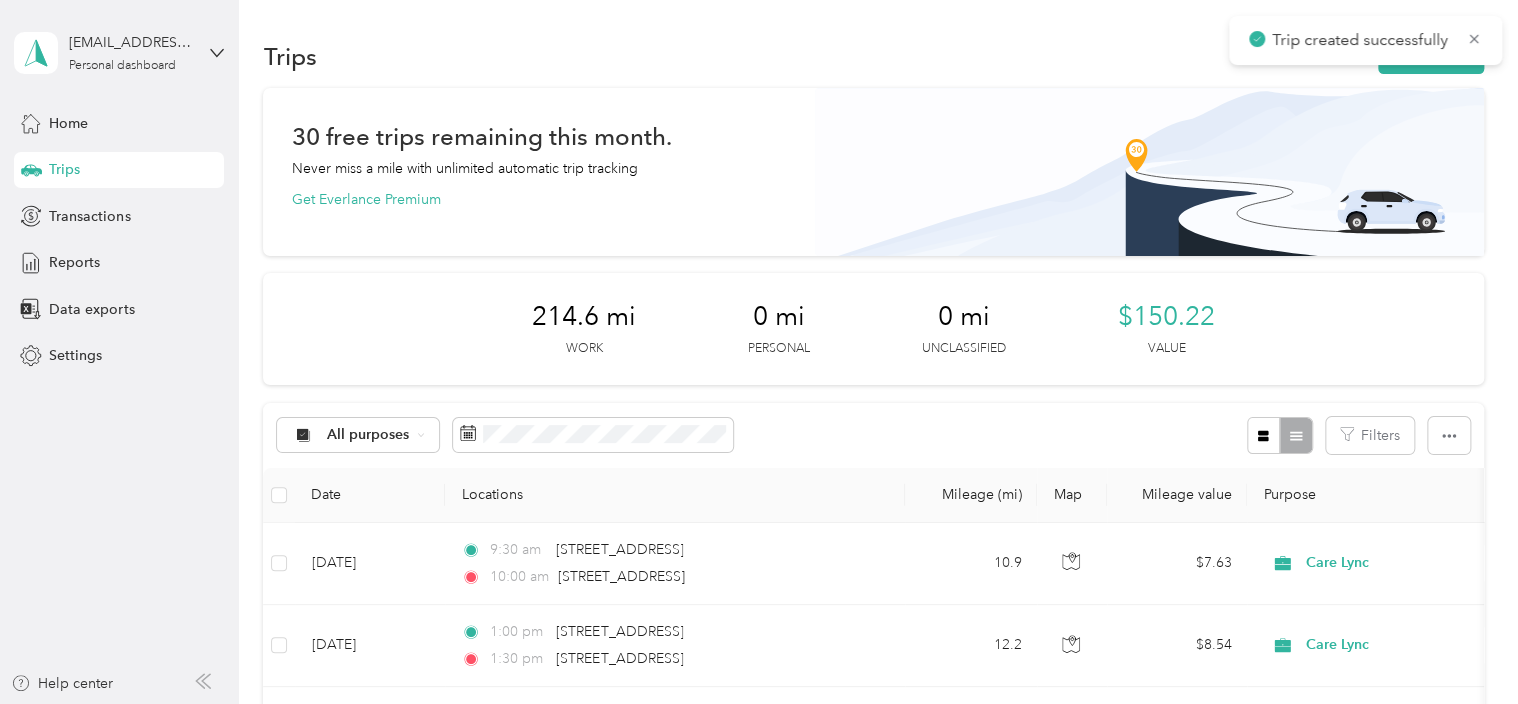click on "Trips New trip" at bounding box center (873, 56) 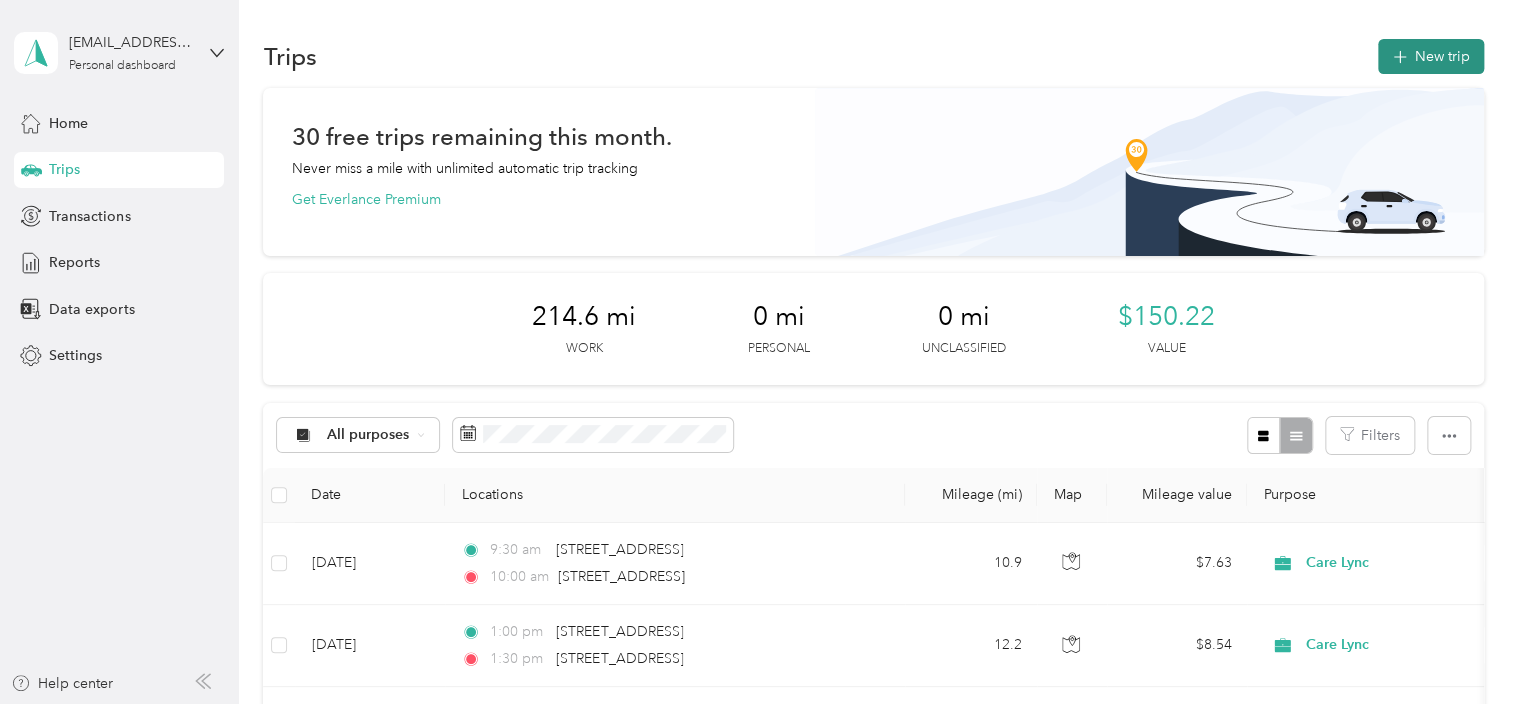click on "New trip" at bounding box center [1431, 56] 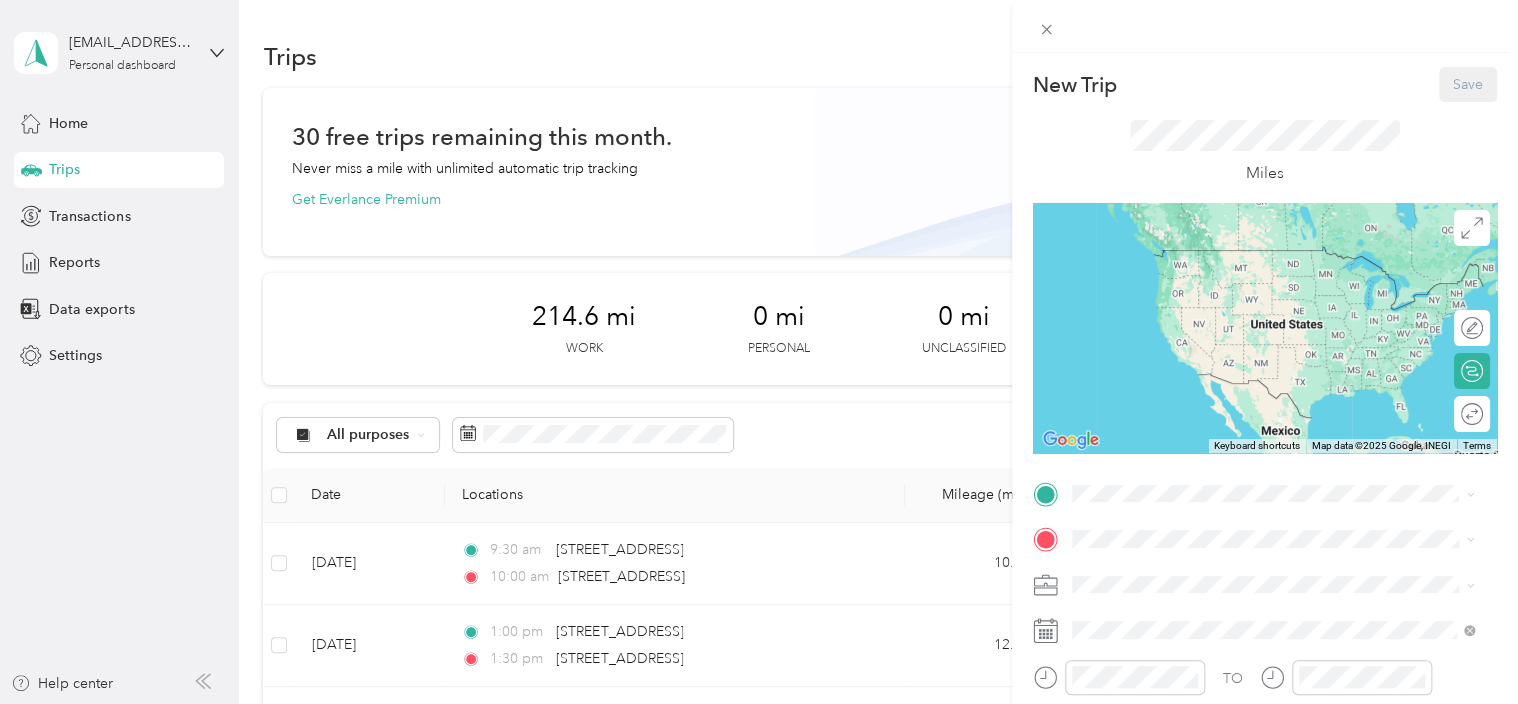 click on "TO Add photo" at bounding box center [1265, 719] 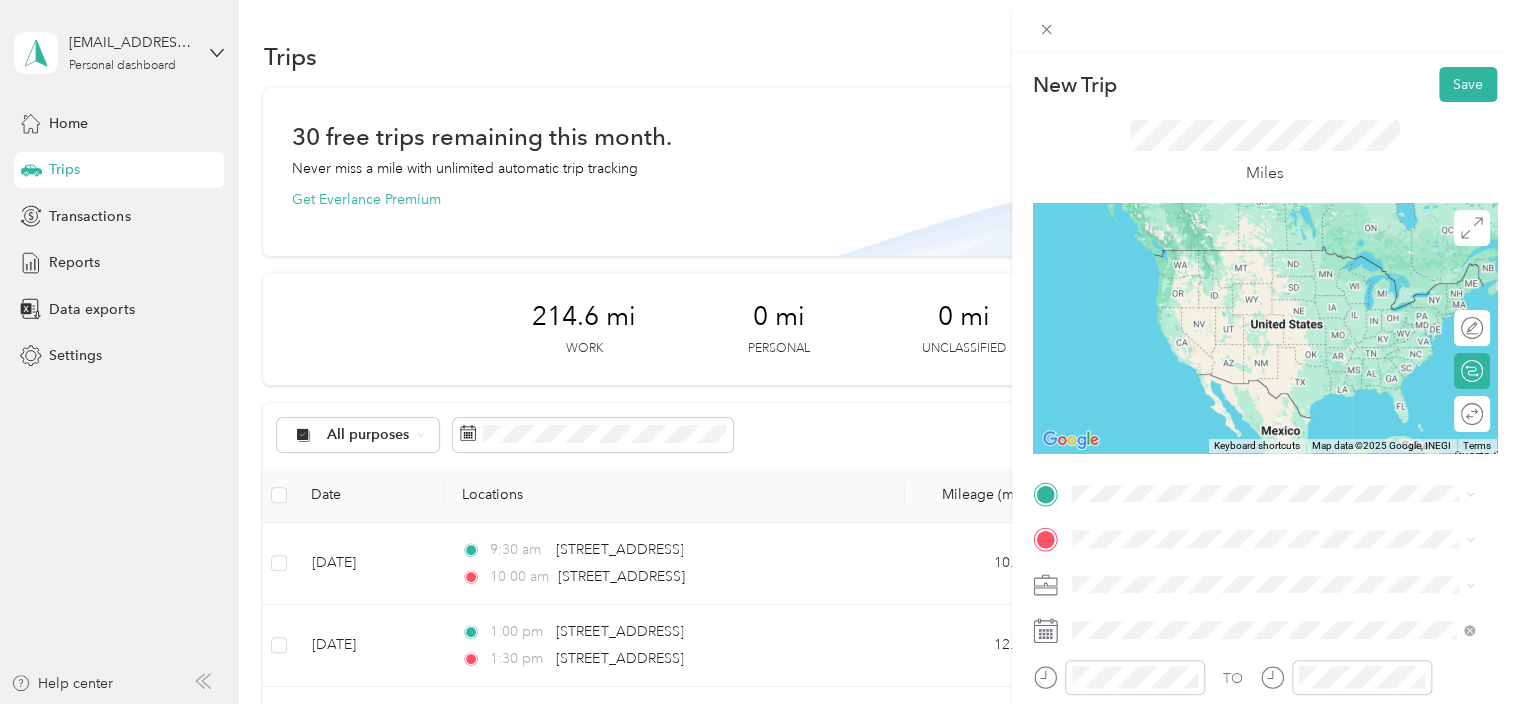 click on "2809 Tilten Kilt Avenue
North Las Vegas, Nevada 89081, United States" at bounding box center [1209, 244] 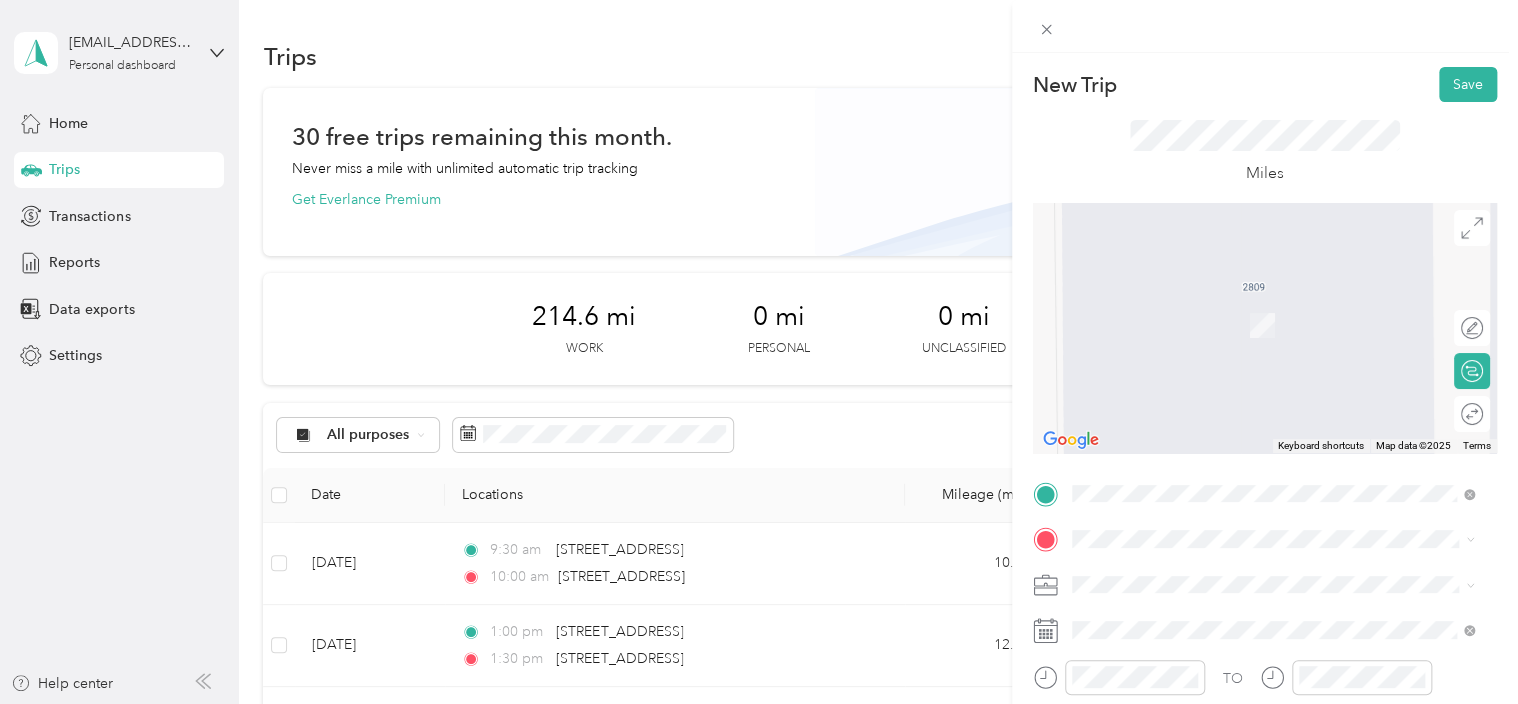 click on "TO Add photo" at bounding box center [1265, 719] 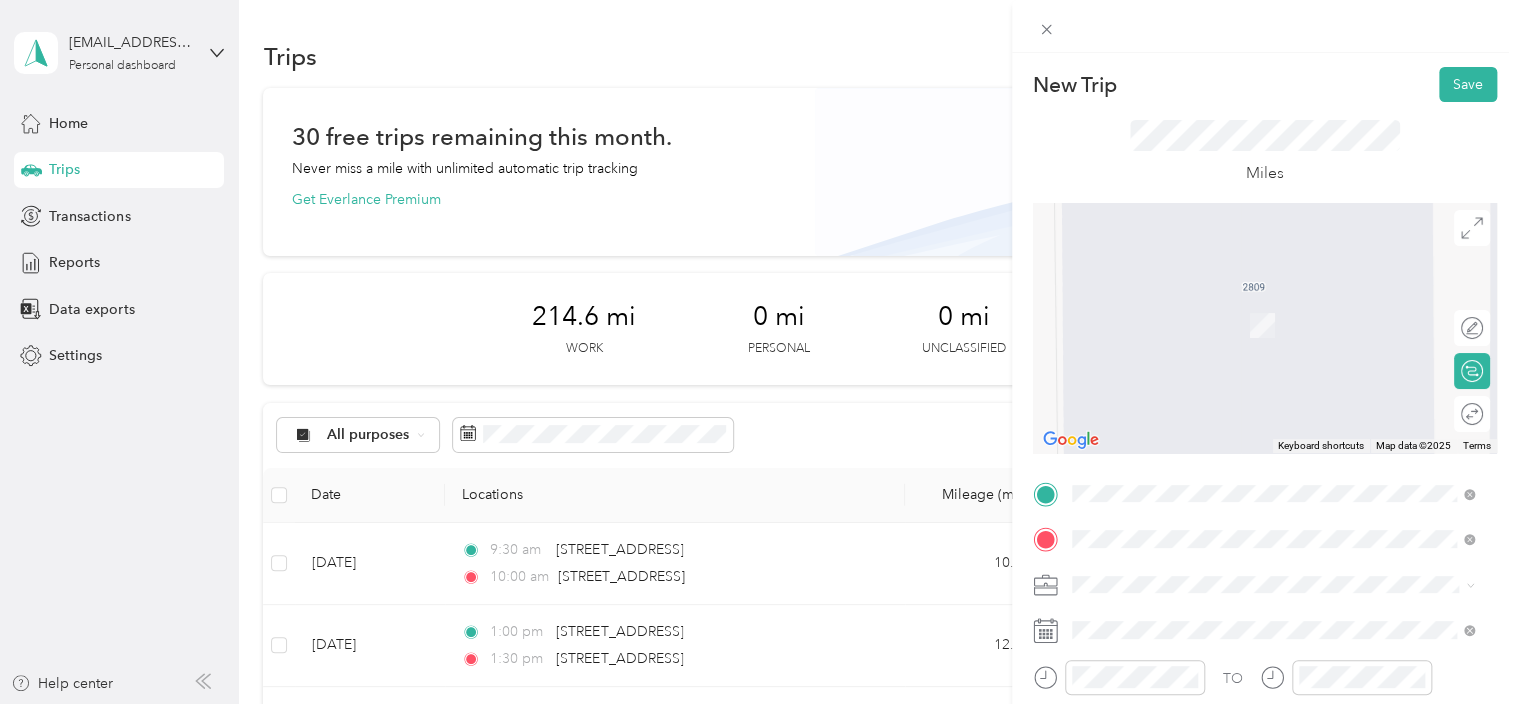click on "[STREET_ADDRESS][US_STATE]" at bounding box center [1209, 296] 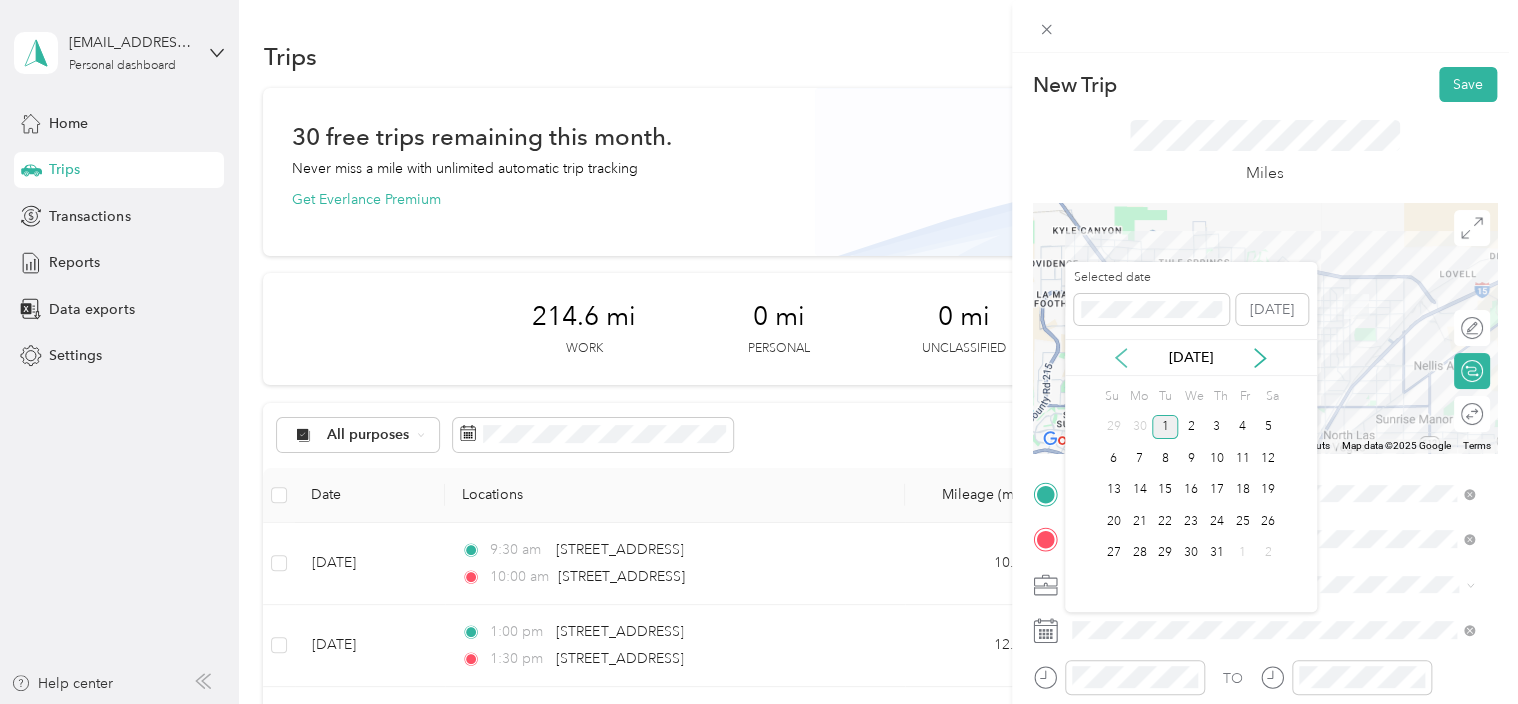 click 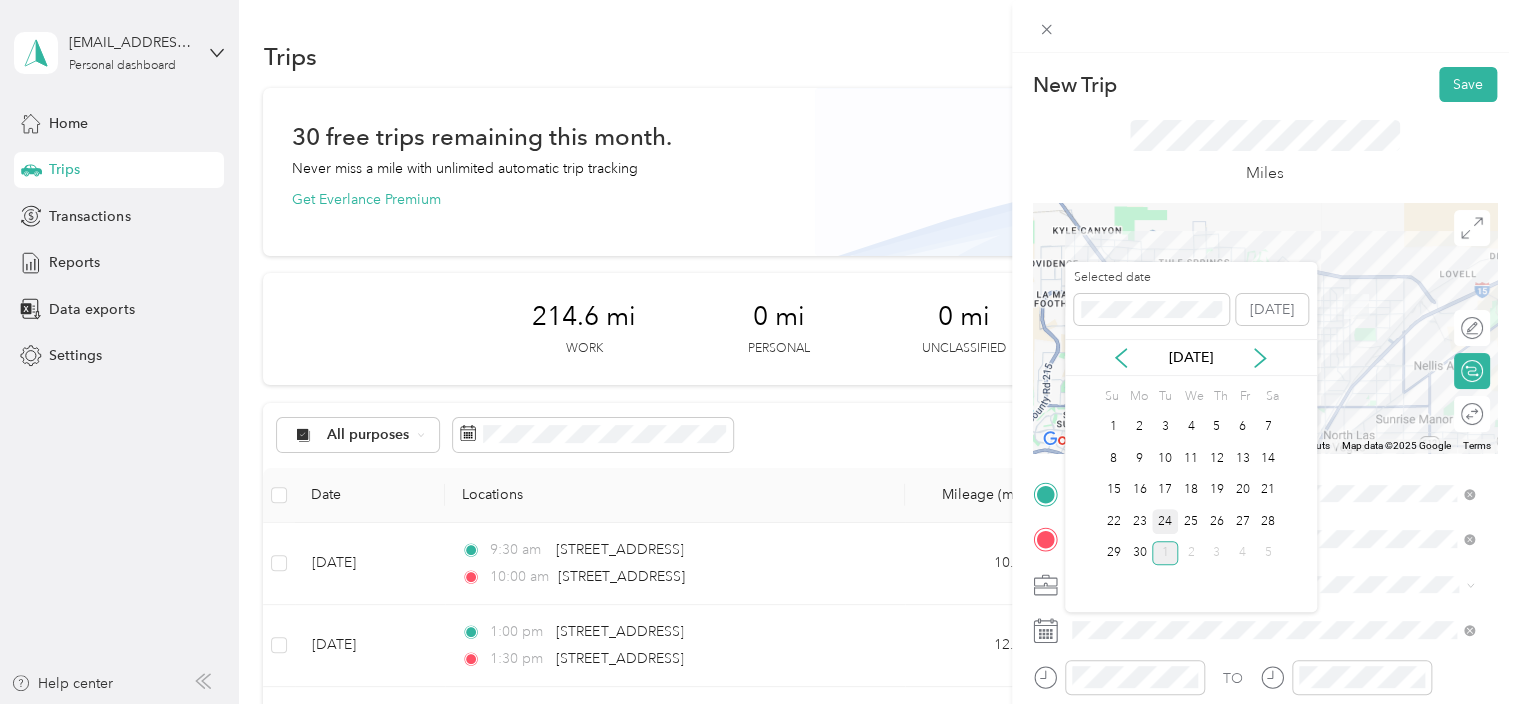 click on "24" at bounding box center [1165, 521] 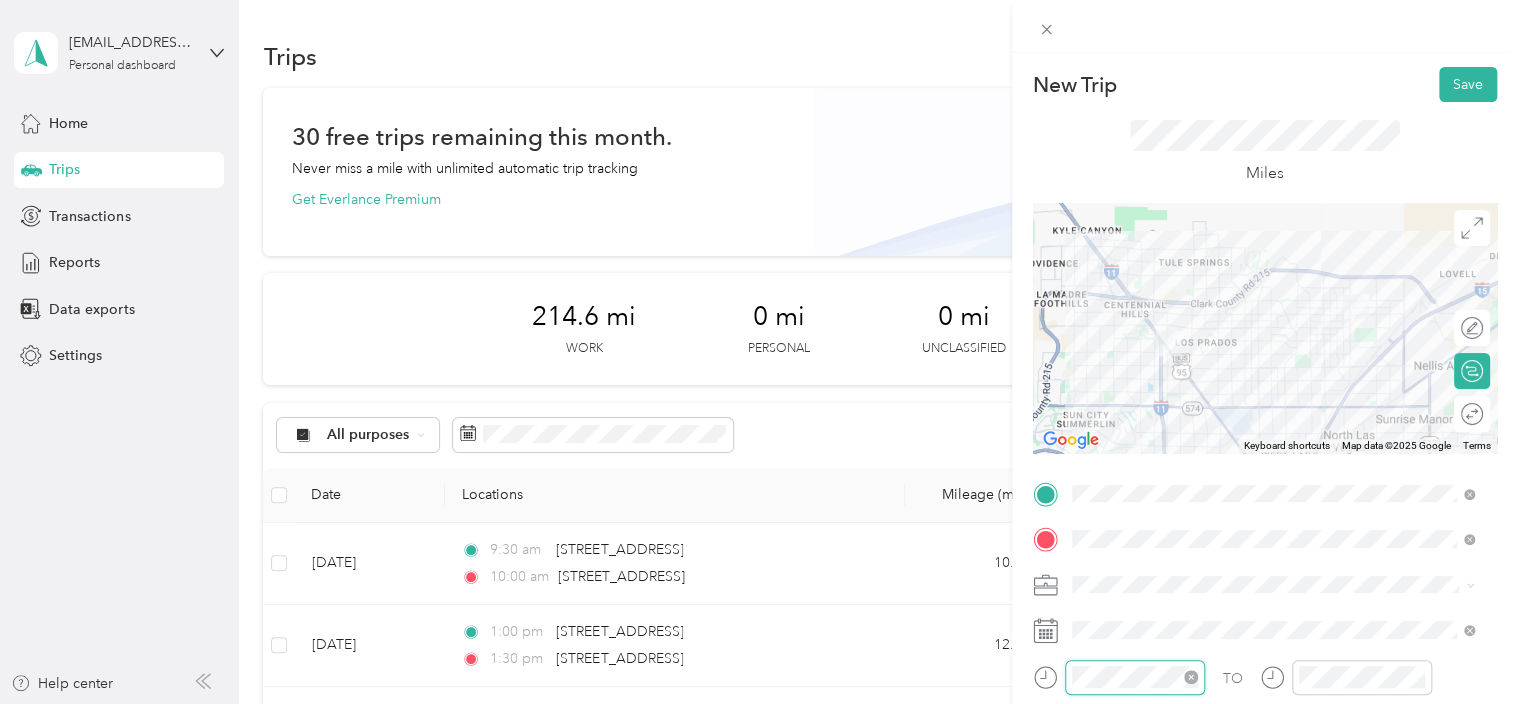 scroll, scrollTop: 756, scrollLeft: 0, axis: vertical 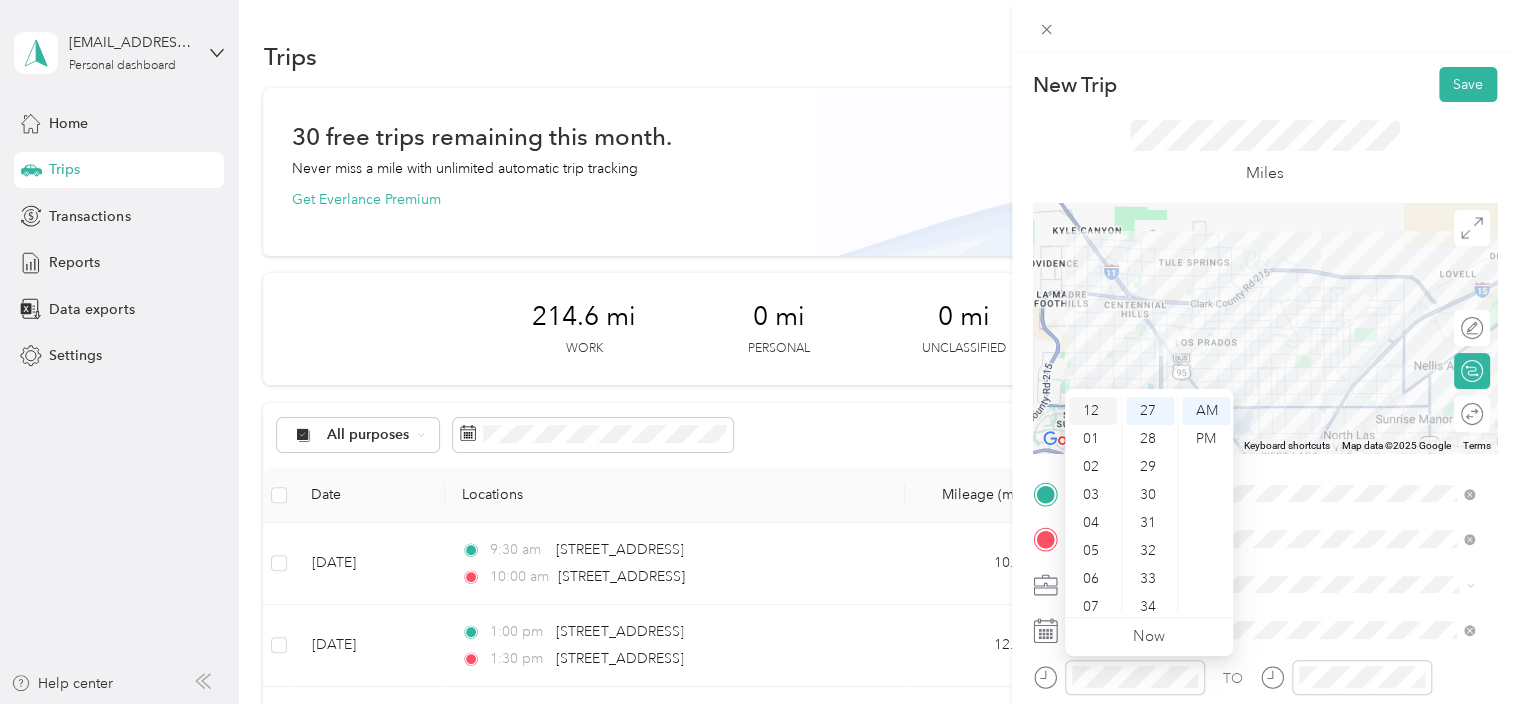 click on "12" at bounding box center [1093, 411] 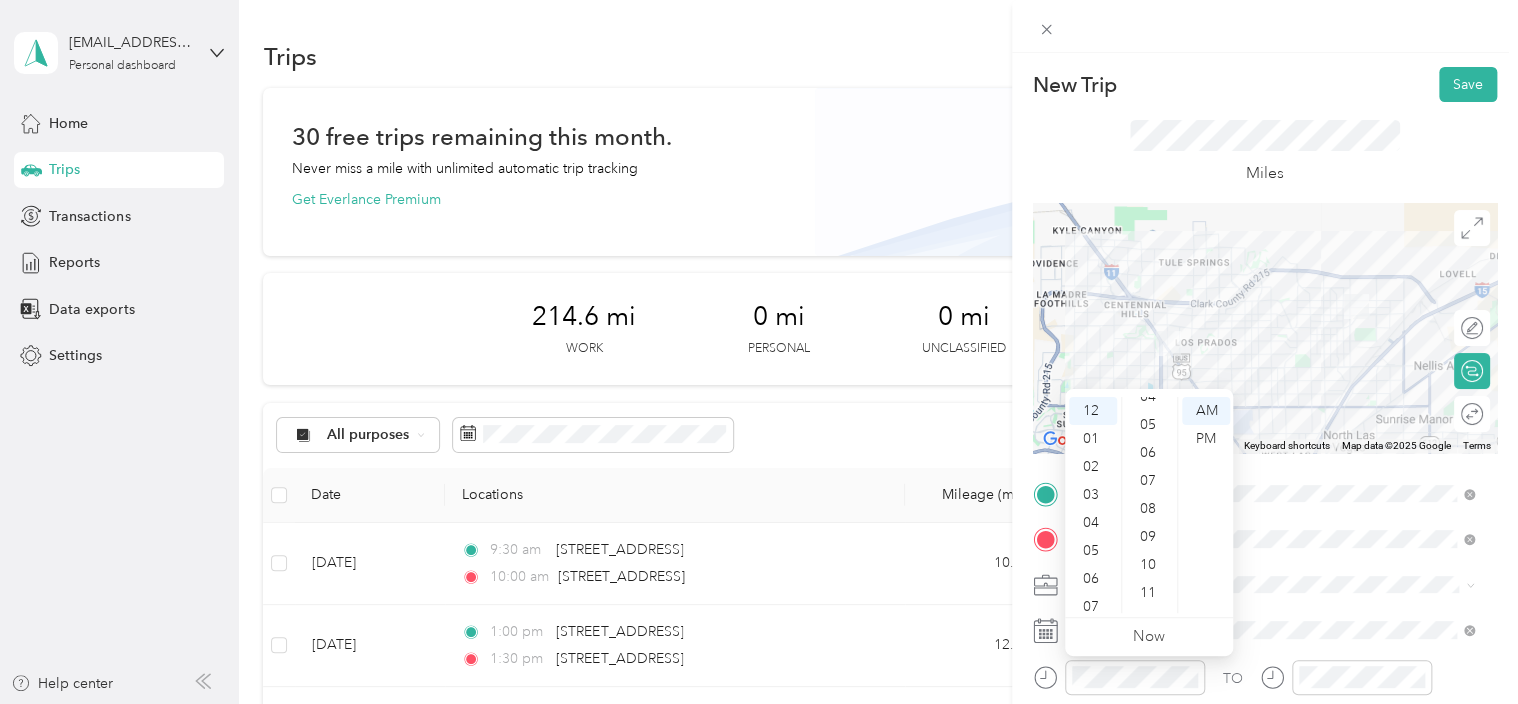 scroll, scrollTop: 0, scrollLeft: 0, axis: both 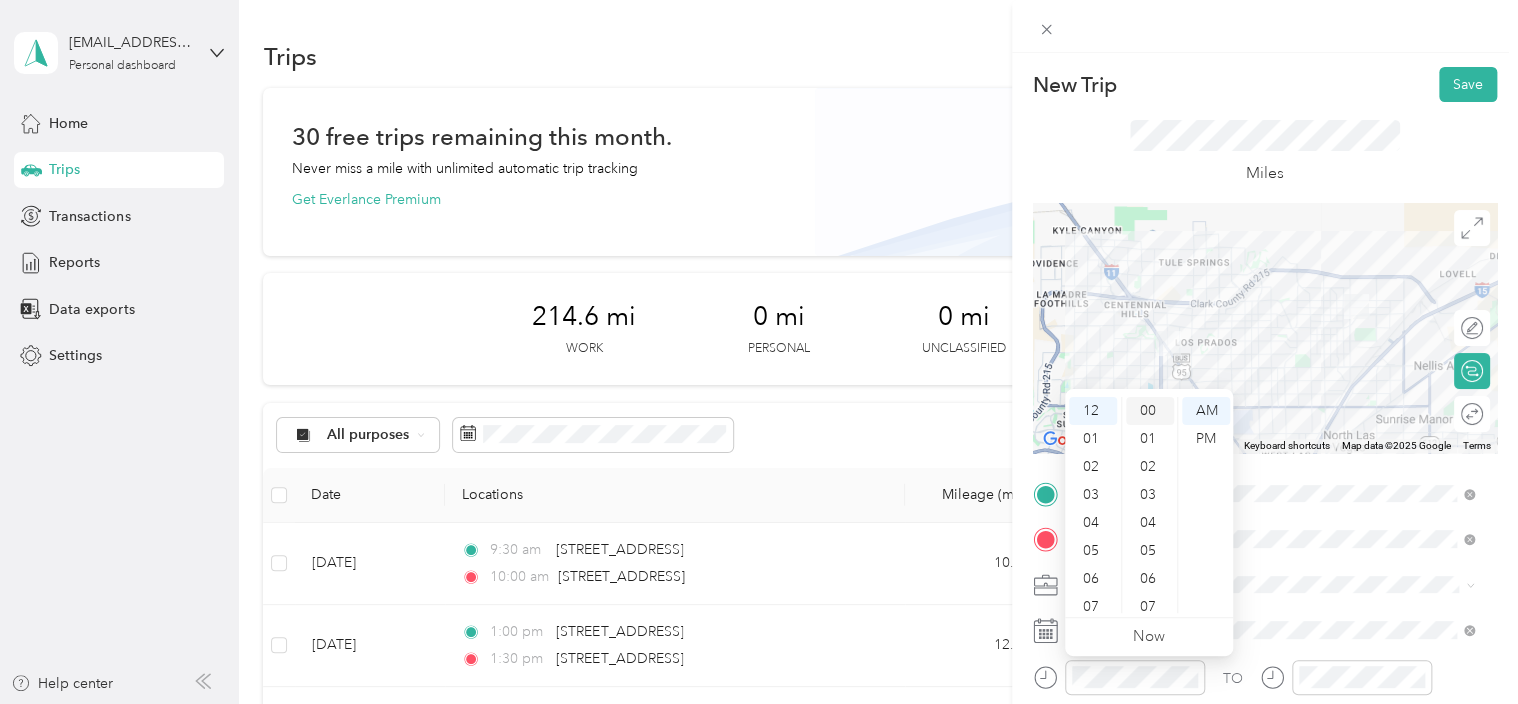 click on "00" at bounding box center (1150, 411) 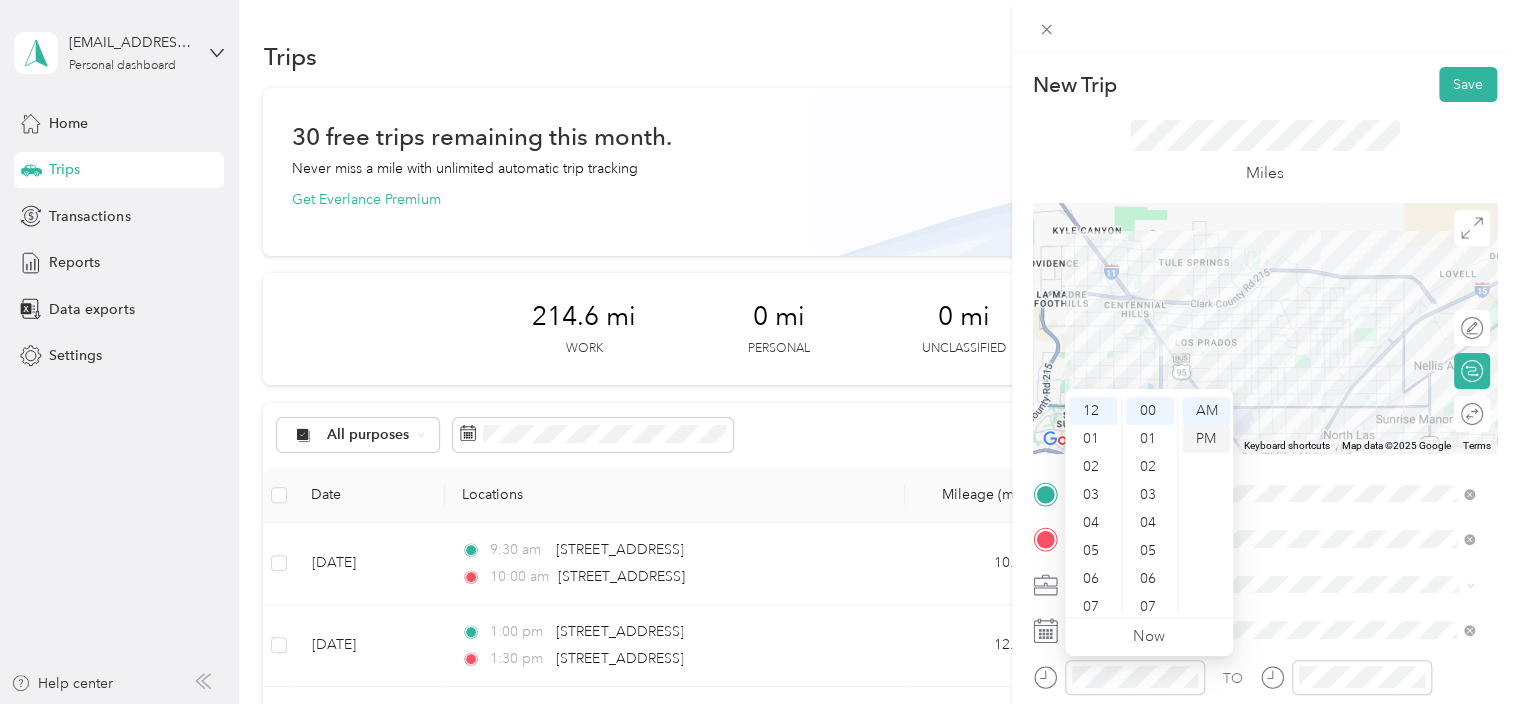 click on "PM" at bounding box center [1206, 439] 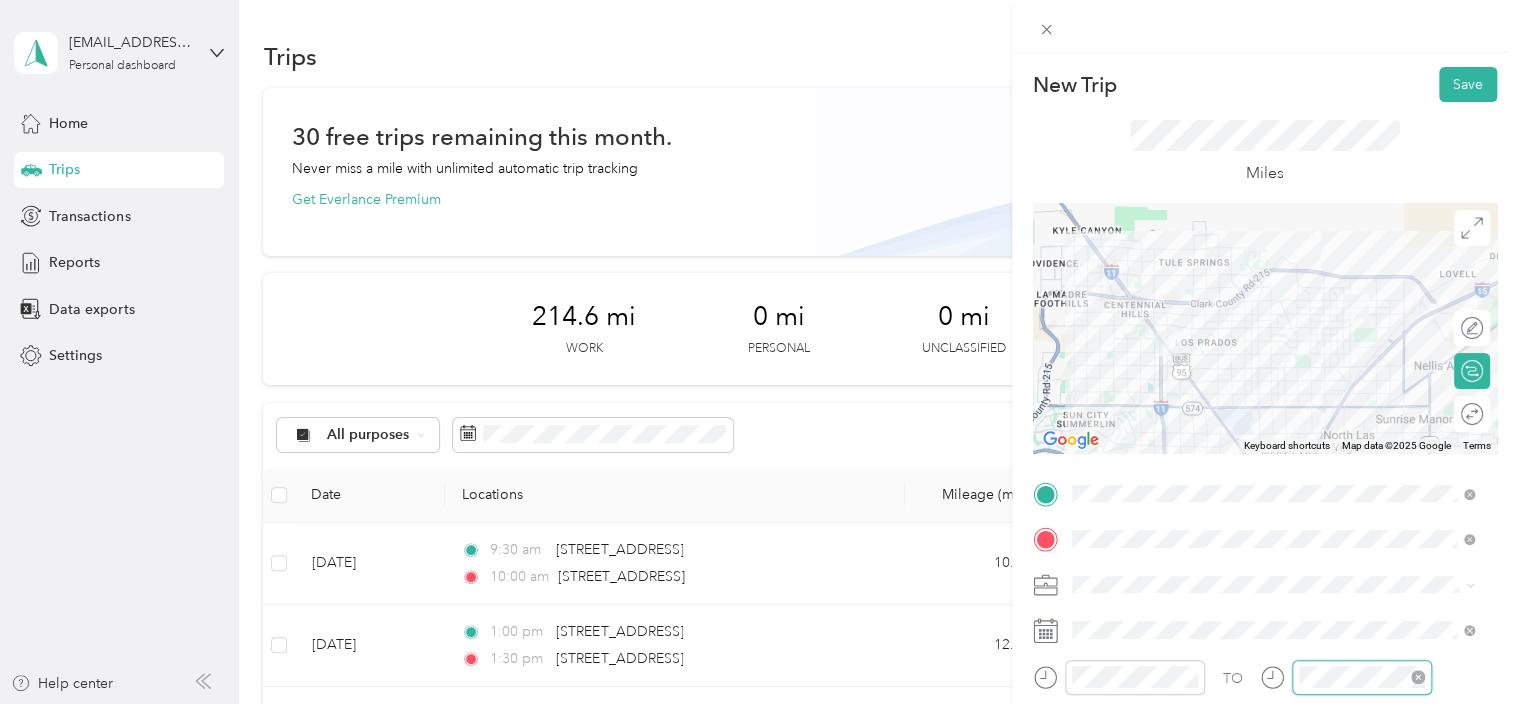 scroll, scrollTop: 120, scrollLeft: 0, axis: vertical 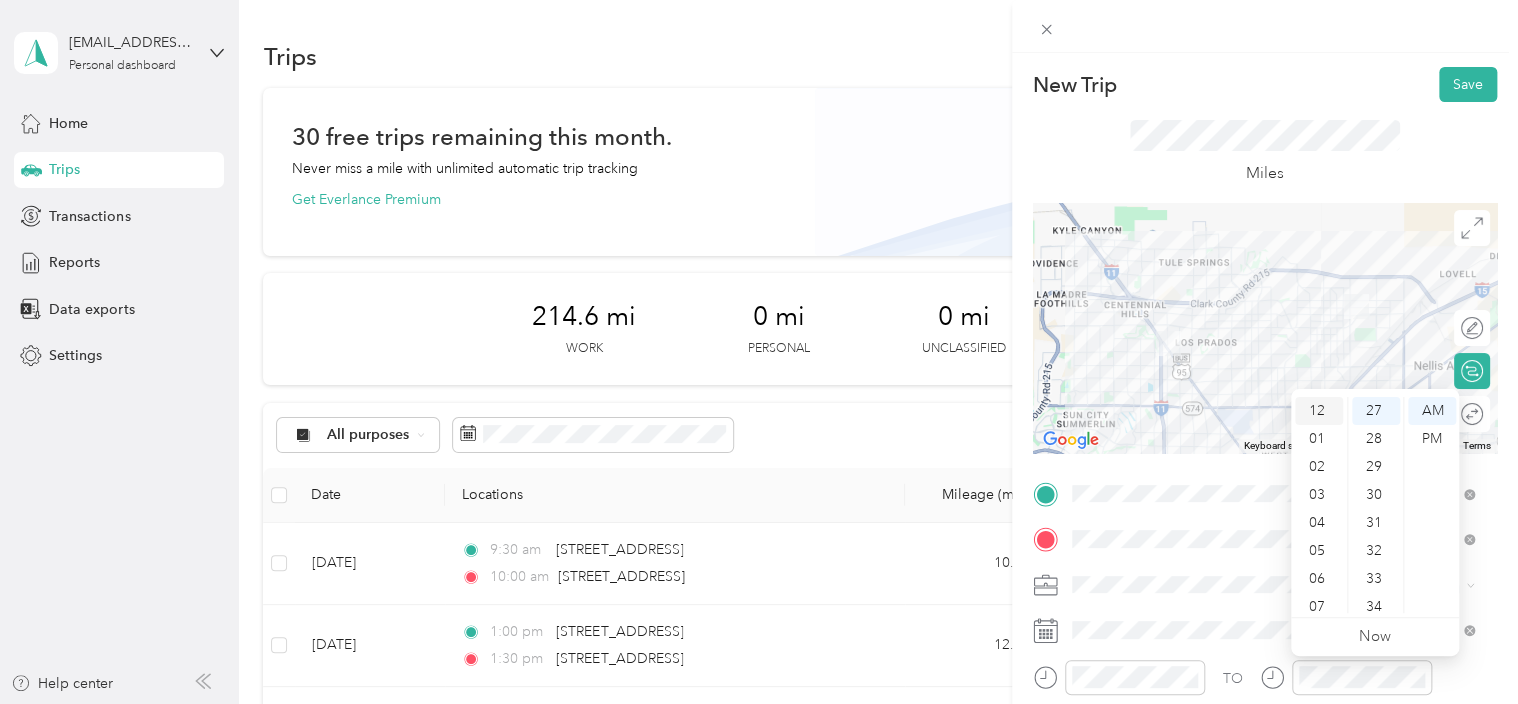 click on "12" at bounding box center (1319, 411) 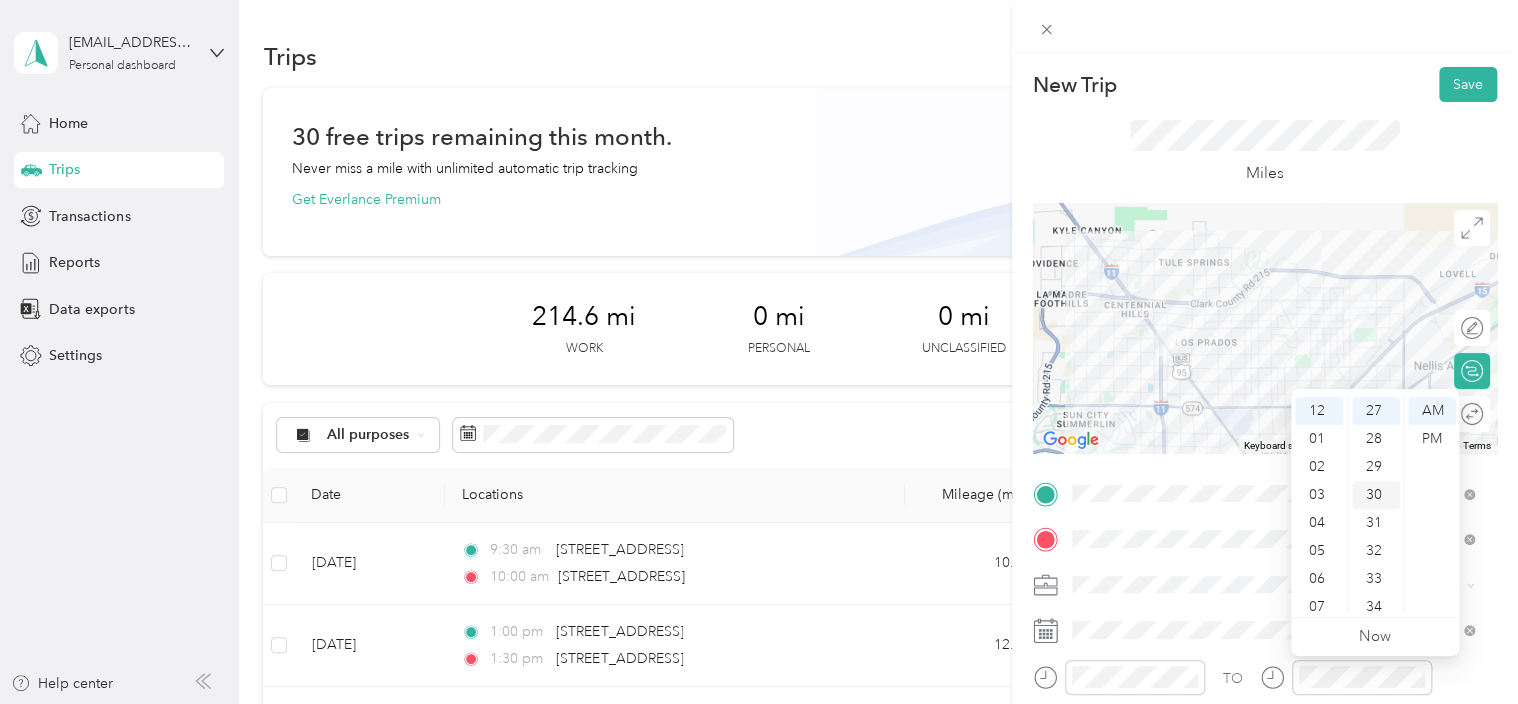 click on "30" at bounding box center (1376, 495) 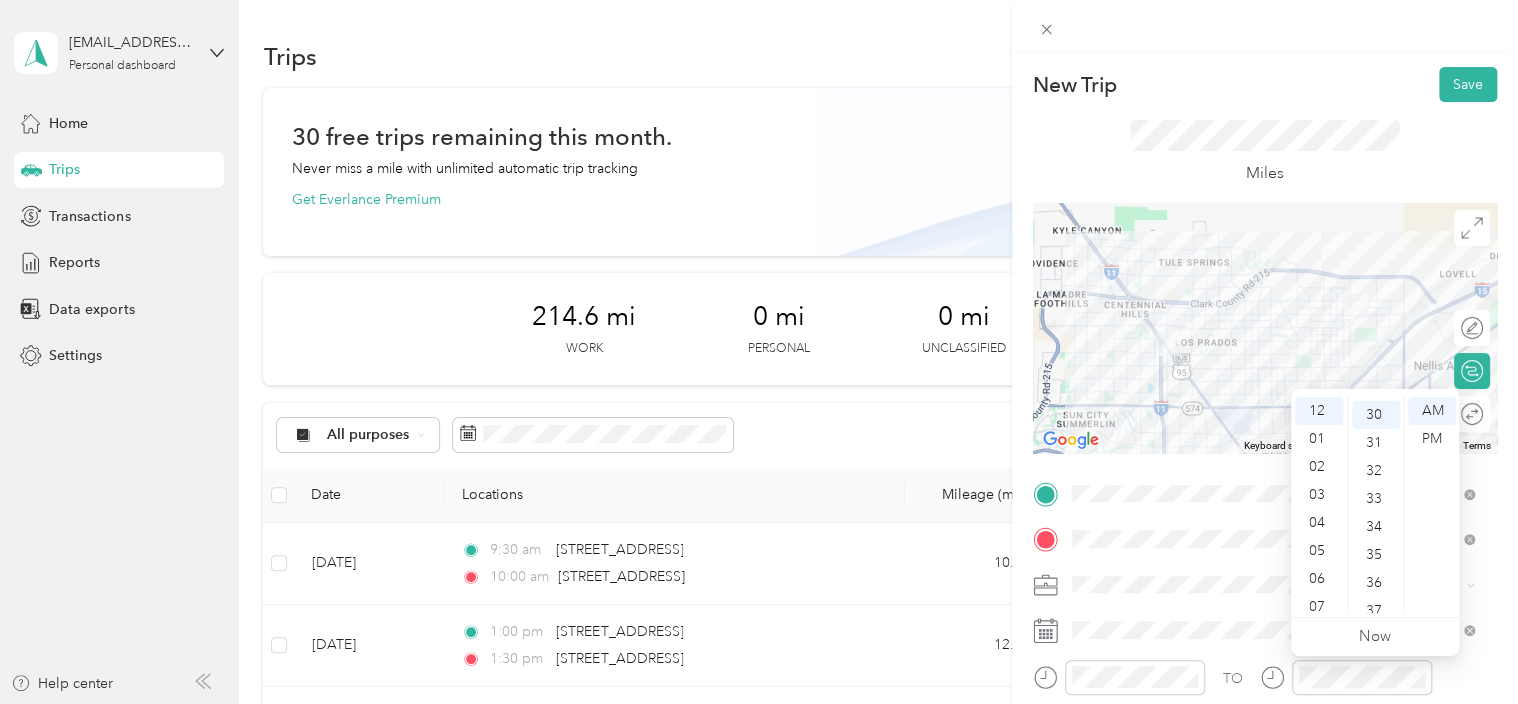 scroll, scrollTop: 840, scrollLeft: 0, axis: vertical 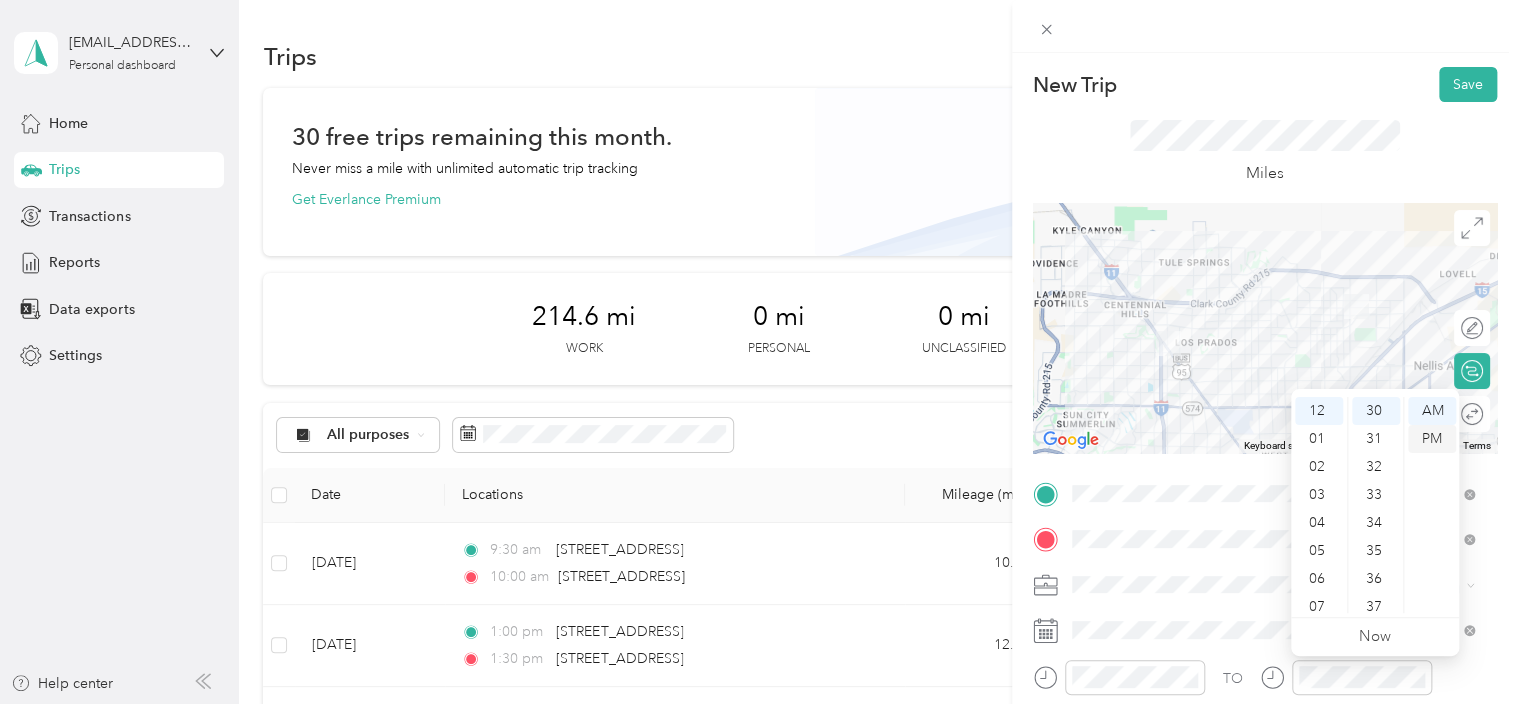 click on "PM" at bounding box center (1432, 439) 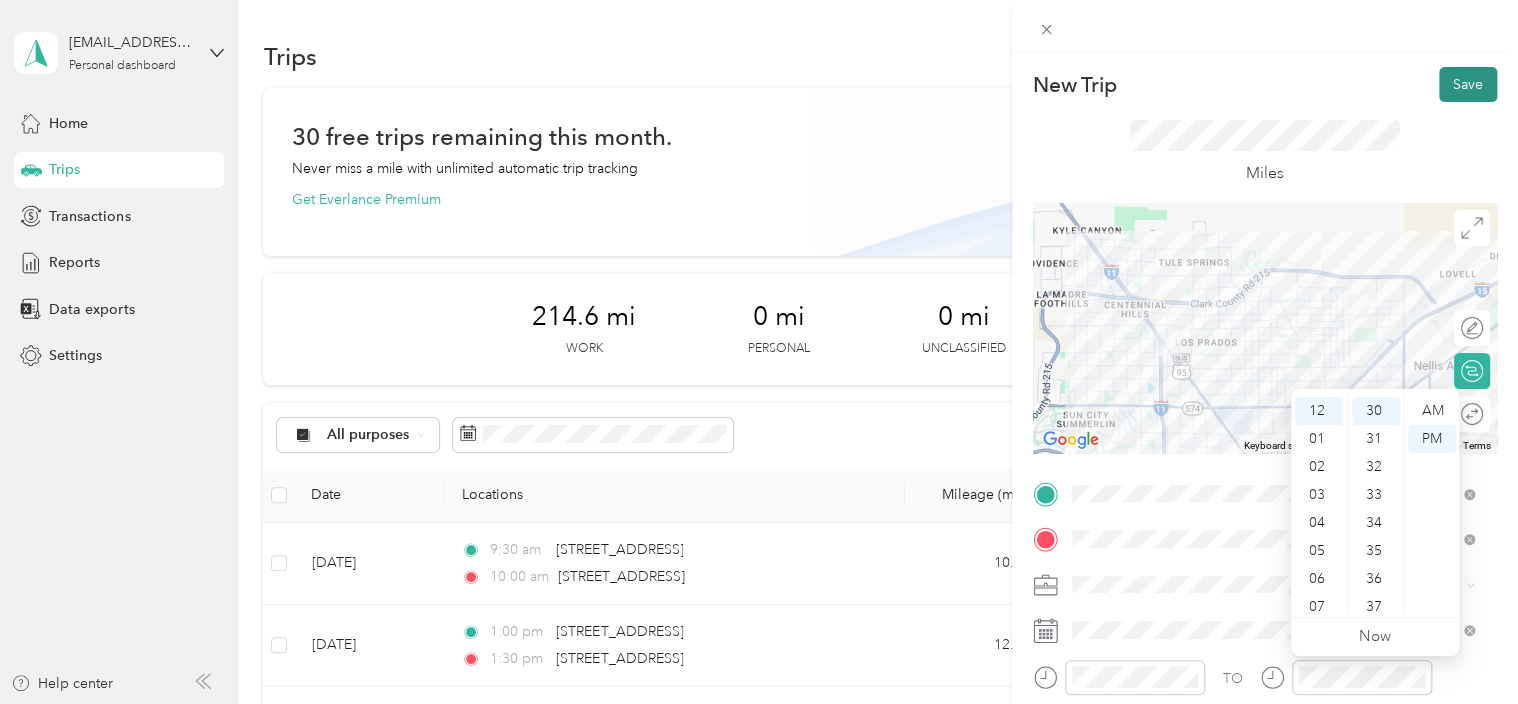 click on "Save" at bounding box center (1468, 84) 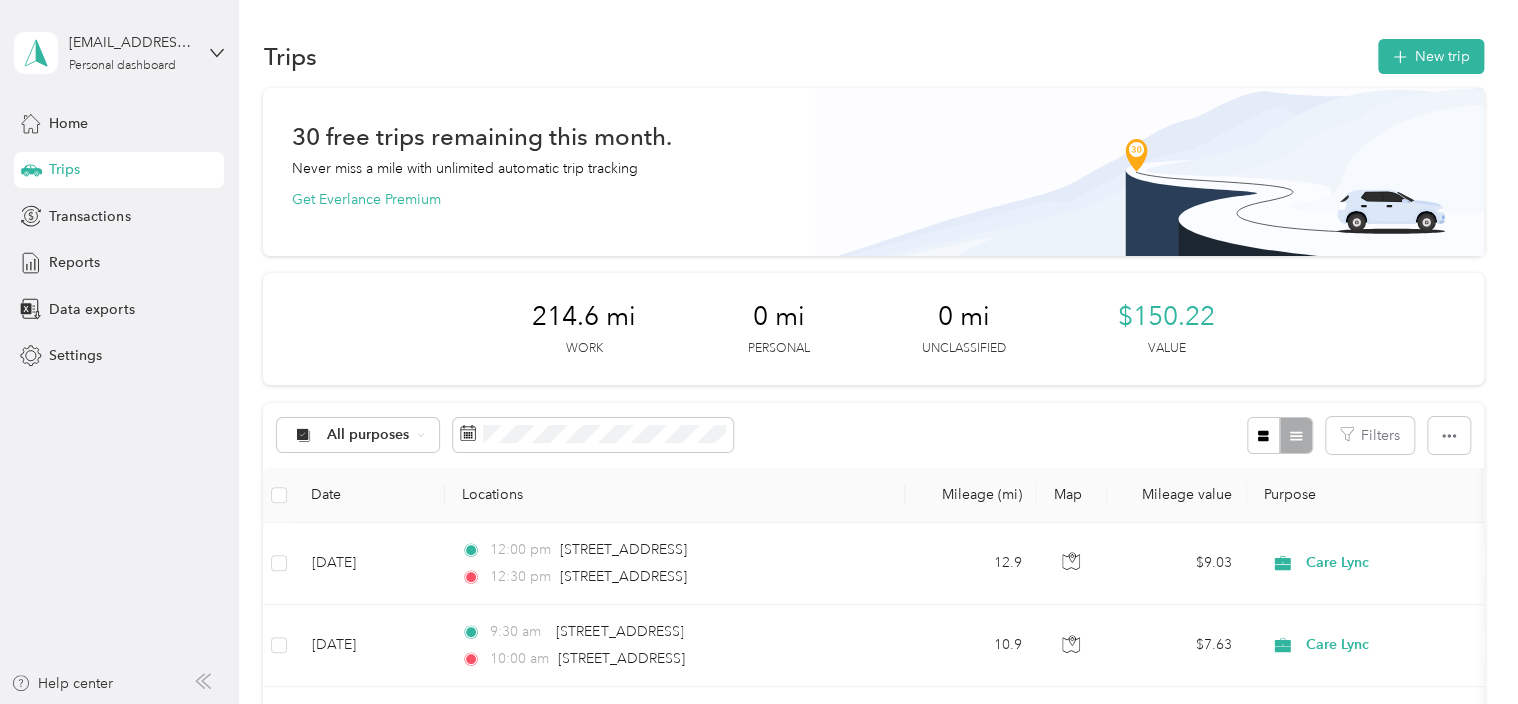 click on "Trips New trip" at bounding box center [873, 56] 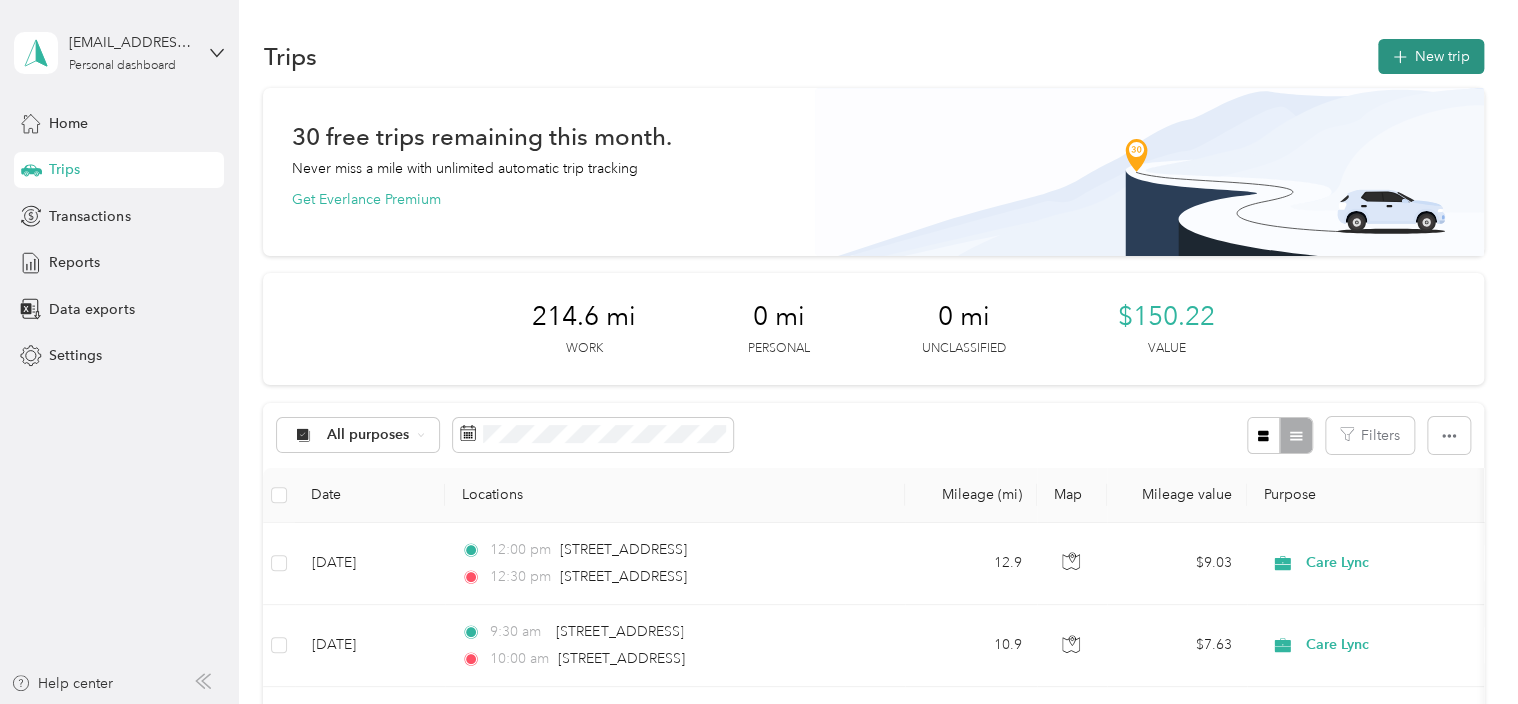 click on "New trip" at bounding box center (1431, 56) 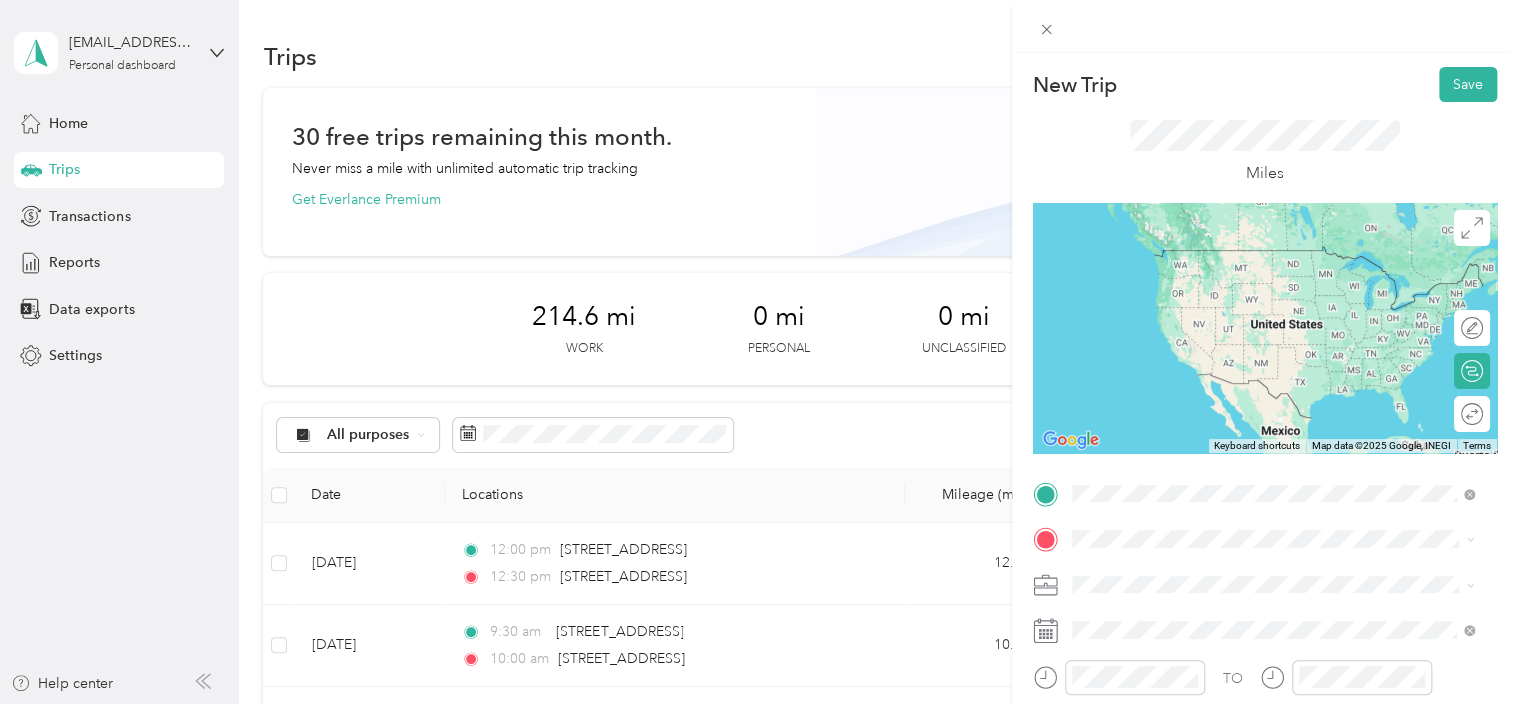 click on "[STREET_ADDRESS][US_STATE]" at bounding box center [1209, 250] 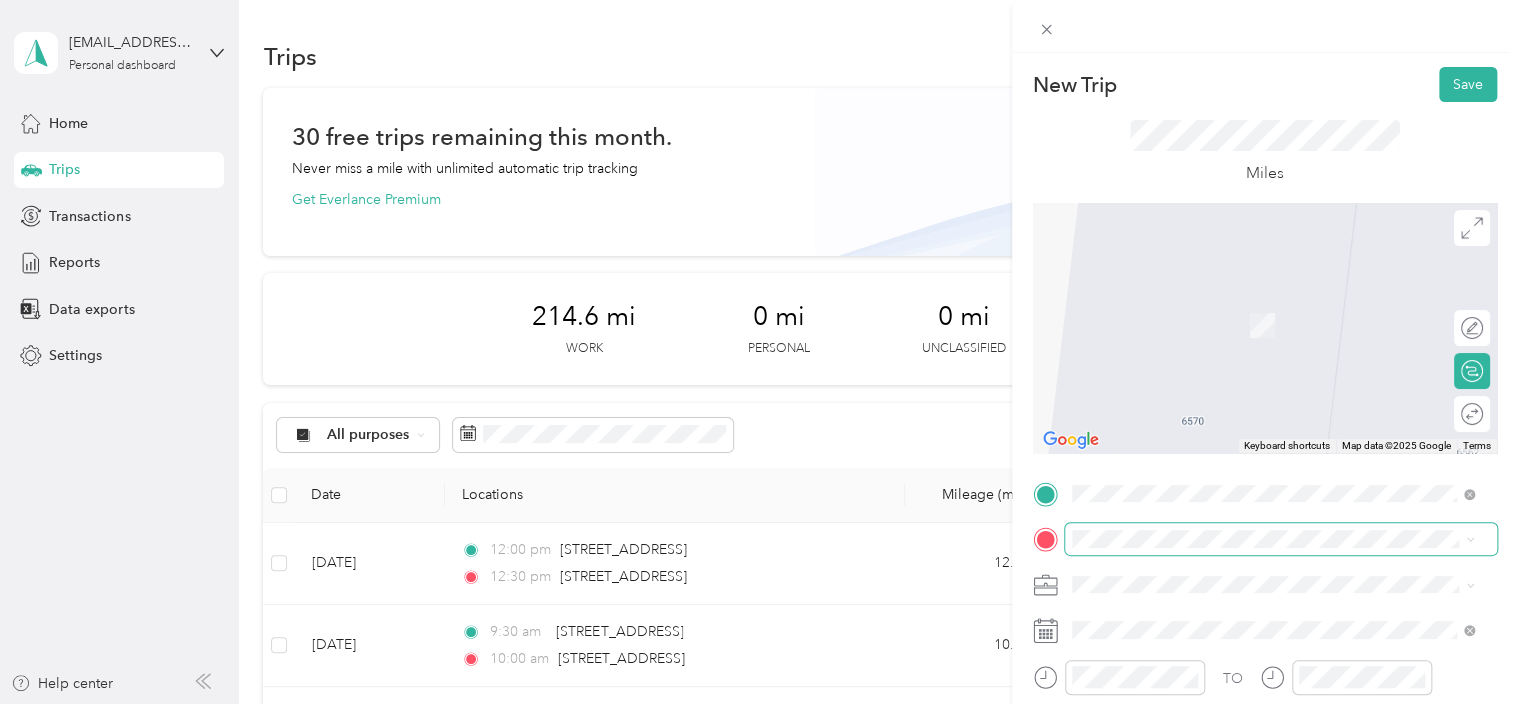 click at bounding box center [1281, 539] 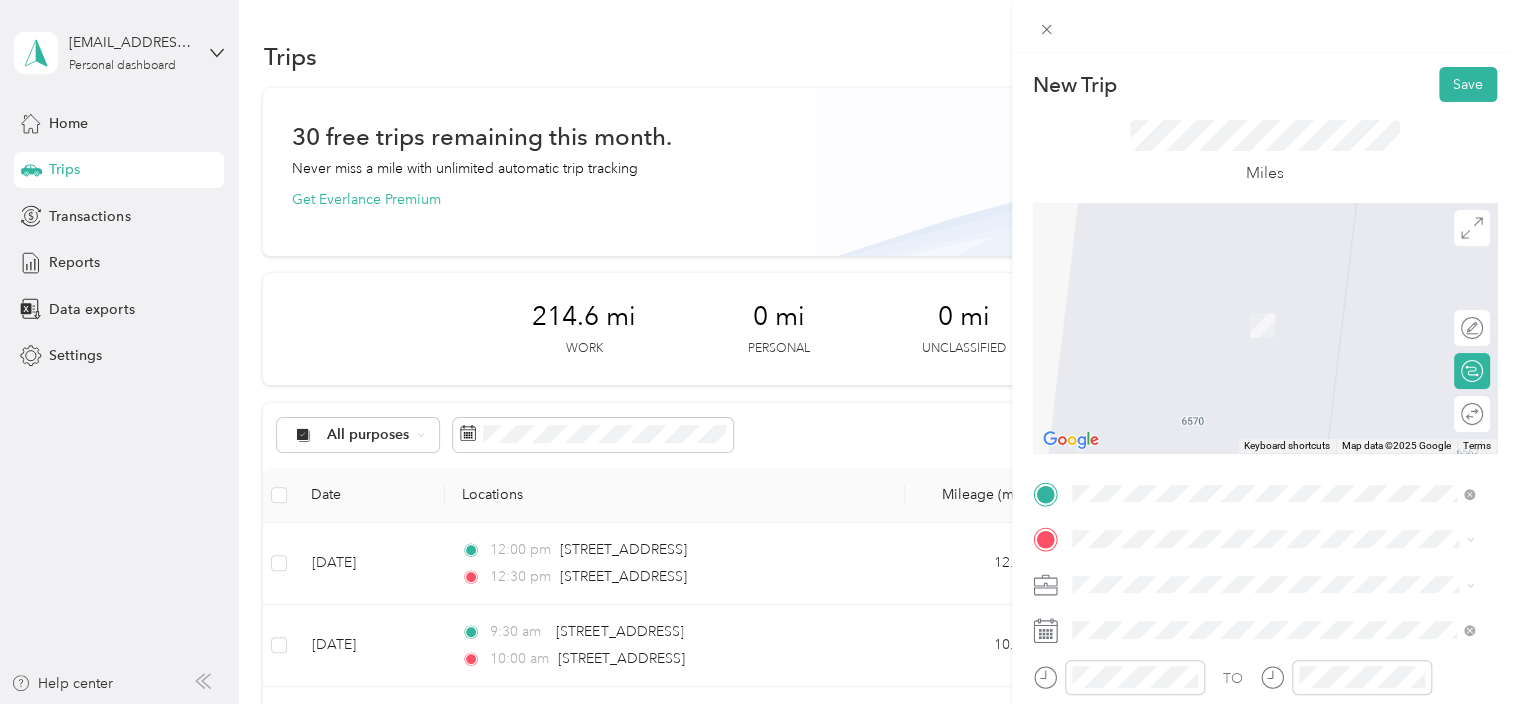 click on "1604 Wildwood Drive
Las Vegas, Nevada 89108, United States" at bounding box center (1209, 287) 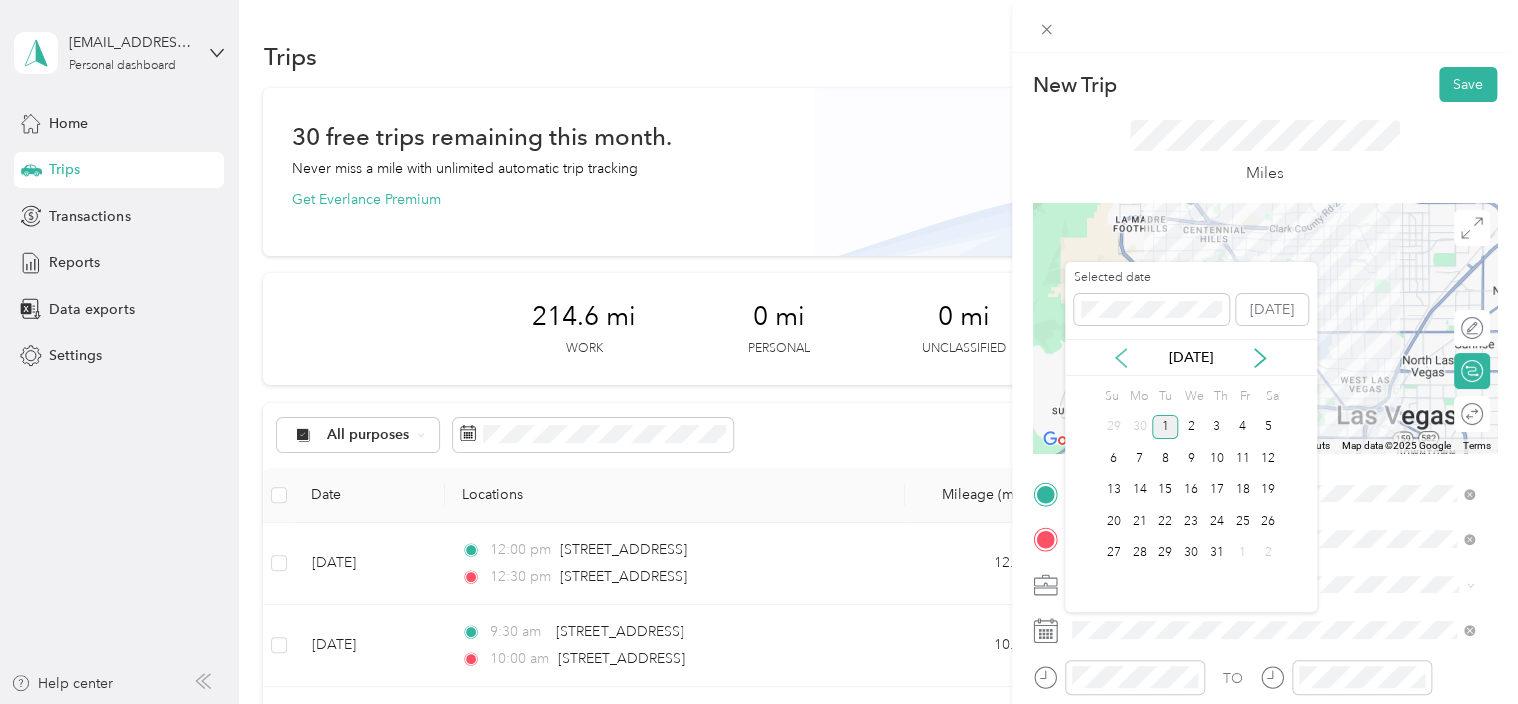 click 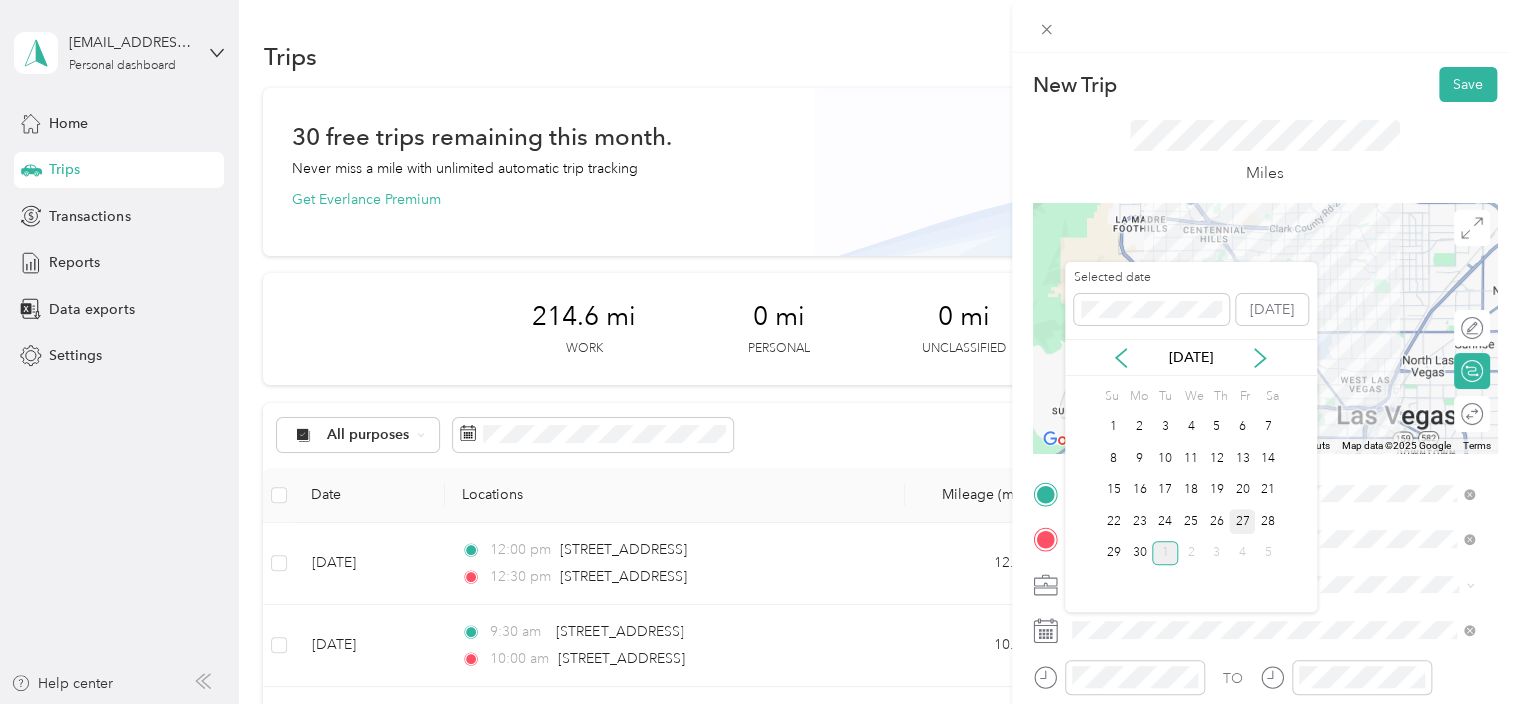 click on "27" at bounding box center (1242, 521) 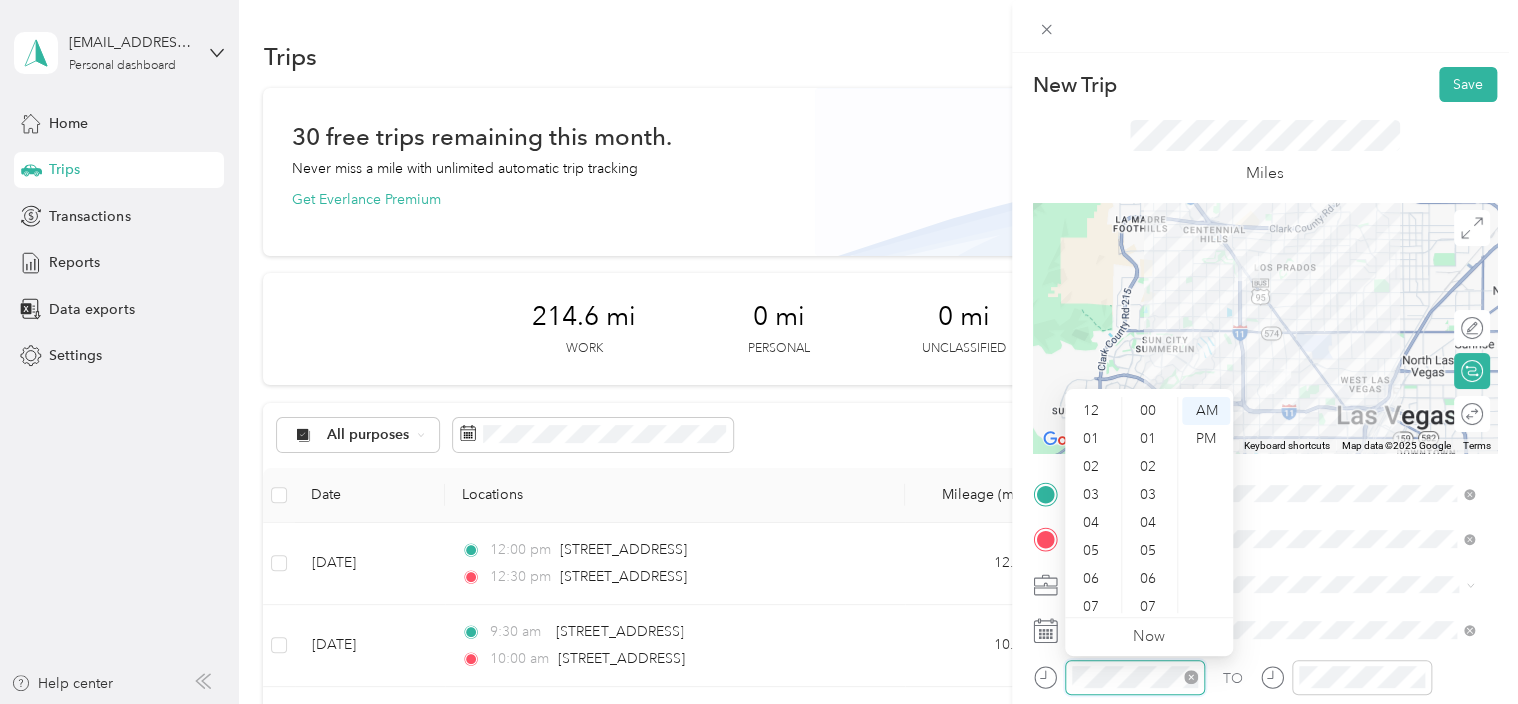 scroll, scrollTop: 784, scrollLeft: 0, axis: vertical 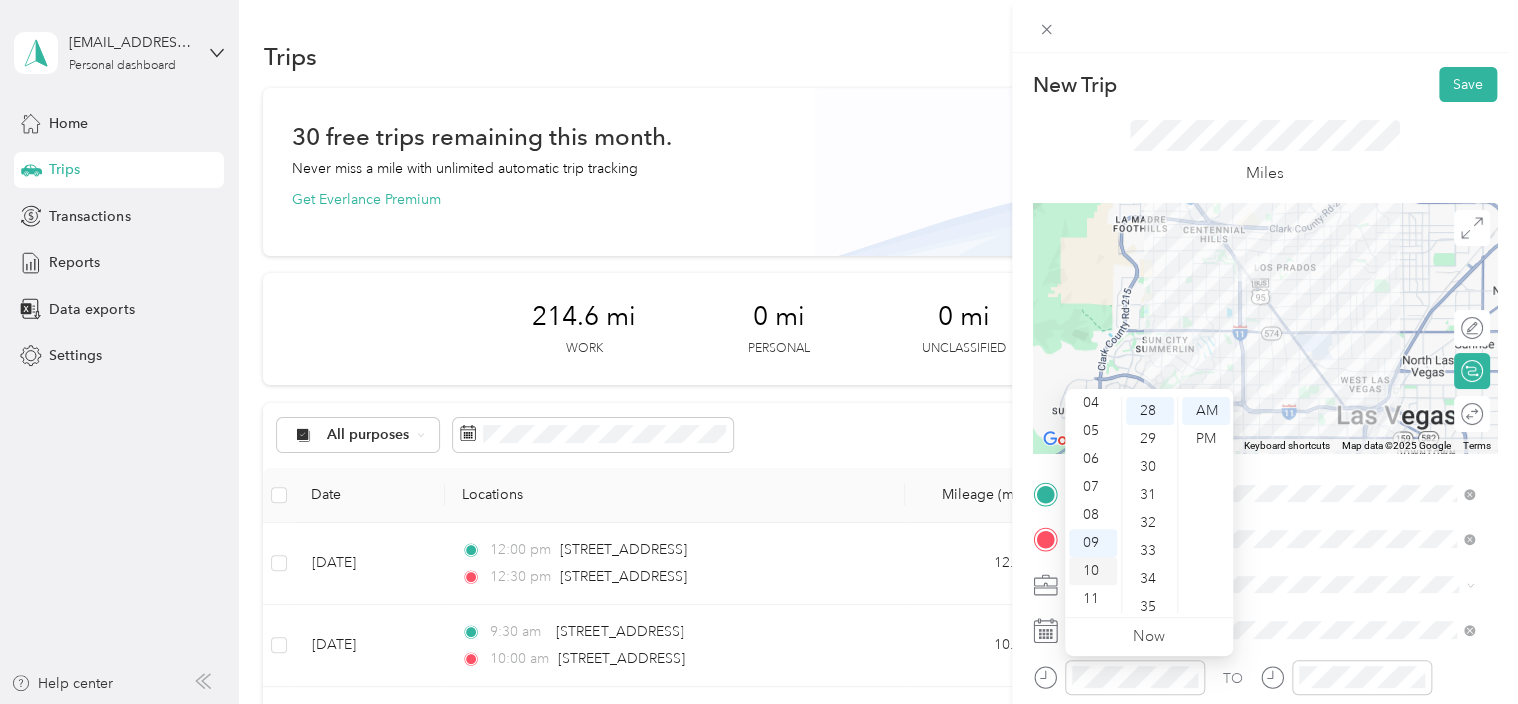 click on "10" at bounding box center (1093, 571) 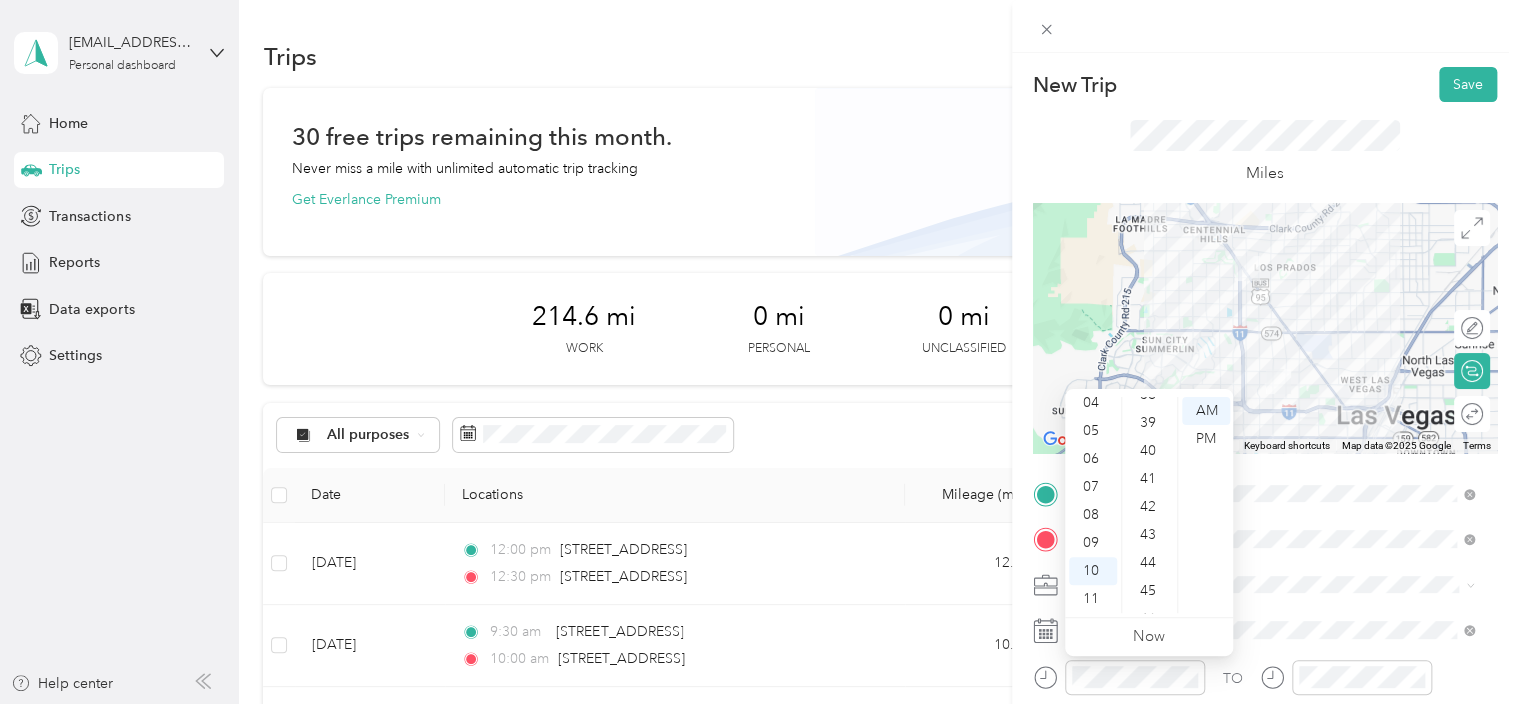 scroll, scrollTop: 1132, scrollLeft: 0, axis: vertical 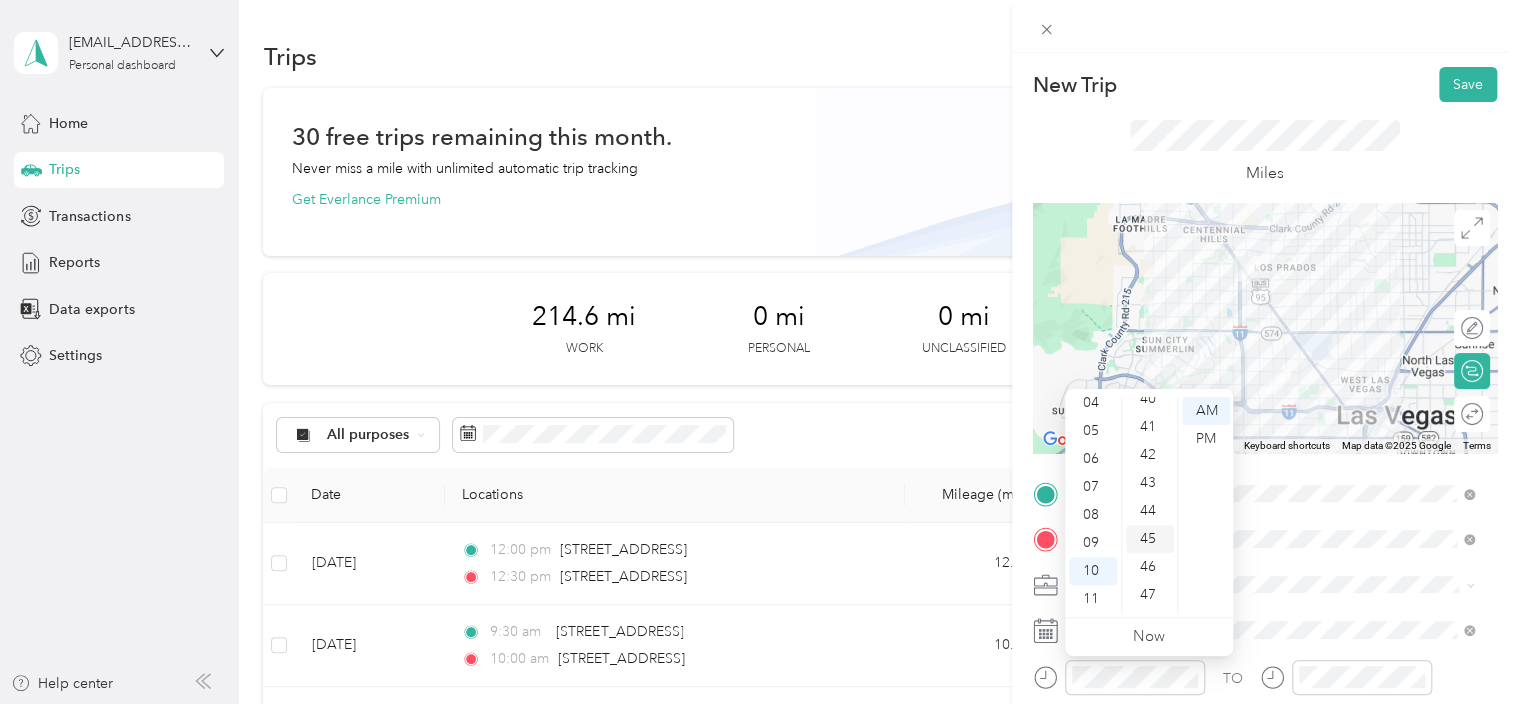 click on "45" at bounding box center (1150, 539) 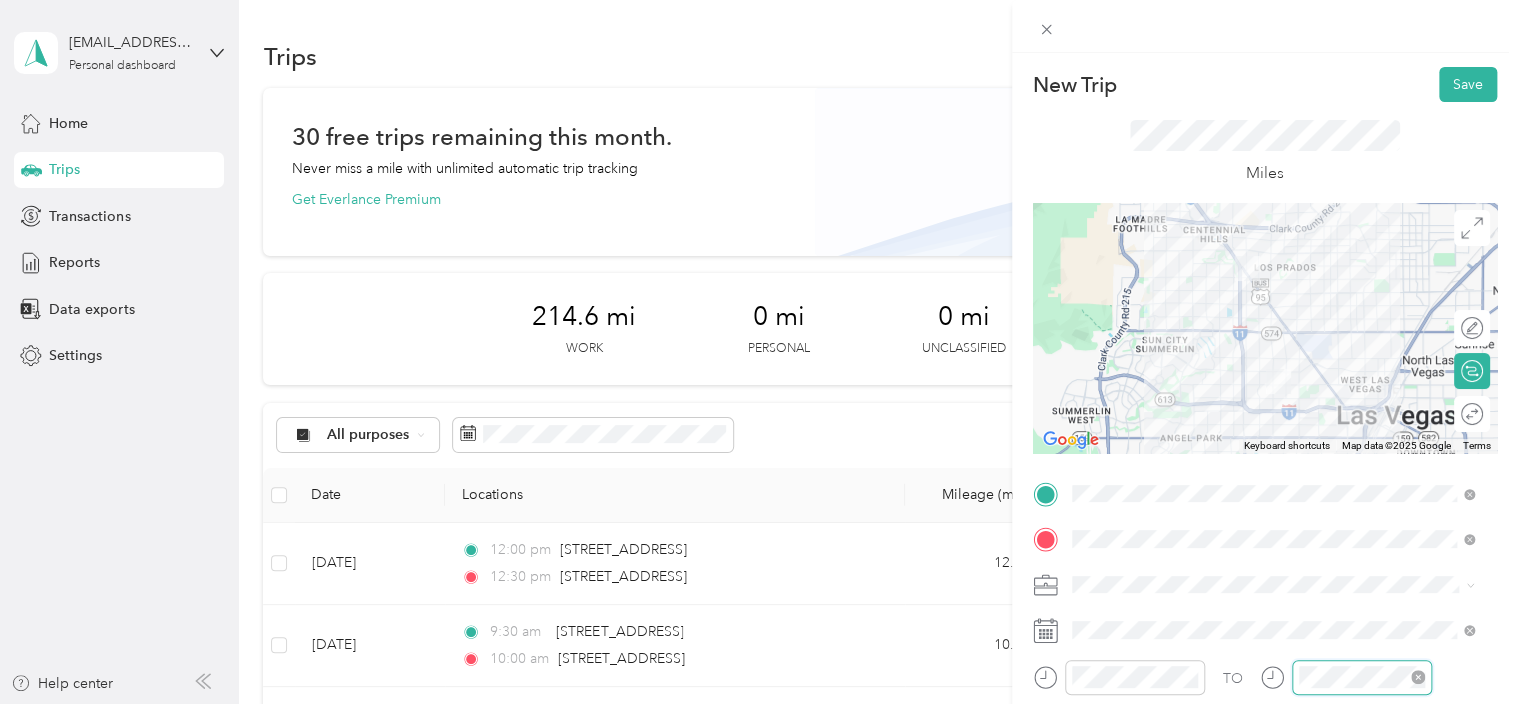 scroll, scrollTop: 120, scrollLeft: 0, axis: vertical 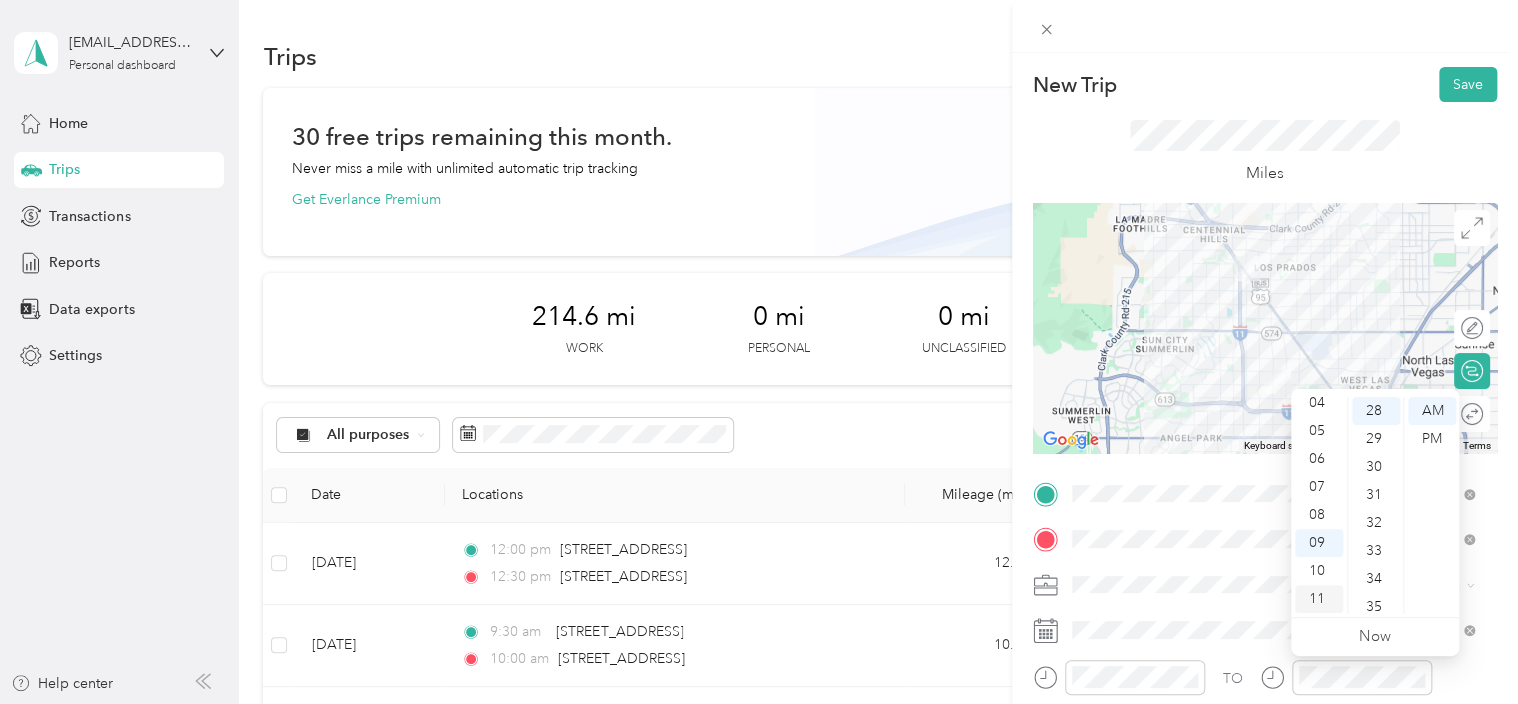 click on "11" at bounding box center (1319, 599) 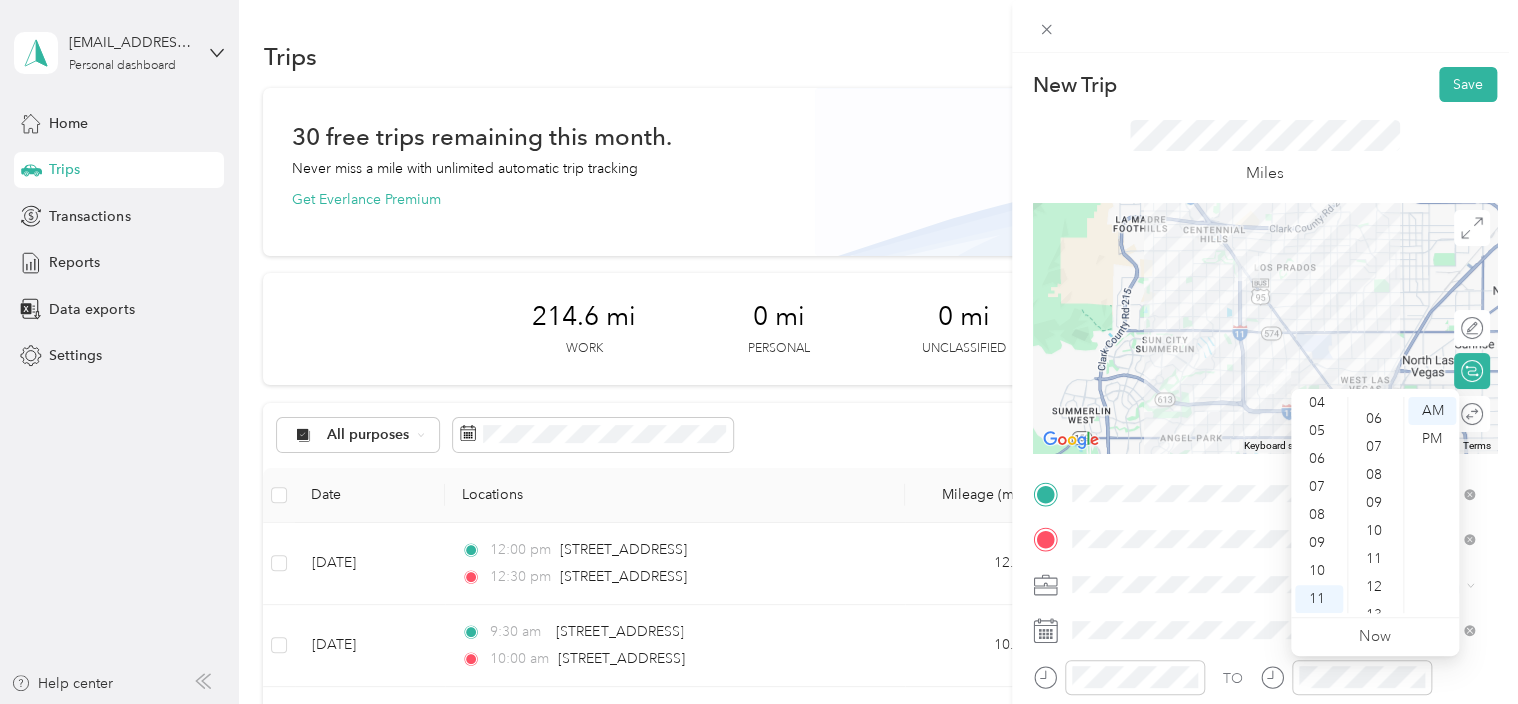 scroll, scrollTop: 0, scrollLeft: 0, axis: both 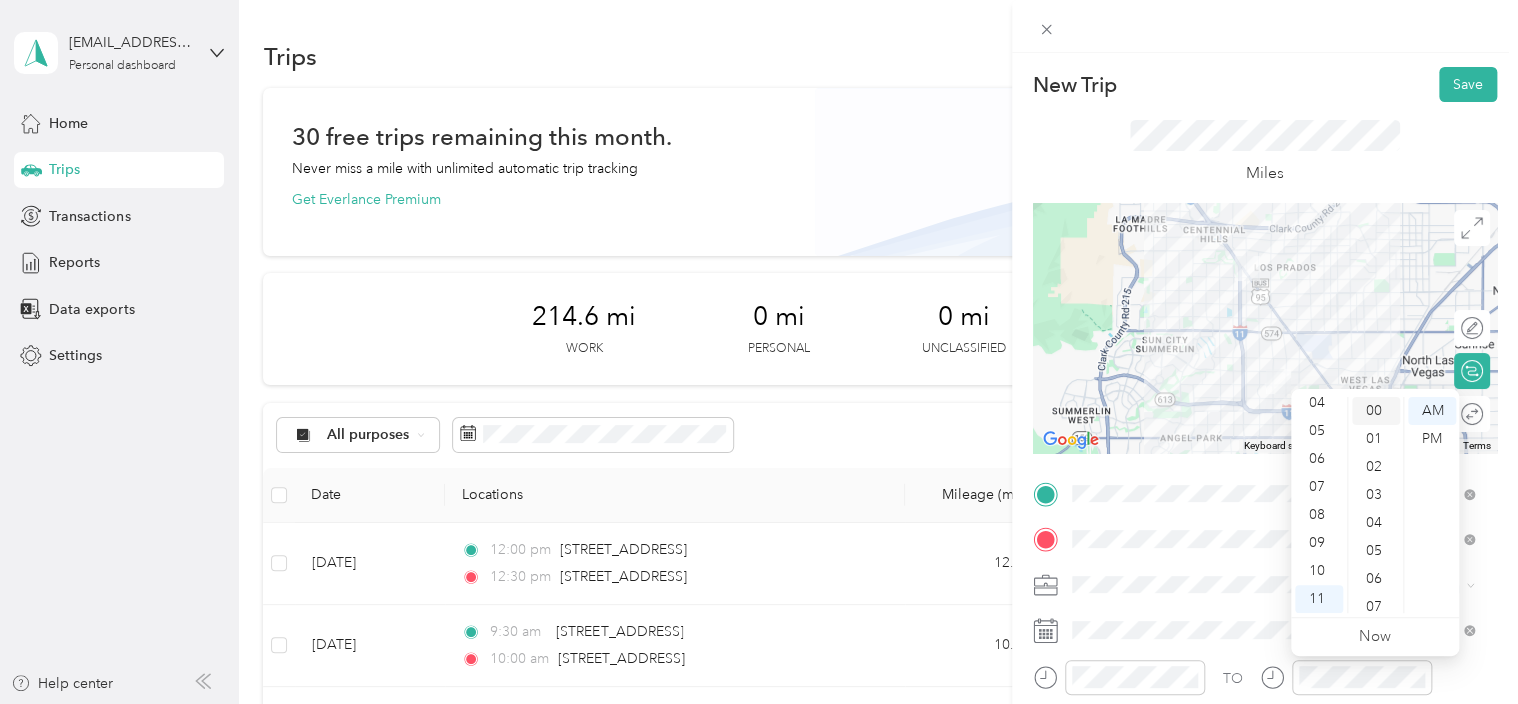 click on "00" at bounding box center (1376, 411) 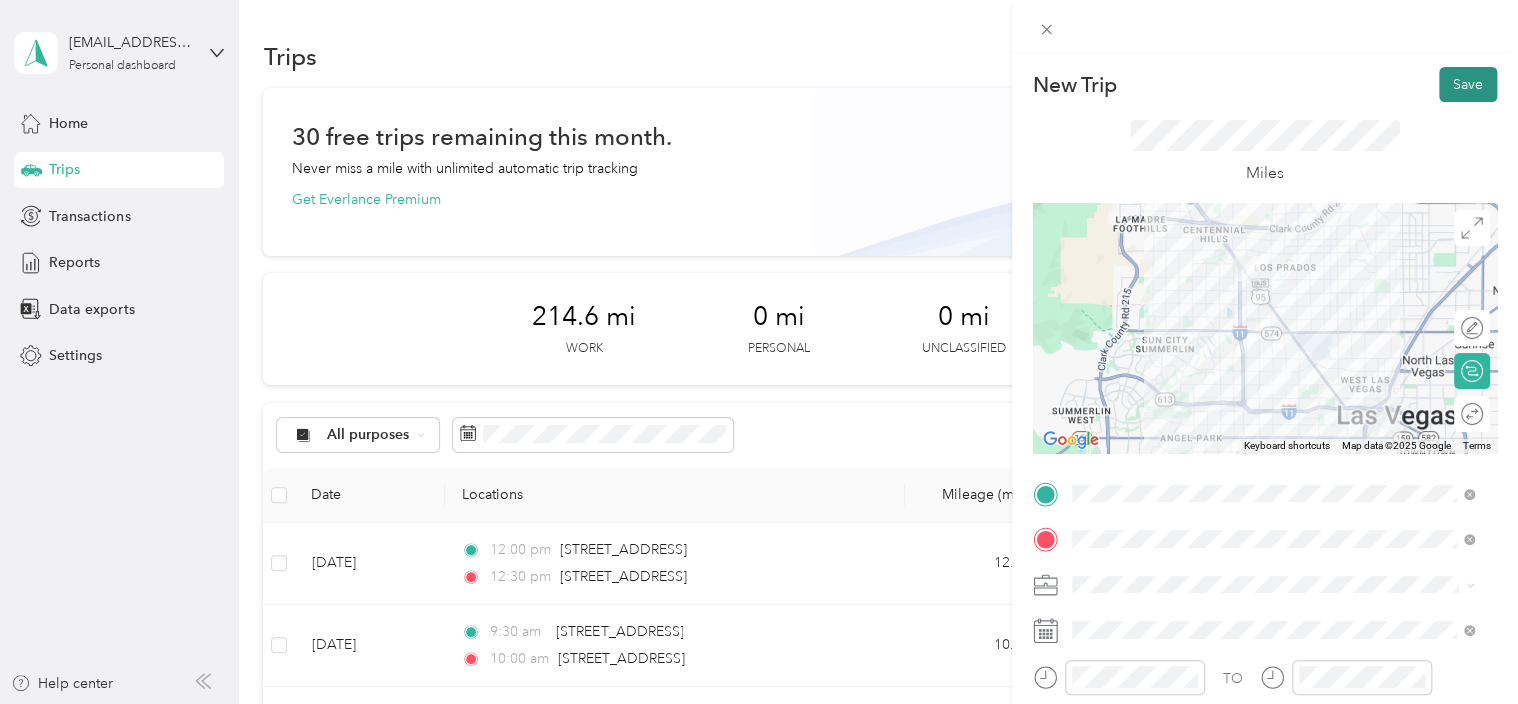 click on "Save" at bounding box center [1468, 84] 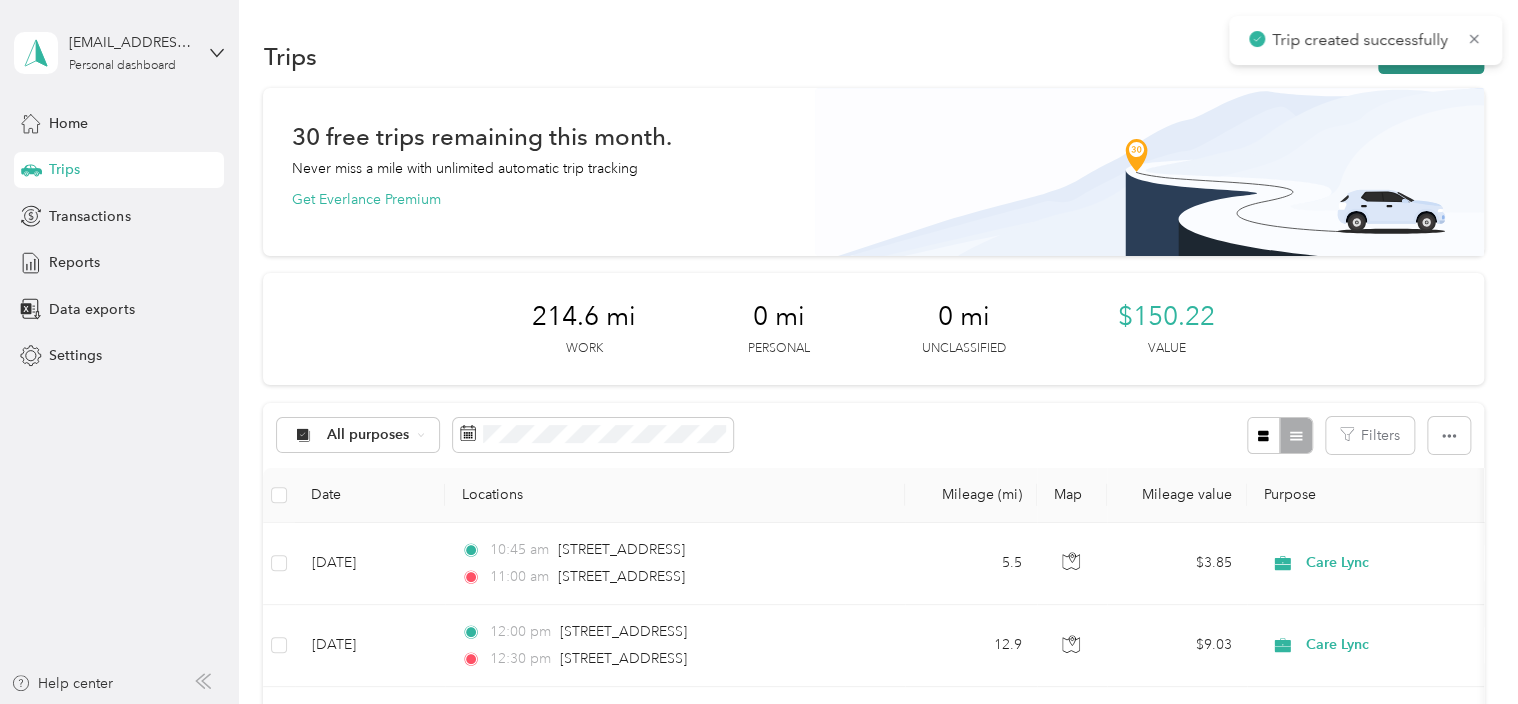 click on "New trip" at bounding box center (1431, 56) 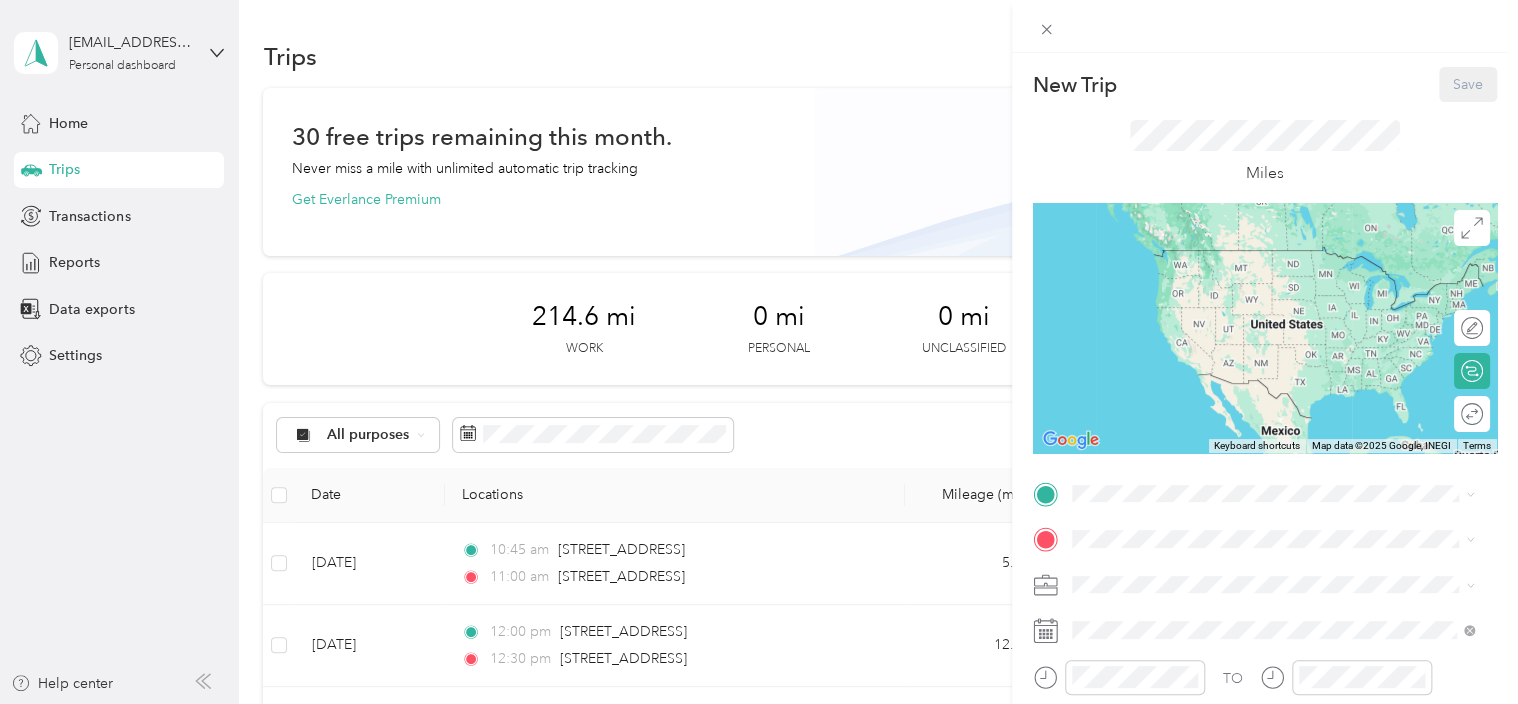 click on "TO Add photo" at bounding box center (1265, 719) 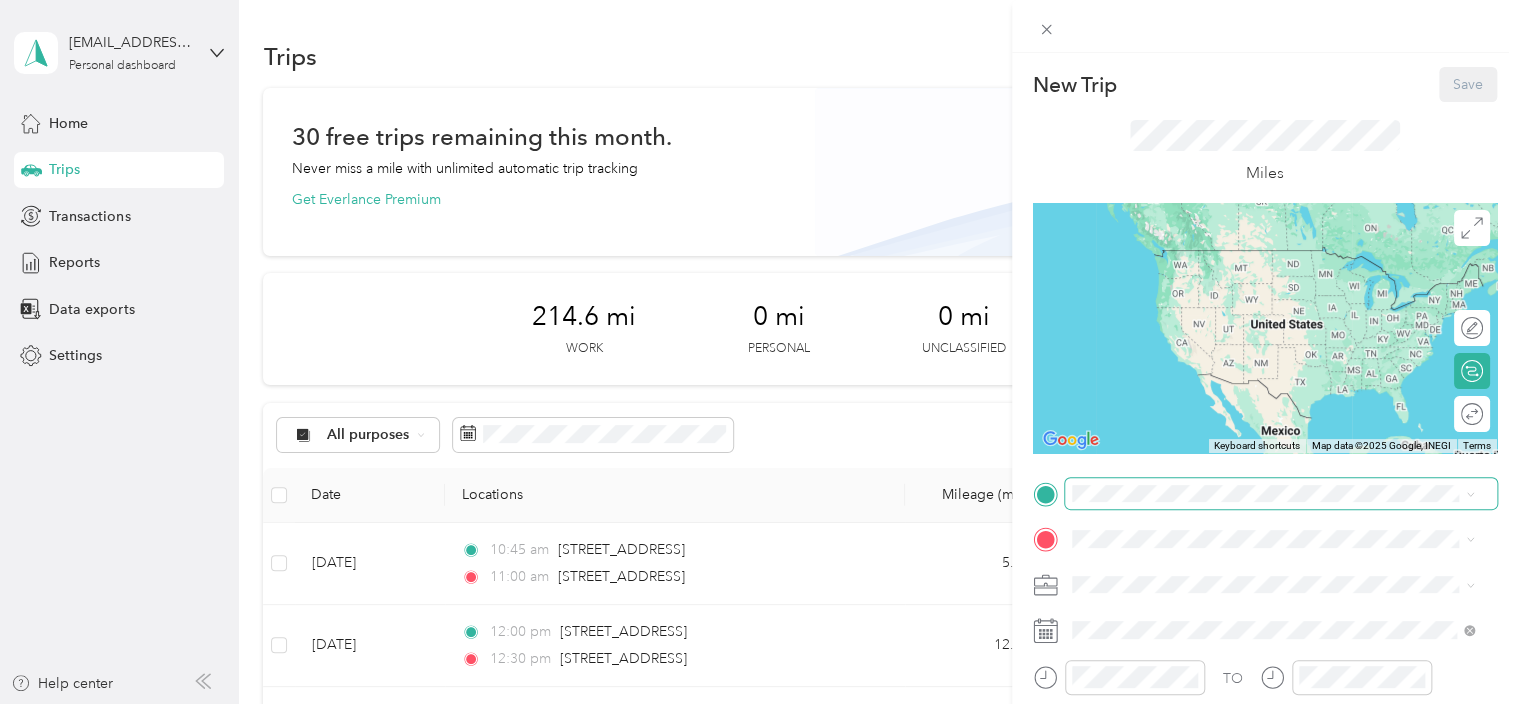 click at bounding box center (1281, 494) 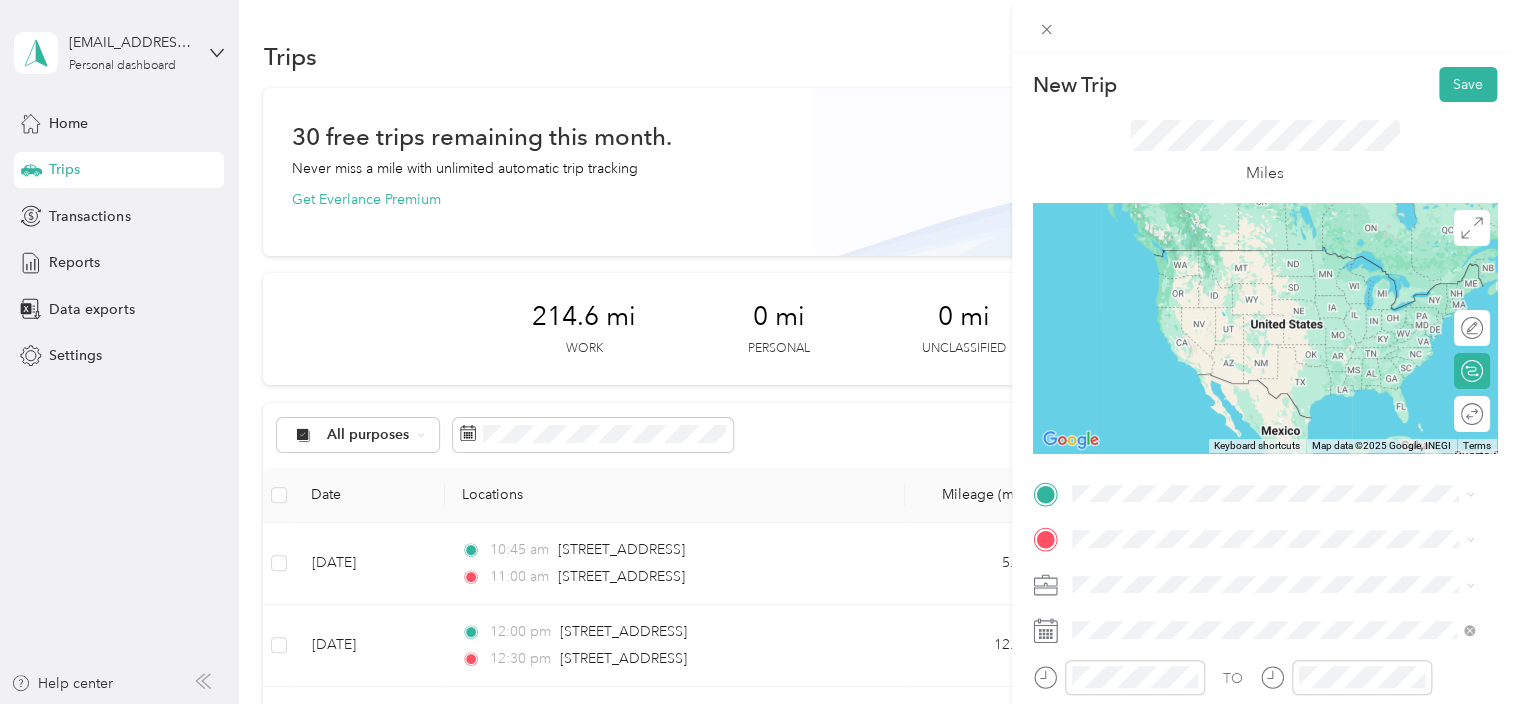 click on "1604 Wildwood Drive
Las Vegas, Nevada 89108, United States" at bounding box center (1273, 249) 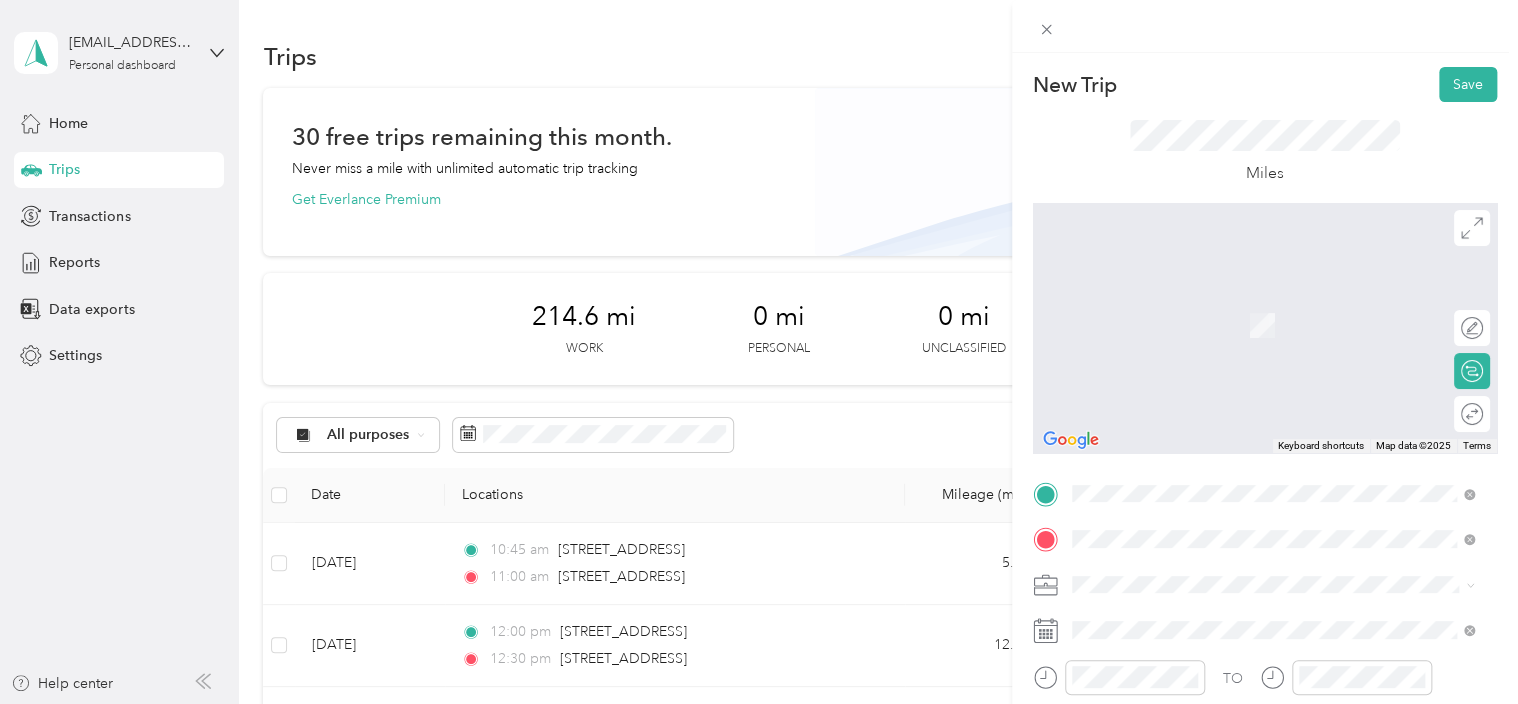 click on "[STREET_ADDRESS][US_STATE]" at bounding box center [1273, 296] 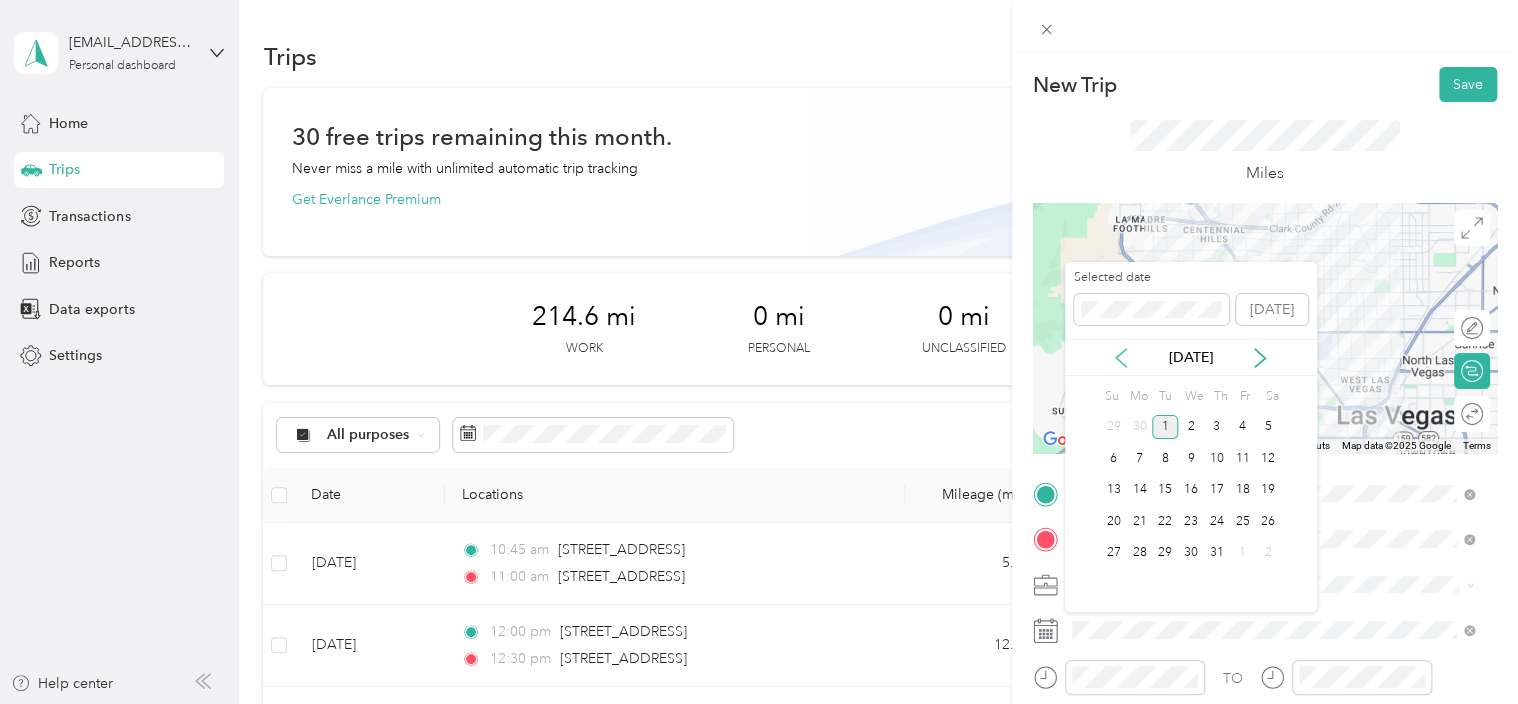 click 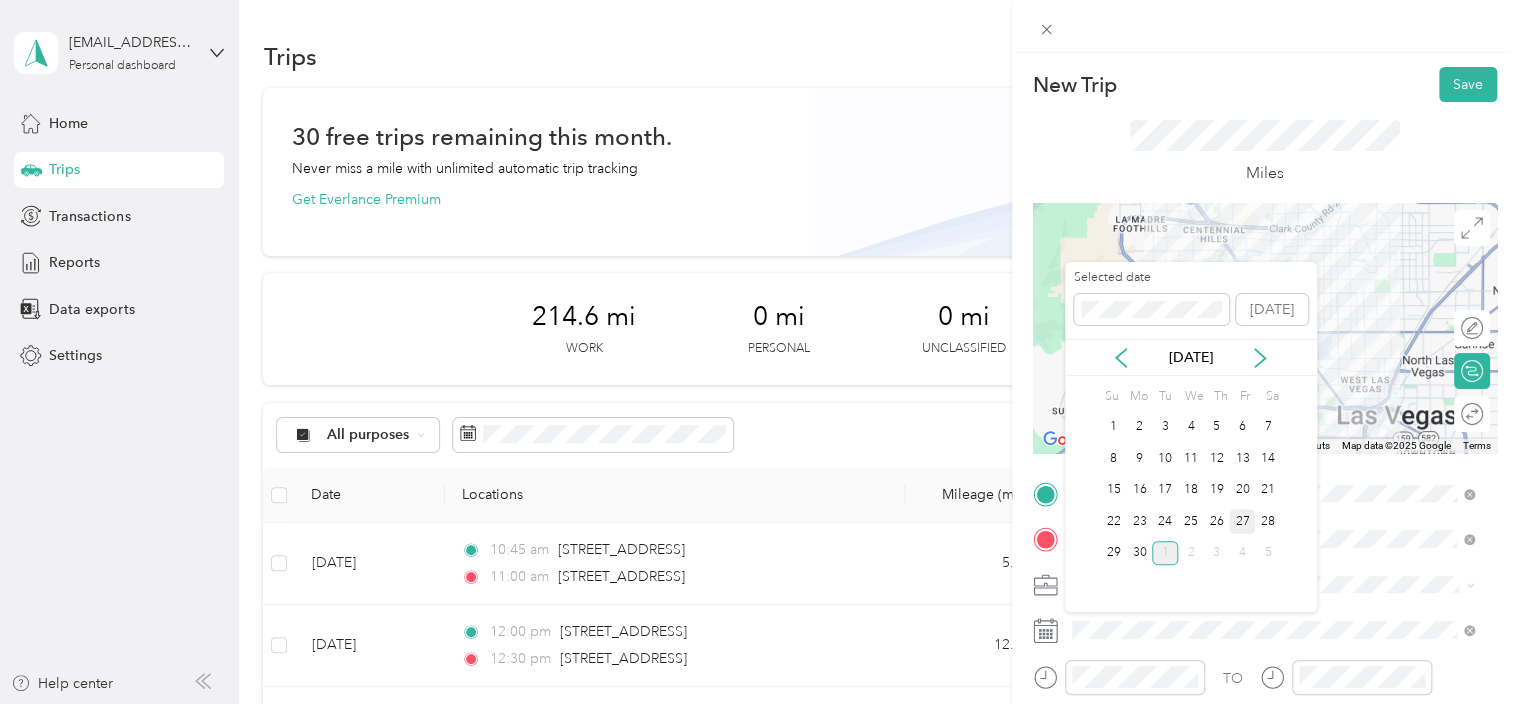 click on "27" at bounding box center (1242, 521) 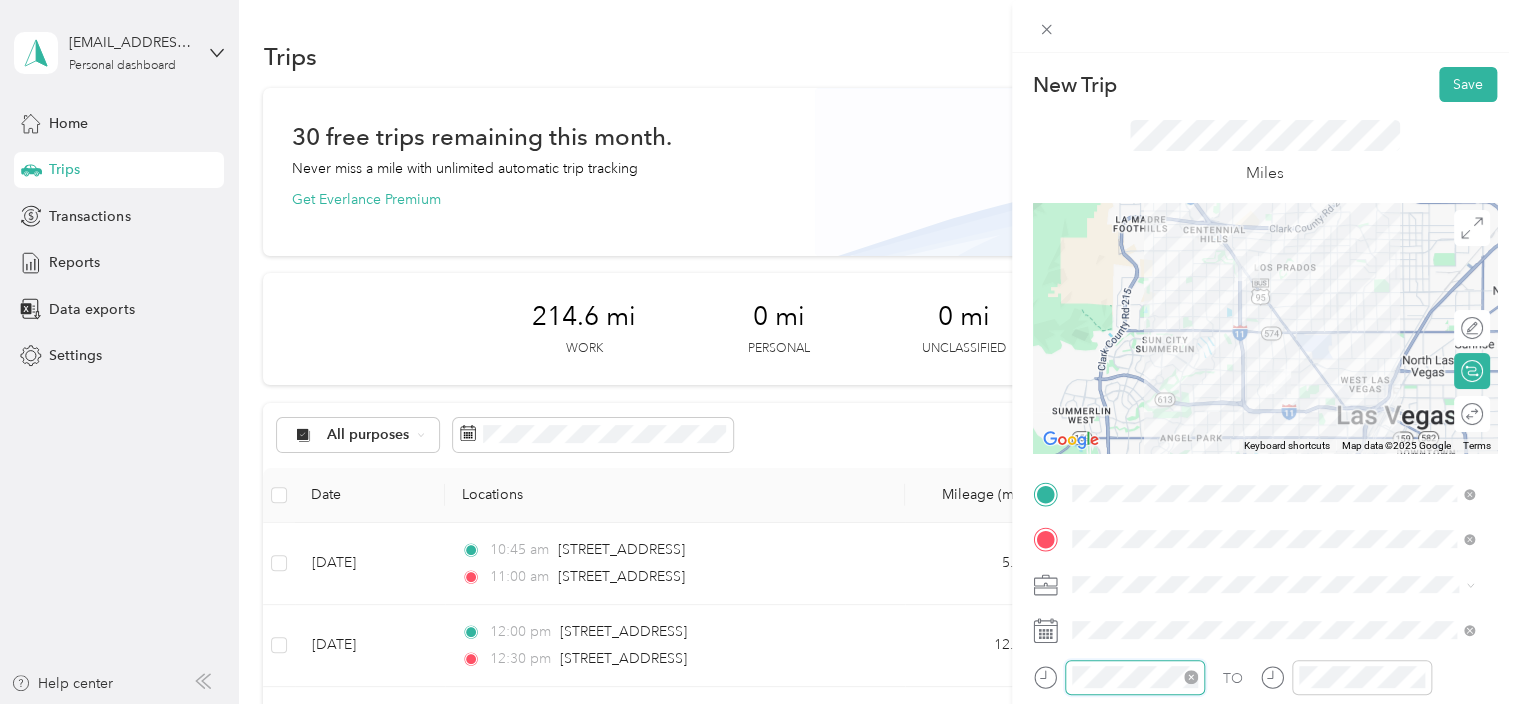scroll, scrollTop: 120, scrollLeft: 0, axis: vertical 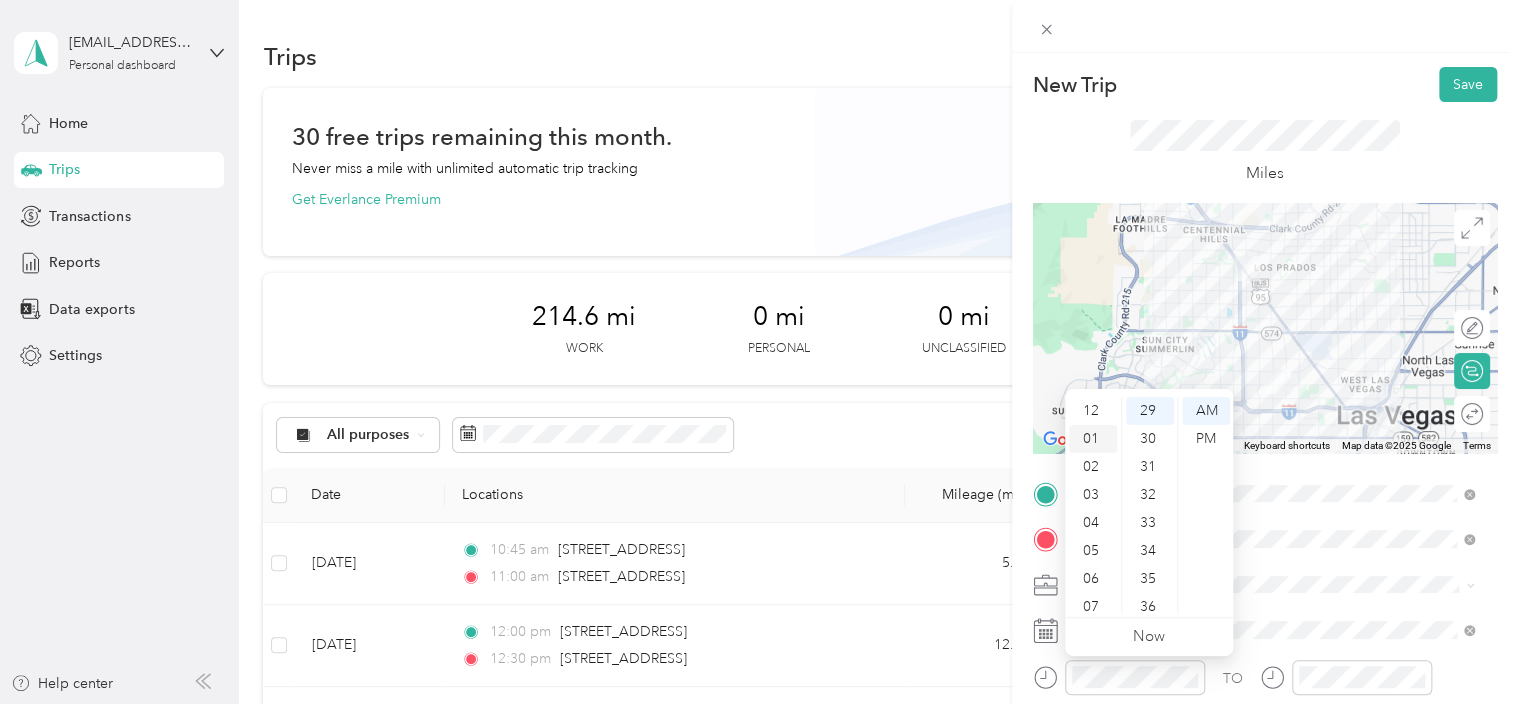 click on "01" at bounding box center [1093, 439] 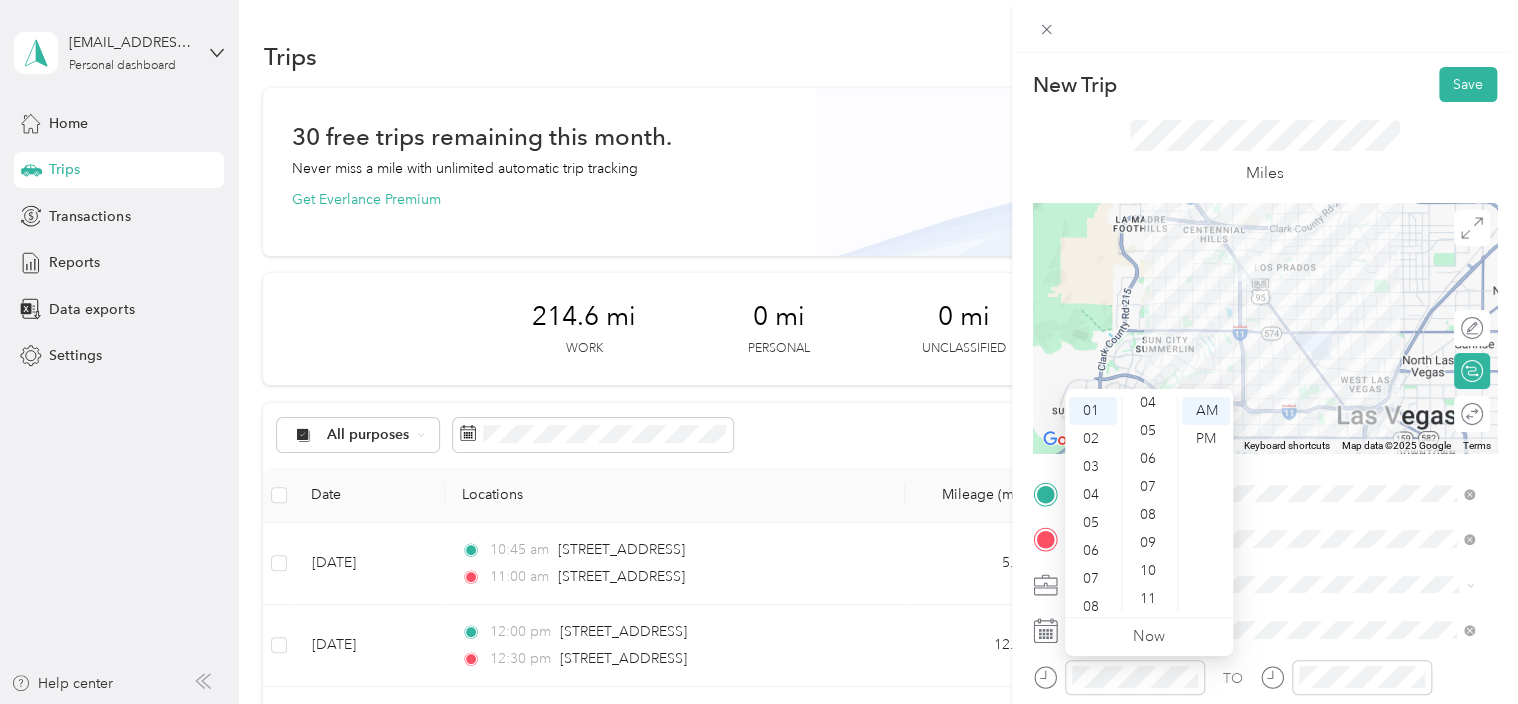 scroll, scrollTop: 0, scrollLeft: 0, axis: both 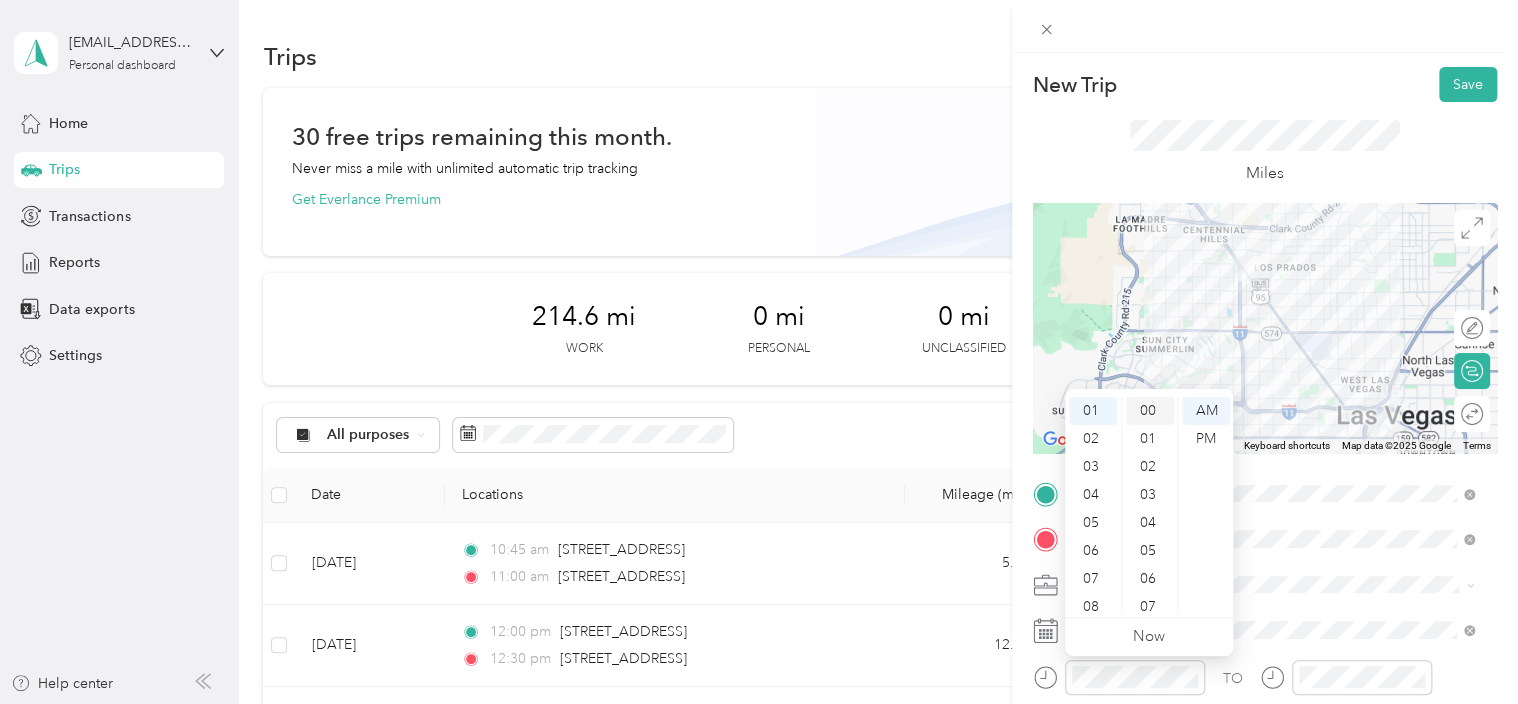 click on "00" at bounding box center (1150, 411) 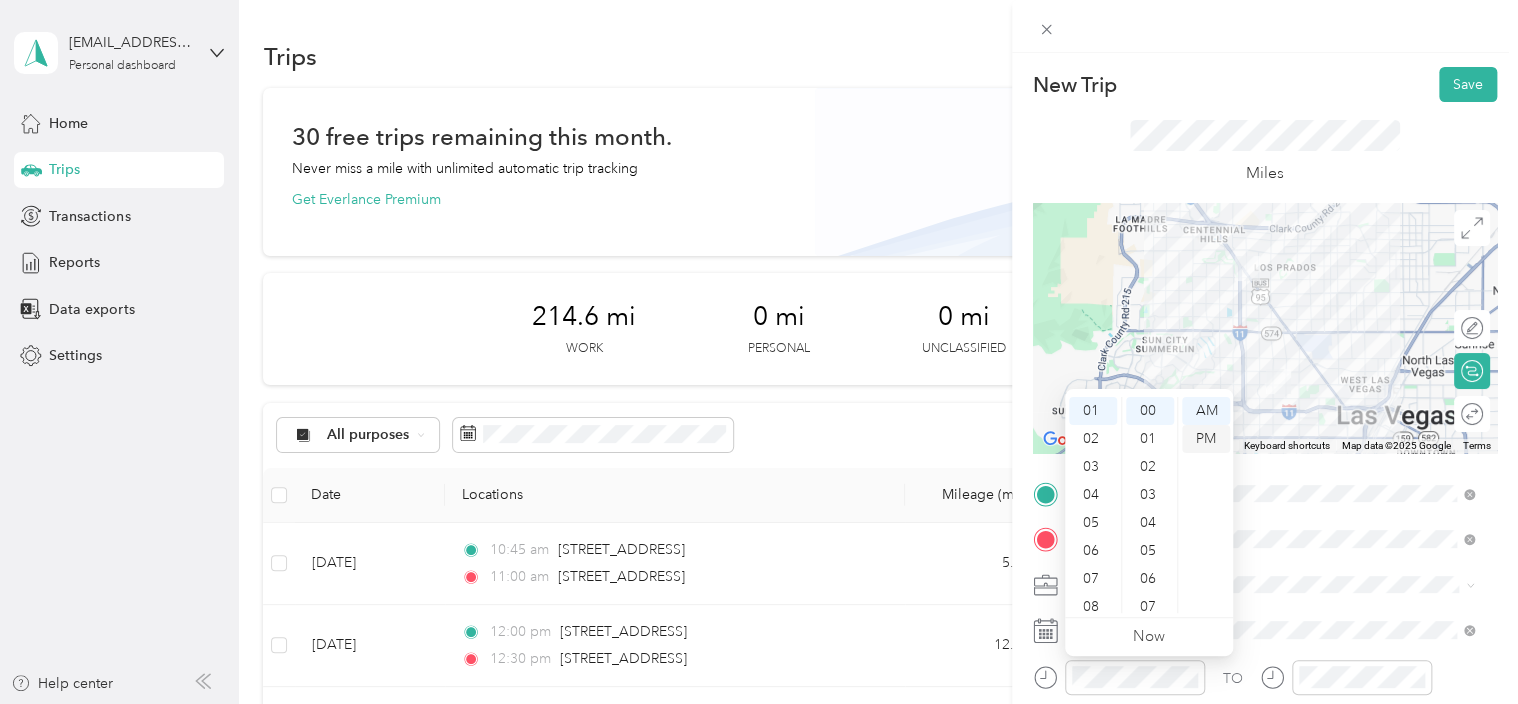 click on "PM" at bounding box center (1206, 439) 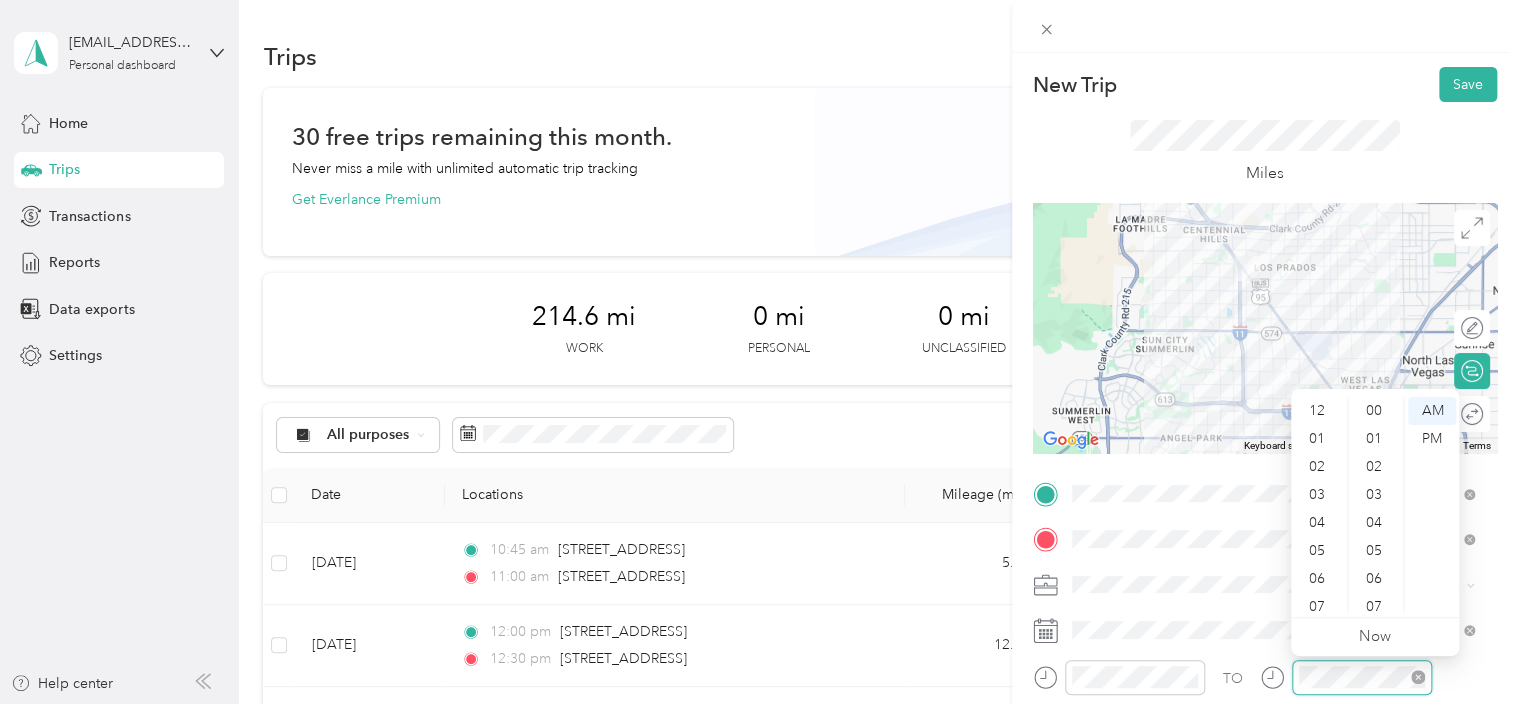 scroll, scrollTop: 812, scrollLeft: 0, axis: vertical 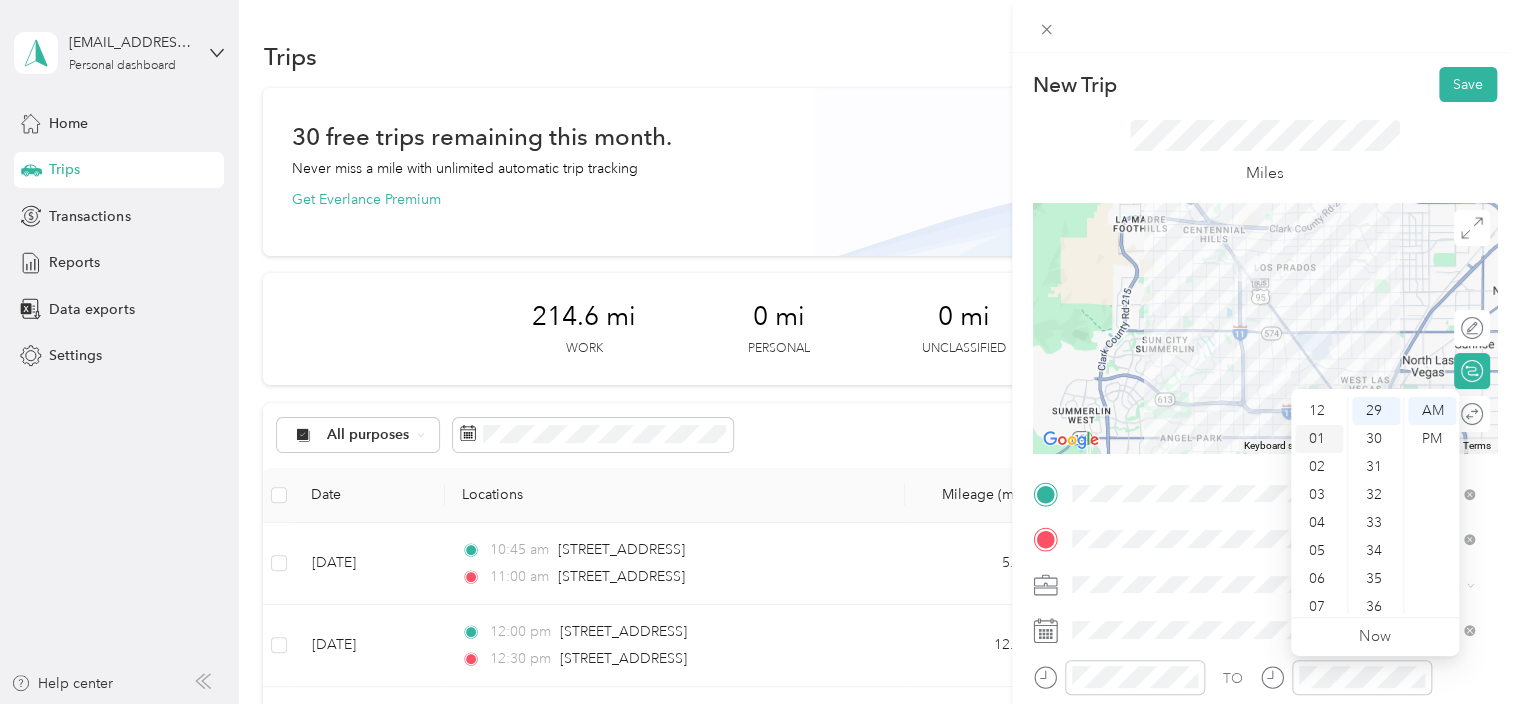 click on "01" at bounding box center (1319, 439) 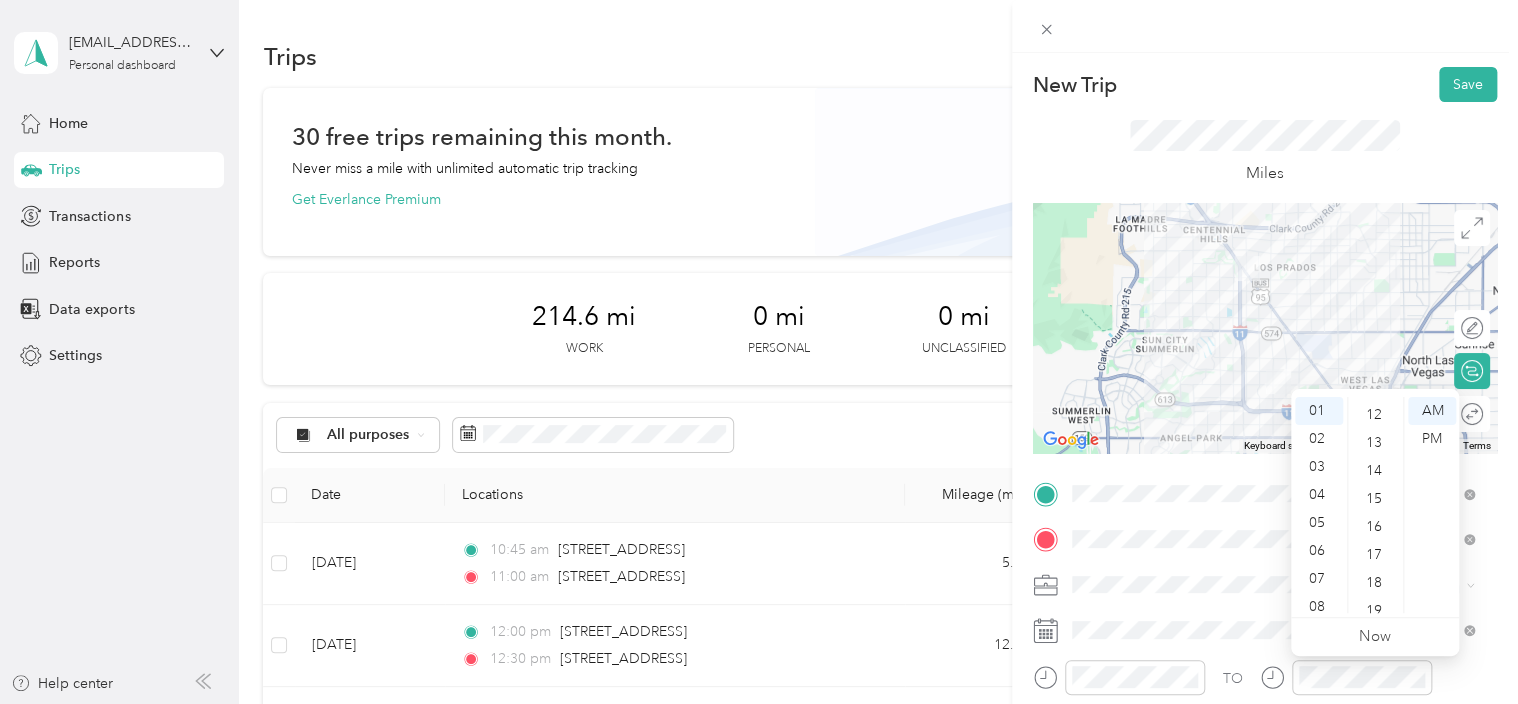 scroll, scrollTop: 377, scrollLeft: 0, axis: vertical 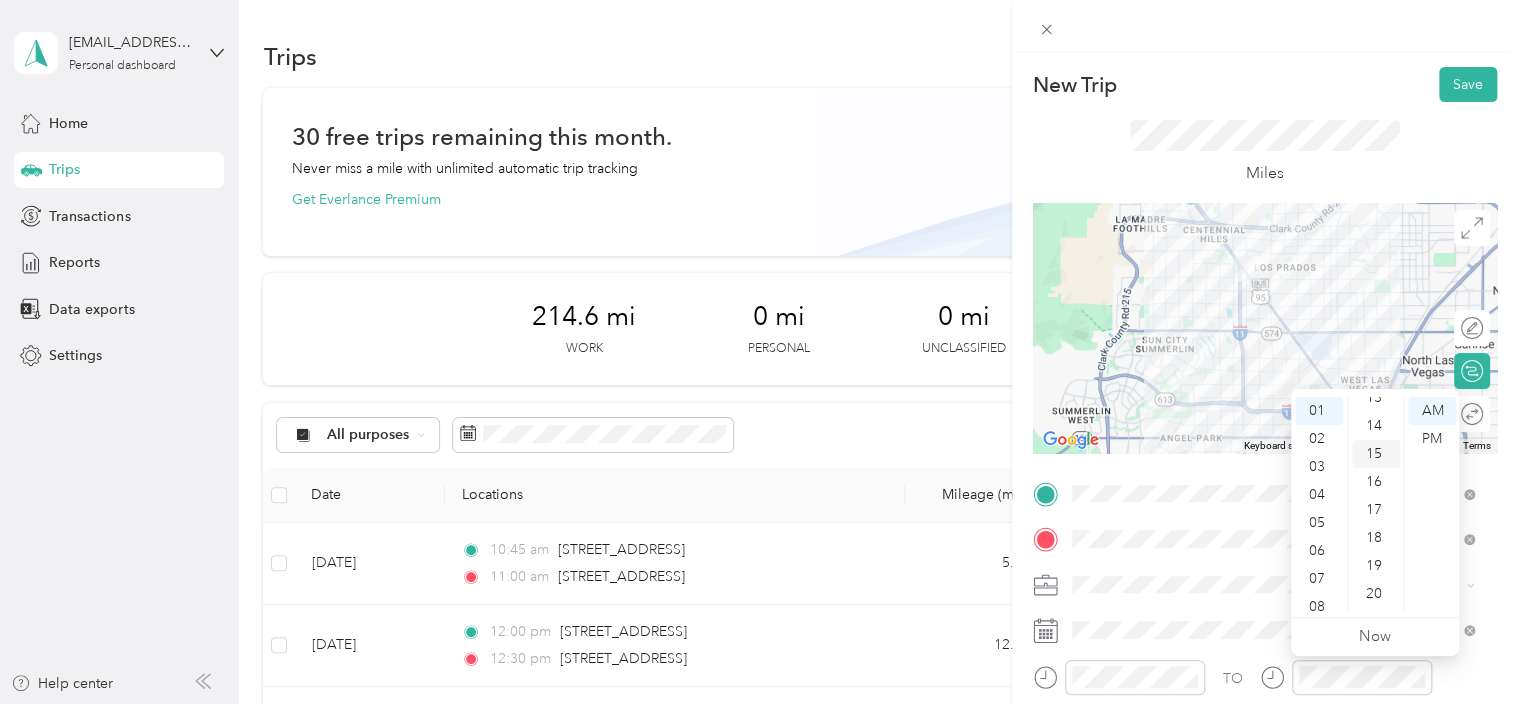 click on "15" at bounding box center [1376, 454] 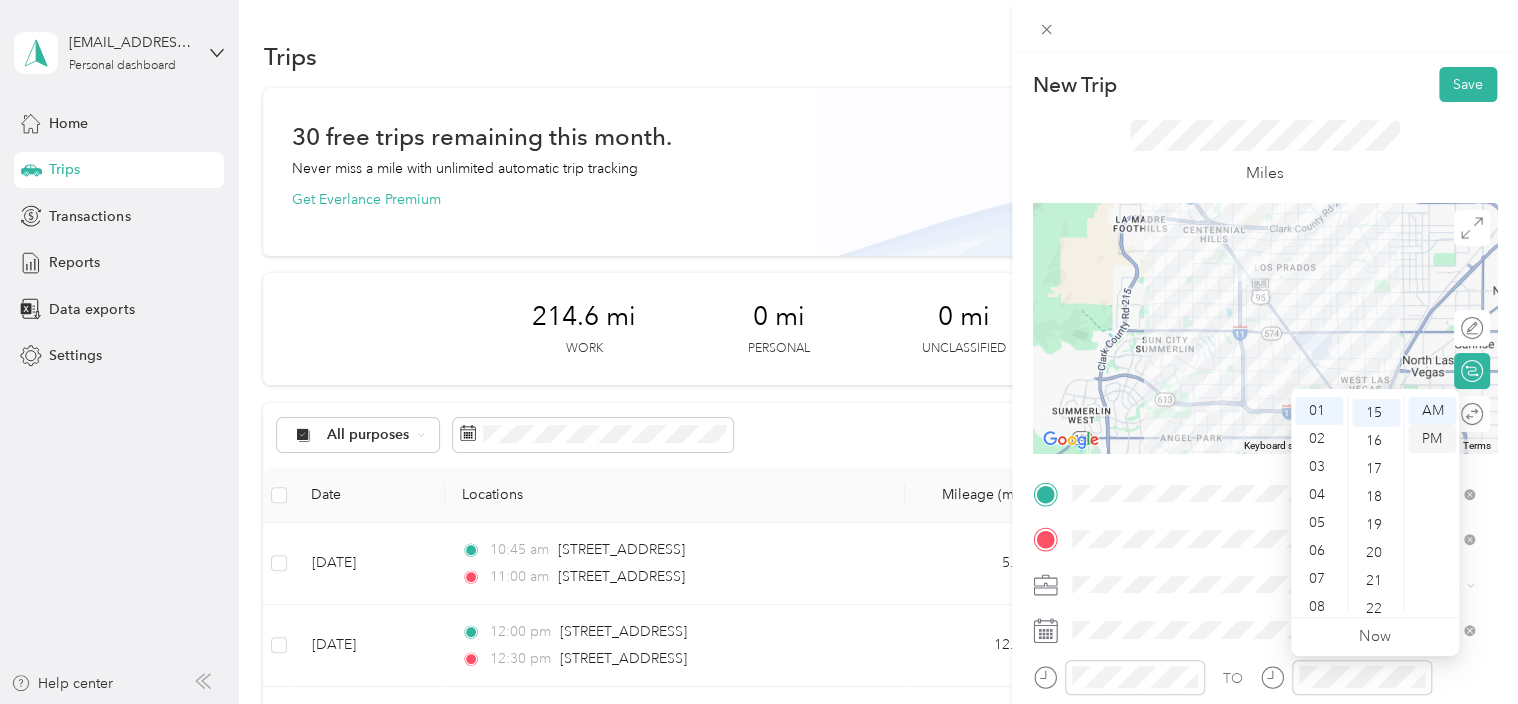 scroll, scrollTop: 420, scrollLeft: 0, axis: vertical 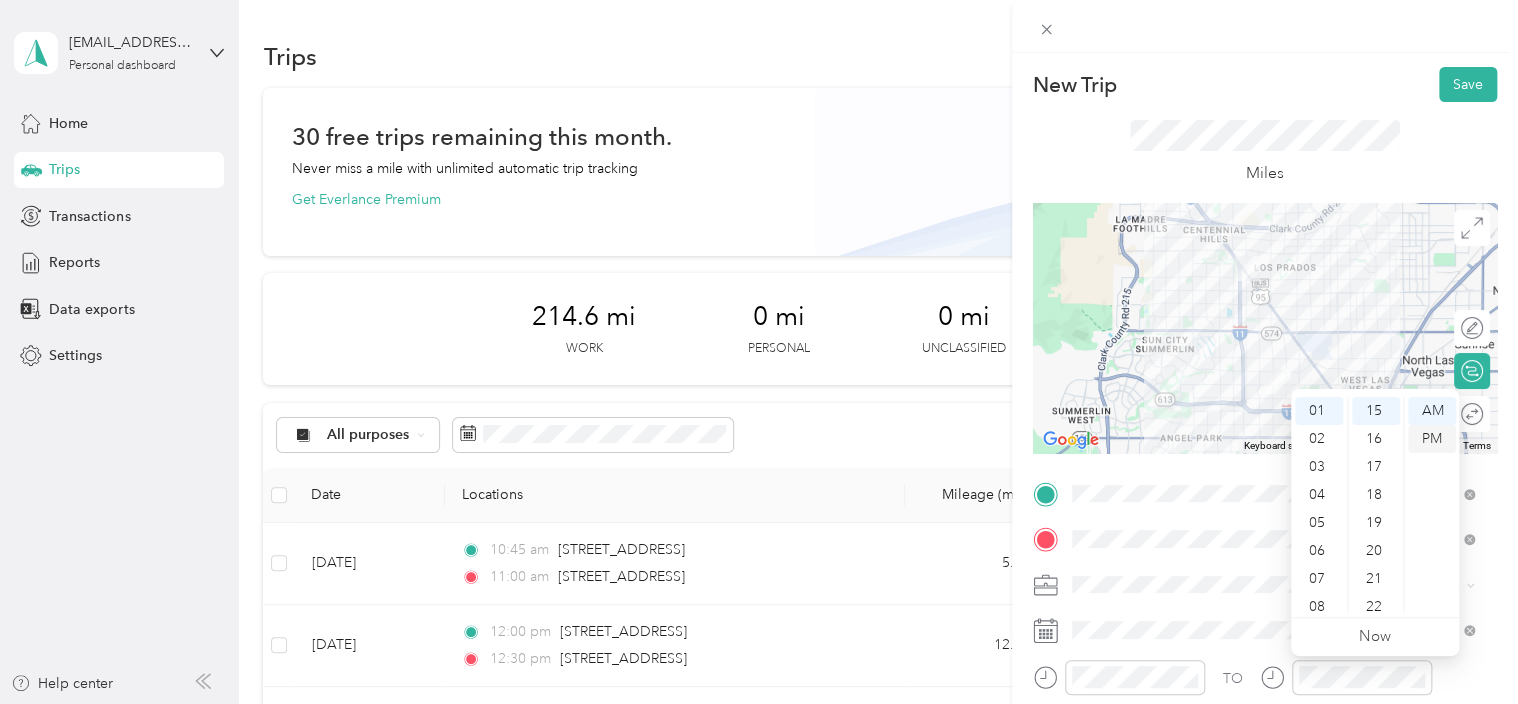 click on "PM" at bounding box center (1432, 439) 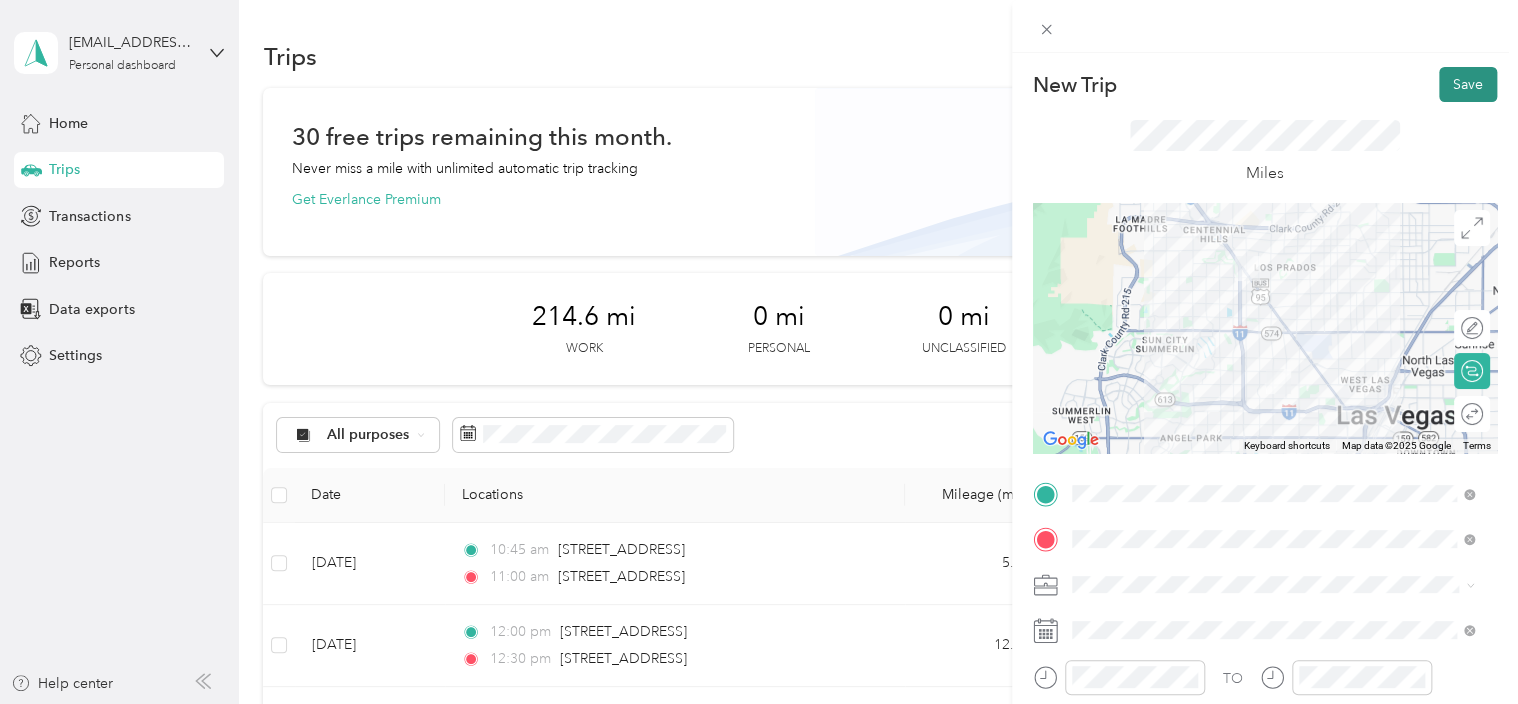 click on "Save" at bounding box center [1468, 84] 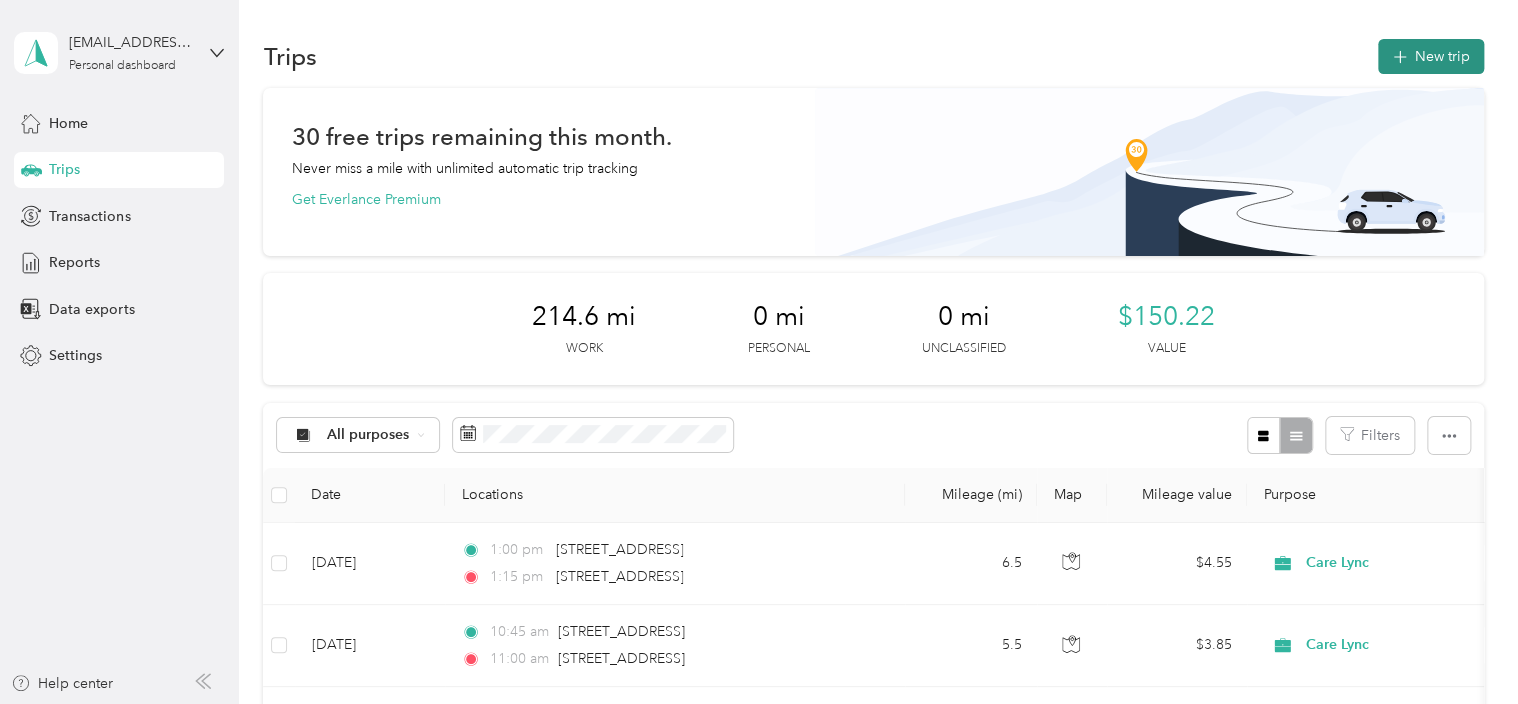 click on "New trip" at bounding box center [1431, 56] 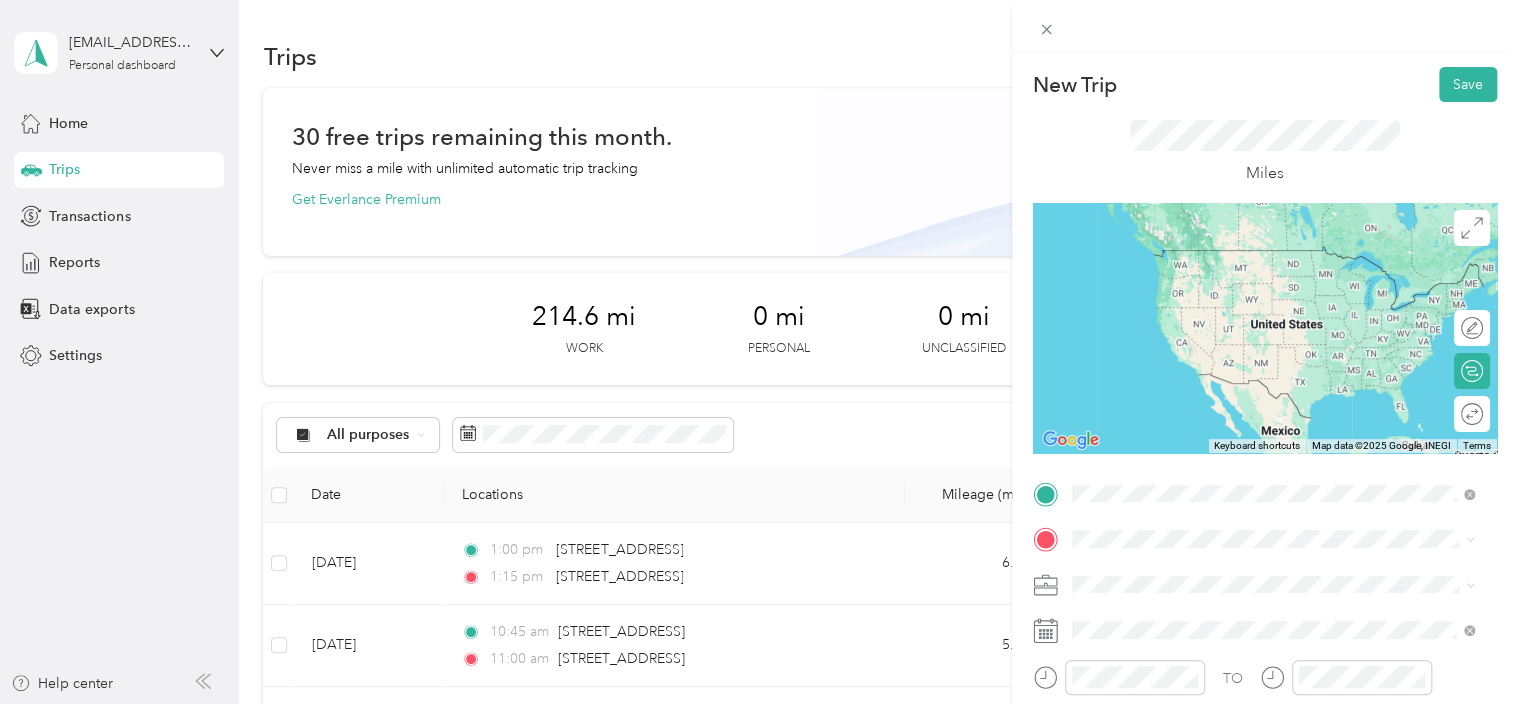click on "[STREET_ADDRESS][US_STATE]" at bounding box center [1273, 251] 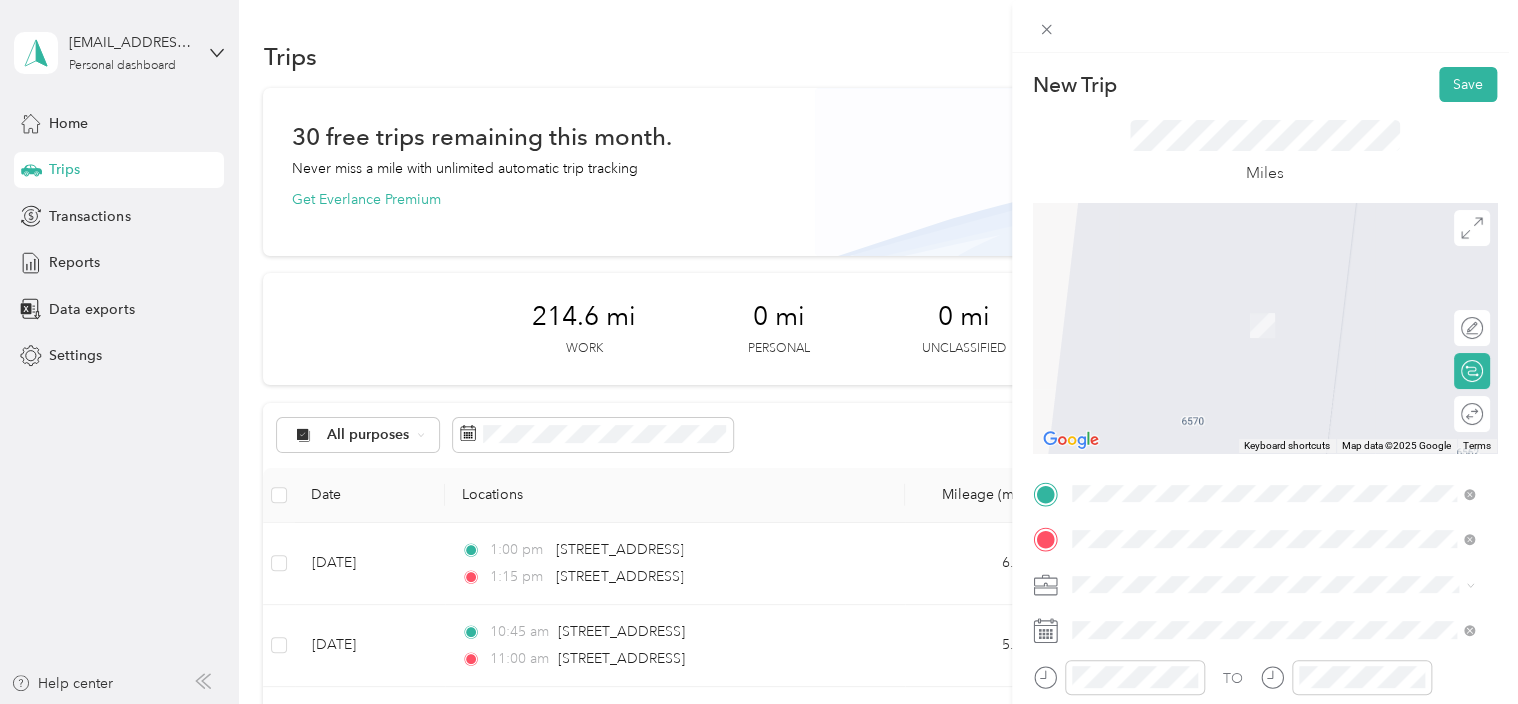 click on "813 Fairway Drive
Las Vegas, Nevada 89107, United States" at bounding box center [1209, 296] 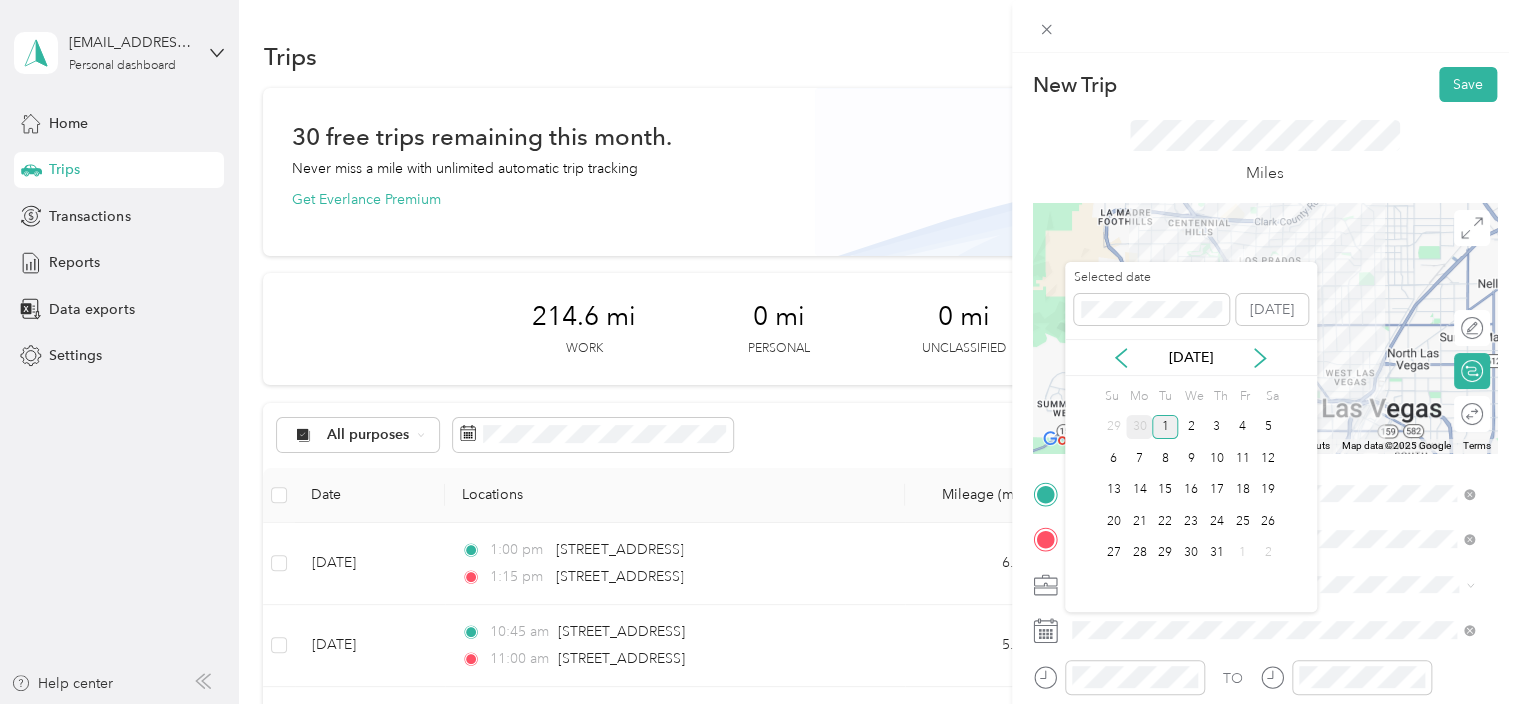 click on "30" at bounding box center [1139, 427] 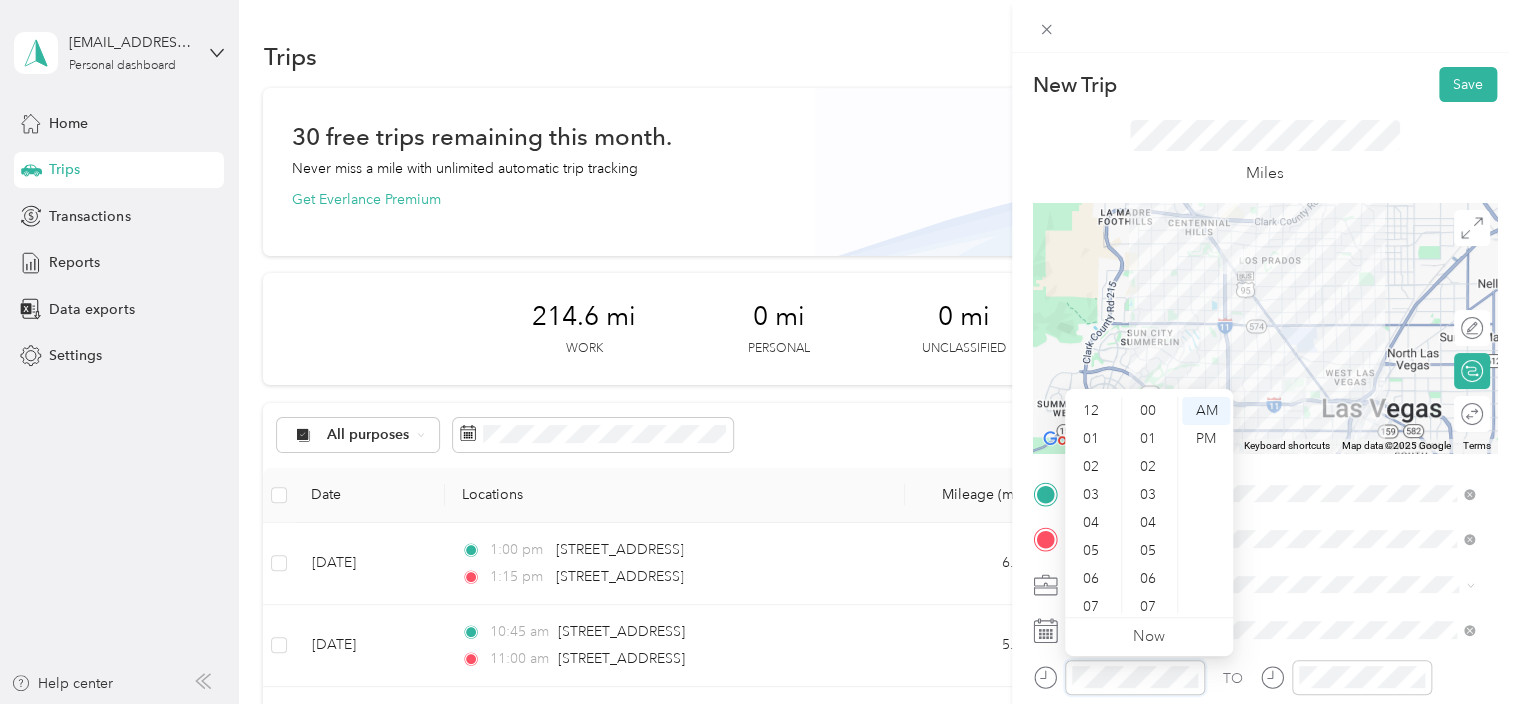 scroll, scrollTop: 812, scrollLeft: 0, axis: vertical 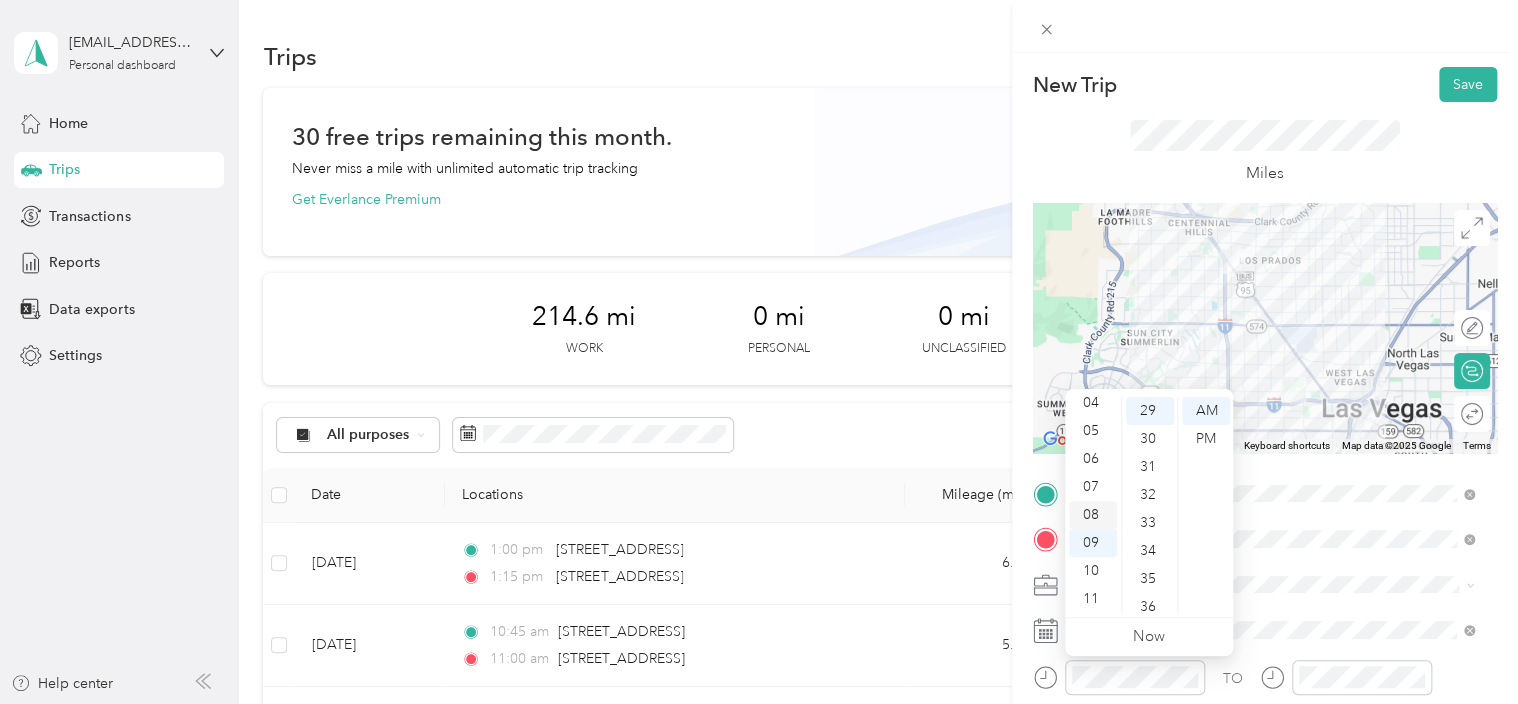 click on "08" at bounding box center [1093, 515] 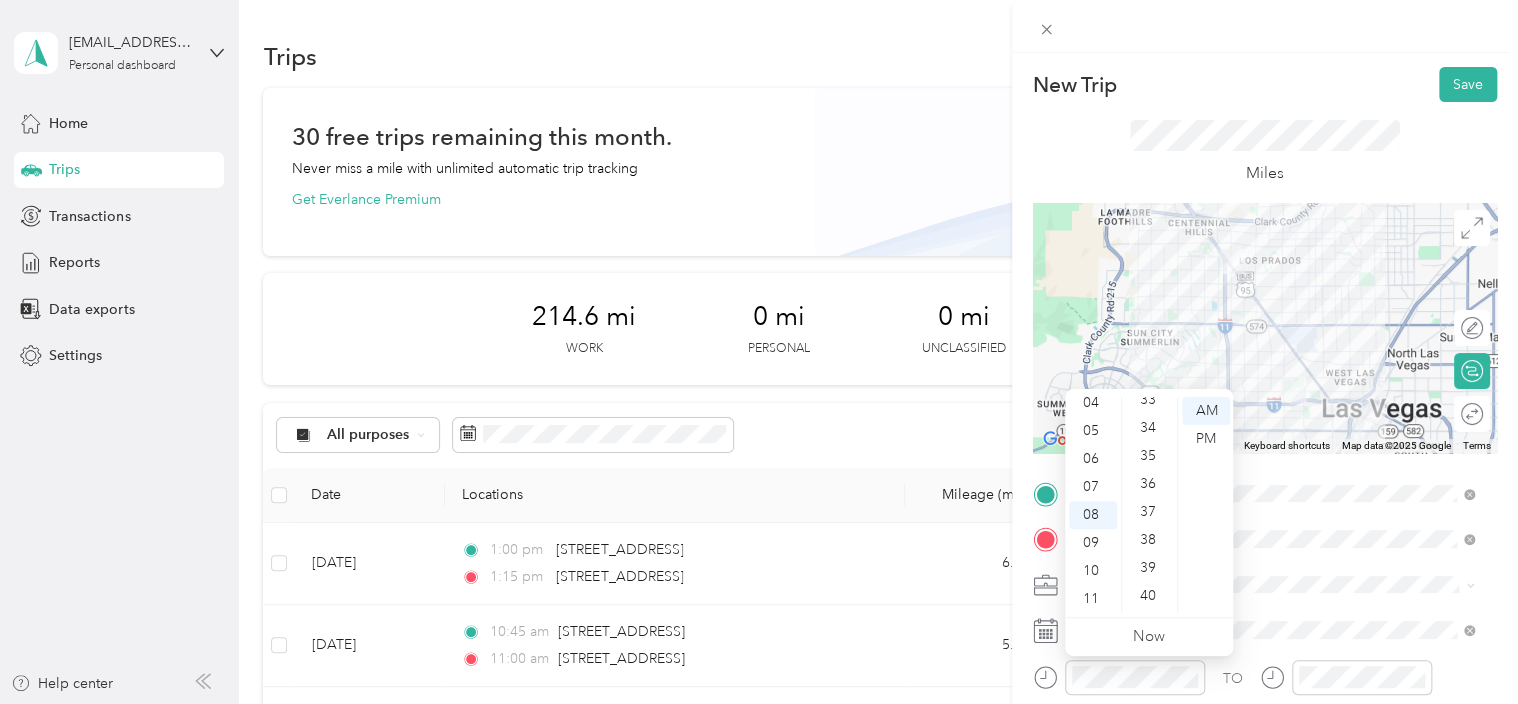 scroll, scrollTop: 956, scrollLeft: 0, axis: vertical 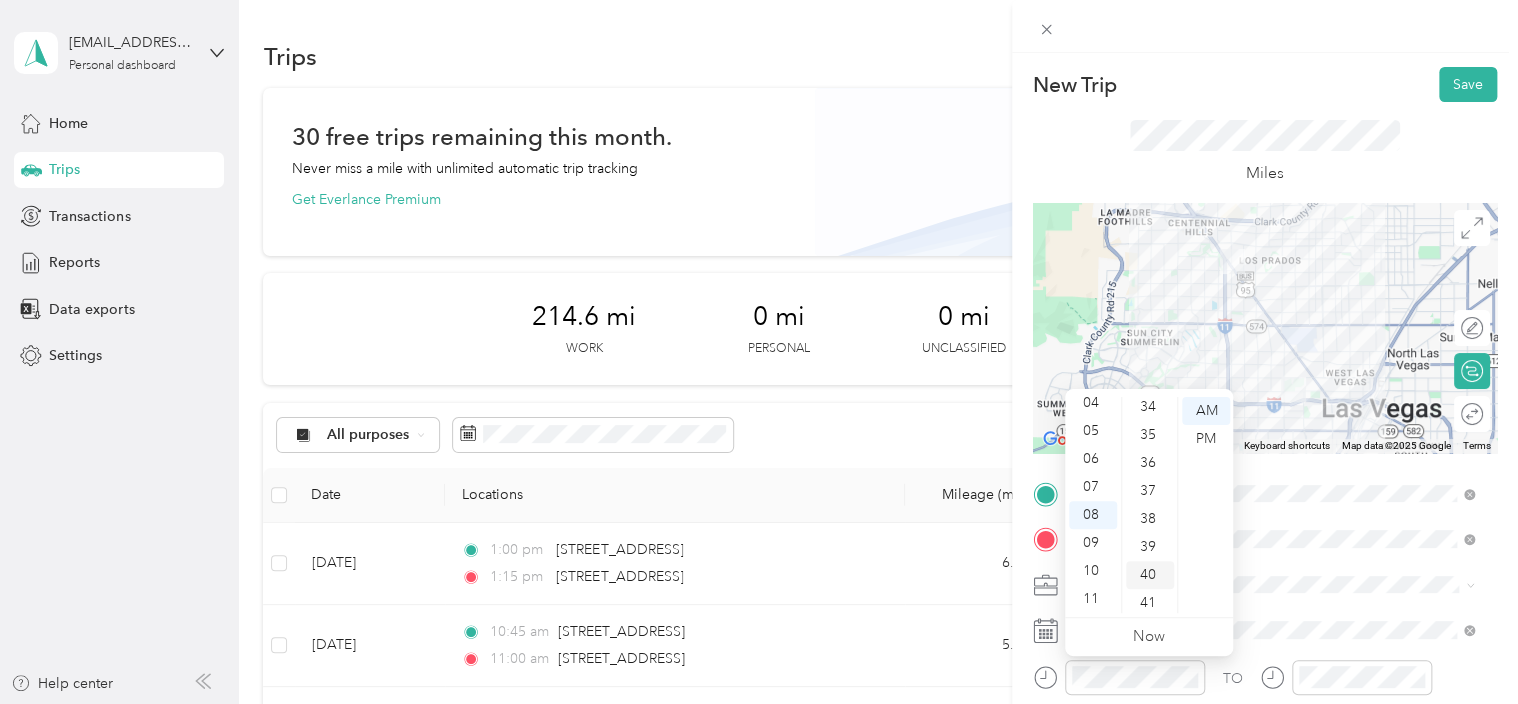 click on "40" at bounding box center [1150, 575] 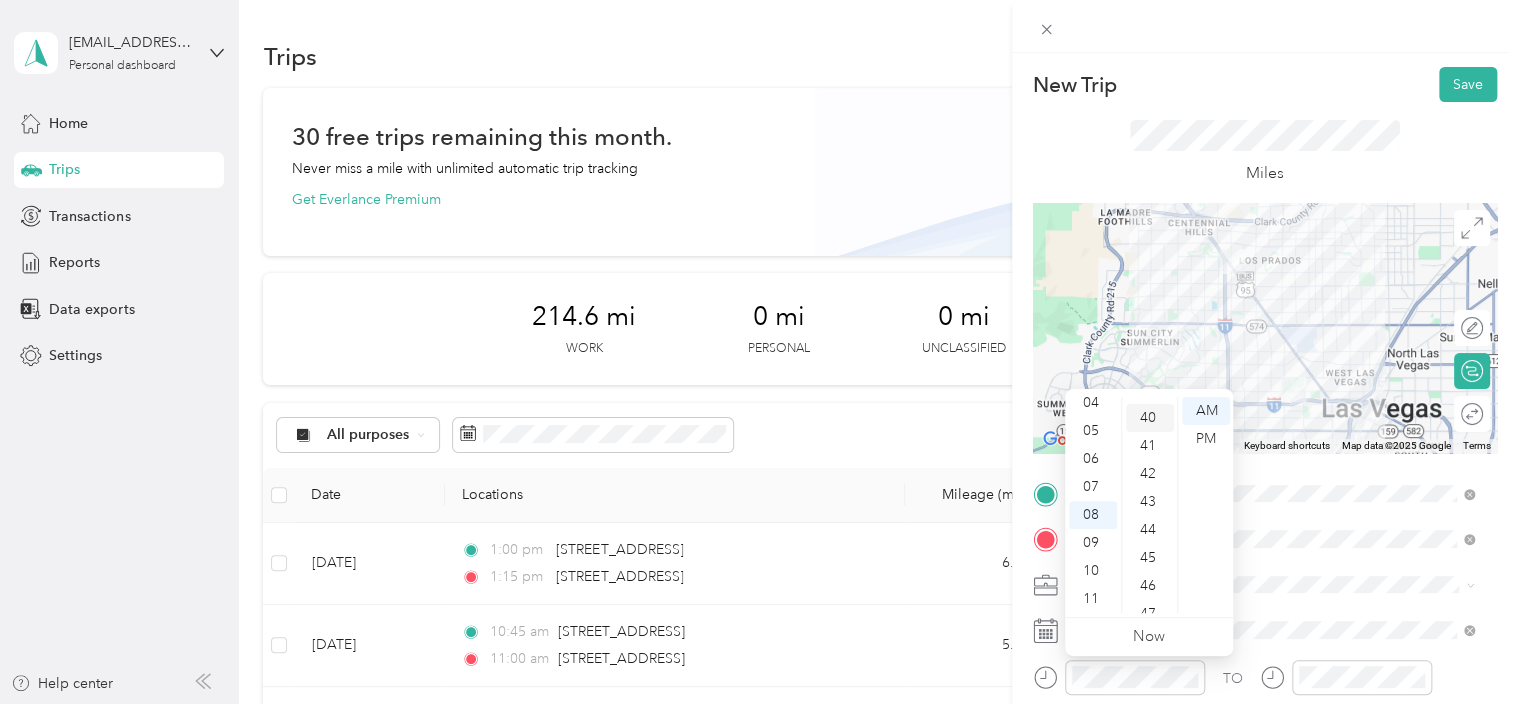 scroll, scrollTop: 1120, scrollLeft: 0, axis: vertical 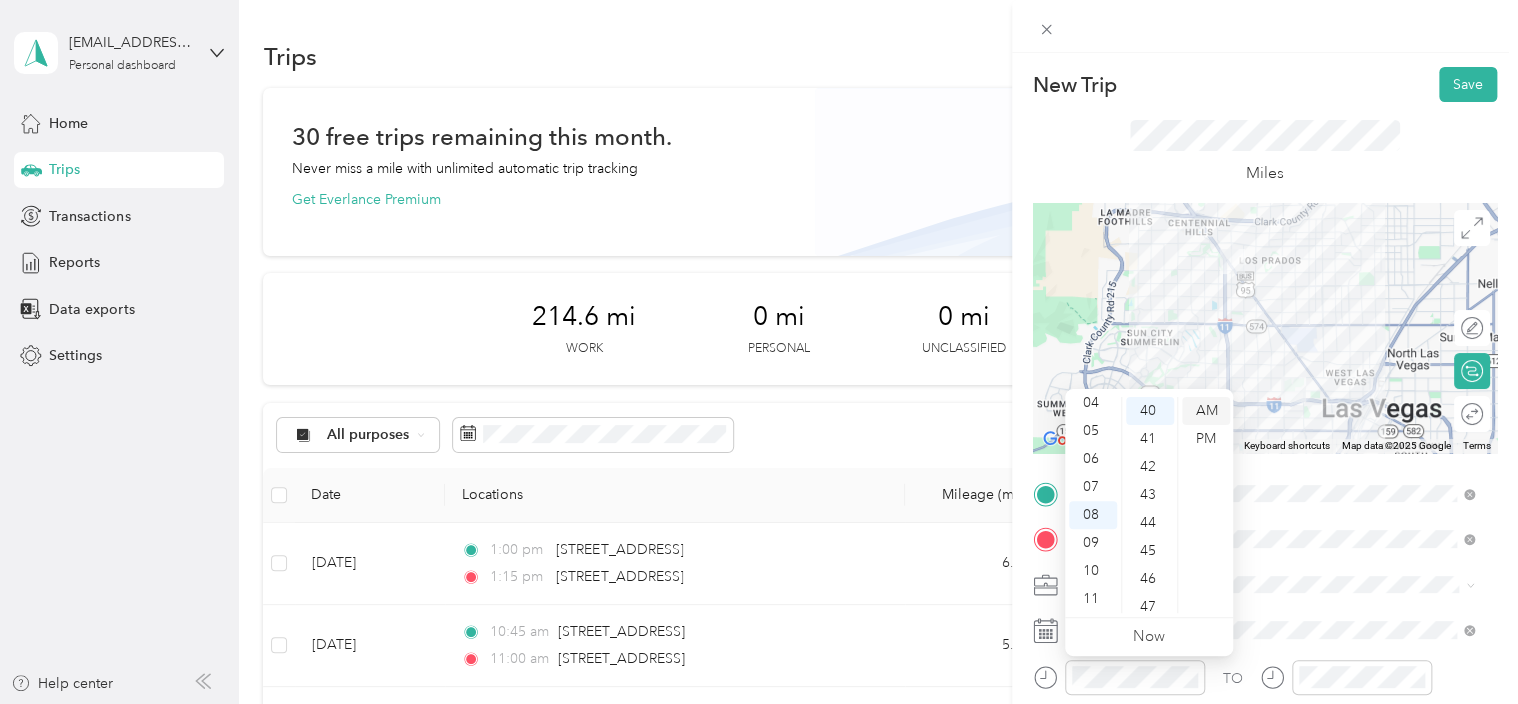 click on "AM" at bounding box center [1206, 411] 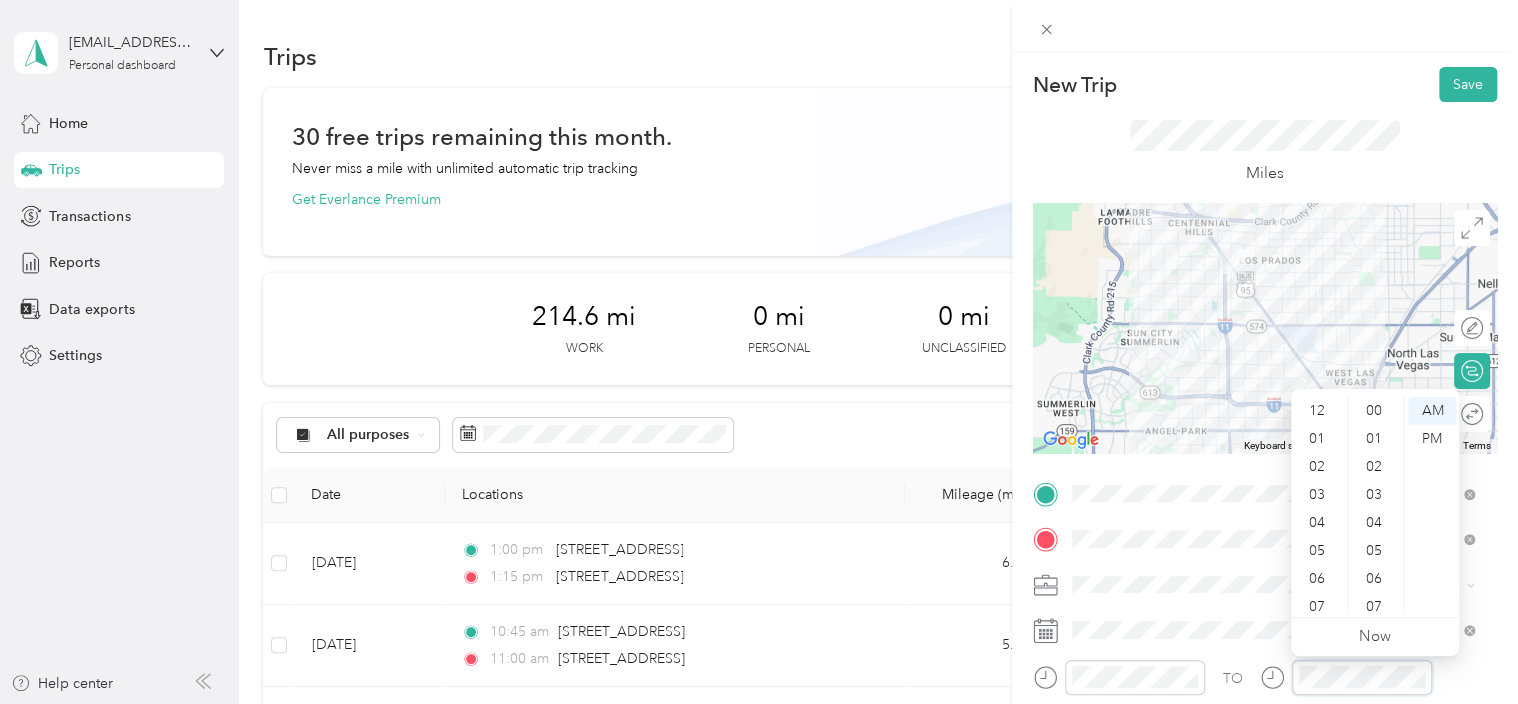 scroll, scrollTop: 812, scrollLeft: 0, axis: vertical 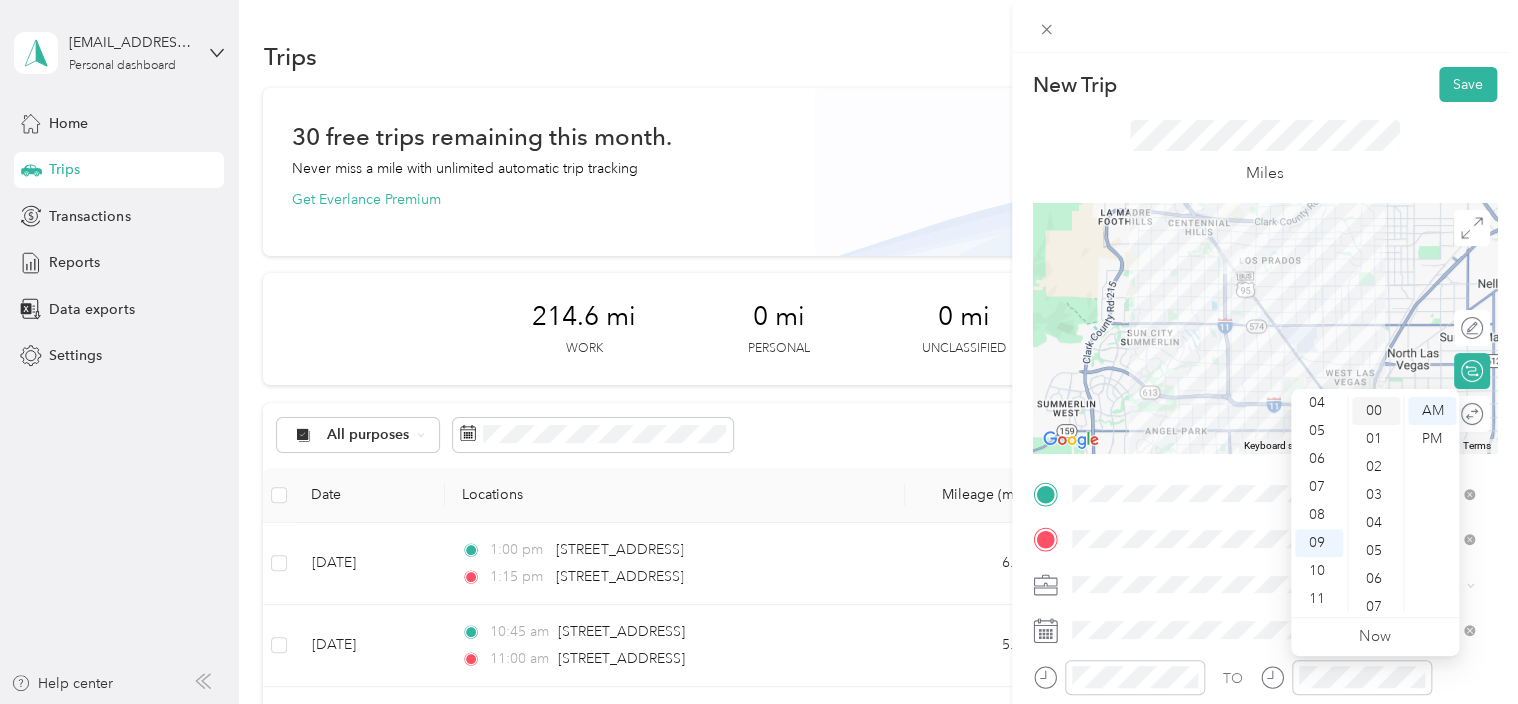 click on "00" at bounding box center [1376, 411] 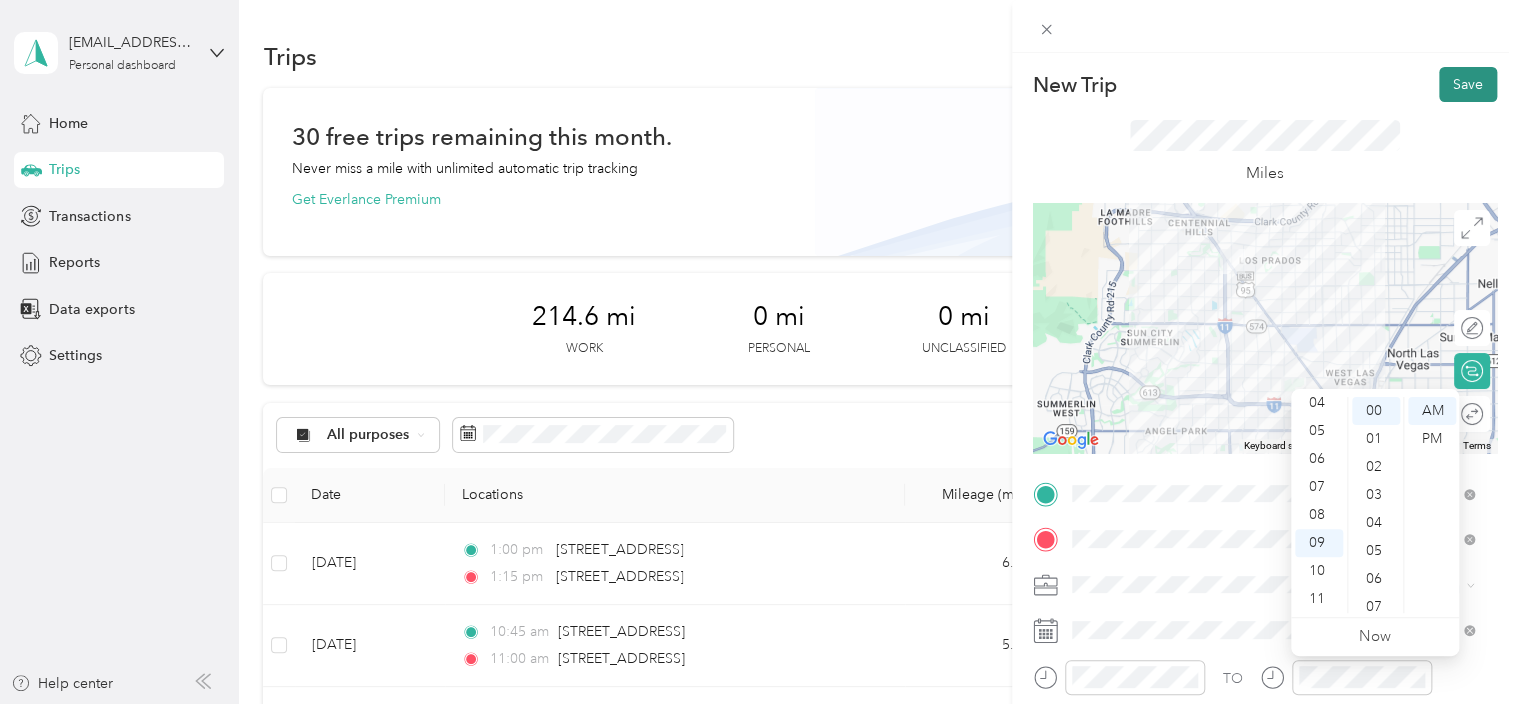 click on "Save" at bounding box center [1468, 84] 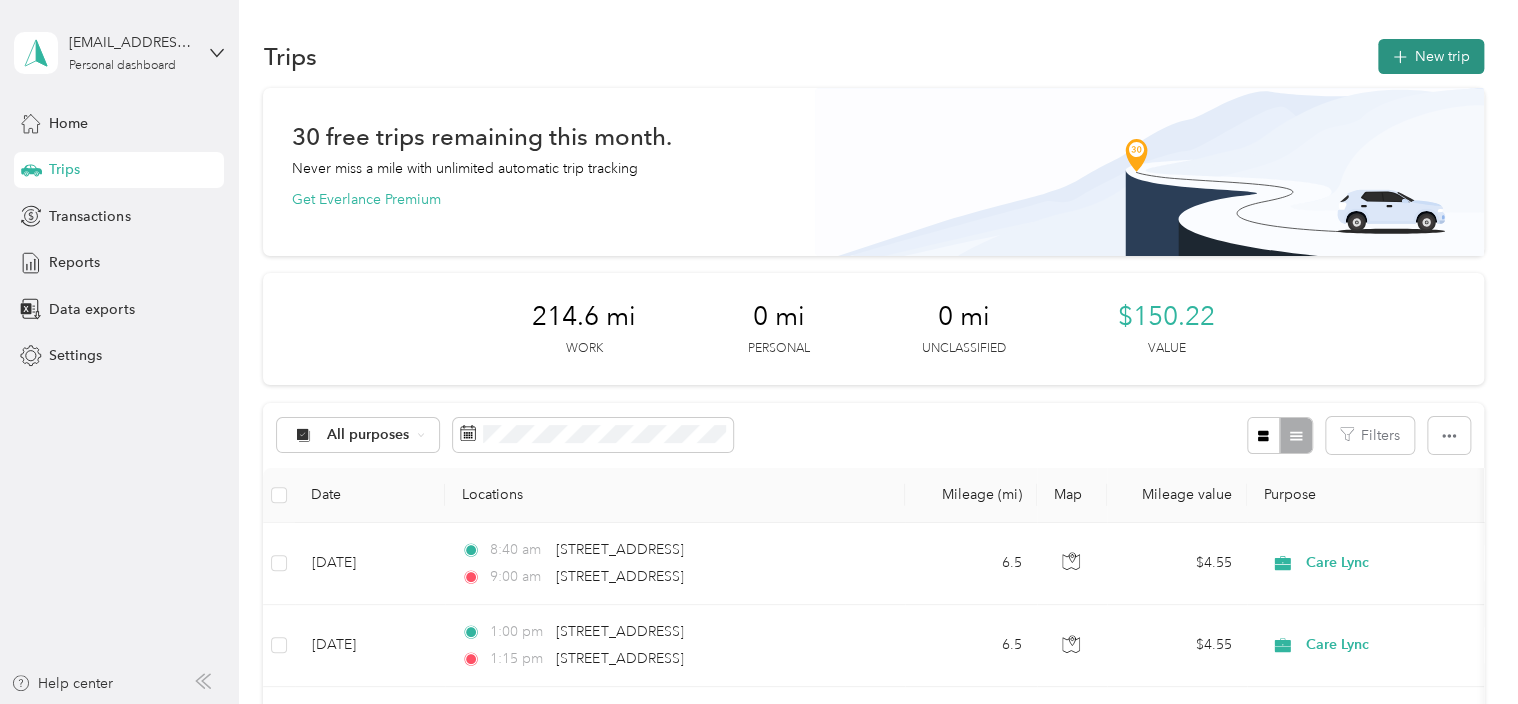 click on "New trip" at bounding box center [1431, 56] 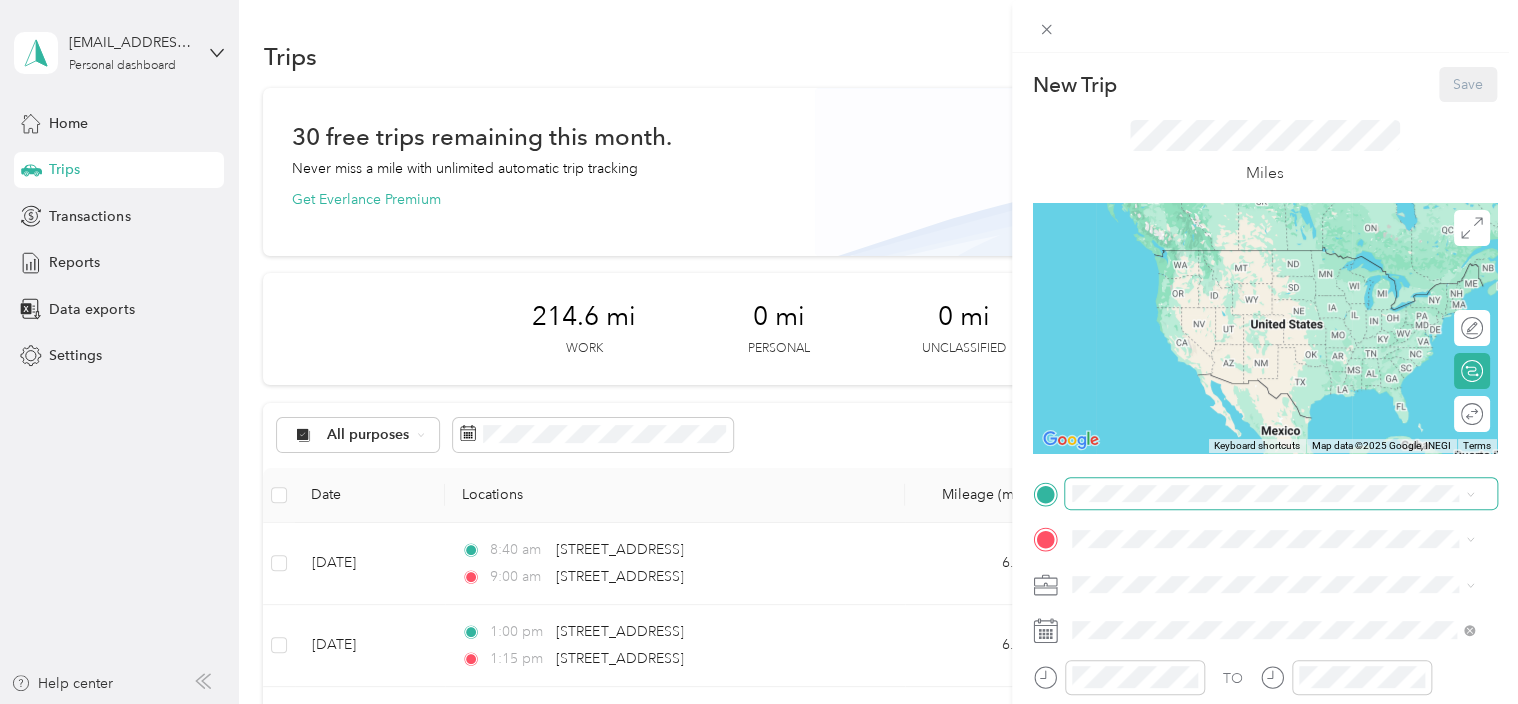 click at bounding box center (1281, 494) 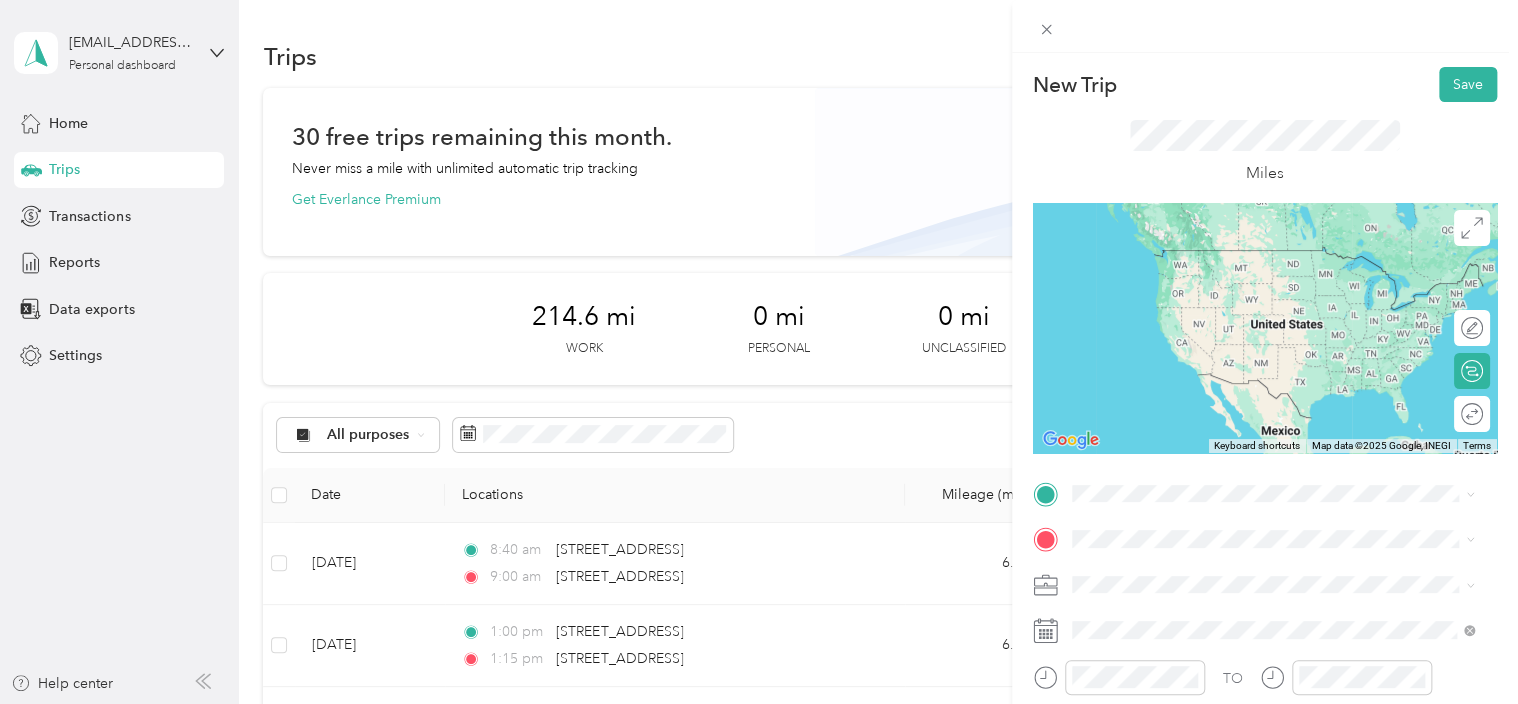 click on "813 Fairway Drive
Las Vegas, Nevada 89107, United States" at bounding box center [1209, 248] 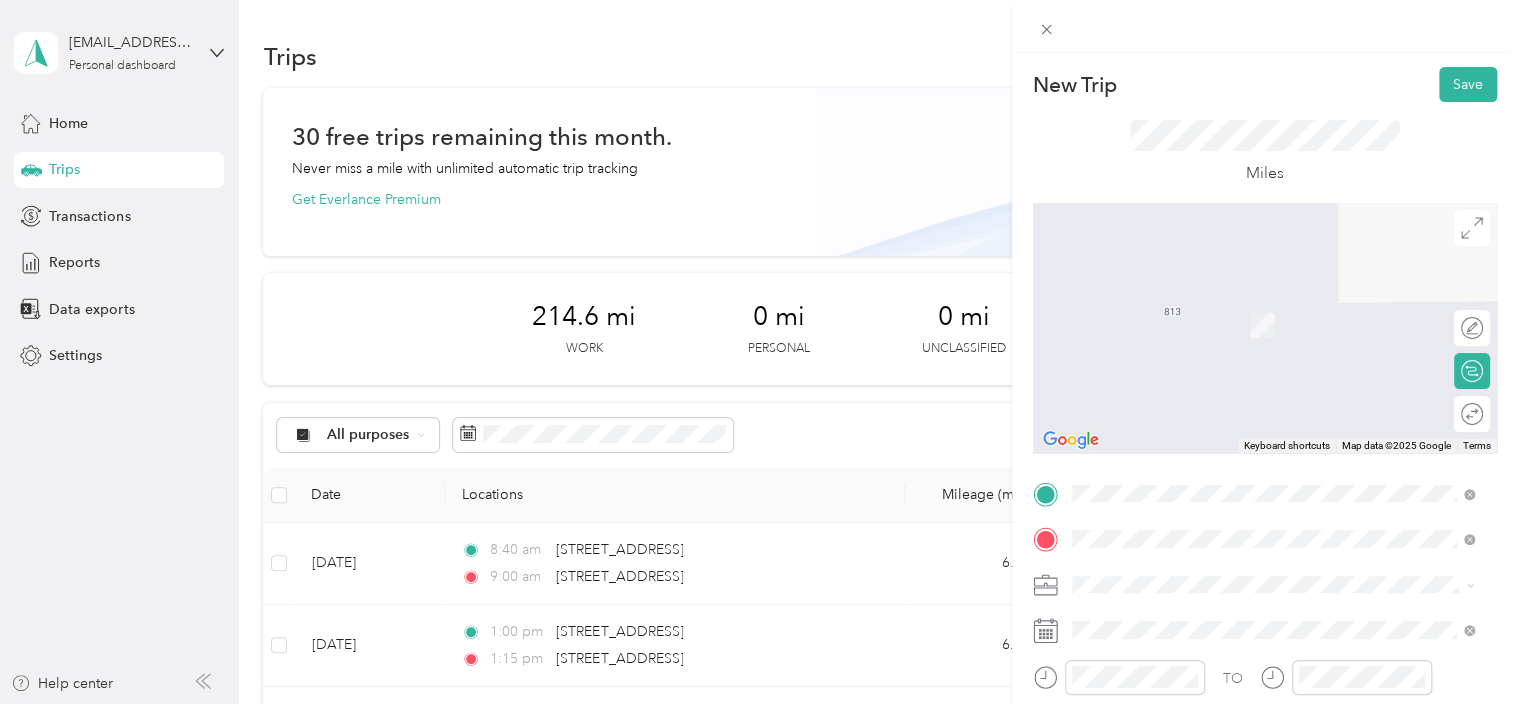 click on "[STREET_ADDRESS][US_STATE]" at bounding box center [1209, 296] 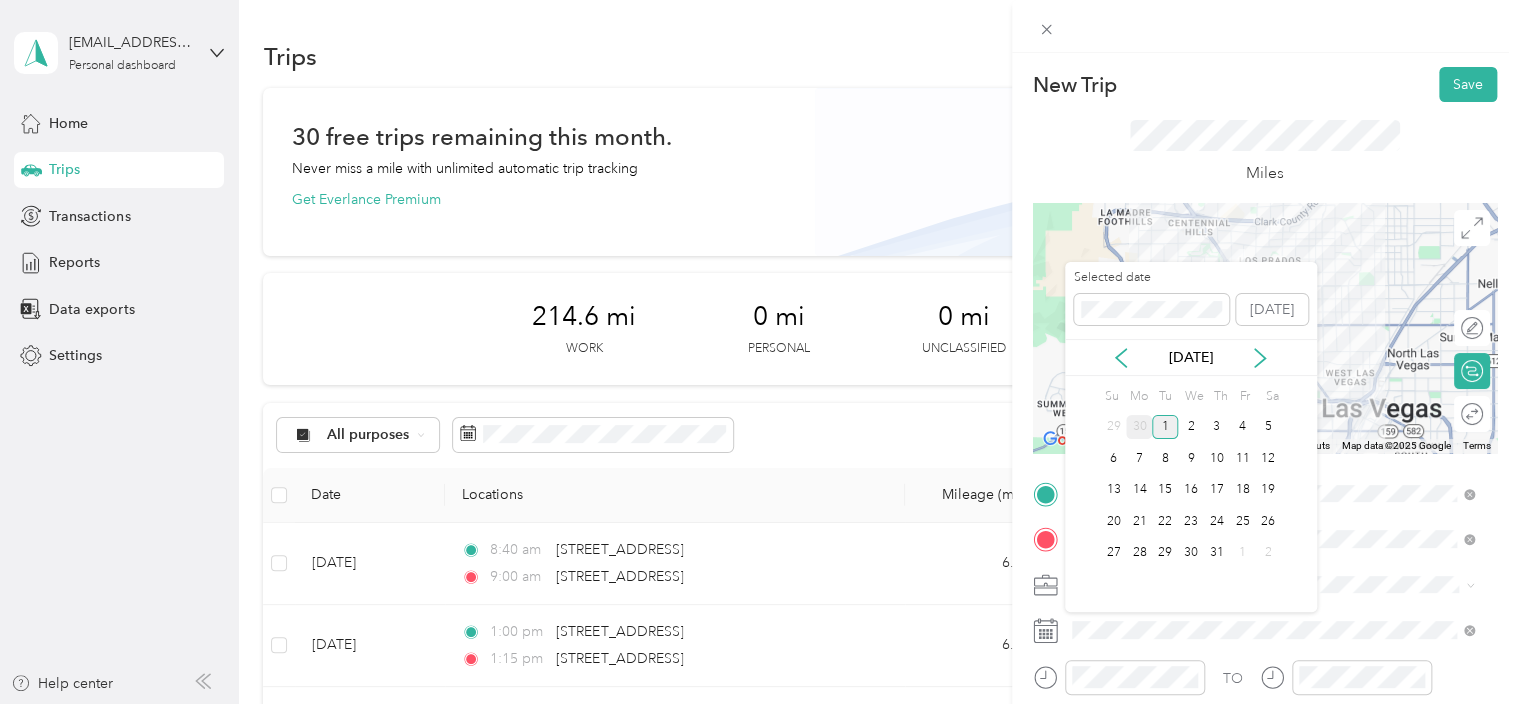 click on "30" at bounding box center [1139, 427] 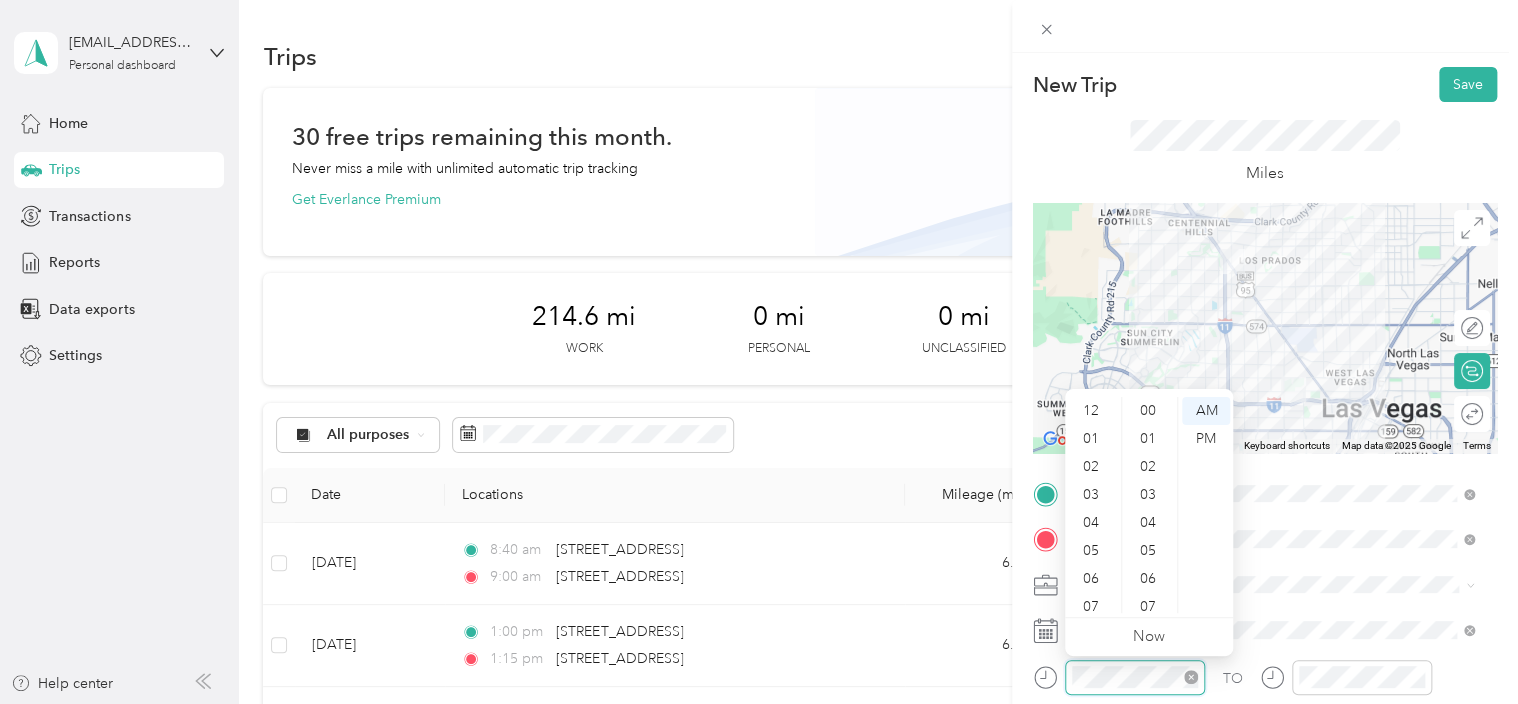 scroll, scrollTop: 840, scrollLeft: 0, axis: vertical 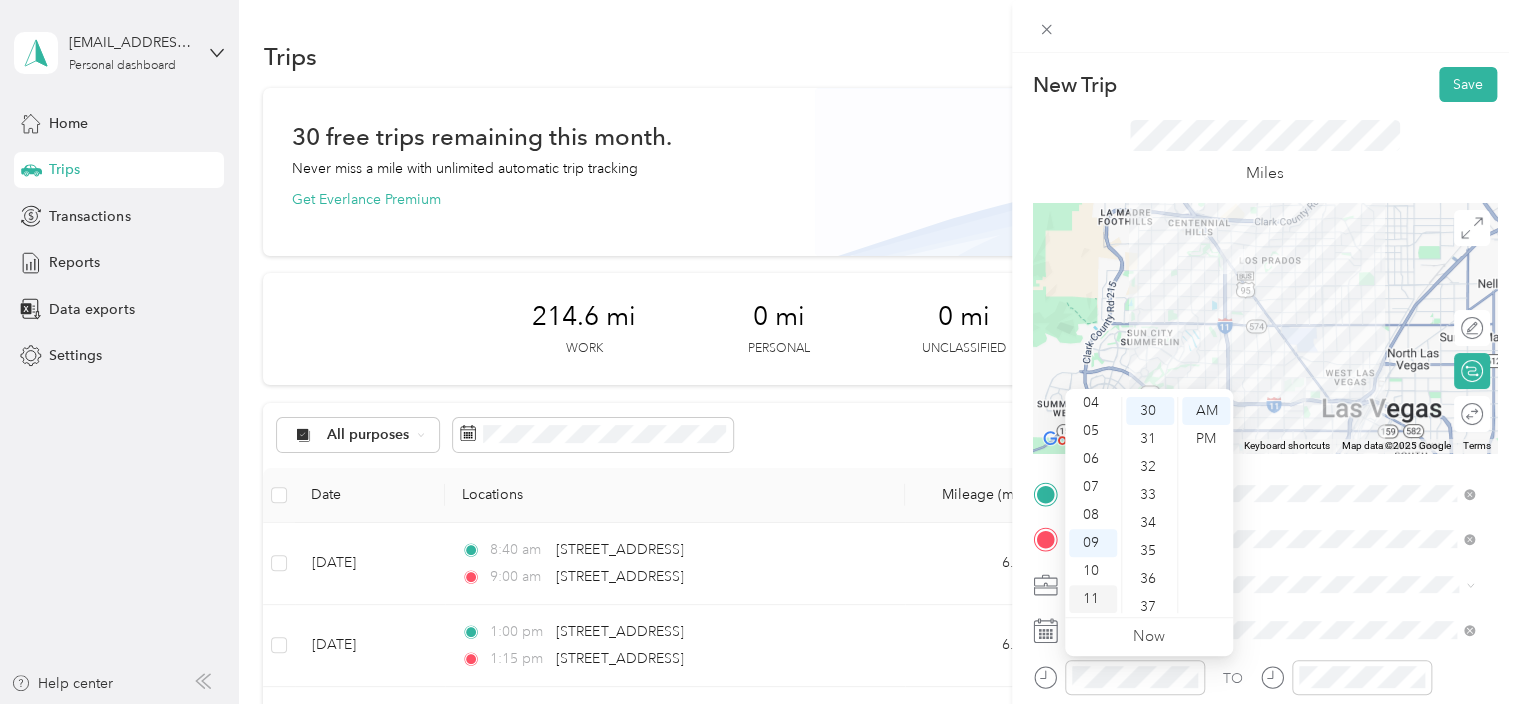 click on "11" at bounding box center (1093, 599) 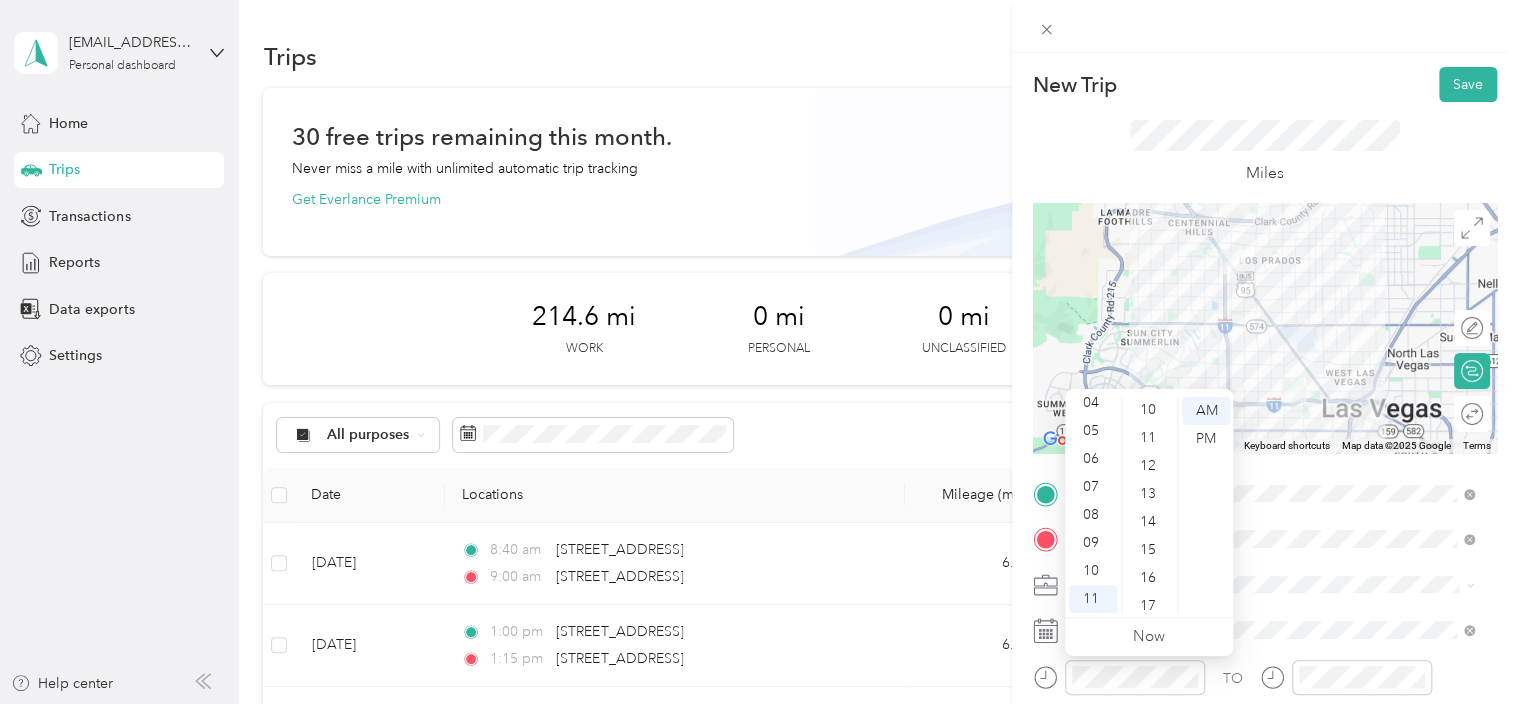 scroll, scrollTop: 0, scrollLeft: 0, axis: both 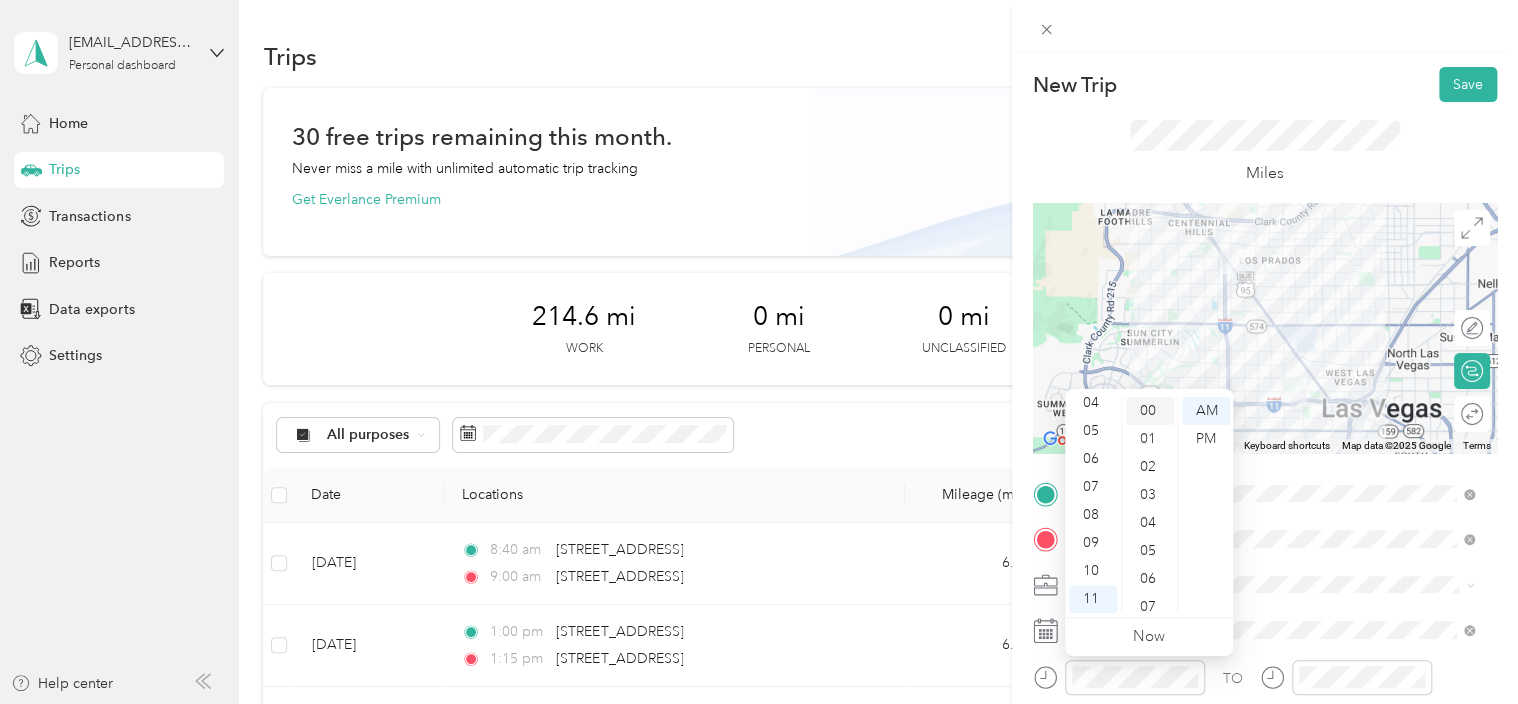 click on "00" at bounding box center [1150, 411] 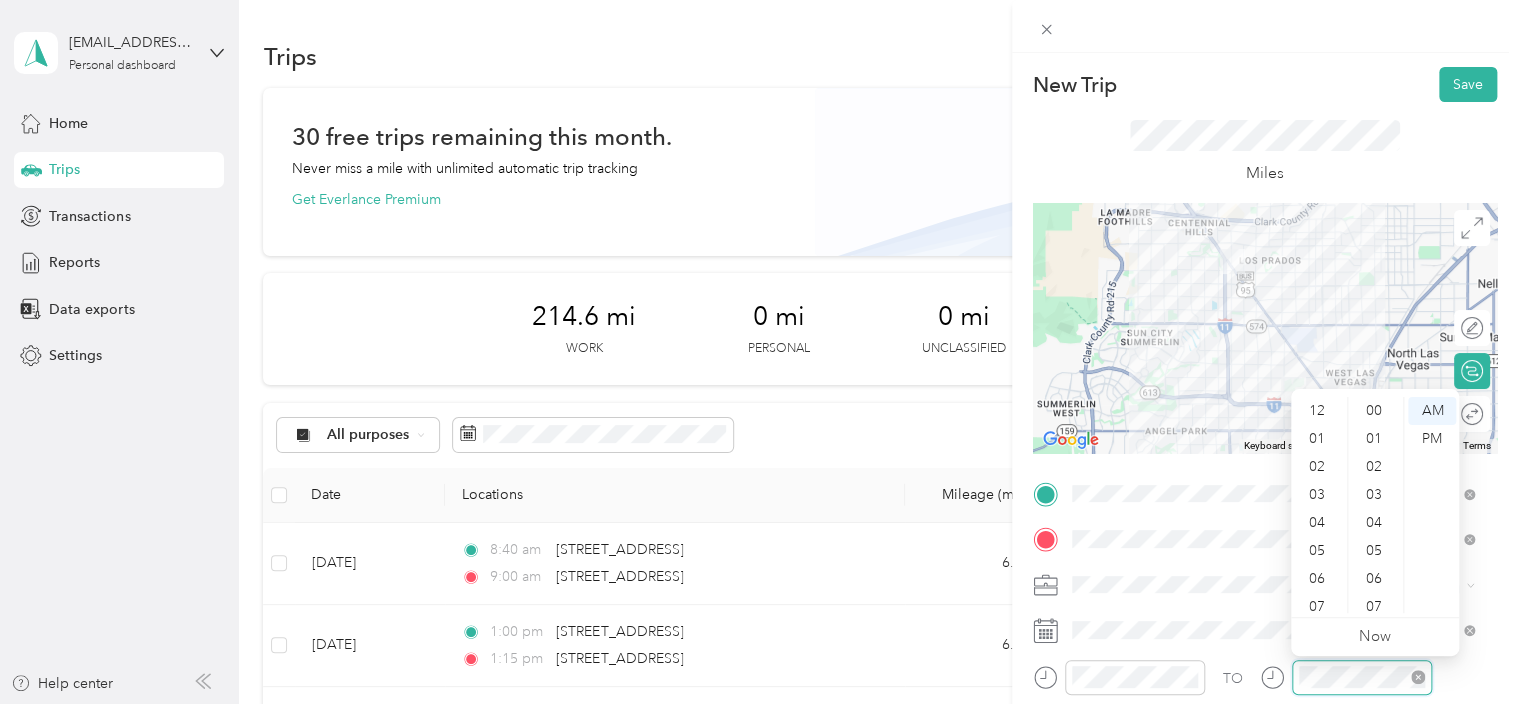 scroll, scrollTop: 840, scrollLeft: 0, axis: vertical 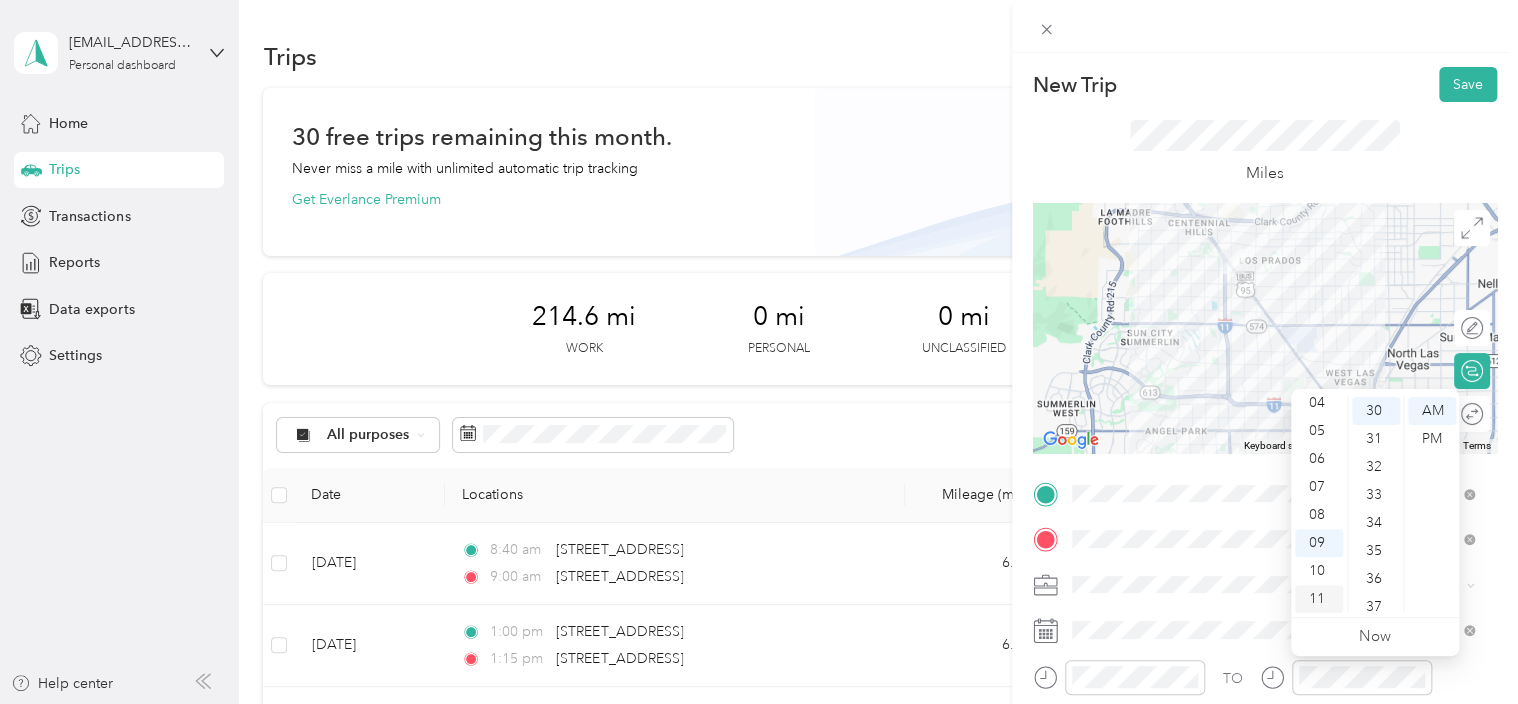 click on "11" at bounding box center (1319, 599) 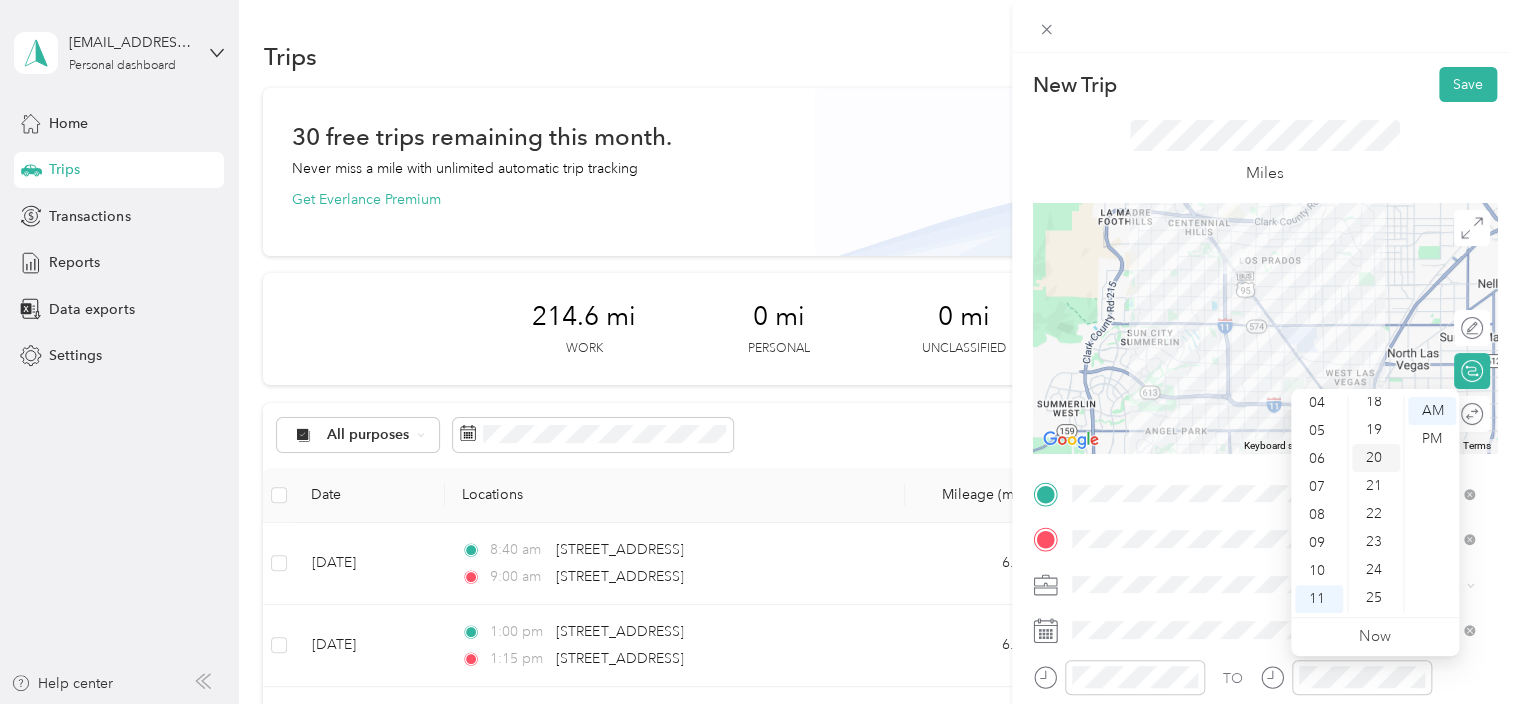click on "20" at bounding box center [1376, 458] 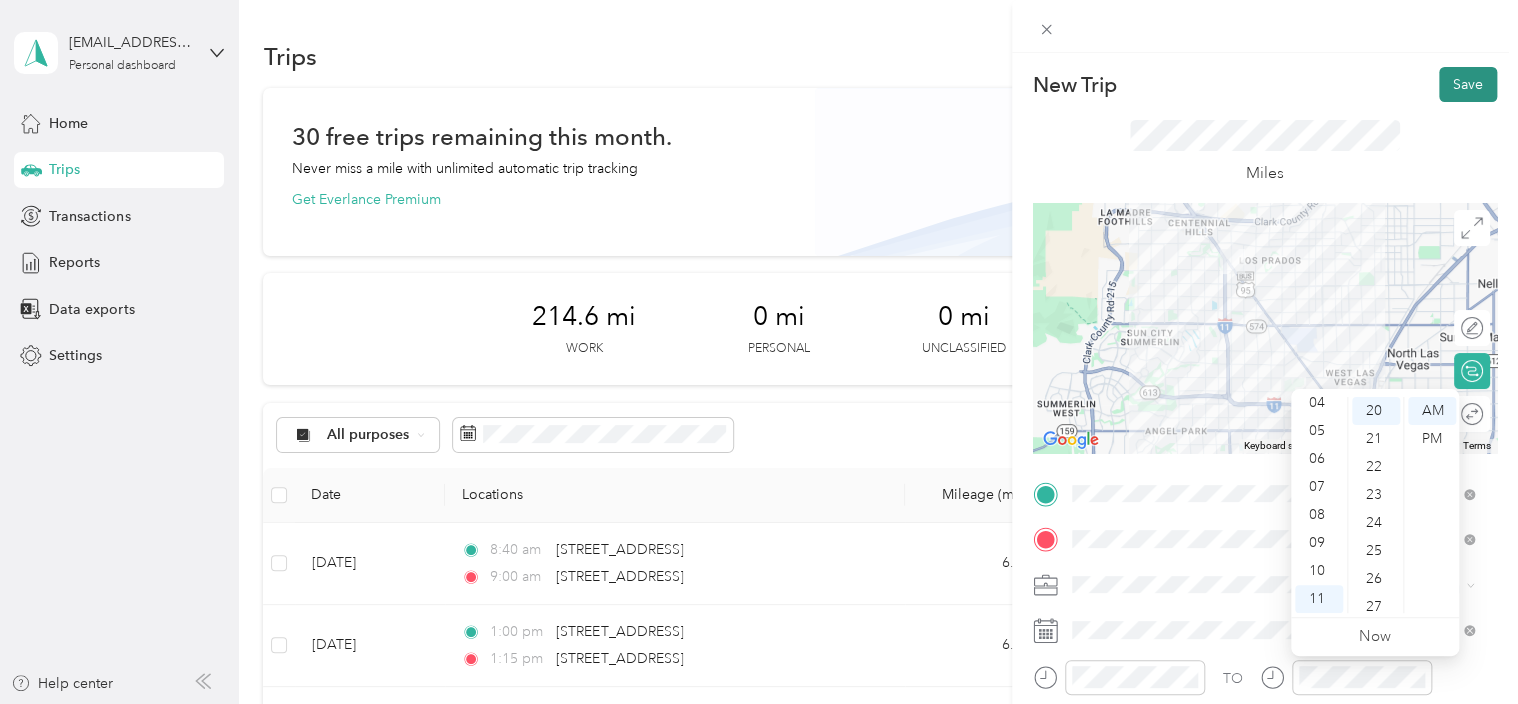 click on "Save" at bounding box center [1468, 84] 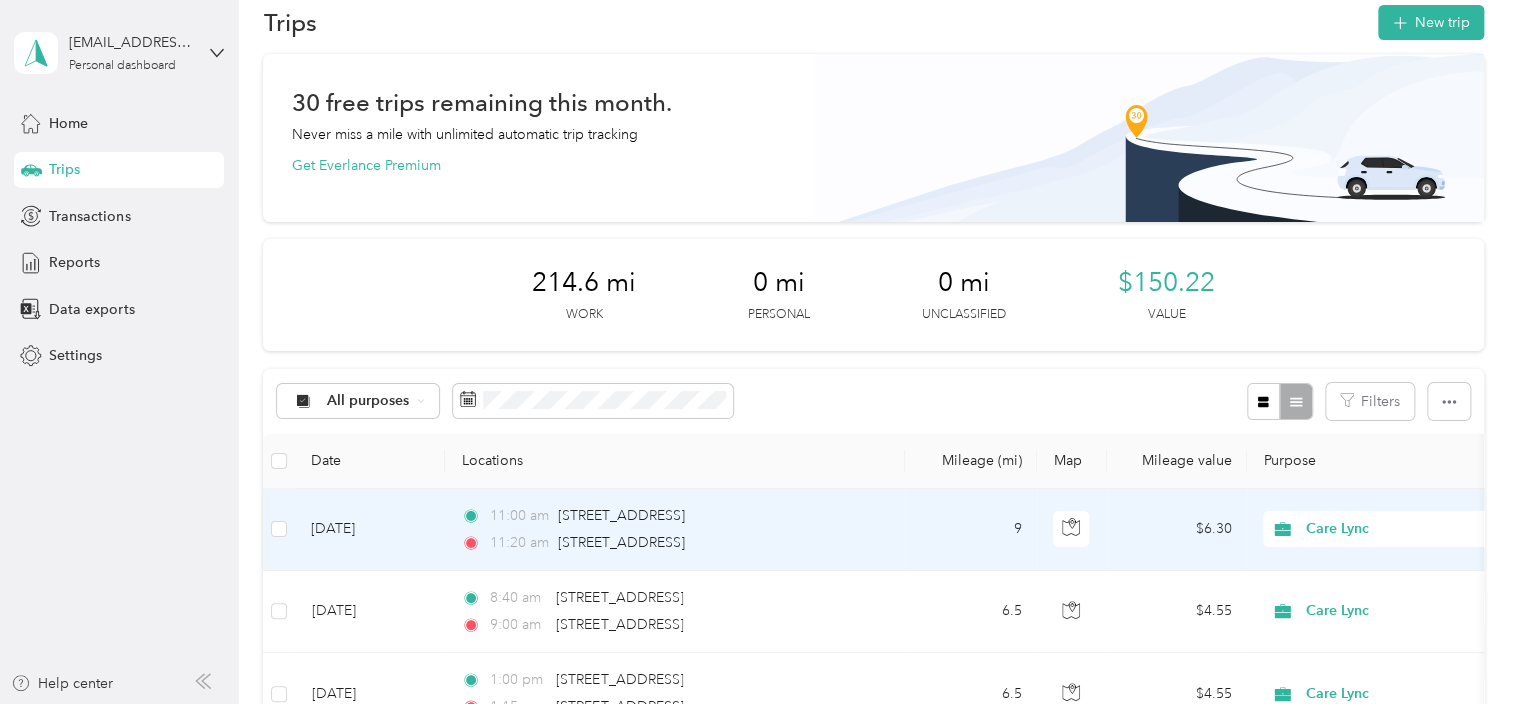 scroll, scrollTop: 0, scrollLeft: 0, axis: both 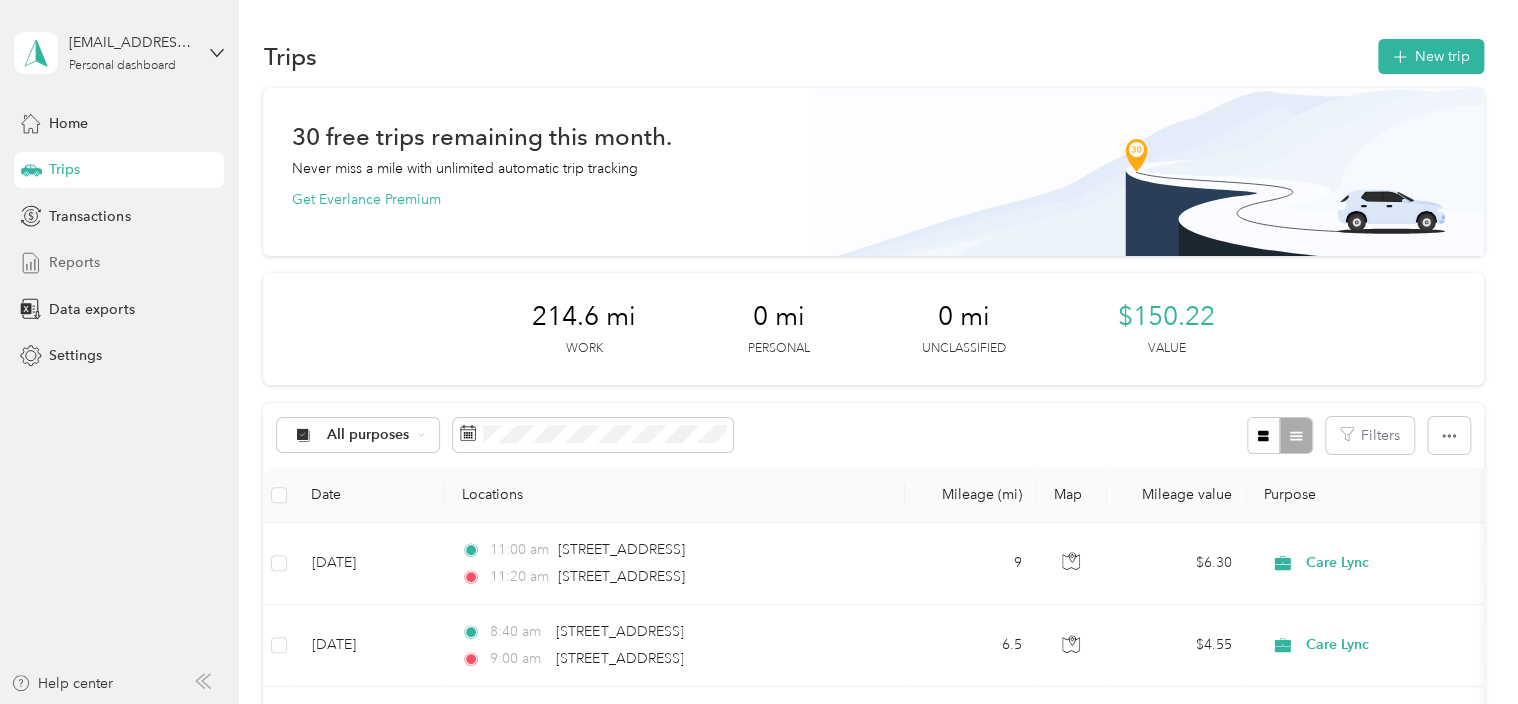 click on "Reports" at bounding box center [74, 262] 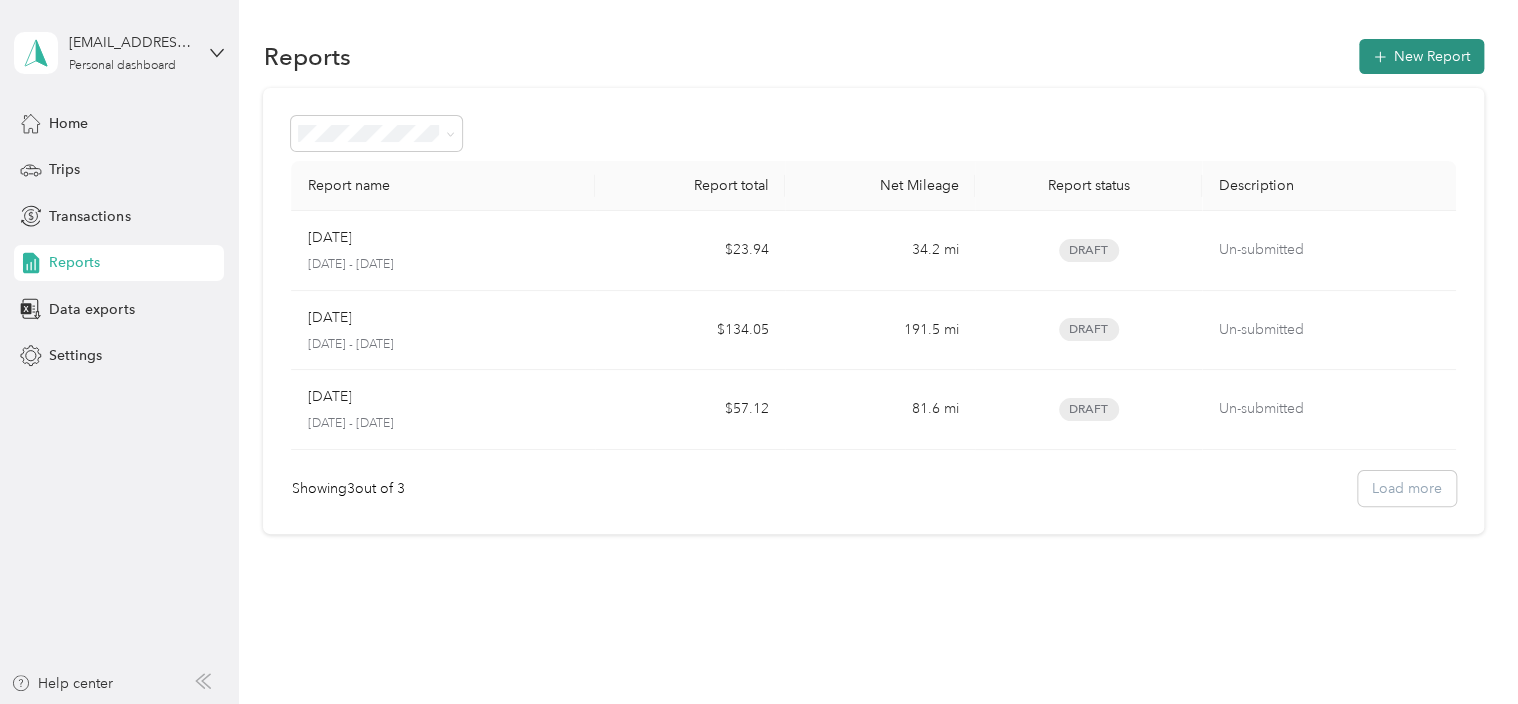 click on "New Report" at bounding box center (1421, 56) 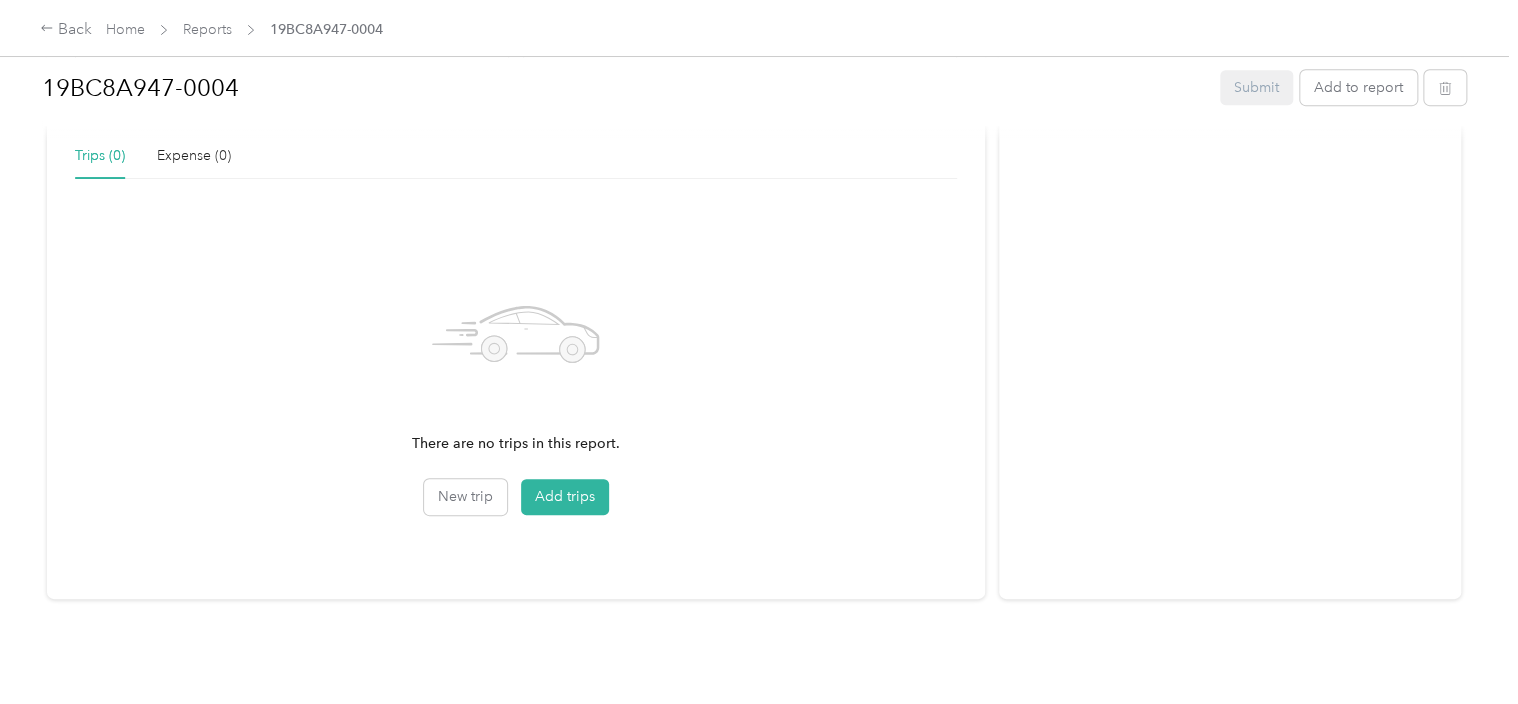 scroll, scrollTop: 475, scrollLeft: 0, axis: vertical 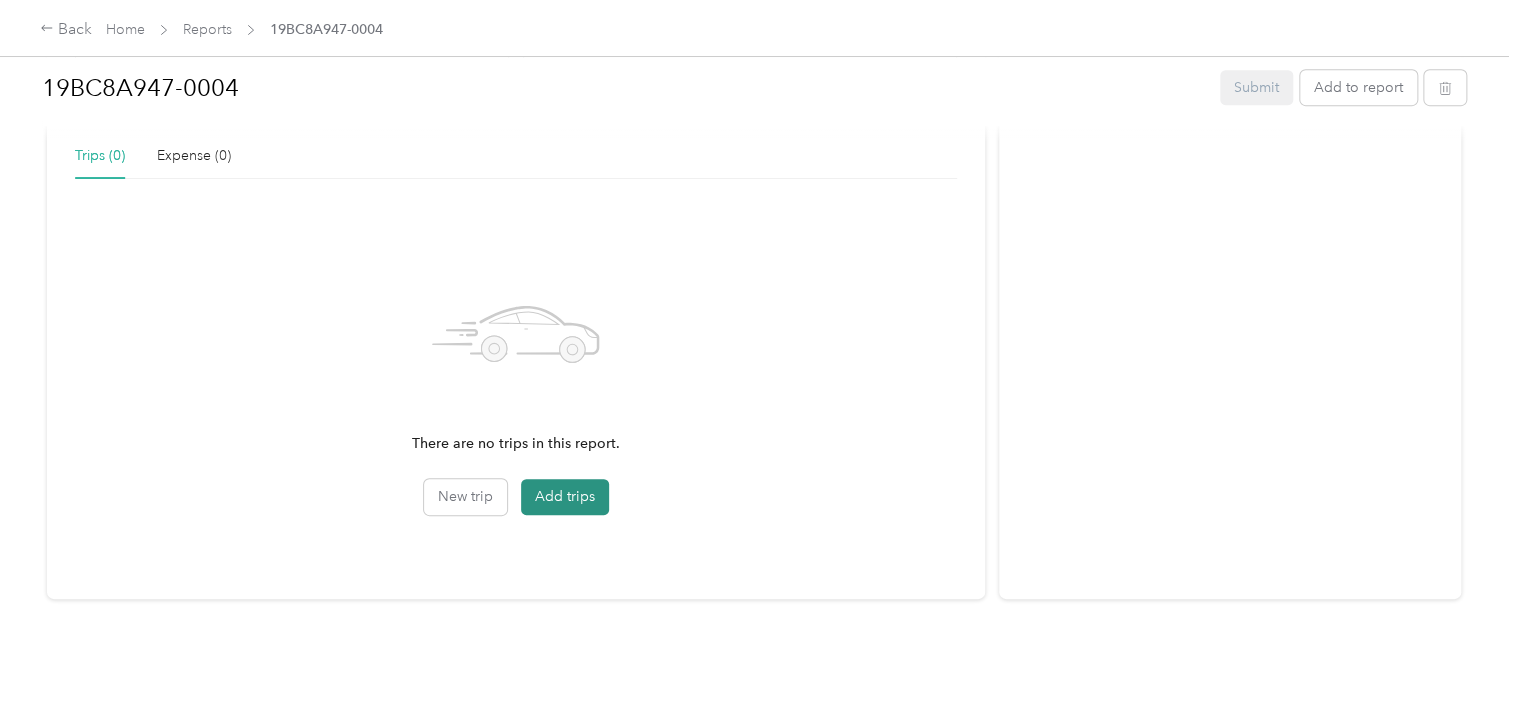 click on "Add trips" at bounding box center [565, 497] 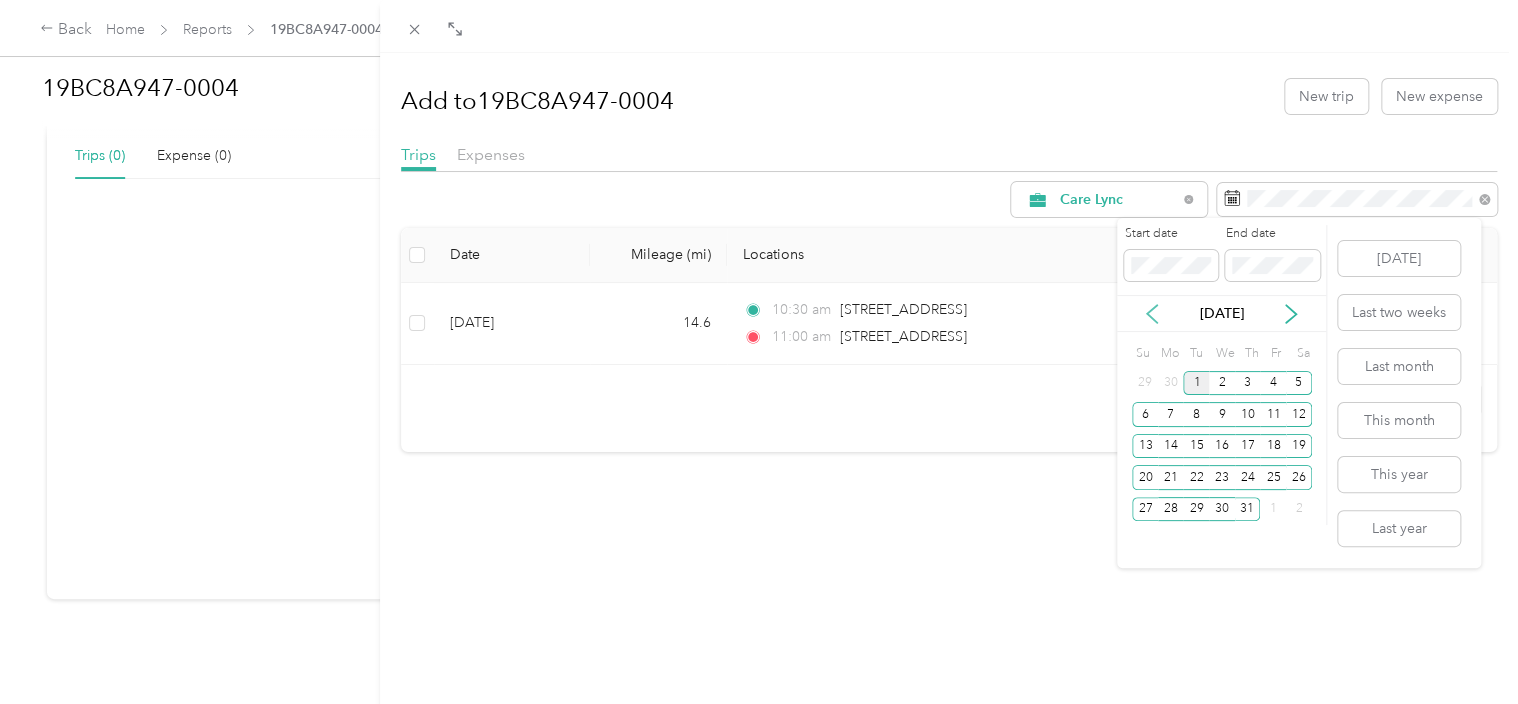 click 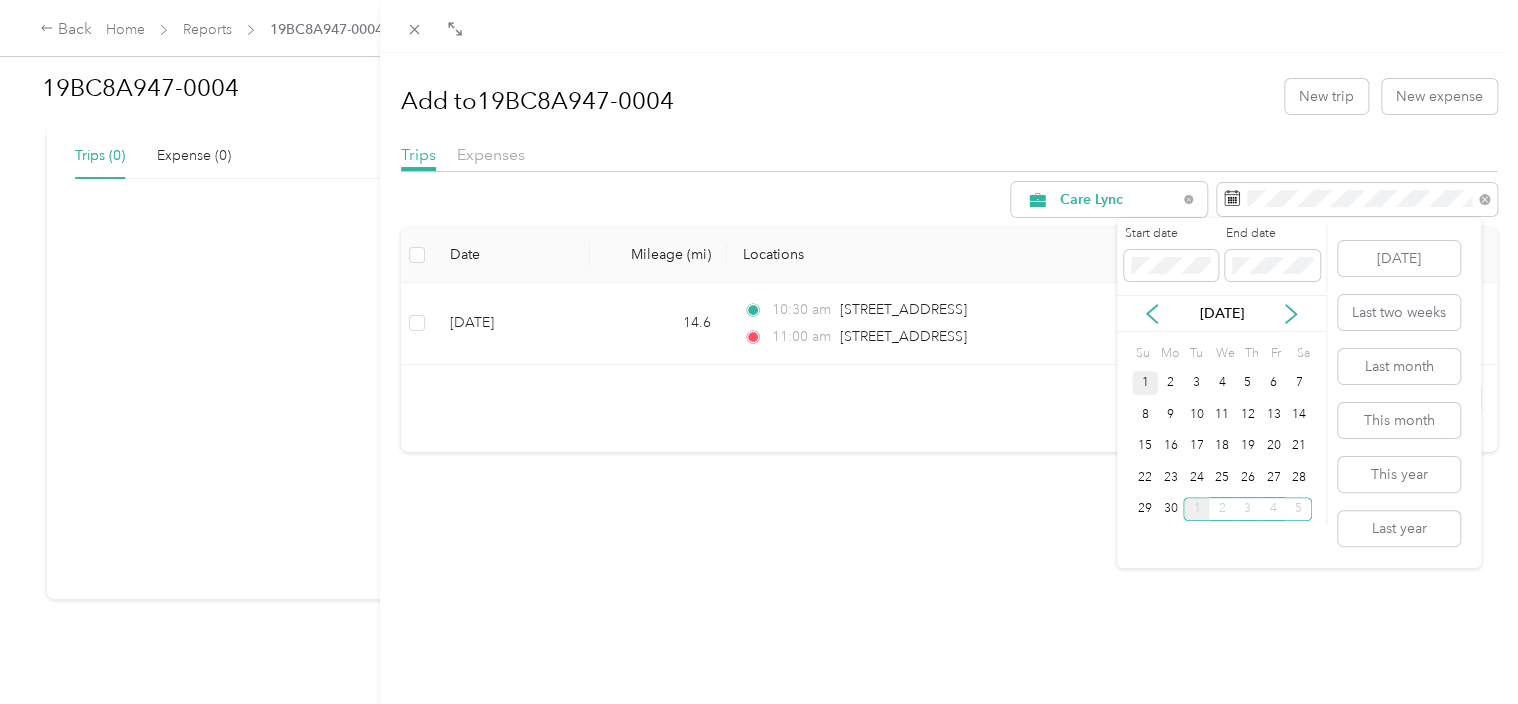 click on "1" at bounding box center (1145, 383) 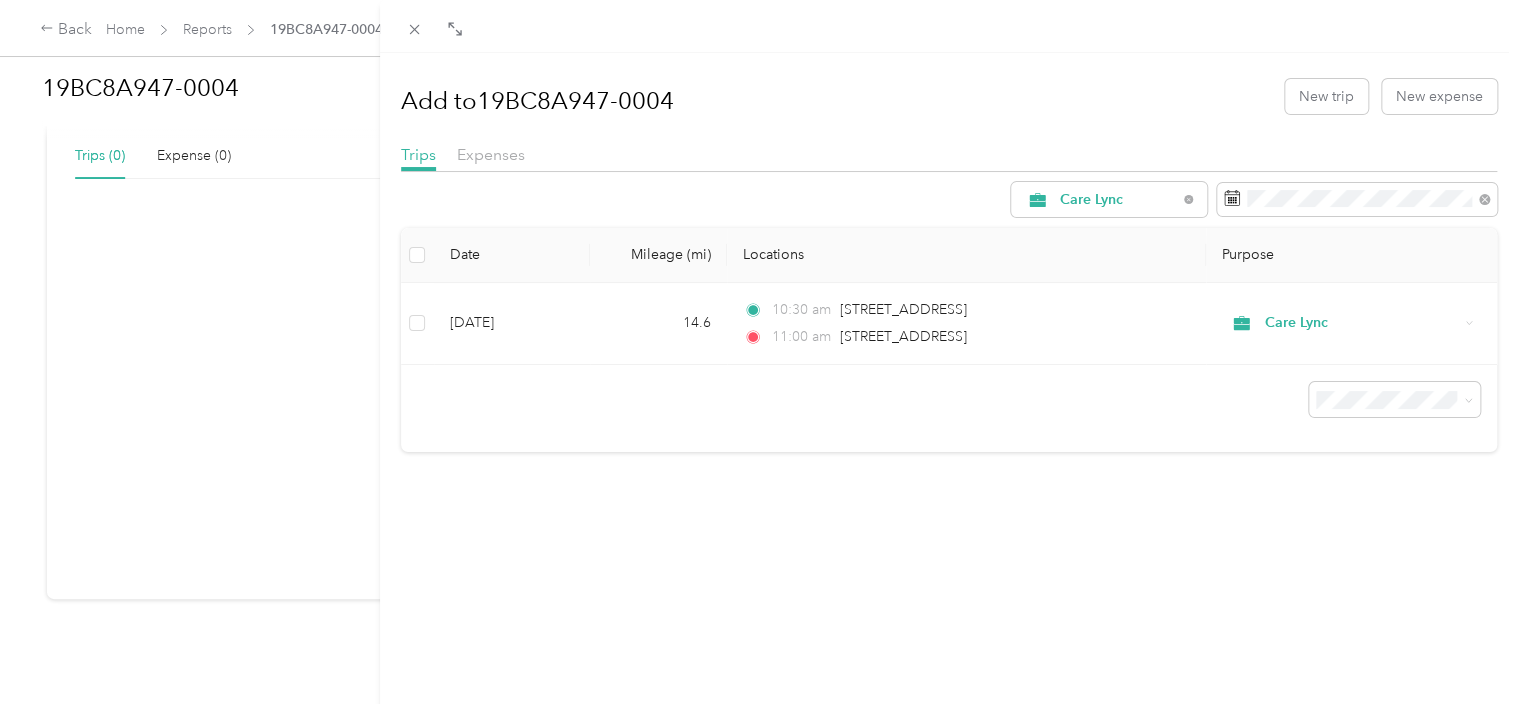 click on "Add to  19BC8A947-0004 New trip New expense Trips Expenses Care Lync Date Mileage (mi) Locations Purpose           Jul 18, 2025 14.6 10:30 am 6570 Secret Grove Ave, Las Vegas 11:00 am 8451 Antique Cameo Avenue, Las Vegas Care Lync" at bounding box center (949, 405) 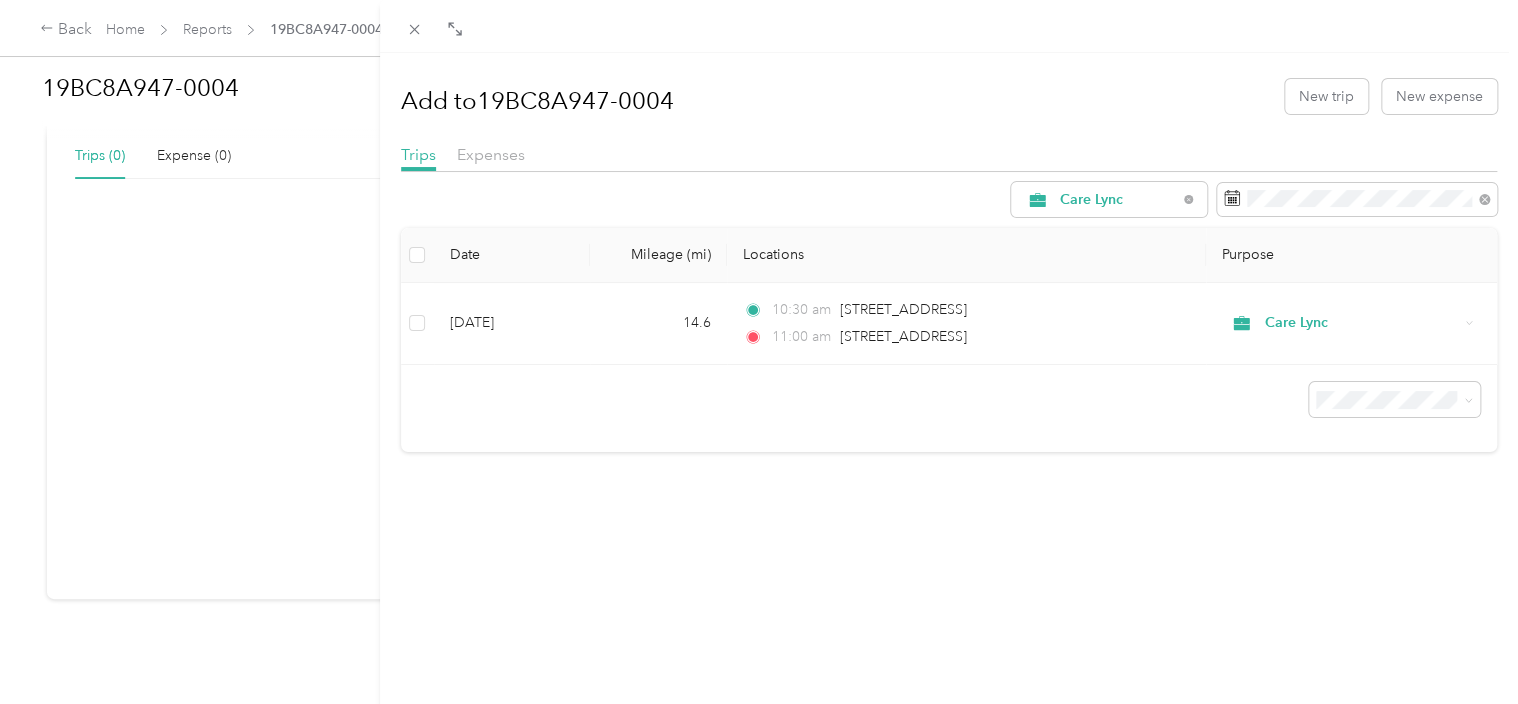 click on "Date Mileage (mi) Locations Purpose           Jul 18, 2025 14.6 10:30 am 6570 Secret Grove Ave, Las Vegas 11:00 am 8451 Antique Cameo Avenue, Las Vegas Care Lync" at bounding box center (949, 340) 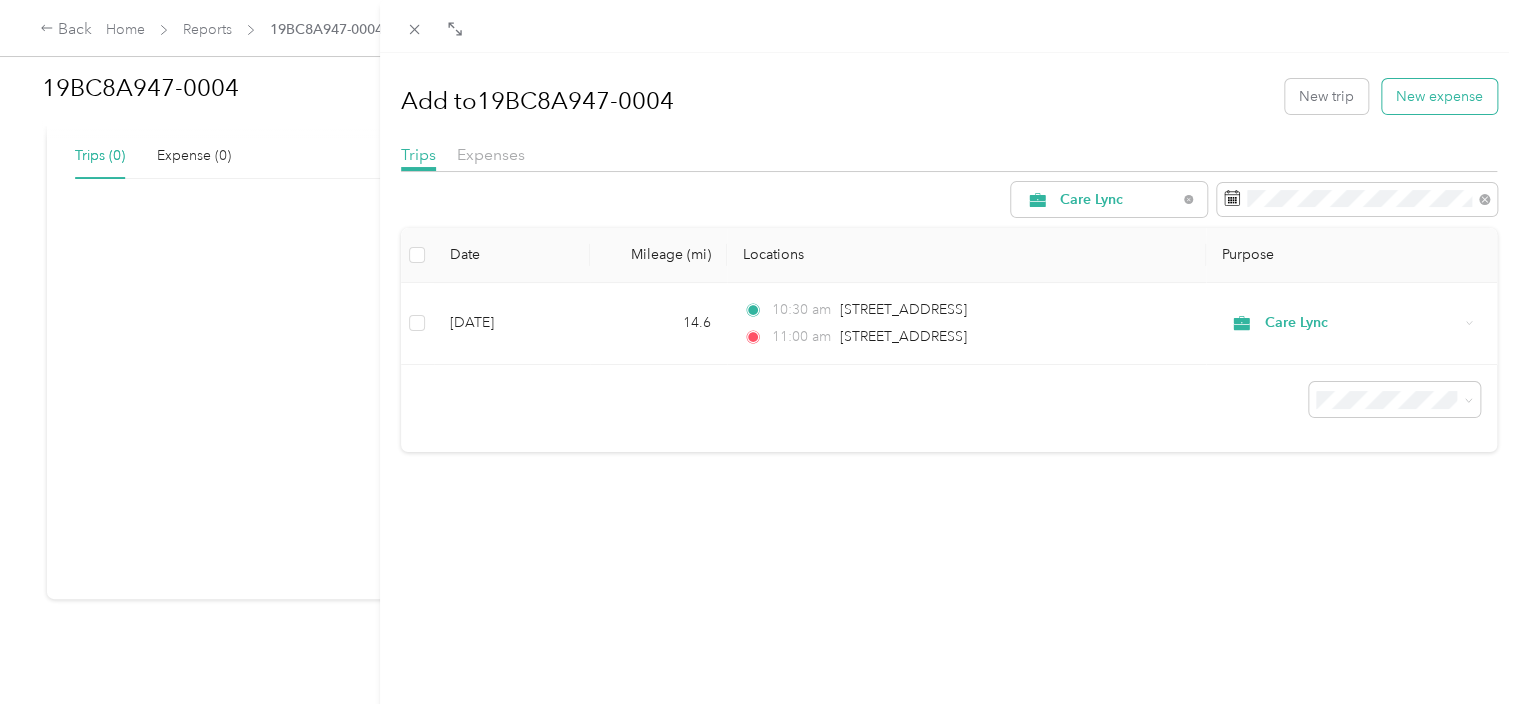 click on "New expense" at bounding box center [1439, 96] 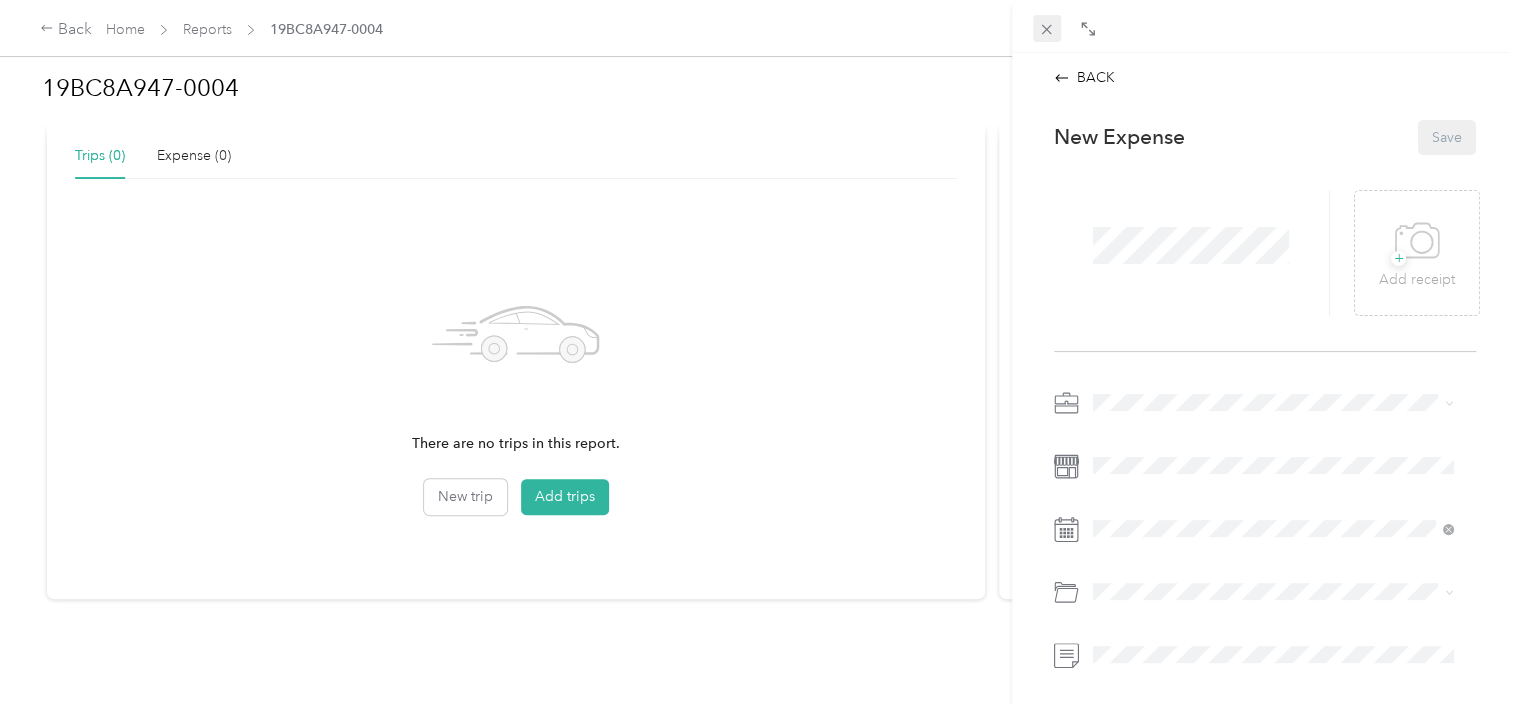 click 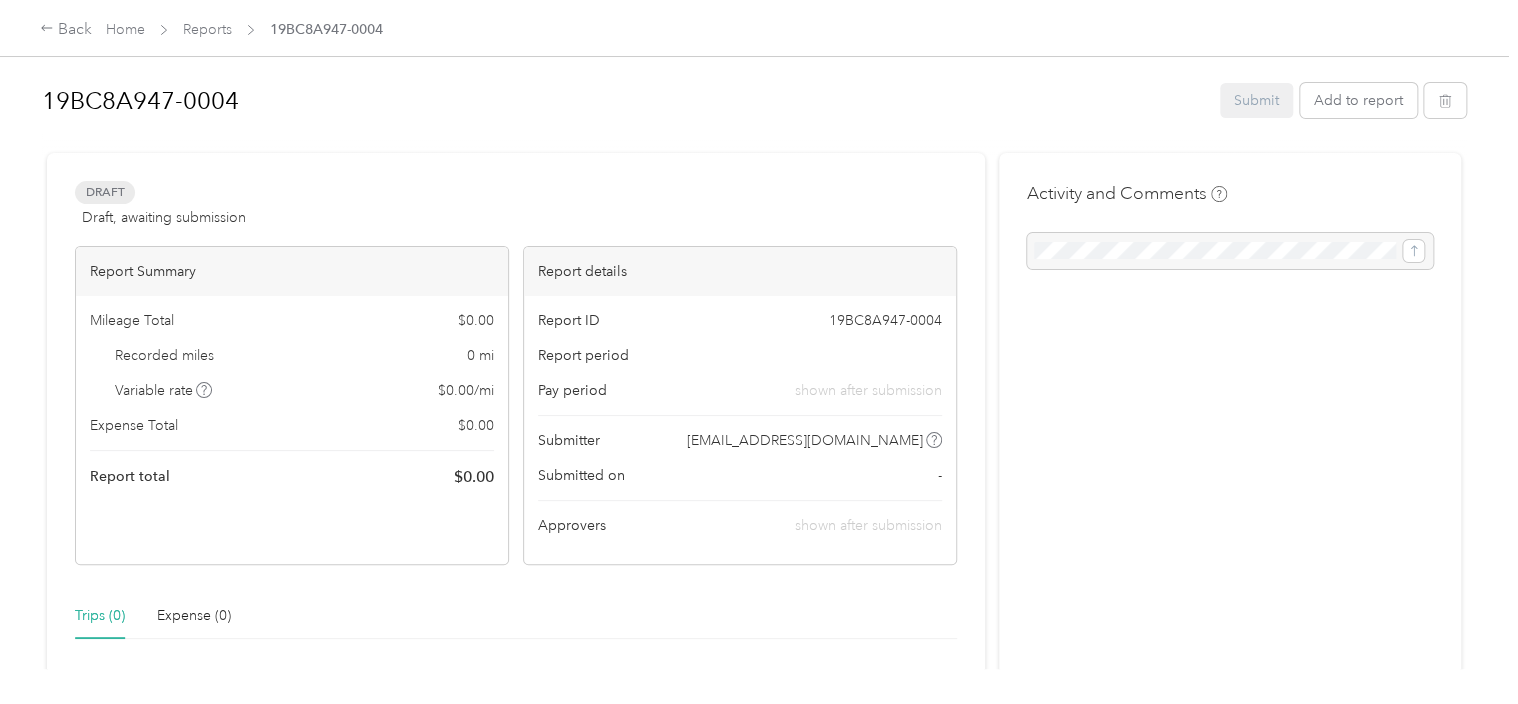 scroll, scrollTop: 0, scrollLeft: 0, axis: both 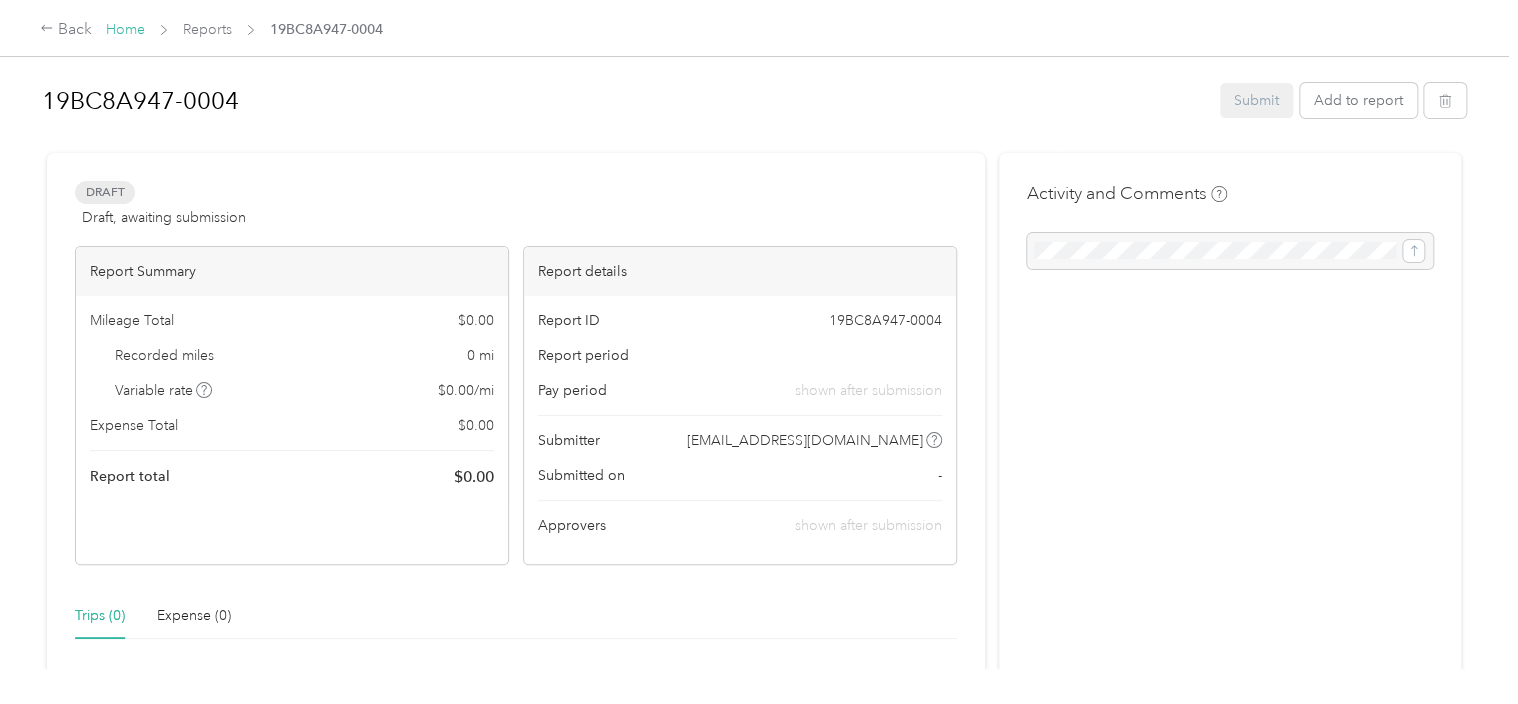 click on "Home" at bounding box center [125, 29] 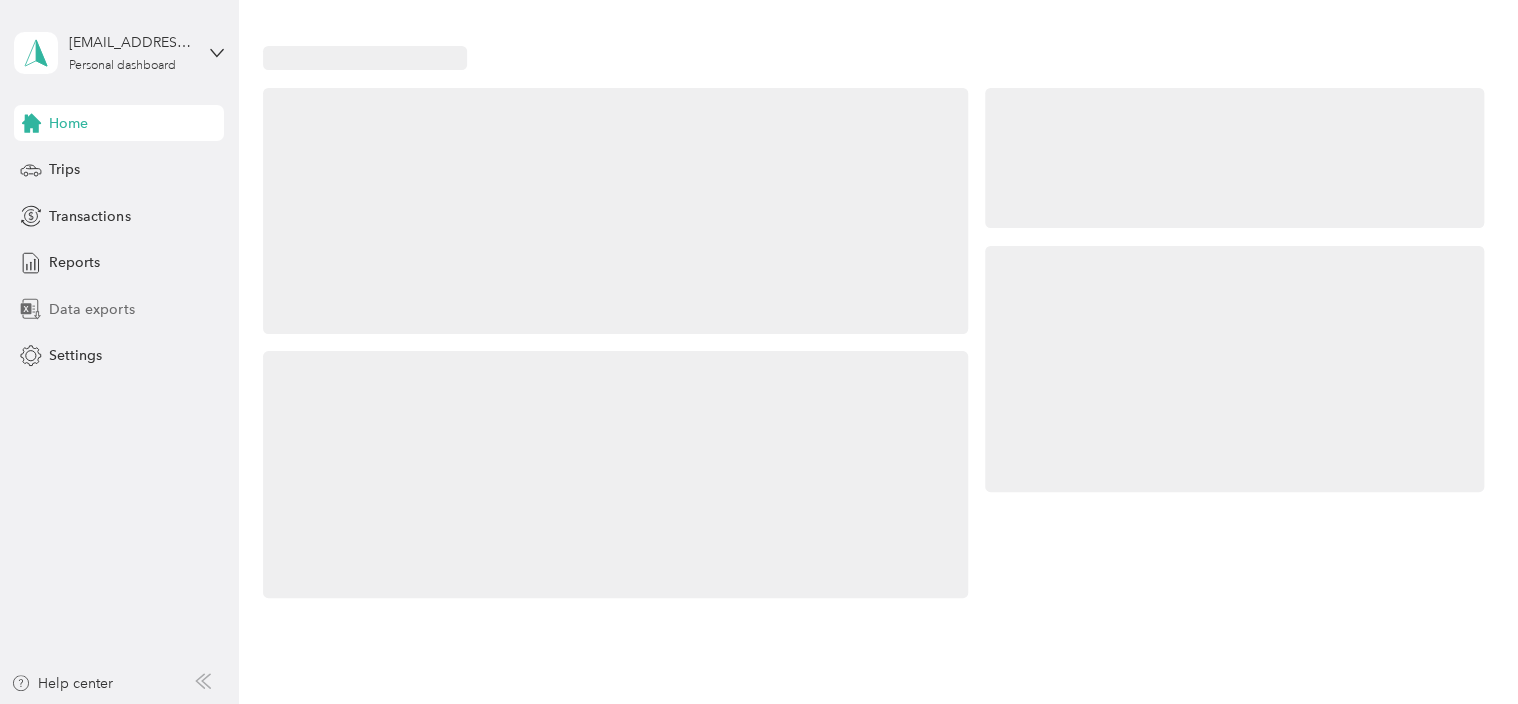 click on "Data exports" at bounding box center (91, 309) 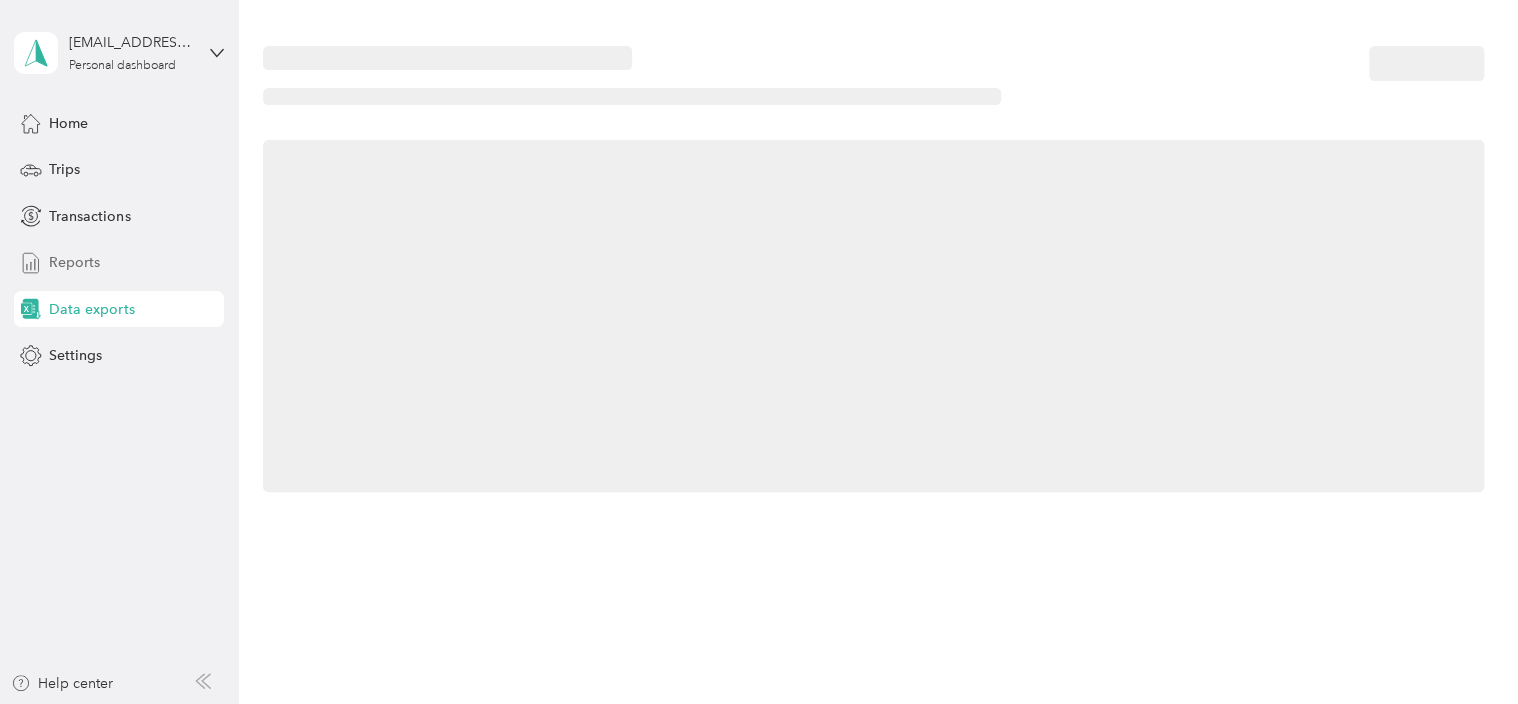 click on "Reports" at bounding box center [74, 262] 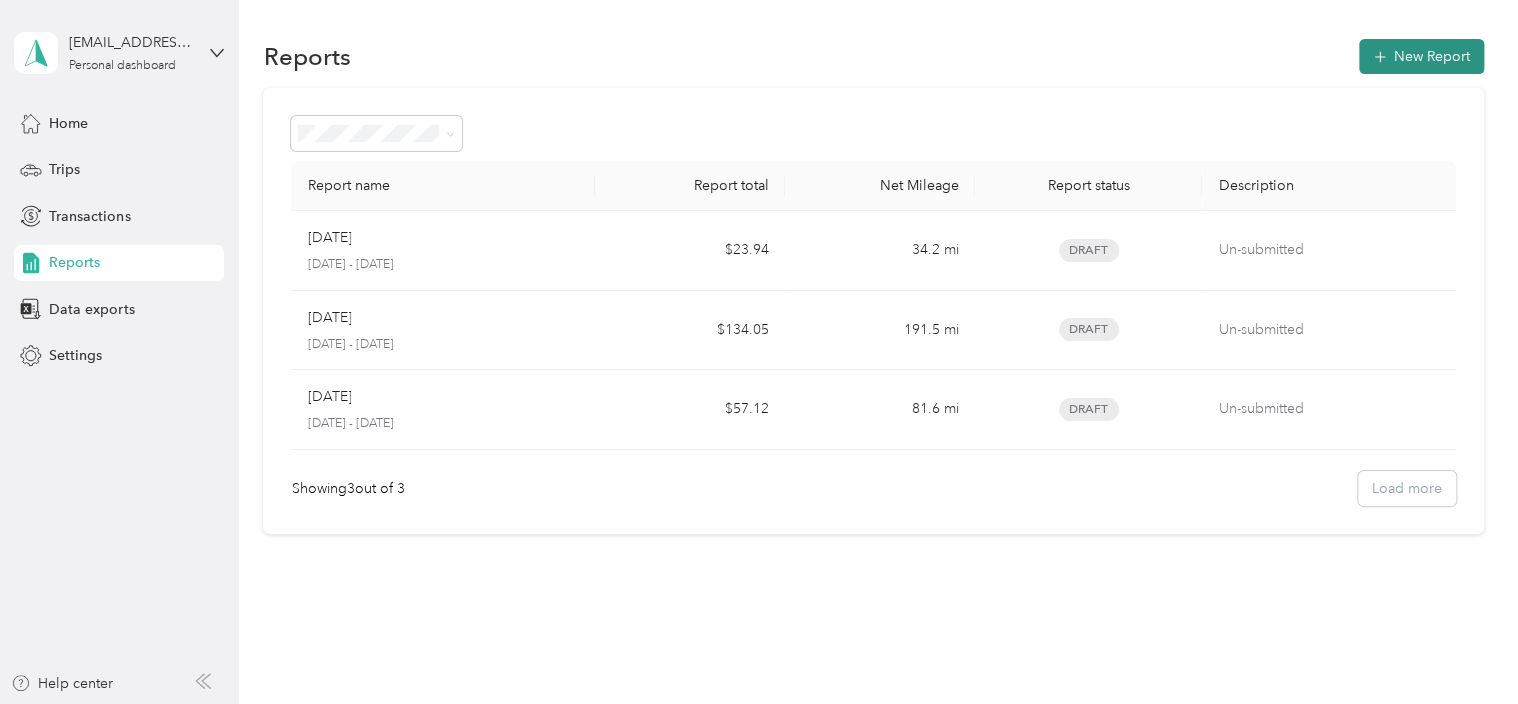 click on "New Report" at bounding box center [1421, 56] 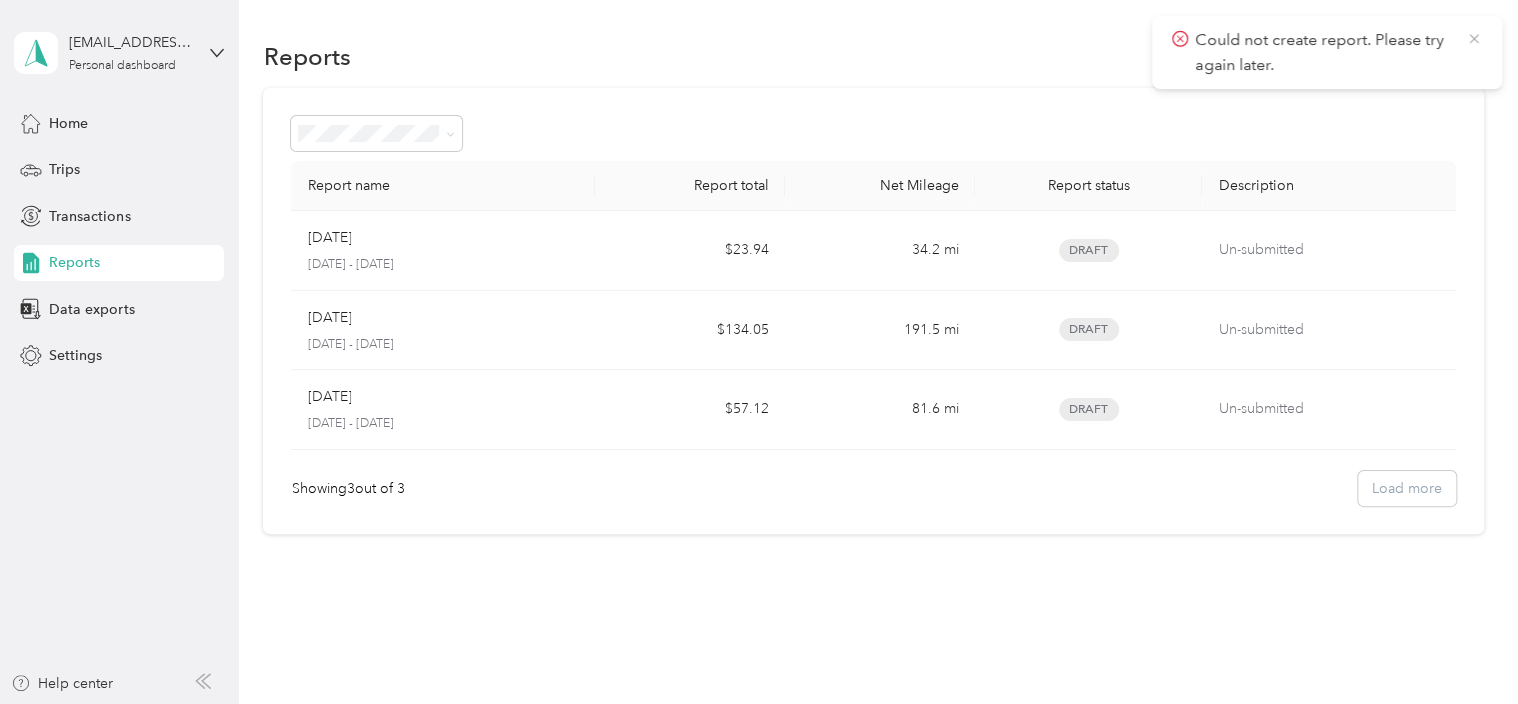 click 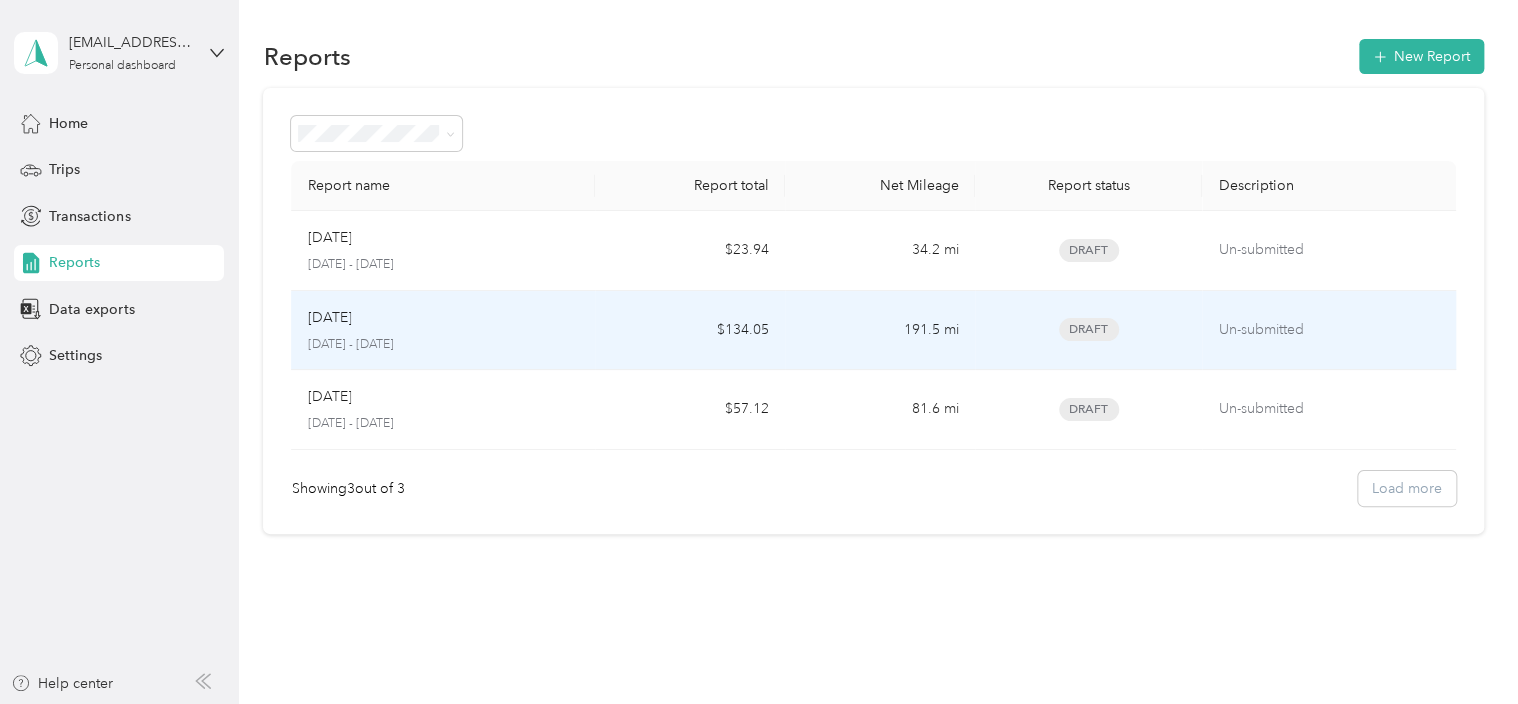drag, startPoint x: 1400, startPoint y: 331, endPoint x: 1439, endPoint y: 144, distance: 191.02356 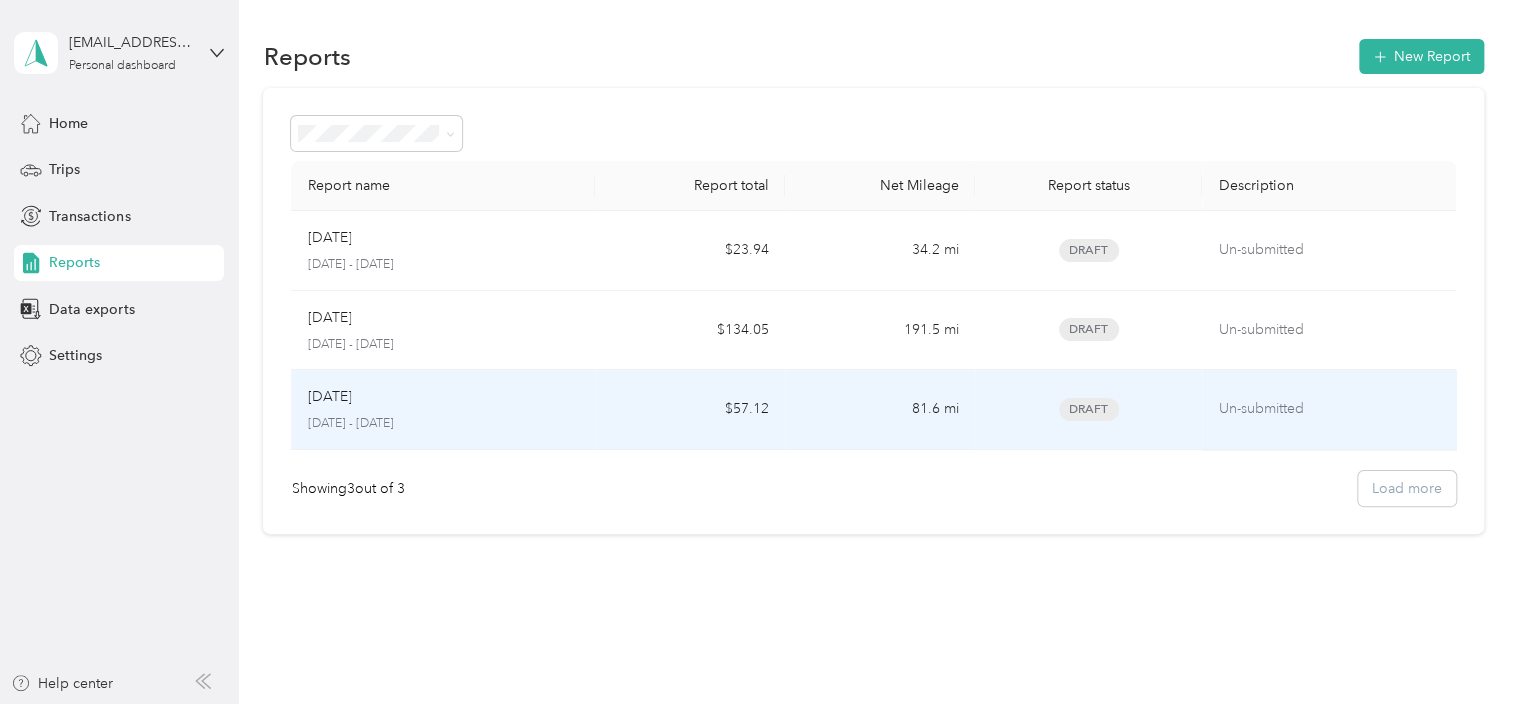 click on "Un-submitted" at bounding box center [1328, 409] 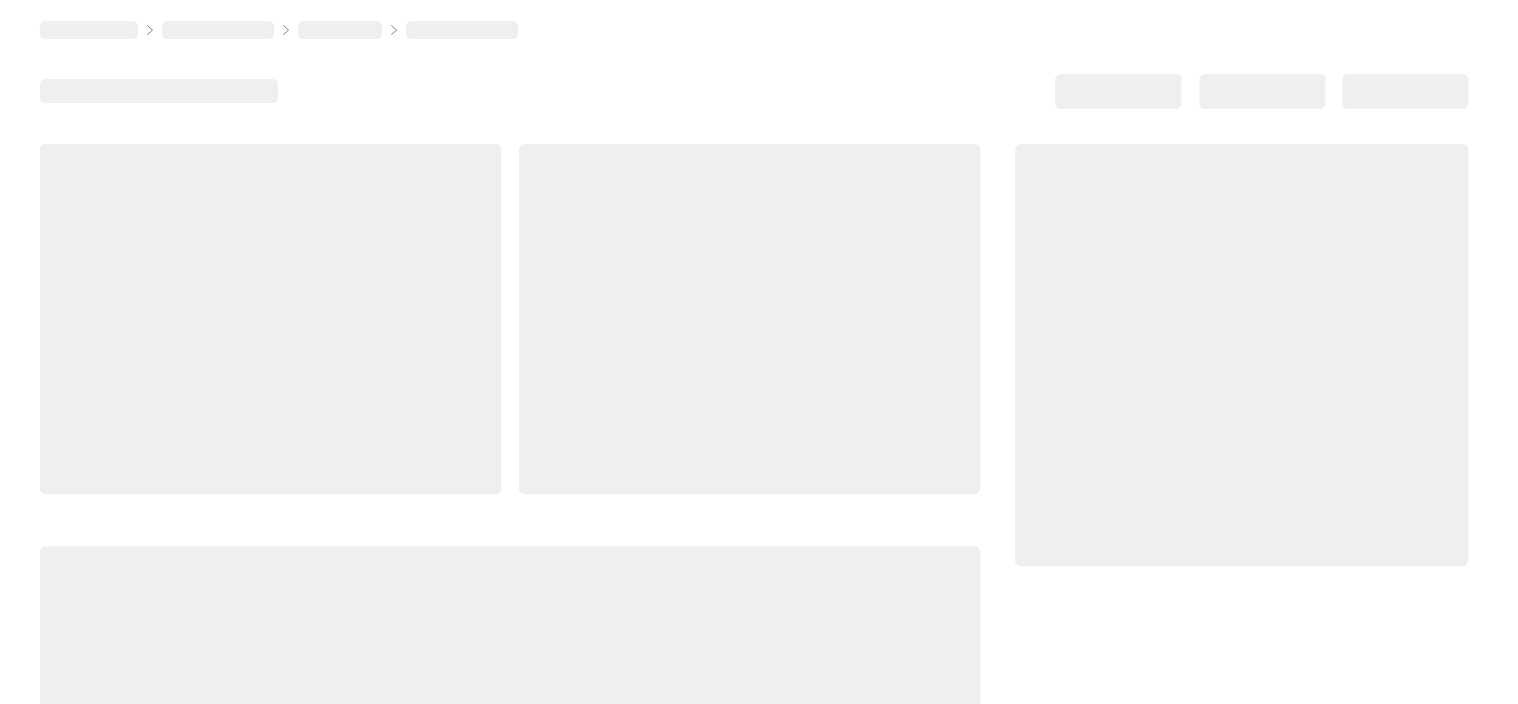 click at bounding box center [754, 424] 